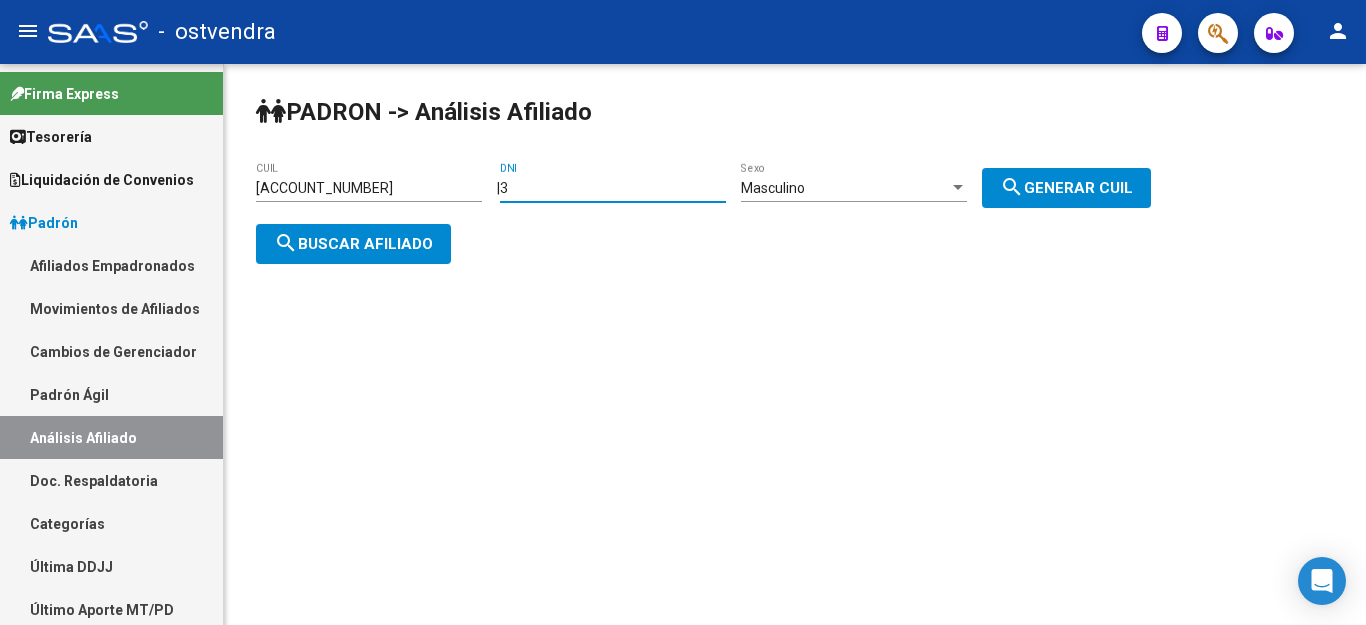 type on "39" 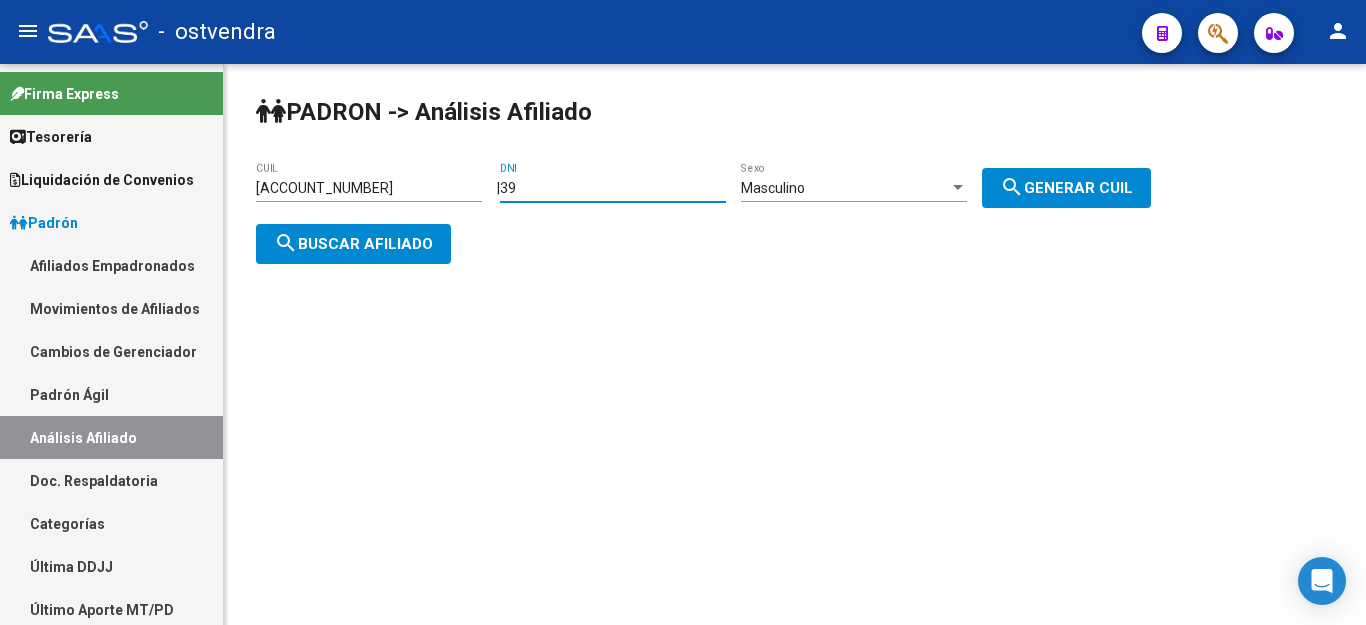 scroll, scrollTop: 0, scrollLeft: 0, axis: both 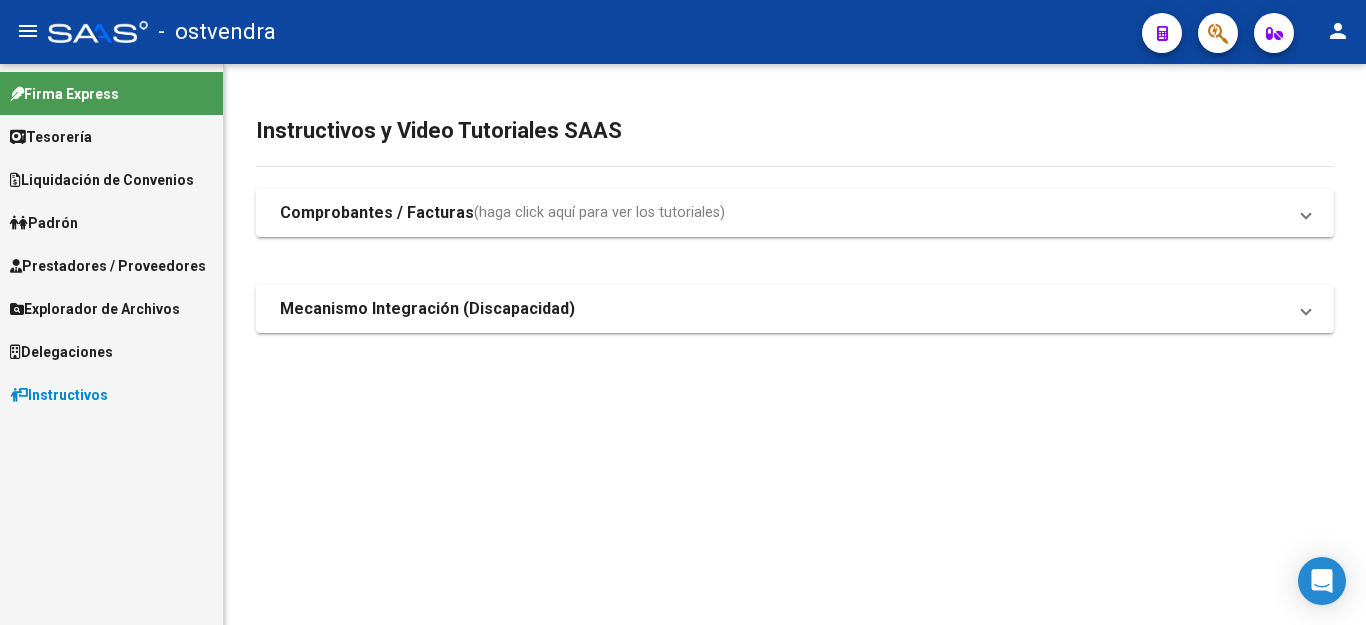 click on "Padrón" at bounding box center (44, 223) 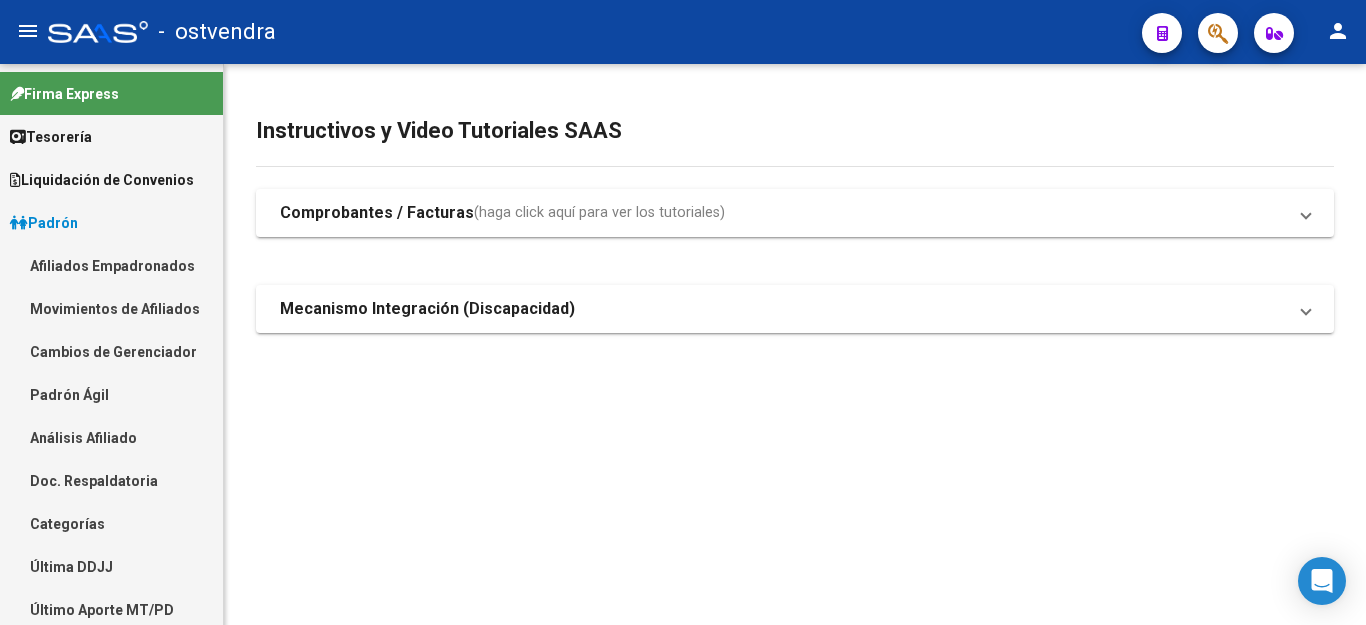 click on "Análisis Afiliado" at bounding box center [111, 437] 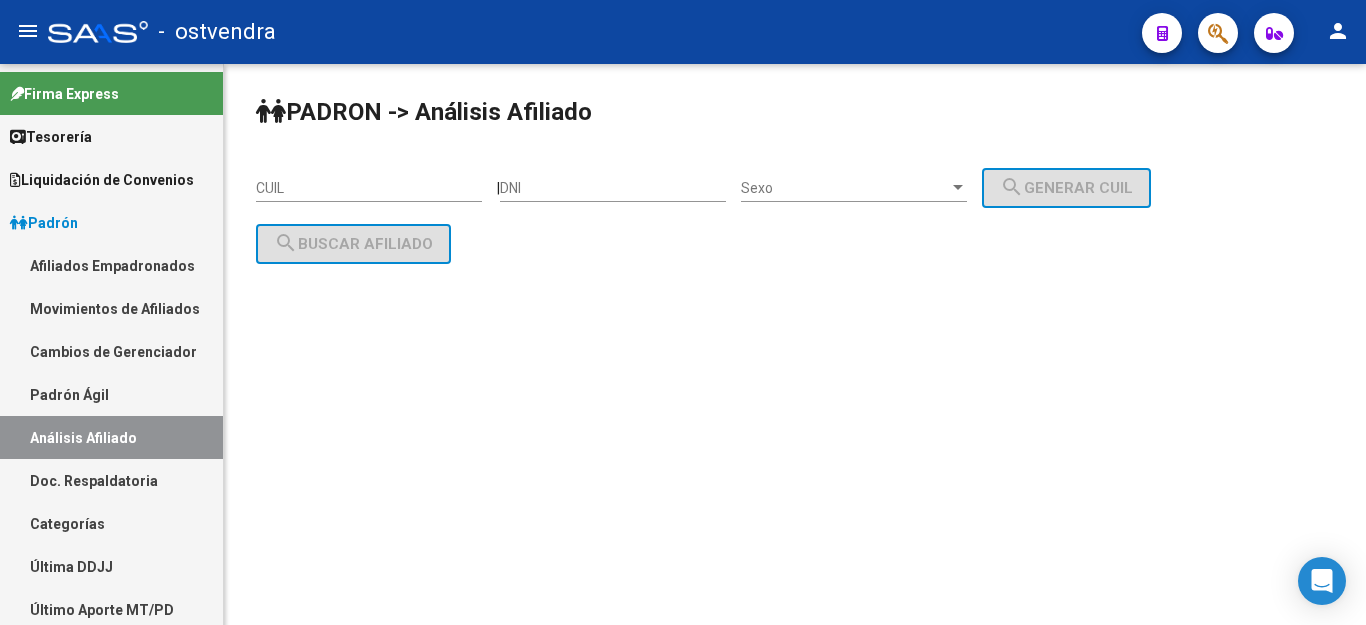 click on "DNI" at bounding box center [613, 188] 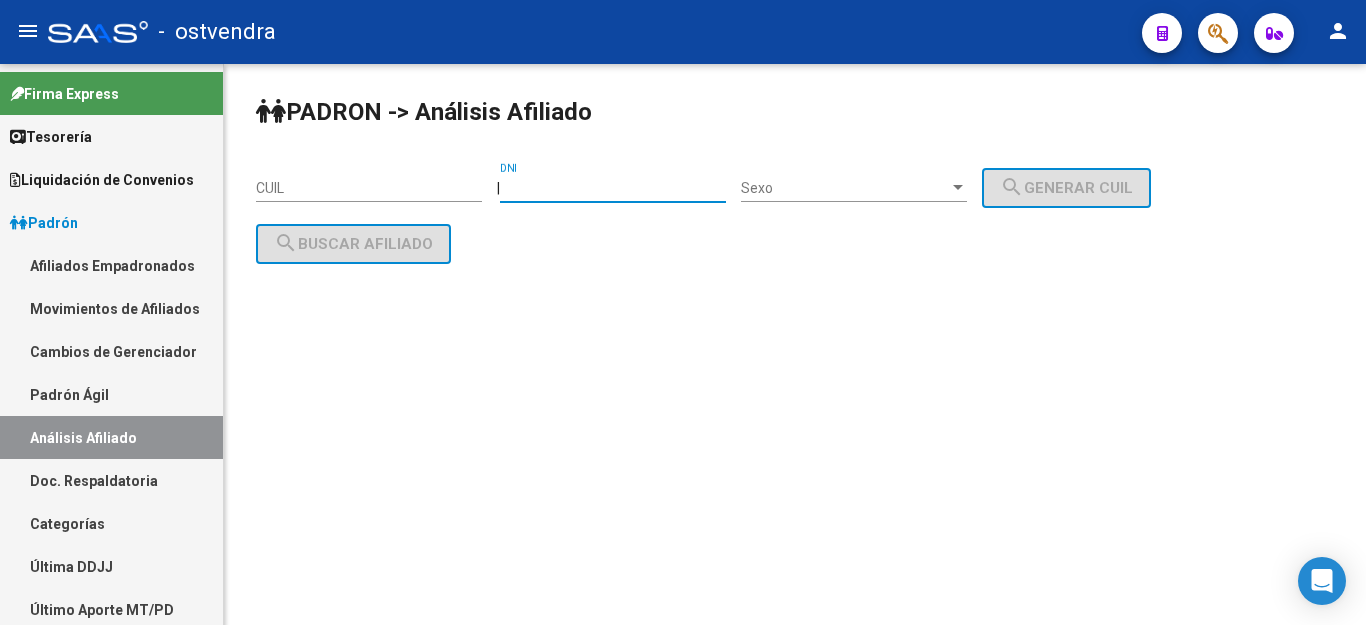 type on "39985930" 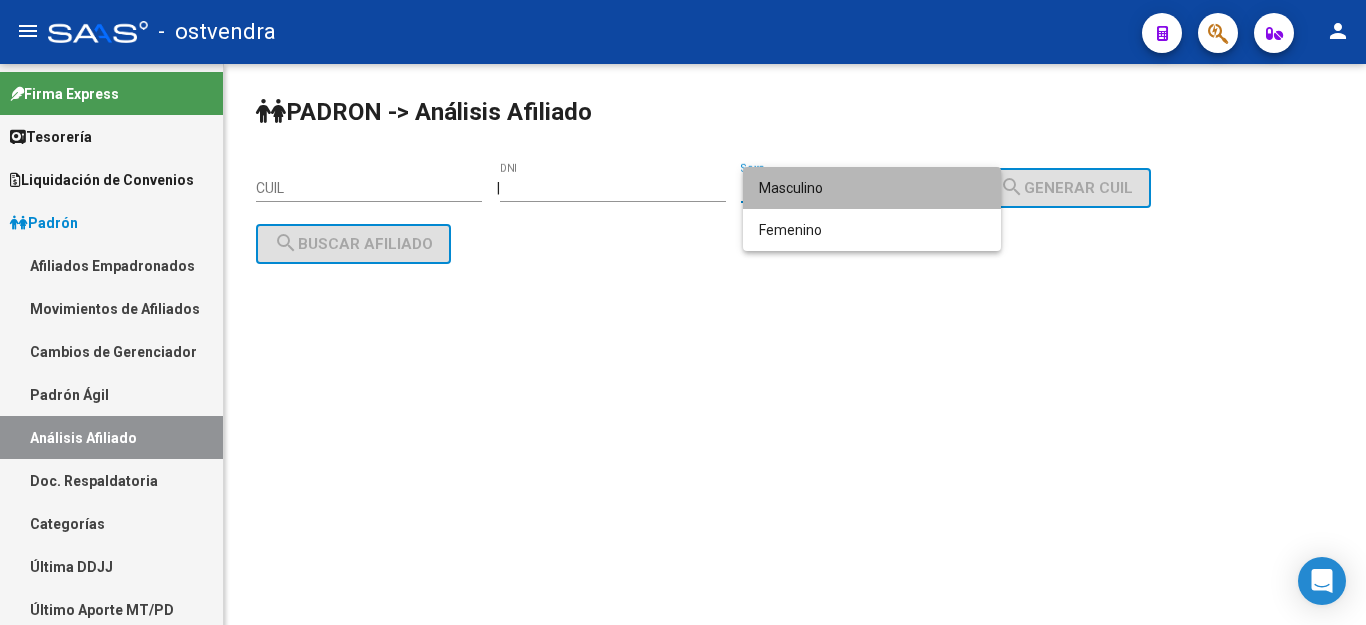 click on "Masculino" at bounding box center [872, 188] 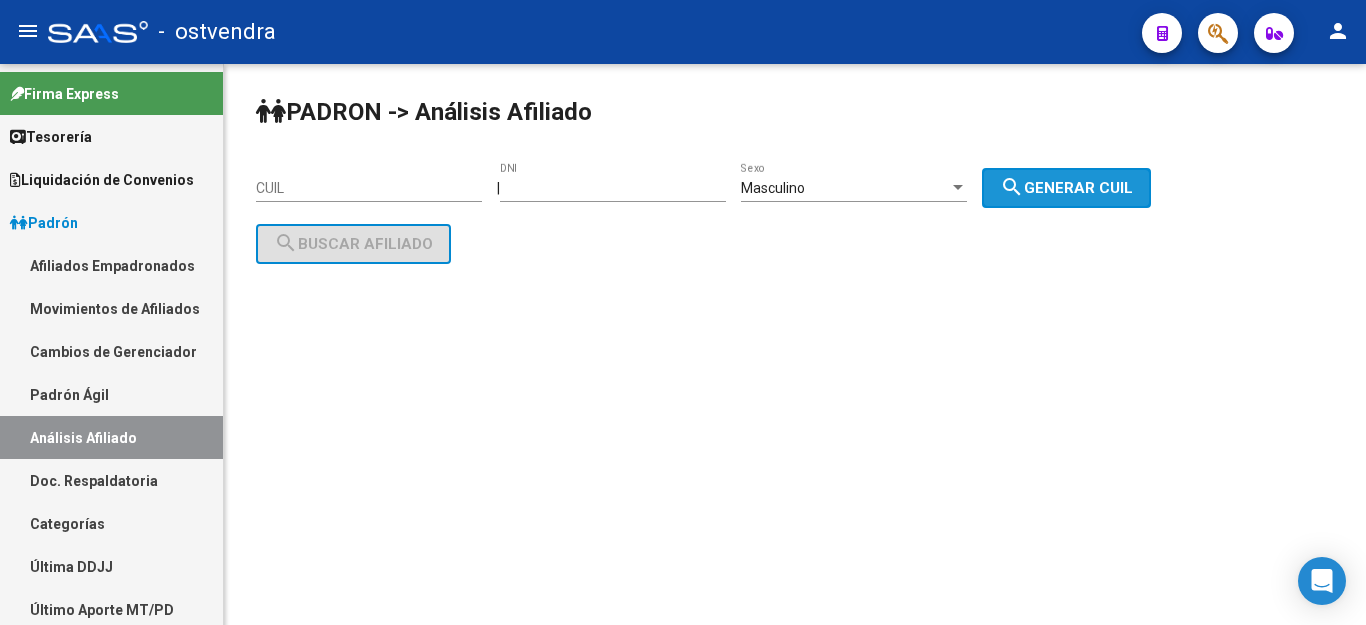 click on "search  Generar CUIL" 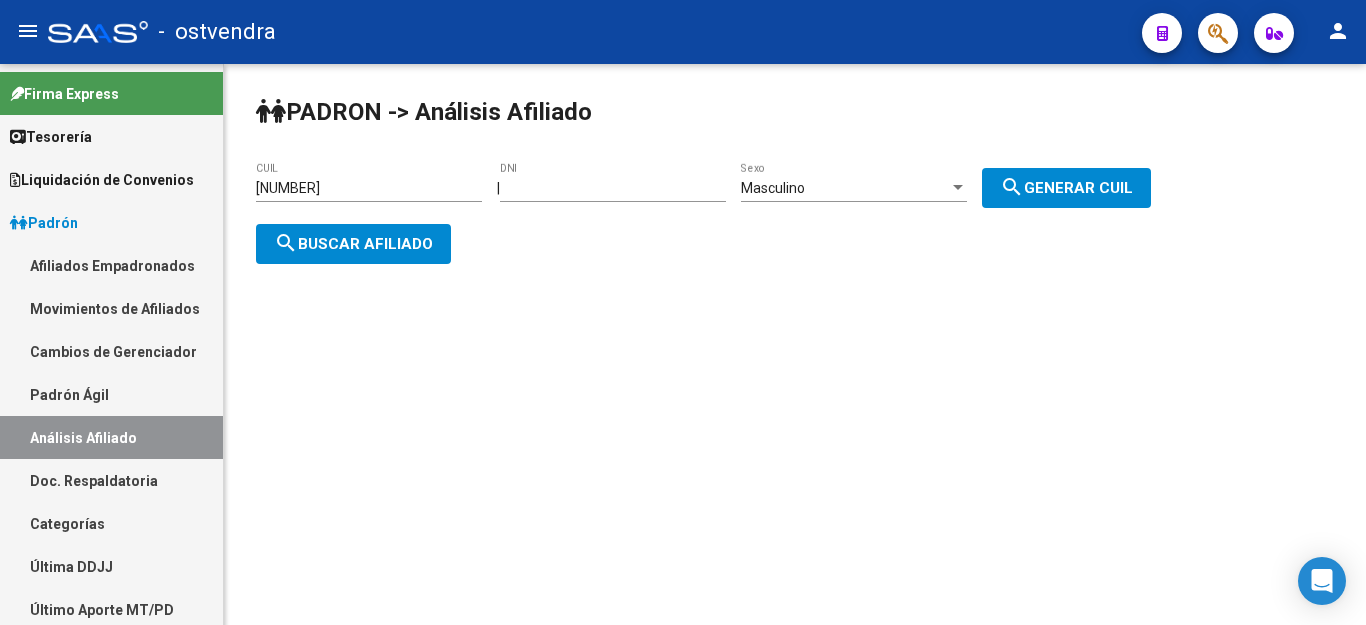 click on "search  Buscar afiliado" 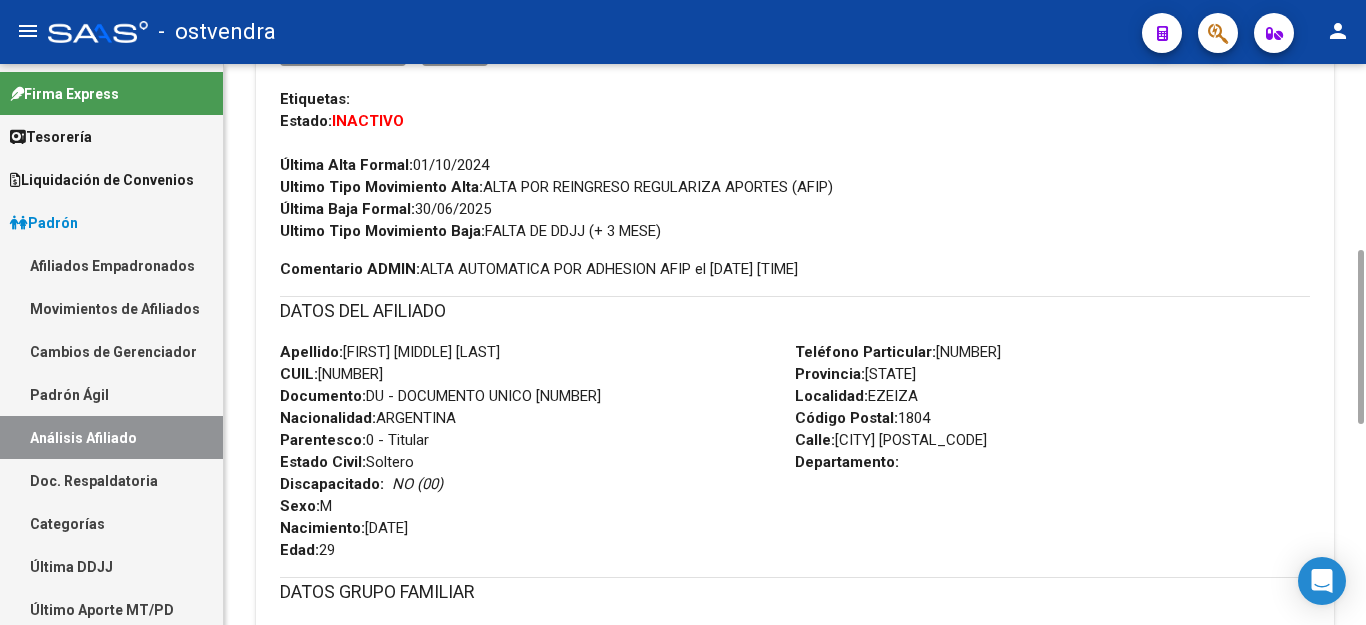 scroll, scrollTop: 0, scrollLeft: 0, axis: both 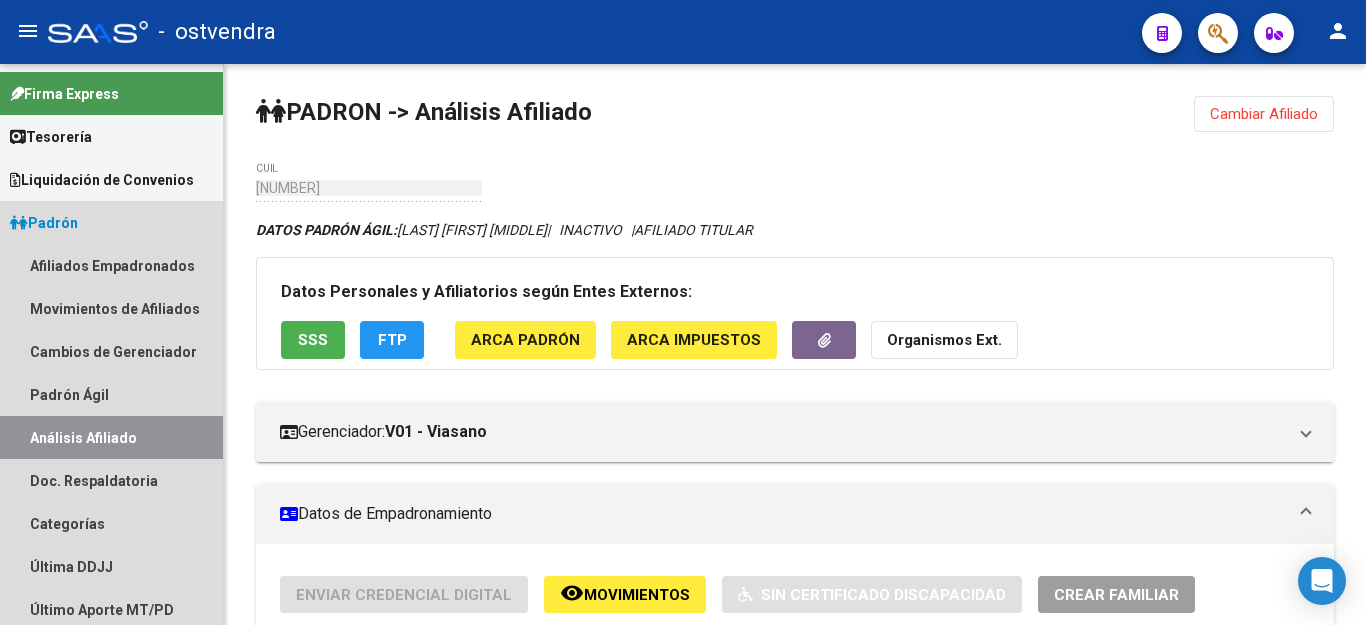 click on "Análisis Afiliado" at bounding box center (111, 437) 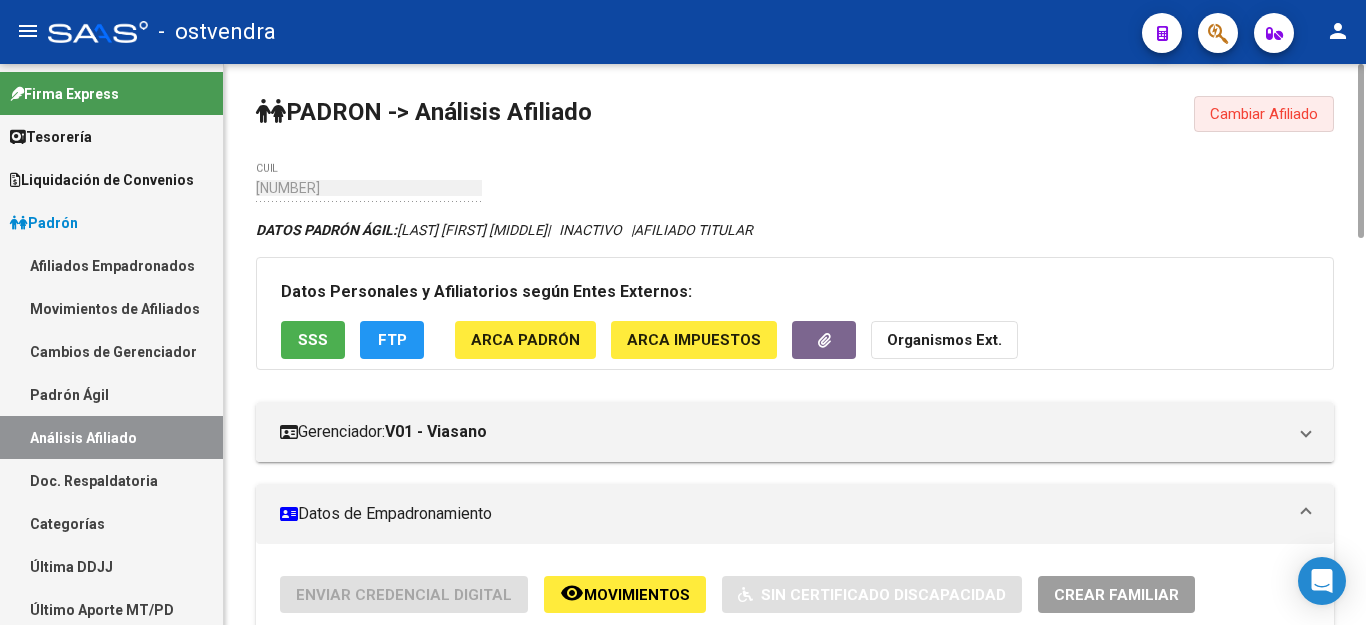 click on "Cambiar Afiliado" 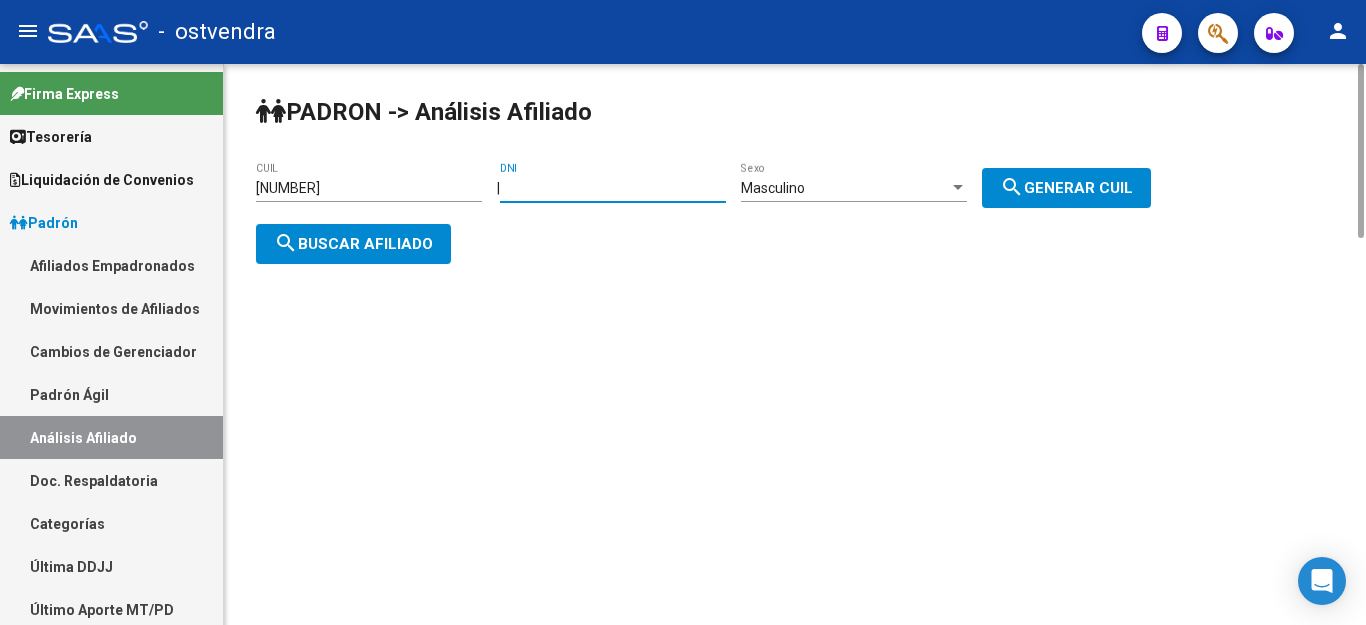 drag, startPoint x: 601, startPoint y: 192, endPoint x: 500, endPoint y: 192, distance: 101 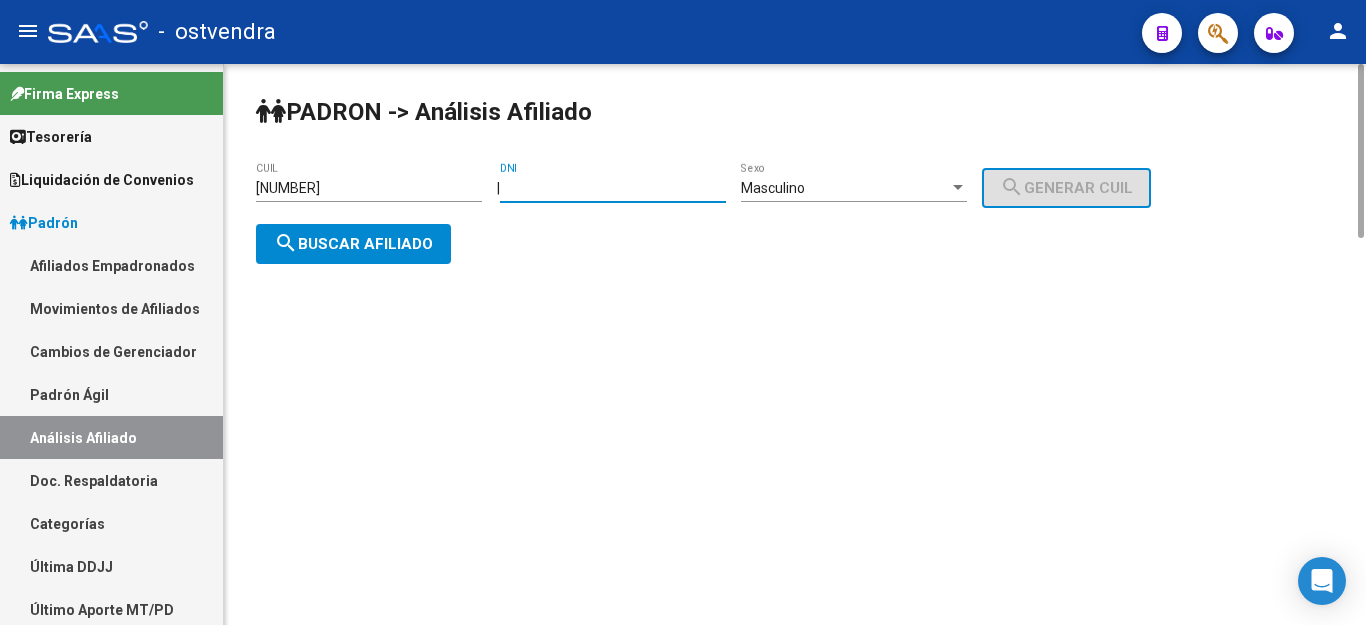 type 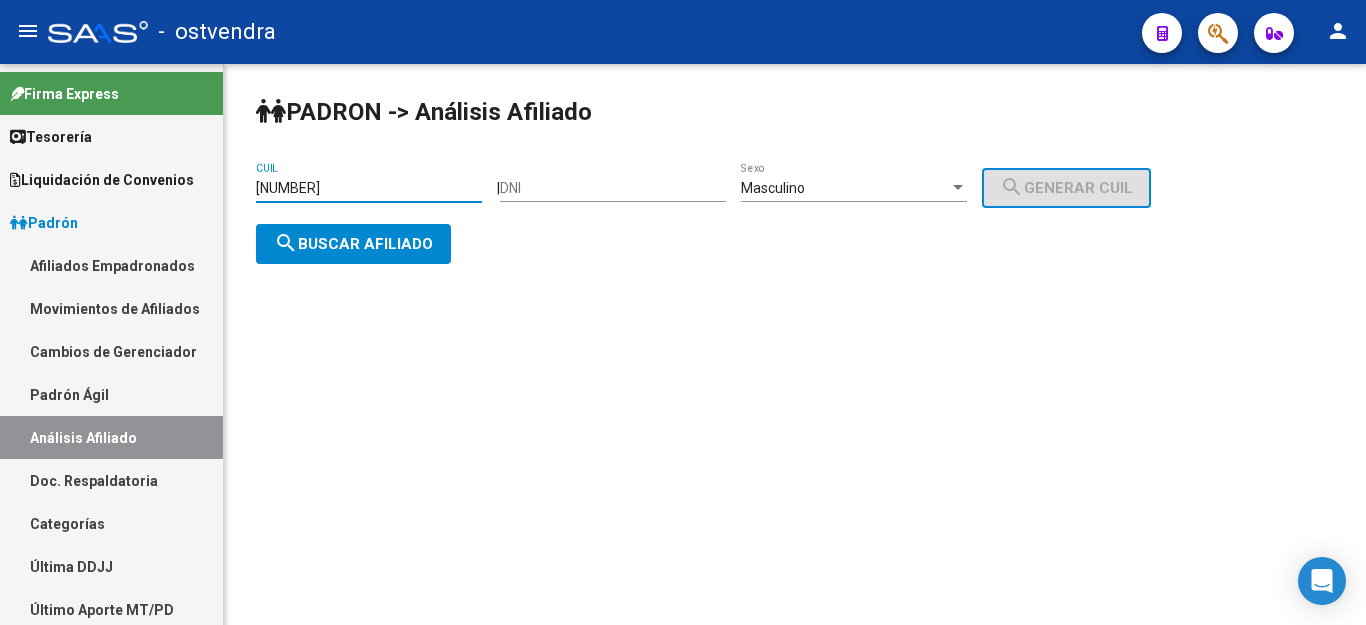 drag, startPoint x: 388, startPoint y: 185, endPoint x: 180, endPoint y: 181, distance: 208.03845 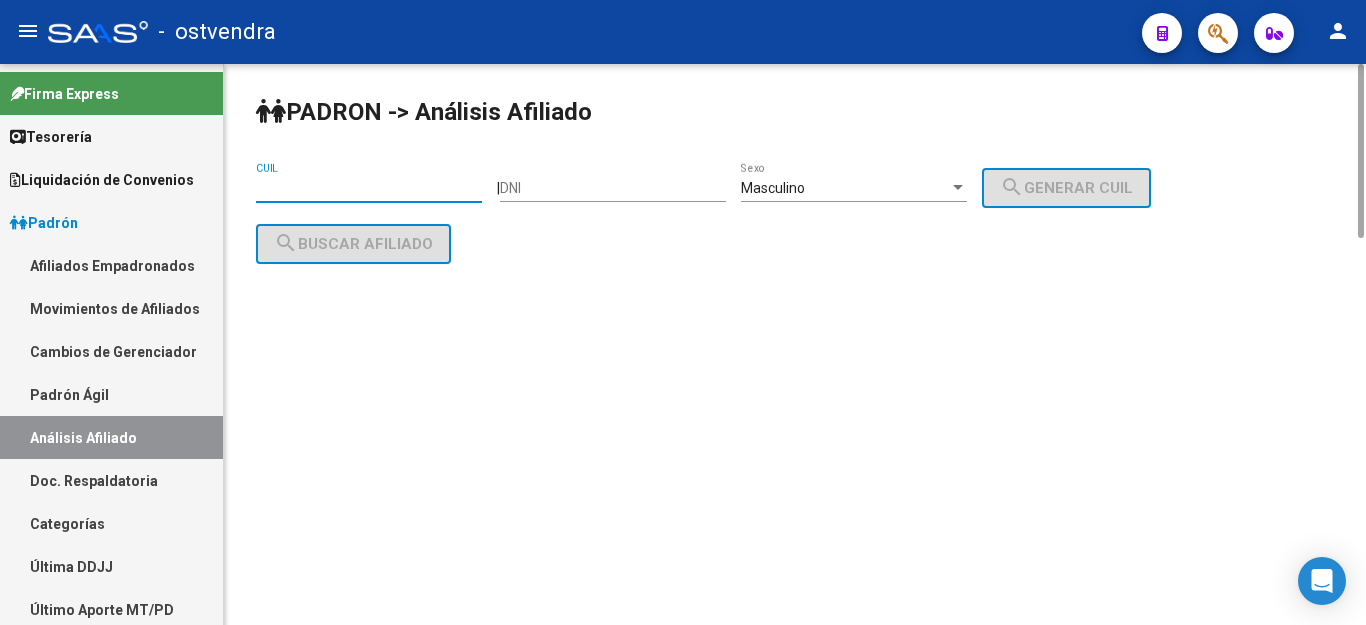 type 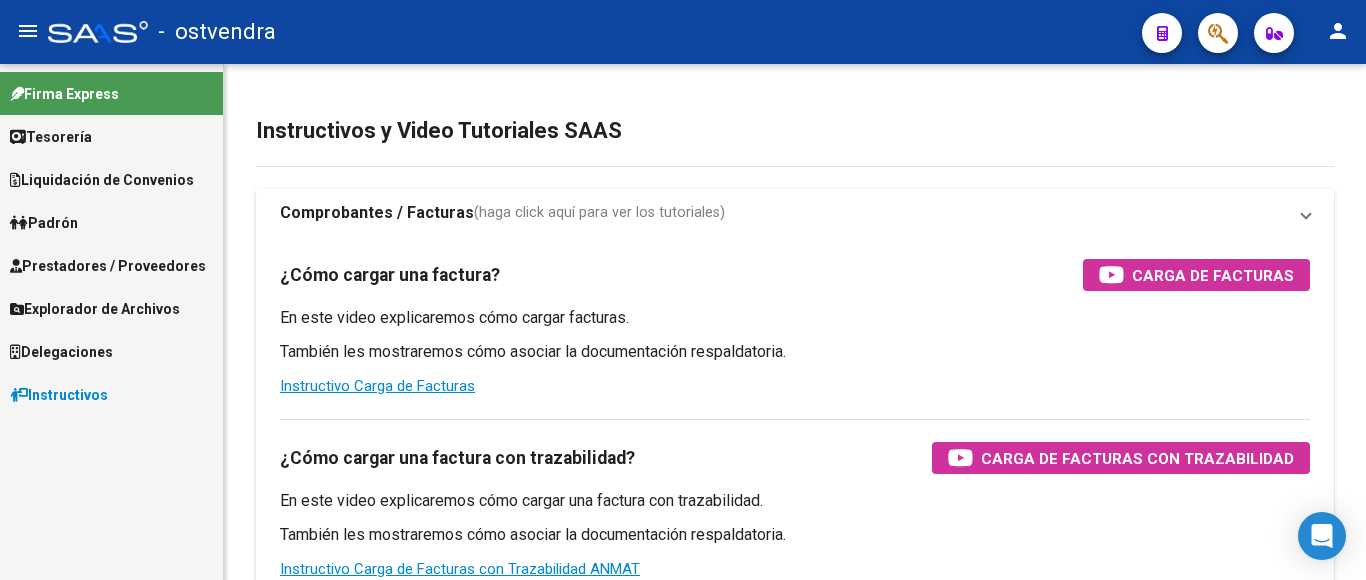 scroll, scrollTop: 0, scrollLeft: 0, axis: both 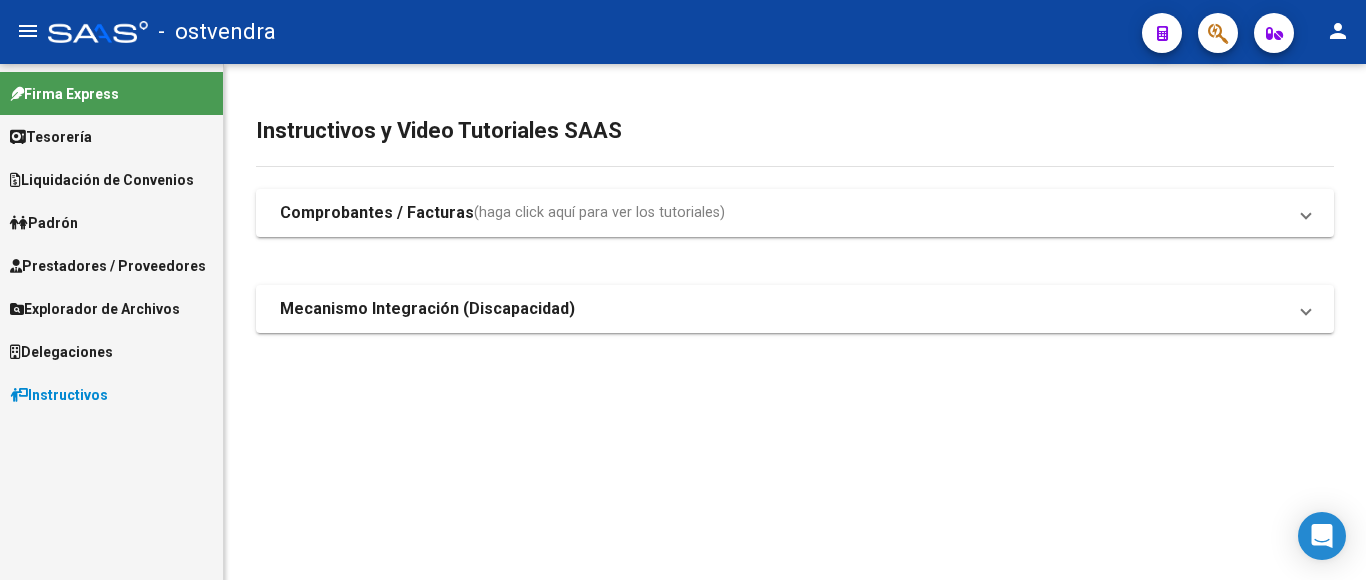click on "Prestadores / Proveedores" at bounding box center [108, 266] 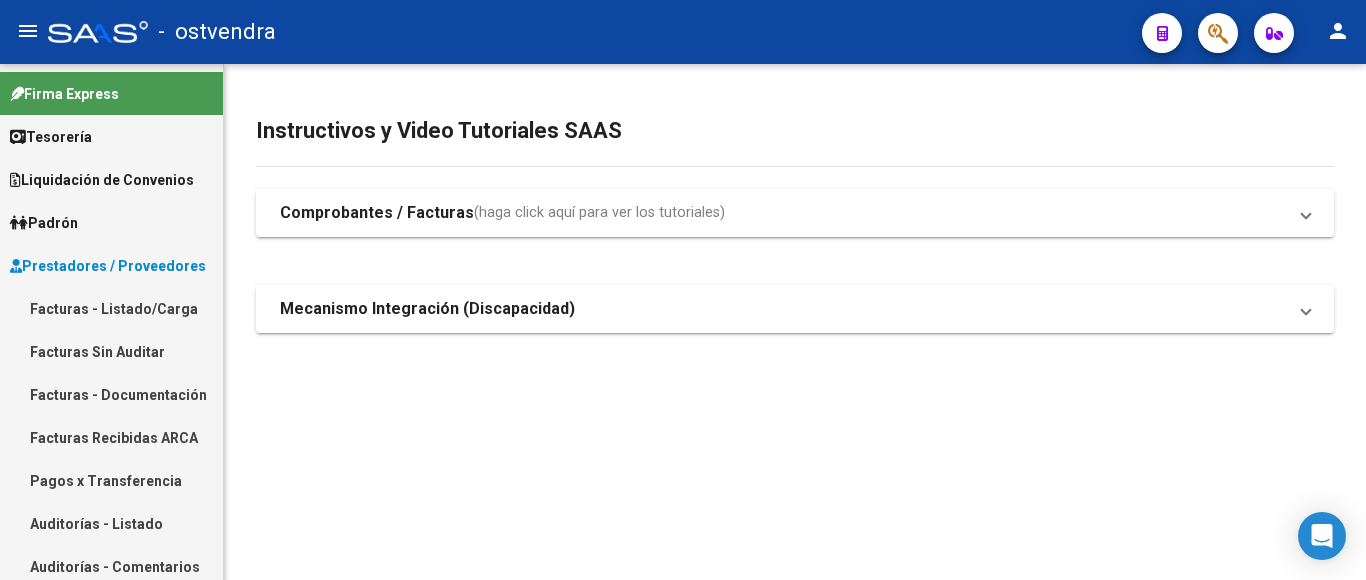 click on "Facturas - Listado/Carga" at bounding box center [111, 308] 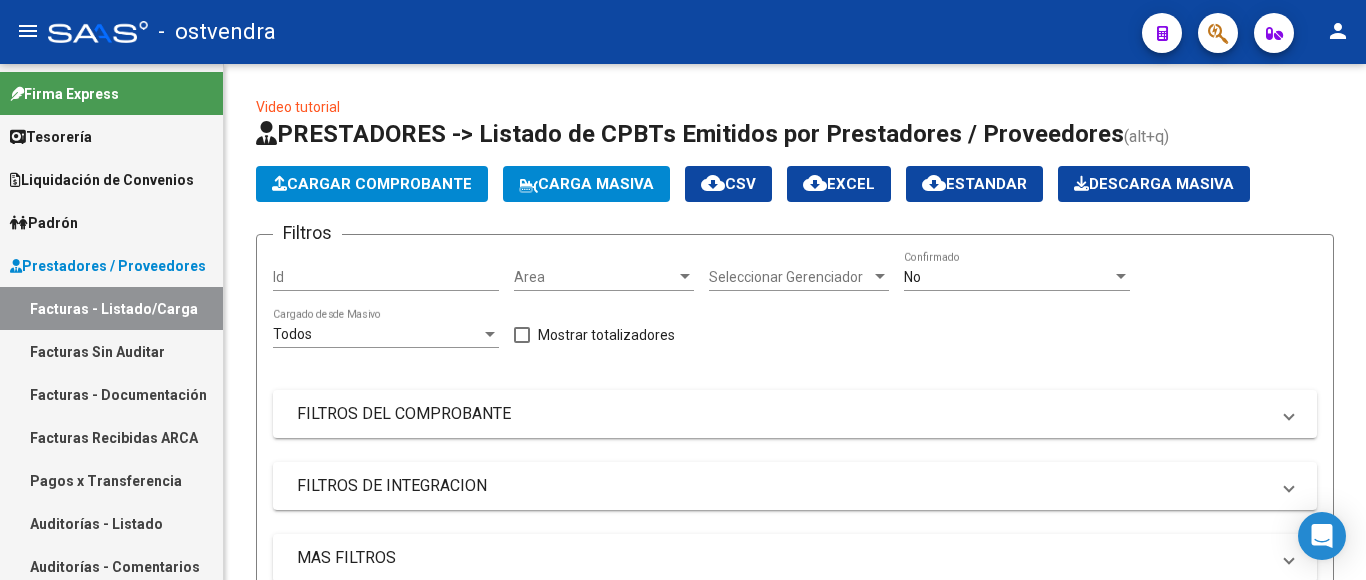 click on "Cargar Comprobante" 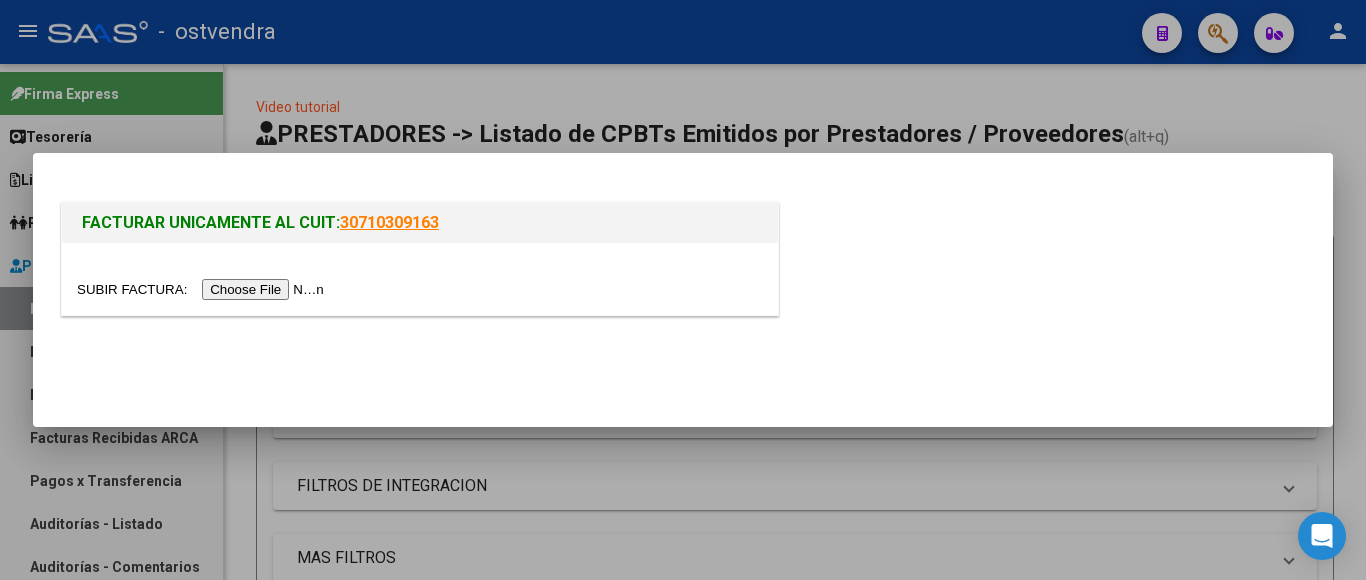 click at bounding box center (203, 289) 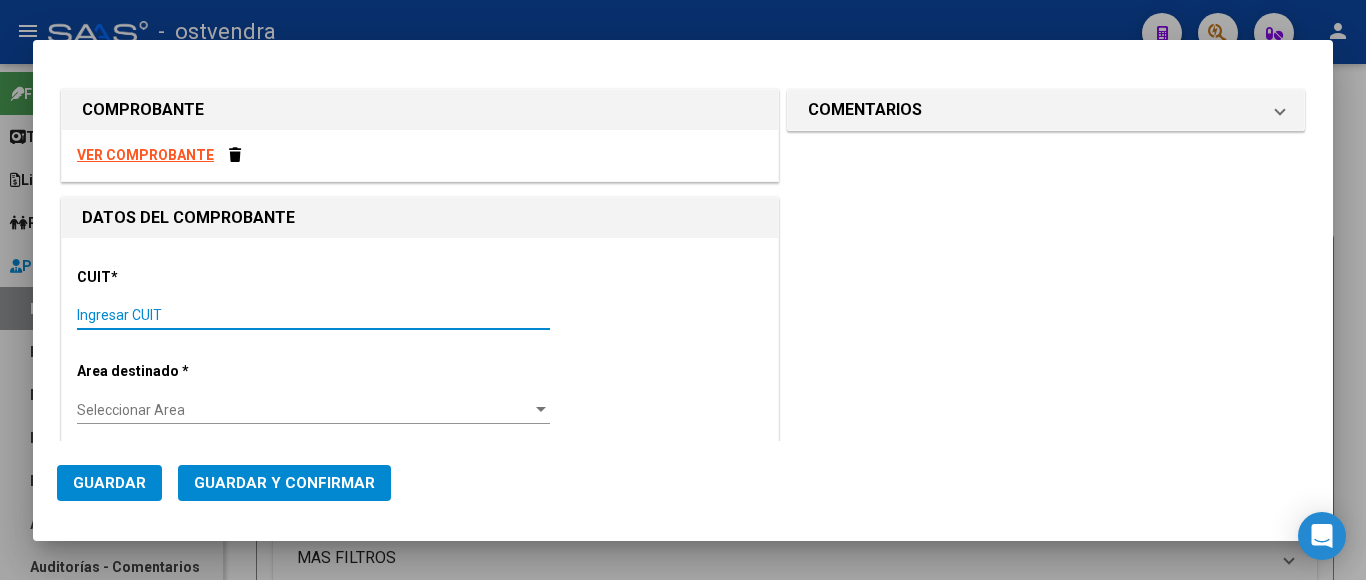 click on "Ingresar CUIT" at bounding box center [313, 315] 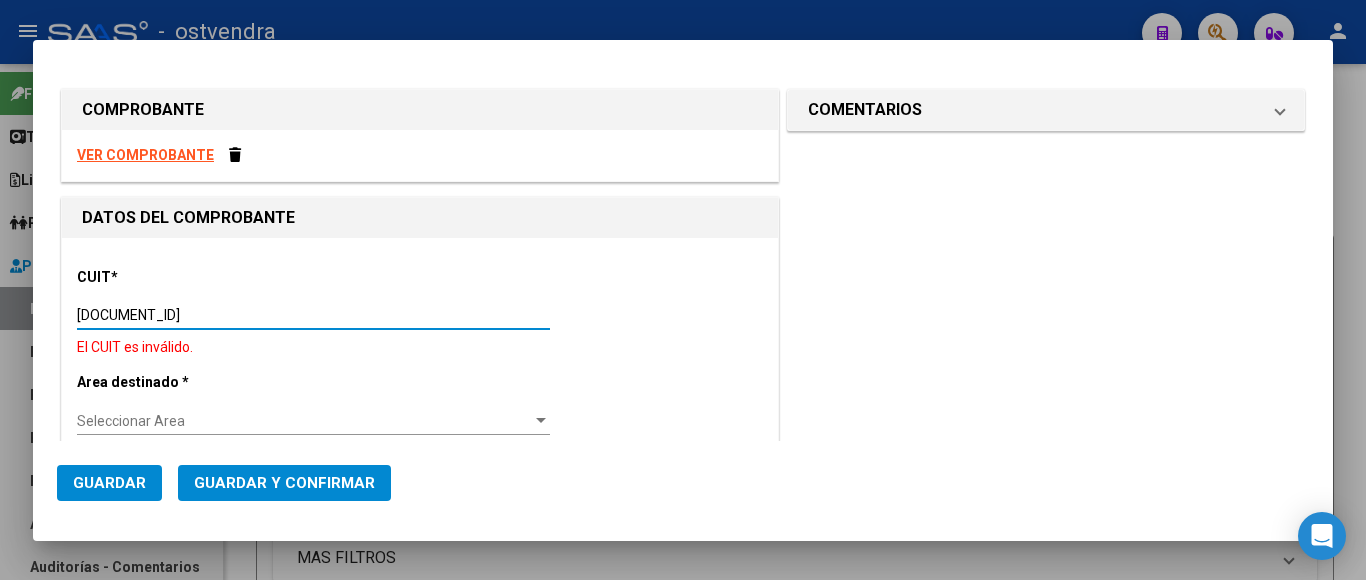 type on "30-62698339-8" 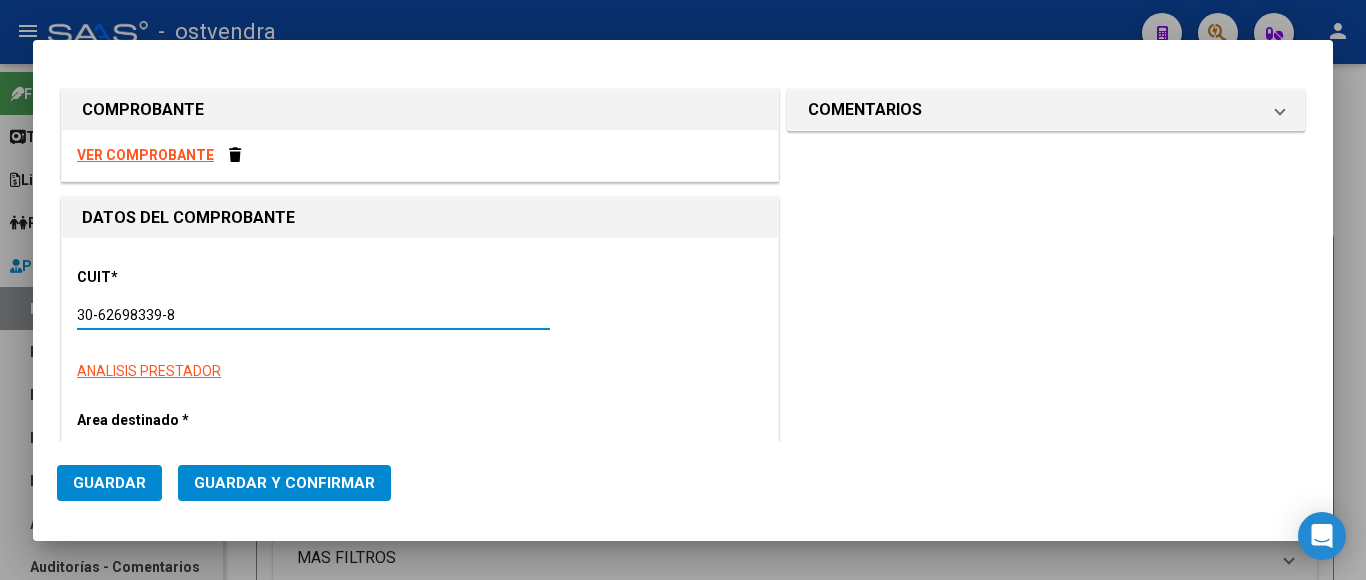 type on "109" 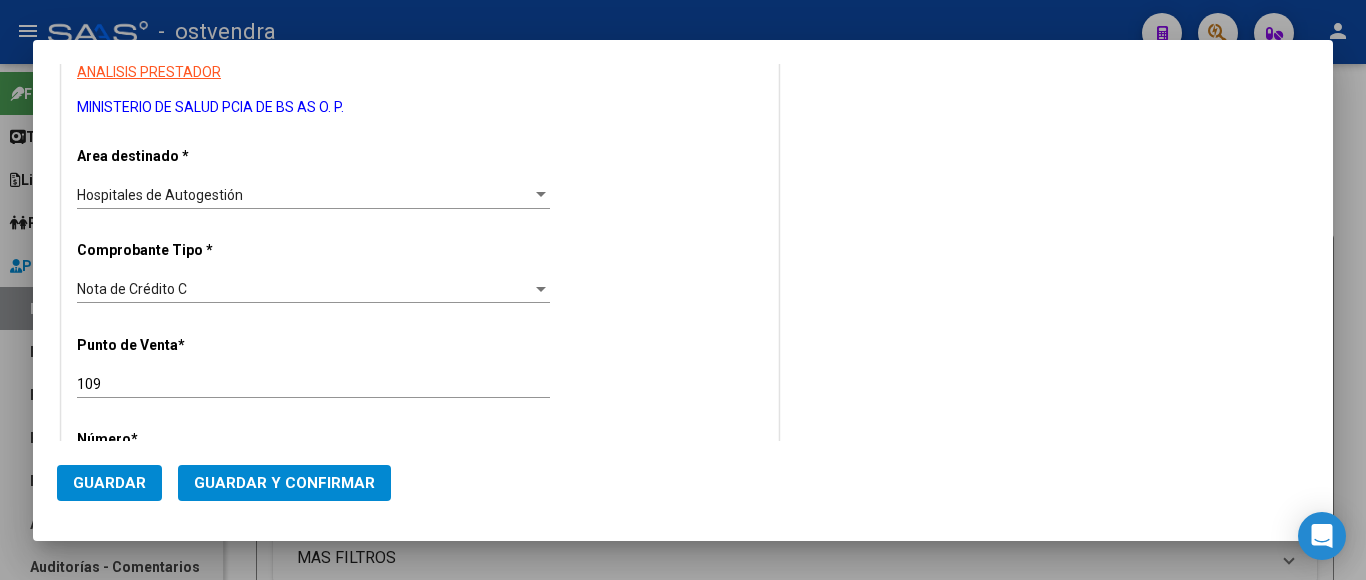 scroll, scrollTop: 300, scrollLeft: 0, axis: vertical 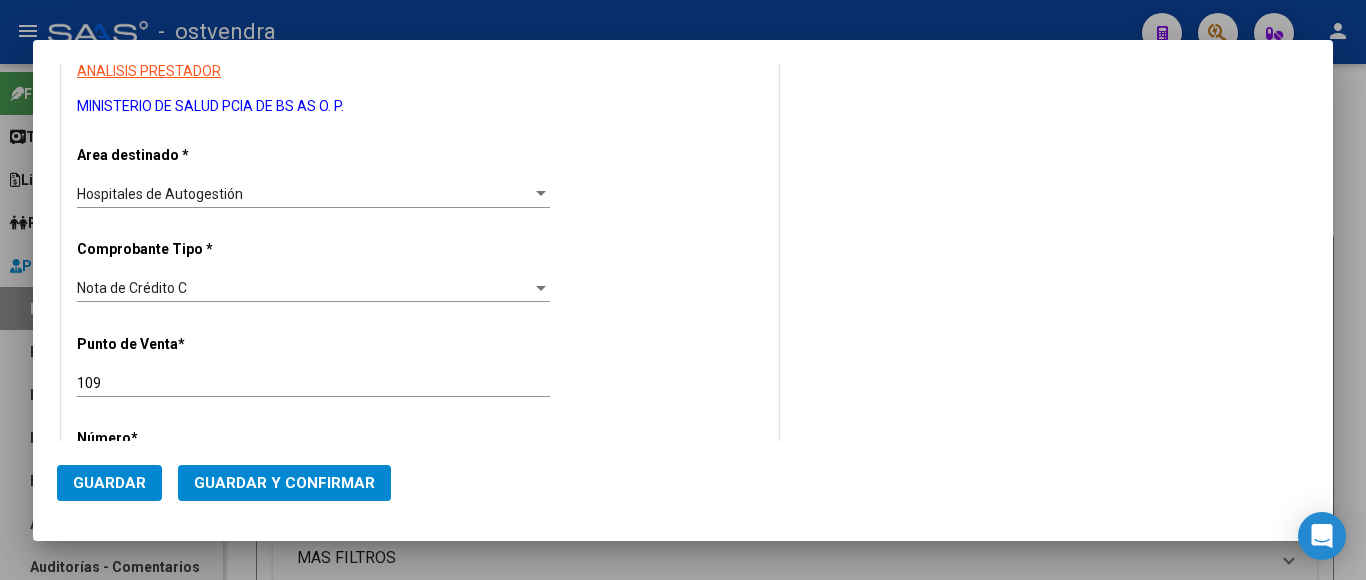 type on "30-62698339-8" 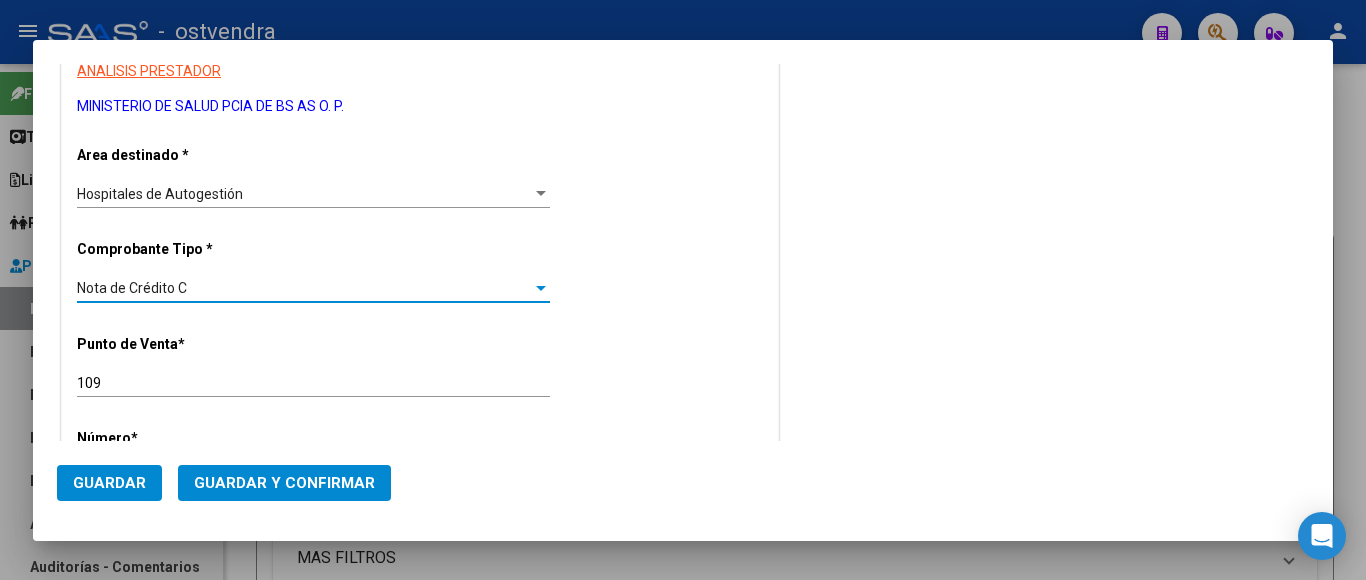 click on "Nota de Crédito C" at bounding box center [304, 288] 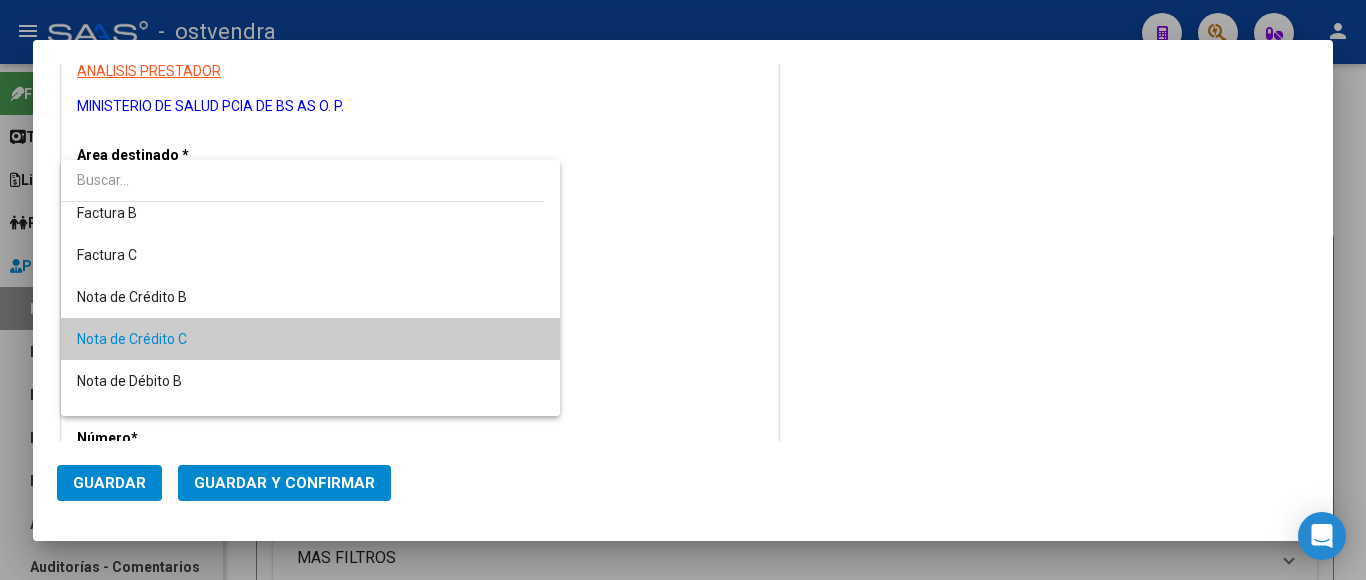 scroll, scrollTop: 3, scrollLeft: 0, axis: vertical 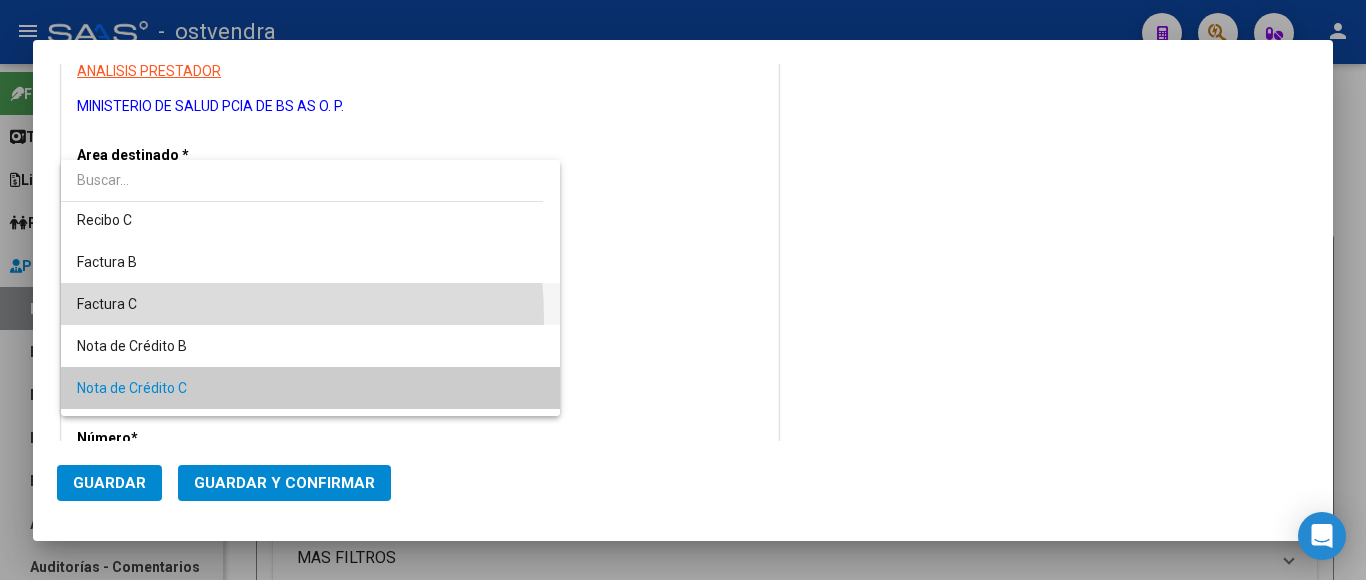 click on "Factura C" at bounding box center [310, 304] 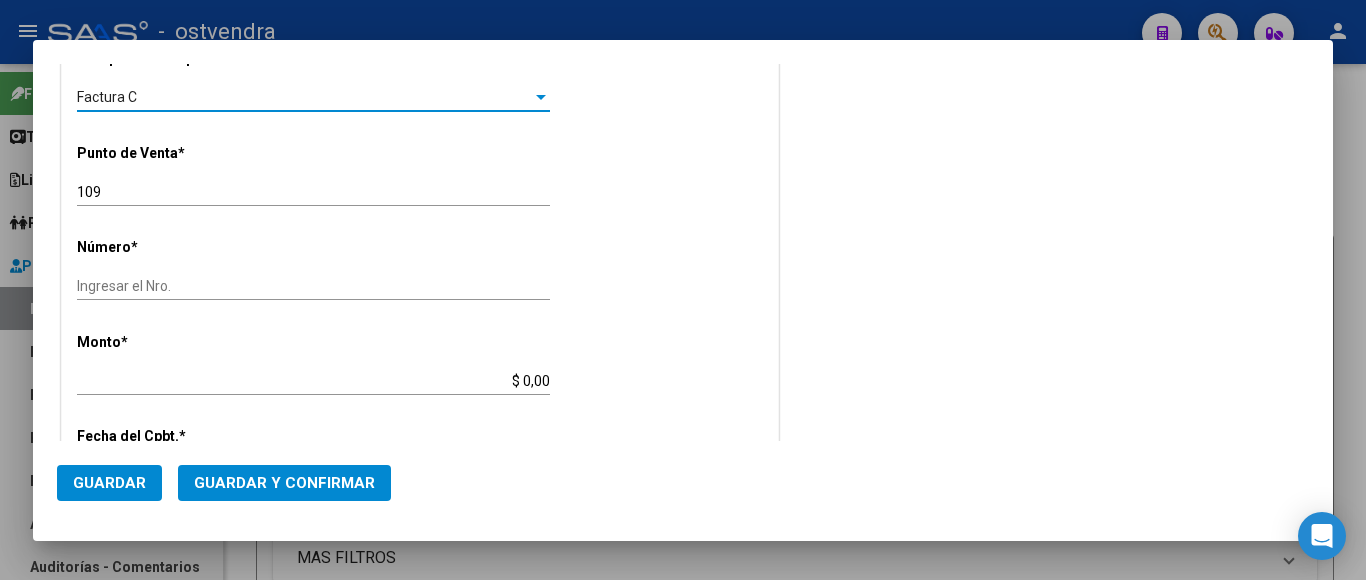 scroll, scrollTop: 500, scrollLeft: 0, axis: vertical 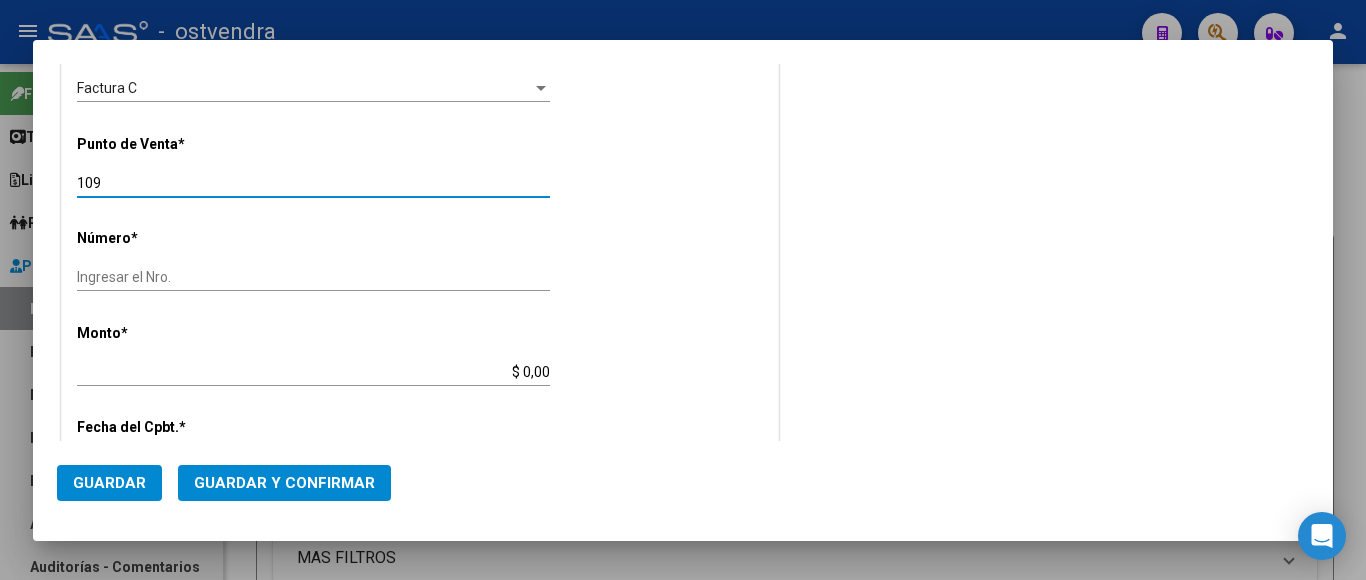 drag, startPoint x: 125, startPoint y: 184, endPoint x: 80, endPoint y: 184, distance: 45 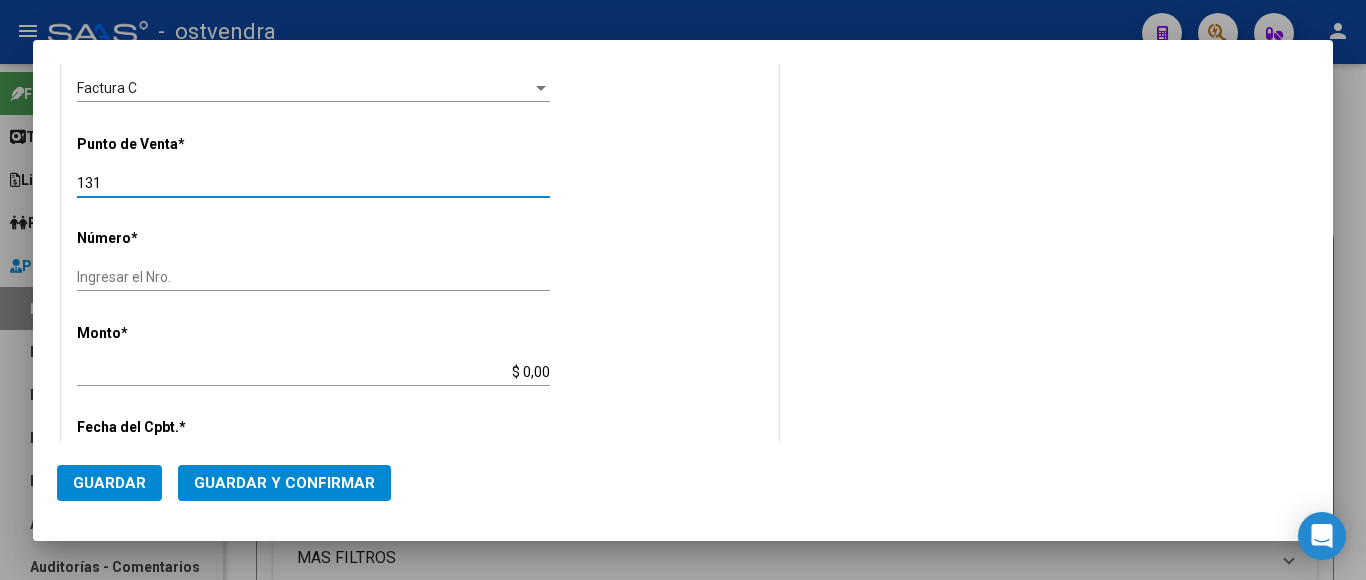 type on "131" 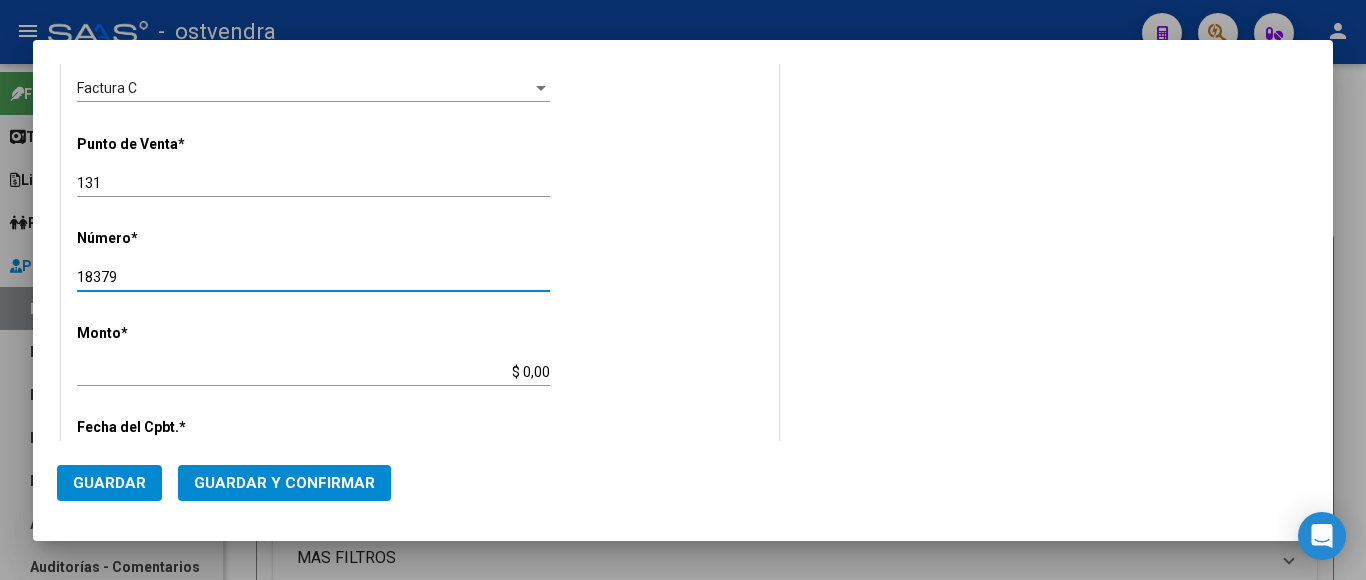 type on "[NUMBER]" 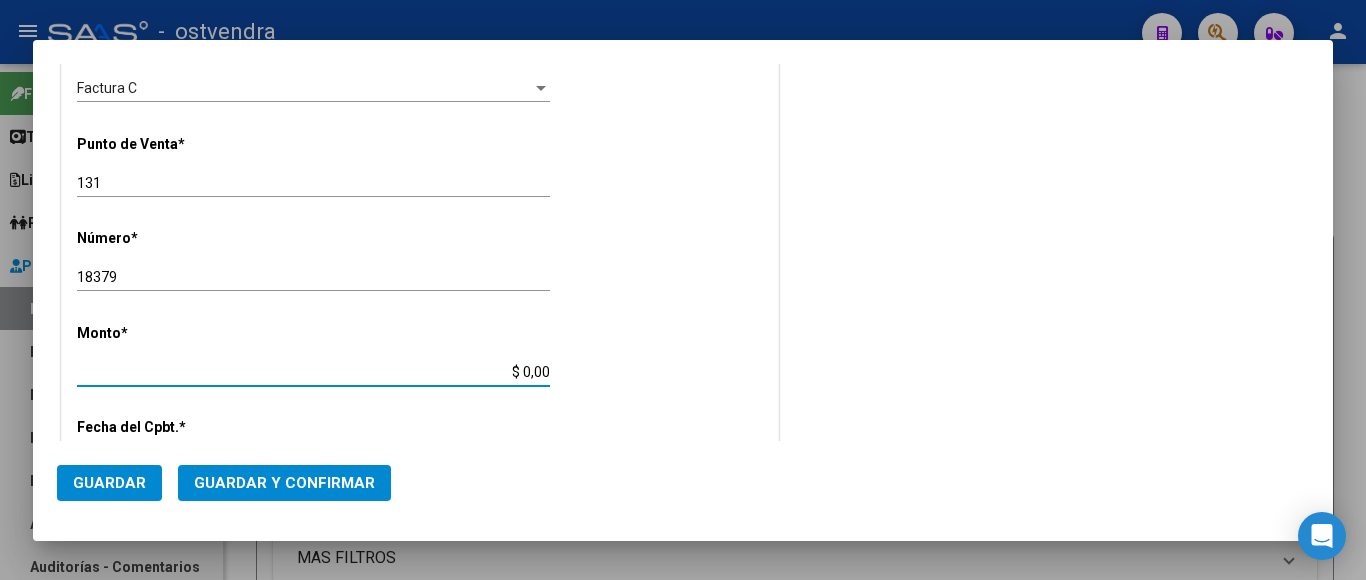drag, startPoint x: 498, startPoint y: 373, endPoint x: 665, endPoint y: 386, distance: 167.50522 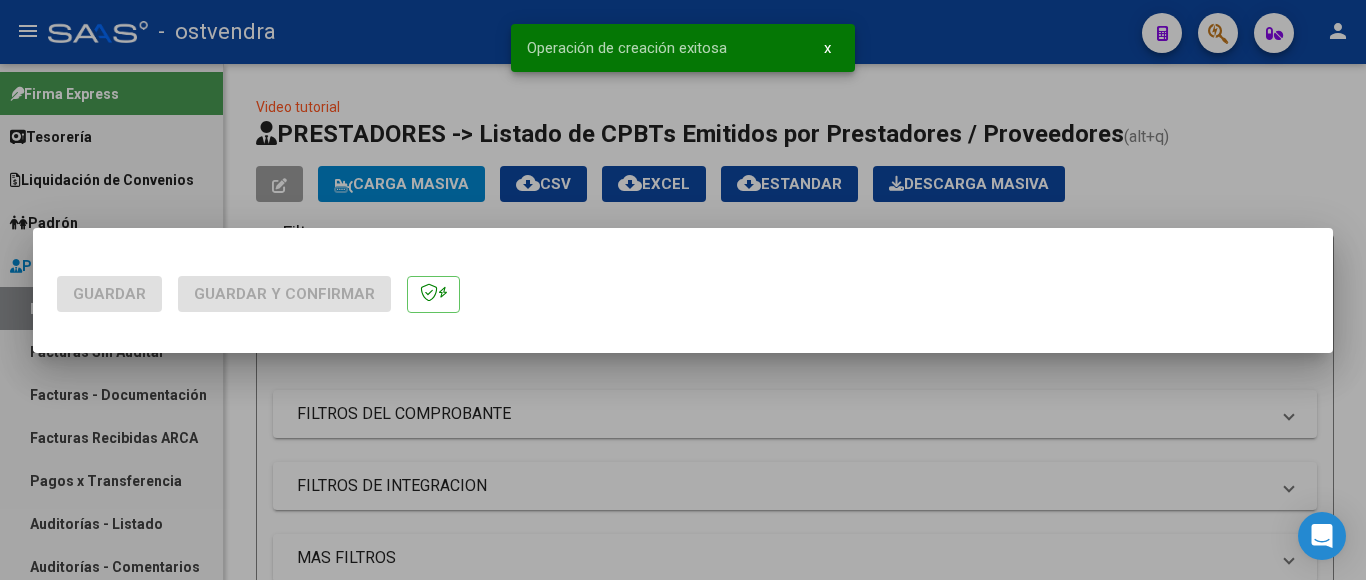 scroll, scrollTop: 0, scrollLeft: 0, axis: both 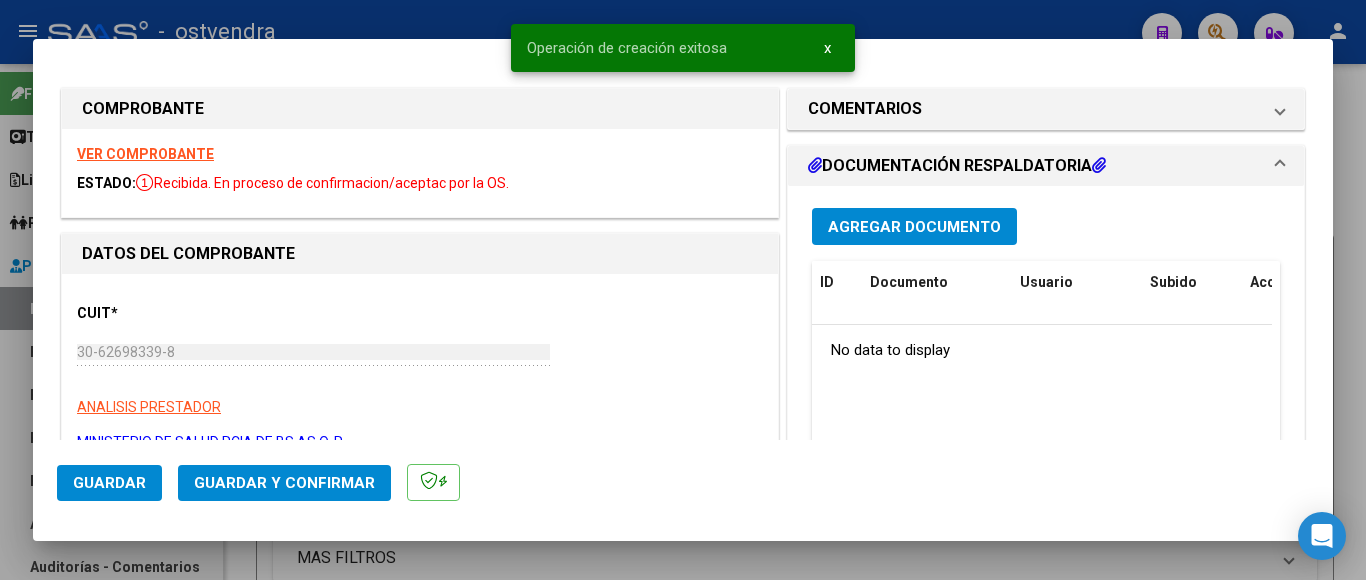 type on "2025-08-25" 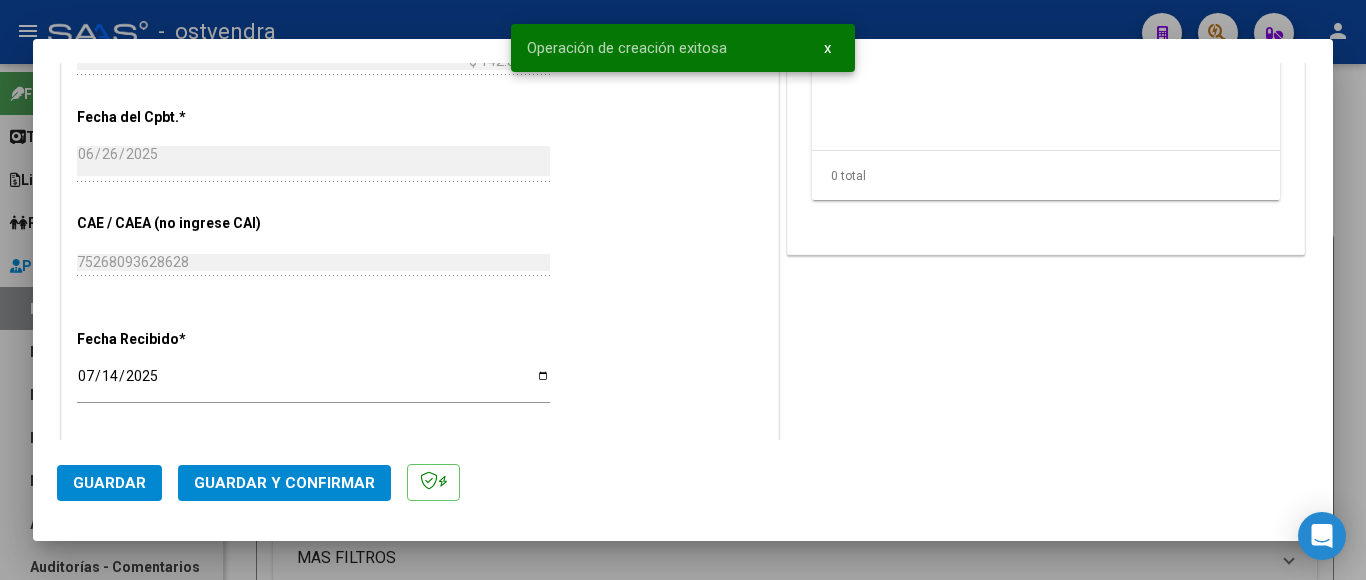 scroll, scrollTop: 900, scrollLeft: 0, axis: vertical 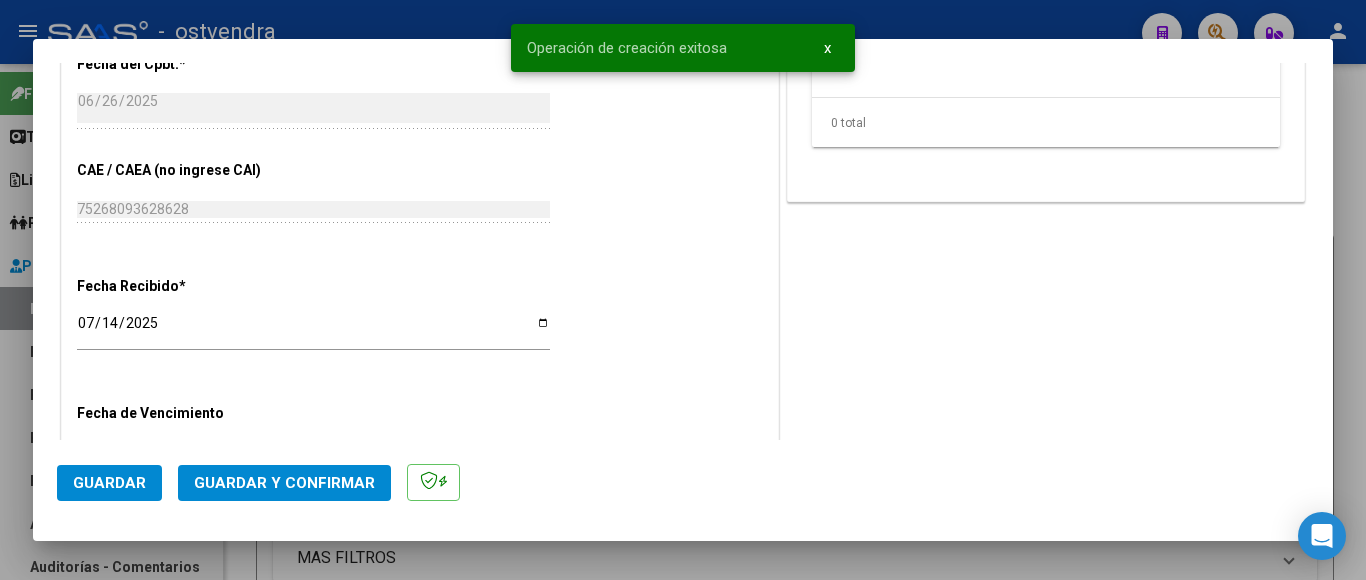 click on "2025-07-14" at bounding box center (313, 330) 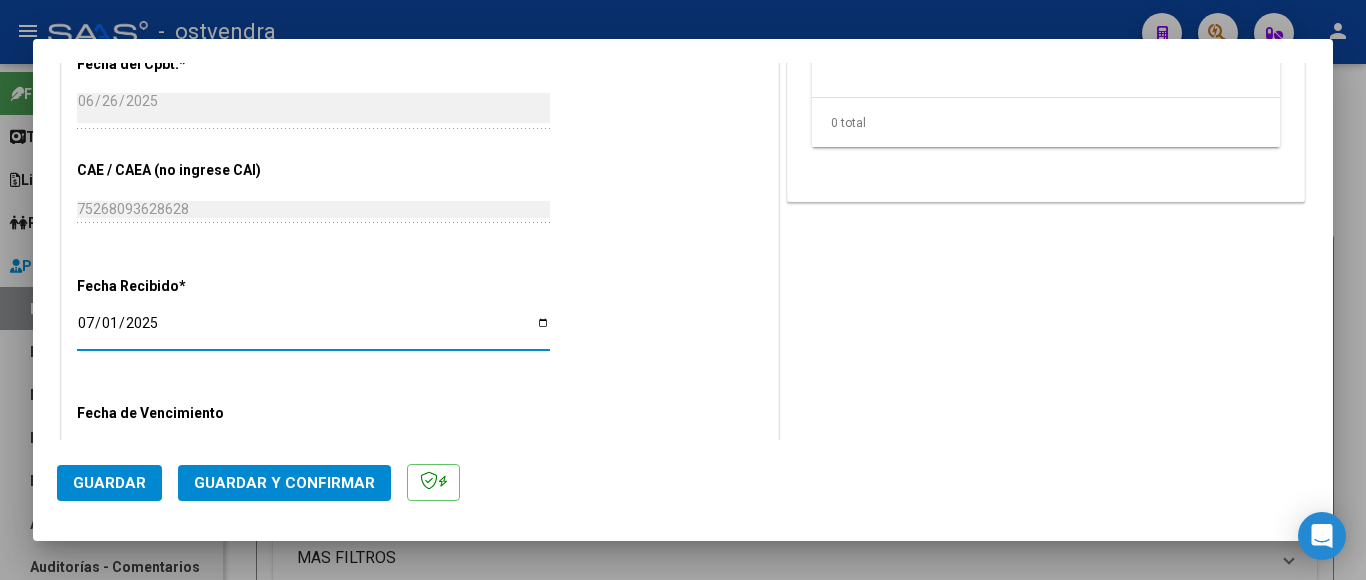 type on "2025-07-11" 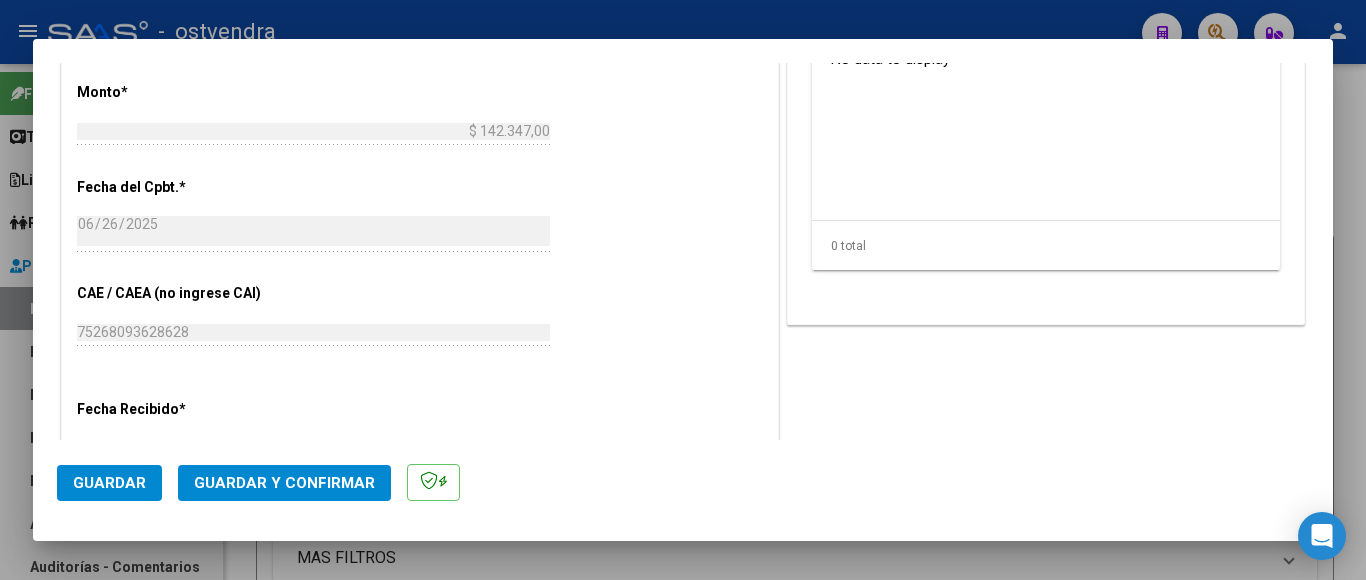 scroll, scrollTop: 729, scrollLeft: 0, axis: vertical 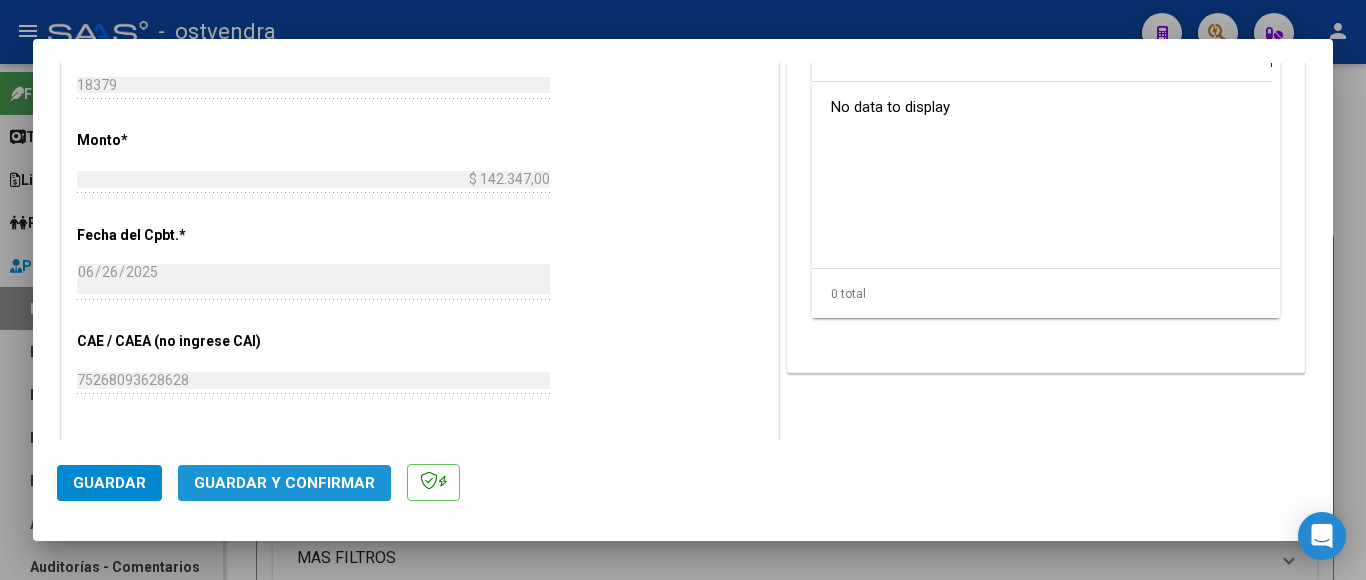 click on "Guardar y Confirmar" 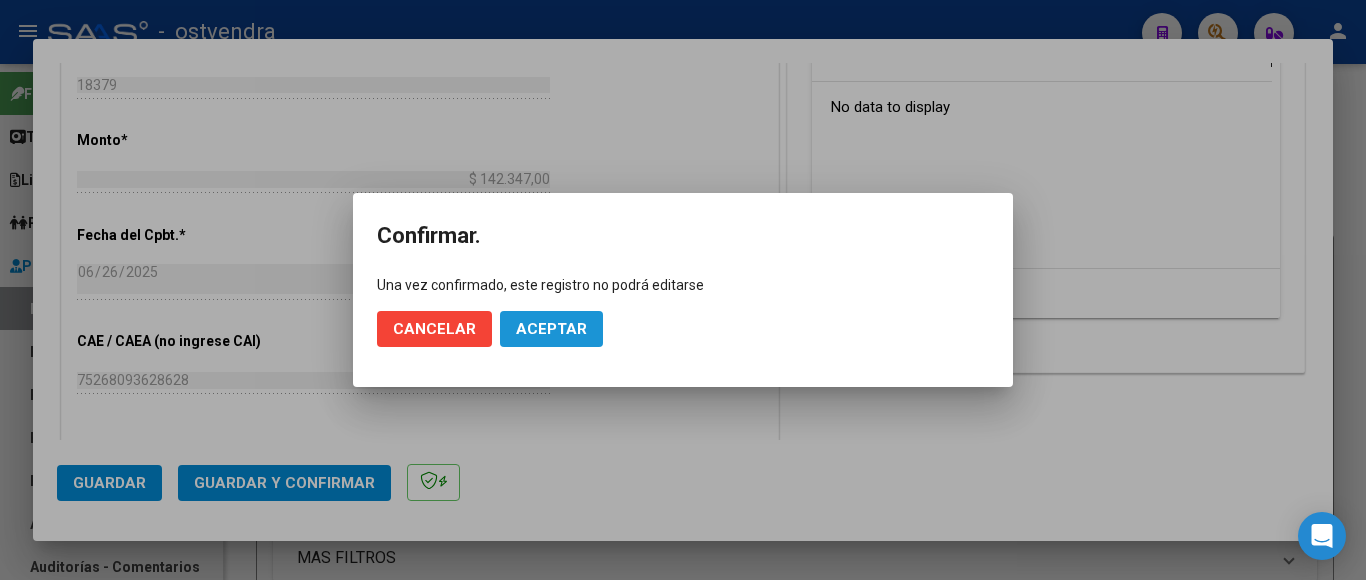 click on "Aceptar" 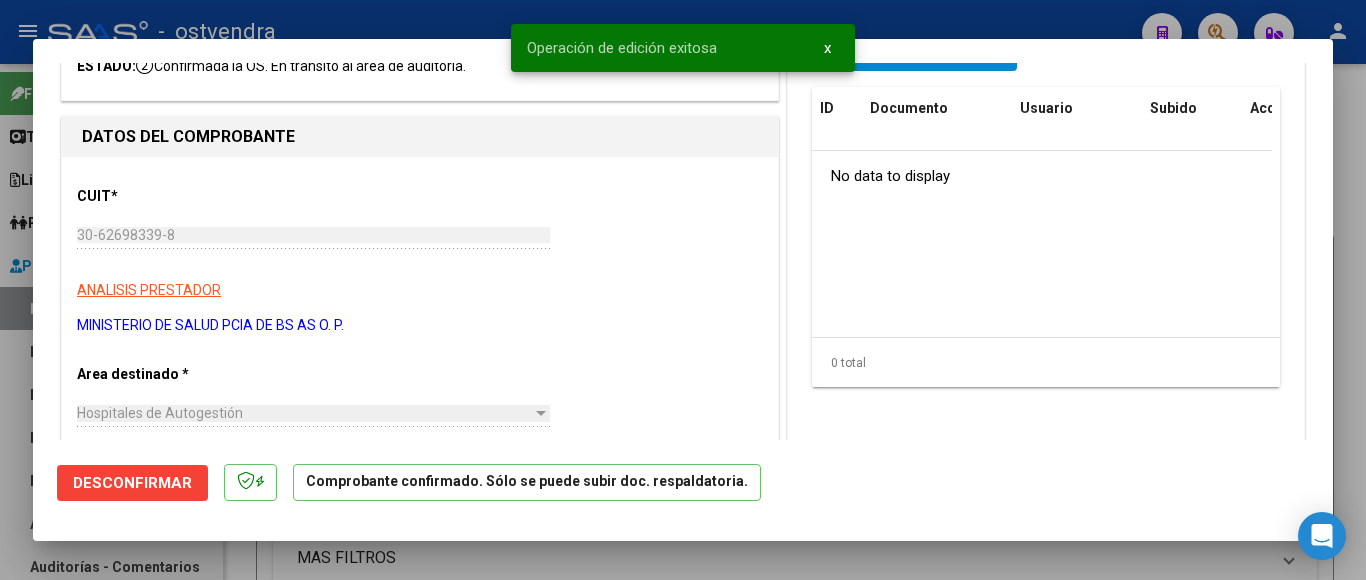 scroll, scrollTop: 0, scrollLeft: 0, axis: both 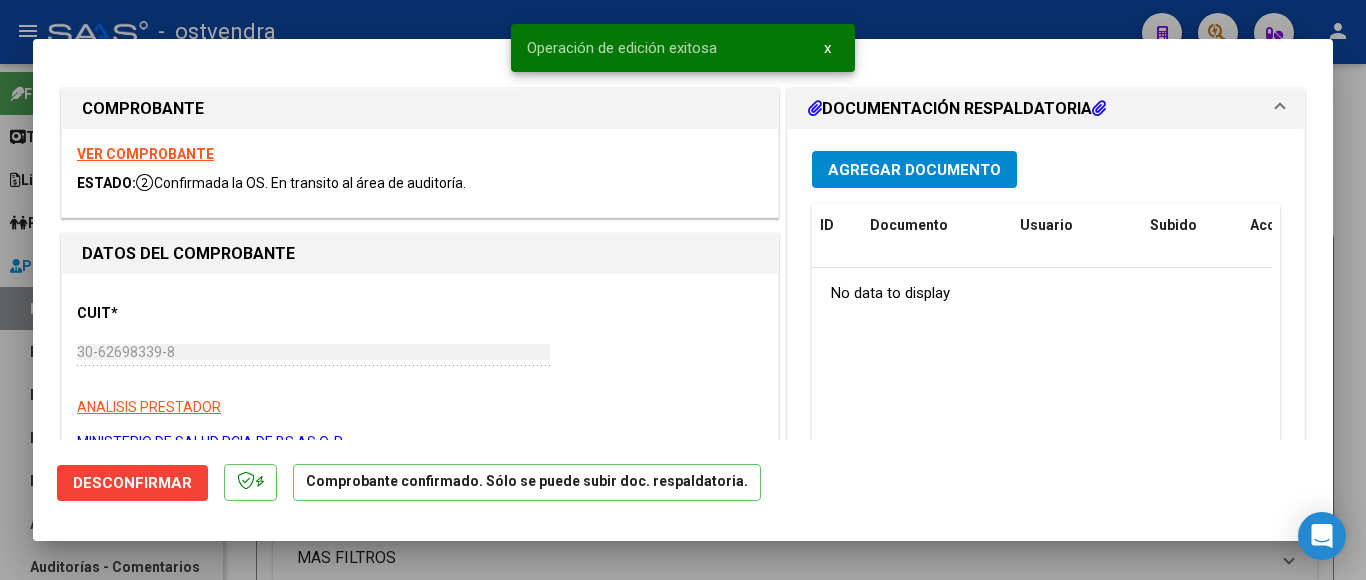 click on "Agregar Documento" at bounding box center [914, 170] 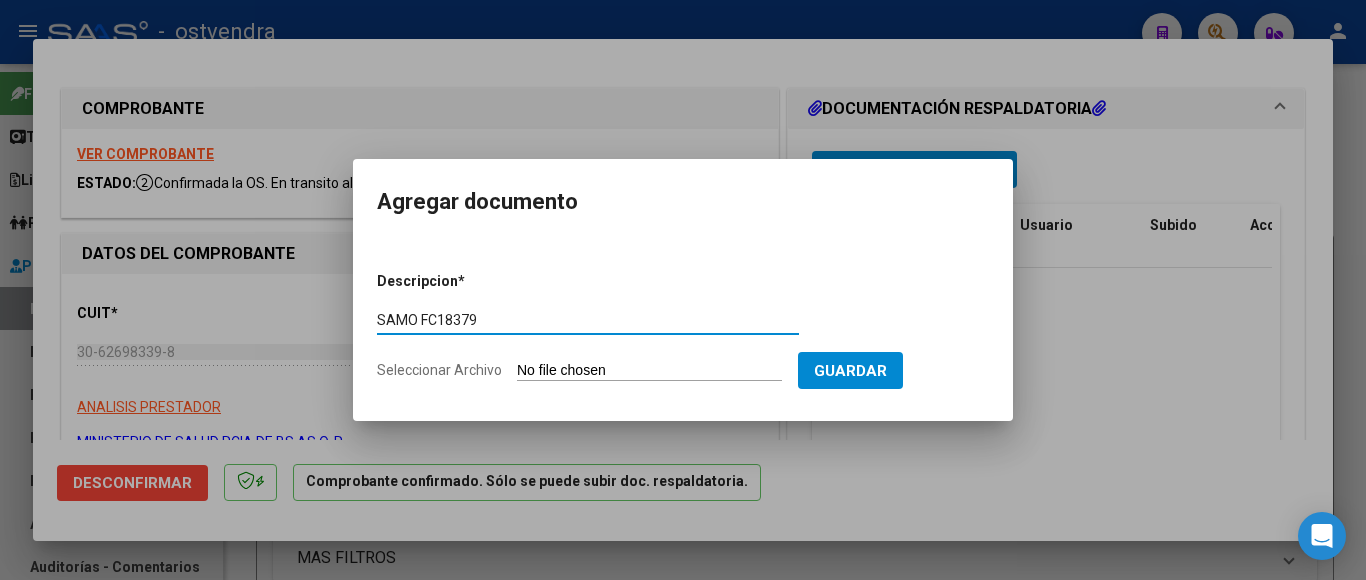 type on "SAMO FC18379" 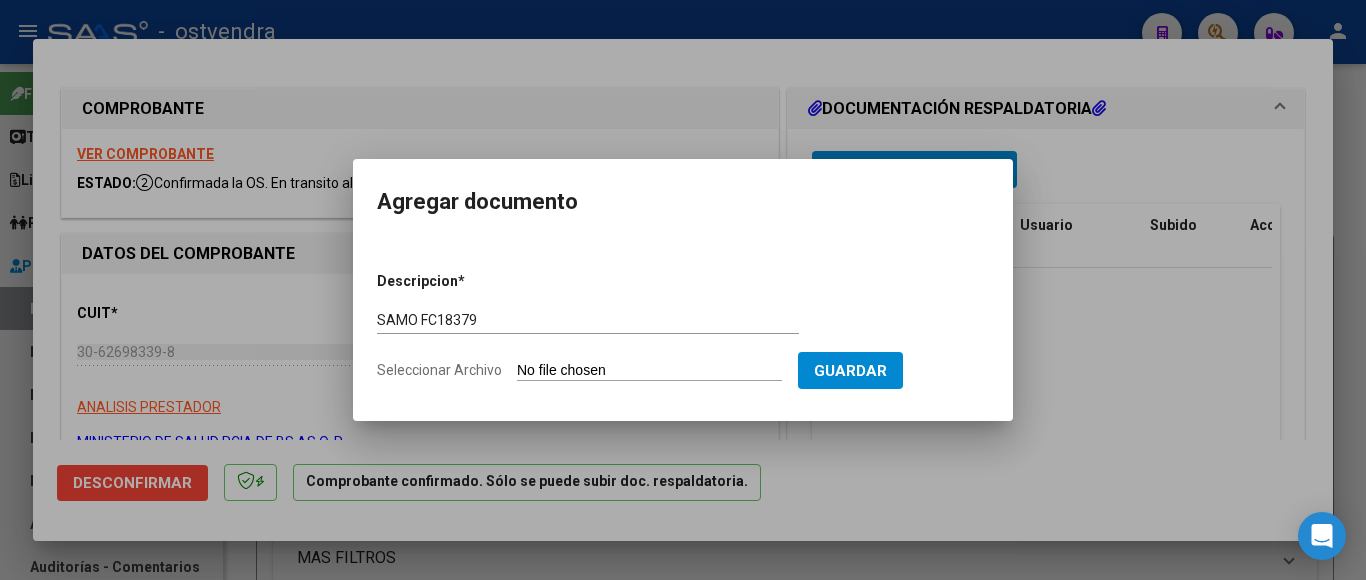 click on "Seleccionar Archivo" at bounding box center (649, 371) 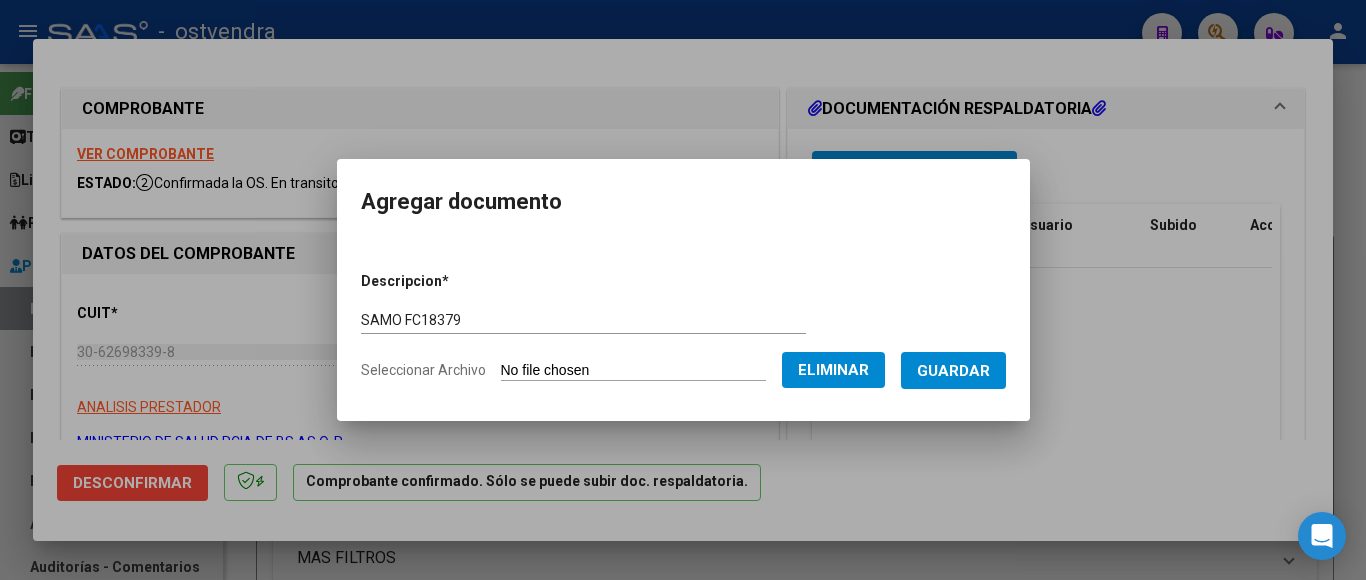click on "Guardar" at bounding box center [953, 371] 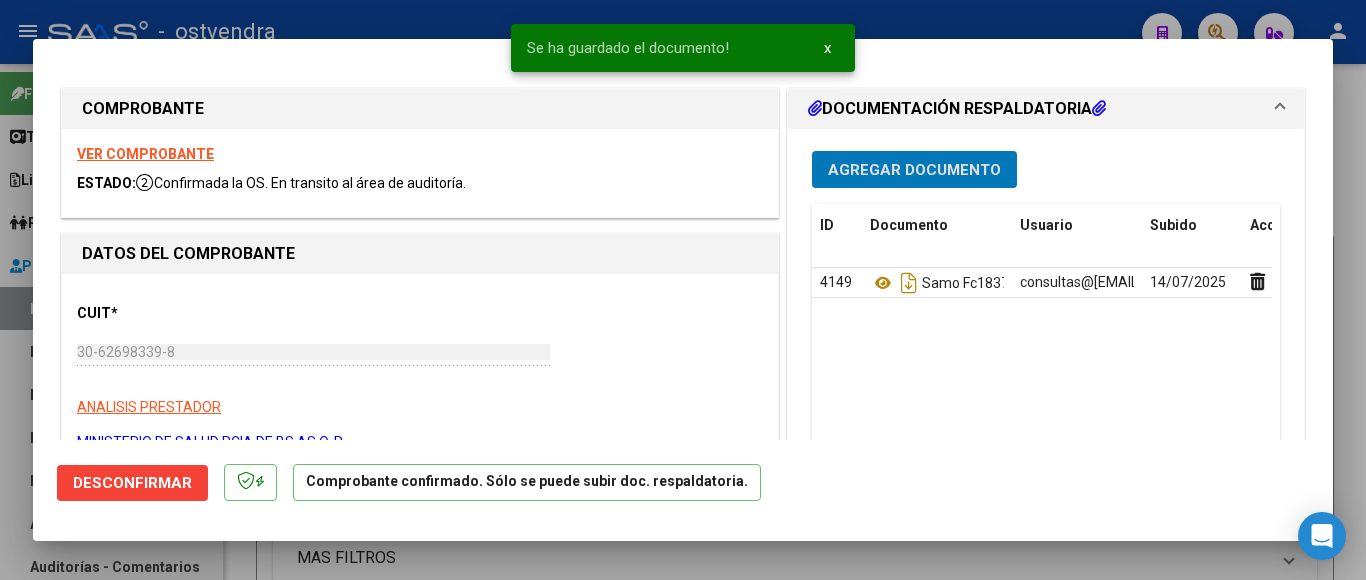 click at bounding box center (683, 290) 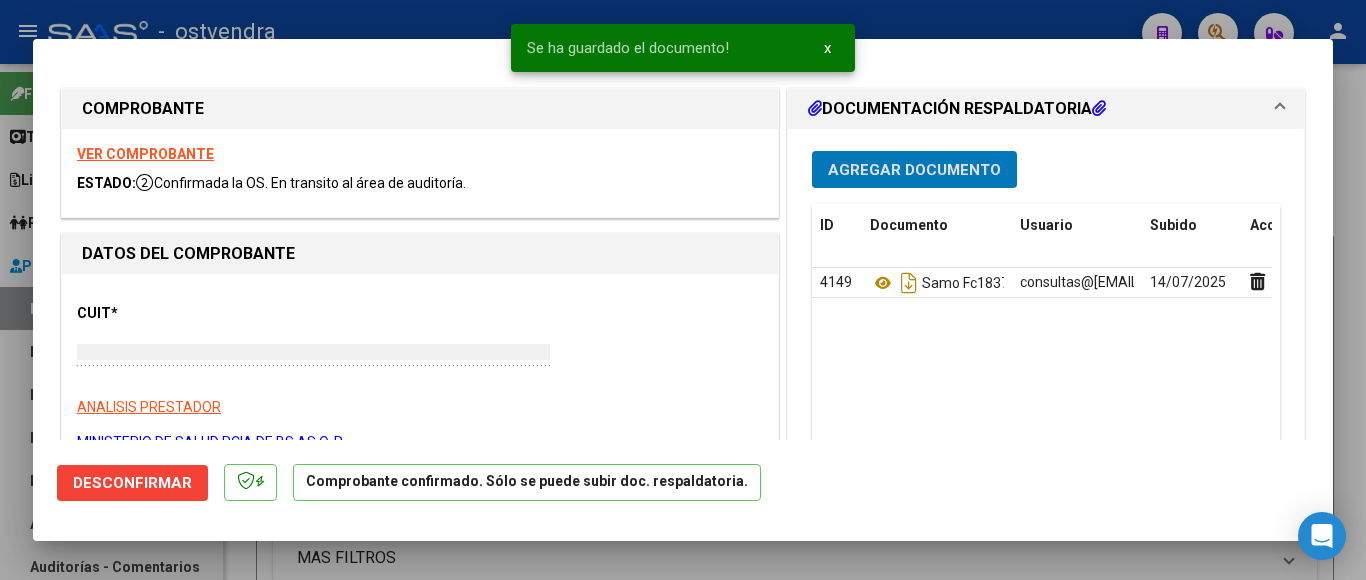 type 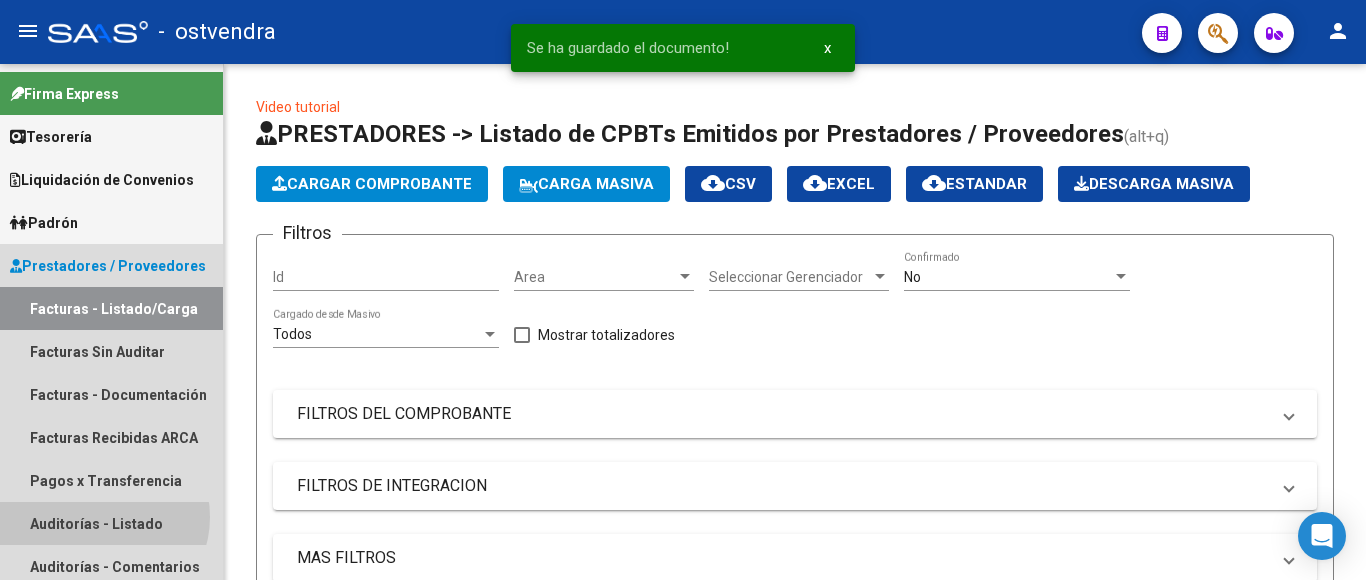 click on "Auditorías - Listado" at bounding box center (111, 523) 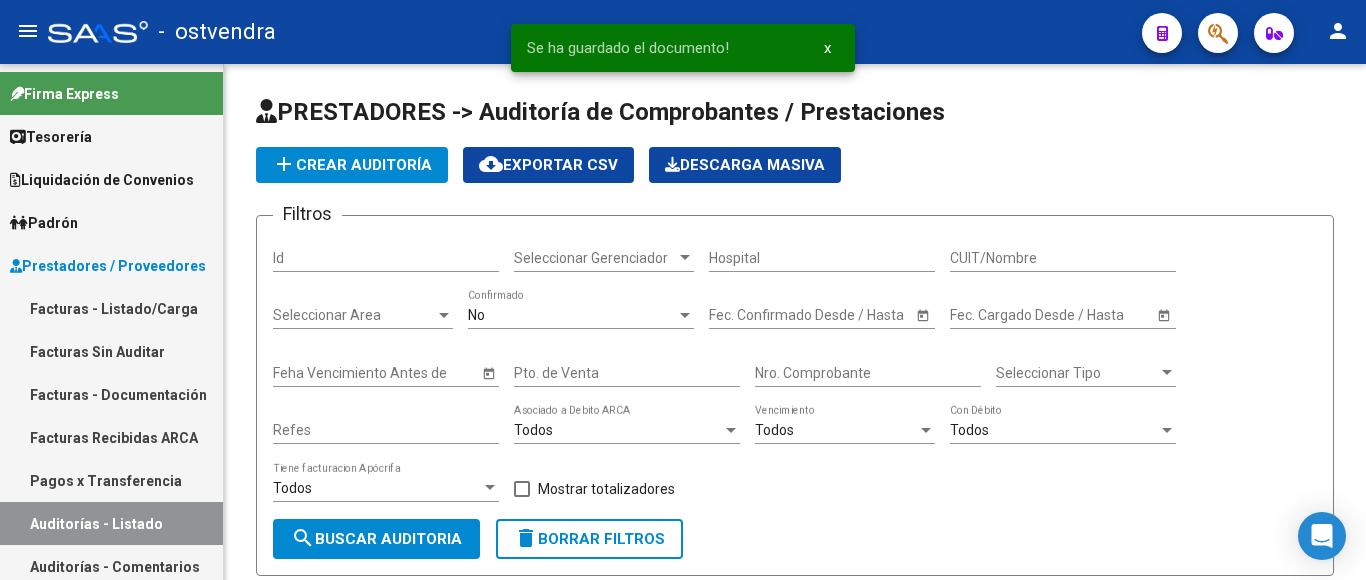 click on "add  Crear Auditoría" 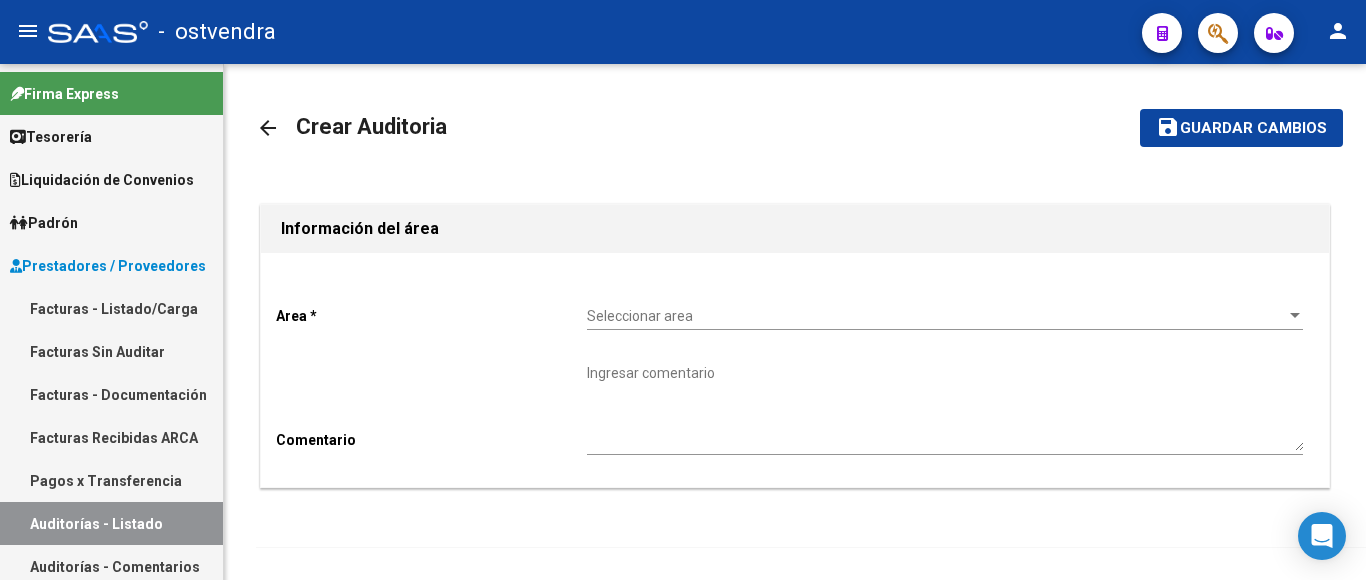 click on "Seleccionar area" at bounding box center (936, 316) 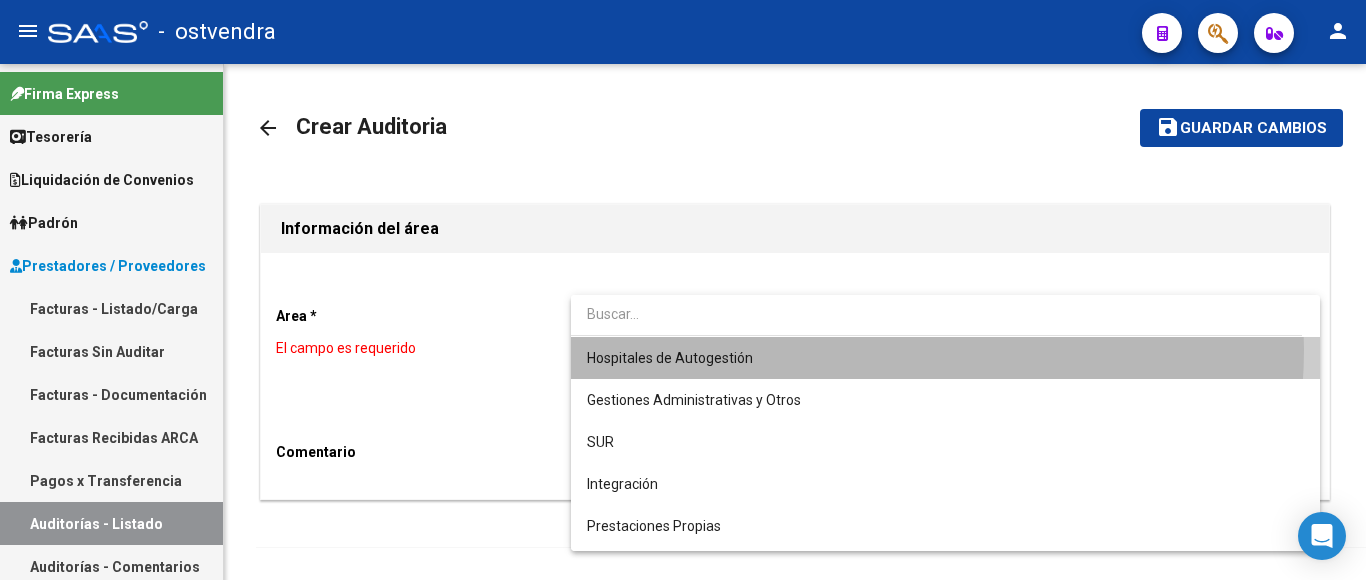 click on "Hospitales de Autogestión" at bounding box center (945, 358) 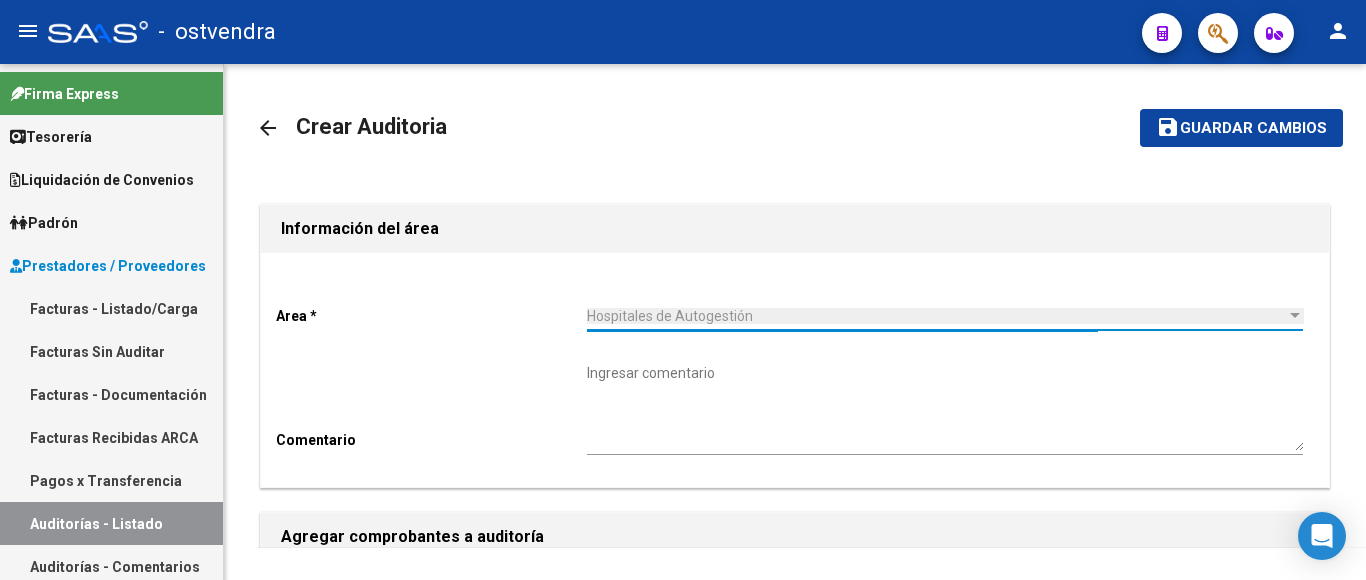 scroll, scrollTop: 400, scrollLeft: 0, axis: vertical 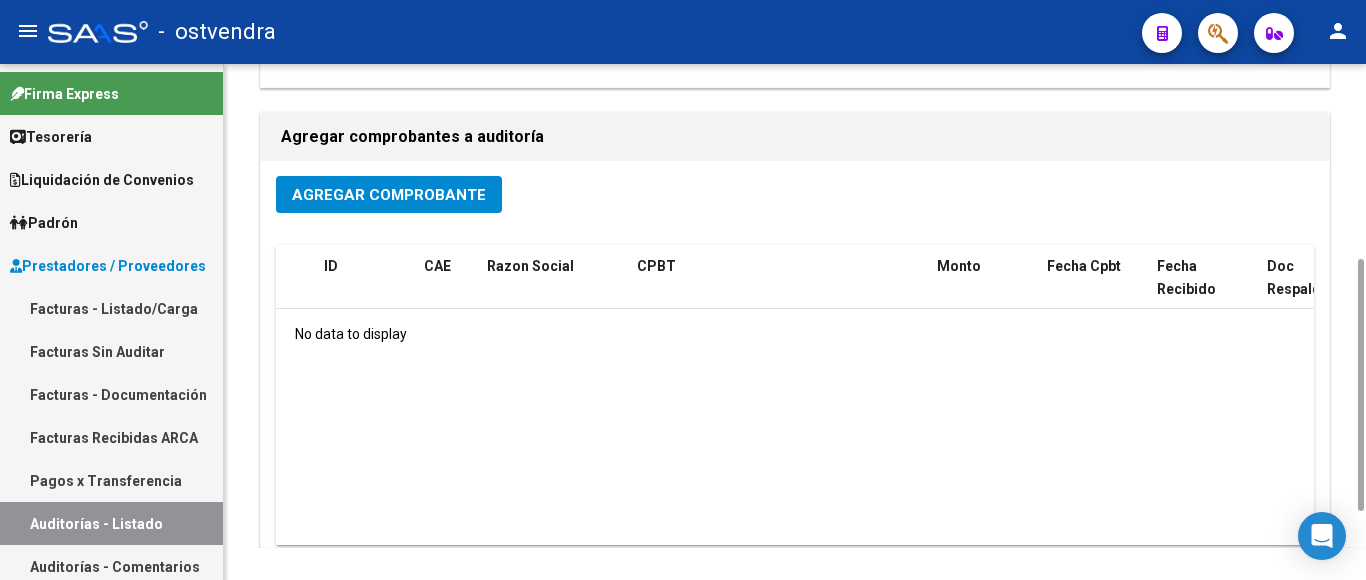 click on "Agregar Comprobante" 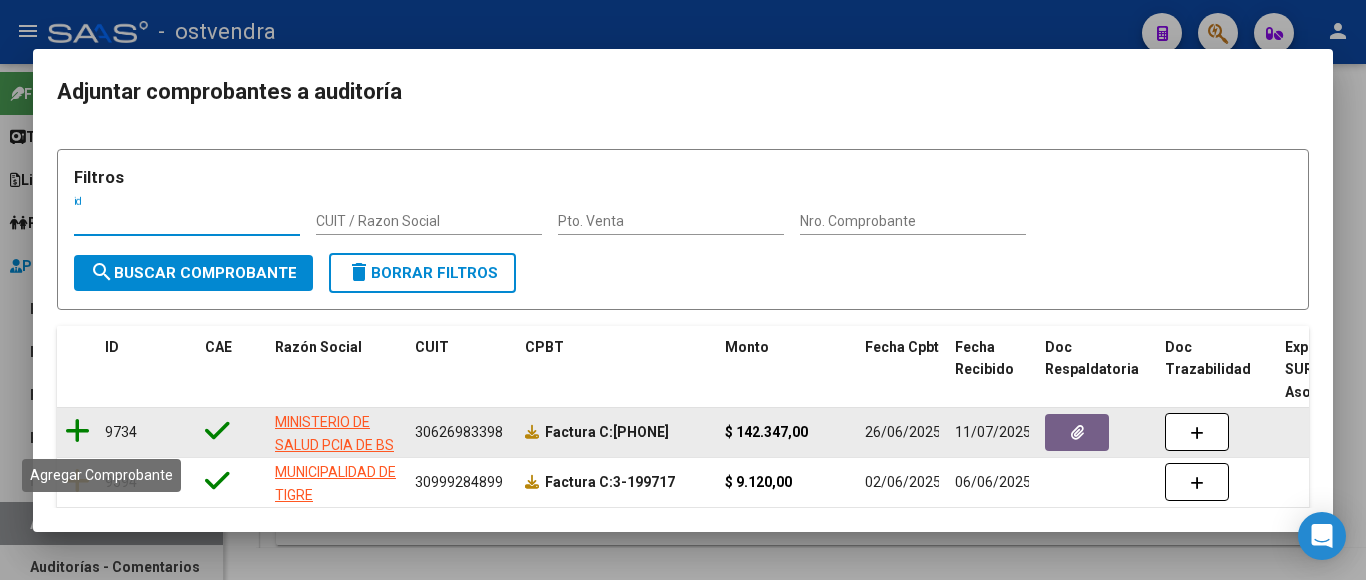click 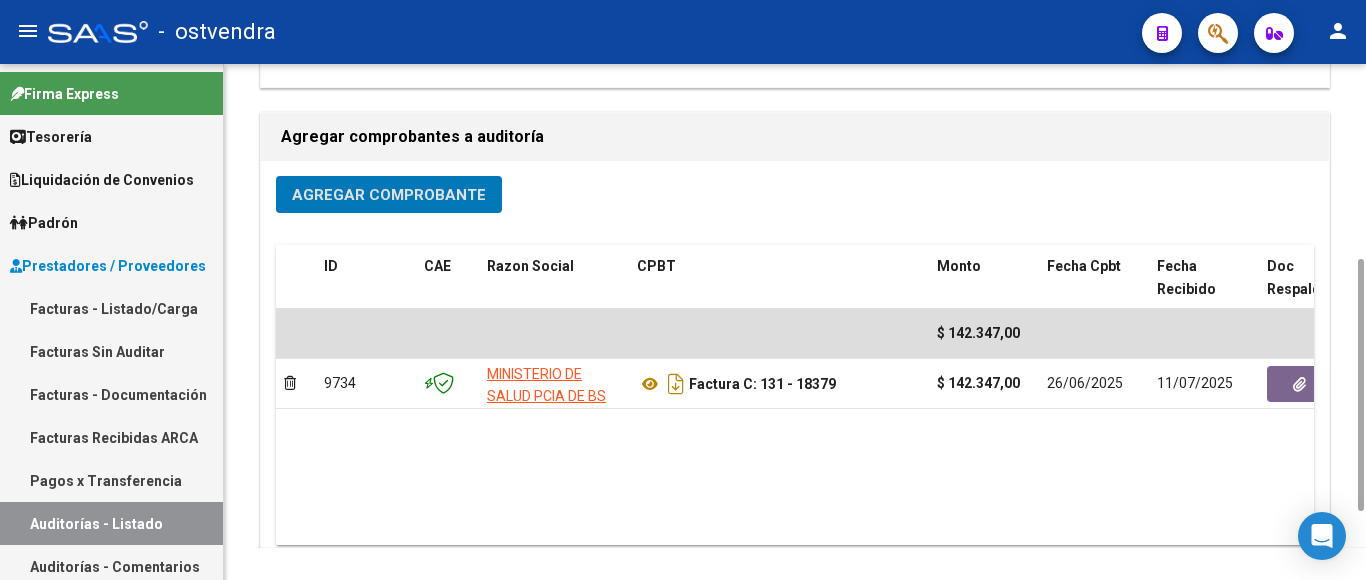 scroll, scrollTop: 0, scrollLeft: 0, axis: both 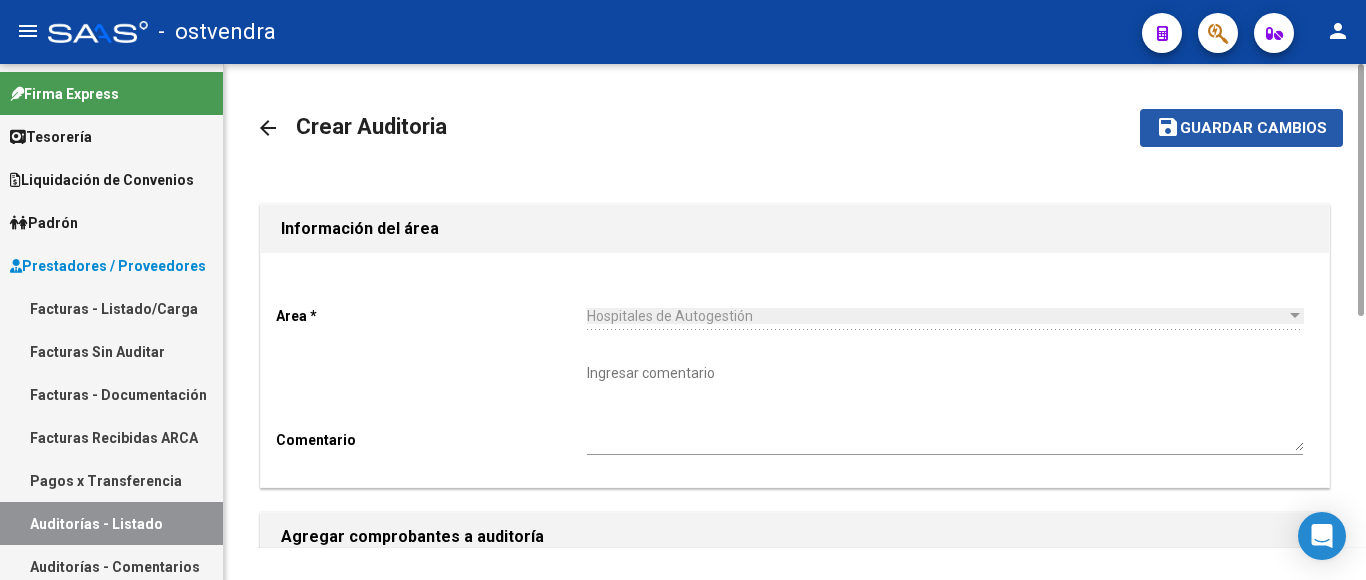 click on "save Guardar cambios" 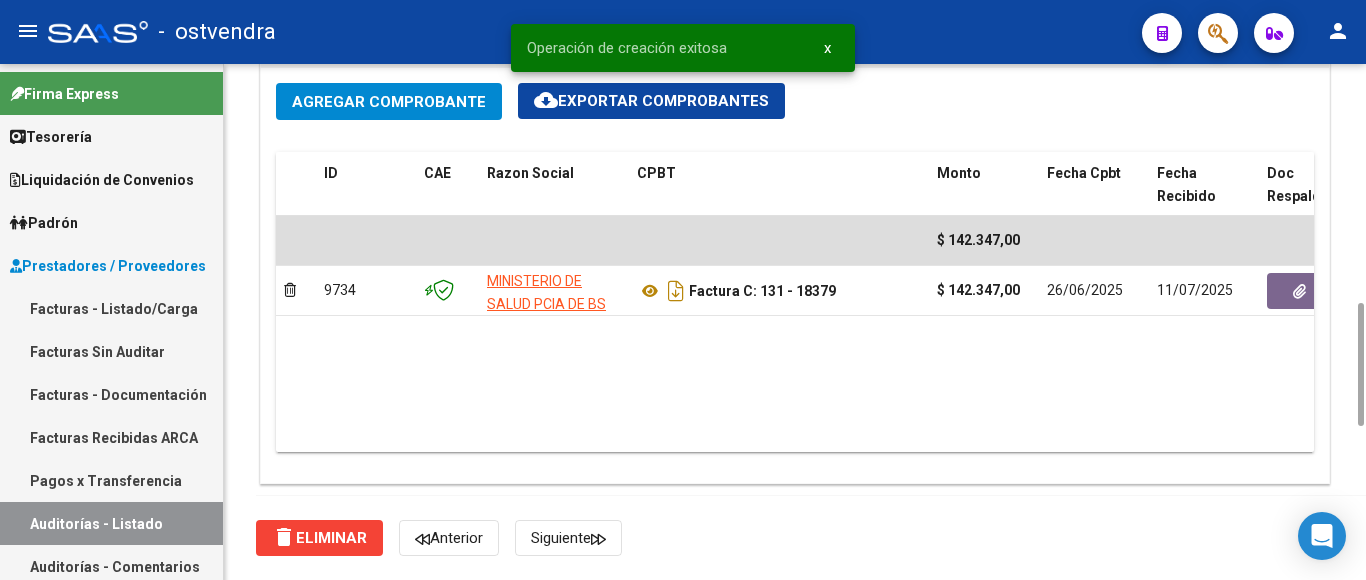 scroll, scrollTop: 1200, scrollLeft: 0, axis: vertical 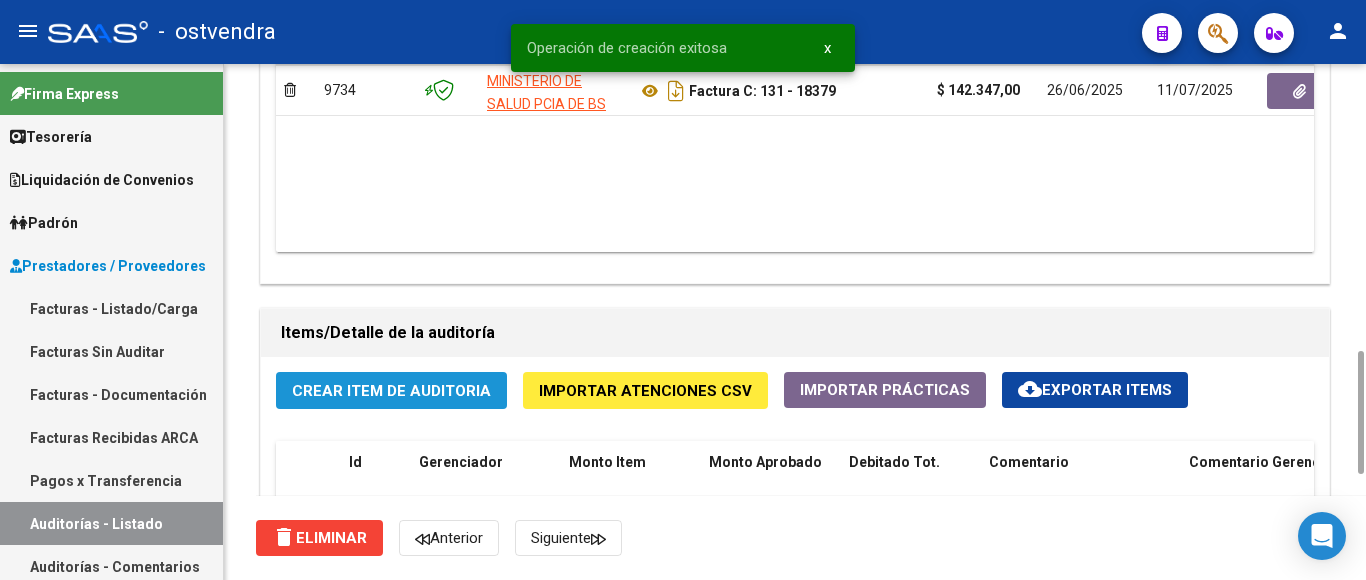 click on "Crear Item de Auditoria" 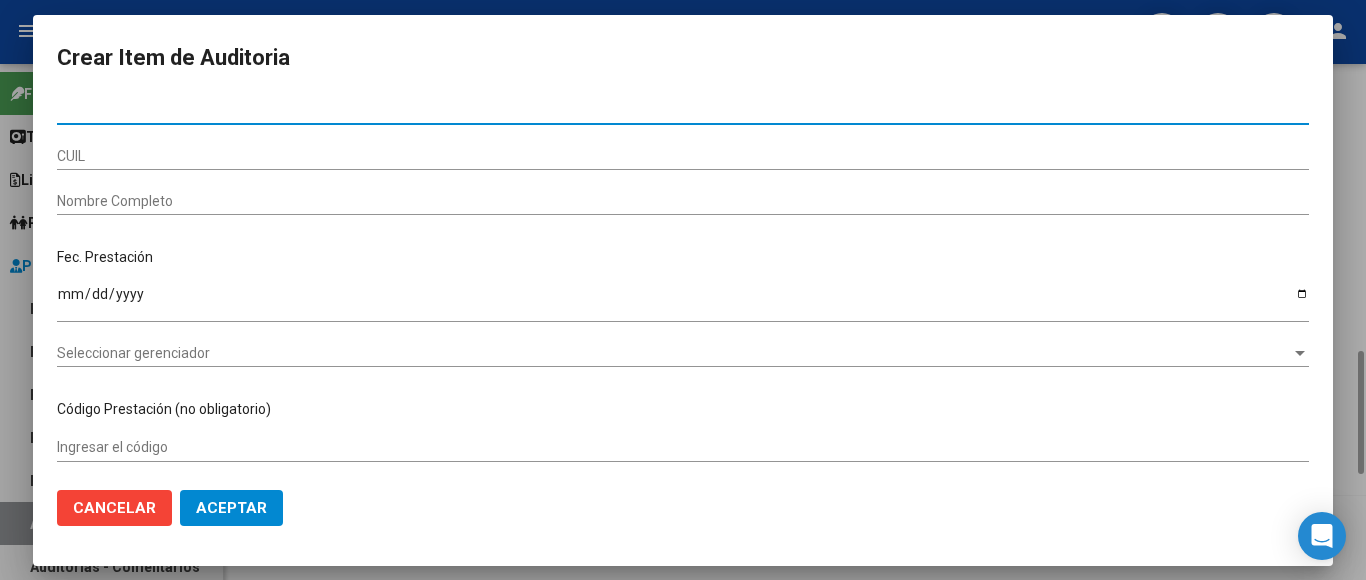 type on "44098815" 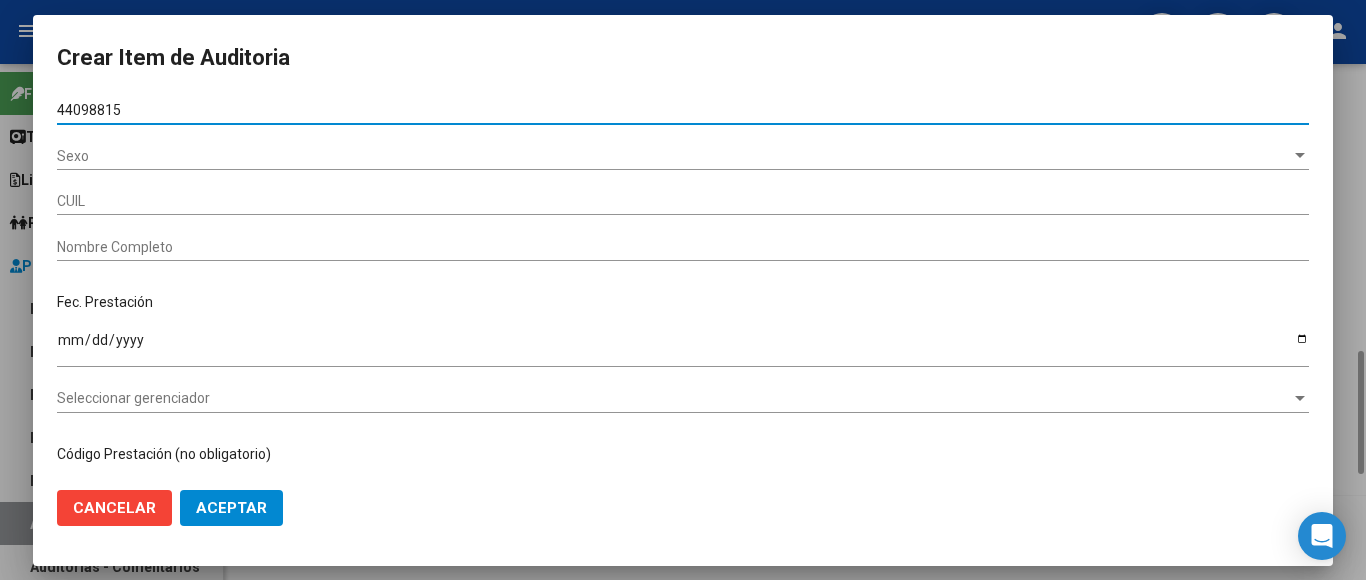 type on "20440988157" 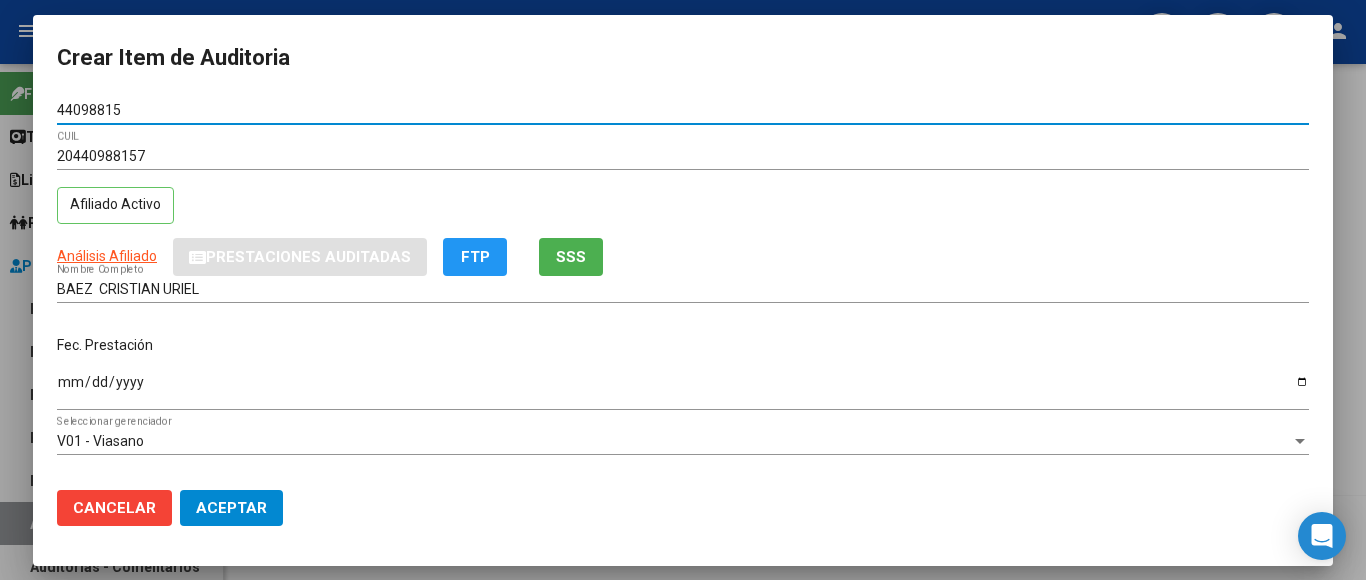 type on "44098815" 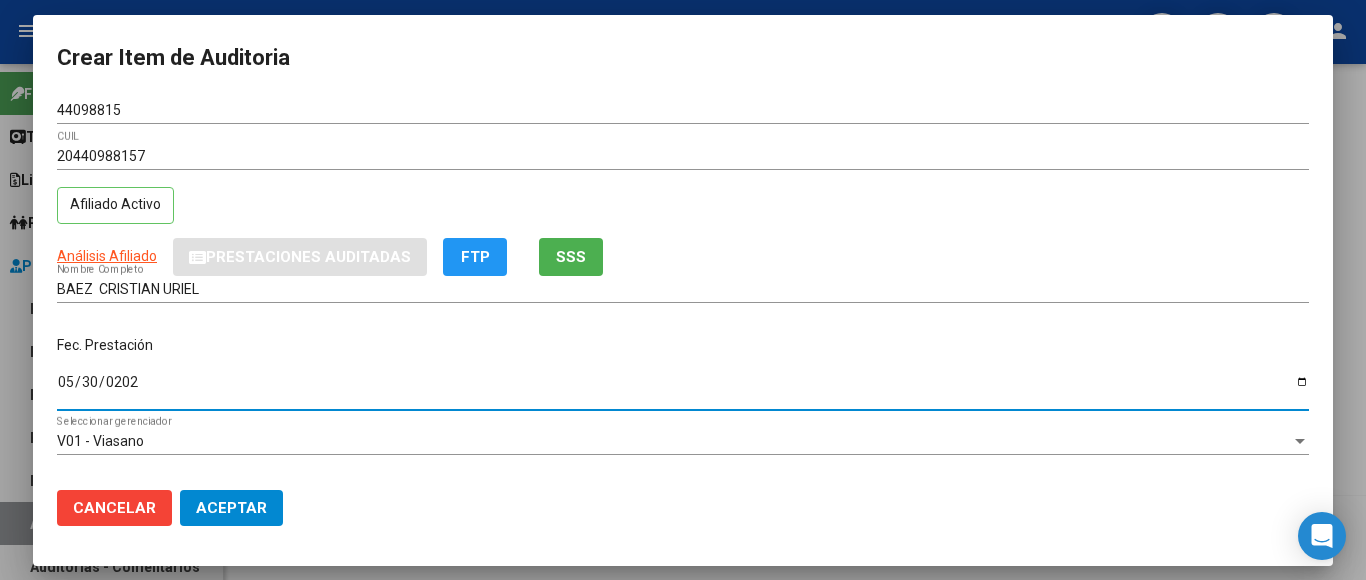 type on "2025-05-30" 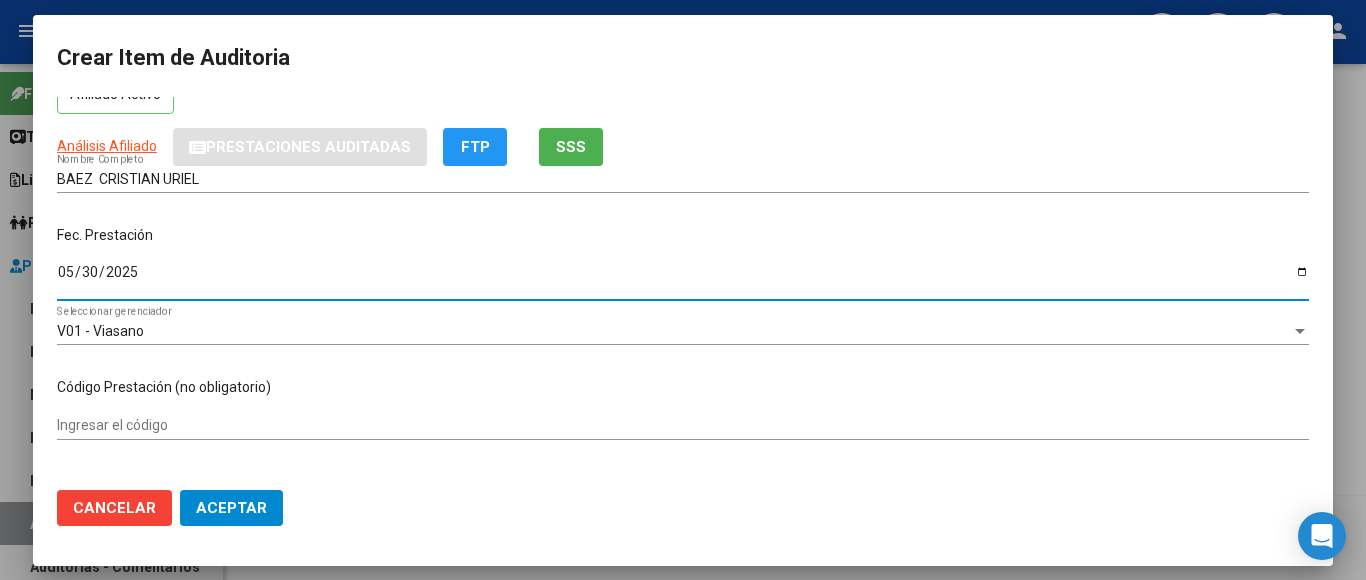 scroll, scrollTop: 300, scrollLeft: 0, axis: vertical 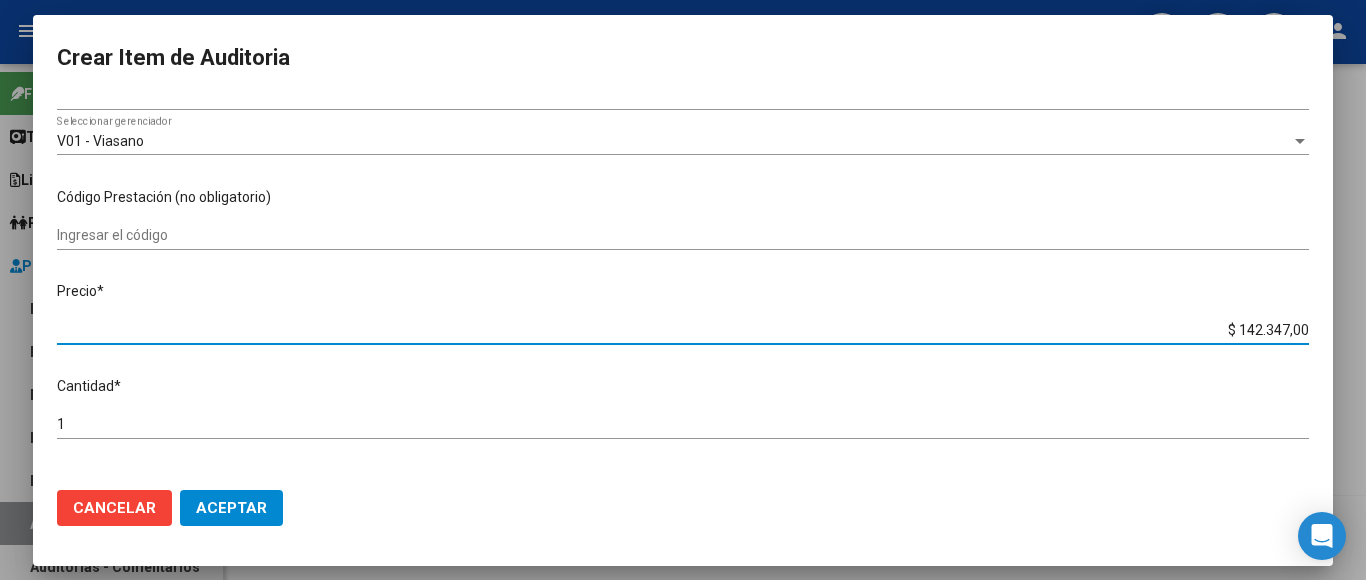 drag, startPoint x: 1206, startPoint y: 310, endPoint x: 1297, endPoint y: 313, distance: 91.04944 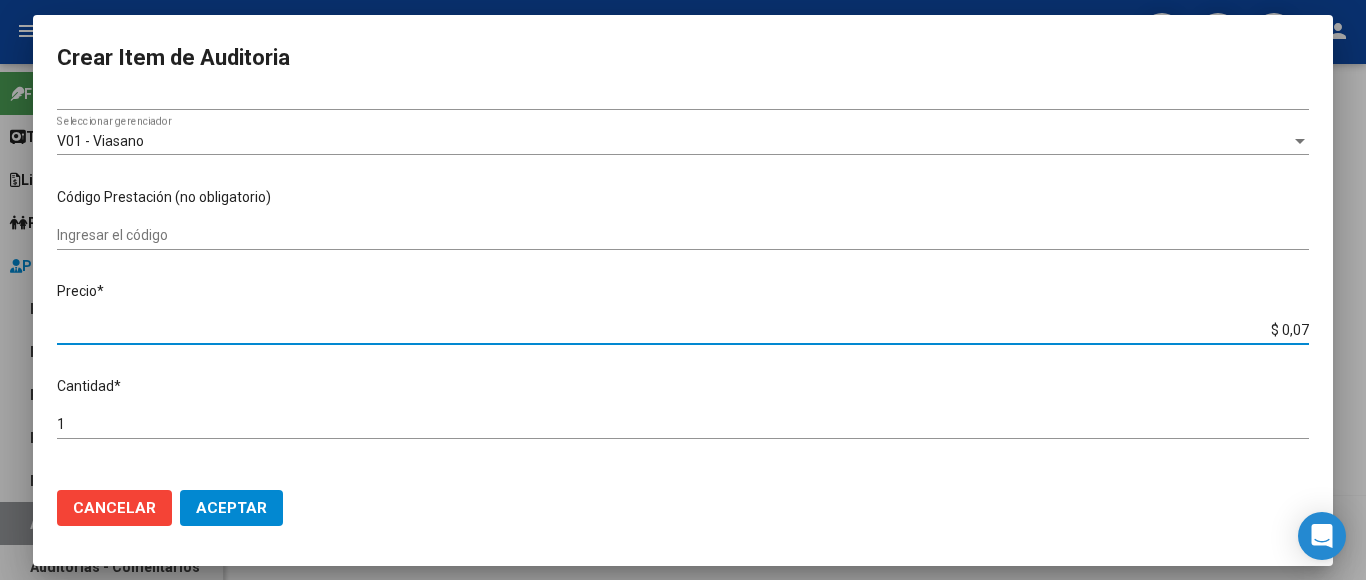type on "$ 0,77" 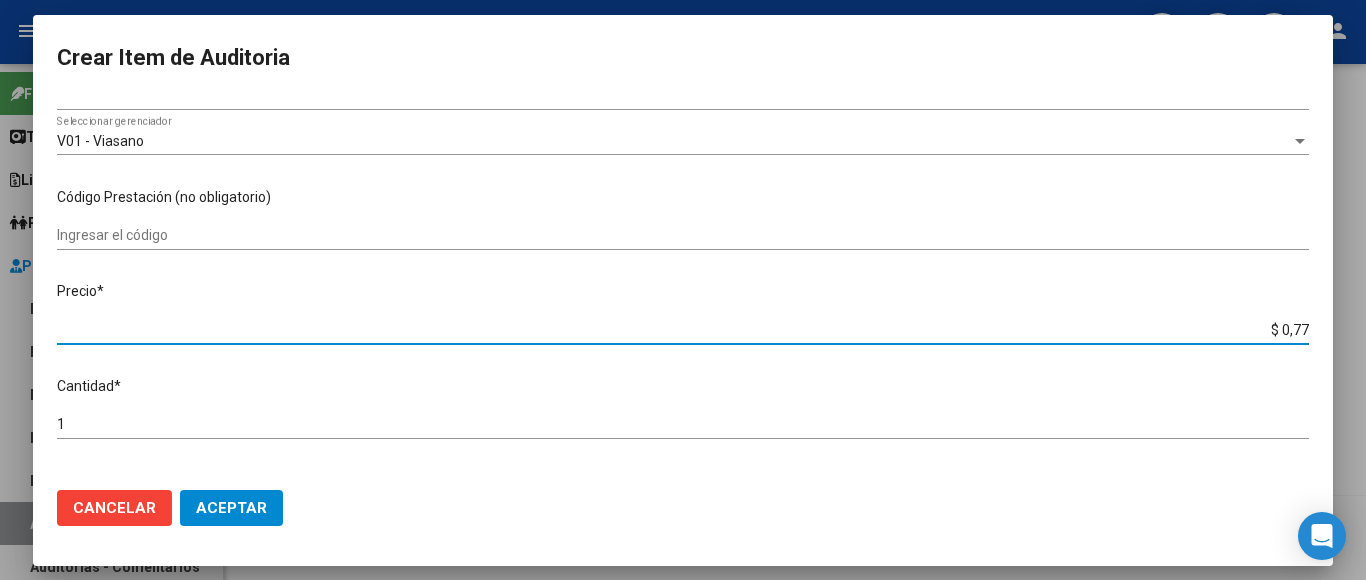 type on "$ 7,71" 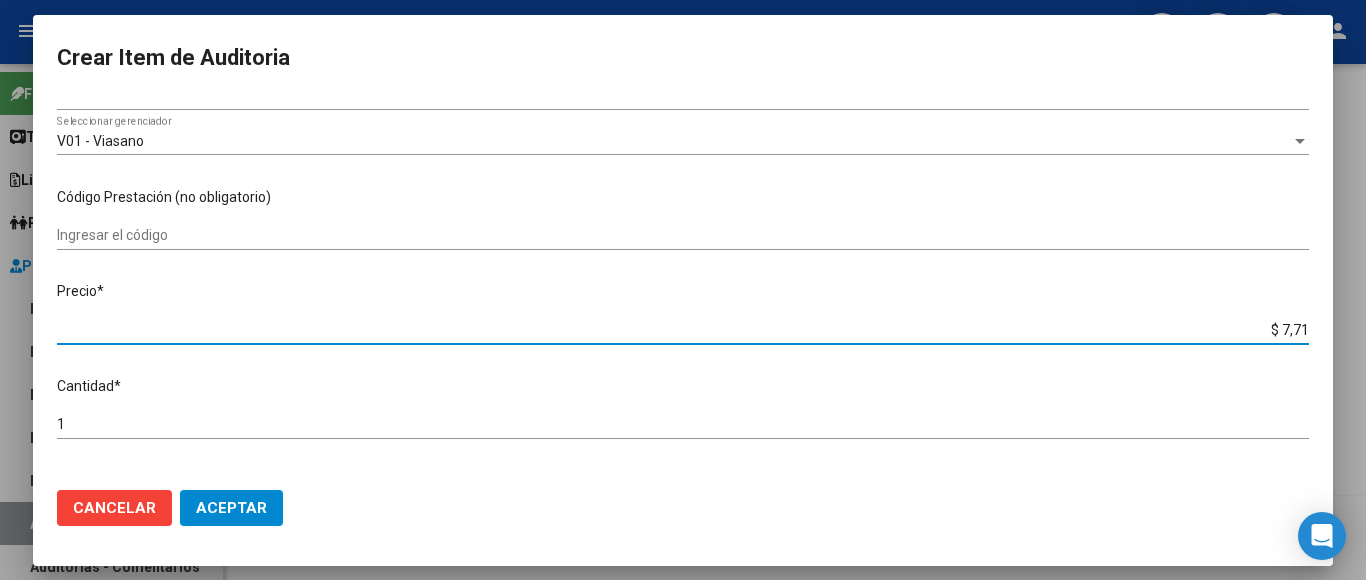 type on "$ 77,18" 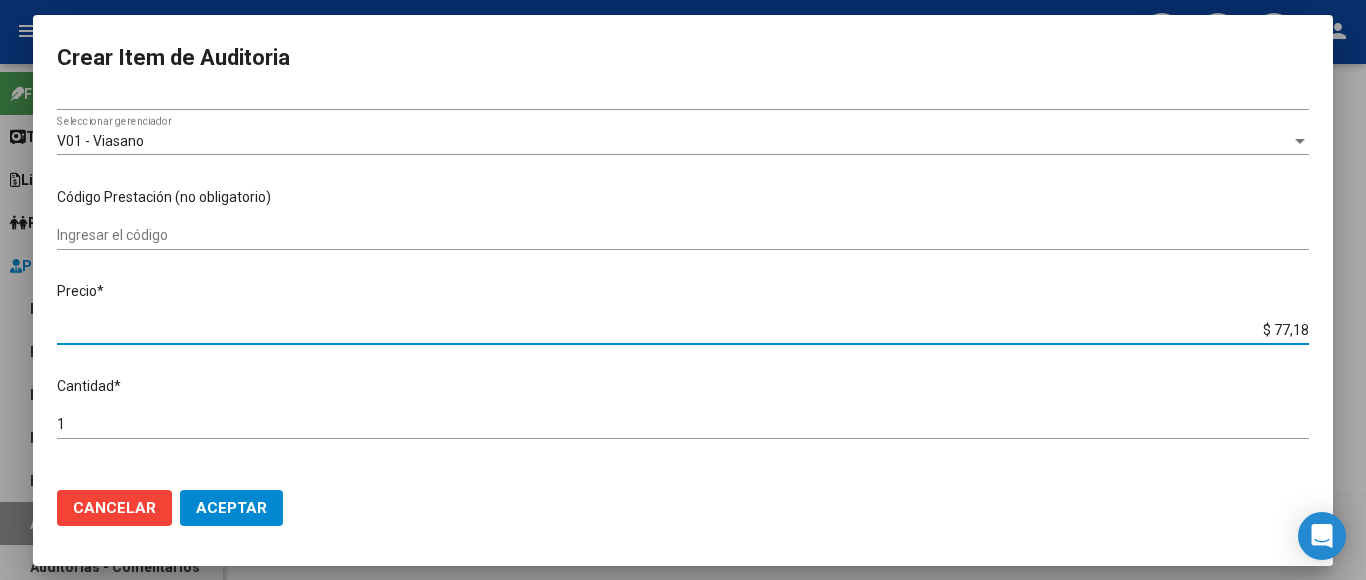 type on "$ 771,80" 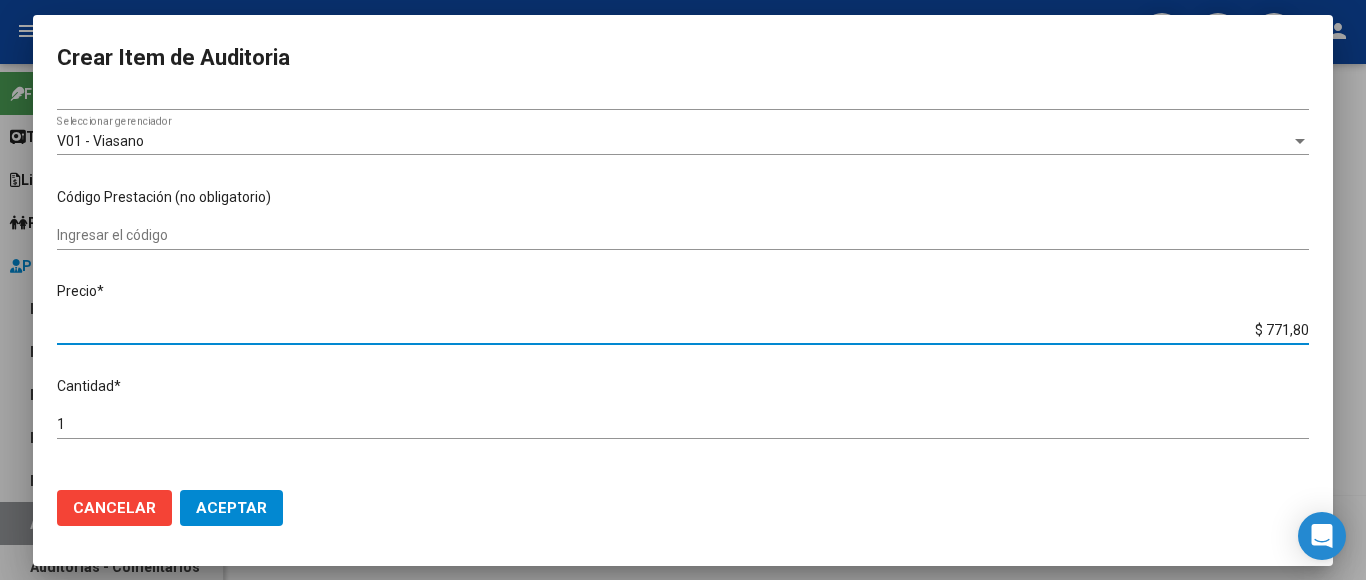 type on "$ 7.718,00" 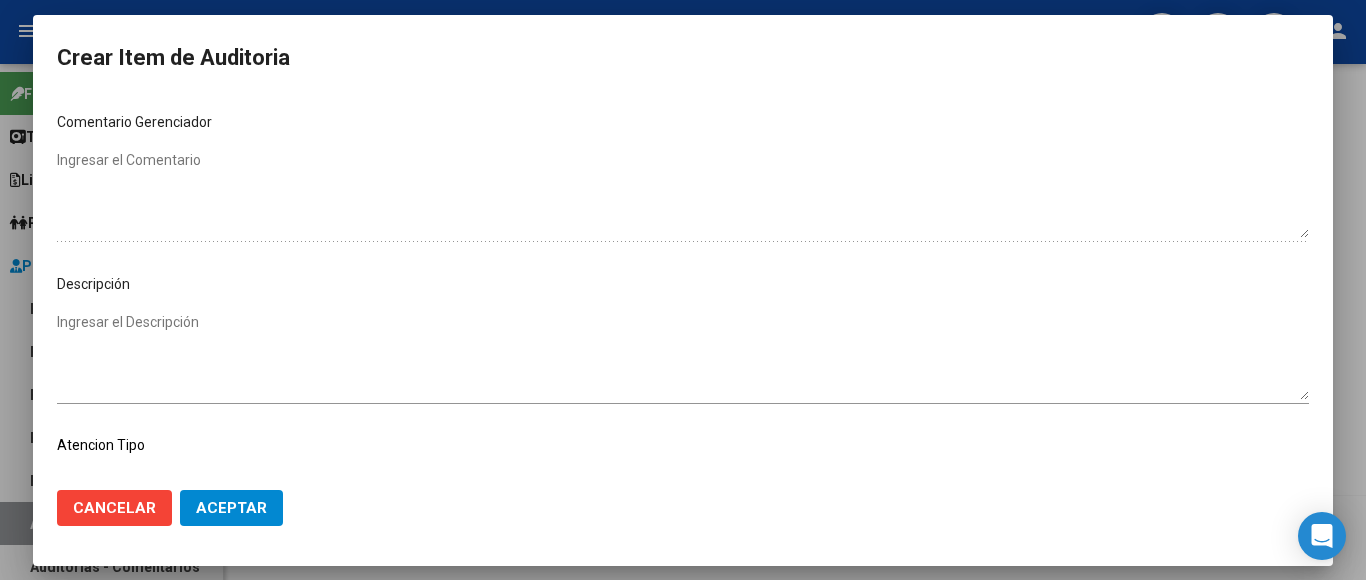 scroll, scrollTop: 1133, scrollLeft: 0, axis: vertical 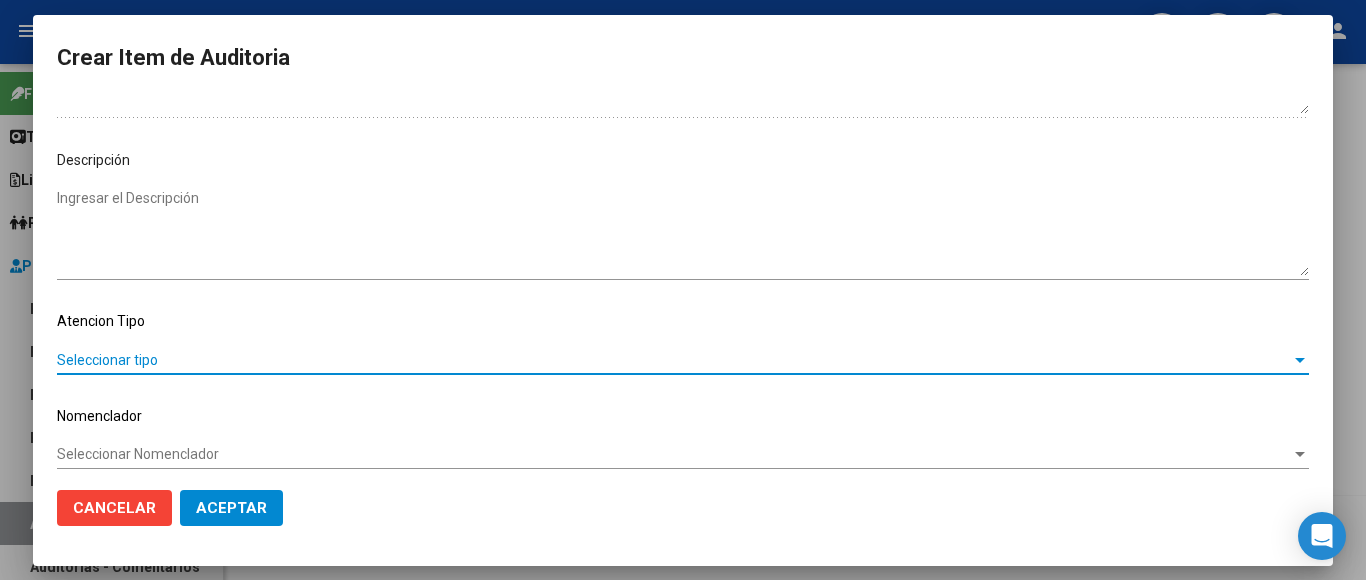 click on "Seleccionar tipo" at bounding box center (674, 360) 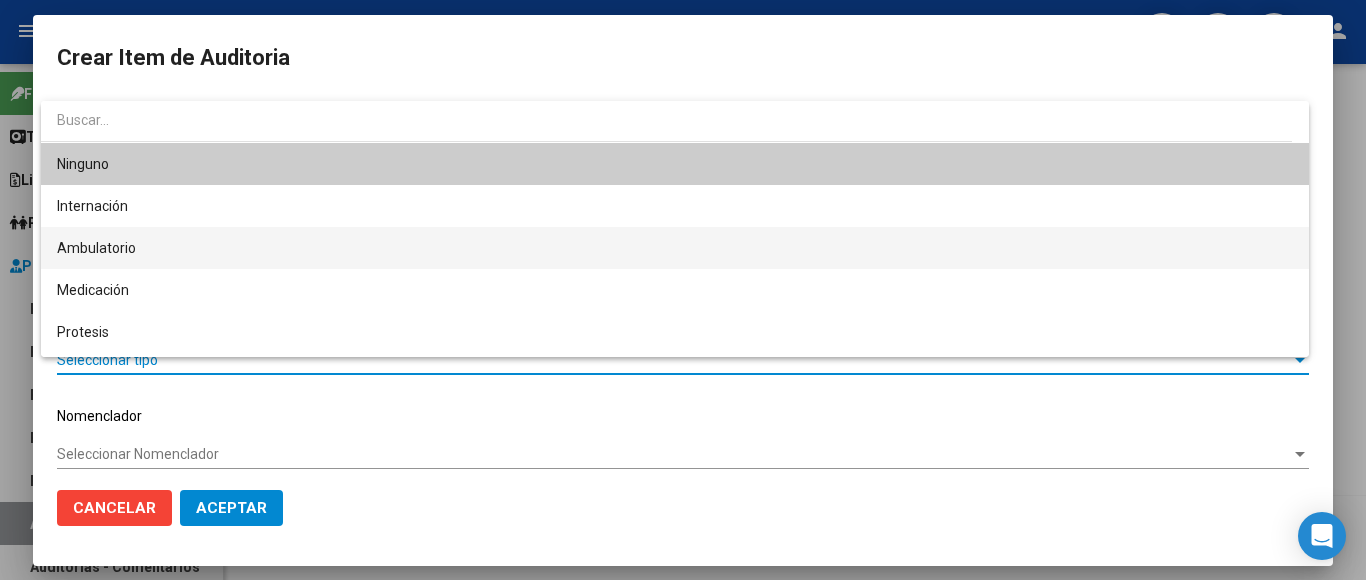 click on "Ambulatorio" at bounding box center [675, 248] 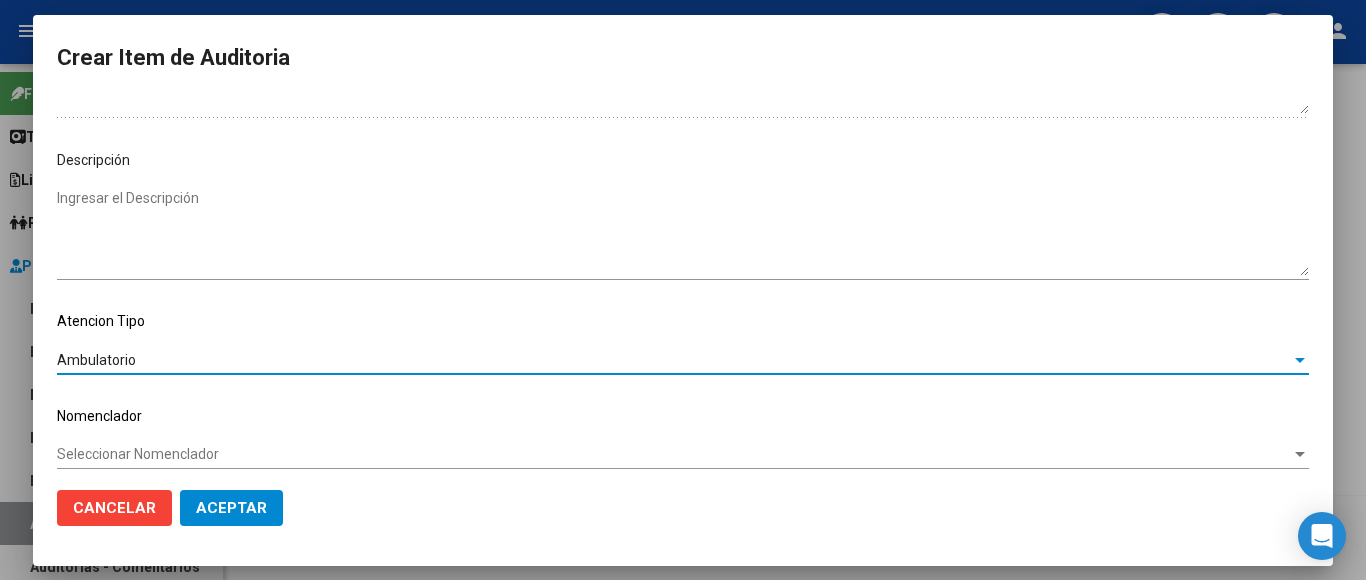 click on "Seleccionar Nomenclador" at bounding box center [674, 454] 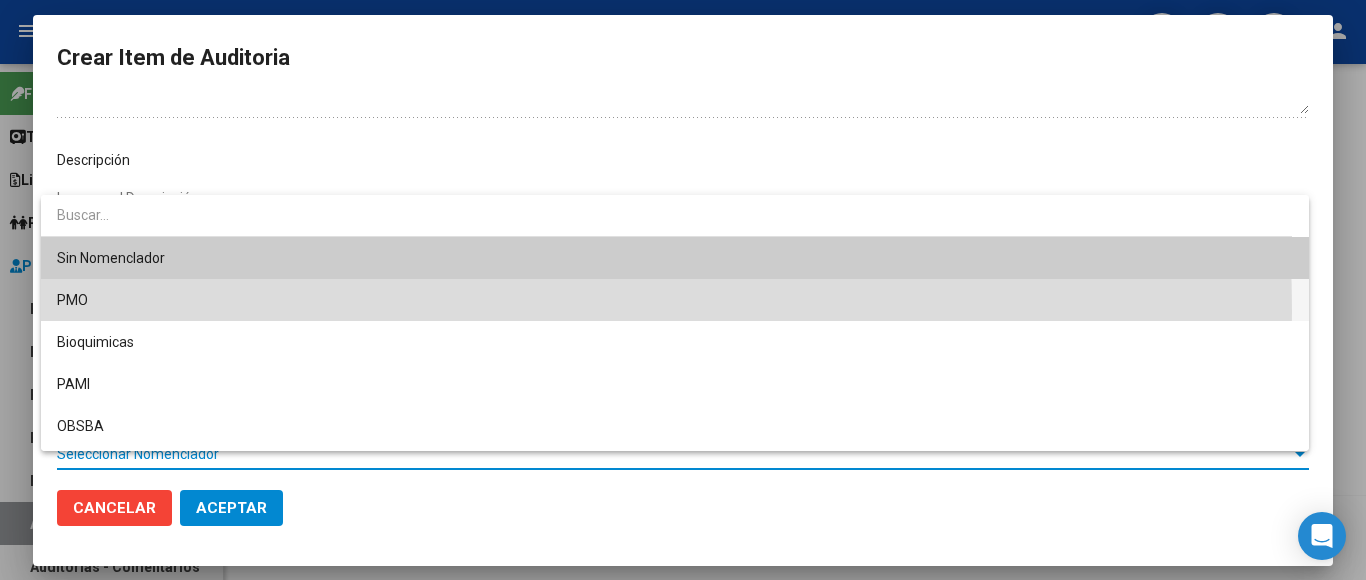 click on "PMO" at bounding box center [675, 300] 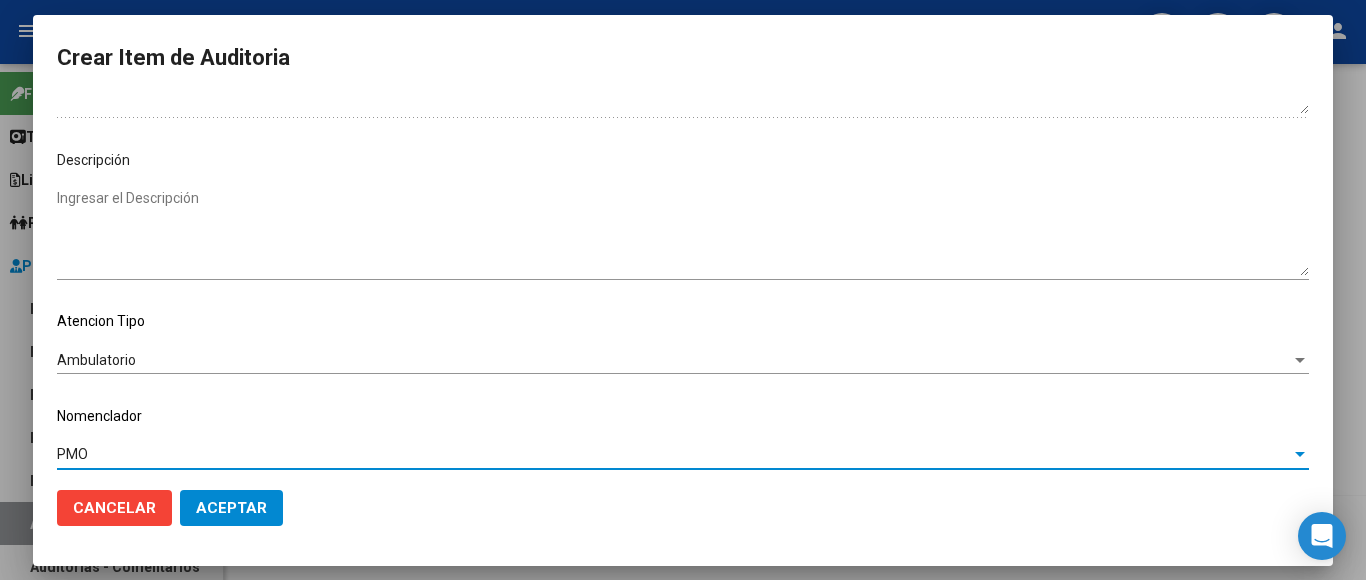 click on "Aceptar" 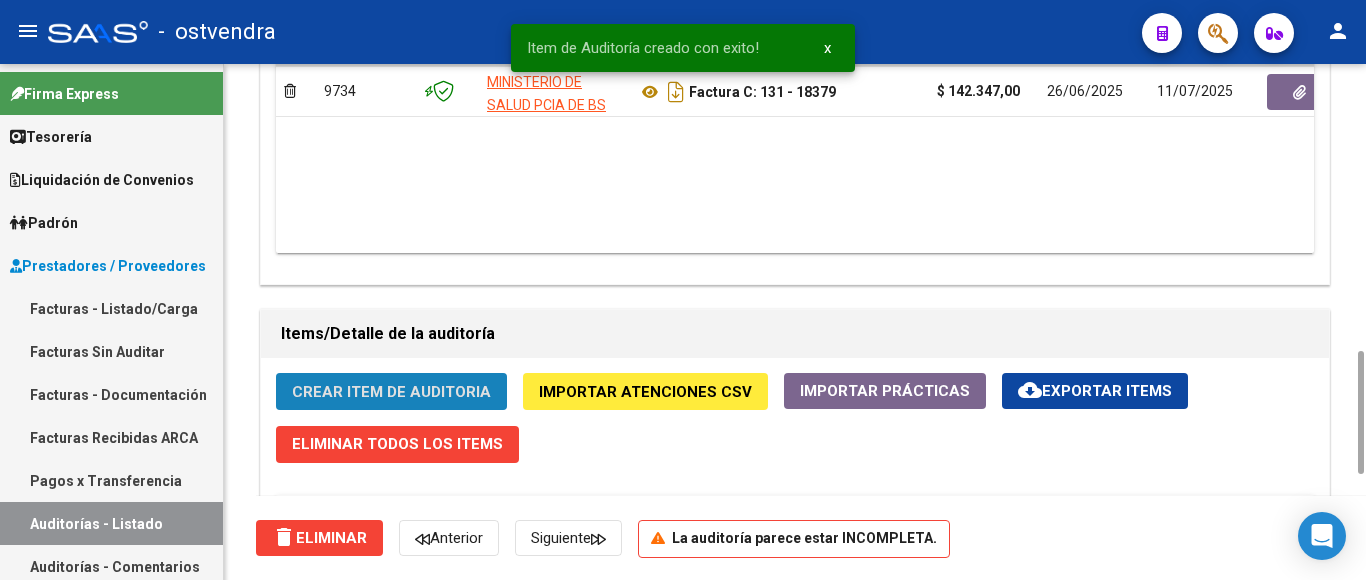 click on "Crear Item de Auditoria" 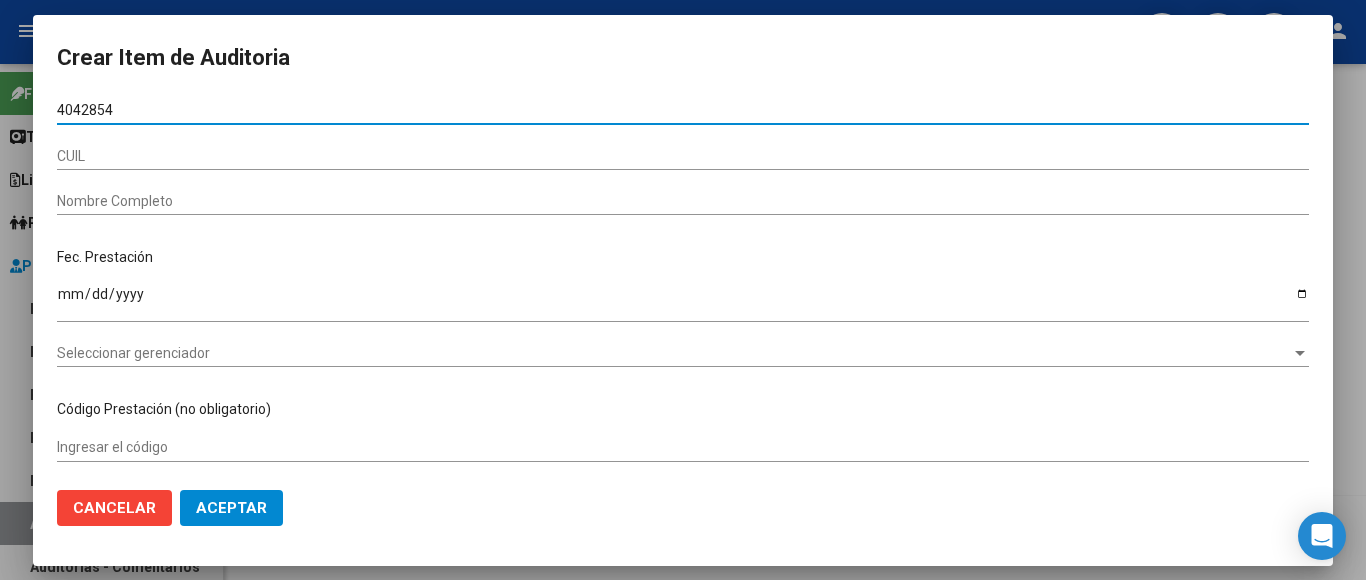type on "40428547" 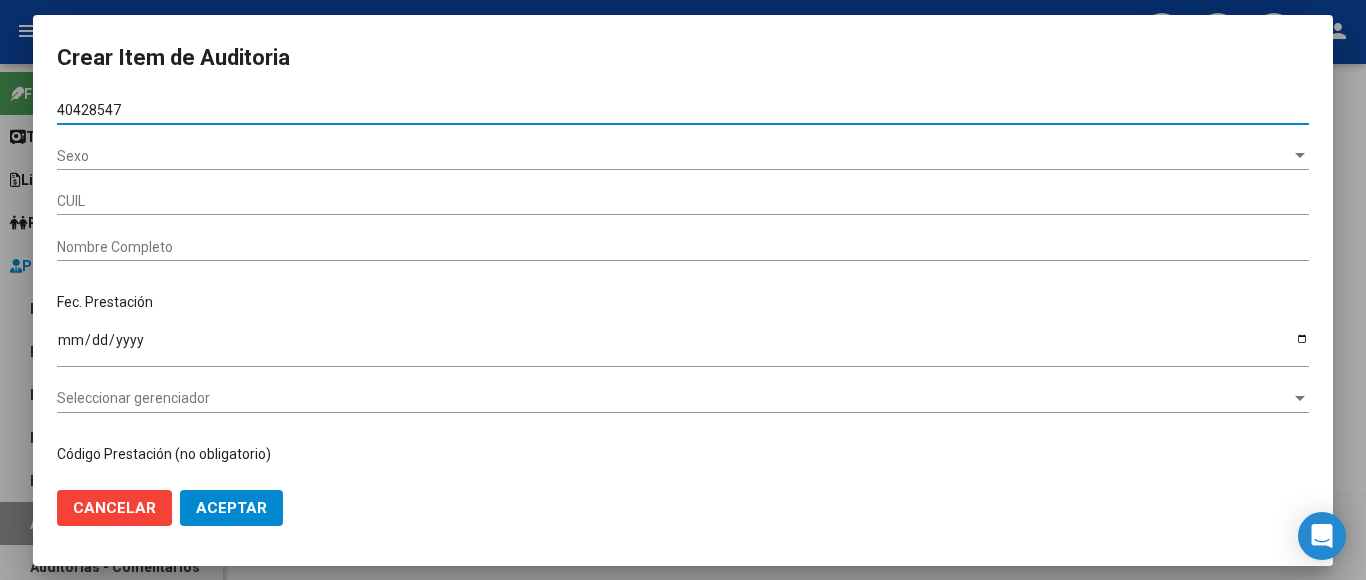 type on "20404285476" 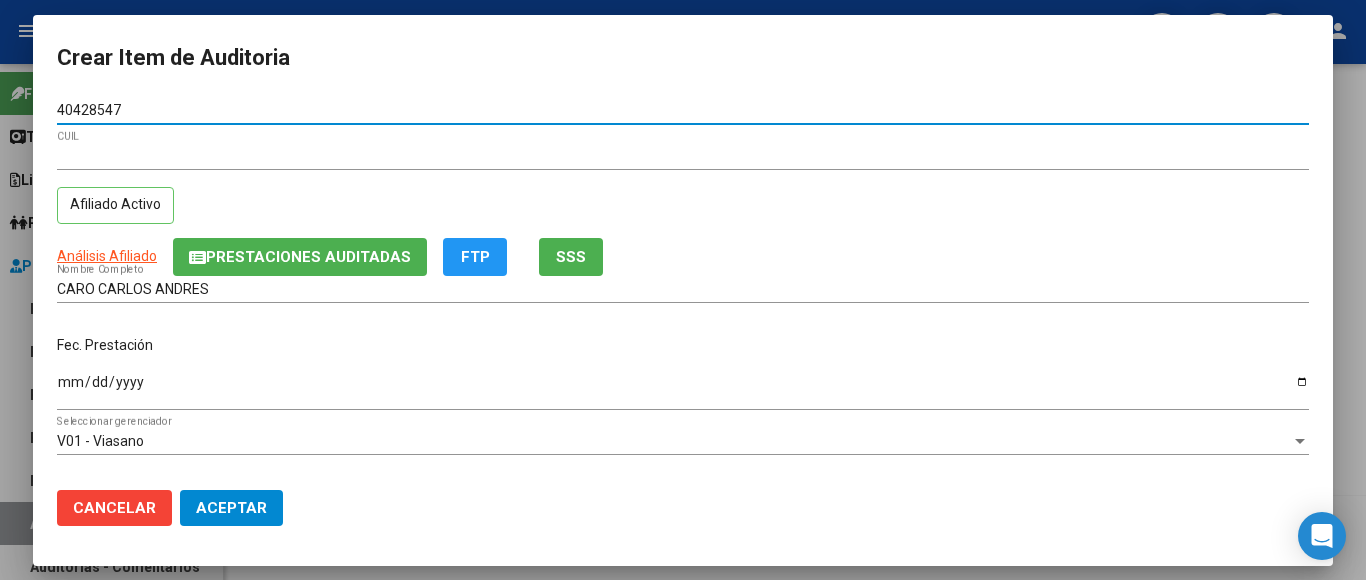type on "40428547" 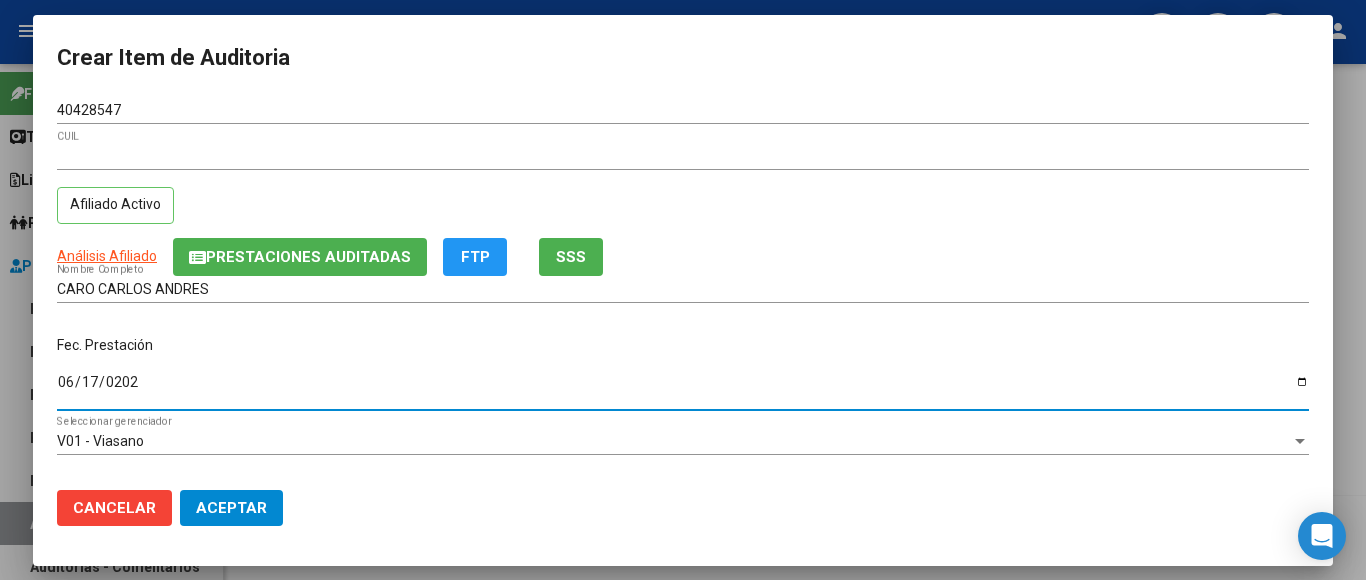 type on "2025-06-17" 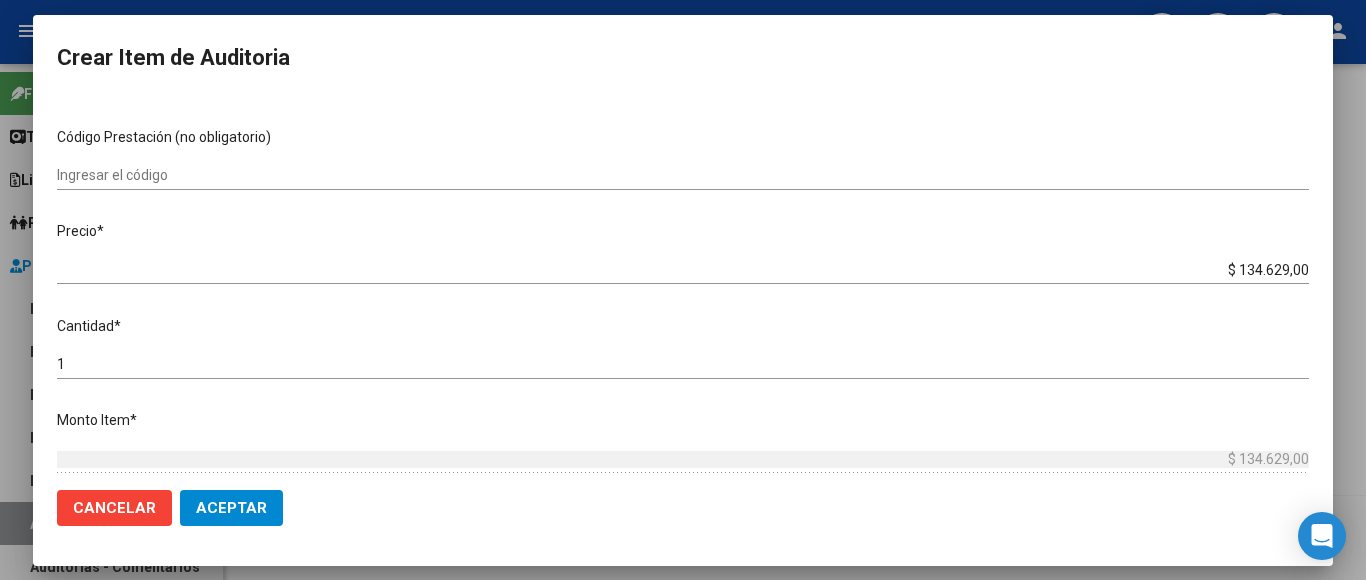 scroll, scrollTop: 400, scrollLeft: 0, axis: vertical 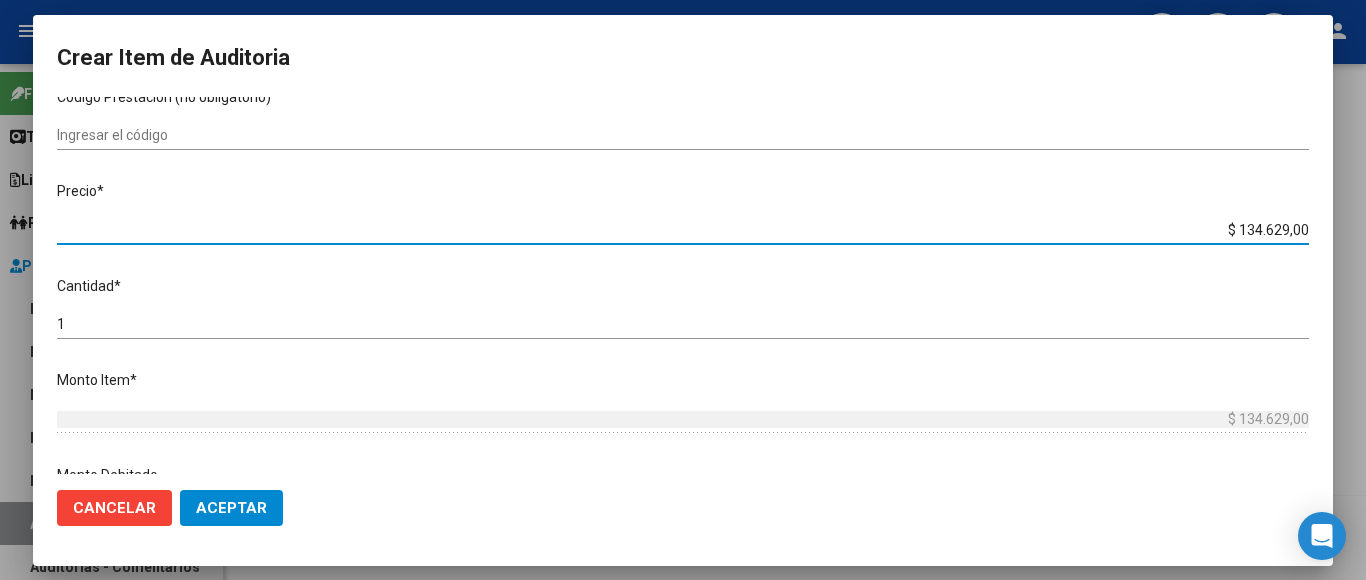 drag, startPoint x: 1167, startPoint y: 217, endPoint x: 1299, endPoint y: 214, distance: 132.03409 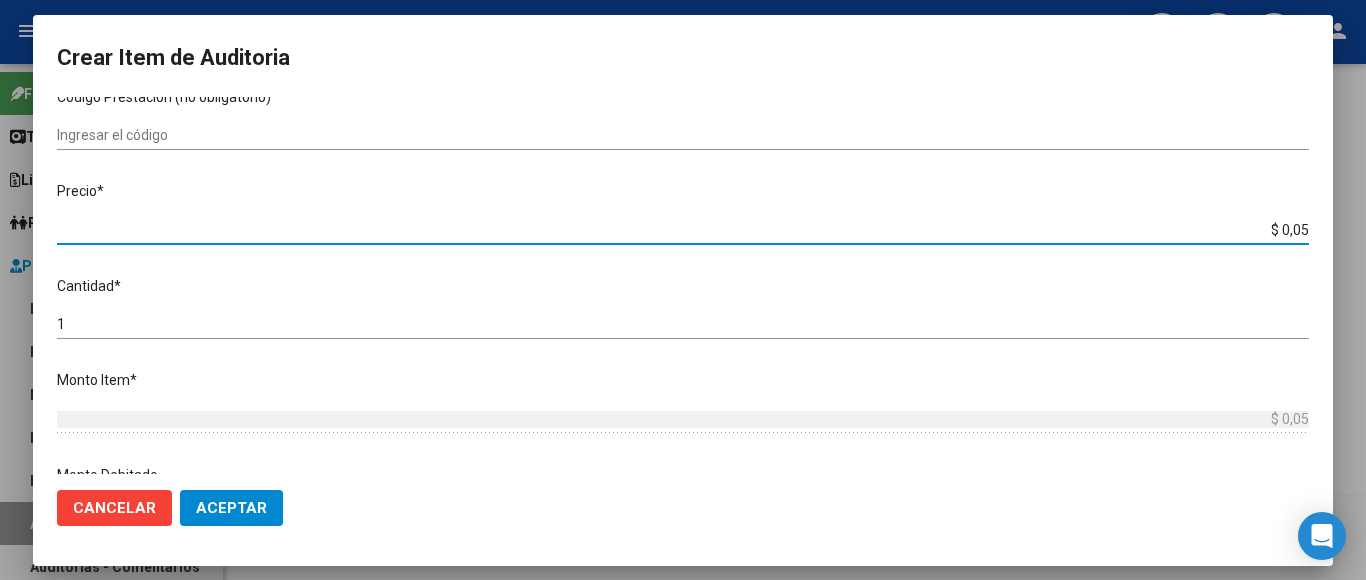 type on "$ 0,59" 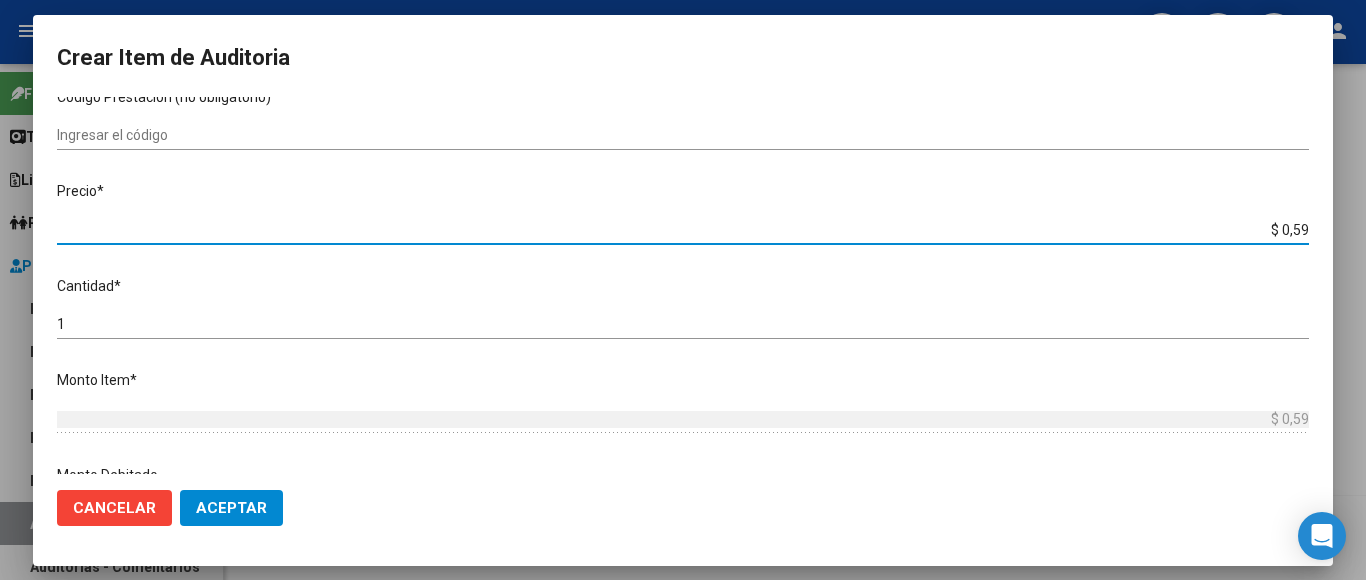 type on "$ 5,91" 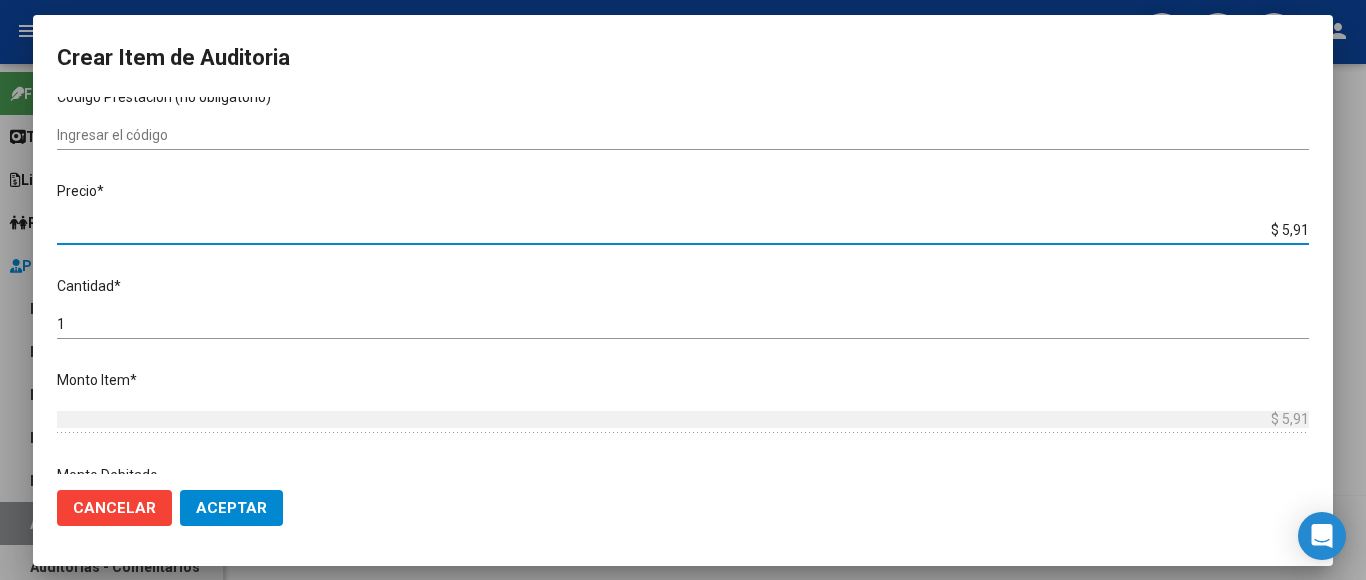 type on "$ 59,14" 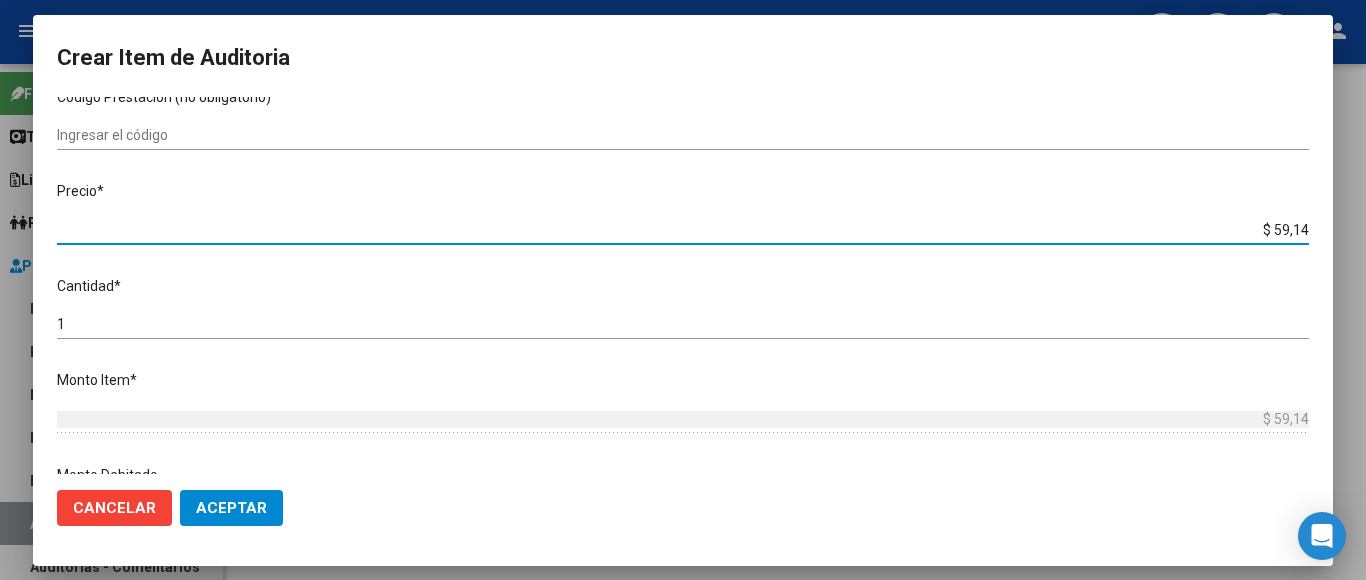 type on "$ 591,40" 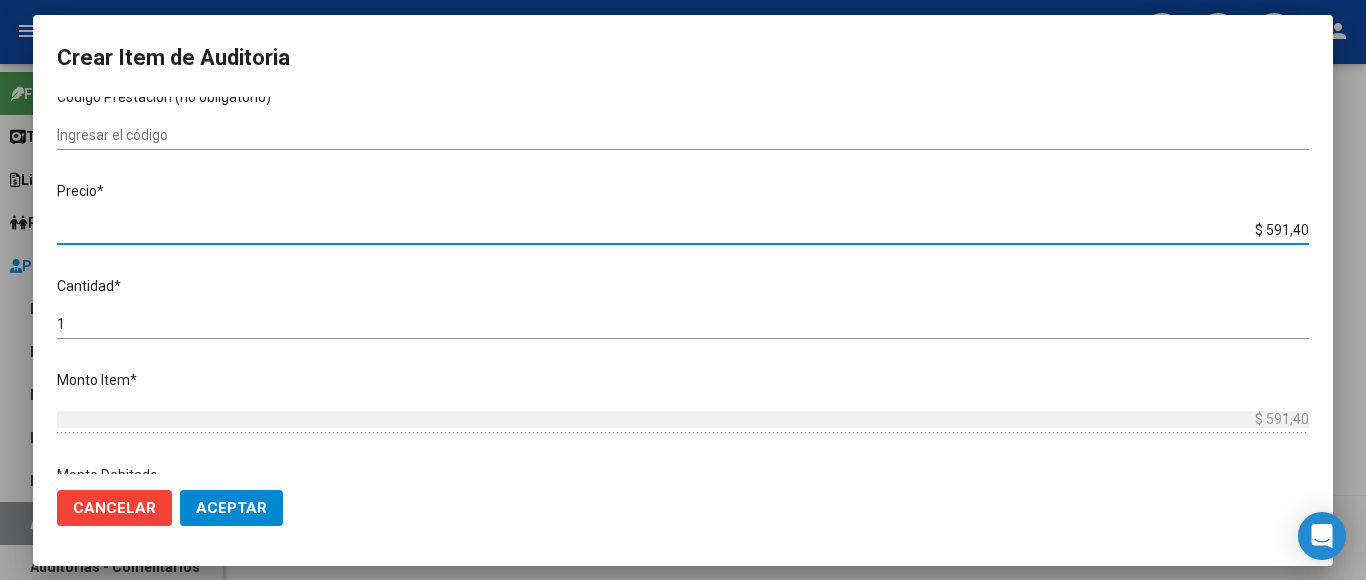type on "$ 5.914,00" 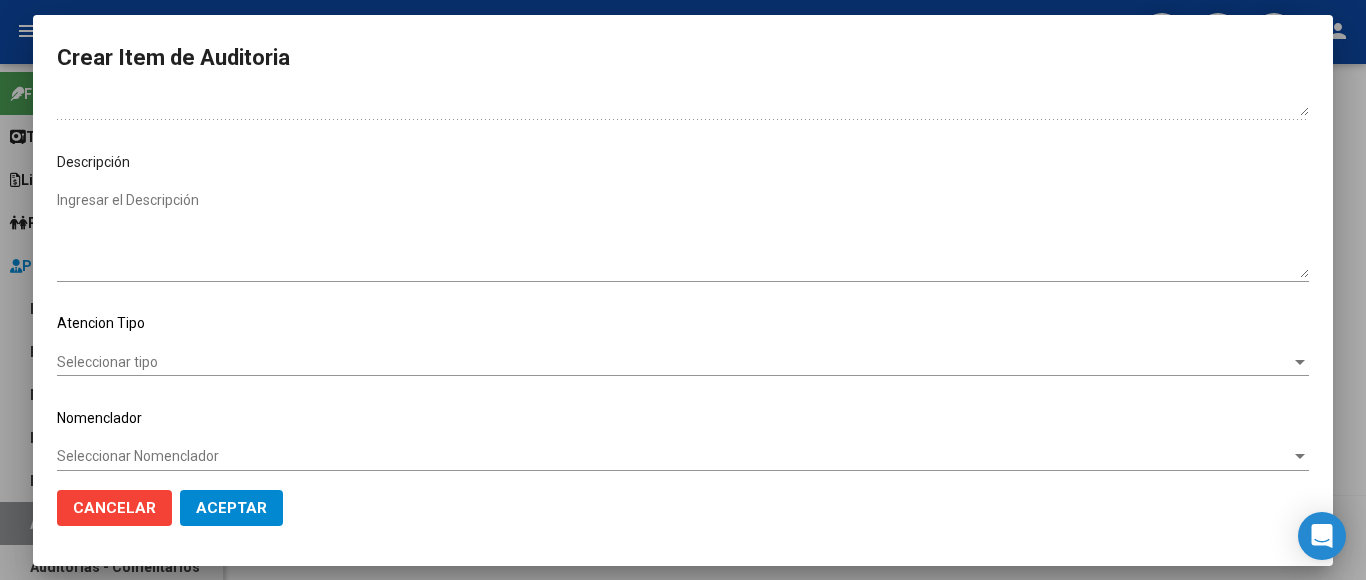 scroll, scrollTop: 1133, scrollLeft: 0, axis: vertical 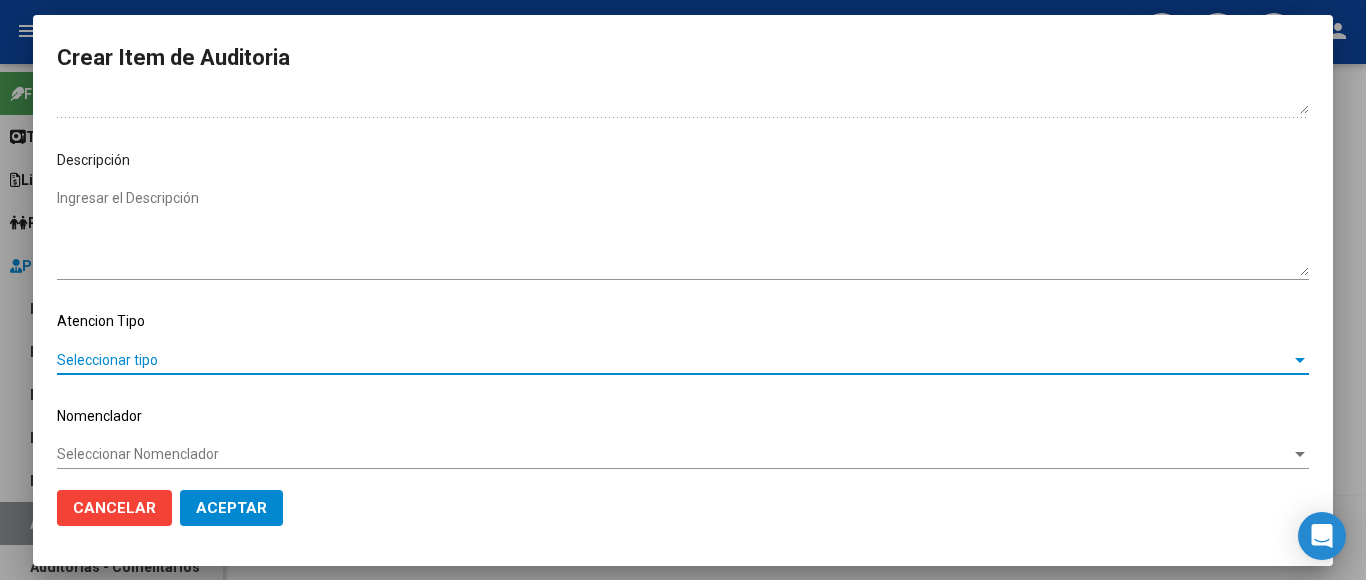 click on "Seleccionar tipo" at bounding box center [674, 360] 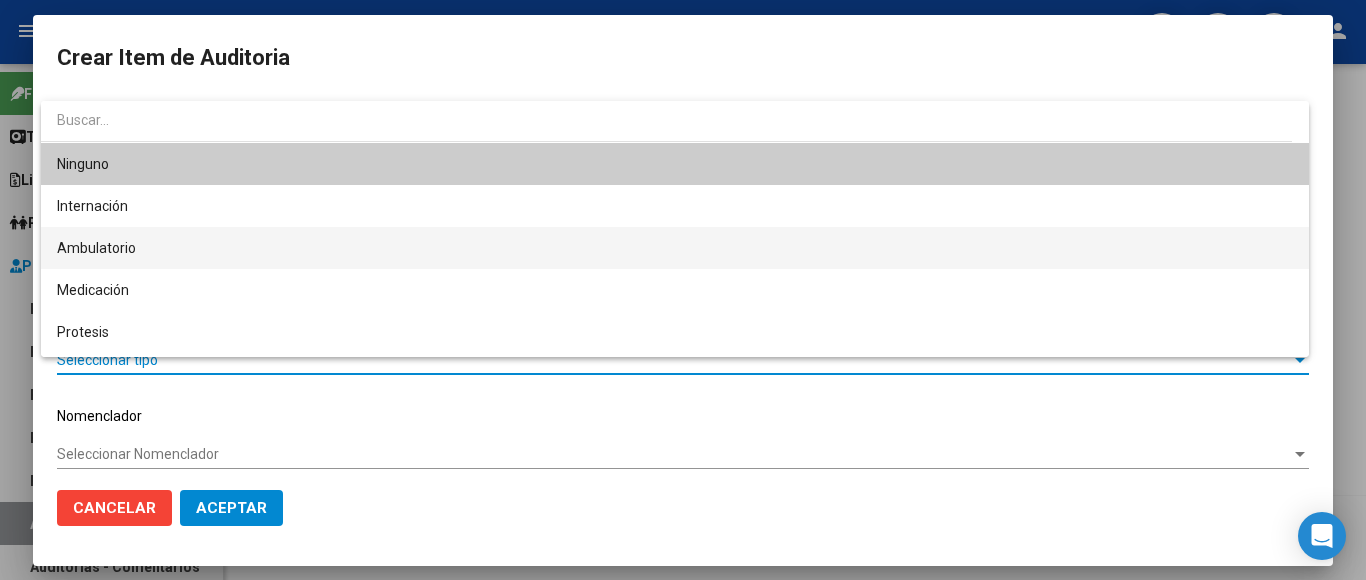 click on "Ambulatorio" at bounding box center (675, 248) 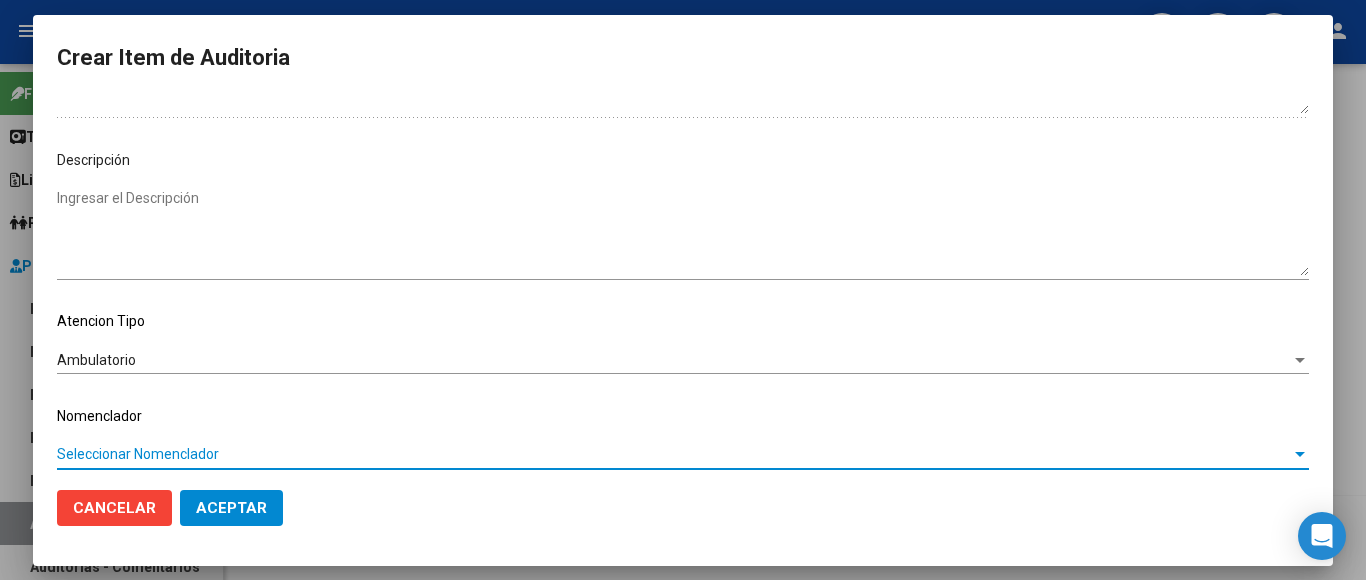 click on "Seleccionar Nomenclador" at bounding box center [674, 454] 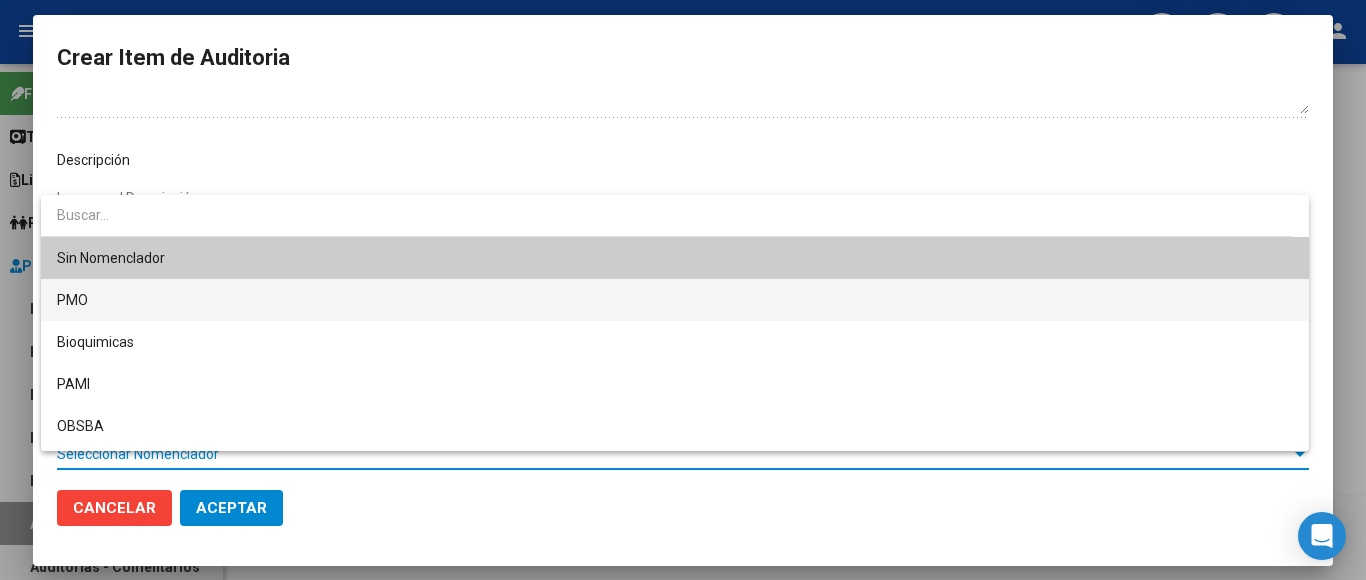 click on "PMO" at bounding box center [675, 300] 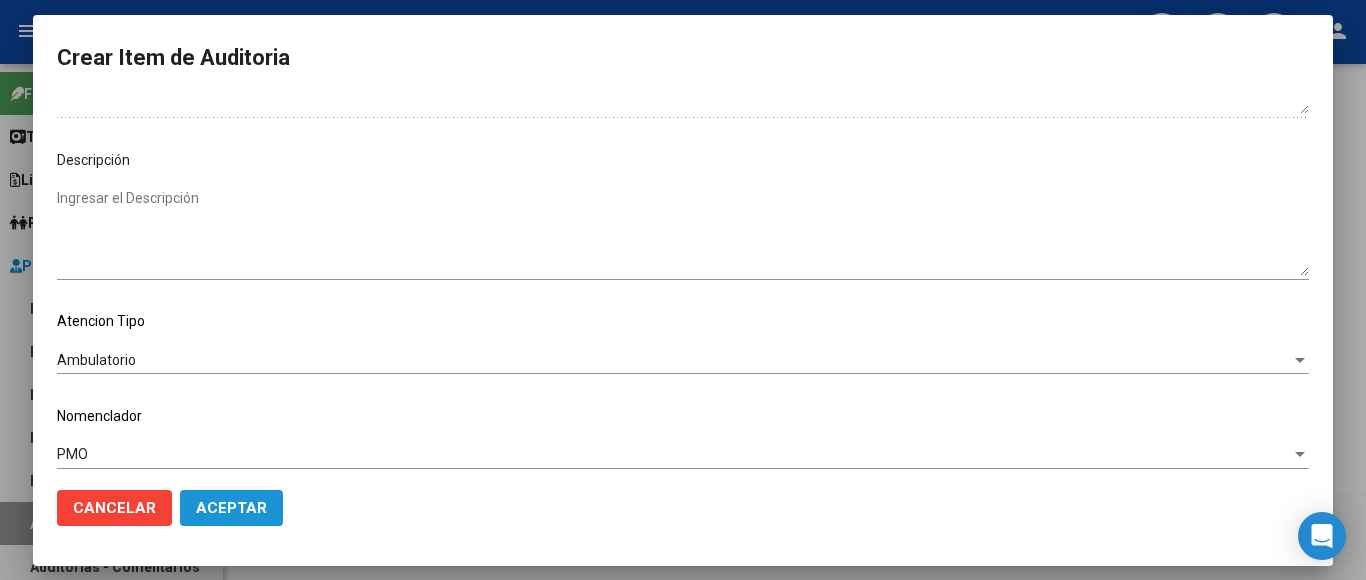 click on "Aceptar" 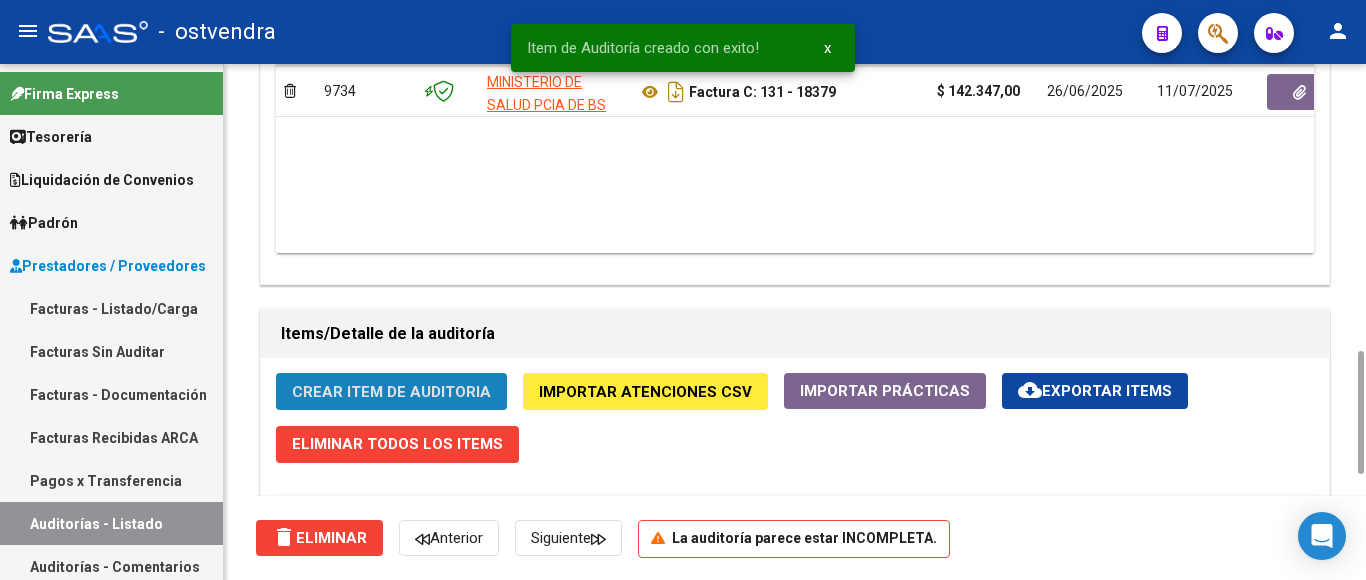 click on "Crear Item de Auditoria" 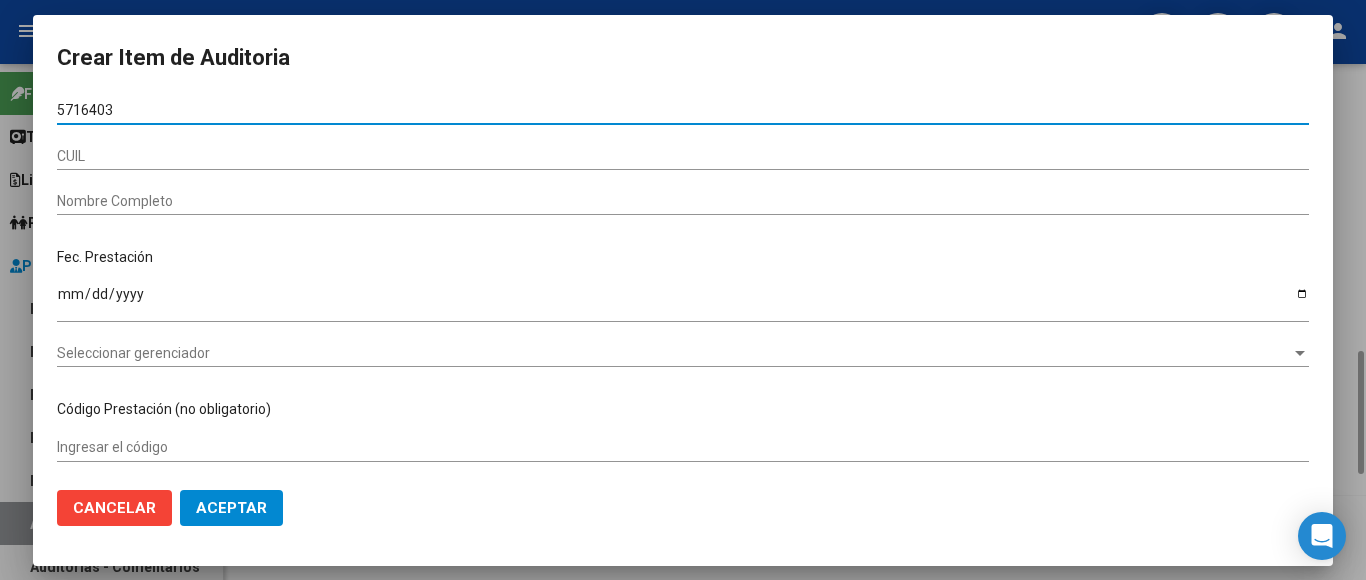 type on "57164036" 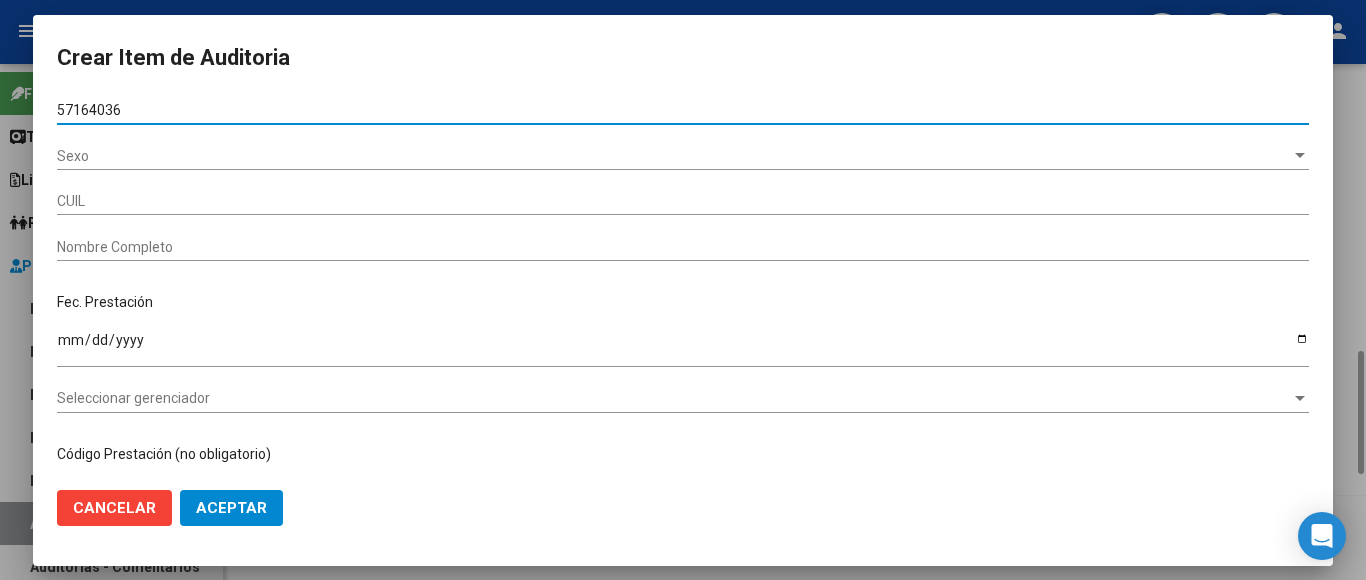 type on "27571640363" 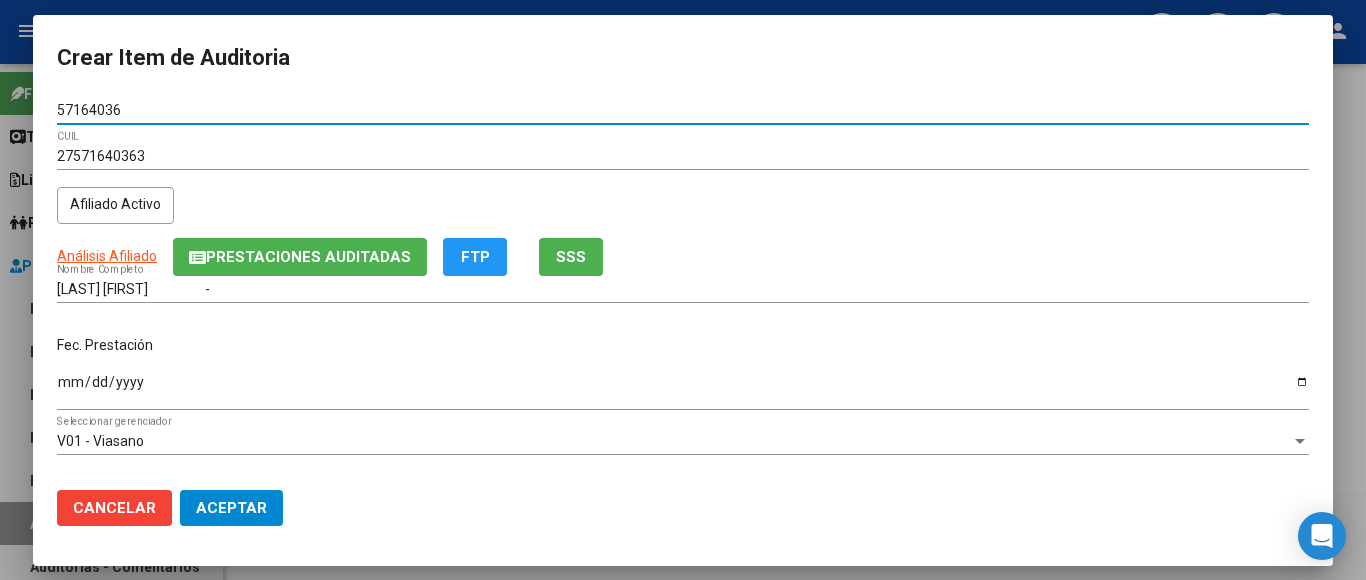 type on "57164036" 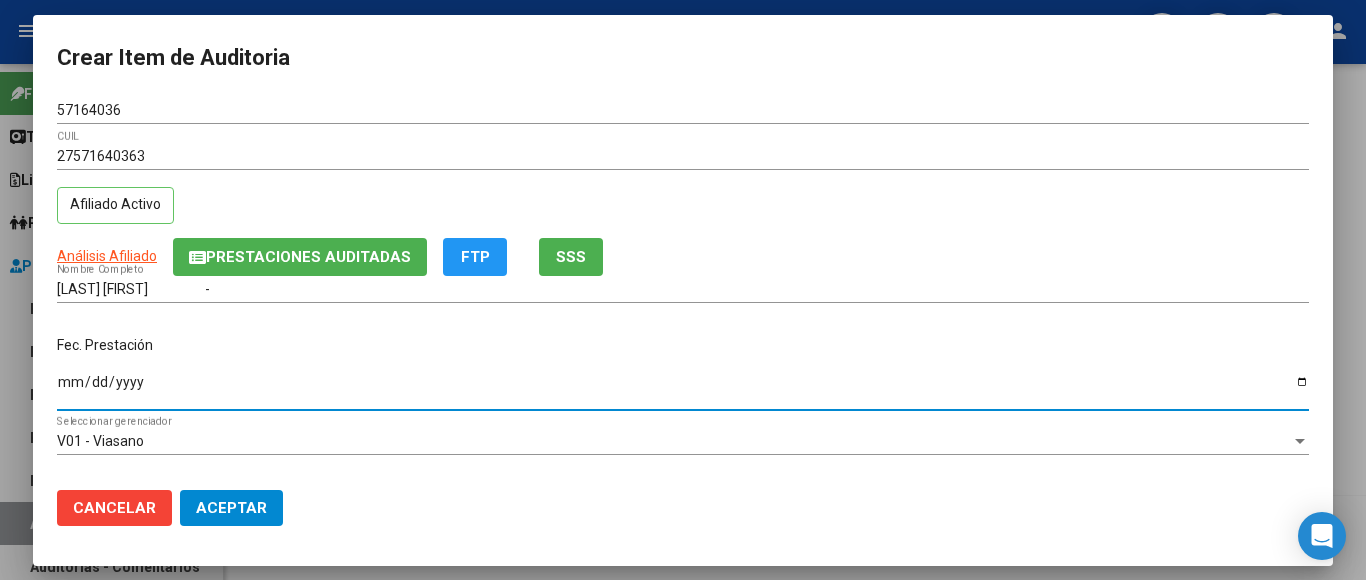 click on "Ingresar la fecha" at bounding box center (683, 389) 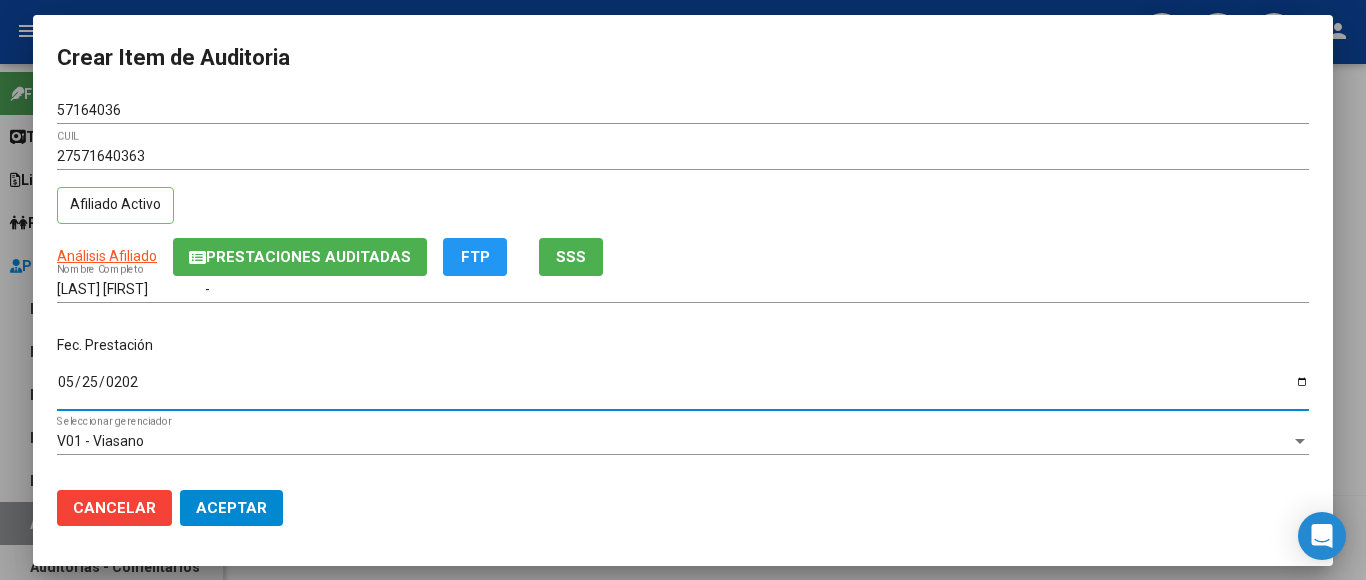 type on "2025-05-25" 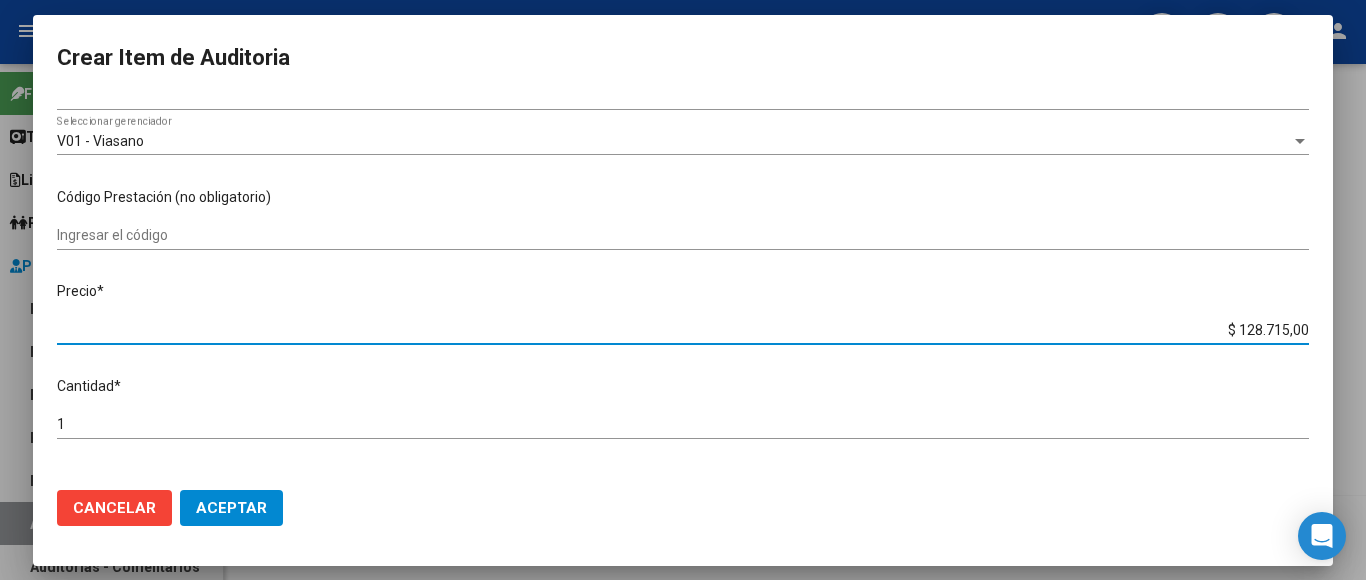 drag, startPoint x: 1193, startPoint y: 320, endPoint x: 1330, endPoint y: 321, distance: 137.00365 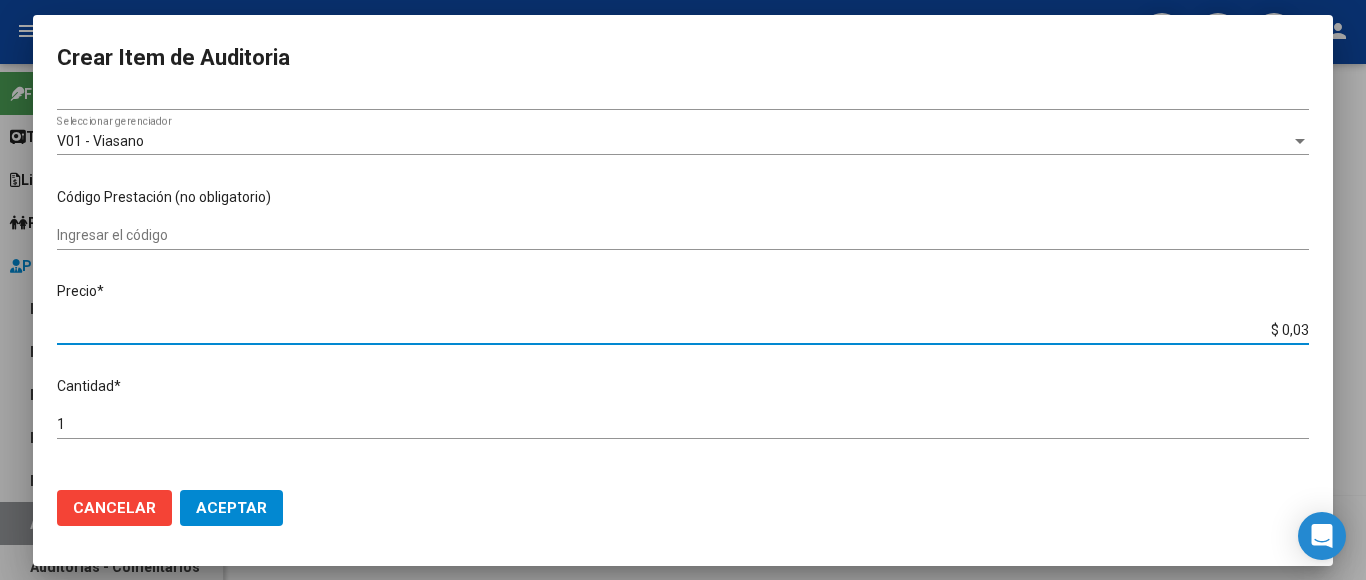 type on "$ 0,35" 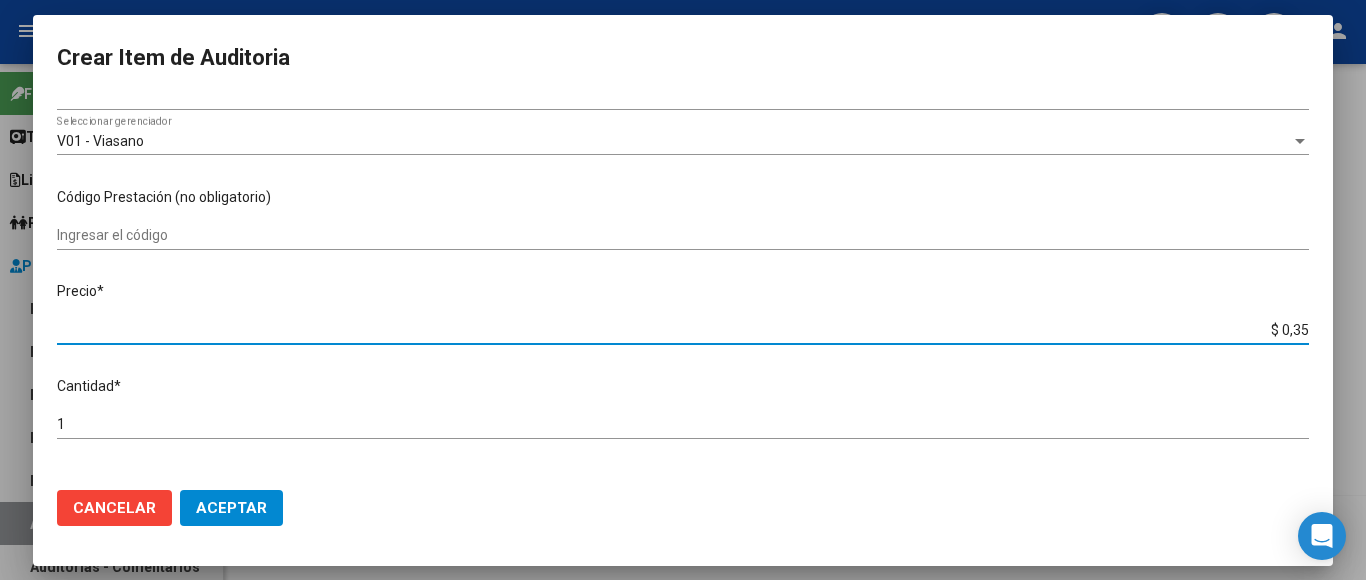 type on "$ 3,58" 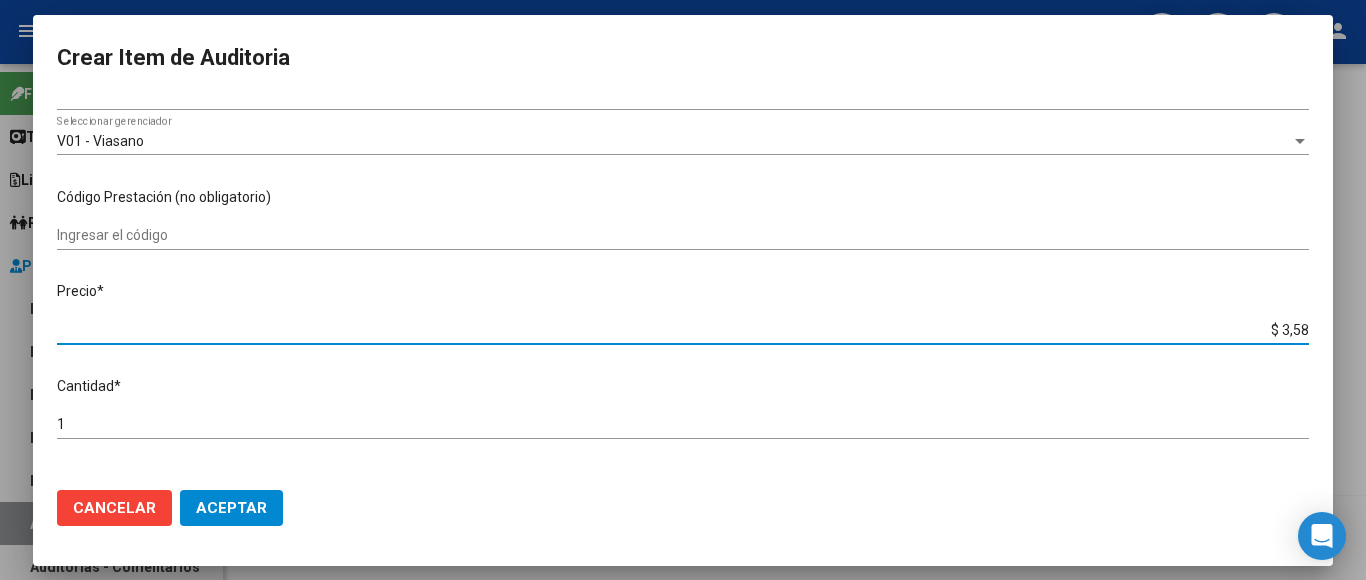 type on "$ 35,85" 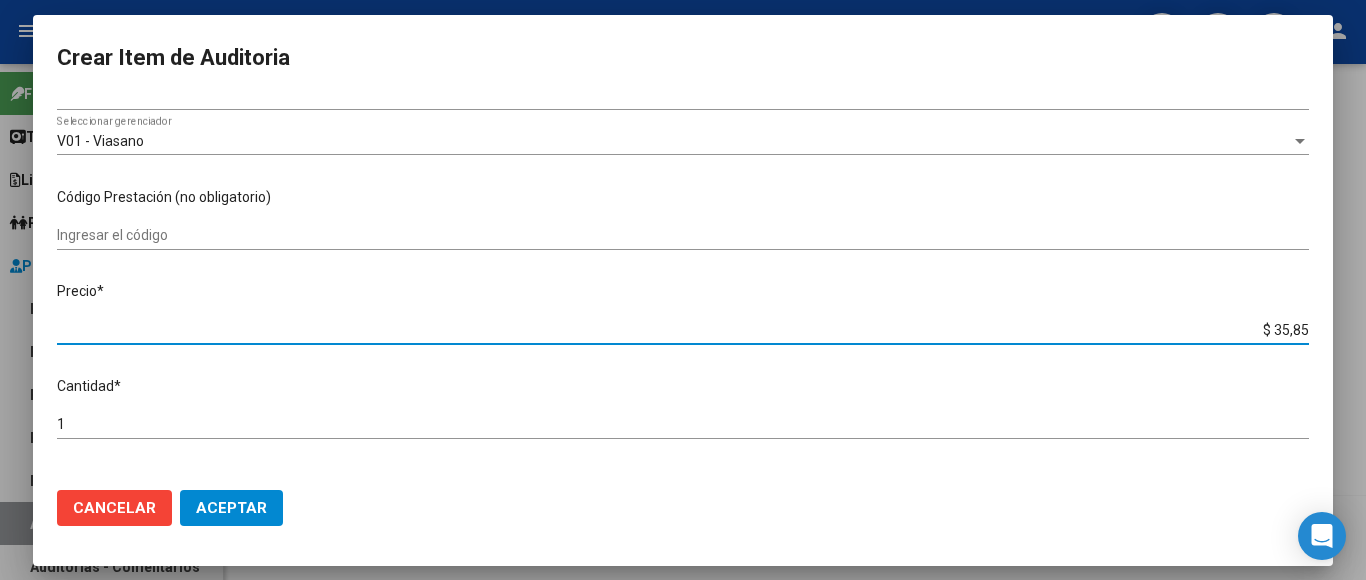 type on "$ 358,50" 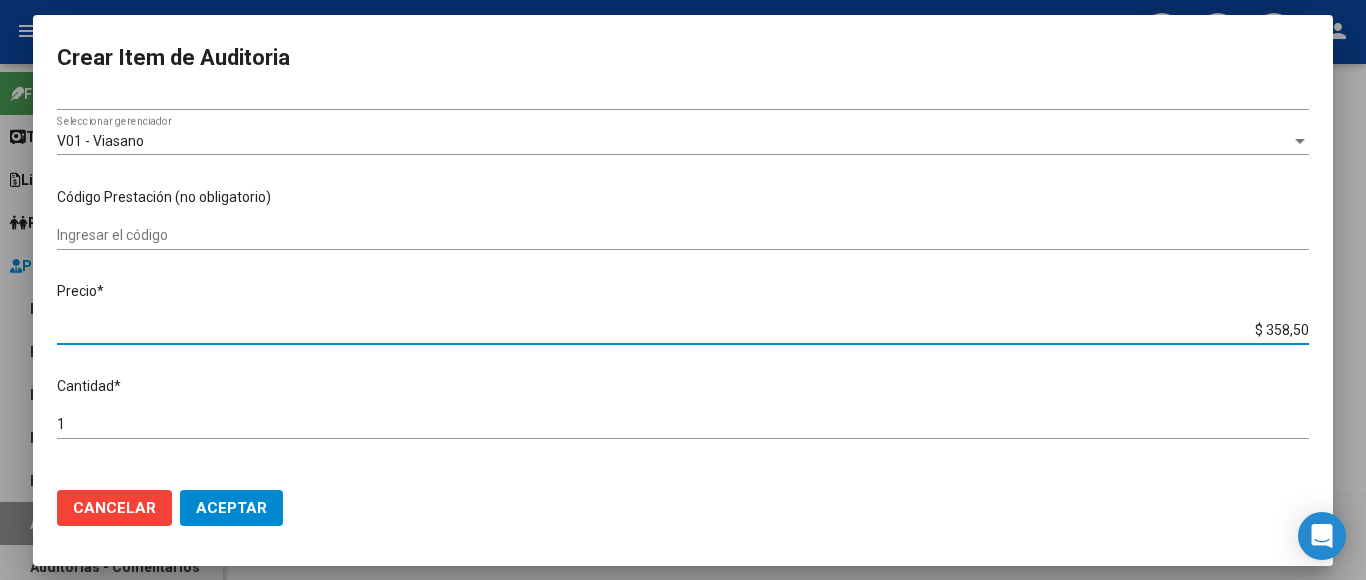 type on "$ 3.585,00" 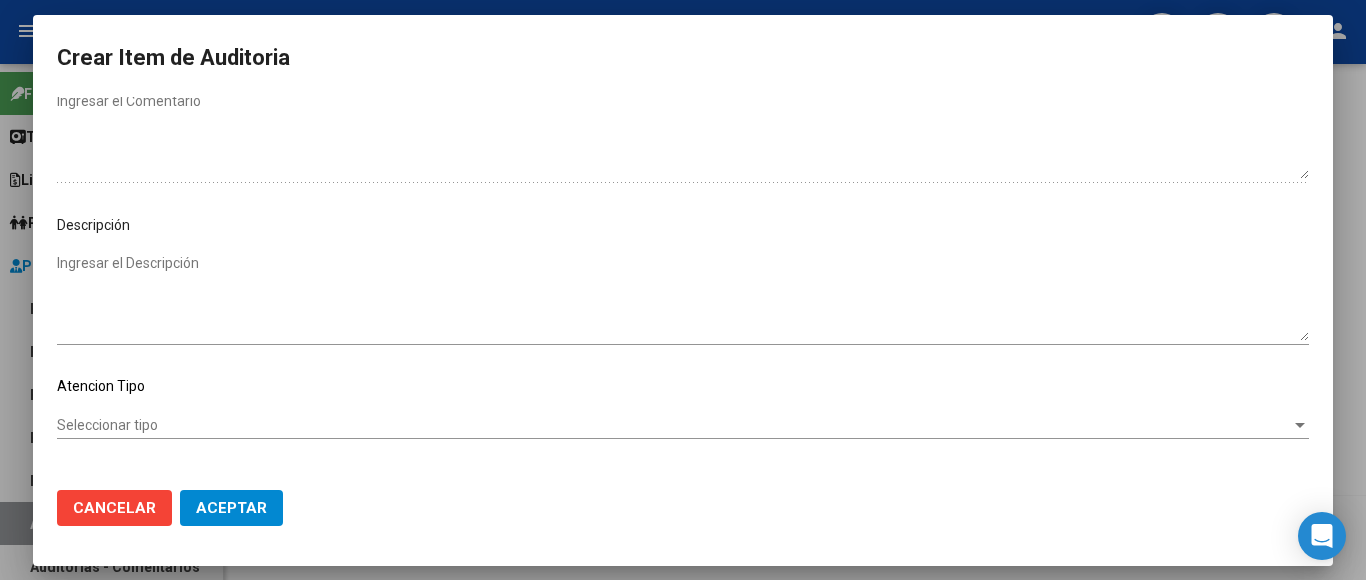 scroll, scrollTop: 1133, scrollLeft: 0, axis: vertical 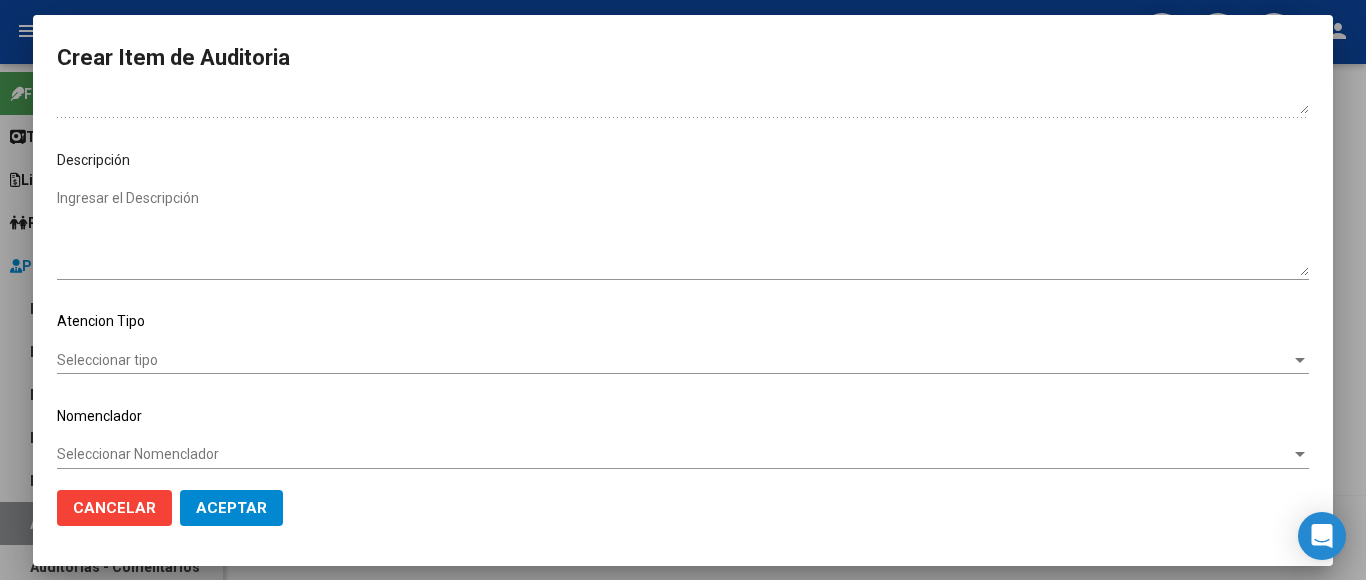 click on "Seleccionar tipo" at bounding box center (674, 360) 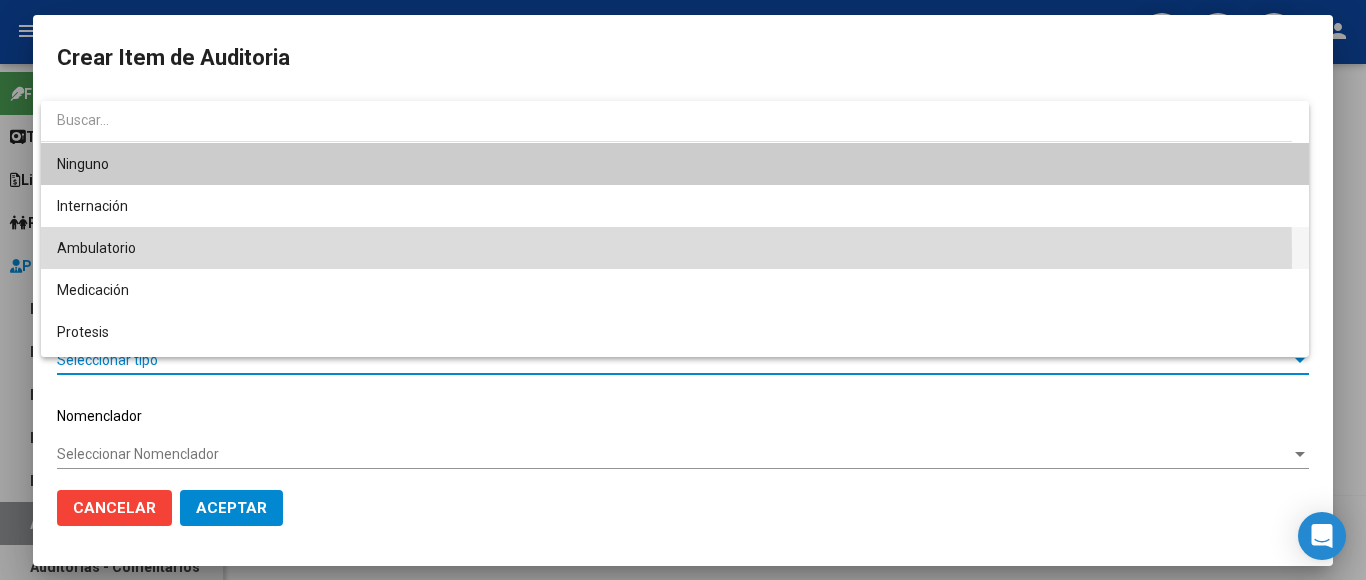 click on "Ambulatorio" at bounding box center (675, 248) 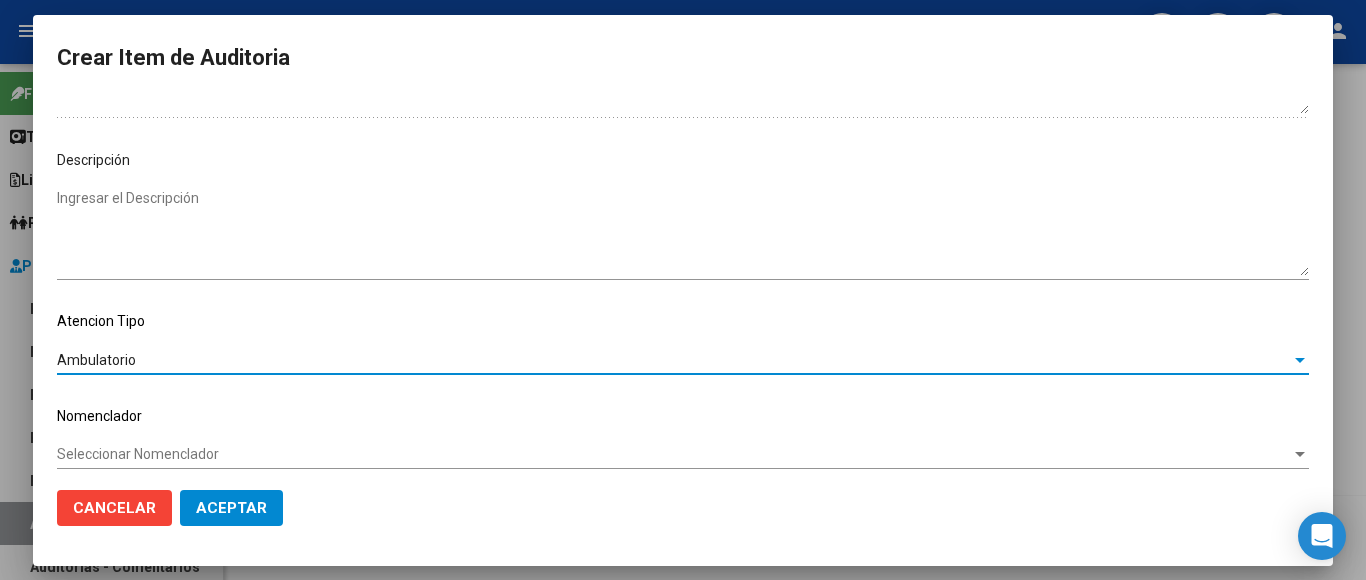 click on "Seleccionar Nomenclador" at bounding box center [674, 454] 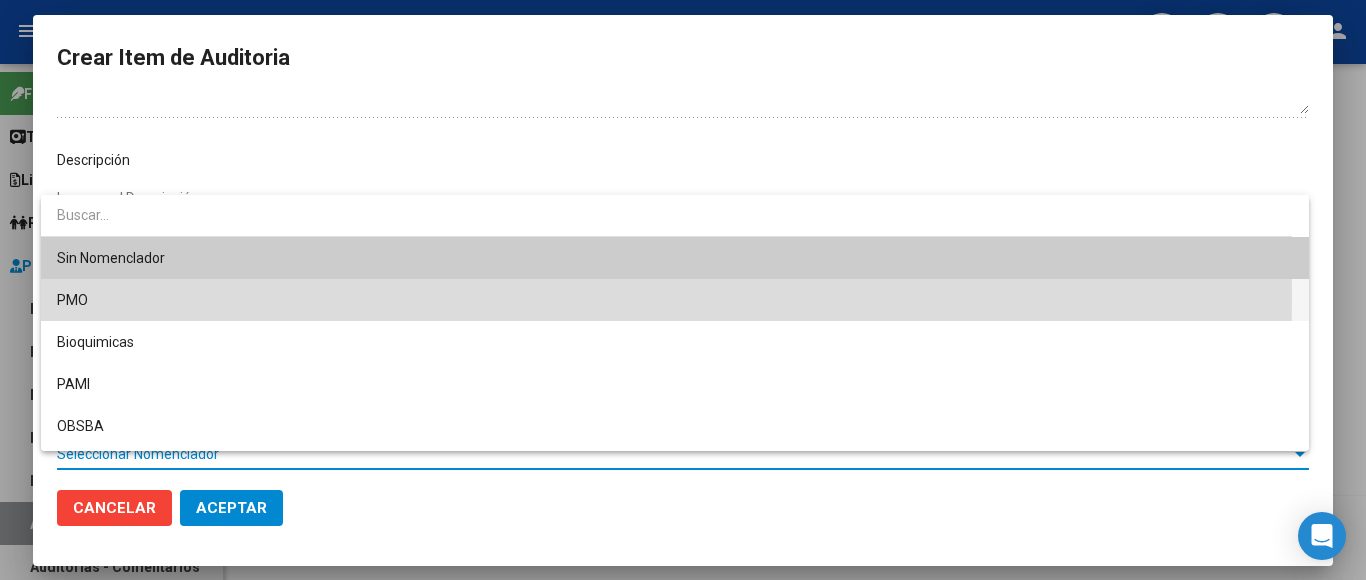 click on "PMO" at bounding box center (675, 300) 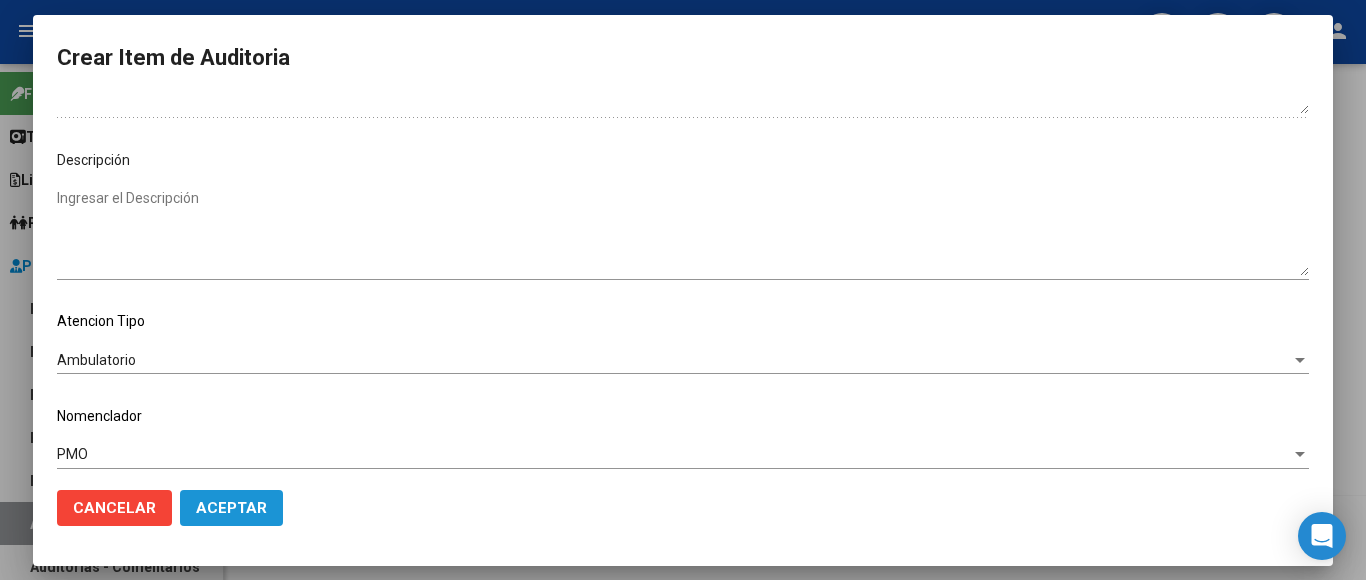 click on "Aceptar" 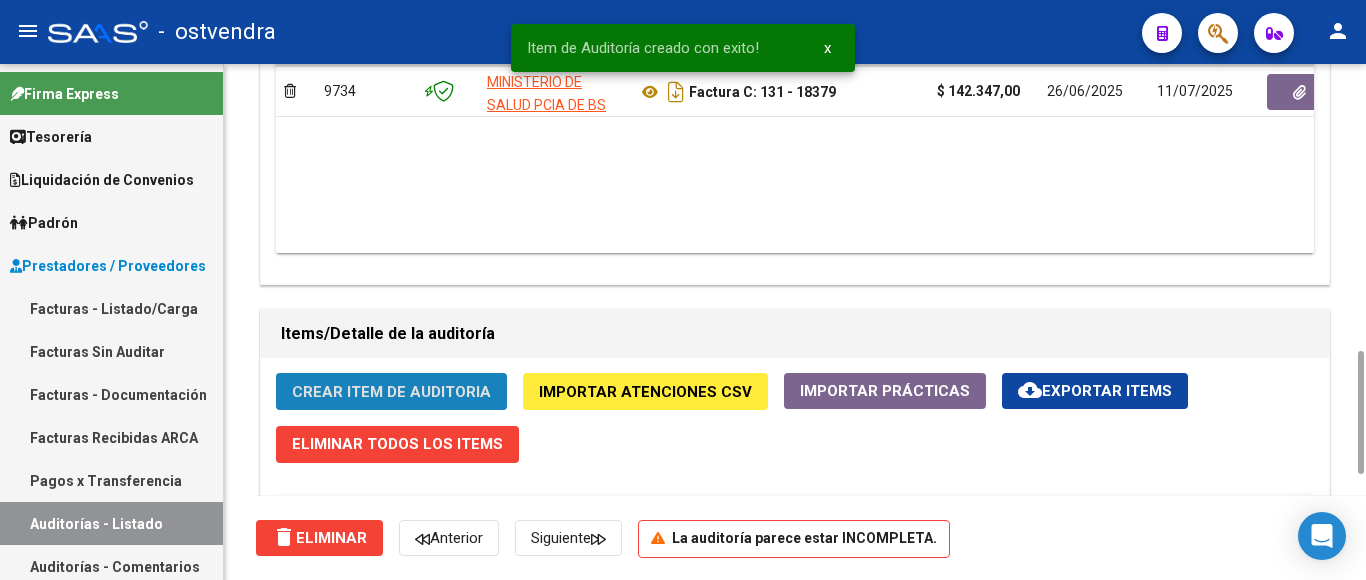 click on "Crear Item de Auditoria" 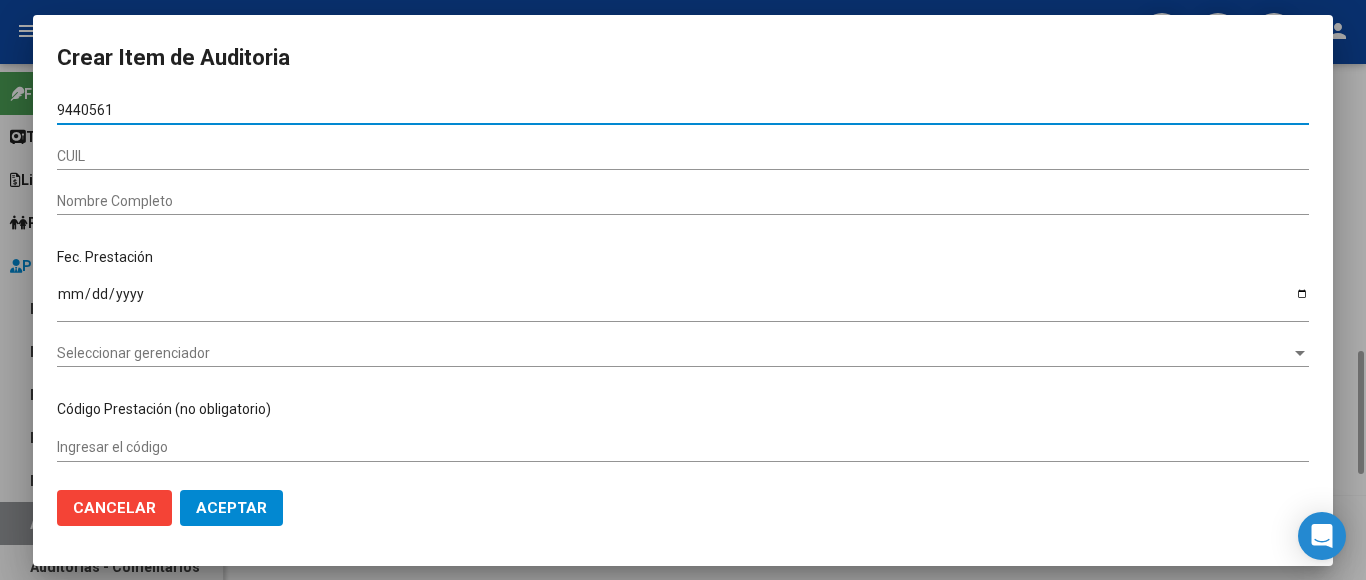 type on "94405616" 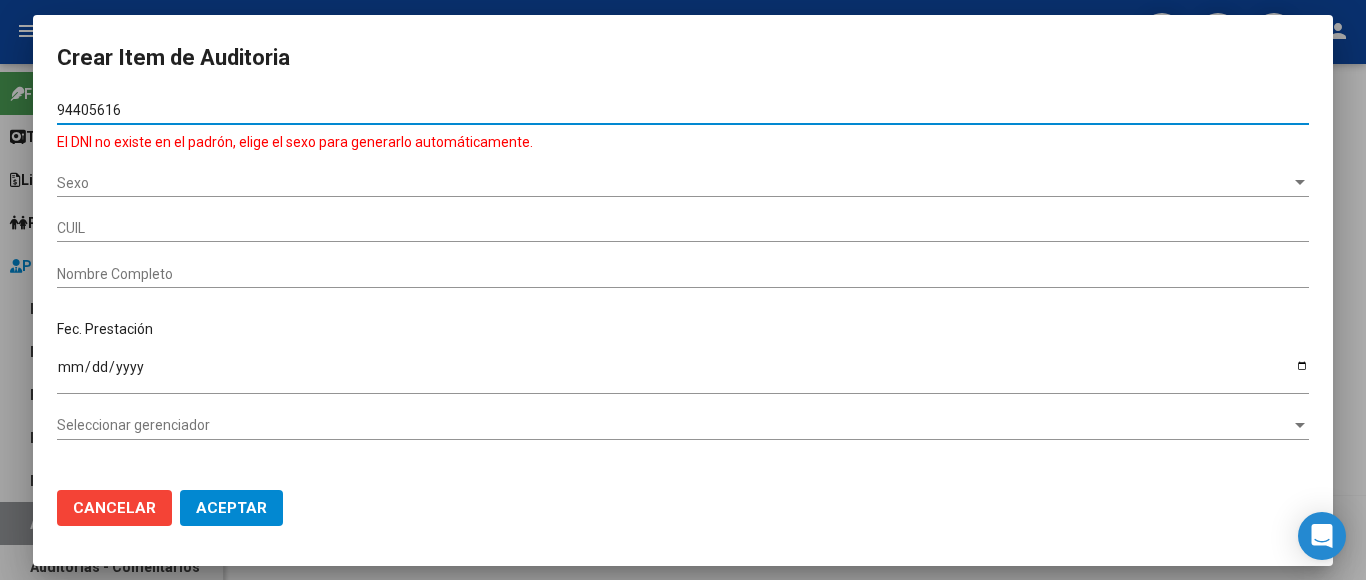 drag, startPoint x: 169, startPoint y: 115, endPoint x: 28, endPoint y: 115, distance: 141 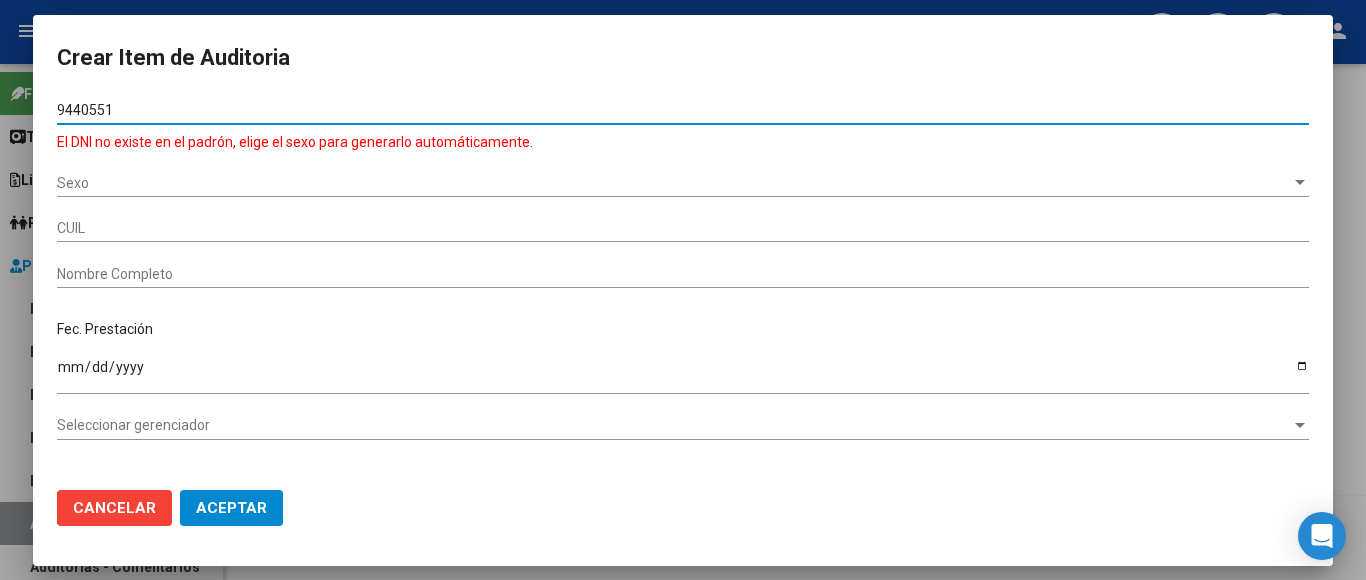 type on "94405516" 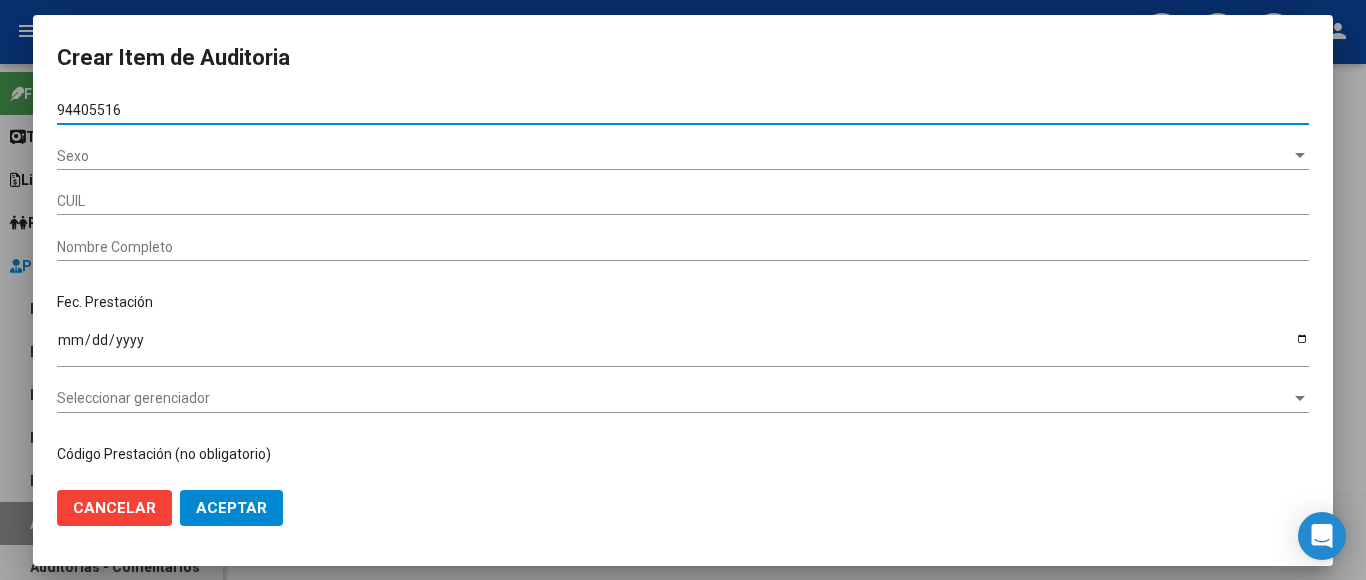type on "27944055164" 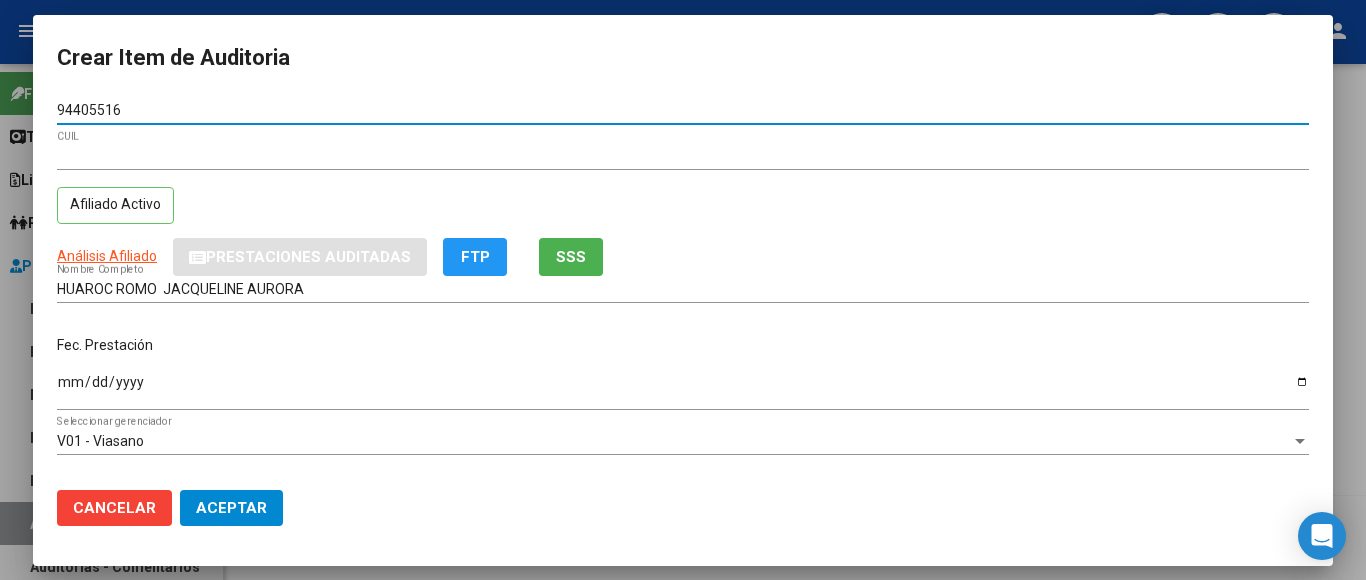 type on "94405516" 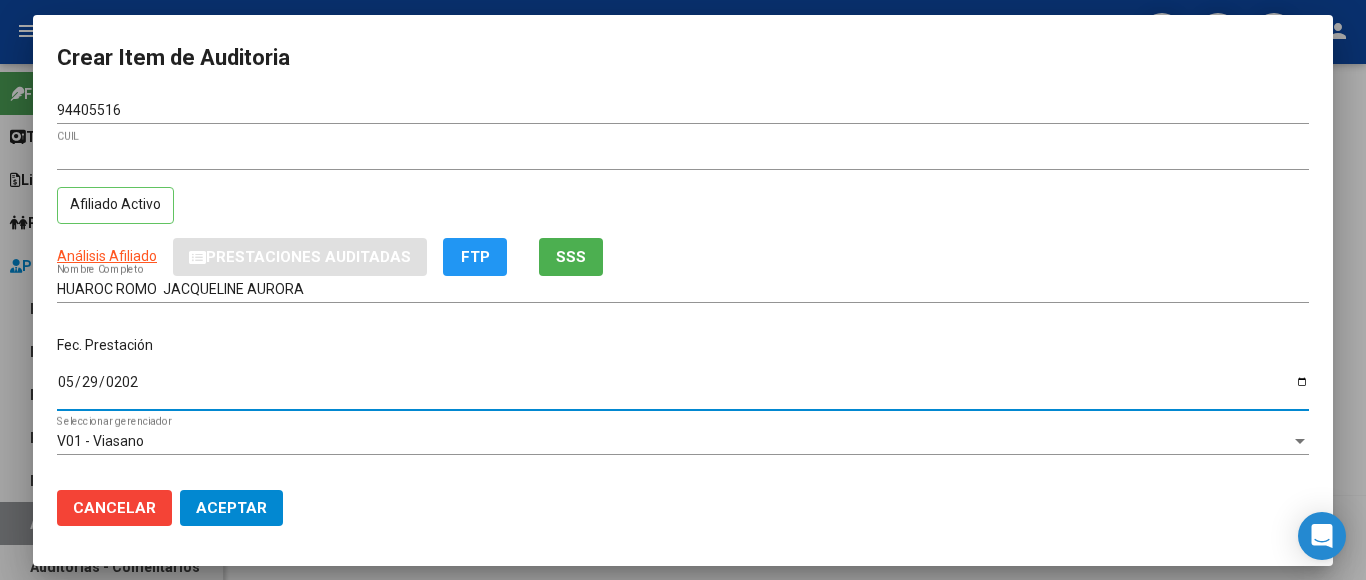 type on "2025-05-29" 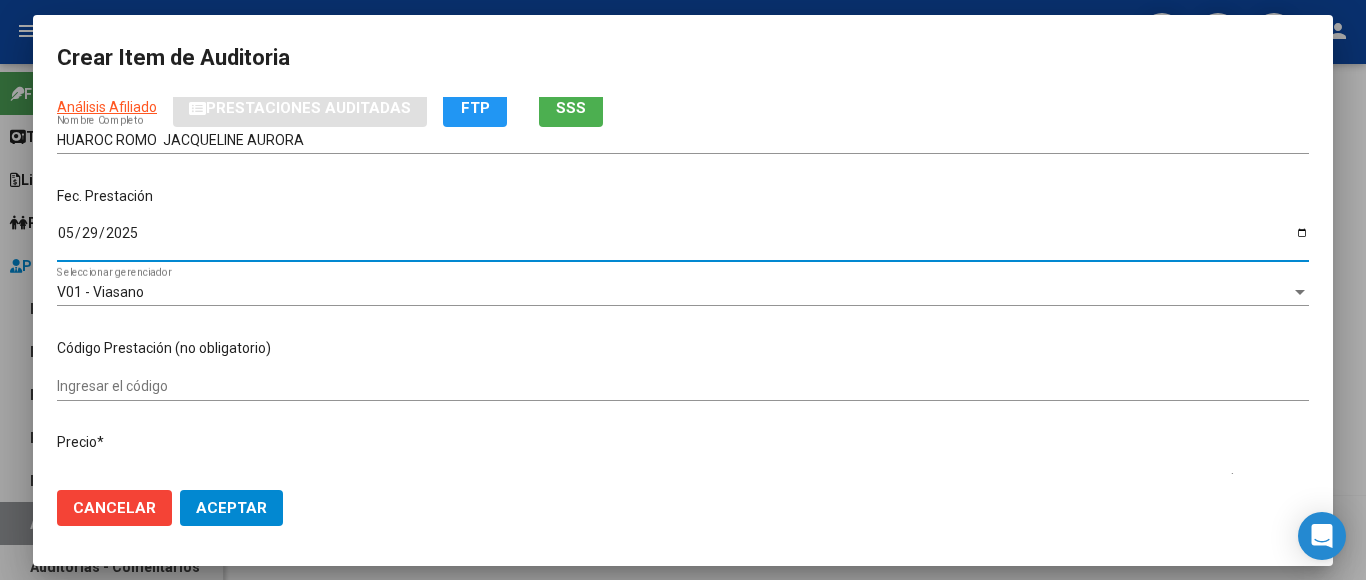 scroll, scrollTop: 400, scrollLeft: 0, axis: vertical 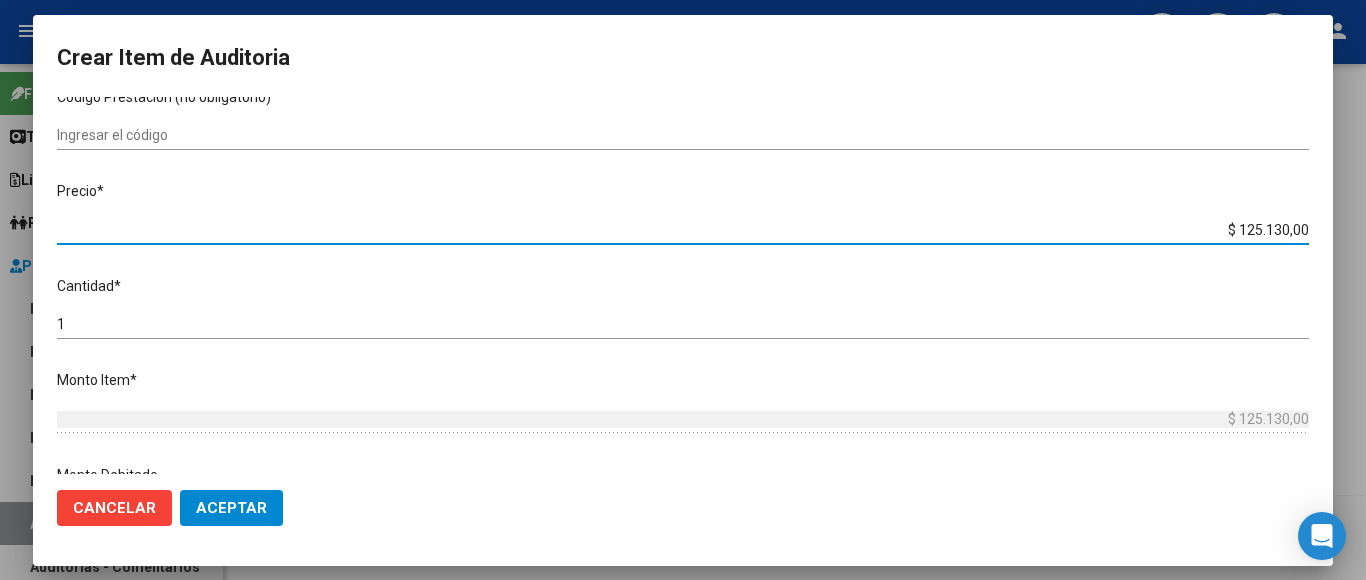 drag, startPoint x: 1190, startPoint y: 217, endPoint x: 1360, endPoint y: 211, distance: 170.10585 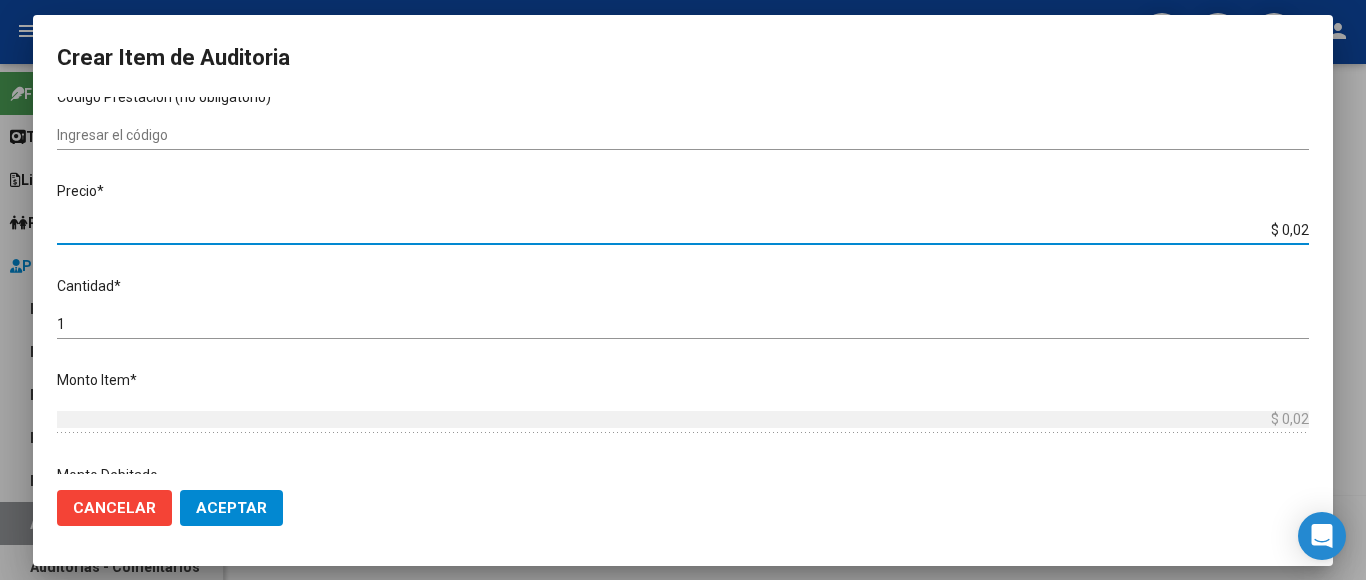 type on "$ 0,21" 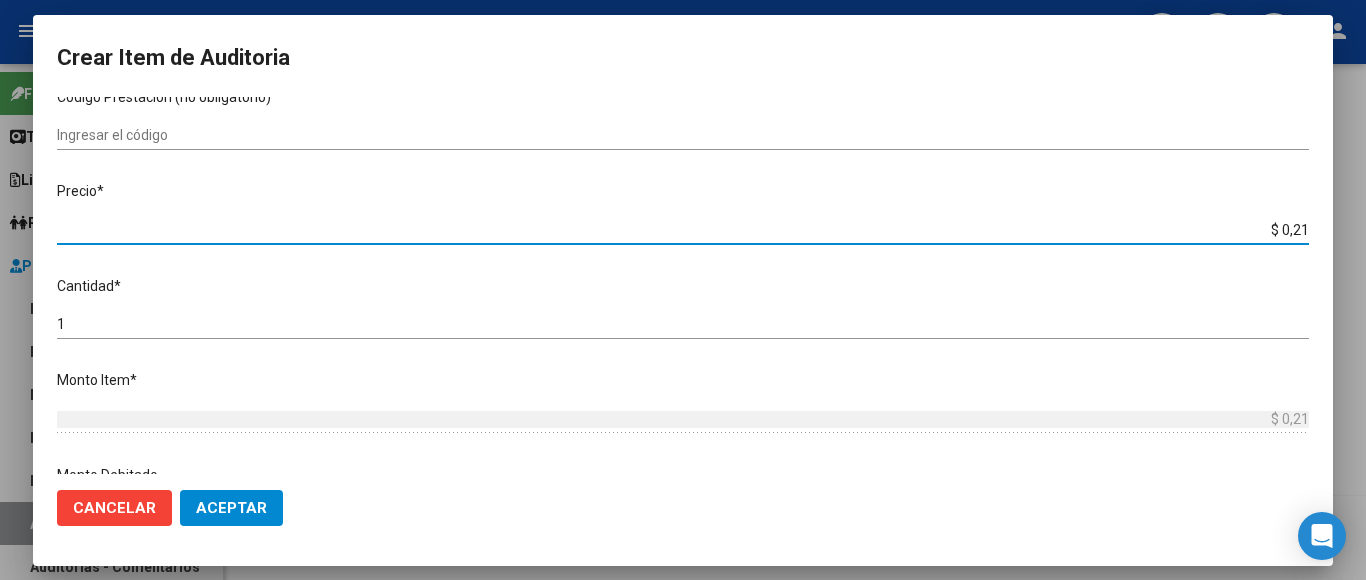 type on "$ 2,14" 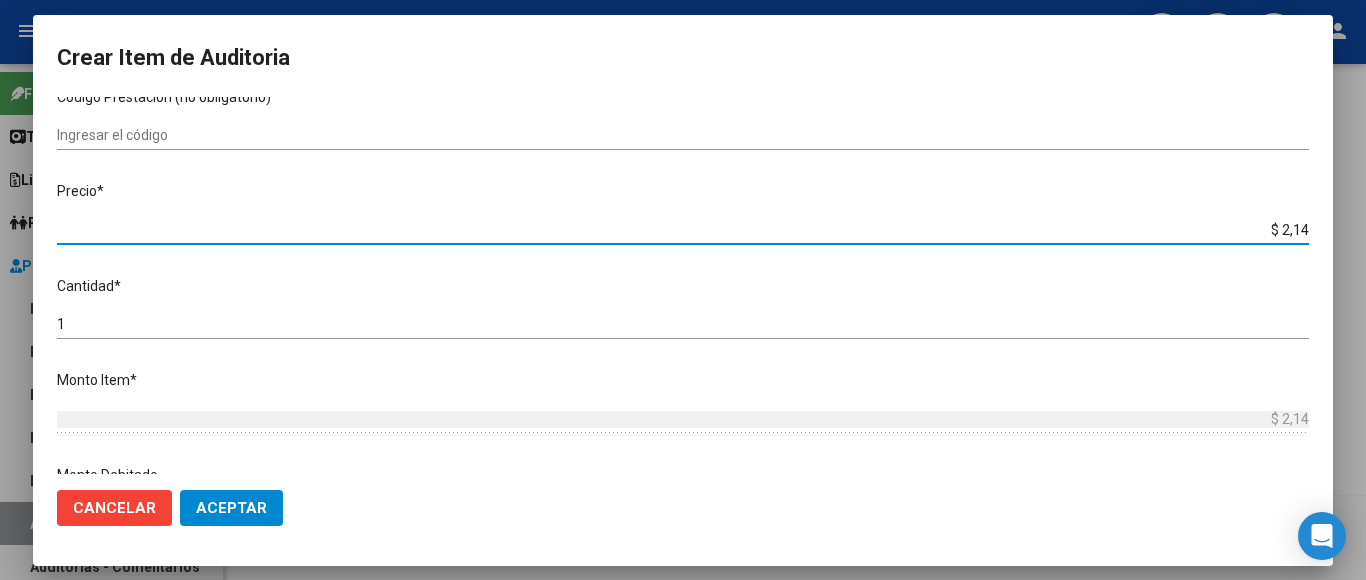 type on "$ 21,40" 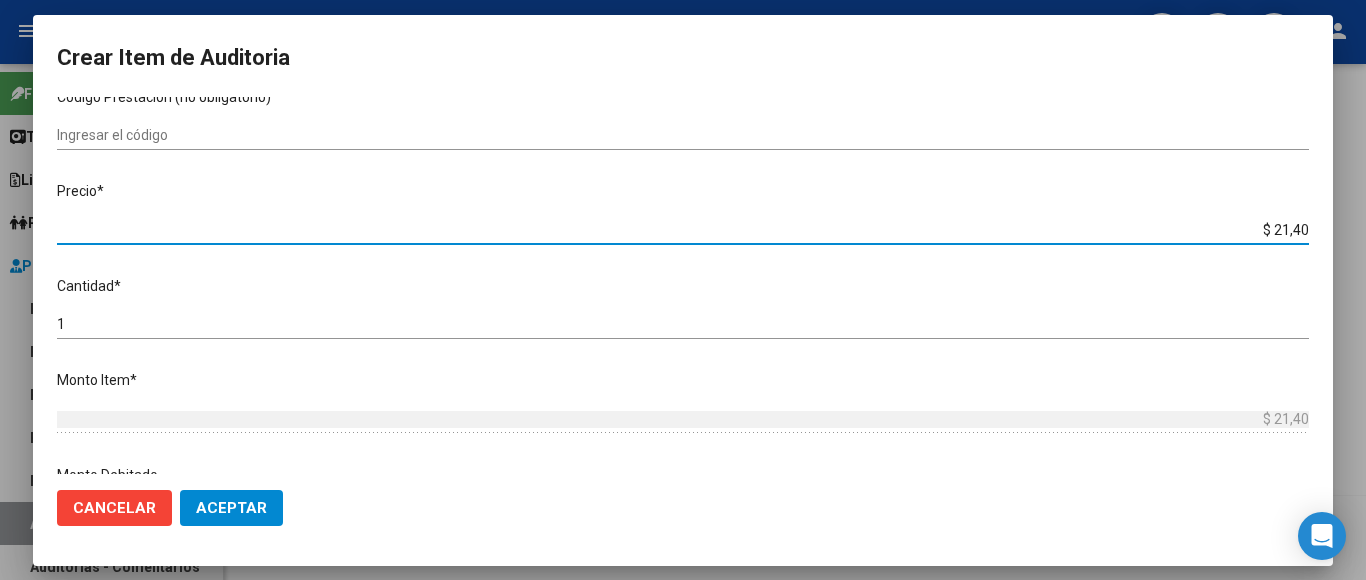 type on "$ 214,02" 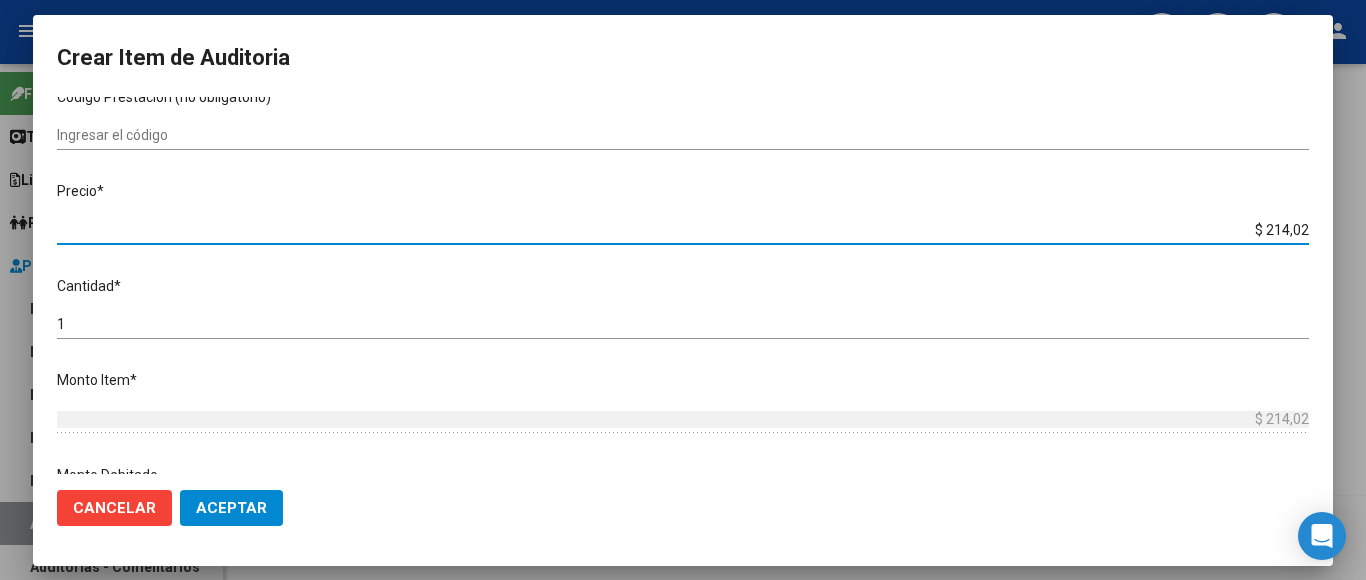 type on "$ 2.140,20" 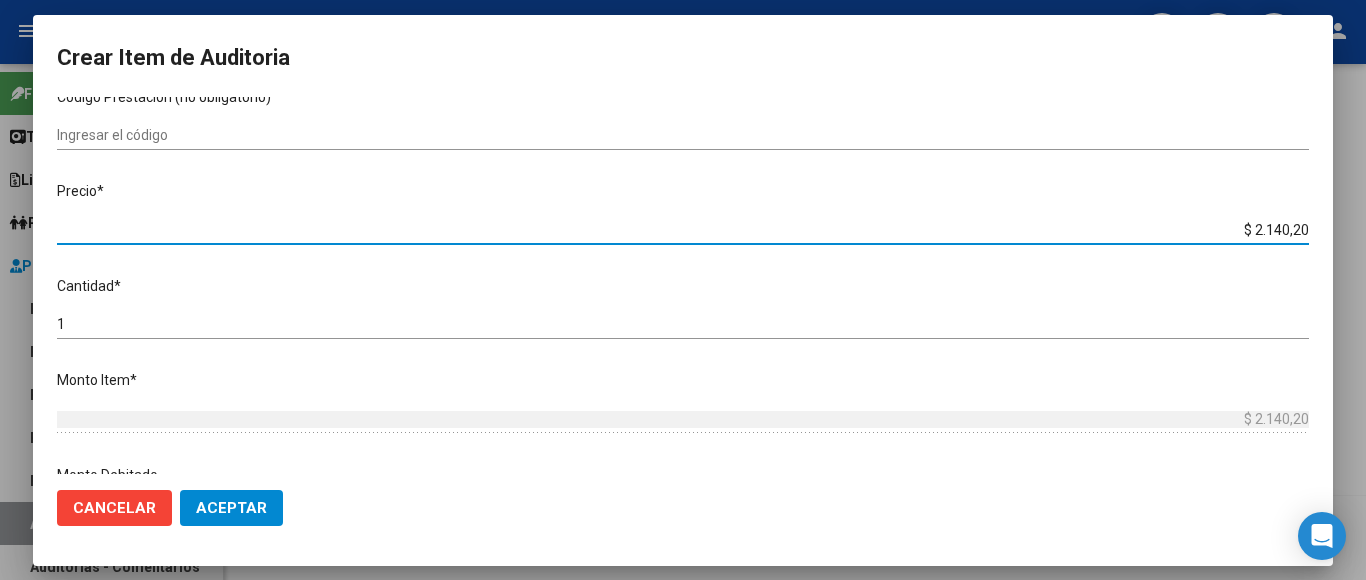 type on "$ 21.402,00" 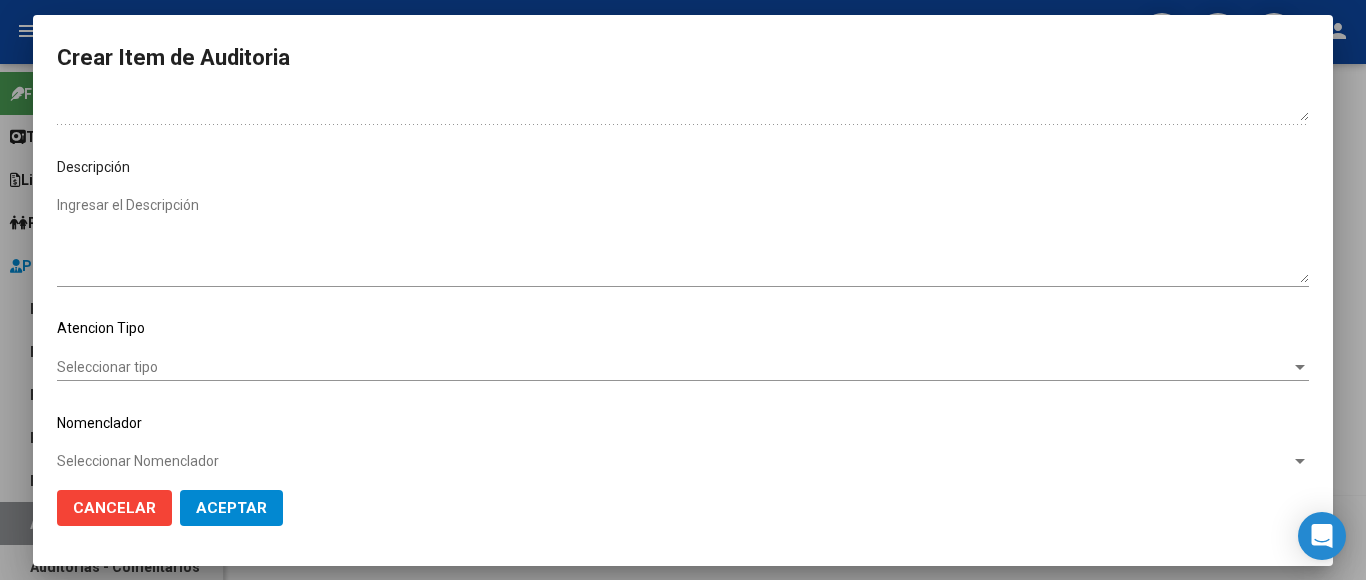 scroll, scrollTop: 1133, scrollLeft: 0, axis: vertical 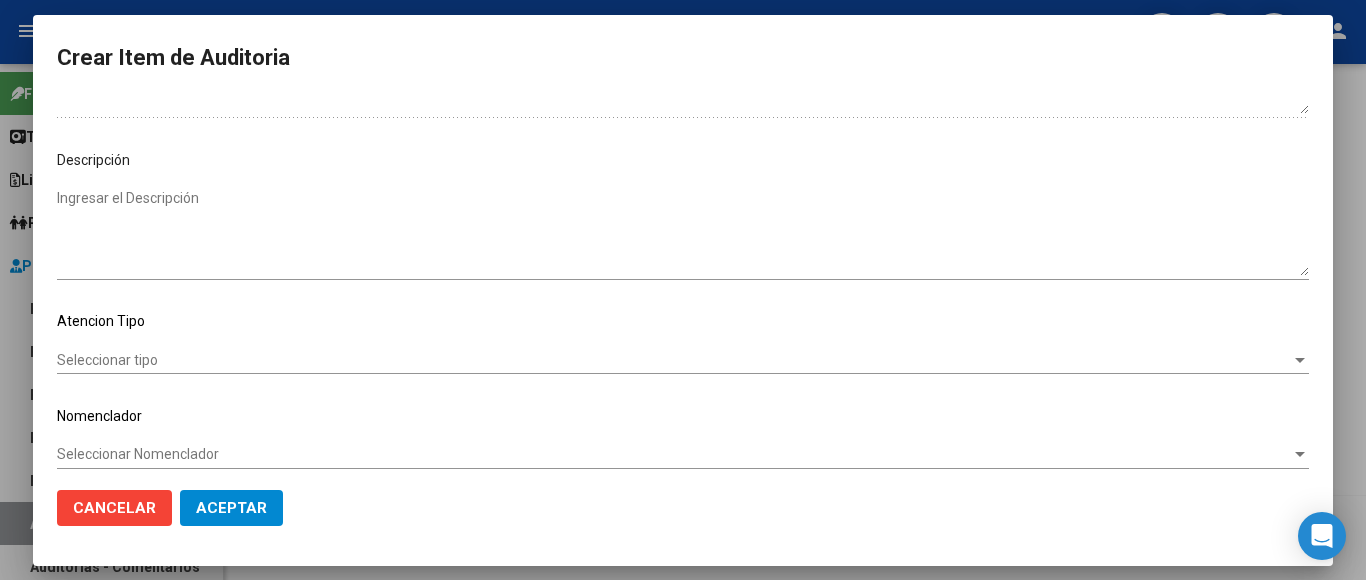click on "Seleccionar tipo" at bounding box center [674, 360] 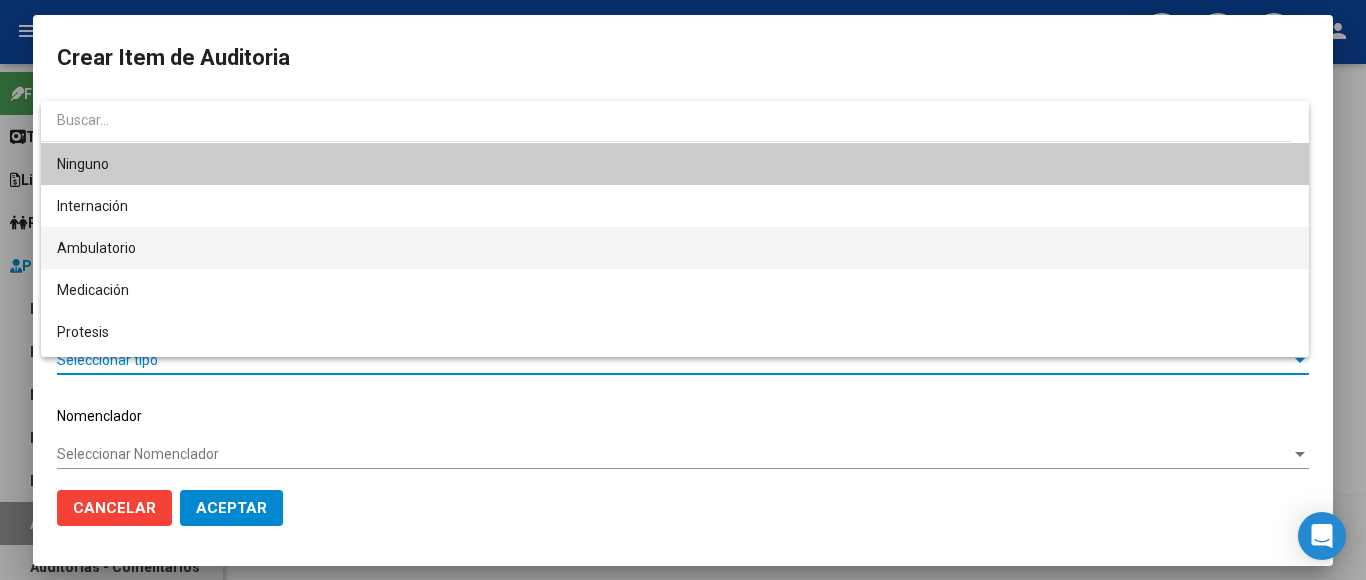 click on "Ambulatorio" at bounding box center (675, 248) 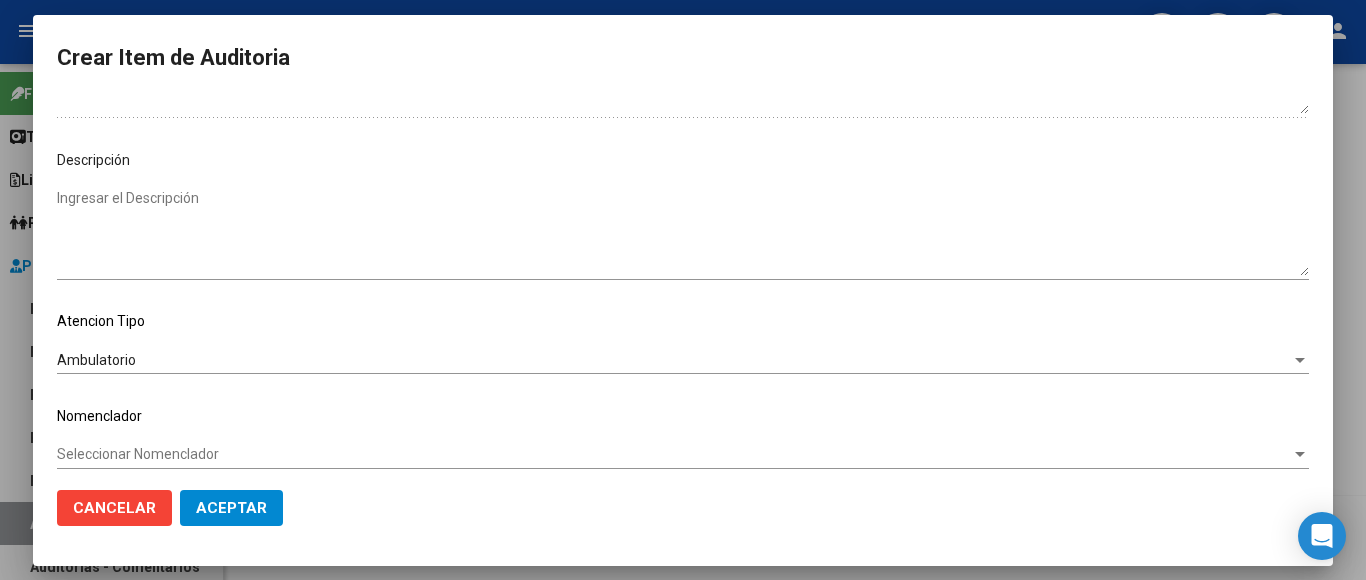 click on "Seleccionar Nomenclador Seleccionar Nomenclador" 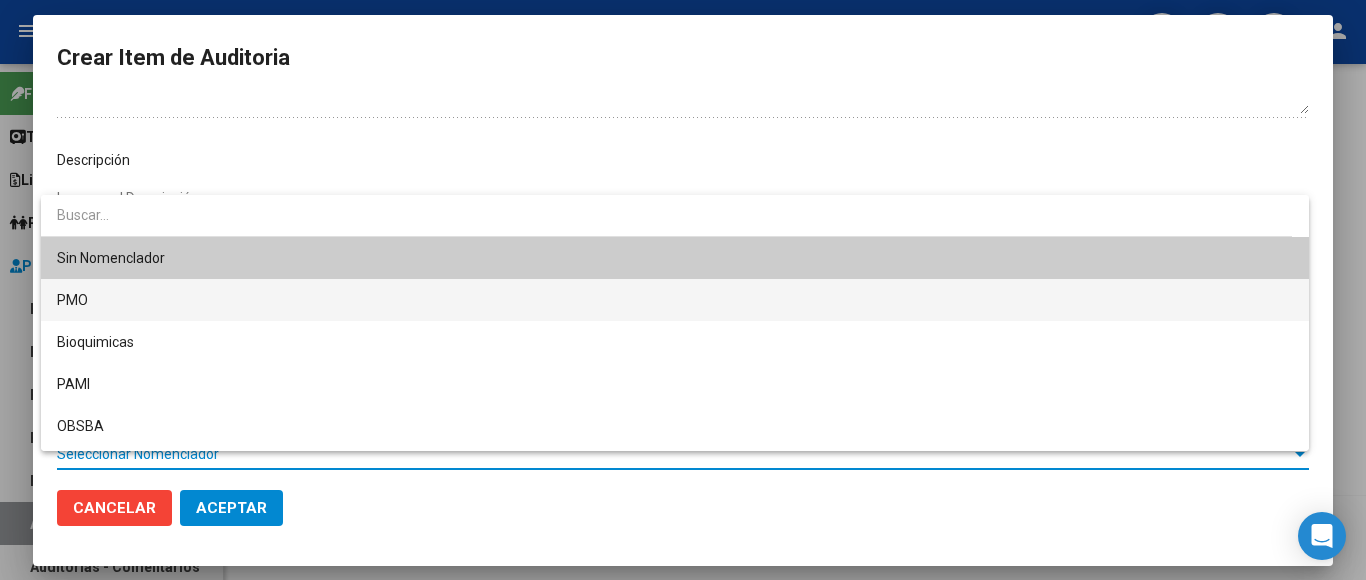 click on "PMO" at bounding box center (675, 300) 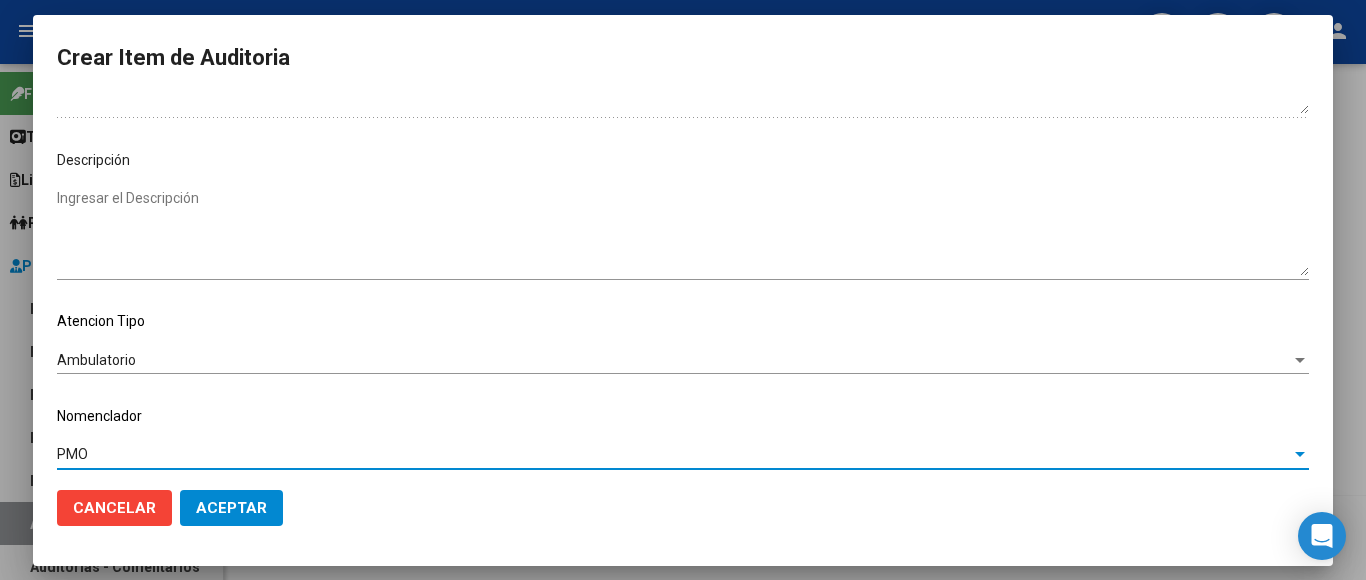 click on "Aceptar" 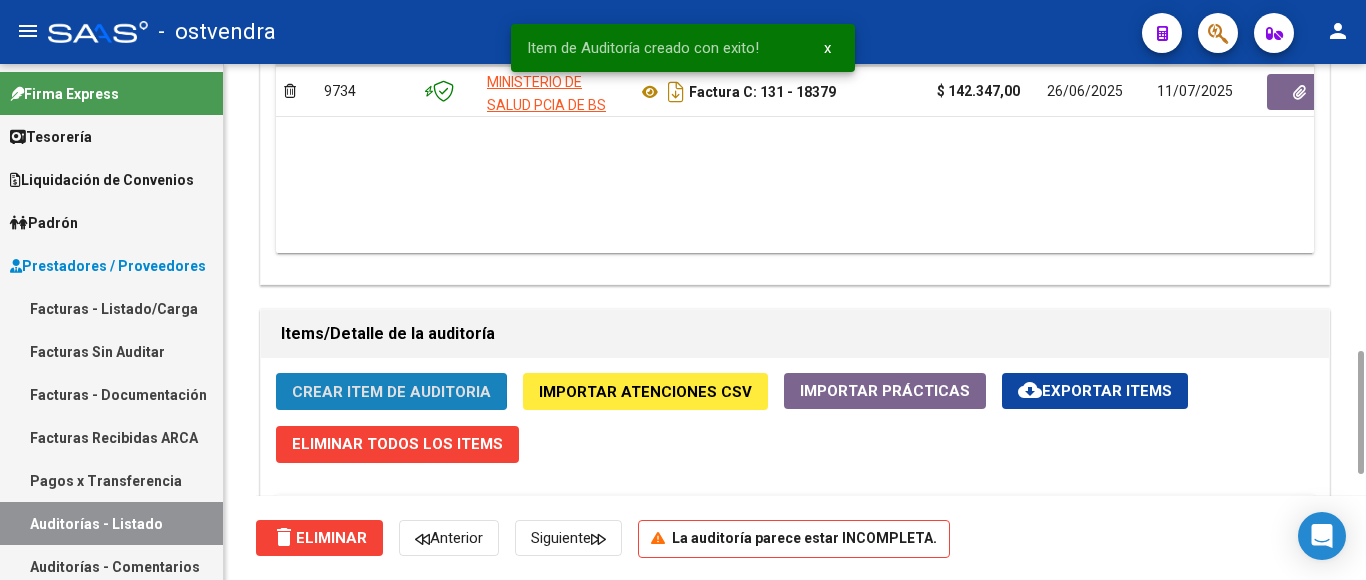 click on "Crear Item de Auditoria" 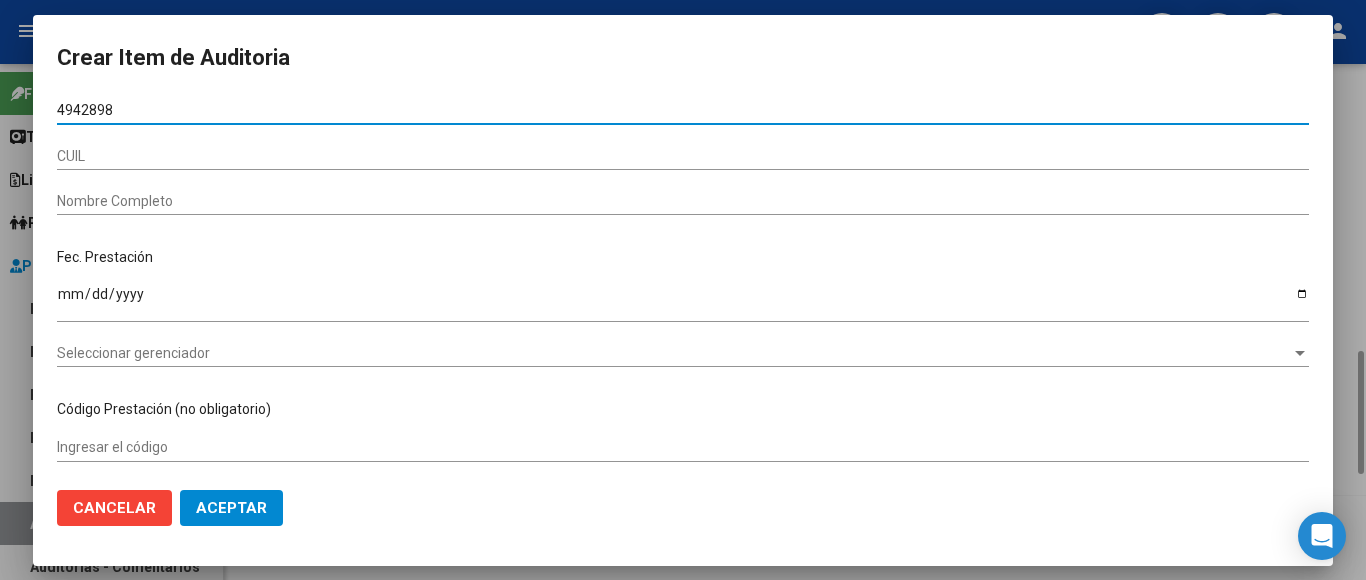 type on "49428983" 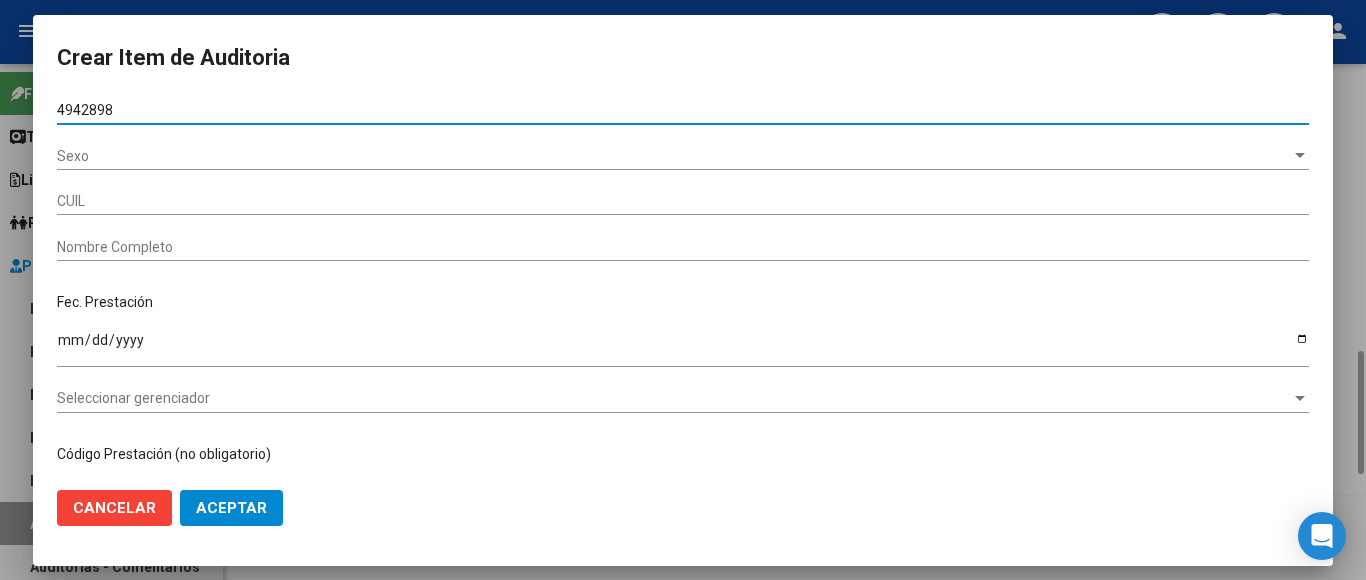 type on "27494289836" 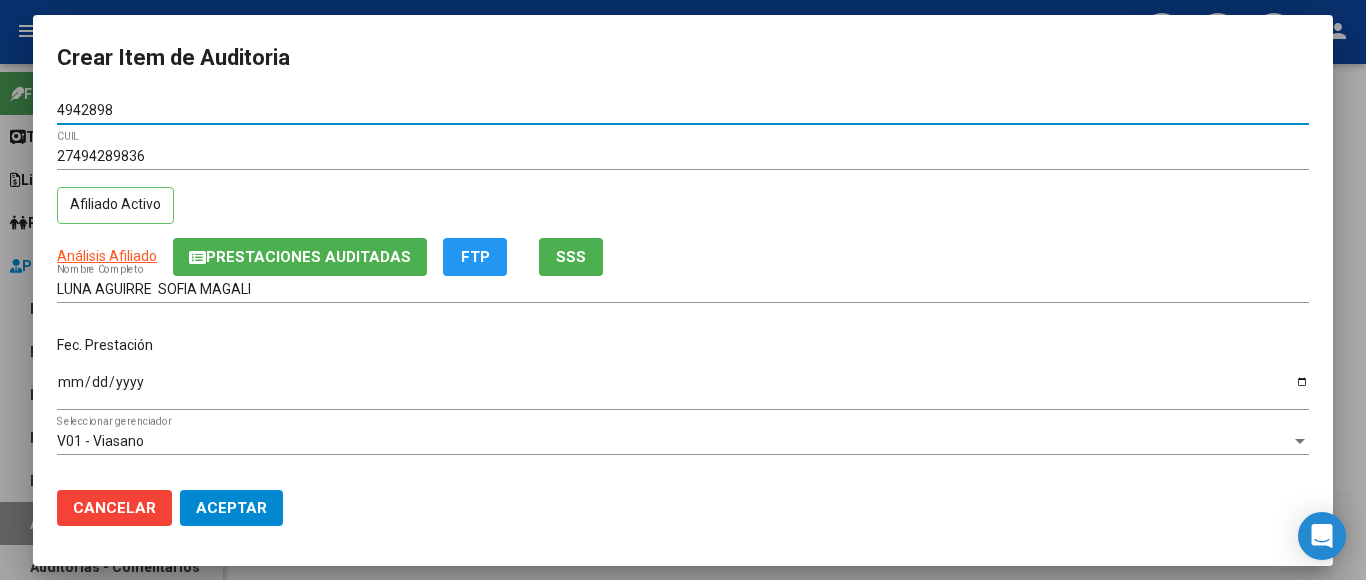 type on "49428983" 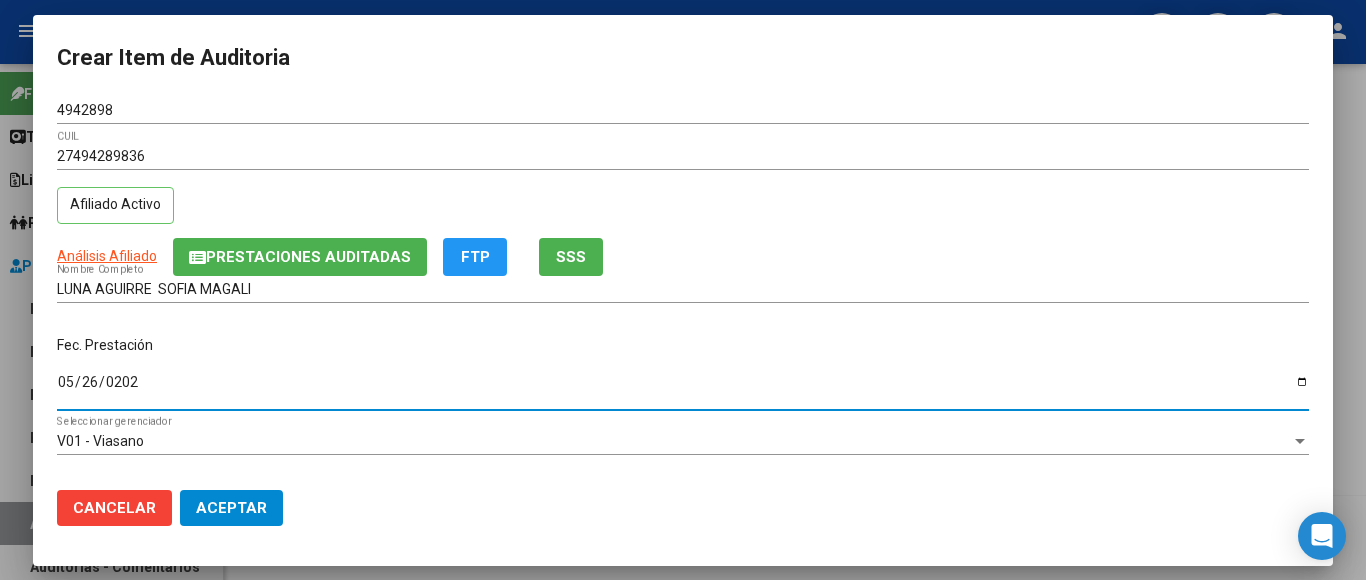 type on "2025-05-26" 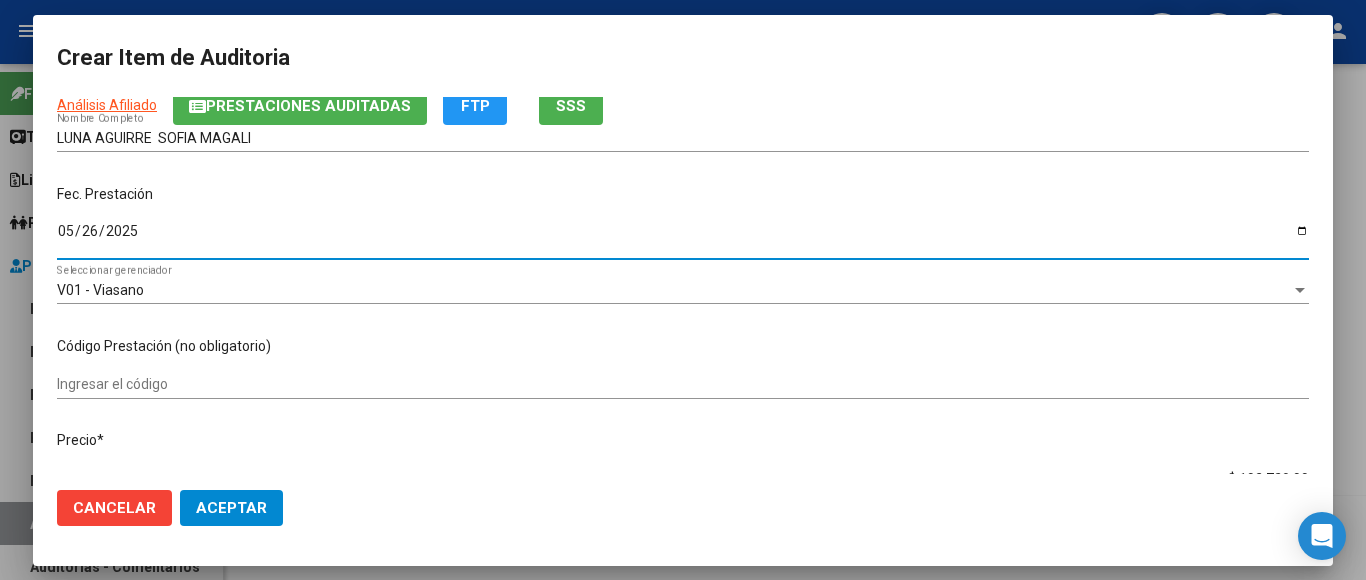 scroll, scrollTop: 300, scrollLeft: 0, axis: vertical 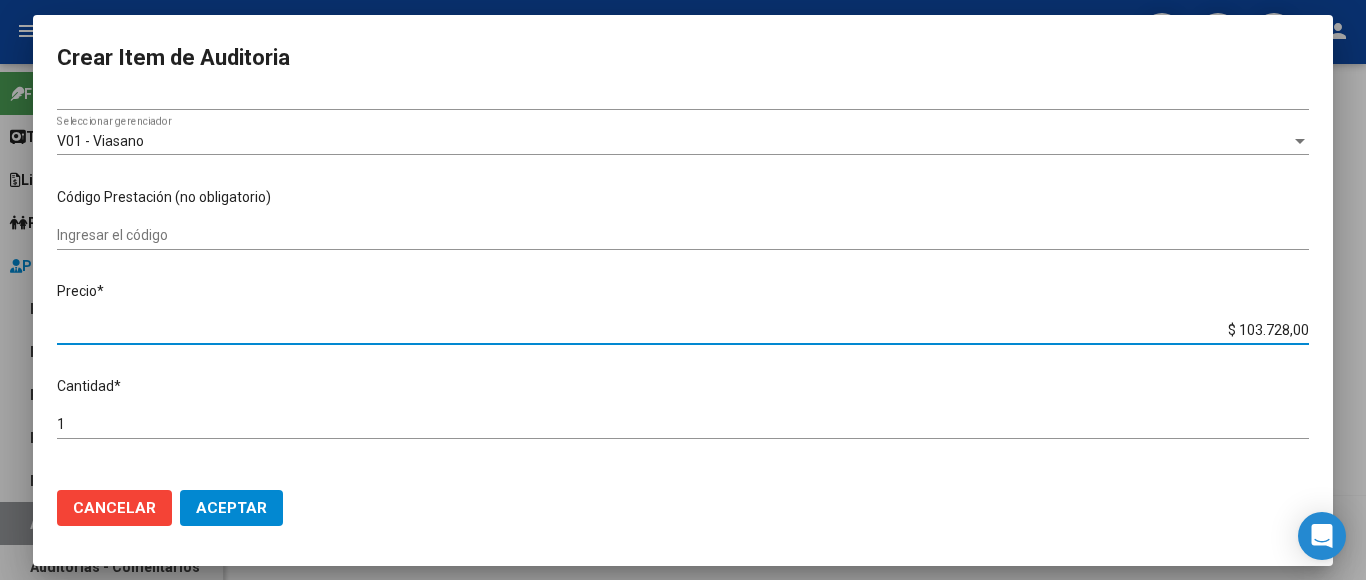 drag, startPoint x: 1202, startPoint y: 312, endPoint x: 1331, endPoint y: 313, distance: 129.00388 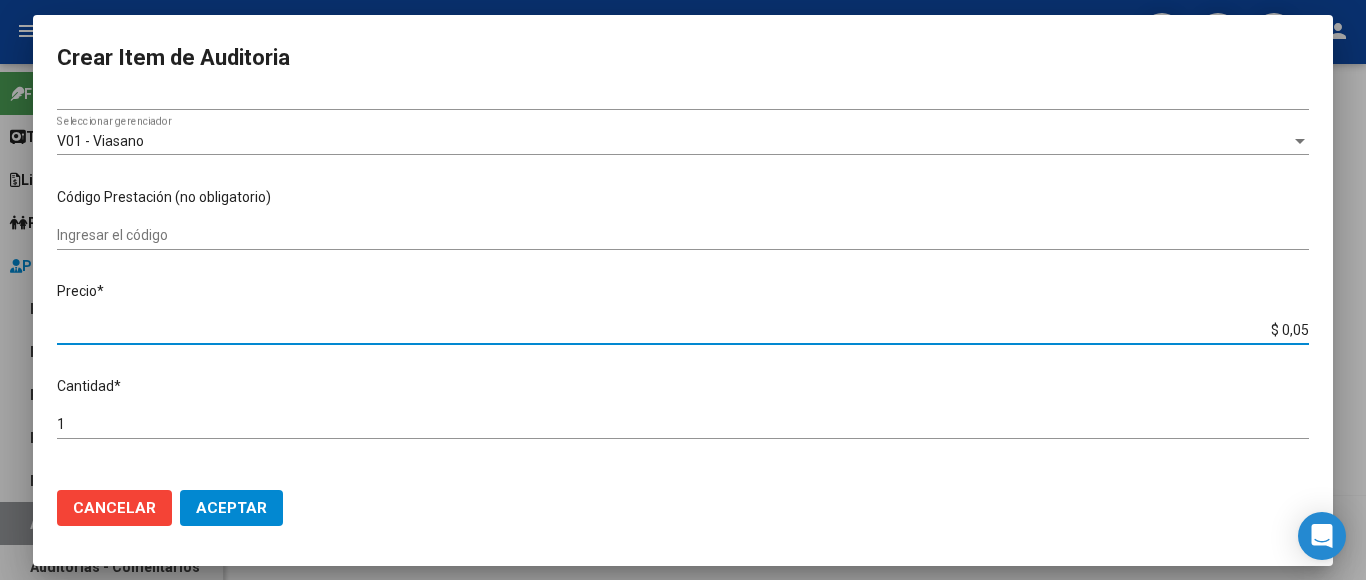 type on "$ 0,59" 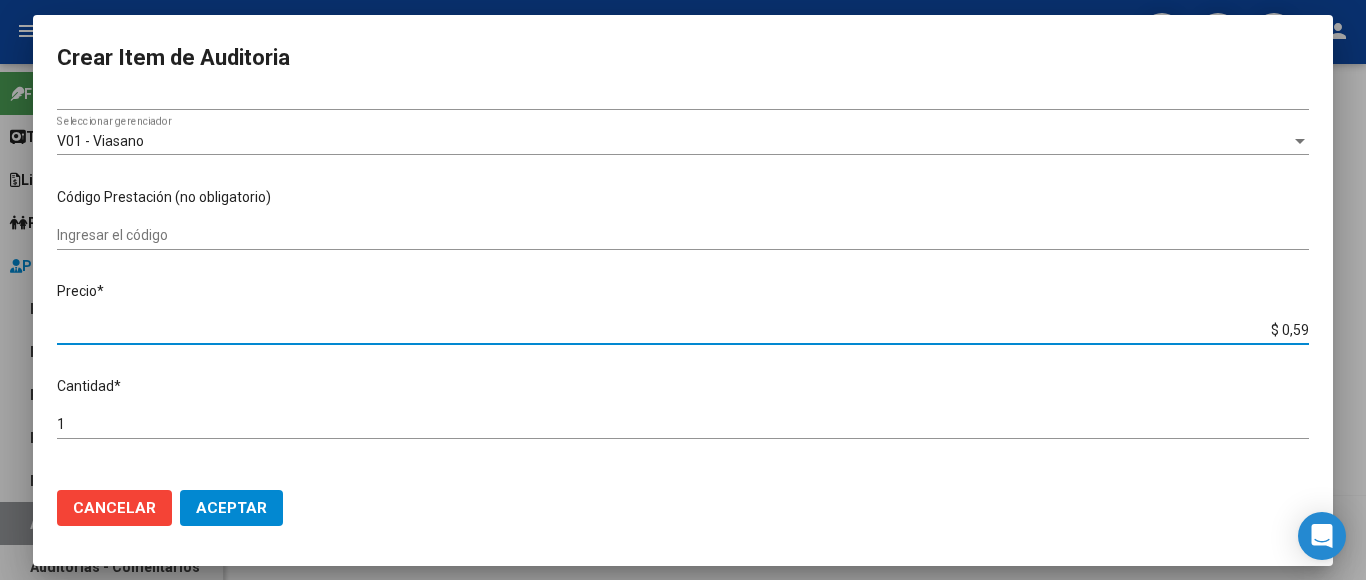 type on "$ 5,97" 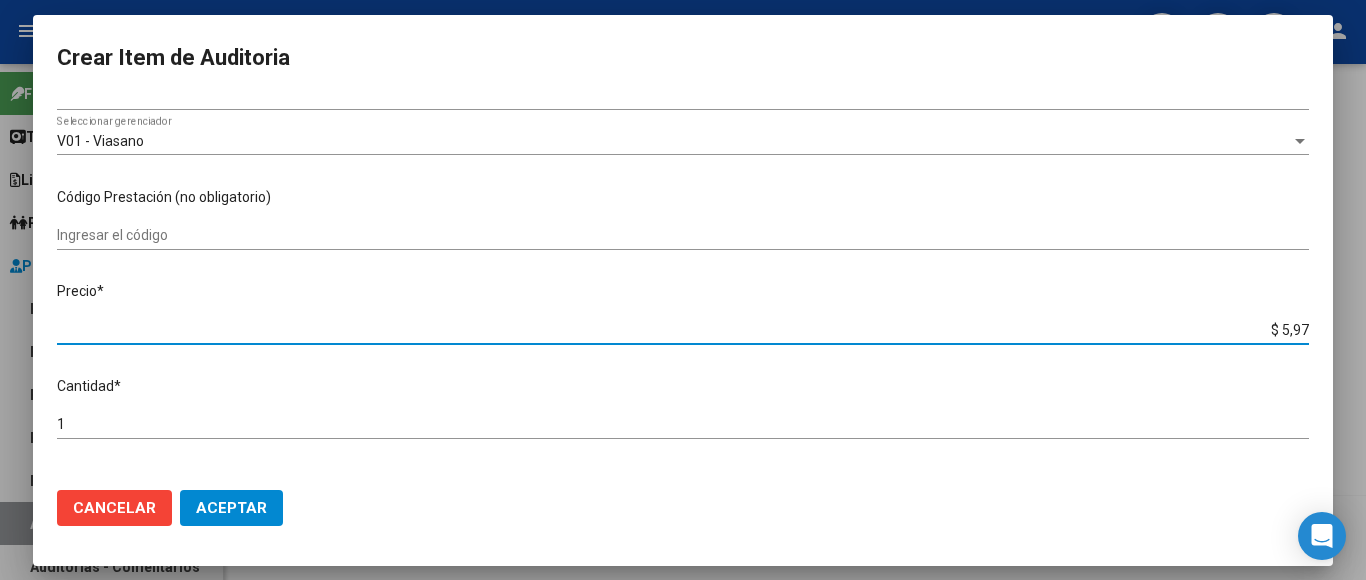 type on "$ 0,59" 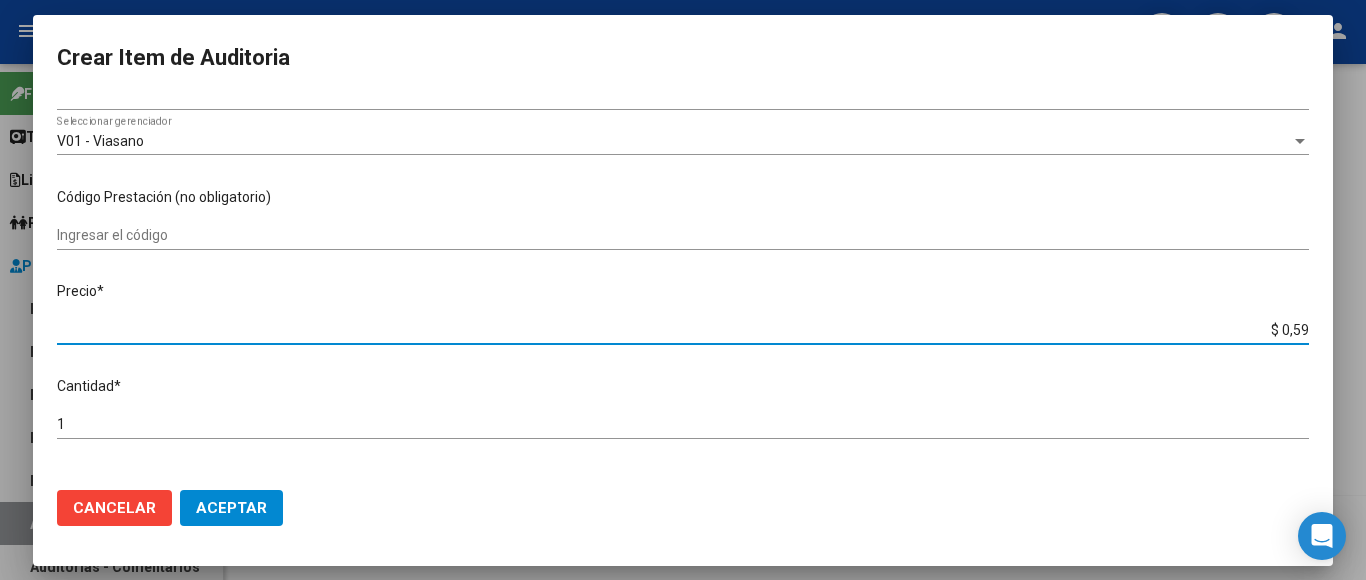 type on "$ 5,91" 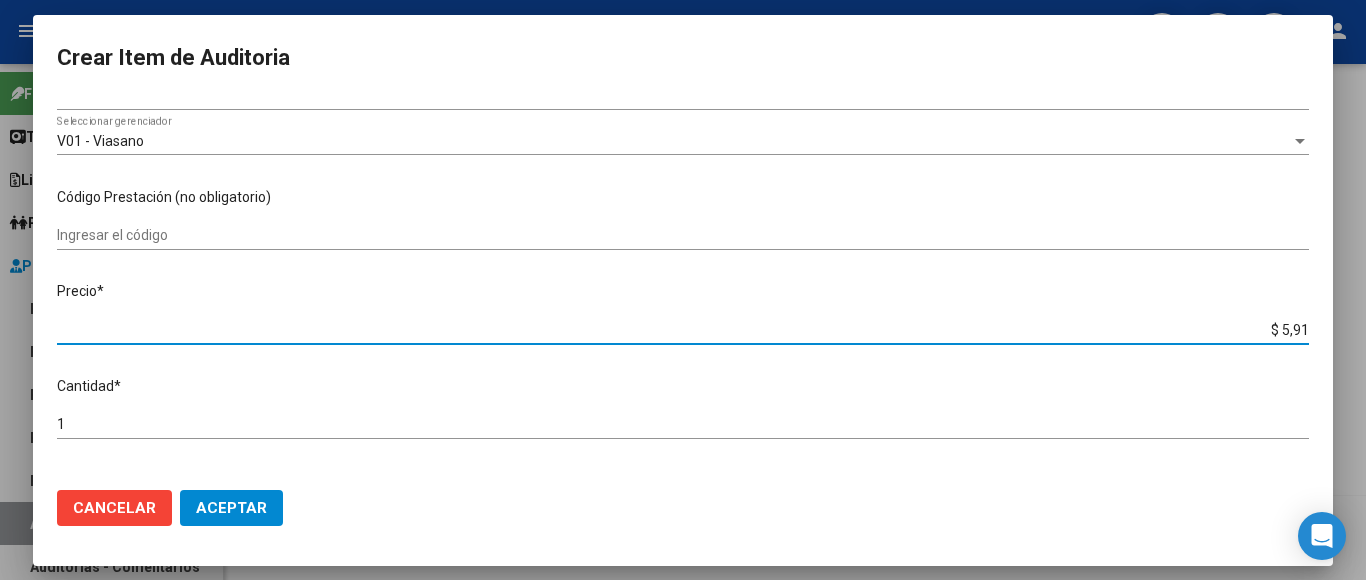type on "$ 59,14" 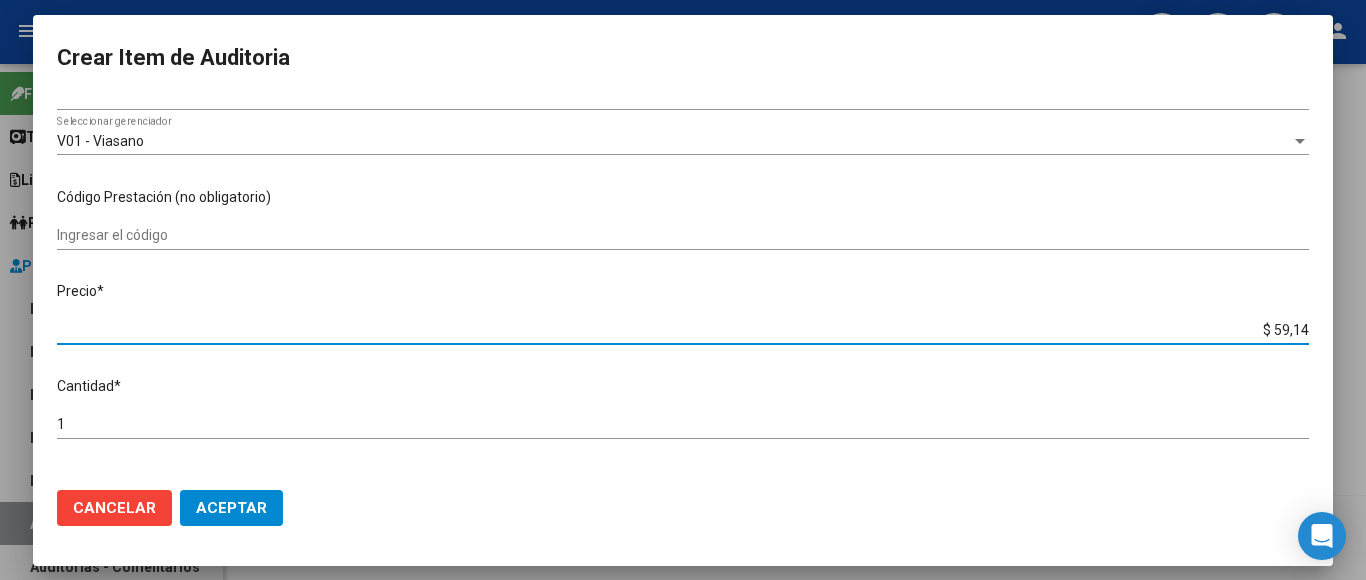 type on "$ 591,40" 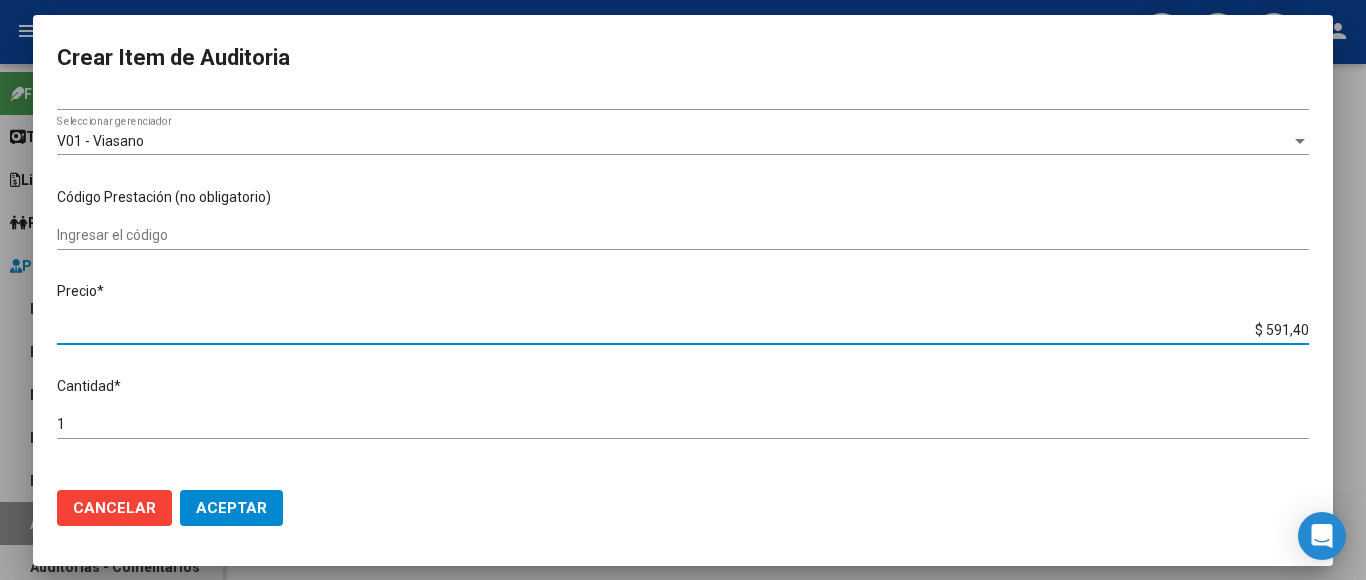 type on "$ 5.914,00" 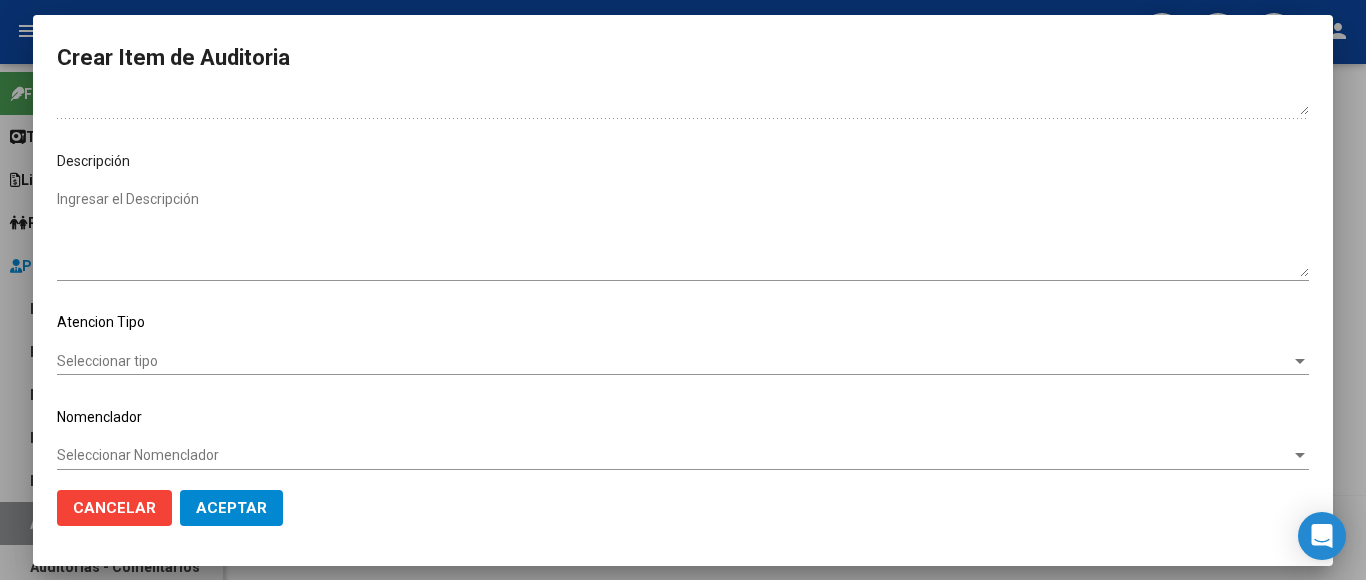 scroll, scrollTop: 1133, scrollLeft: 0, axis: vertical 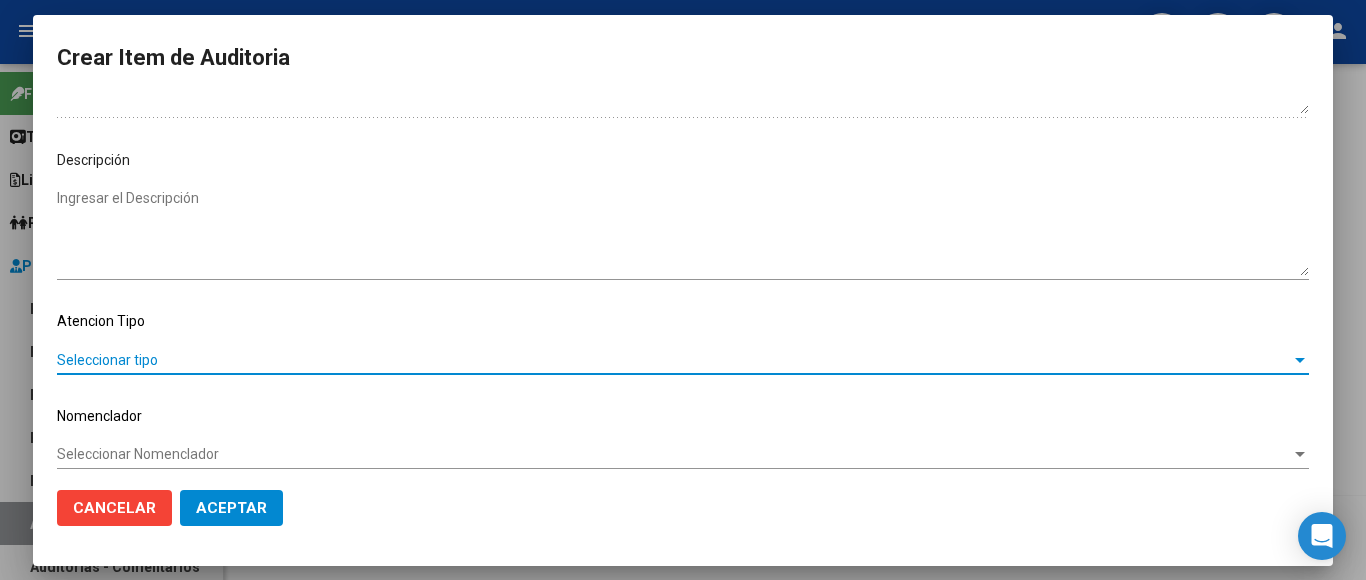 click on "Seleccionar tipo" at bounding box center (674, 360) 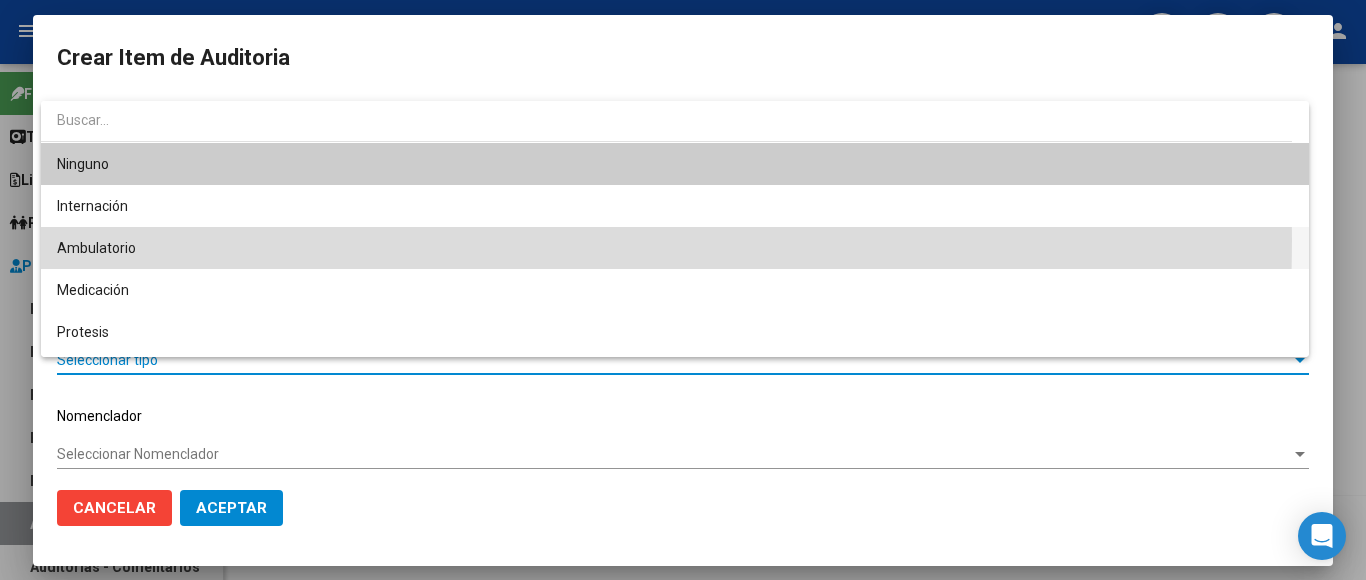 click on "Ambulatorio" at bounding box center (675, 248) 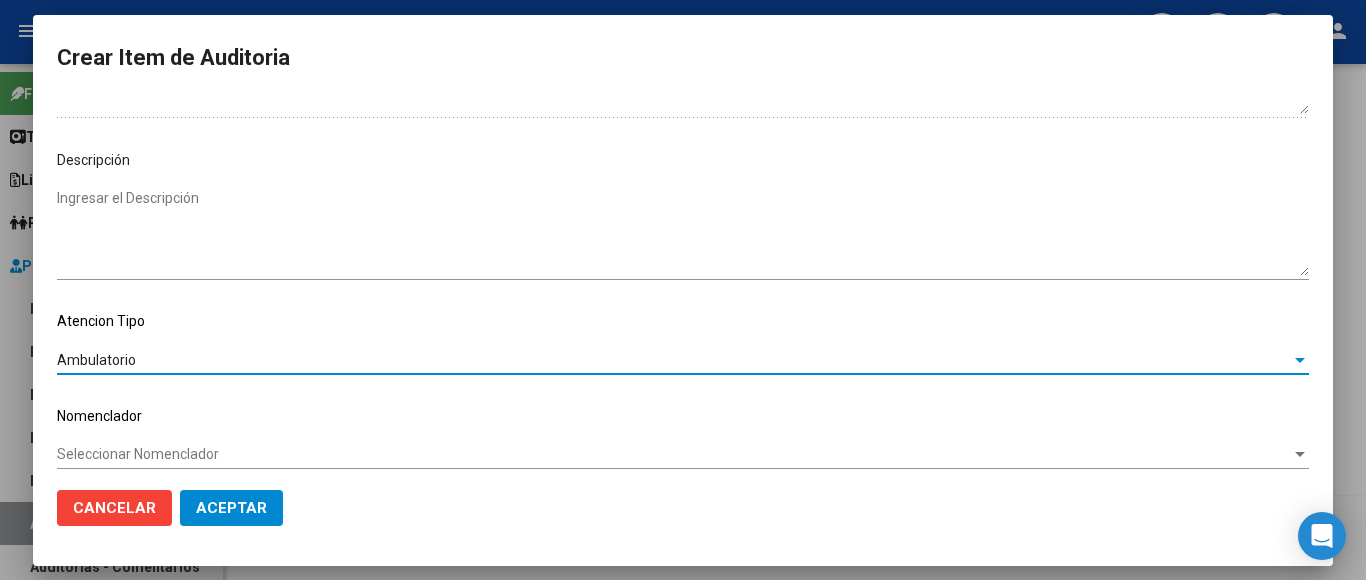click on "Seleccionar Nomenclador" at bounding box center (674, 454) 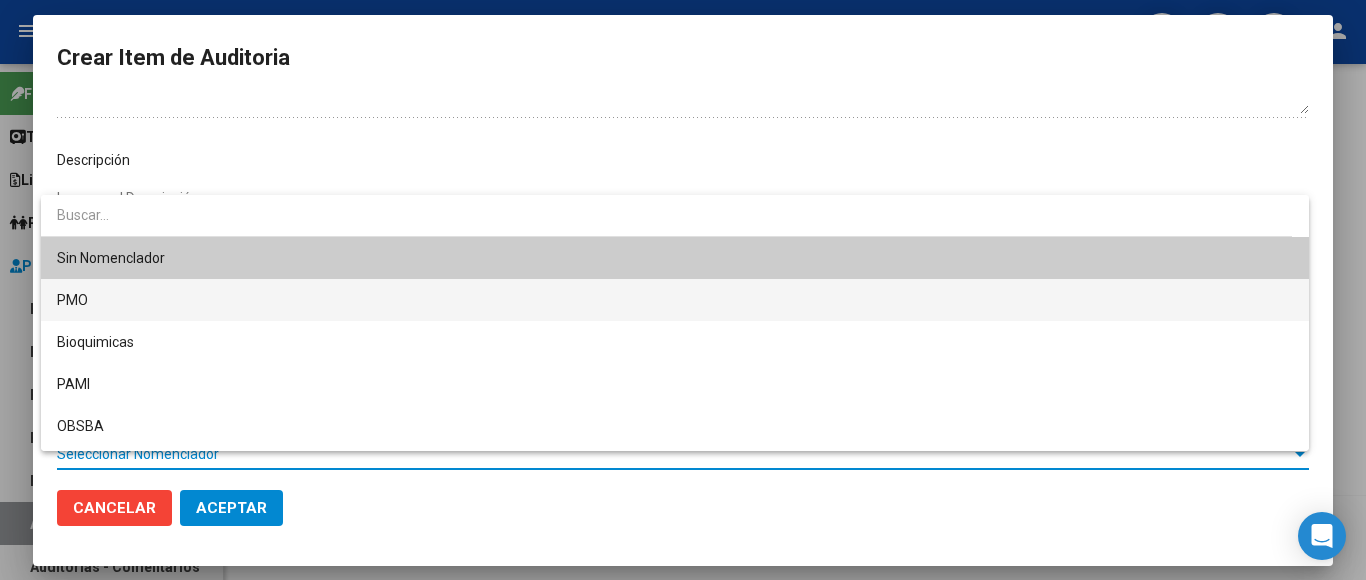 click on "PMO" at bounding box center [675, 300] 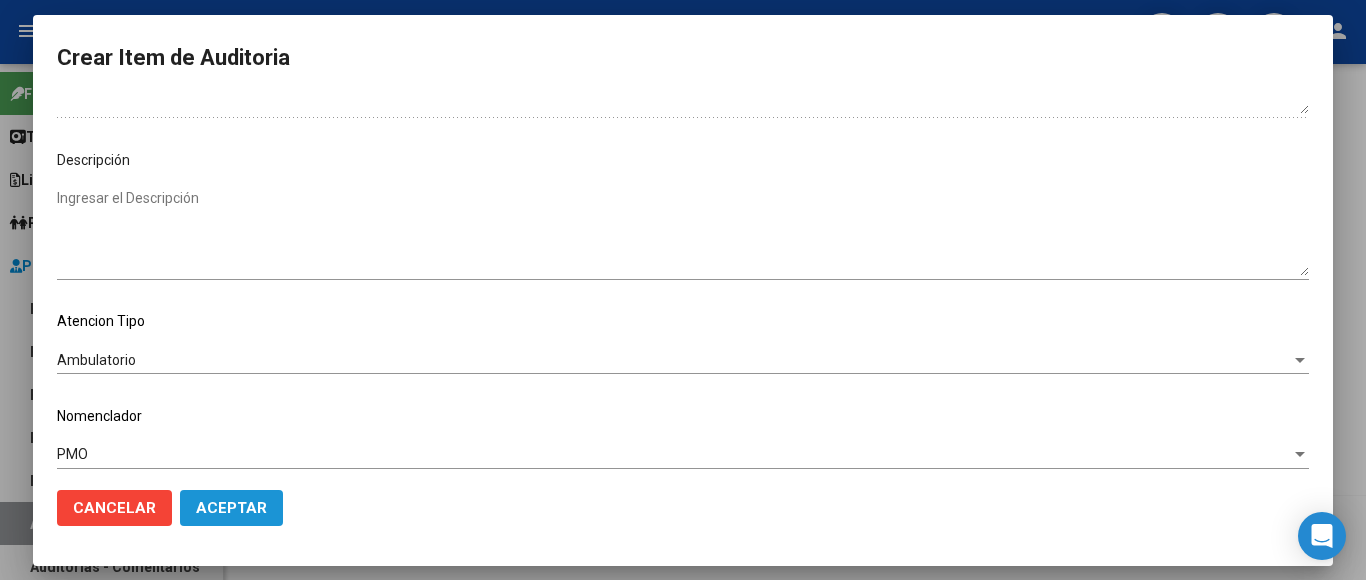 click on "Aceptar" 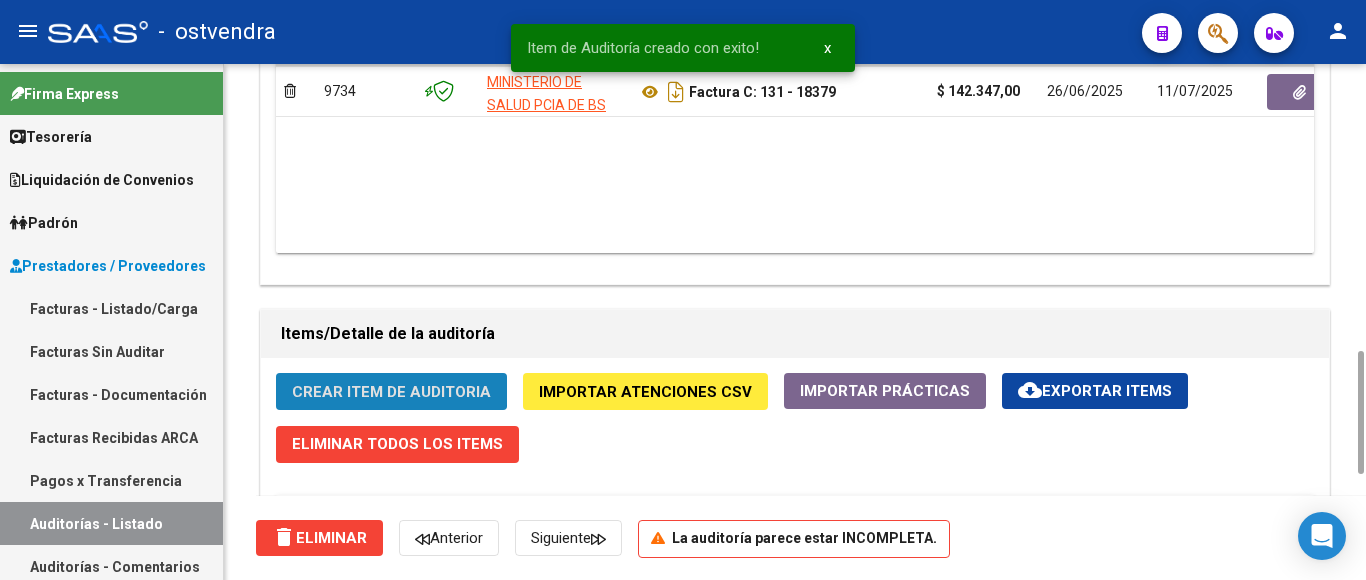 click on "Crear Item de Auditoria" 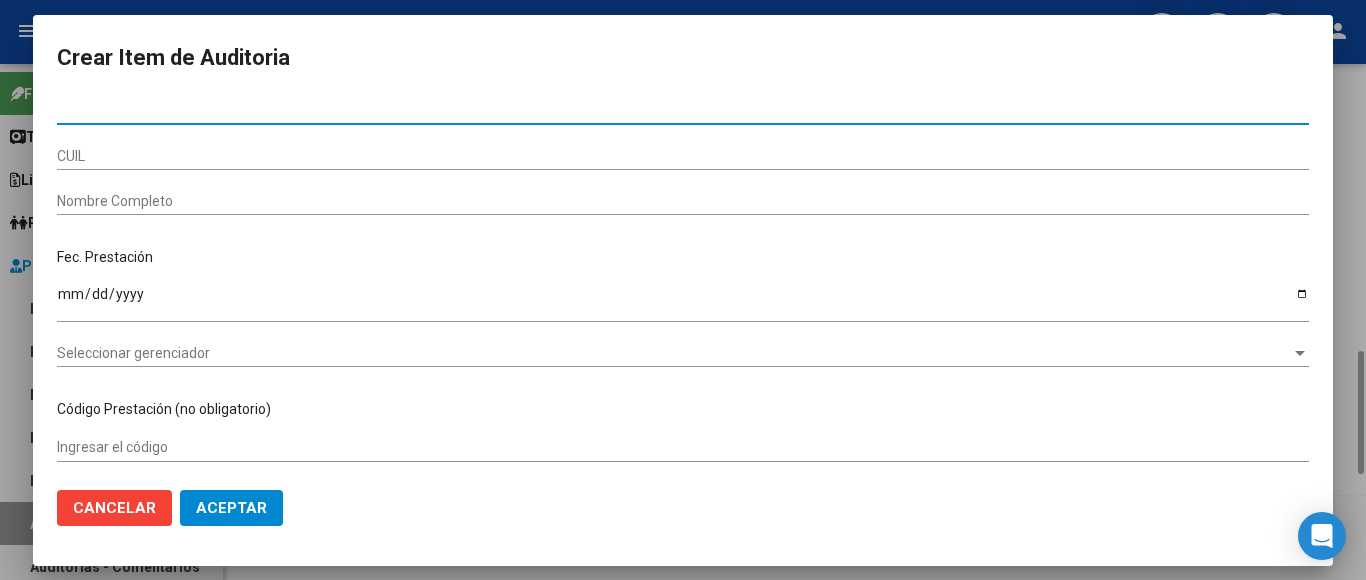 type on "[NUMBER]" 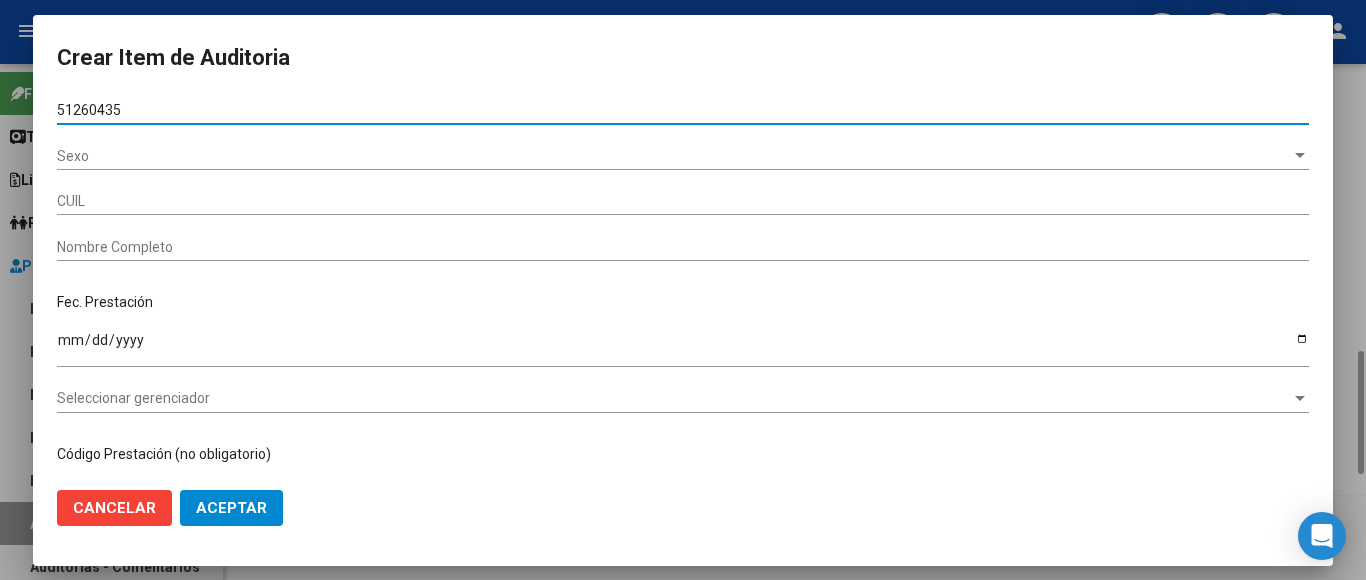 type on "[NUMBER]" 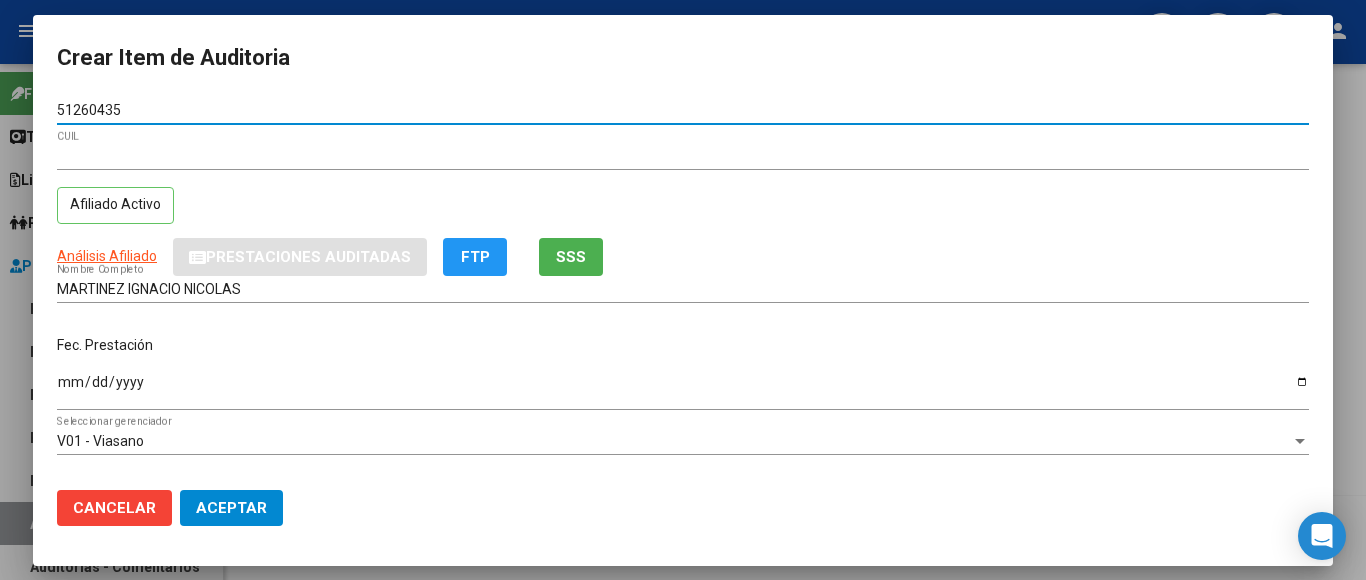 type on "[NUMBER]" 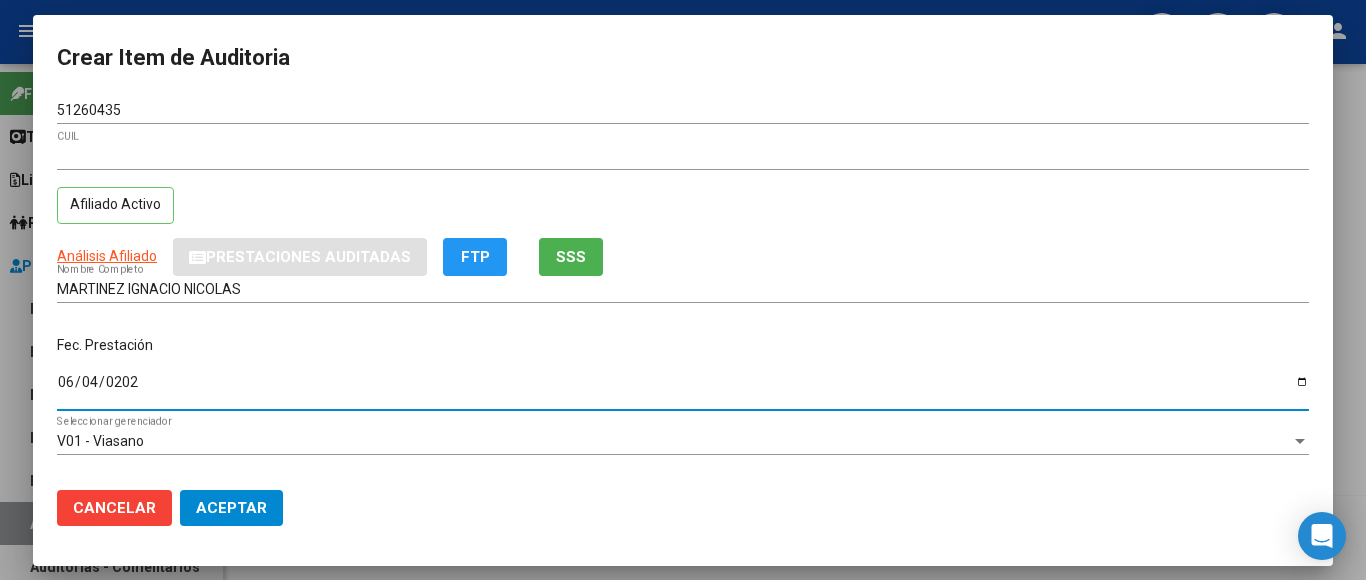 type on "2025-06-04" 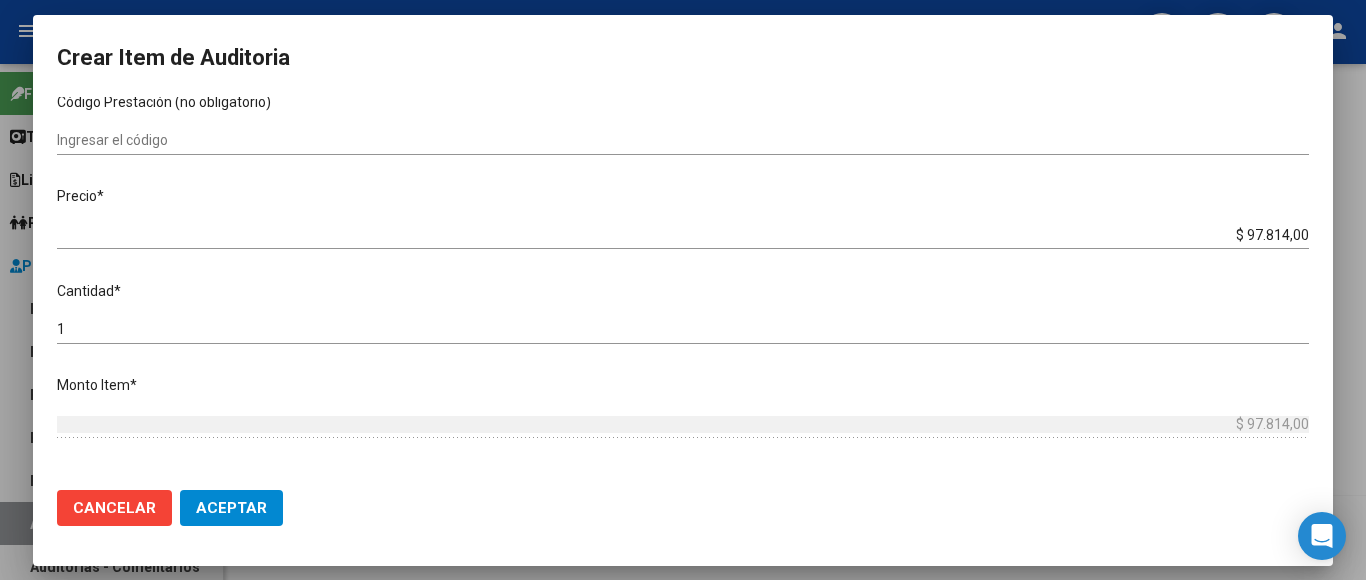 scroll, scrollTop: 400, scrollLeft: 0, axis: vertical 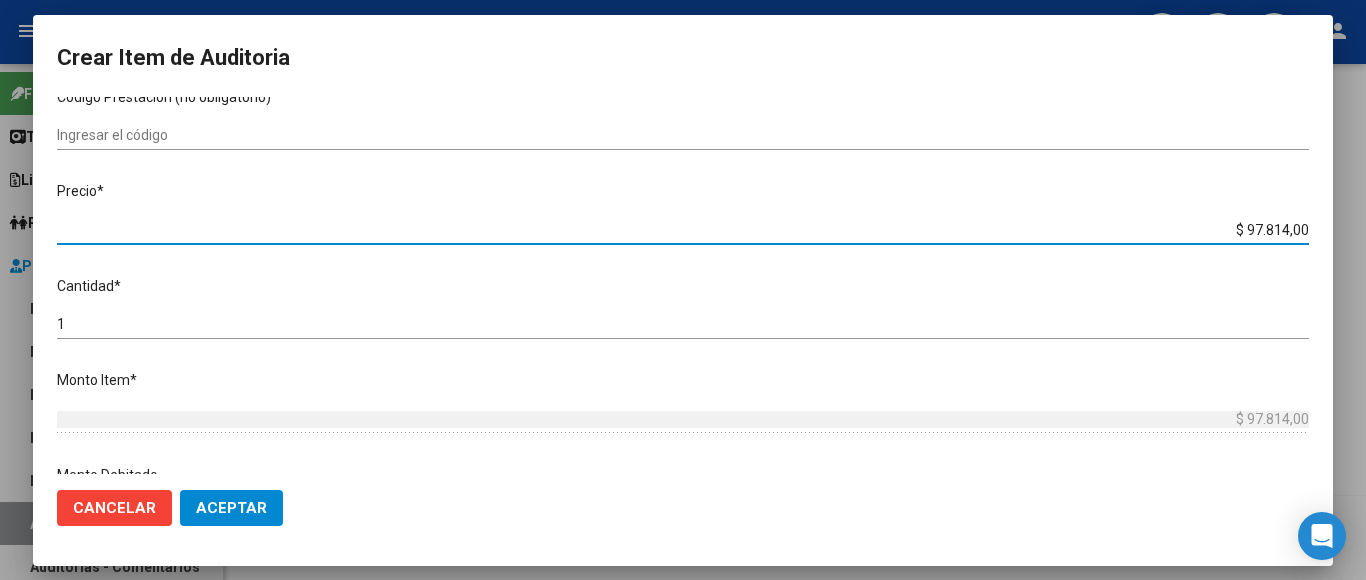 drag, startPoint x: 1203, startPoint y: 219, endPoint x: 1365, endPoint y: 238, distance: 163.1104 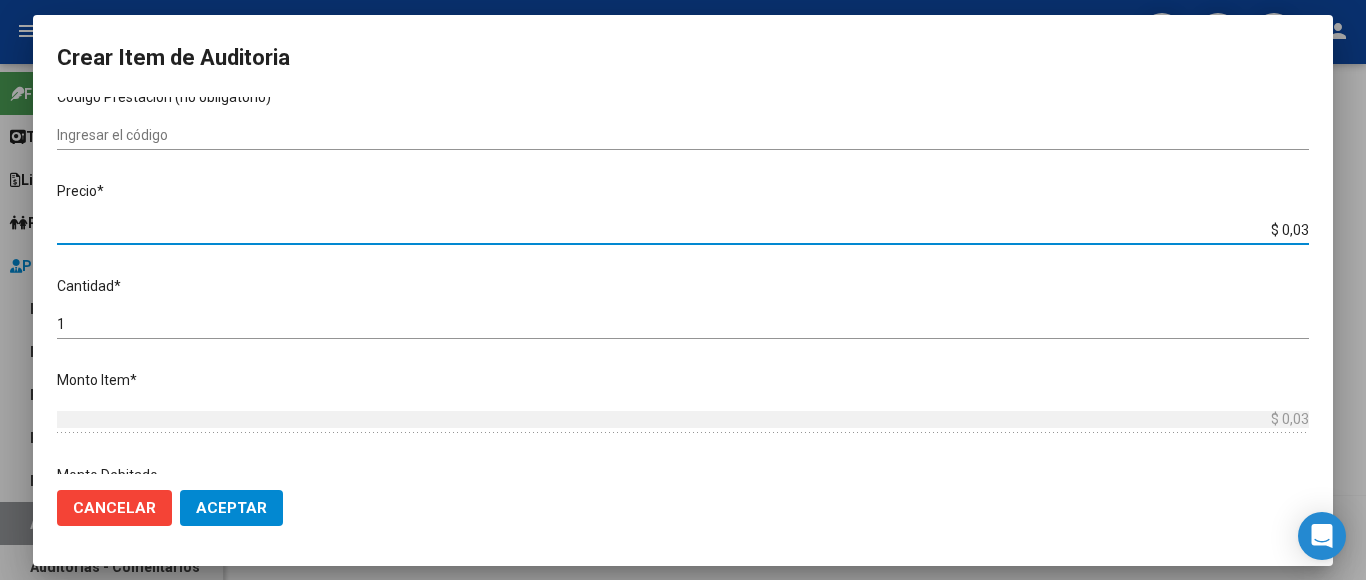 type on "$ 0,35" 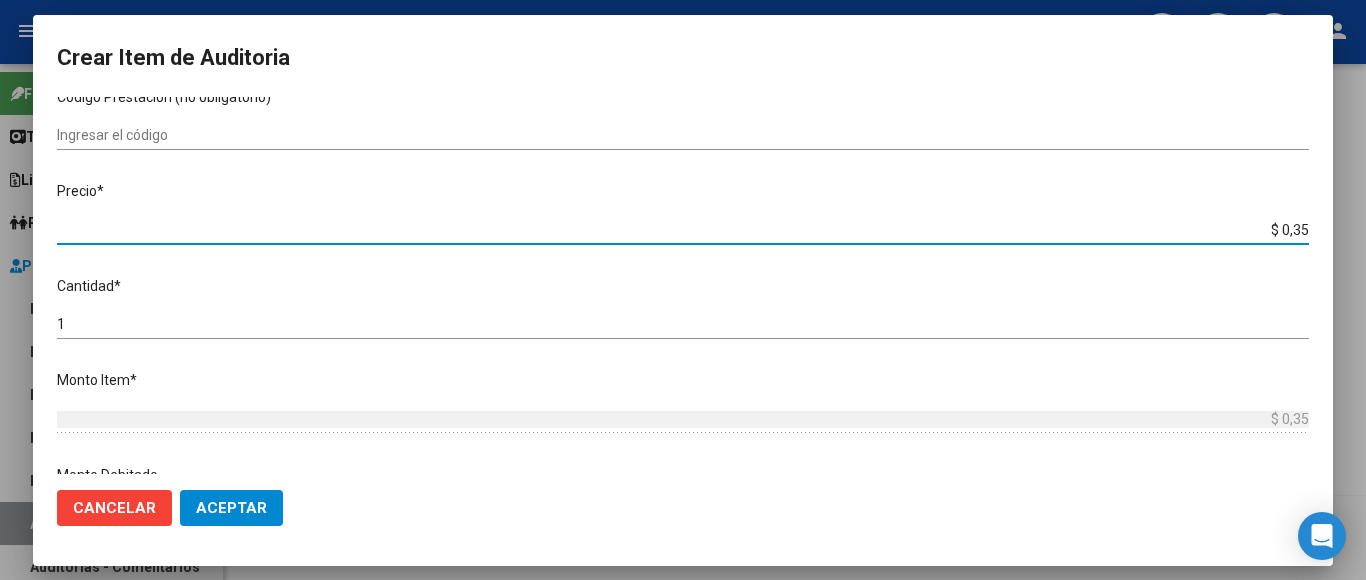 type on "$ 3,58" 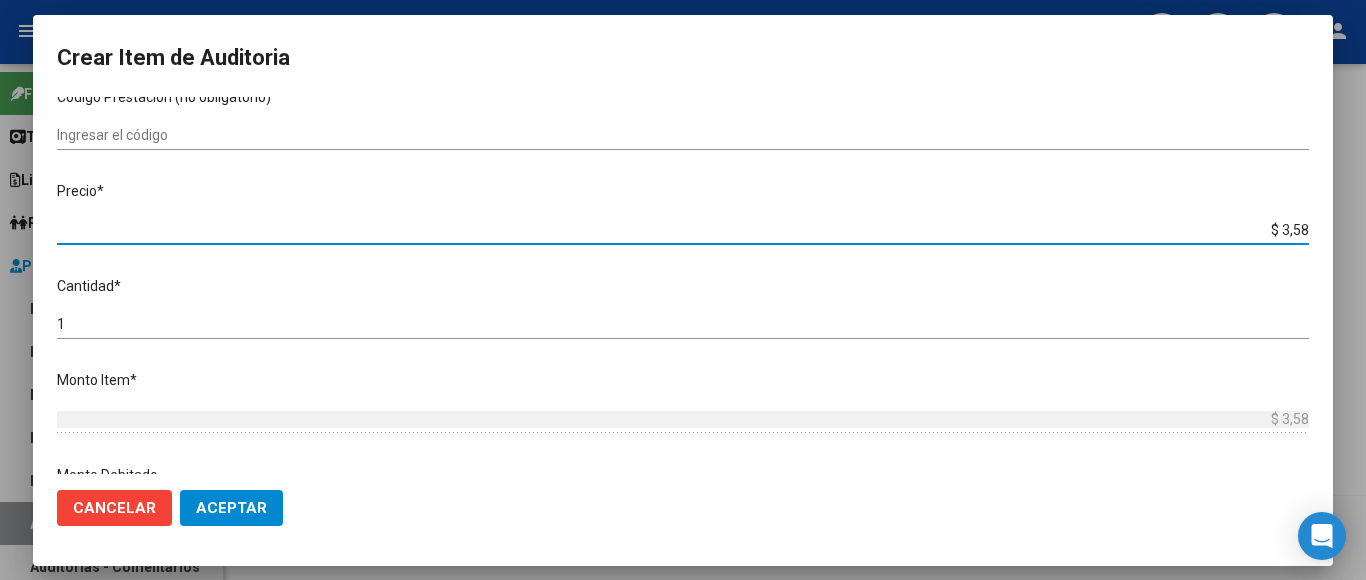 type on "$ 35,85" 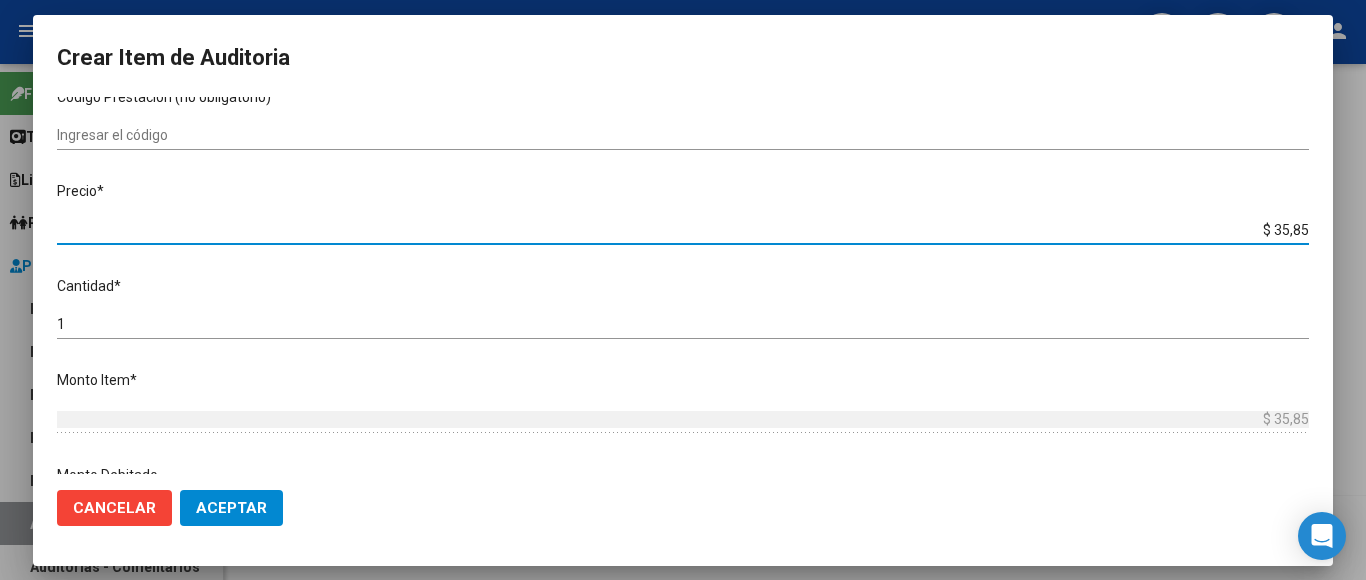 type on "$ 358,50" 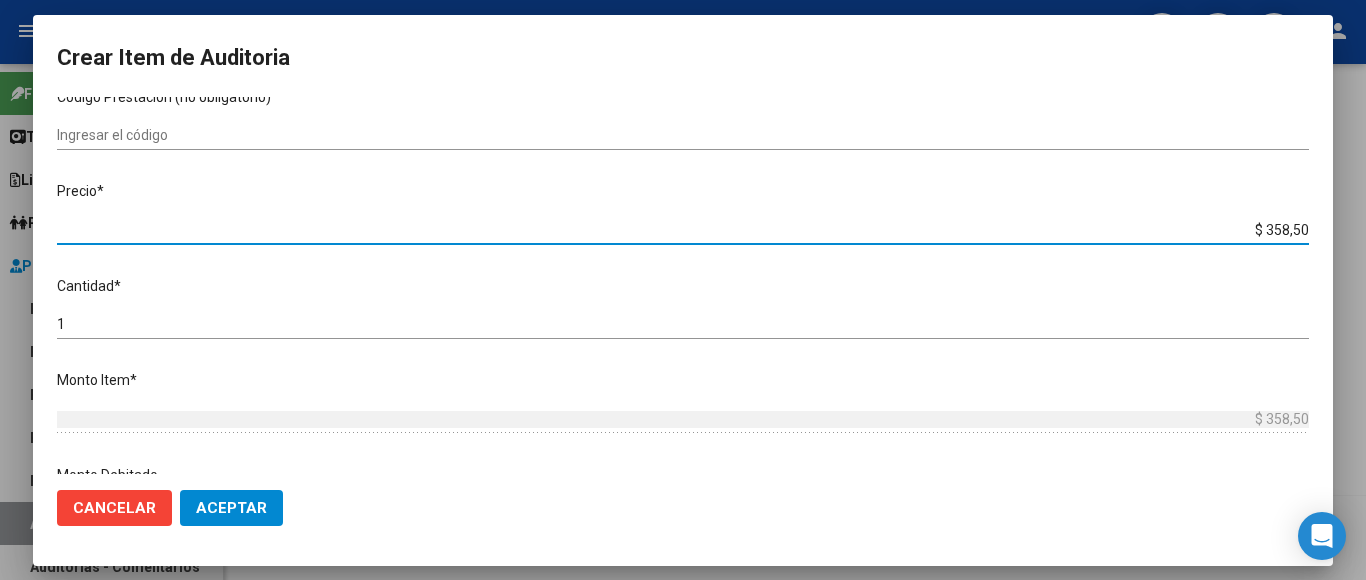 type on "$ 3.585,00" 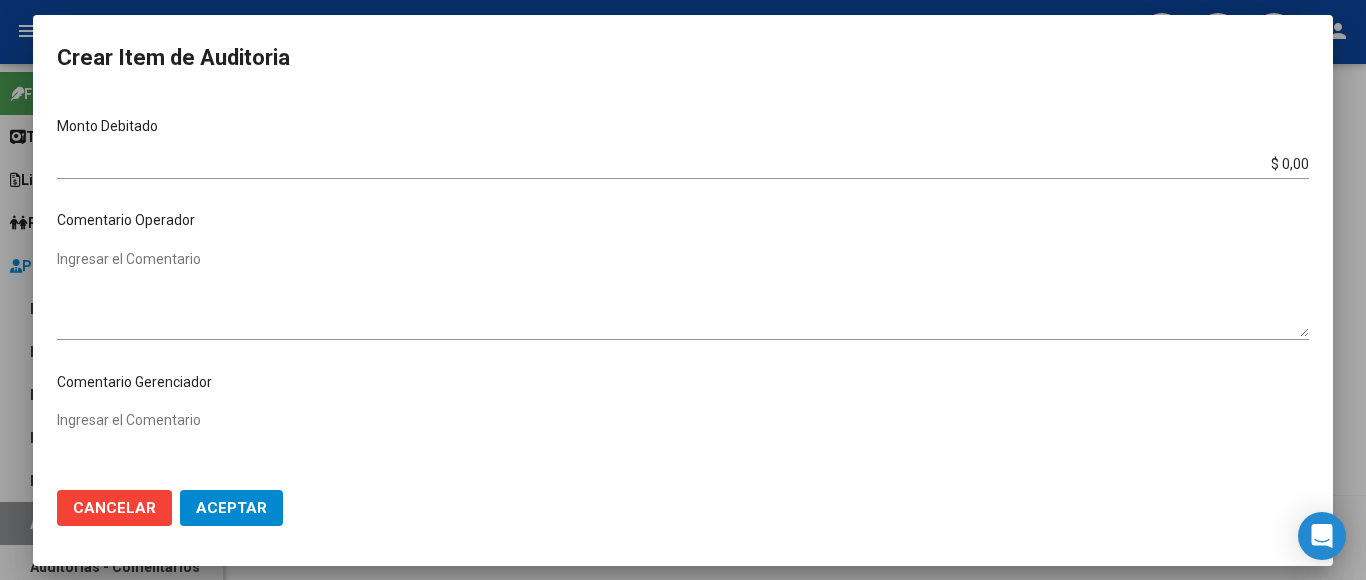 scroll, scrollTop: 1133, scrollLeft: 0, axis: vertical 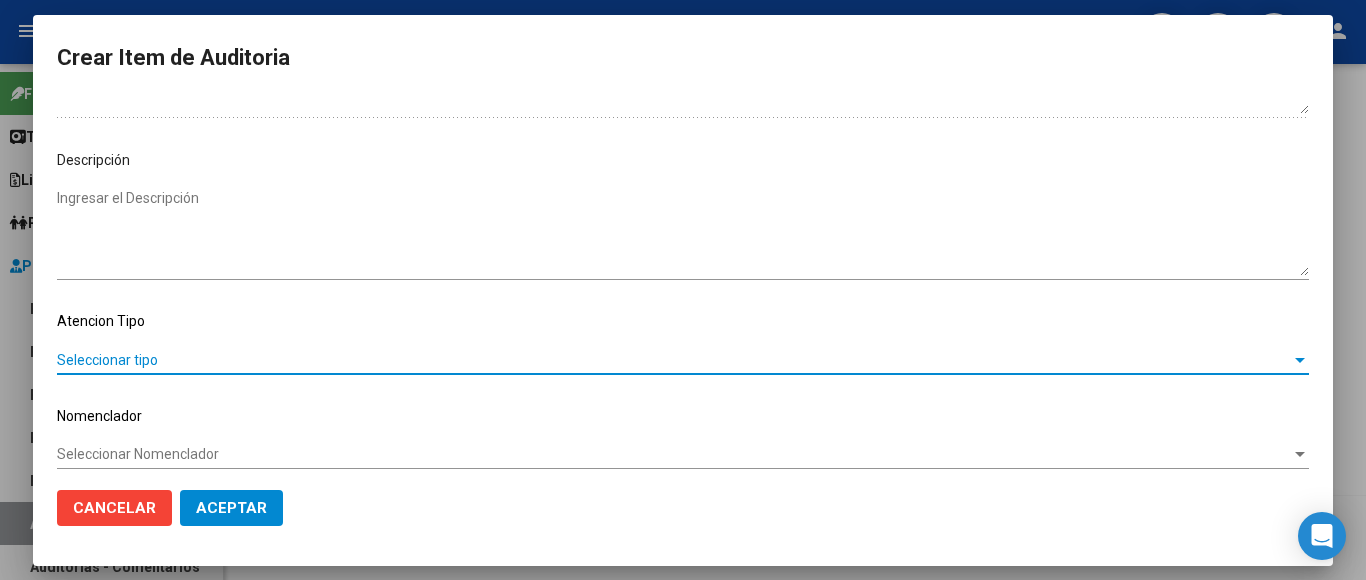 click on "Seleccionar tipo" at bounding box center (674, 360) 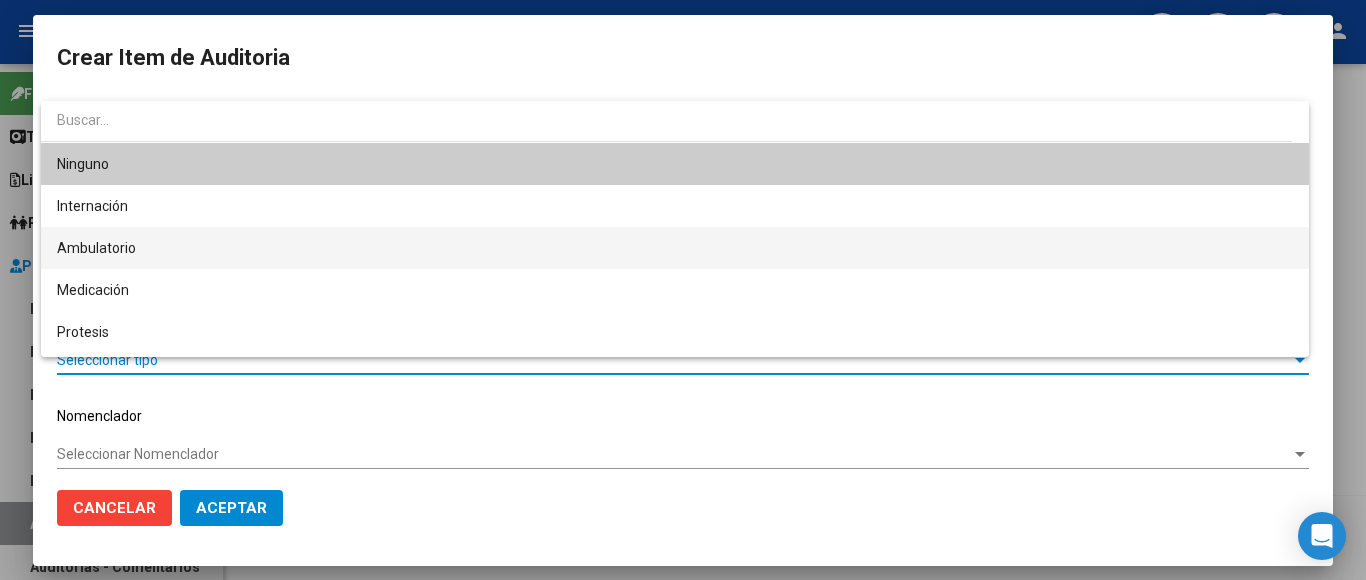 click on "Ambulatorio" at bounding box center [675, 248] 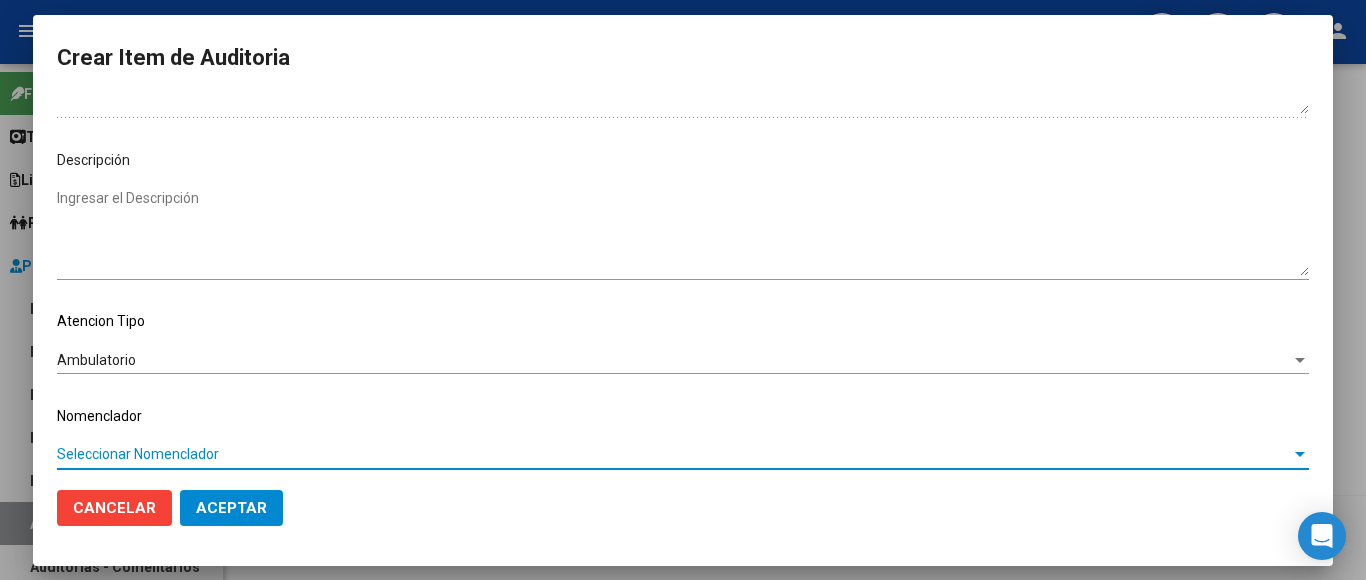 click on "Seleccionar Nomenclador" at bounding box center [674, 454] 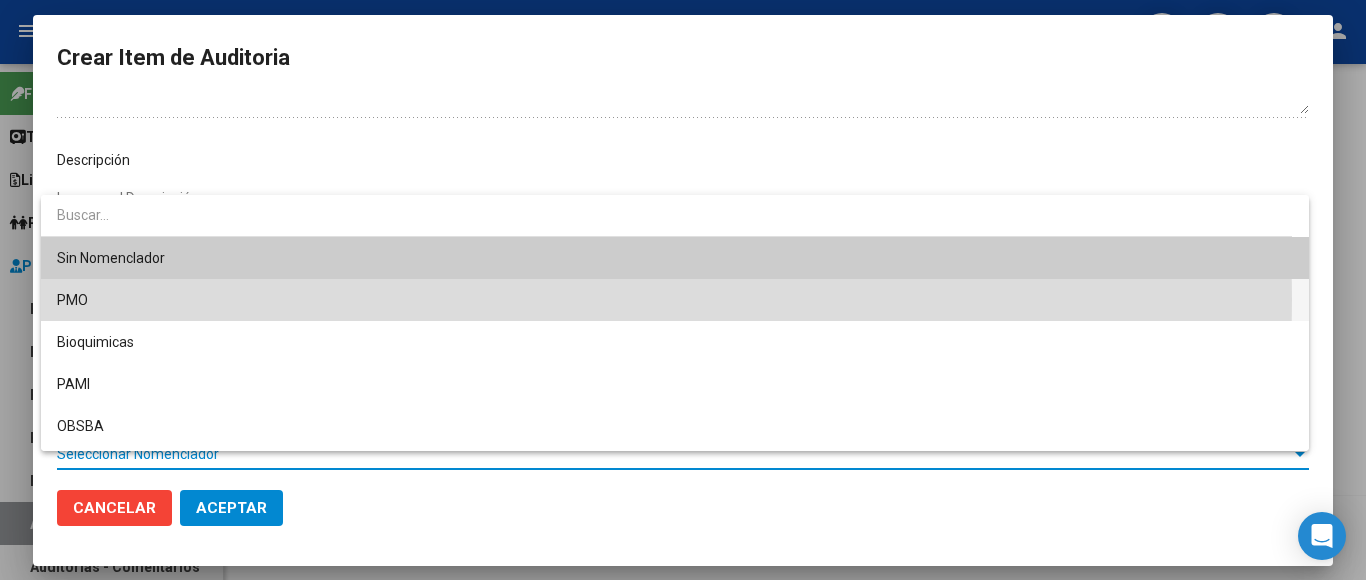 click on "PMO" at bounding box center (675, 300) 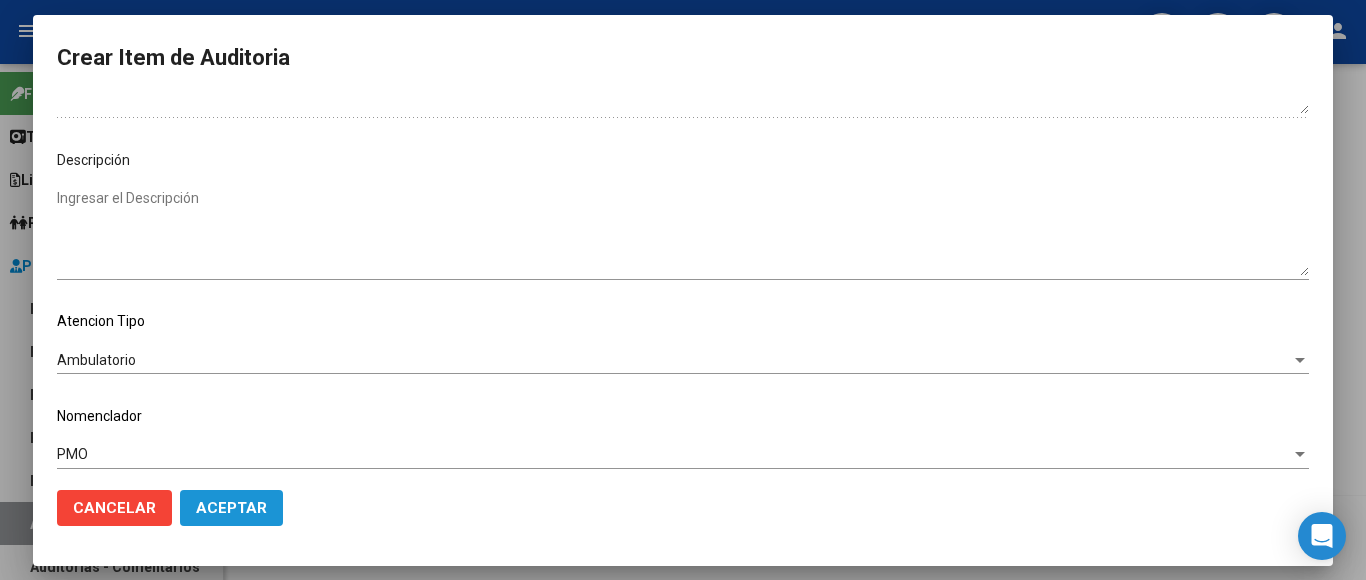 click on "Aceptar" 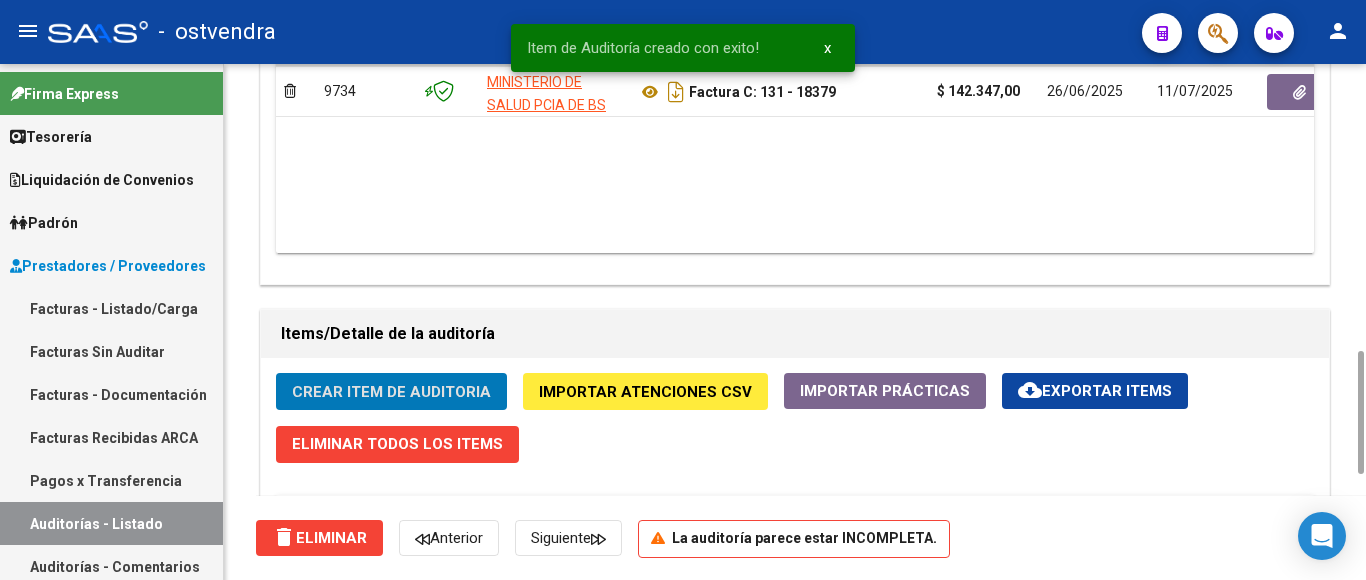 click on "Crear Item de Auditoria" 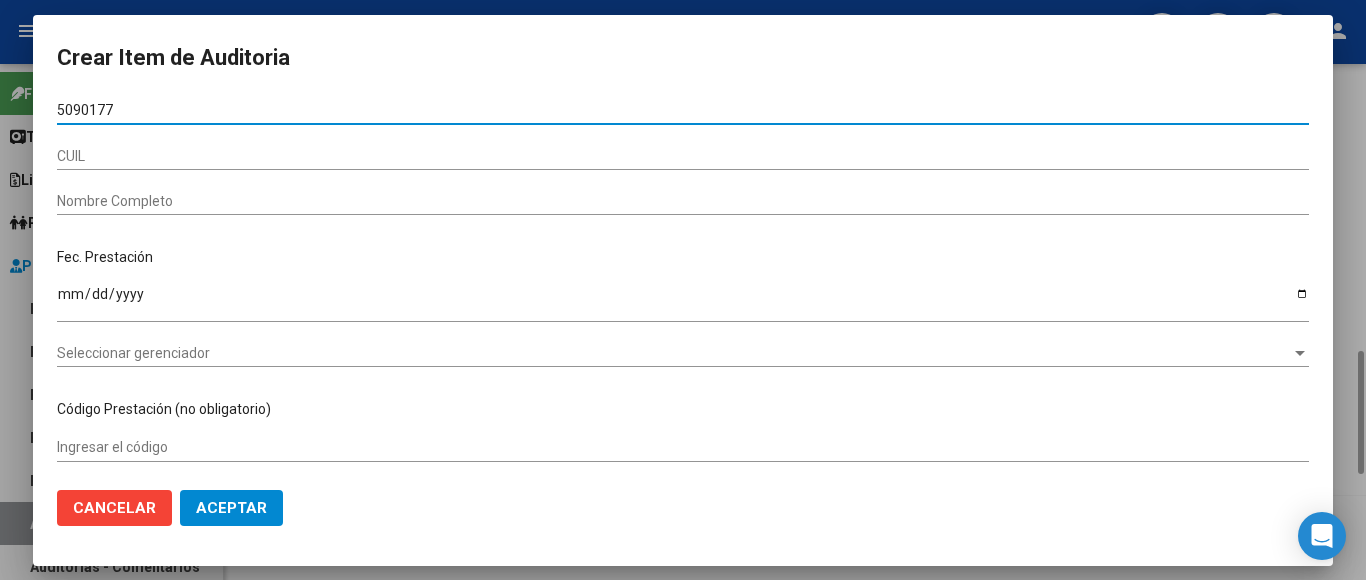 type on "50901774" 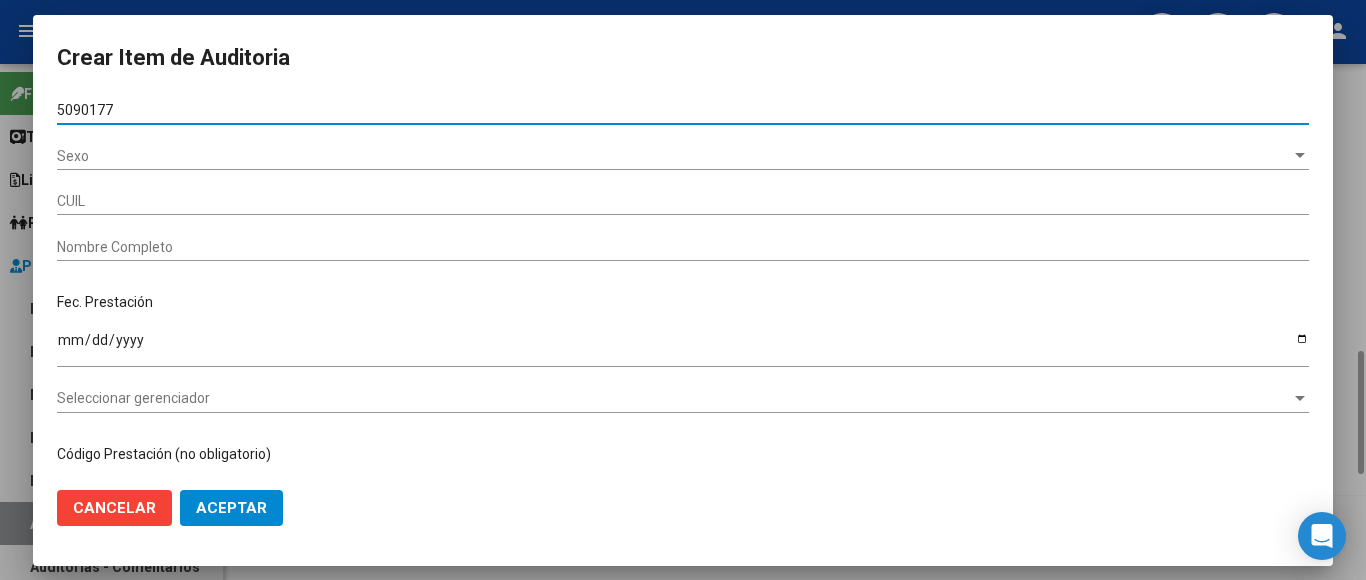 type on "20509017744" 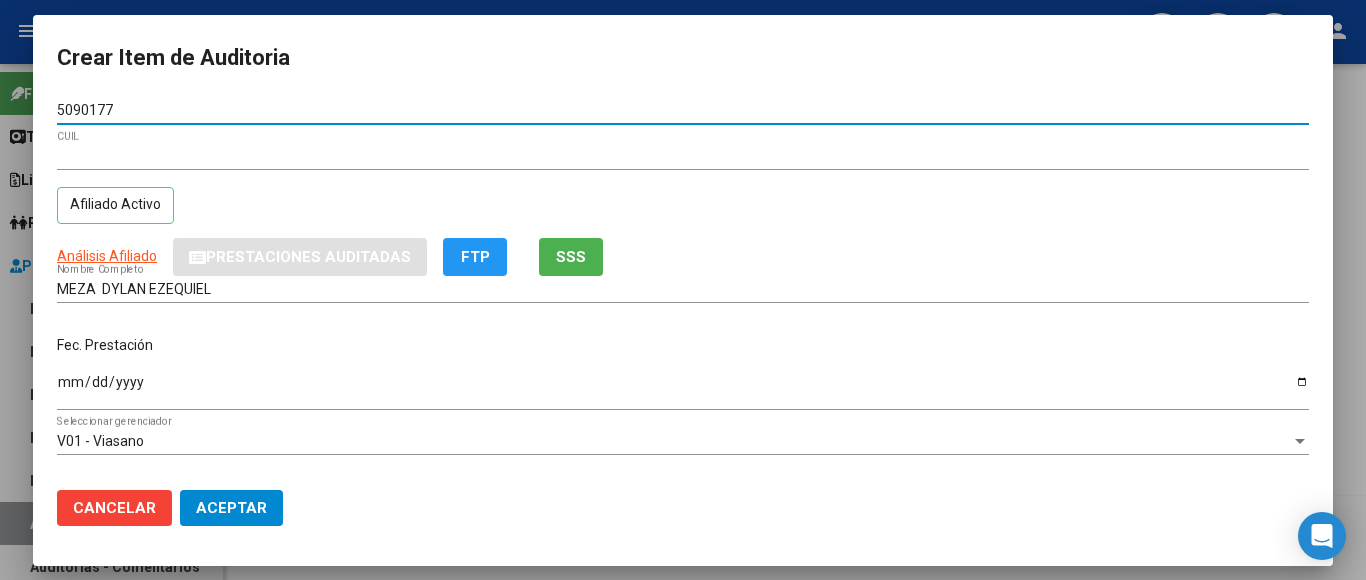 type on "50901774" 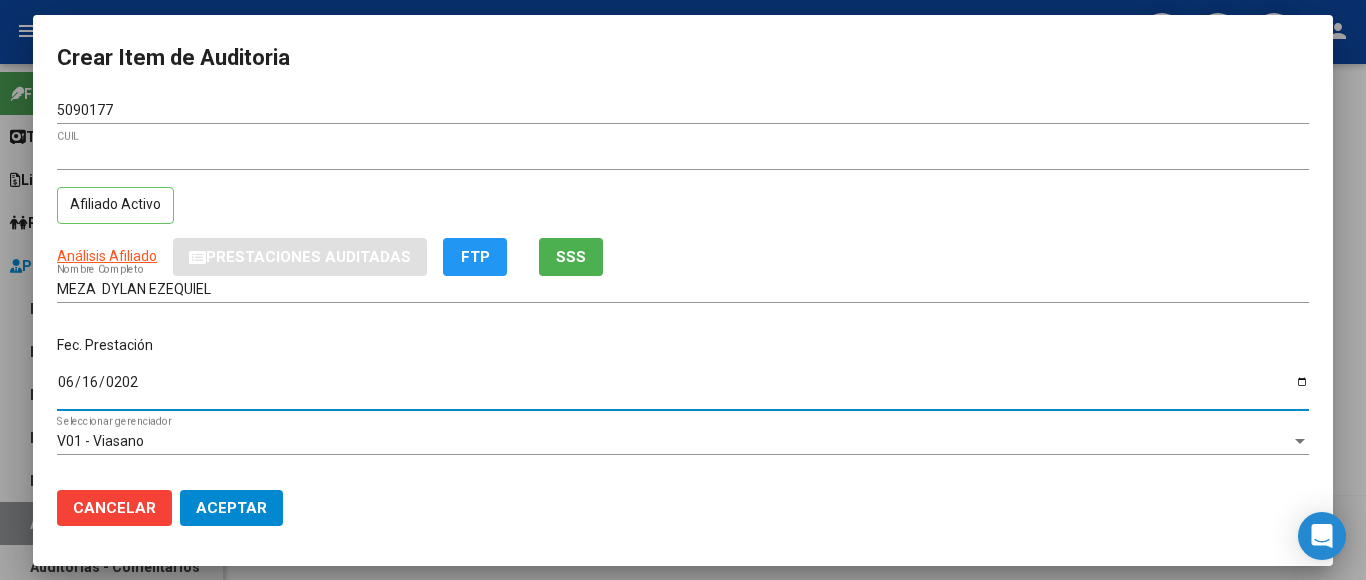 type on "2025-06-16" 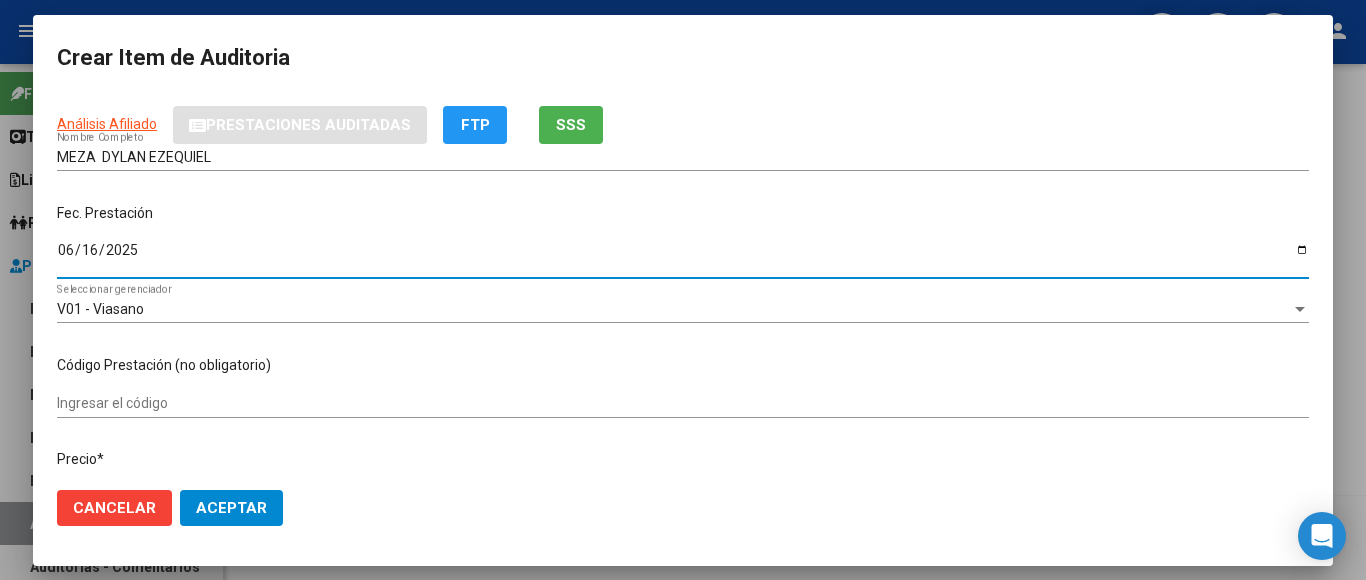 scroll, scrollTop: 300, scrollLeft: 0, axis: vertical 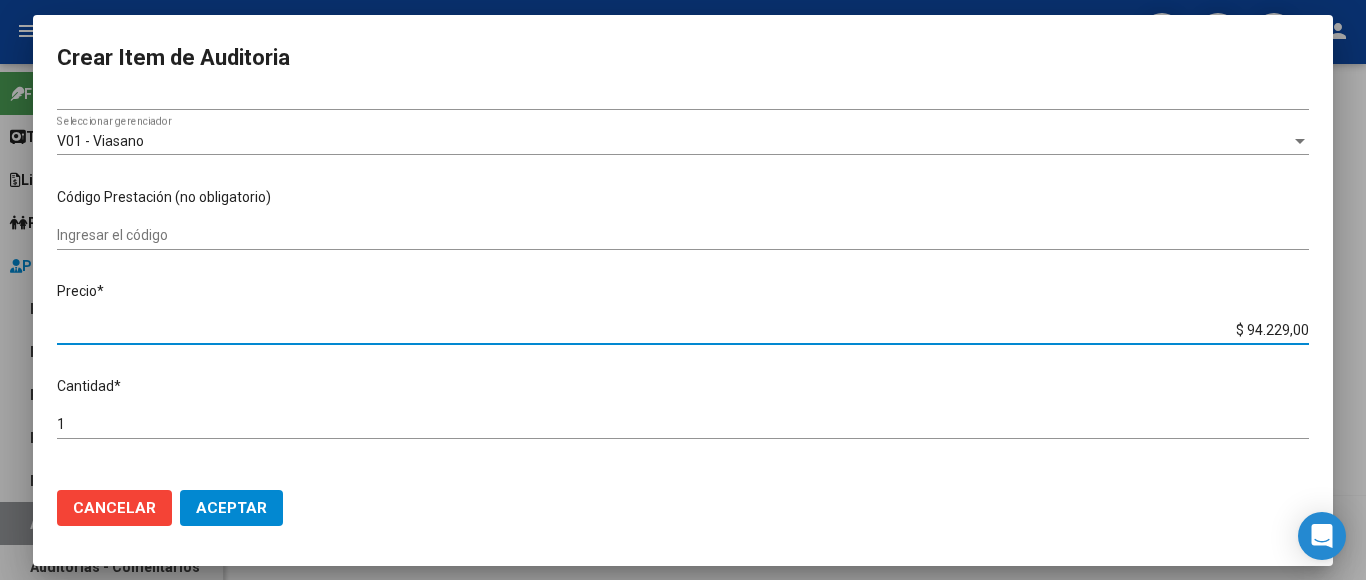 drag, startPoint x: 1206, startPoint y: 320, endPoint x: 1325, endPoint y: 319, distance: 119.0042 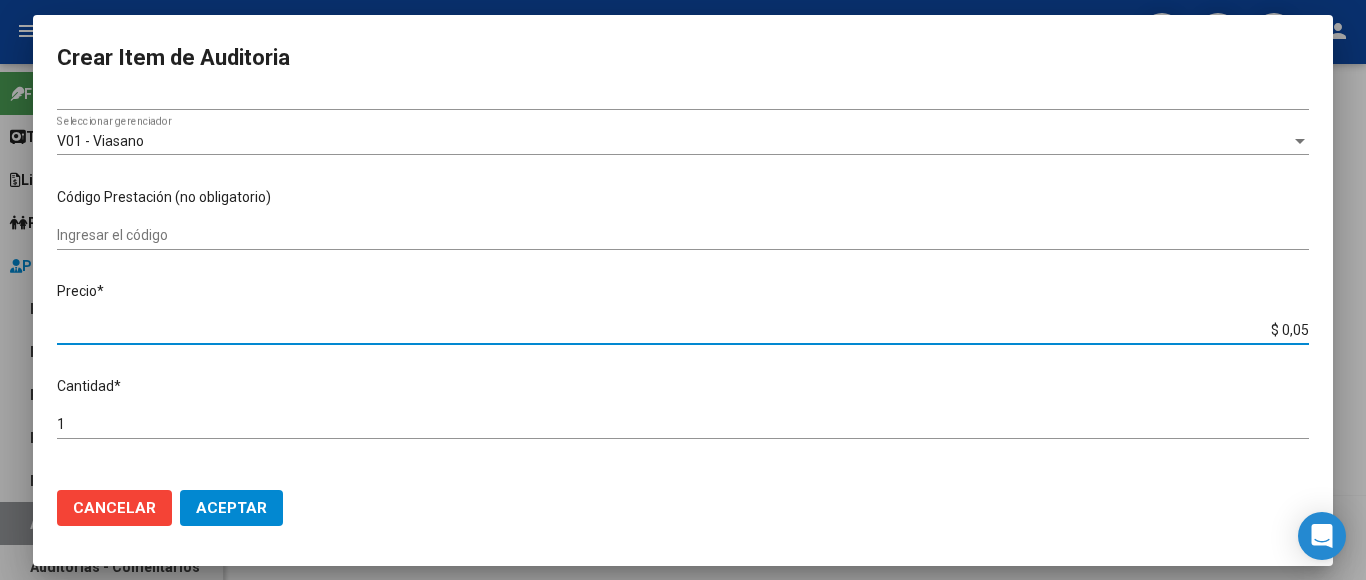 type on "$ 0,59" 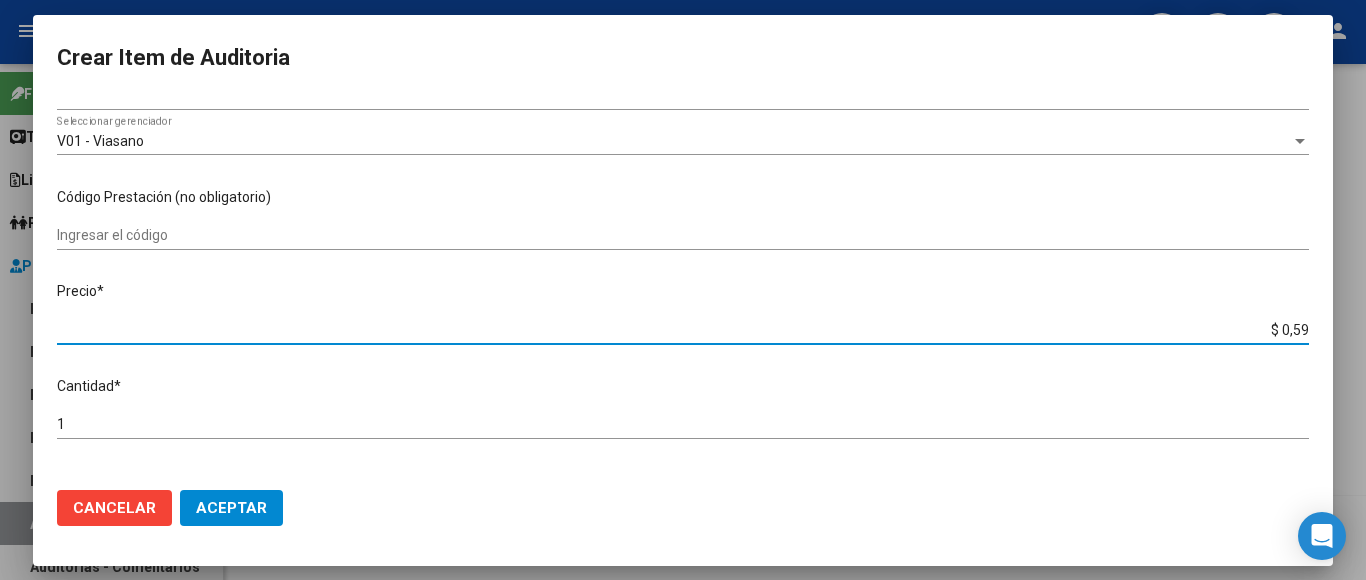 type on "$ 5,91" 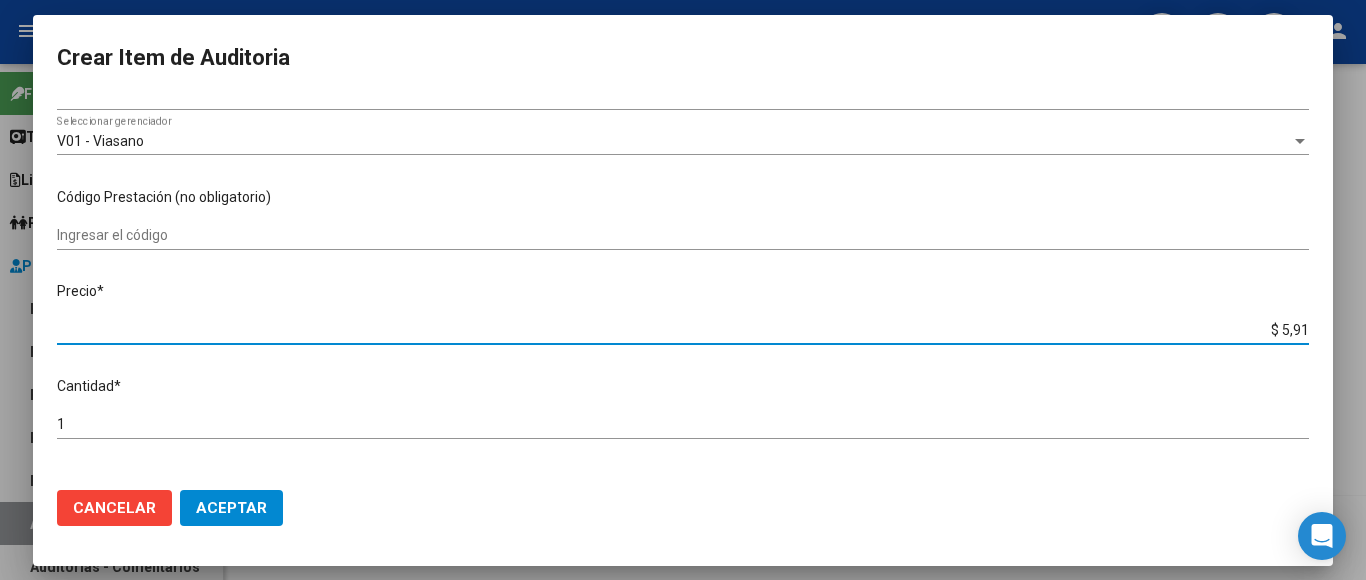 type on "$ 59,14" 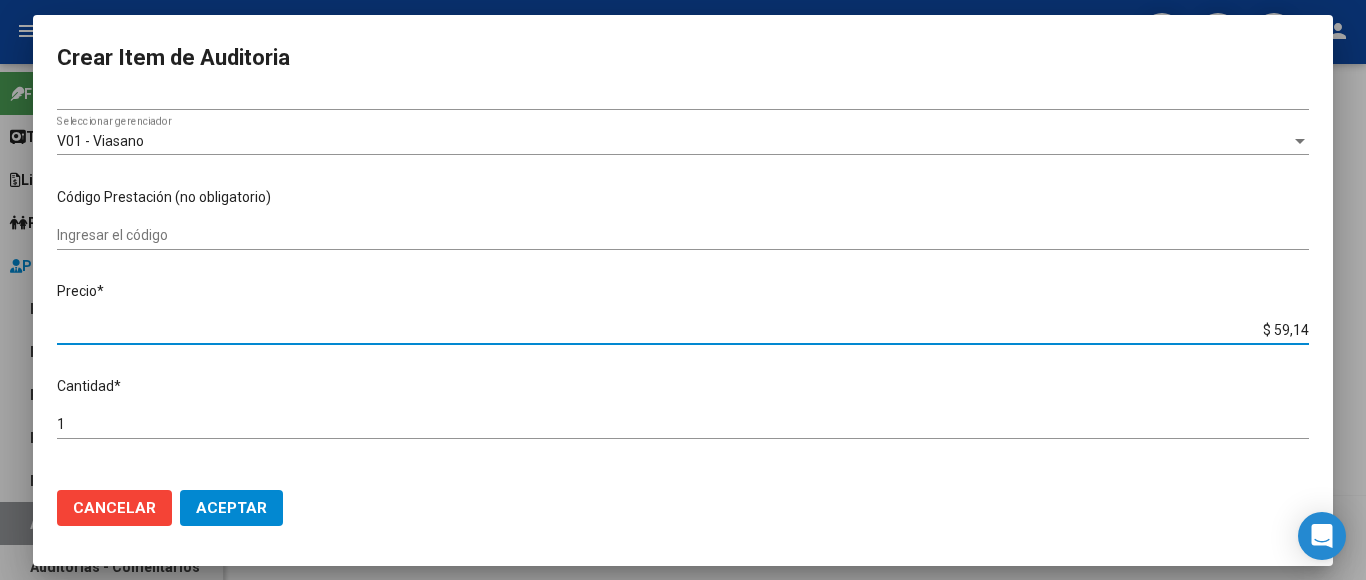 type on "$ 591,40" 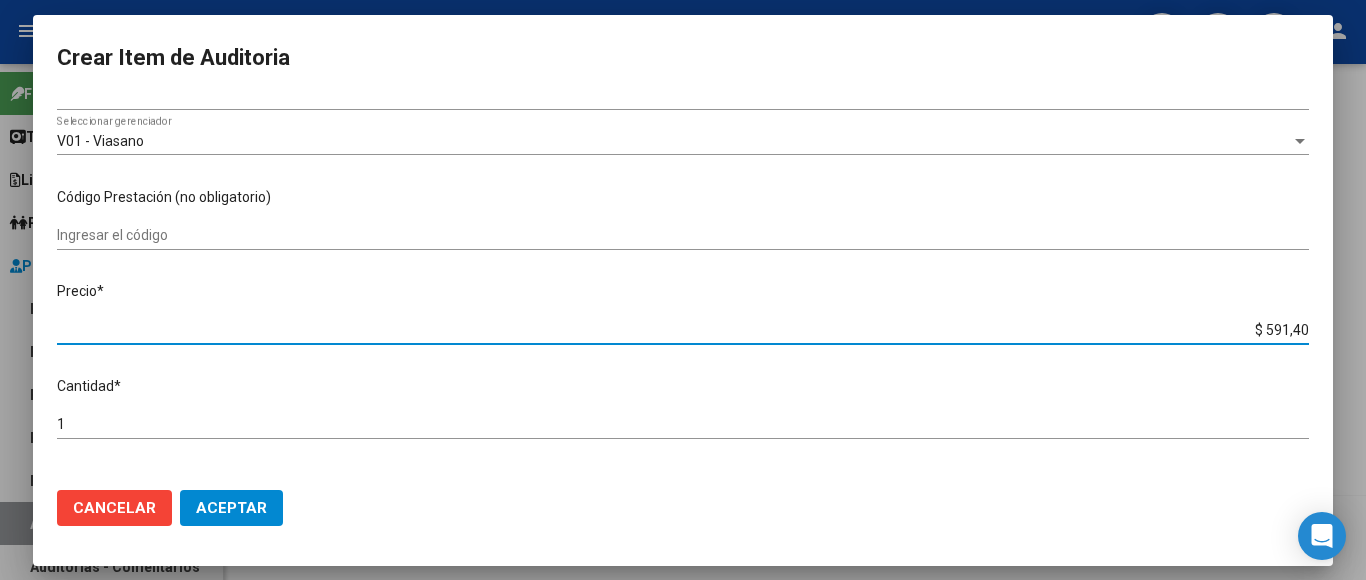 type on "$ 5.914,00" 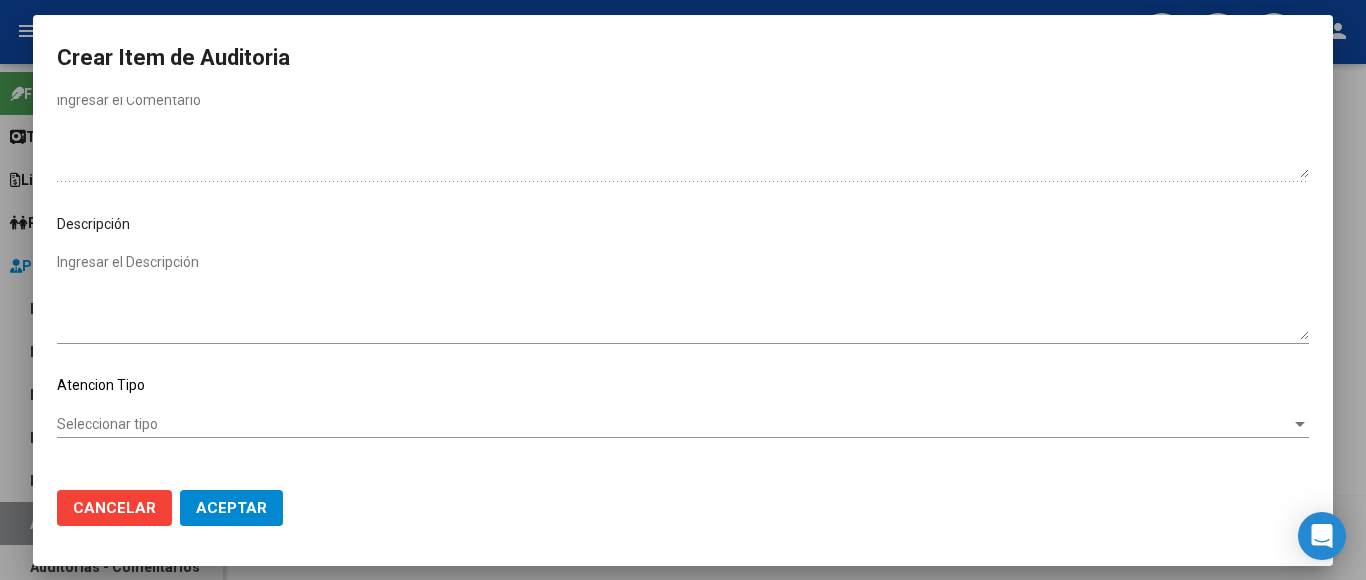 scroll, scrollTop: 1133, scrollLeft: 0, axis: vertical 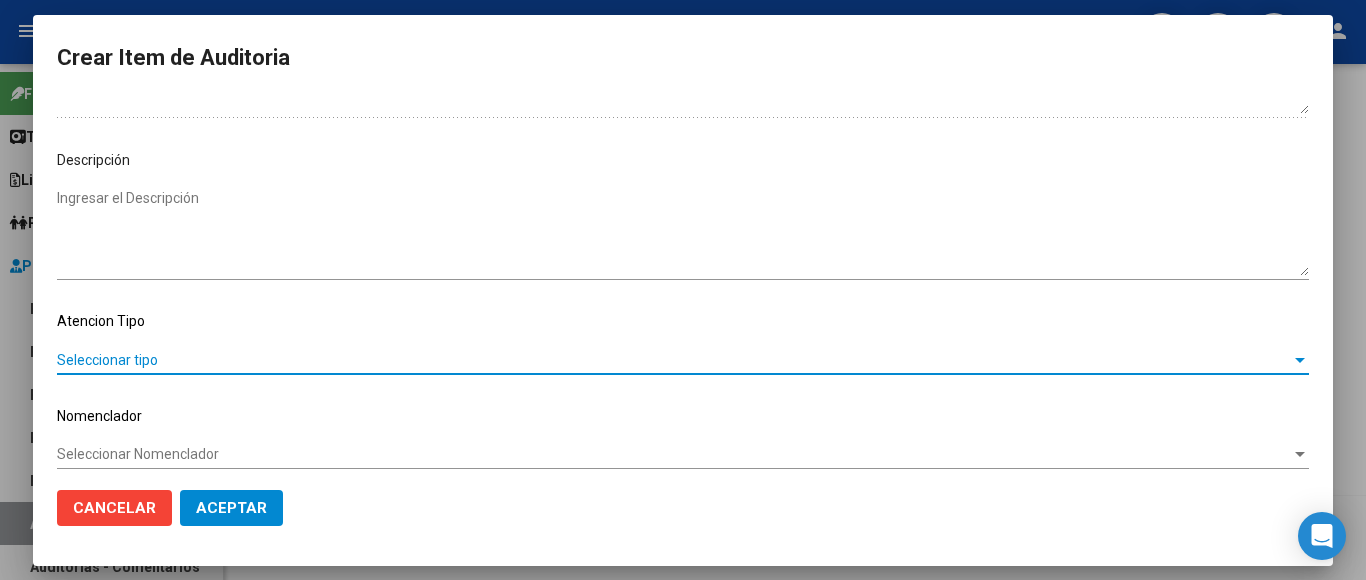 click on "Seleccionar tipo" at bounding box center [674, 360] 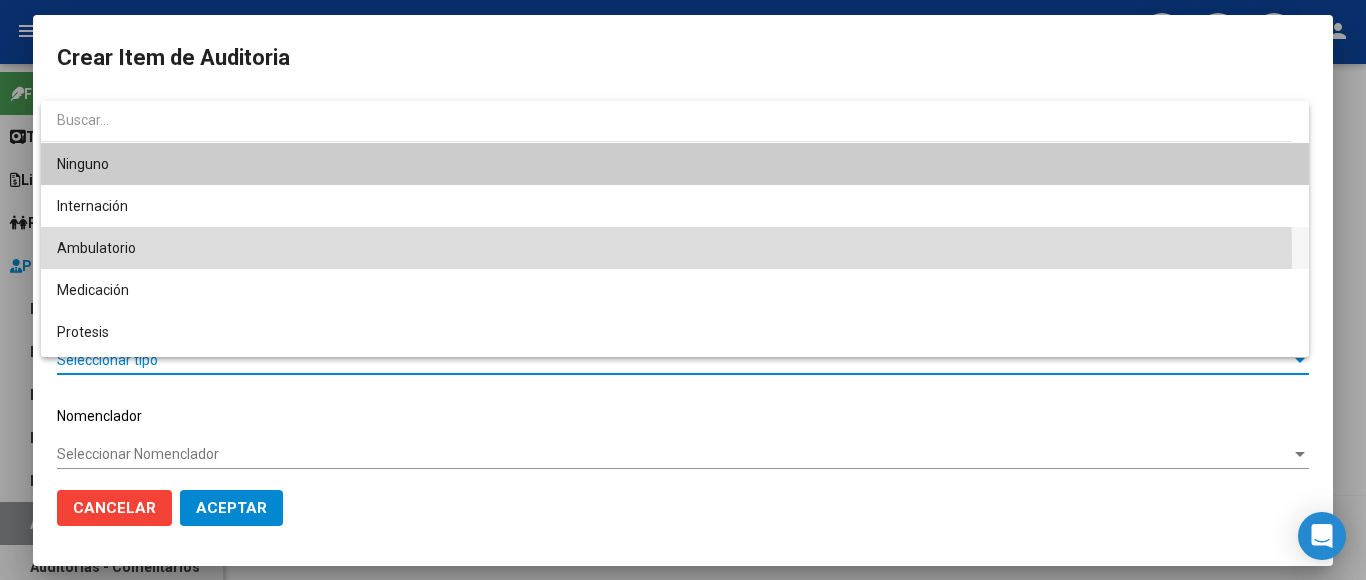 click on "Ambulatorio" at bounding box center [675, 248] 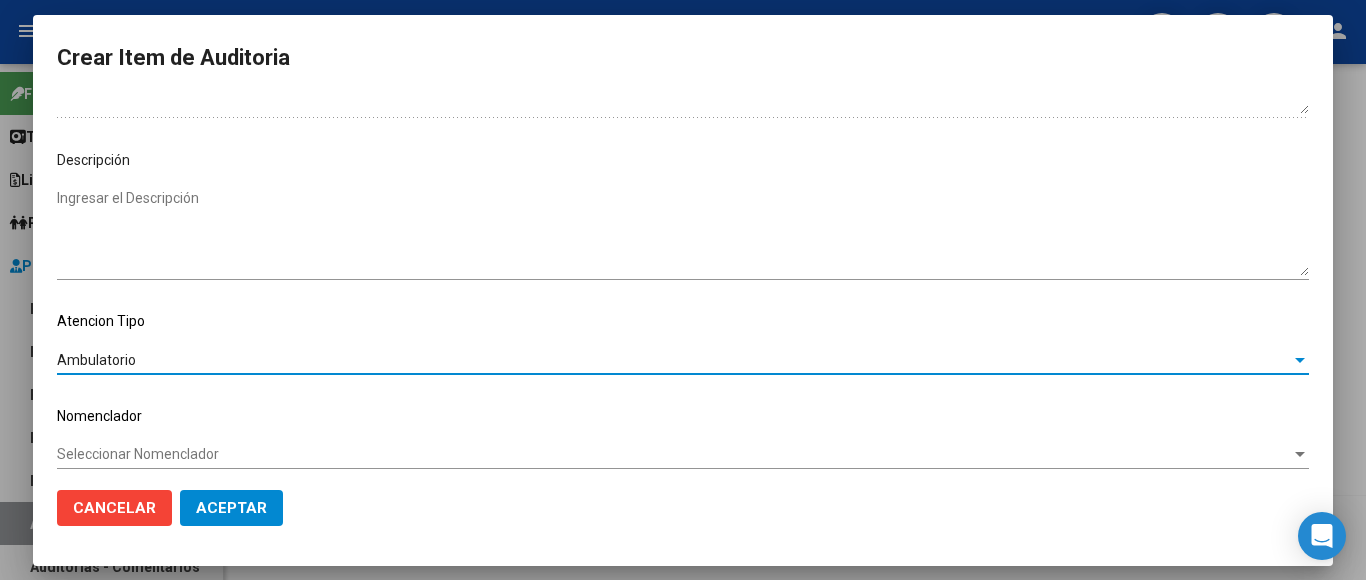 click on "Seleccionar Nomenclador" at bounding box center (674, 454) 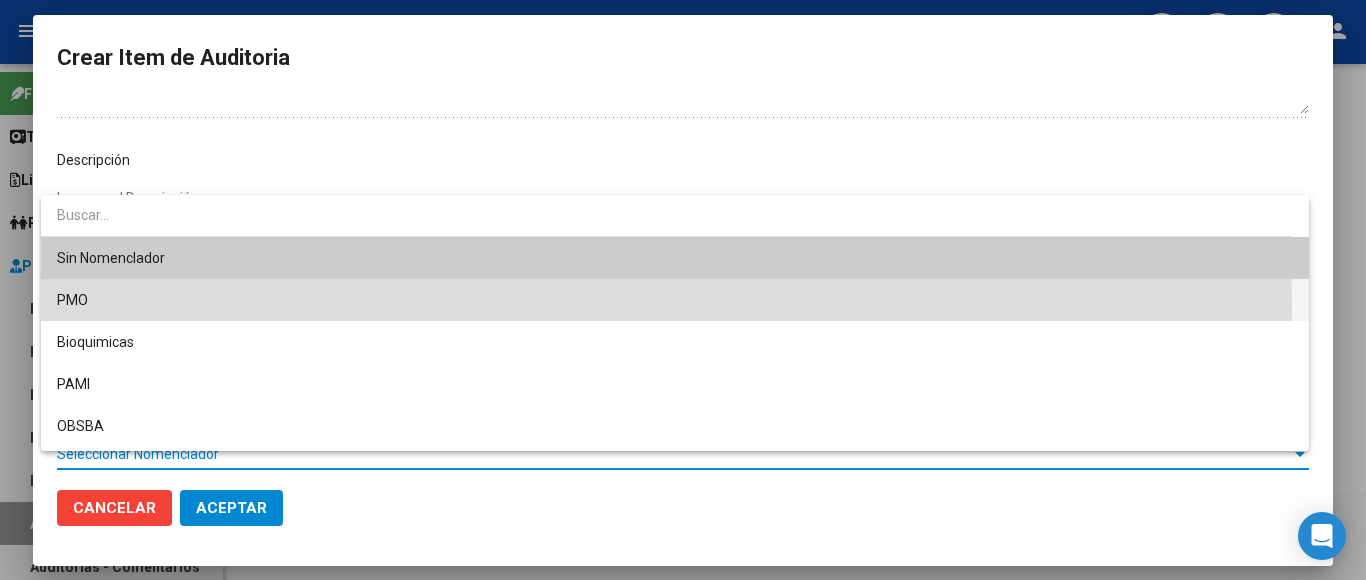 click on "PMO" at bounding box center (675, 300) 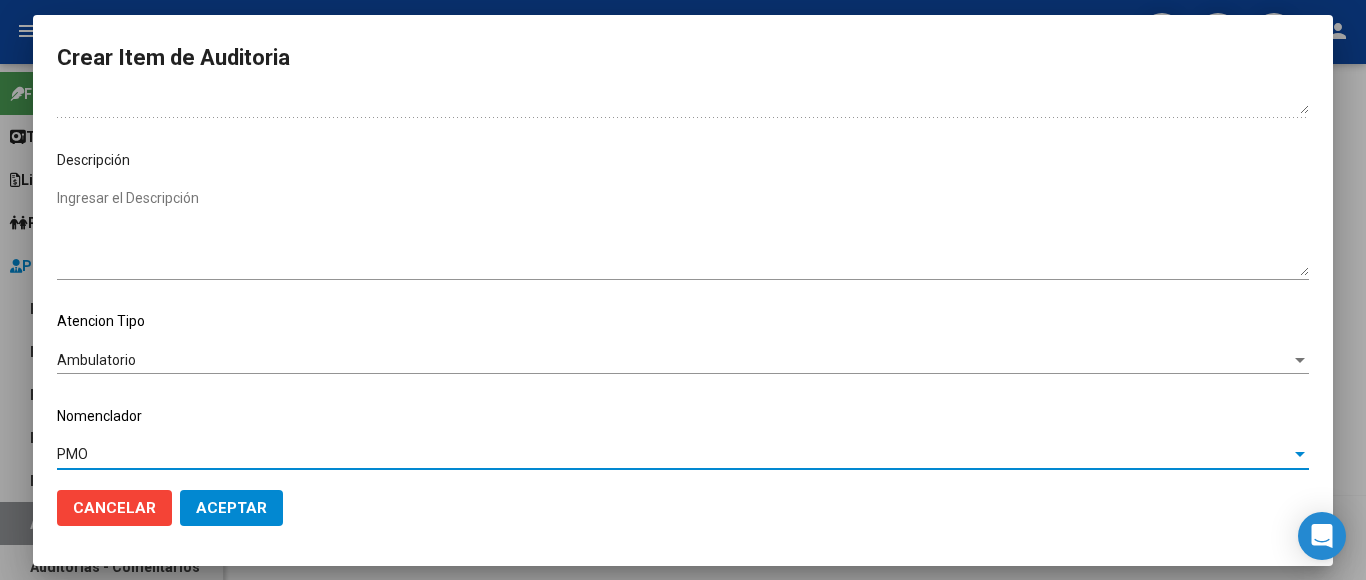 click on "Aceptar" 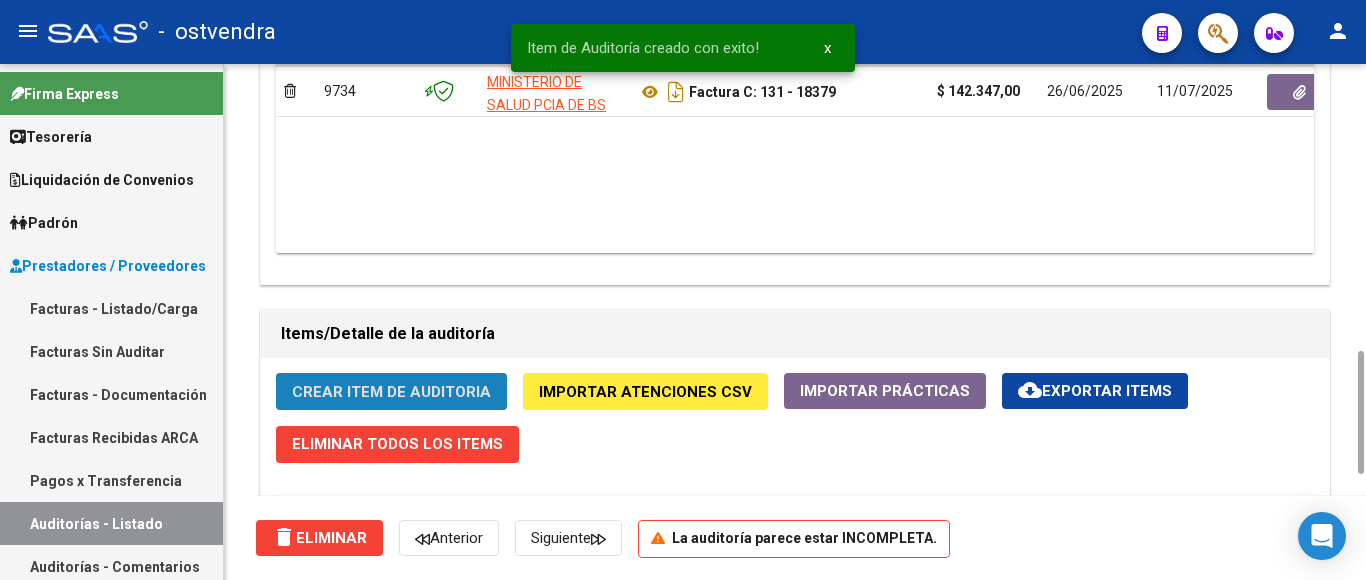 click on "Crear Item de Auditoria" 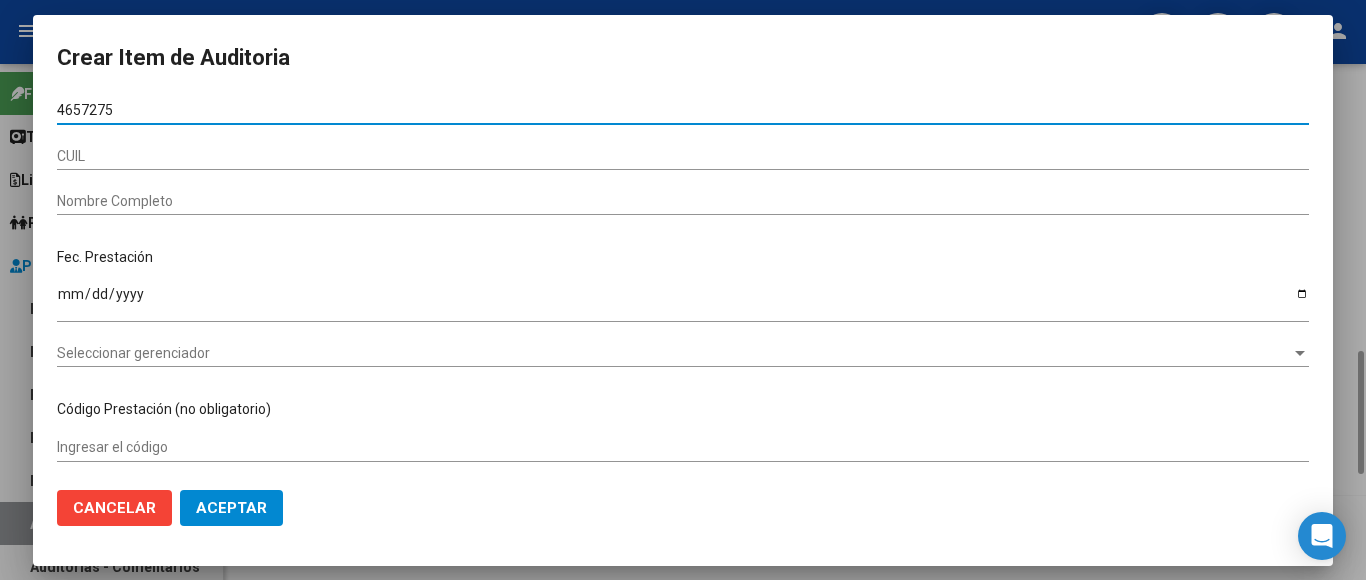 type on "[NUMERO]" 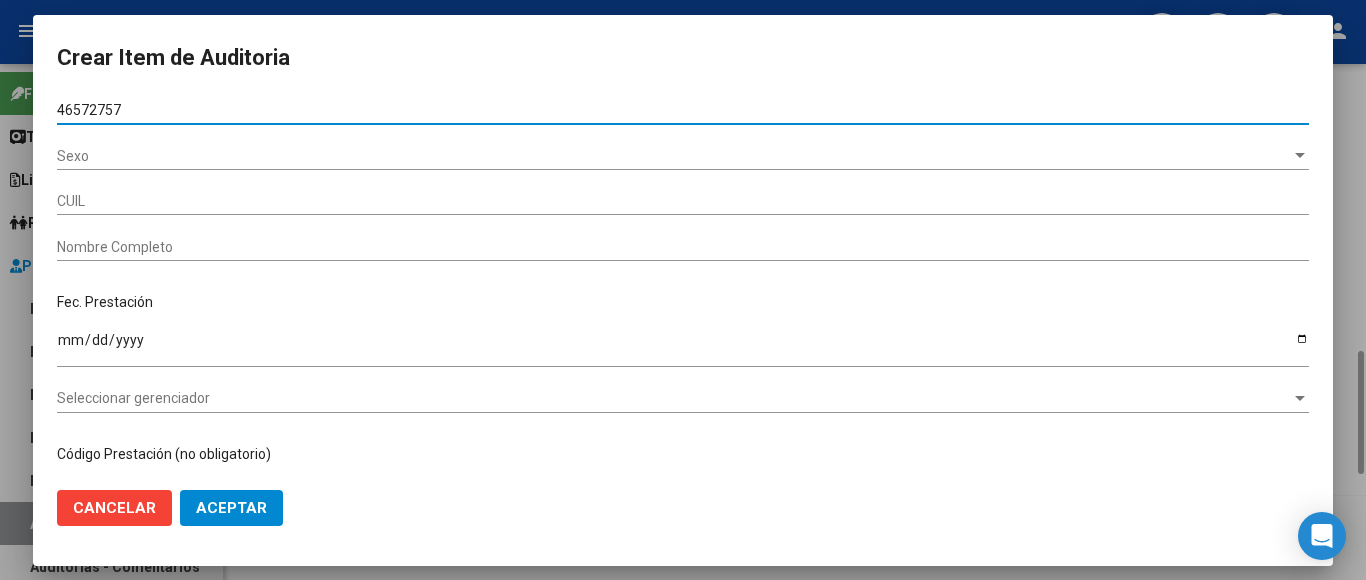 type on "[NUMBER]" 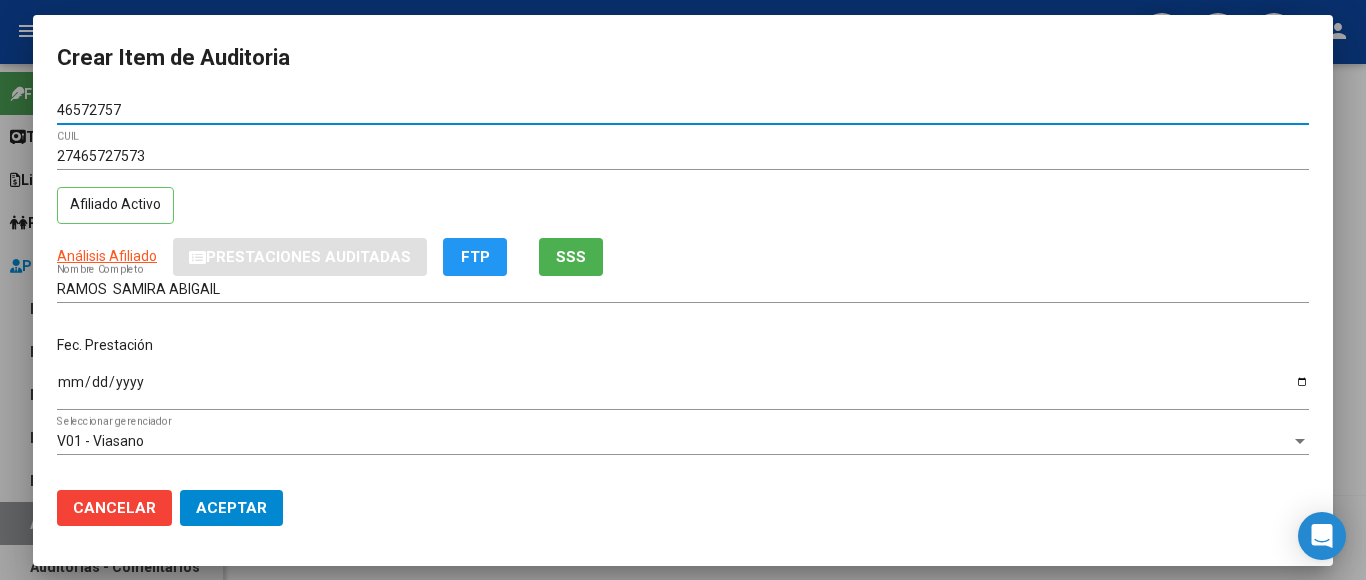 type on "[NUMERO]" 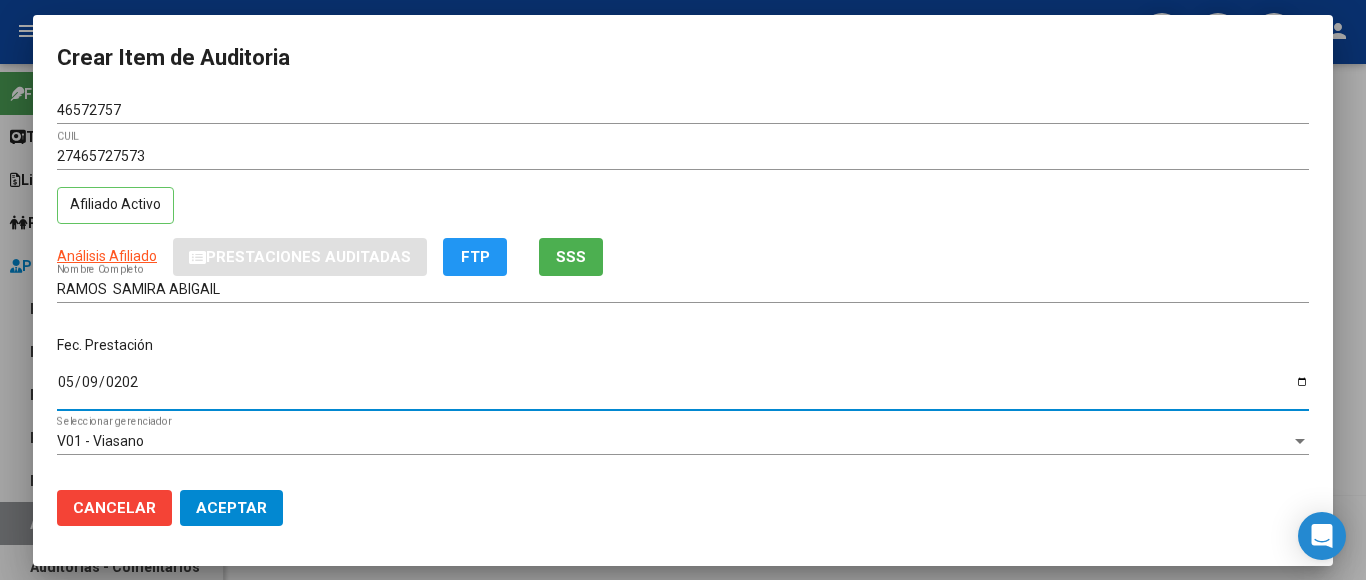 type on "2025-05-09" 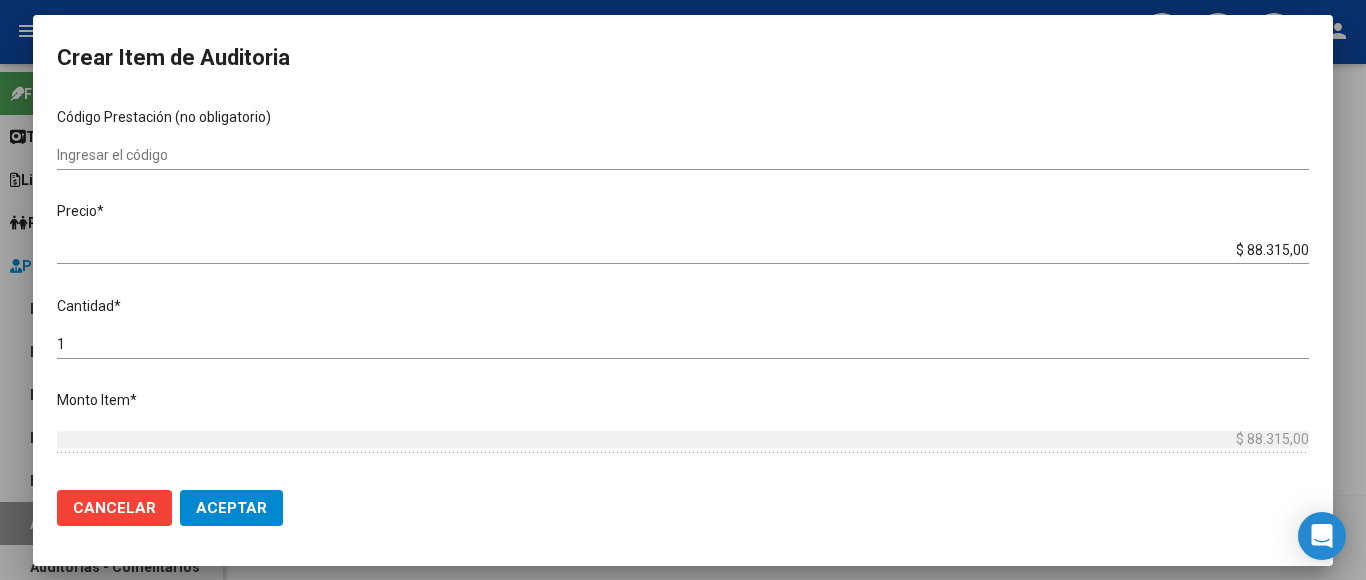 scroll, scrollTop: 400, scrollLeft: 0, axis: vertical 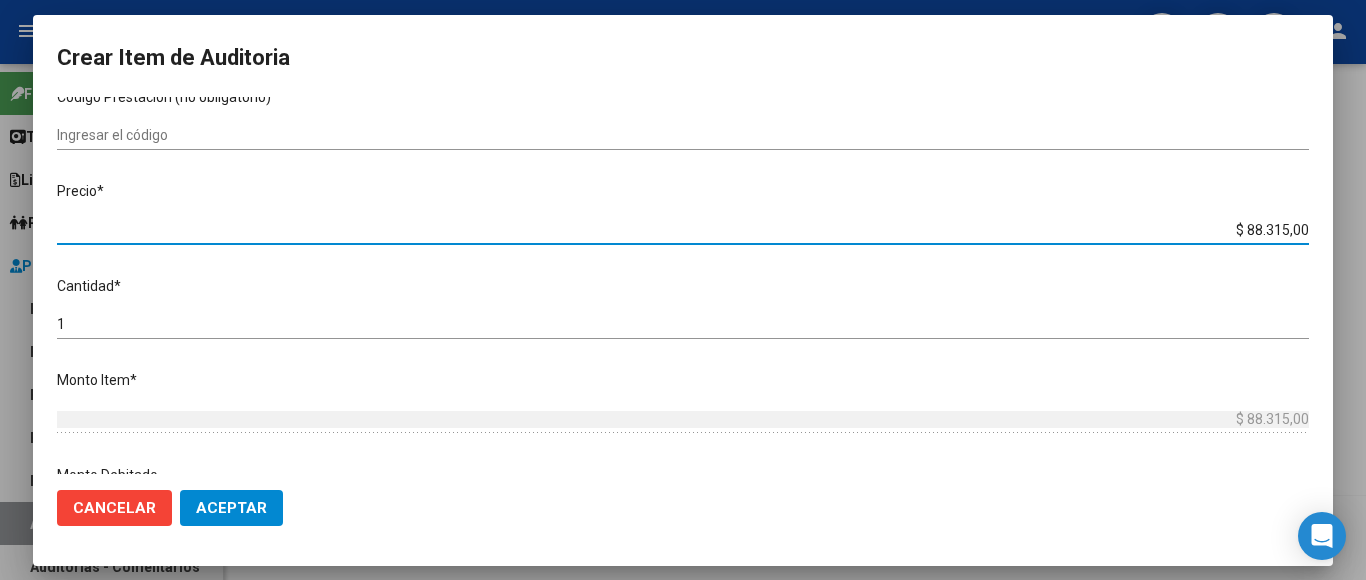 drag, startPoint x: 1175, startPoint y: 221, endPoint x: 1337, endPoint y: 220, distance: 162.00308 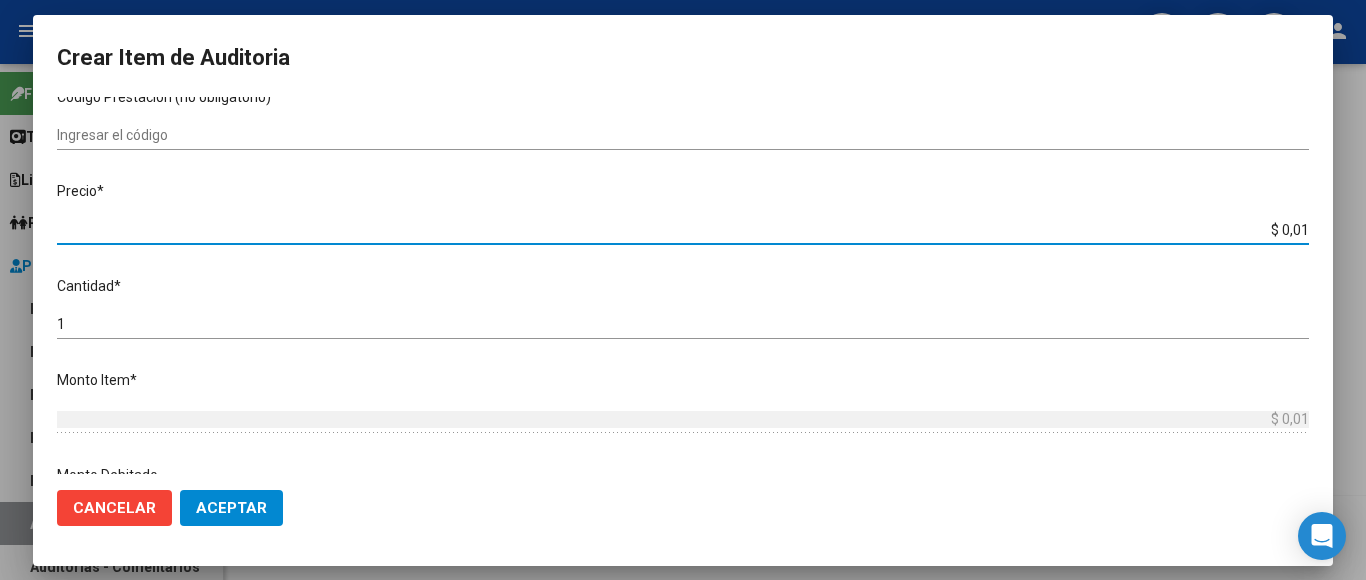 type on "$ 0,16" 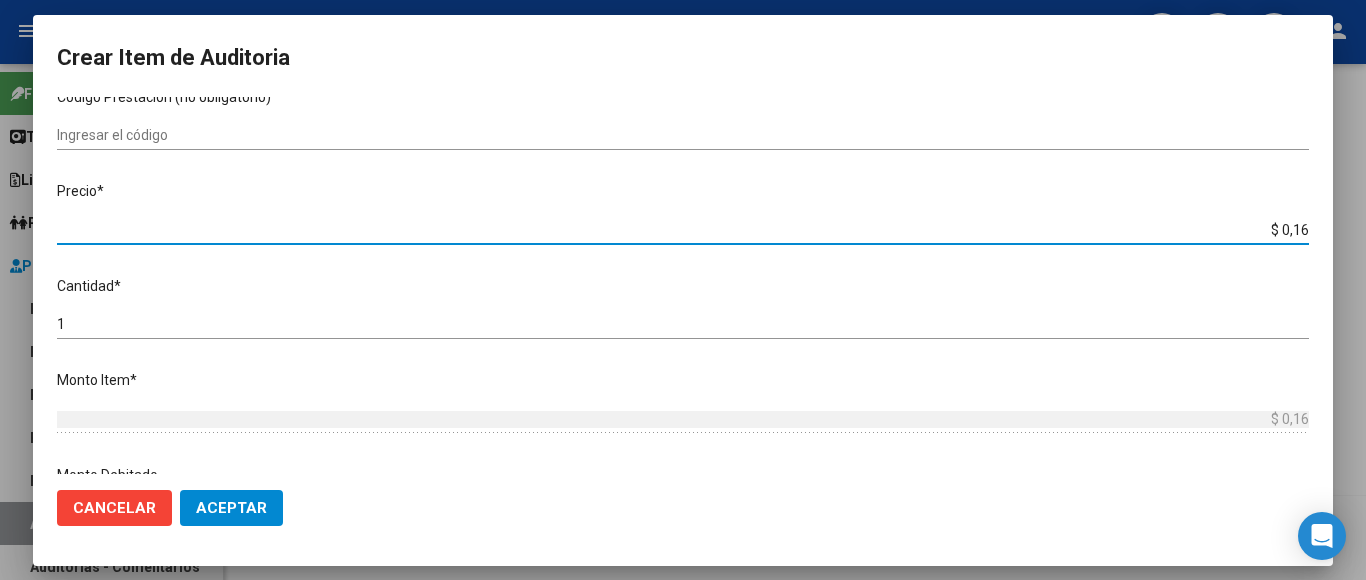 type on "$ 1,60" 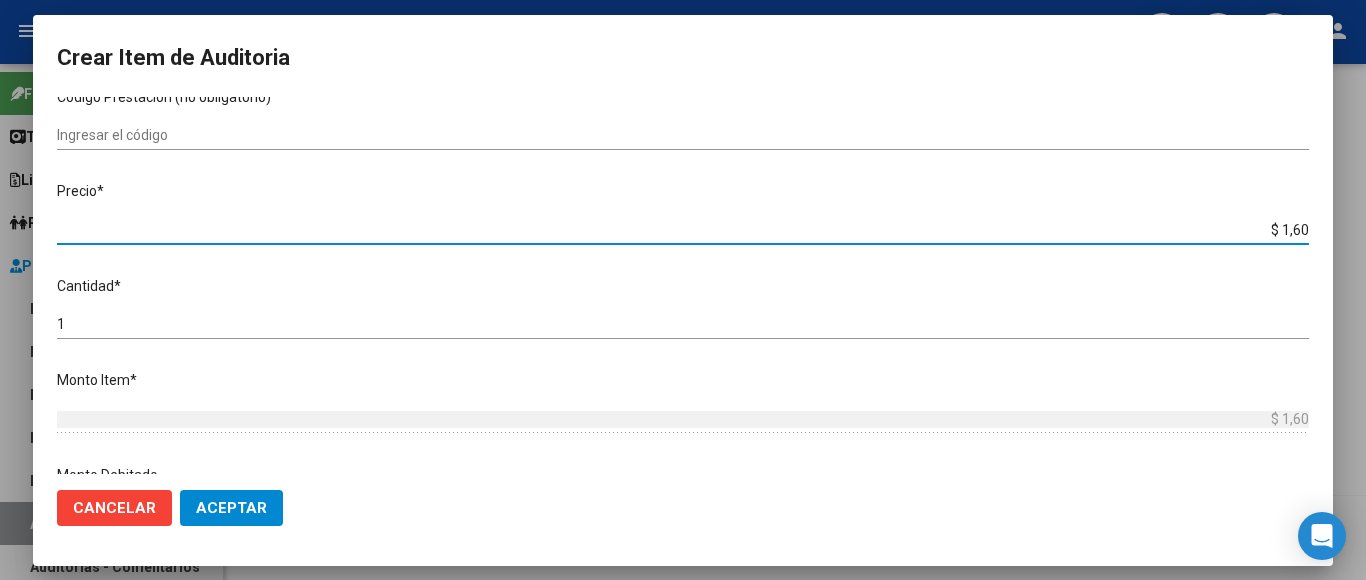 type on "$ 16,00" 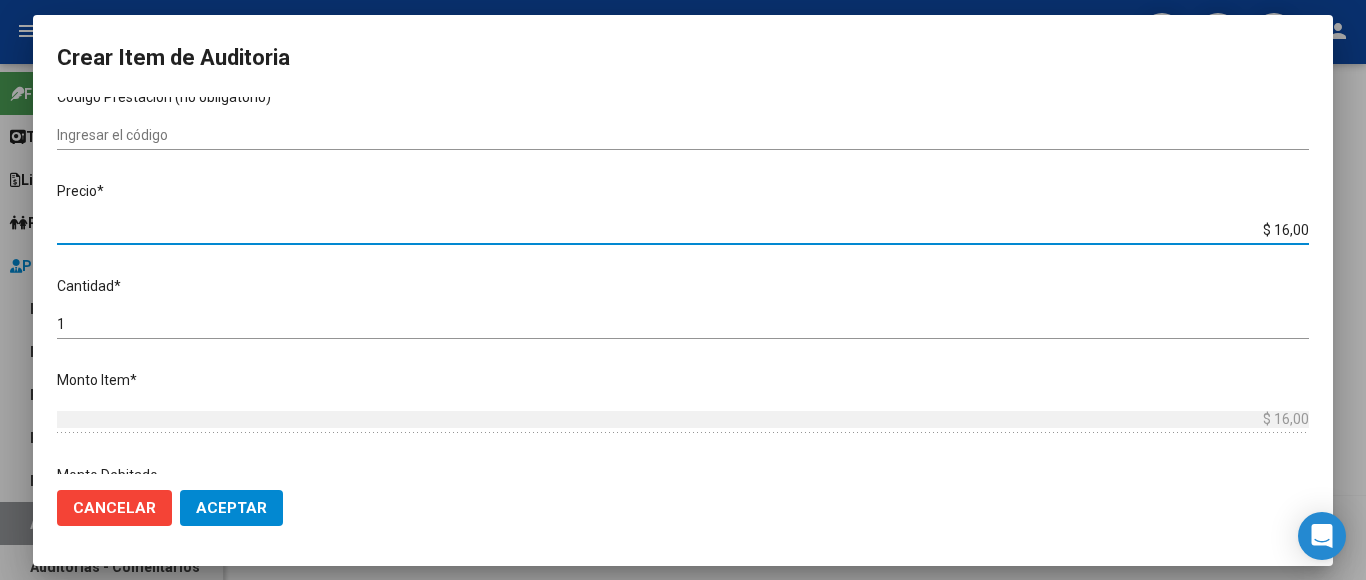 type on "$ 160,06" 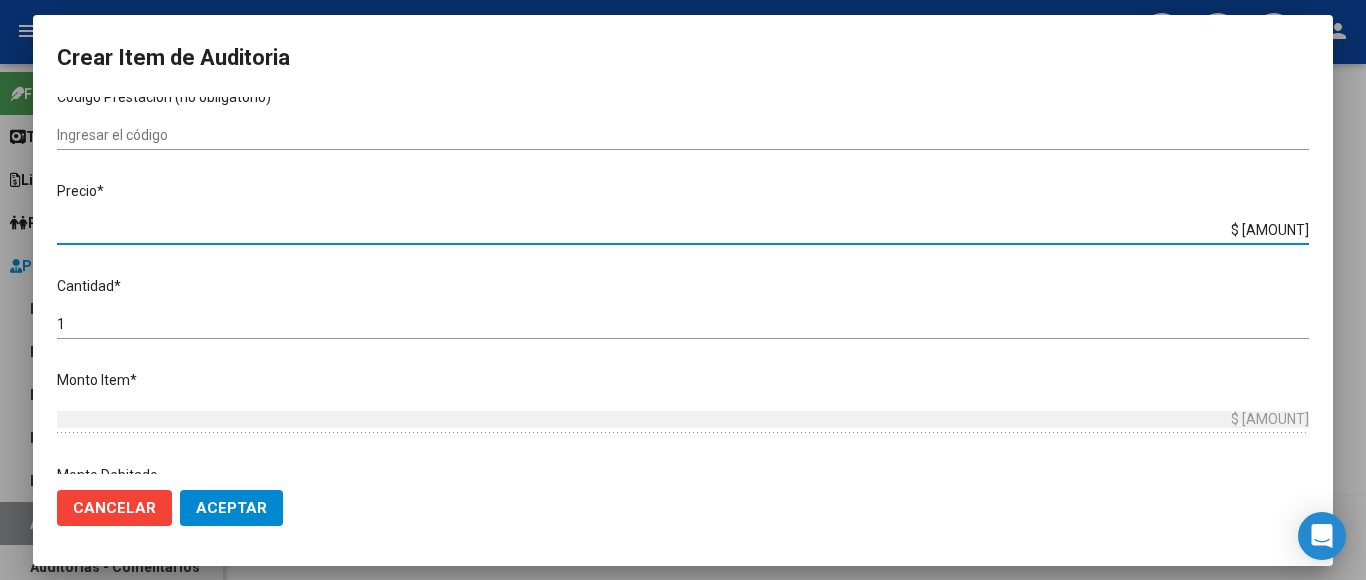 type on "$ 1.600,60" 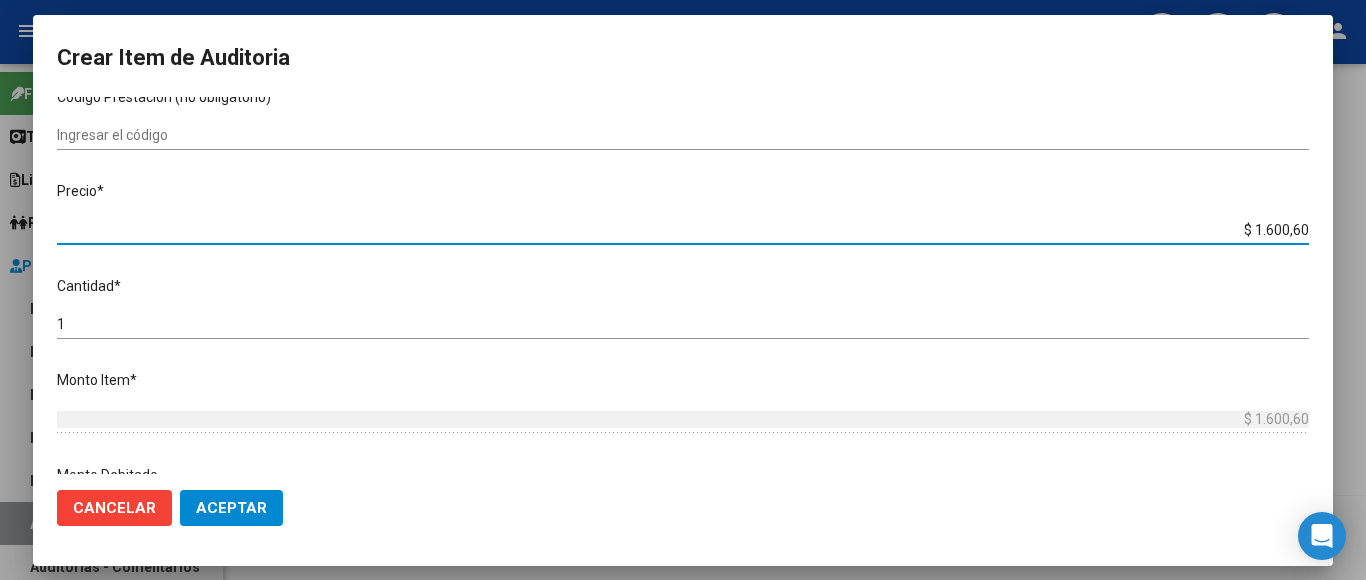 type on "$ 16.006,00" 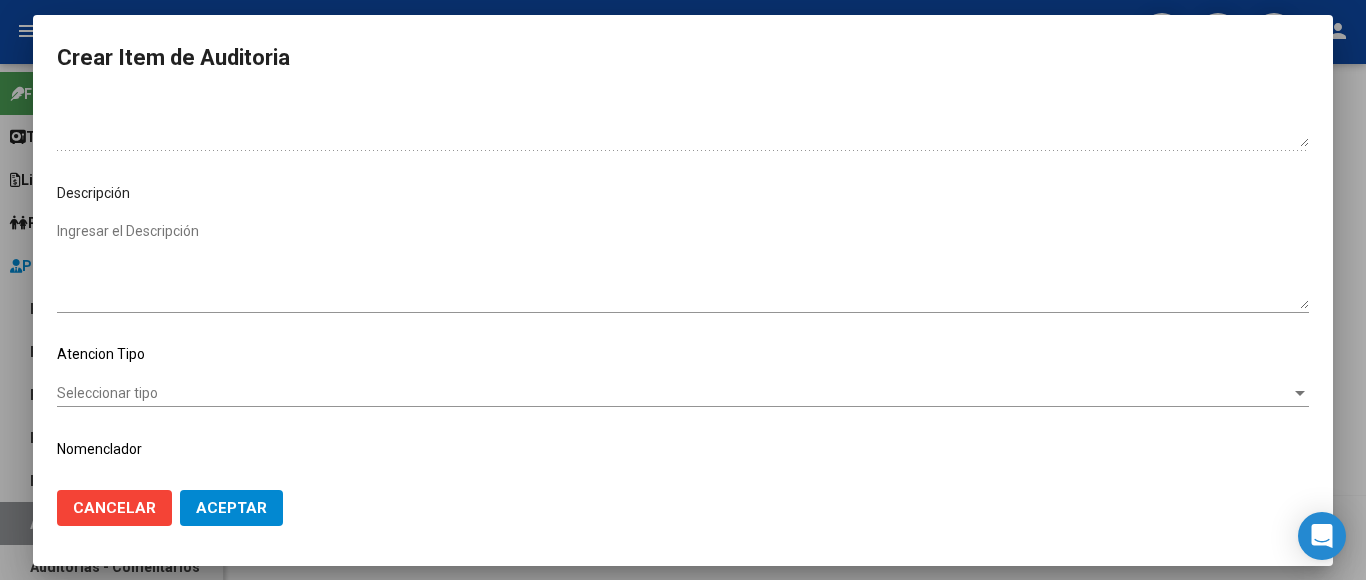 scroll, scrollTop: 1133, scrollLeft: 0, axis: vertical 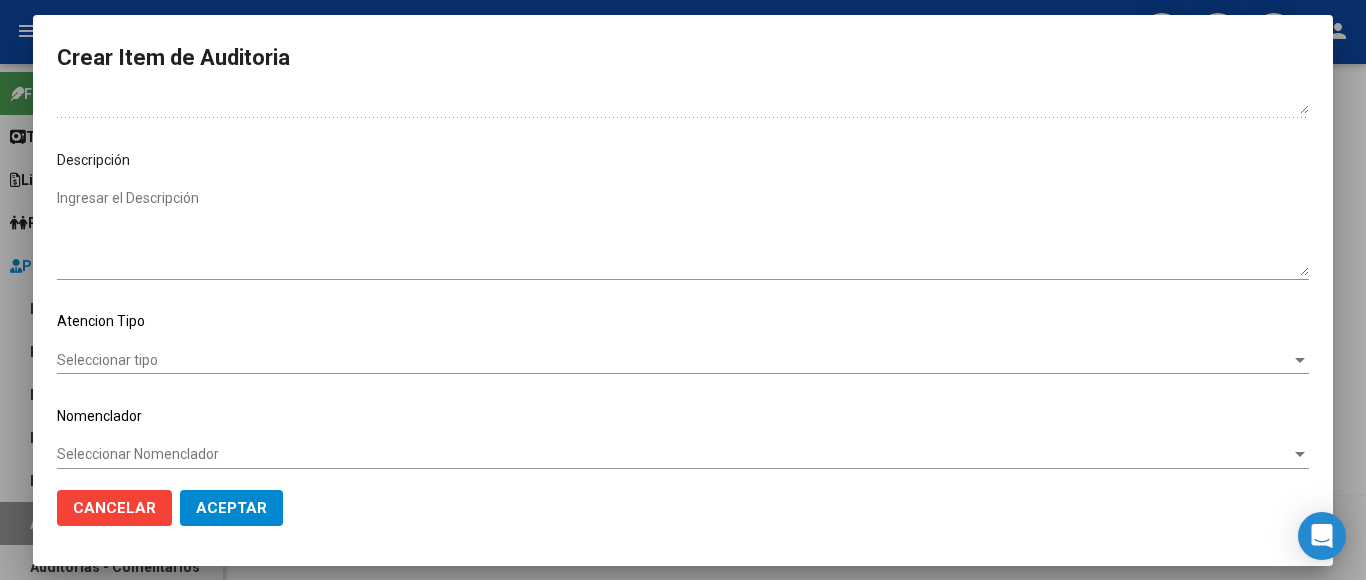 click on "Seleccionar tipo" at bounding box center [674, 360] 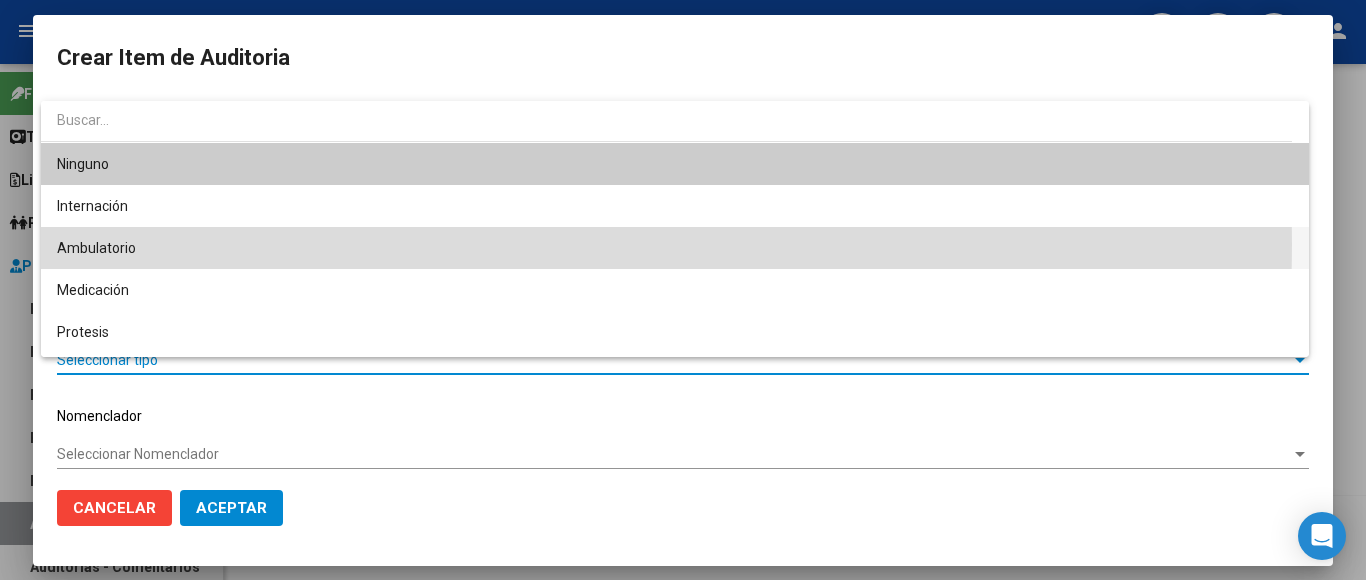click on "Ambulatorio" at bounding box center [675, 248] 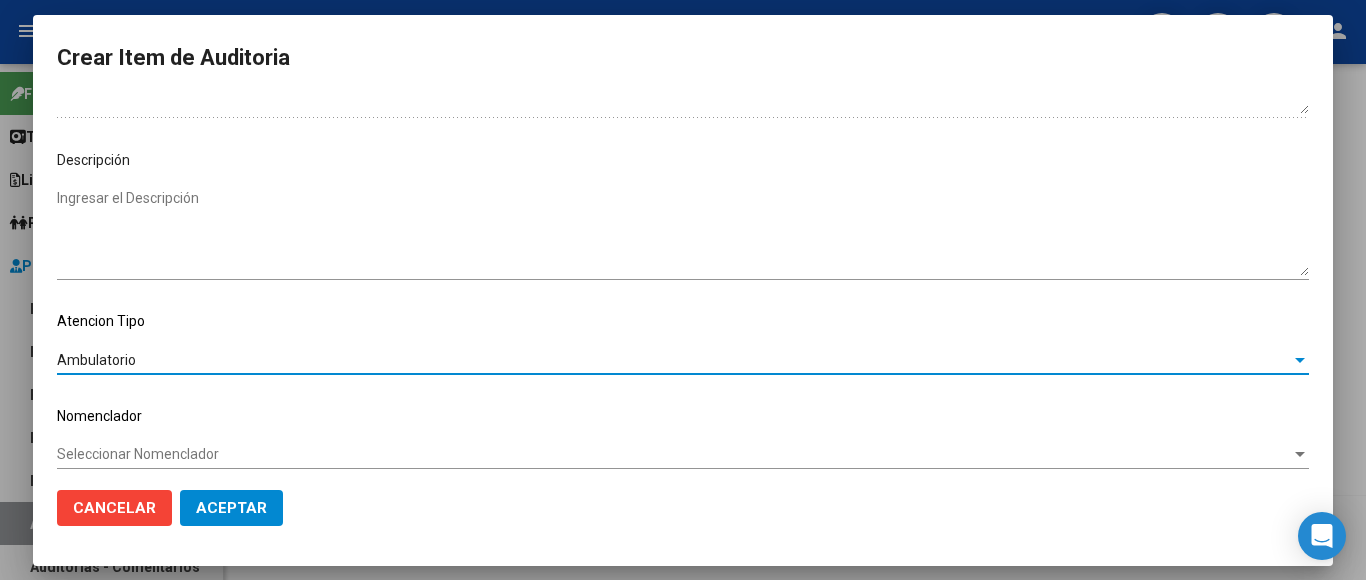 click on "Aceptar" 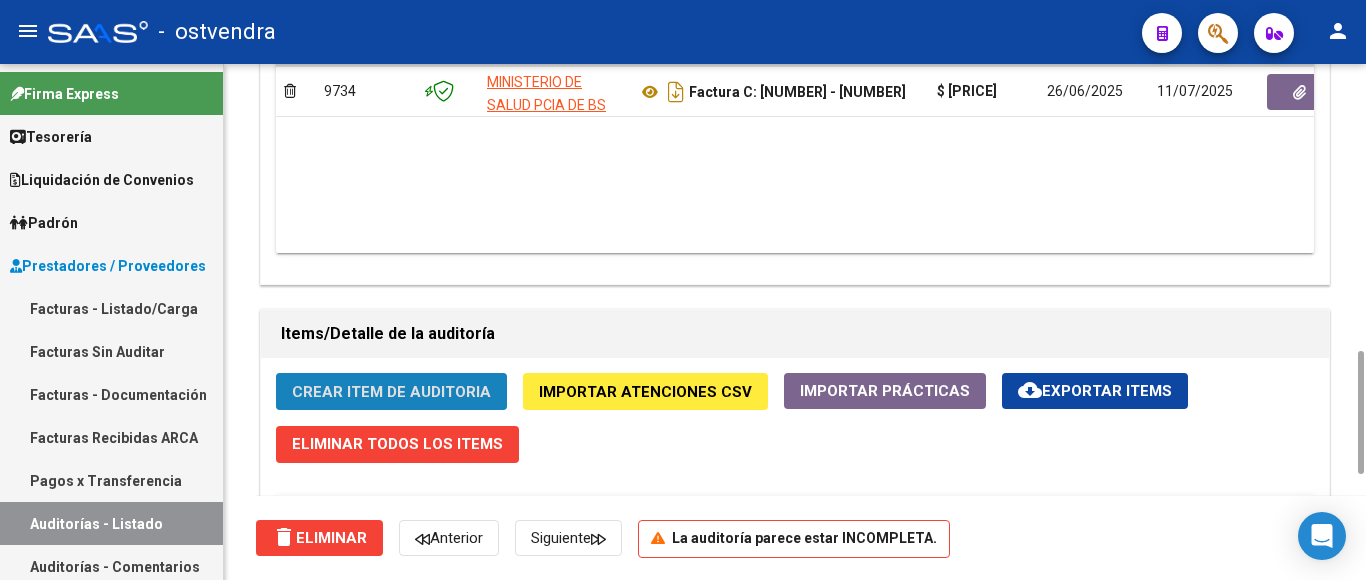 click on "Crear Item de Auditoria" 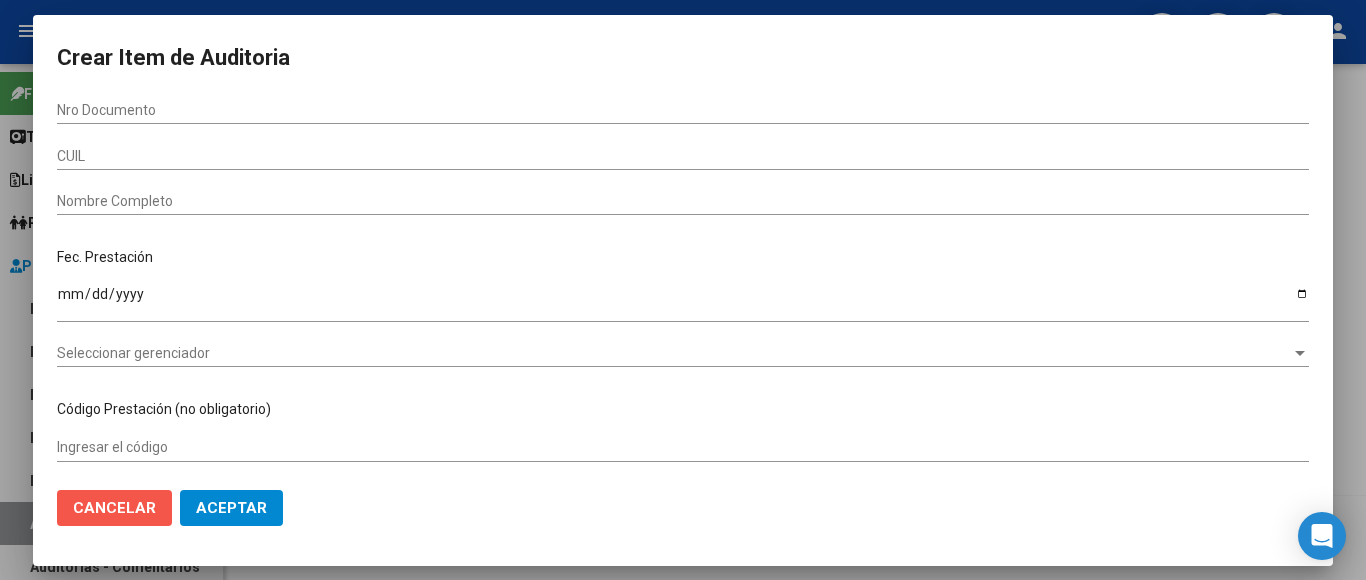 click on "Cancelar" 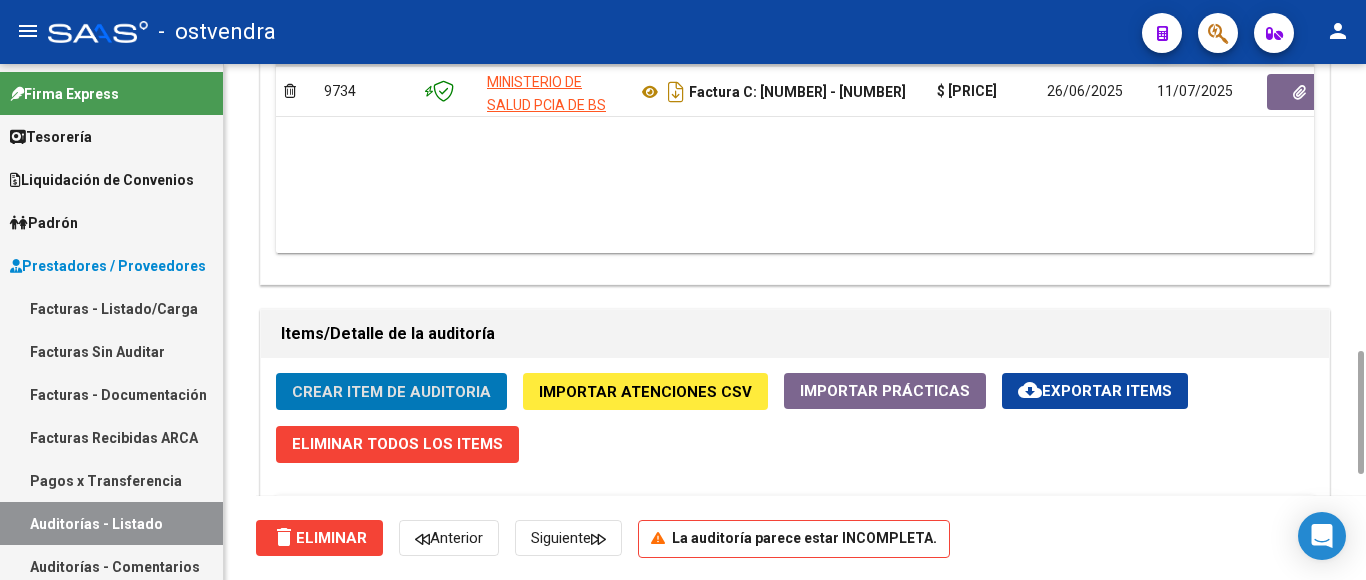 scroll, scrollTop: 1600, scrollLeft: 0, axis: vertical 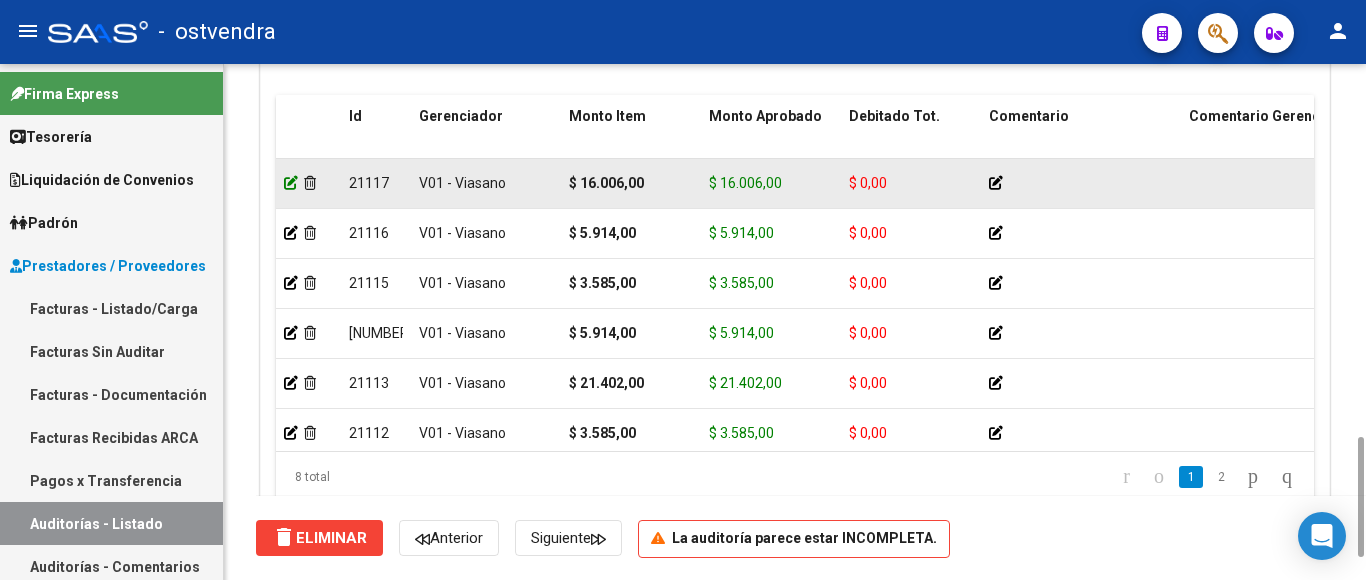 click 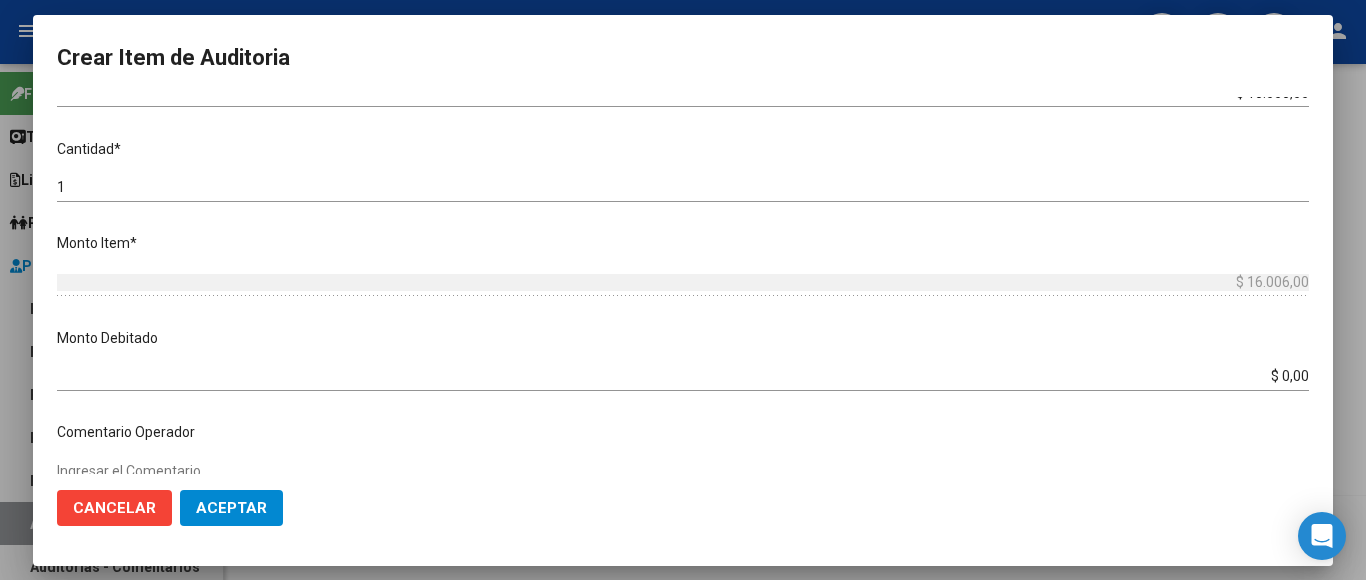scroll, scrollTop: 1096, scrollLeft: 0, axis: vertical 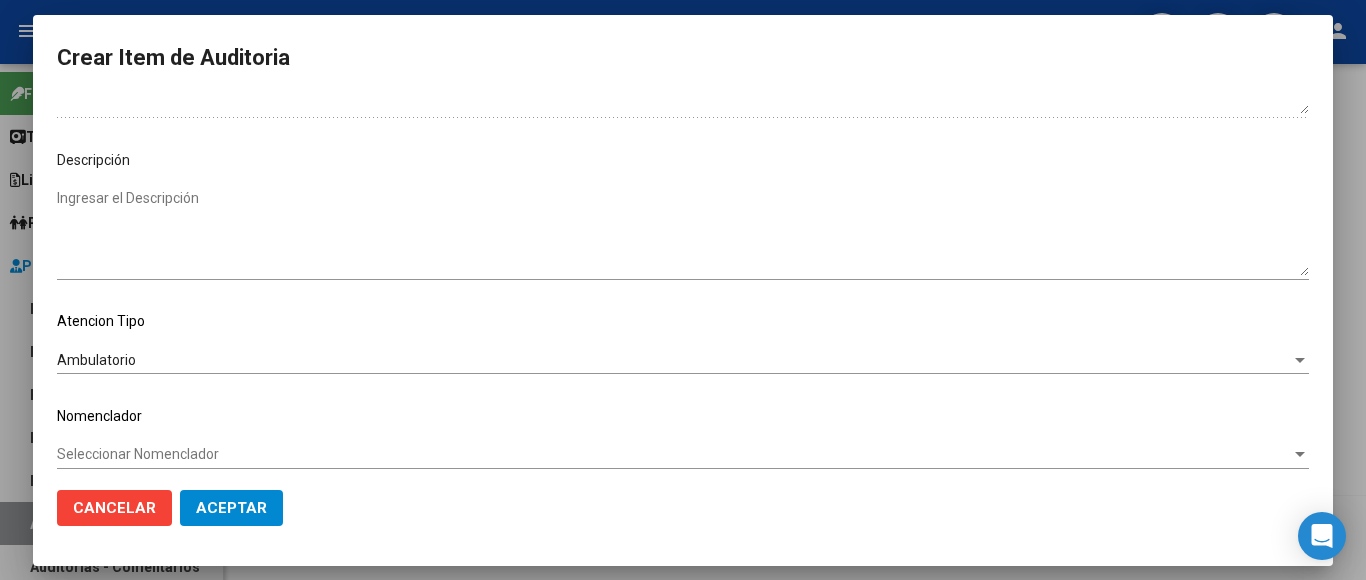 click on "Aceptar" 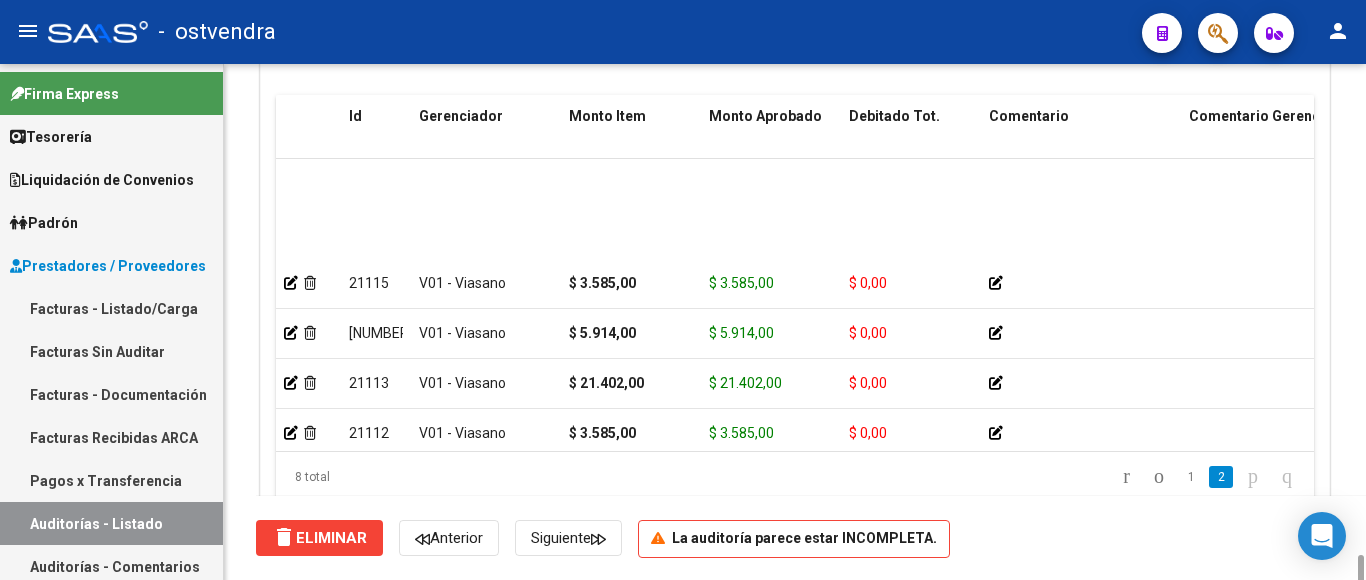 scroll, scrollTop: 1695, scrollLeft: 0, axis: vertical 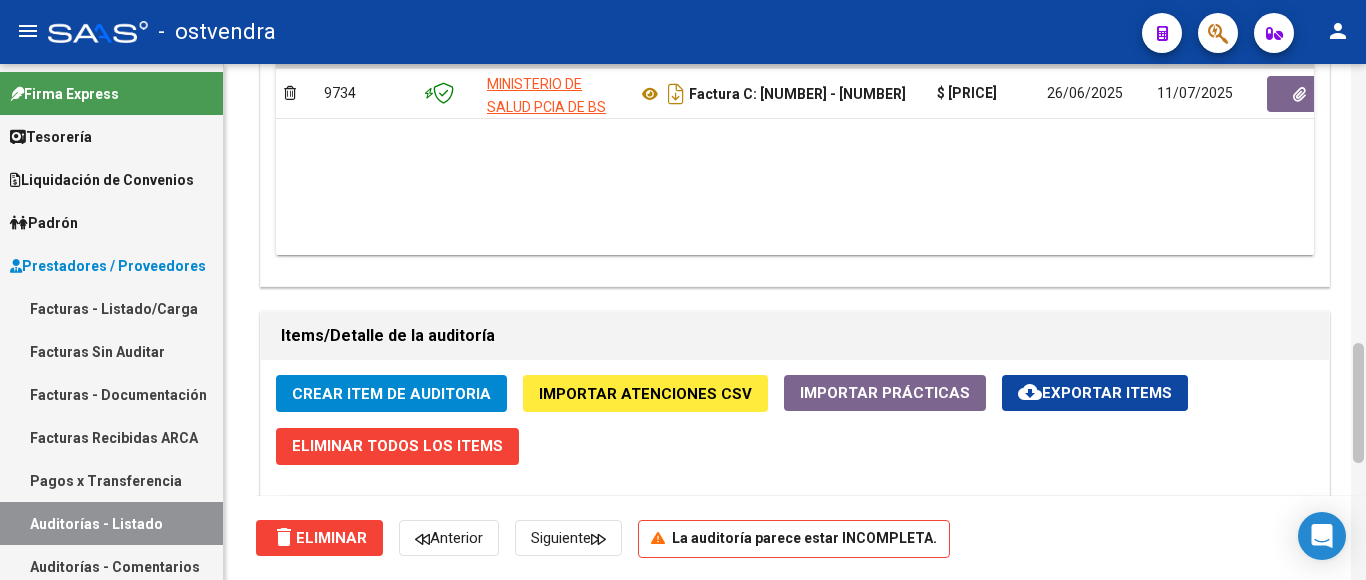 drag, startPoint x: 1355, startPoint y: 137, endPoint x: 1365, endPoint y: 417, distance: 280.17853 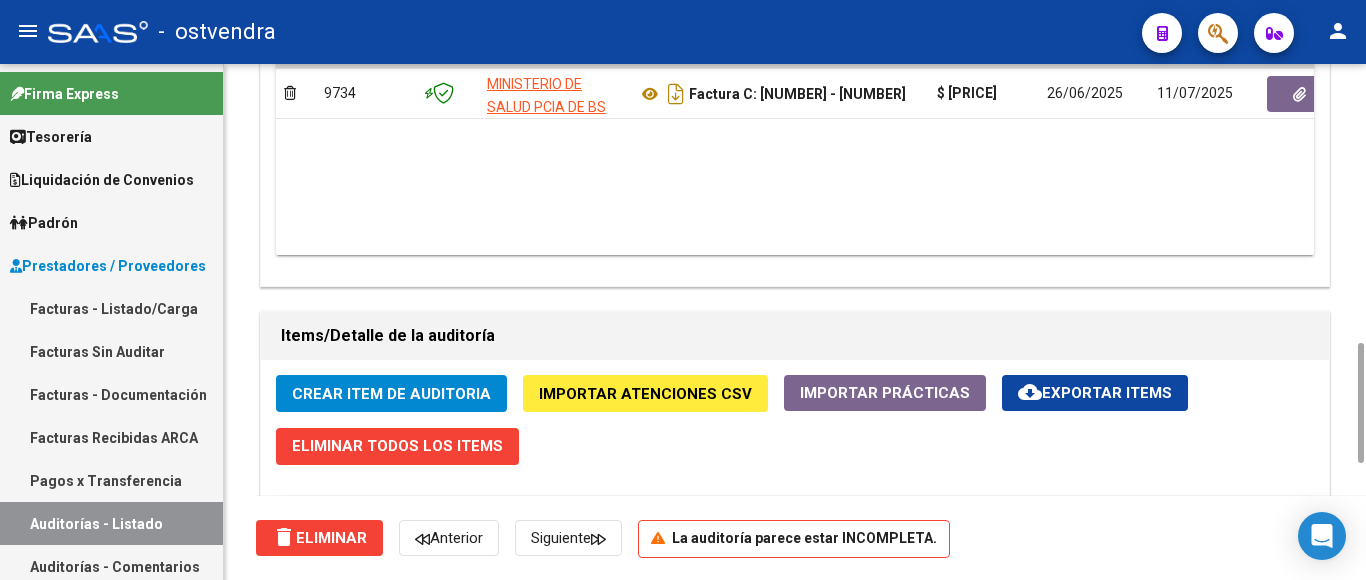 click on "Crear Item de Auditoria" 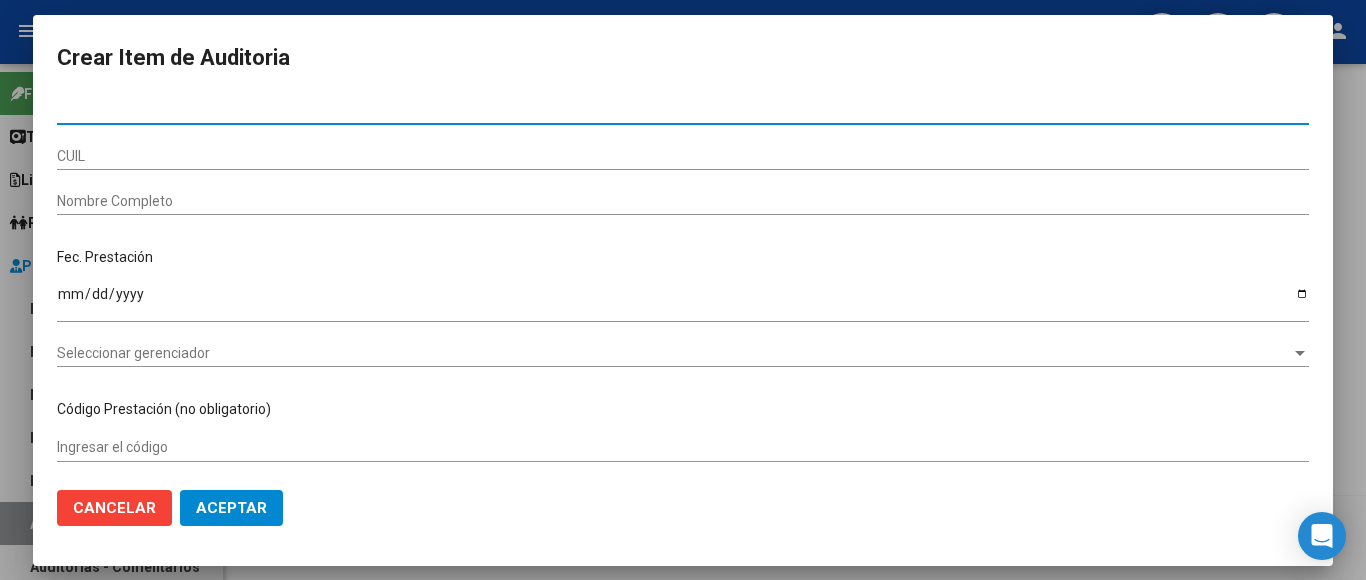 type on "94455659" 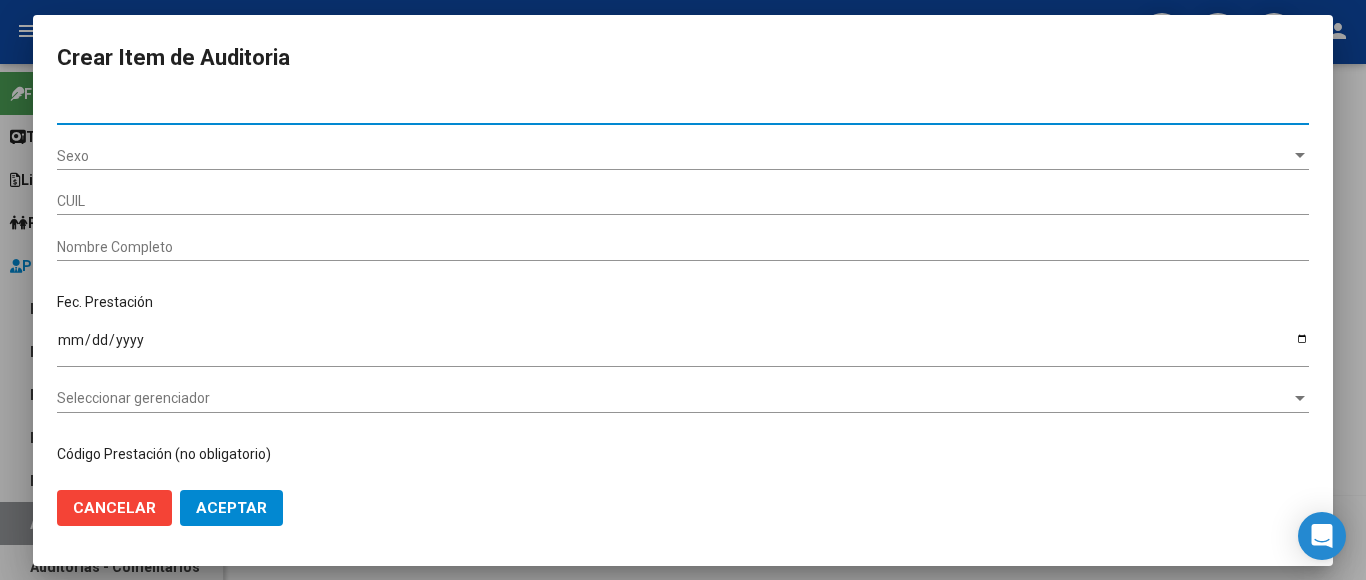 type on "27944556597" 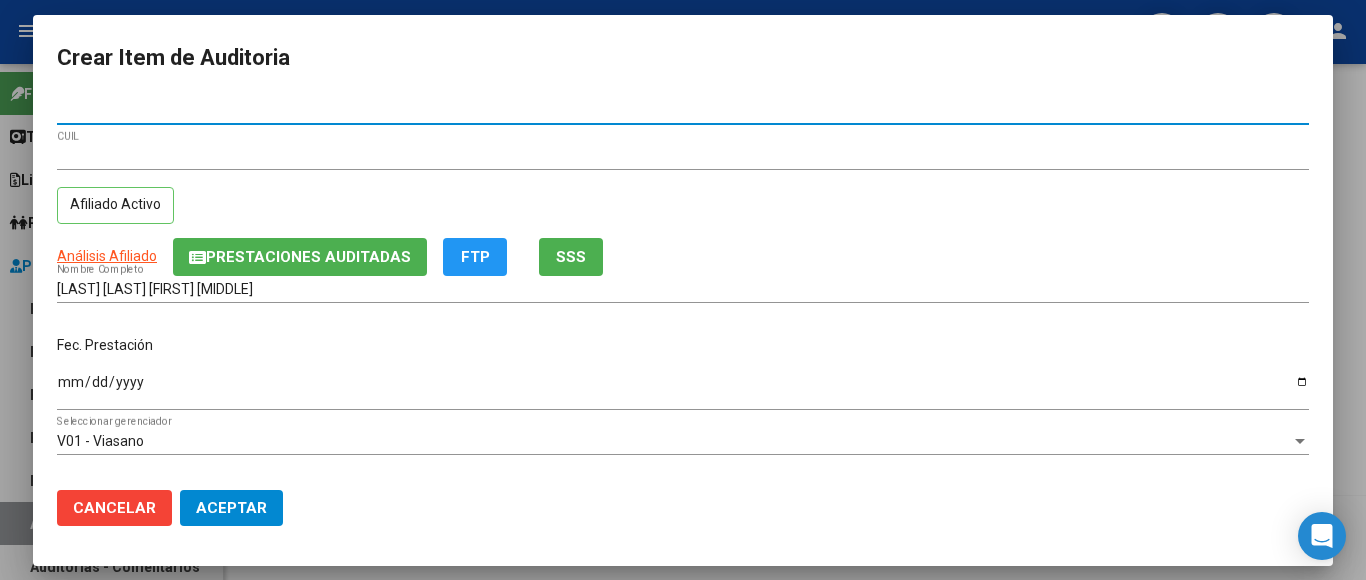 type on "94455659" 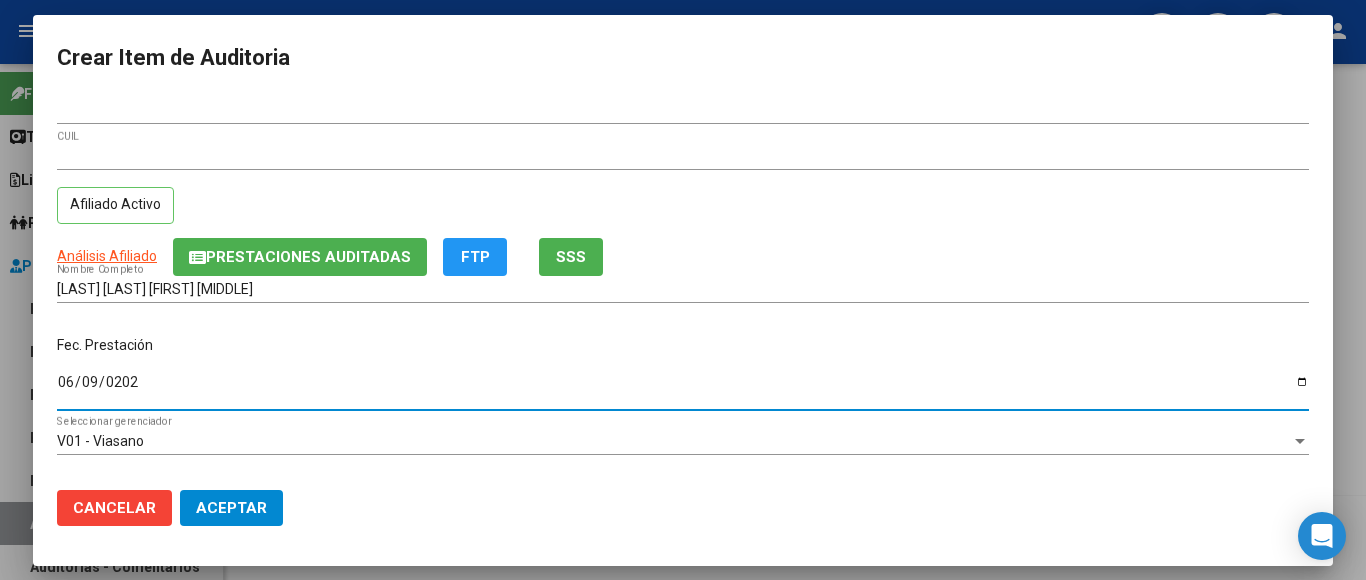 type on "2025-06-09" 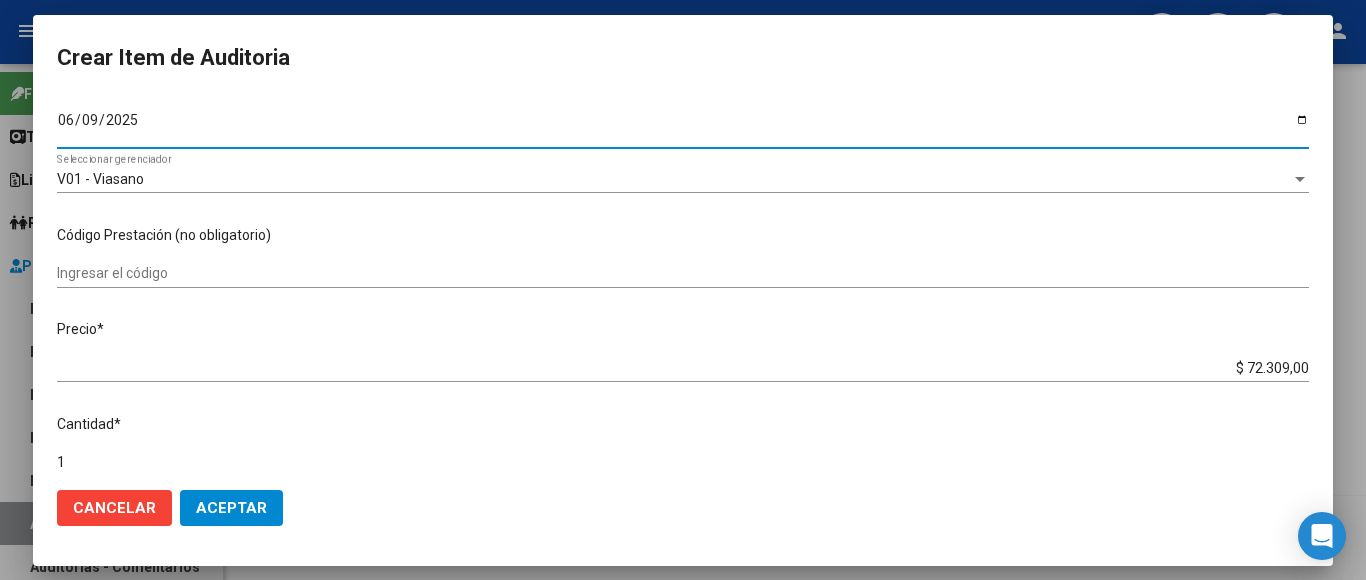 scroll, scrollTop: 300, scrollLeft: 0, axis: vertical 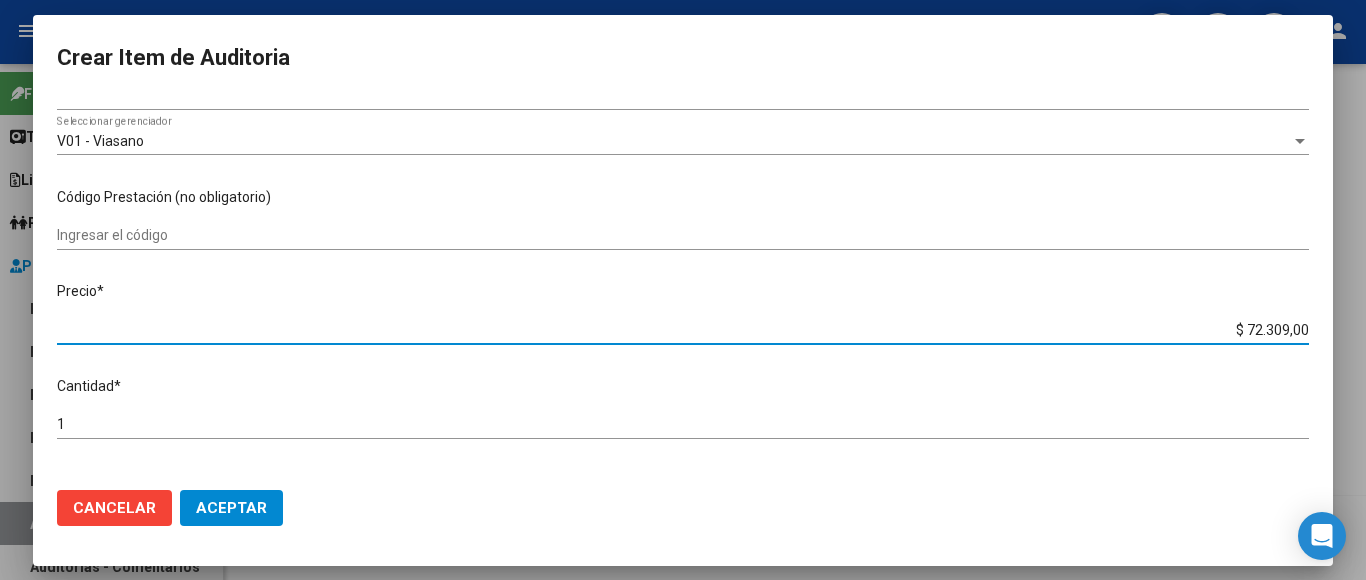 drag, startPoint x: 1215, startPoint y: 323, endPoint x: 1365, endPoint y: 310, distance: 150.56229 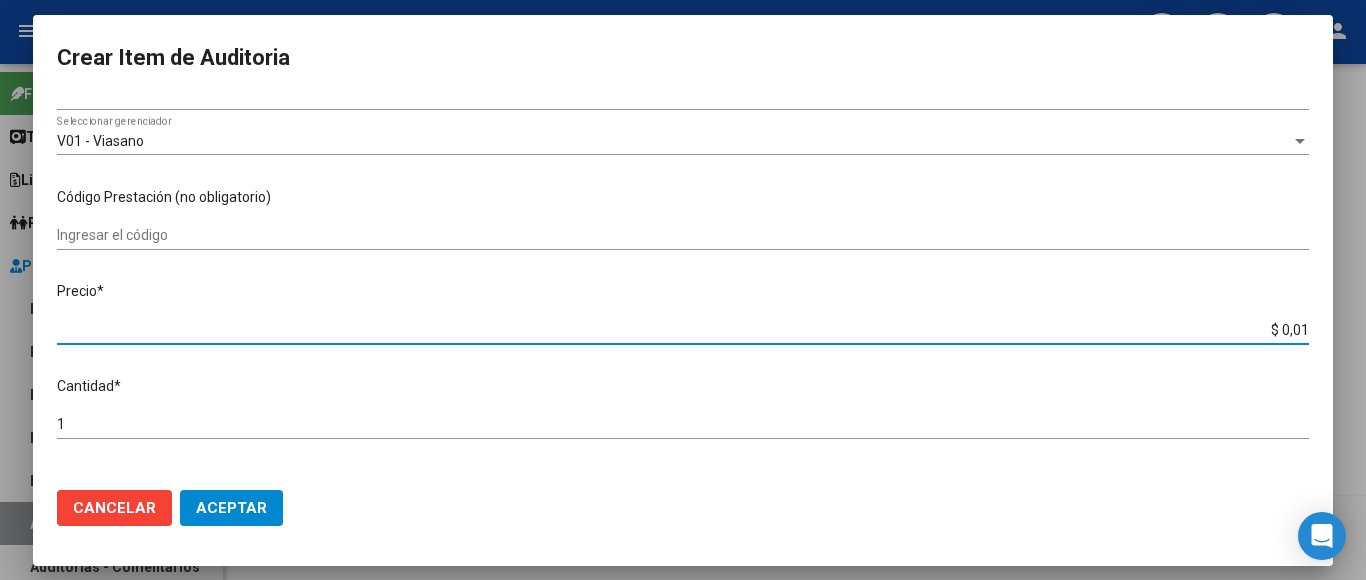type on "$ 0,11" 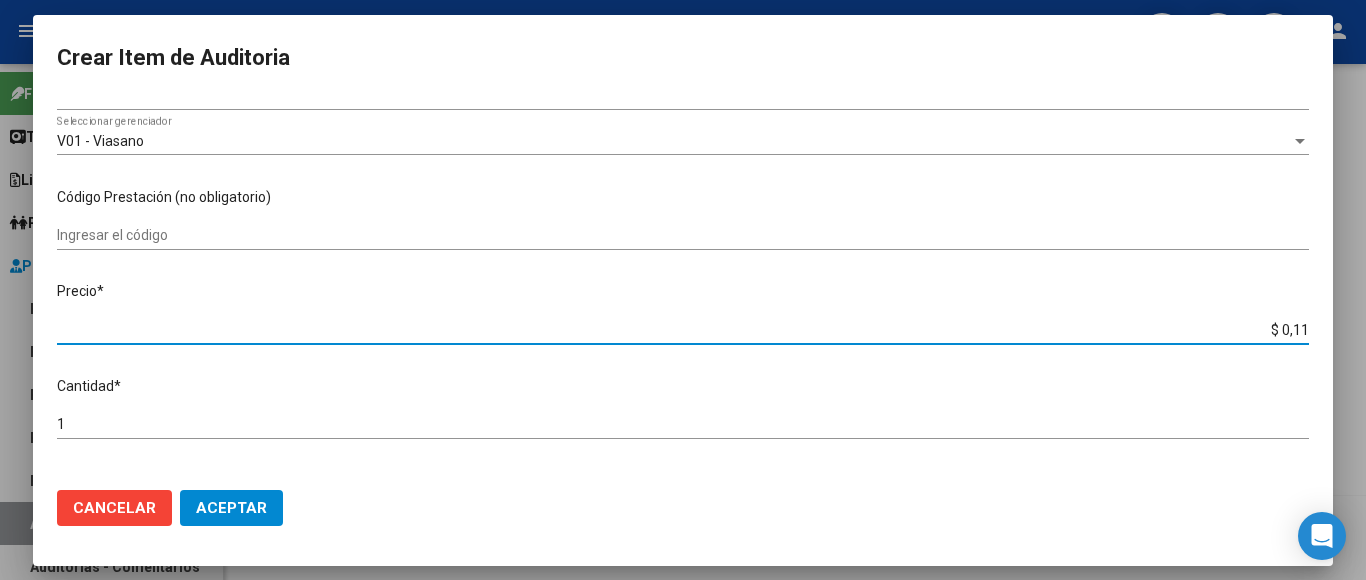 type on "$ 1,18" 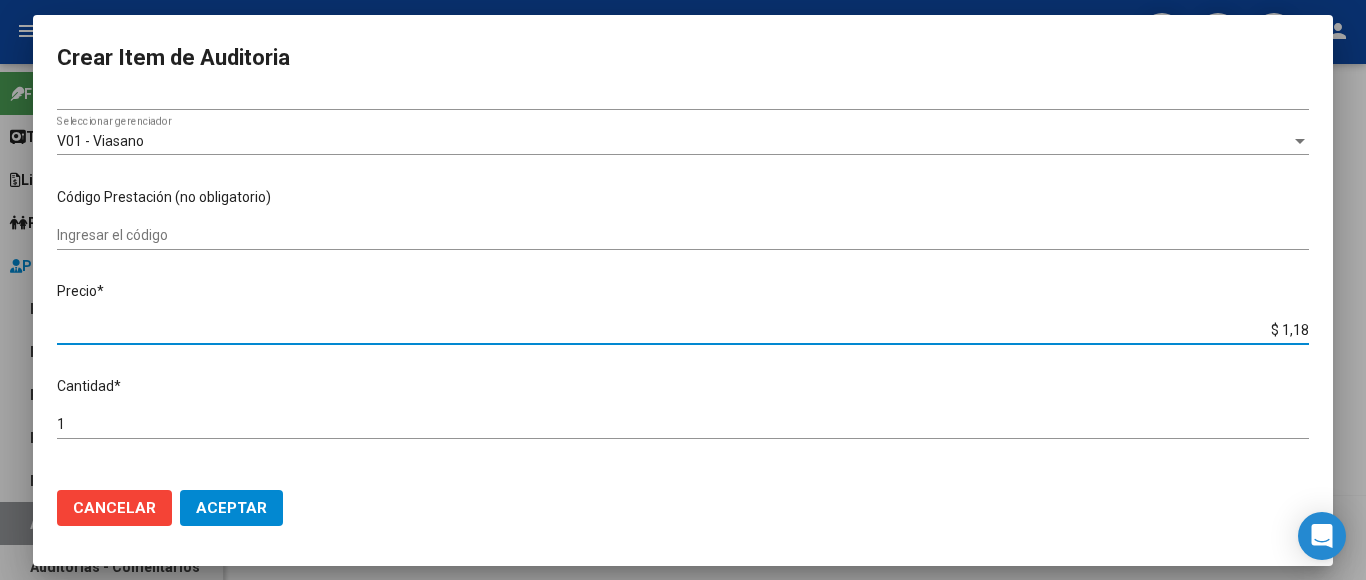 type on "$ 11,82" 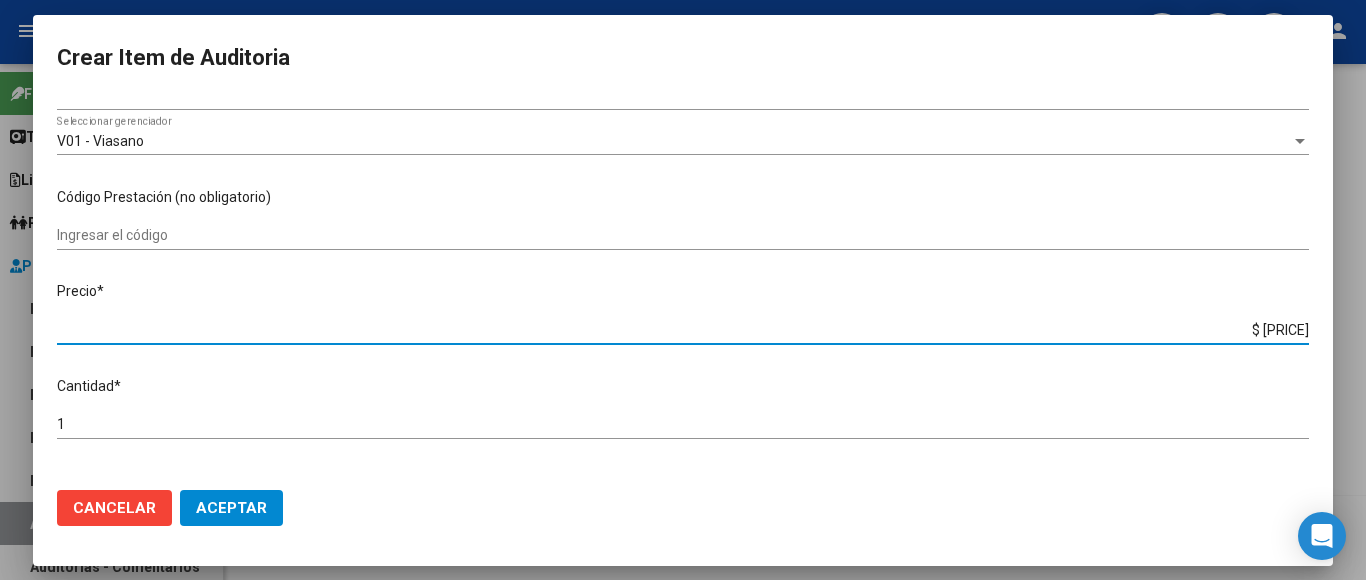 type on "$ 118,28" 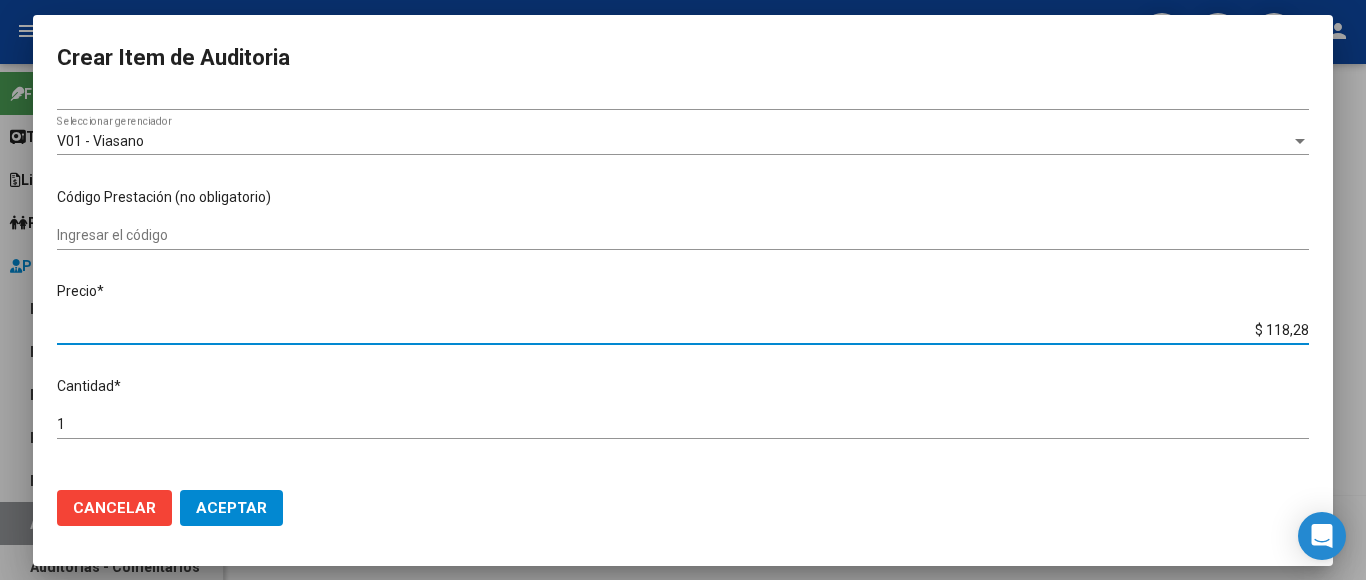 type on "$ 1.182,80" 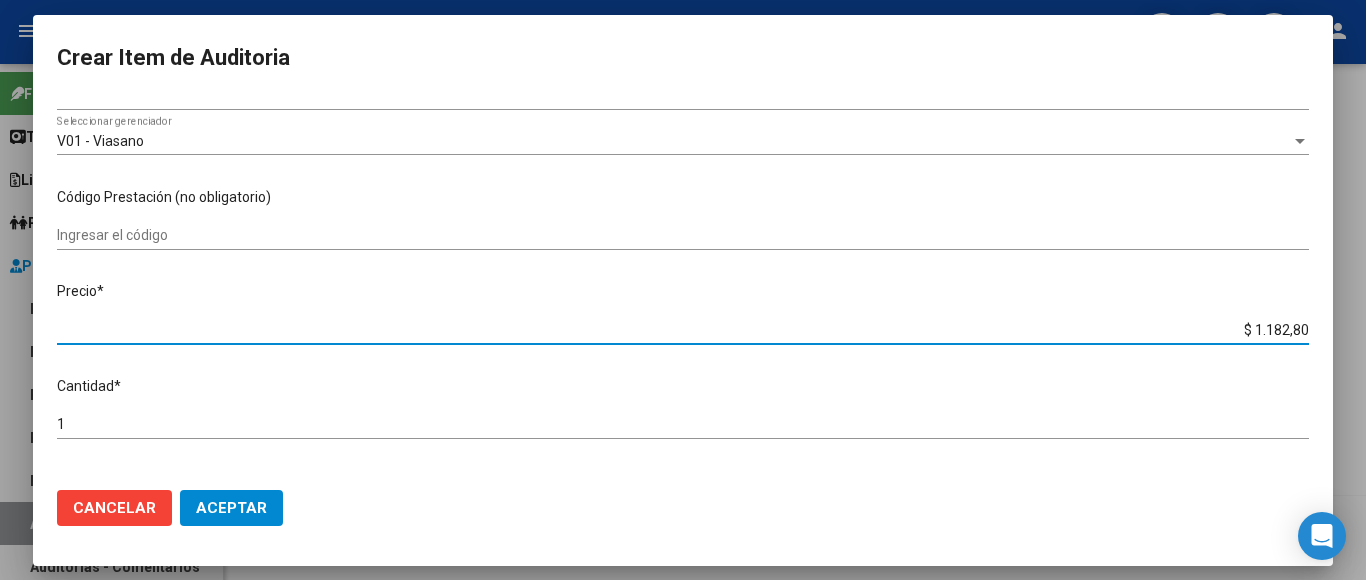 type on "$ 11.828,00" 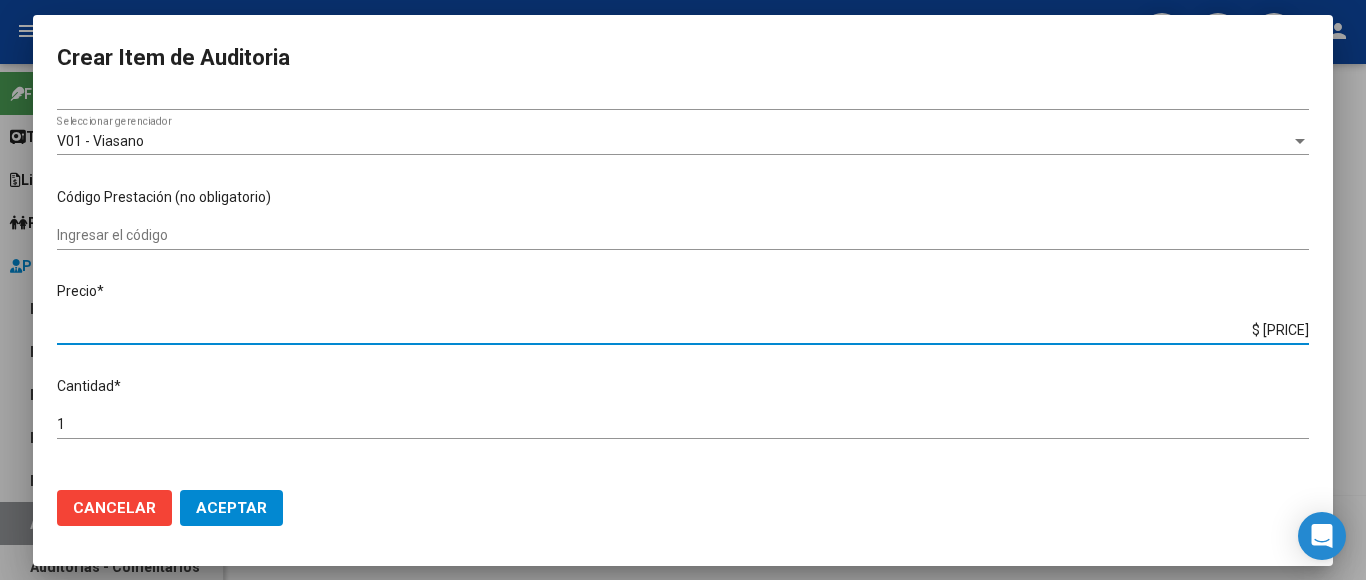 scroll, scrollTop: 1133, scrollLeft: 0, axis: vertical 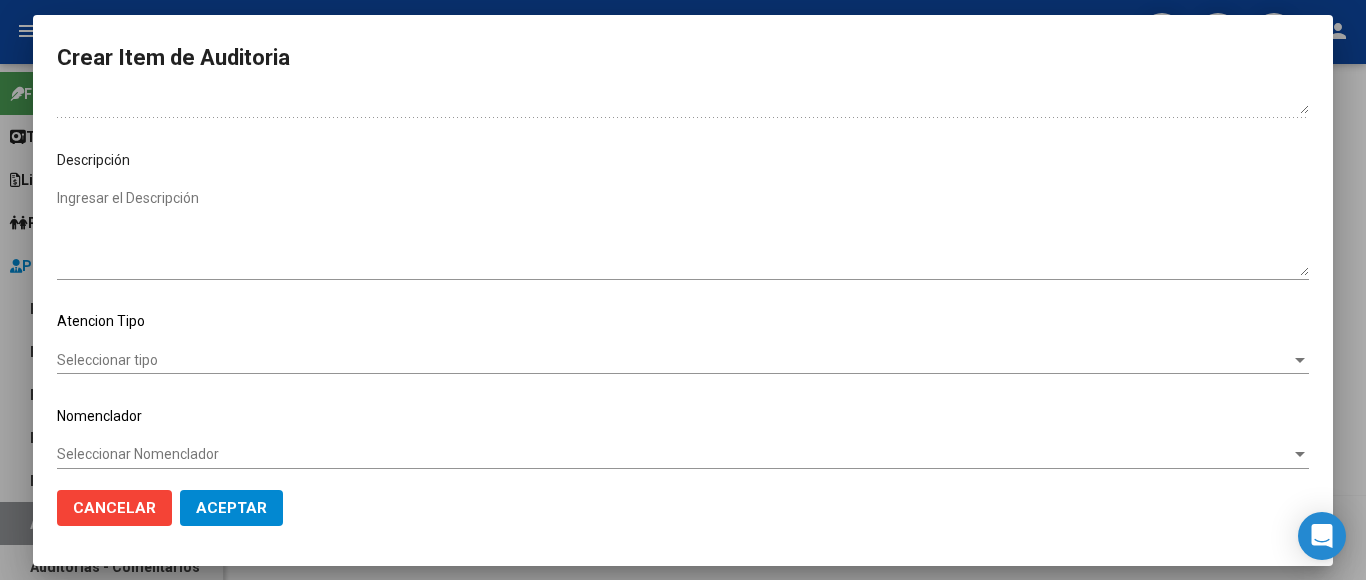 click on "Seleccionar tipo" at bounding box center (674, 360) 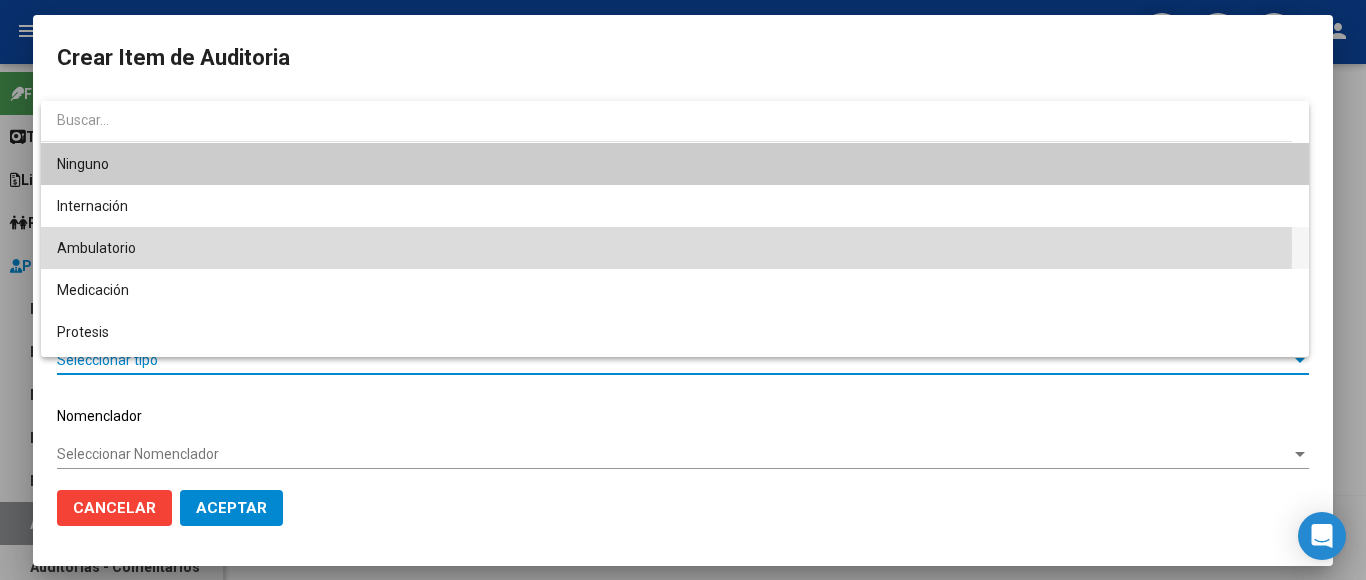 click on "Ambulatorio" at bounding box center [675, 248] 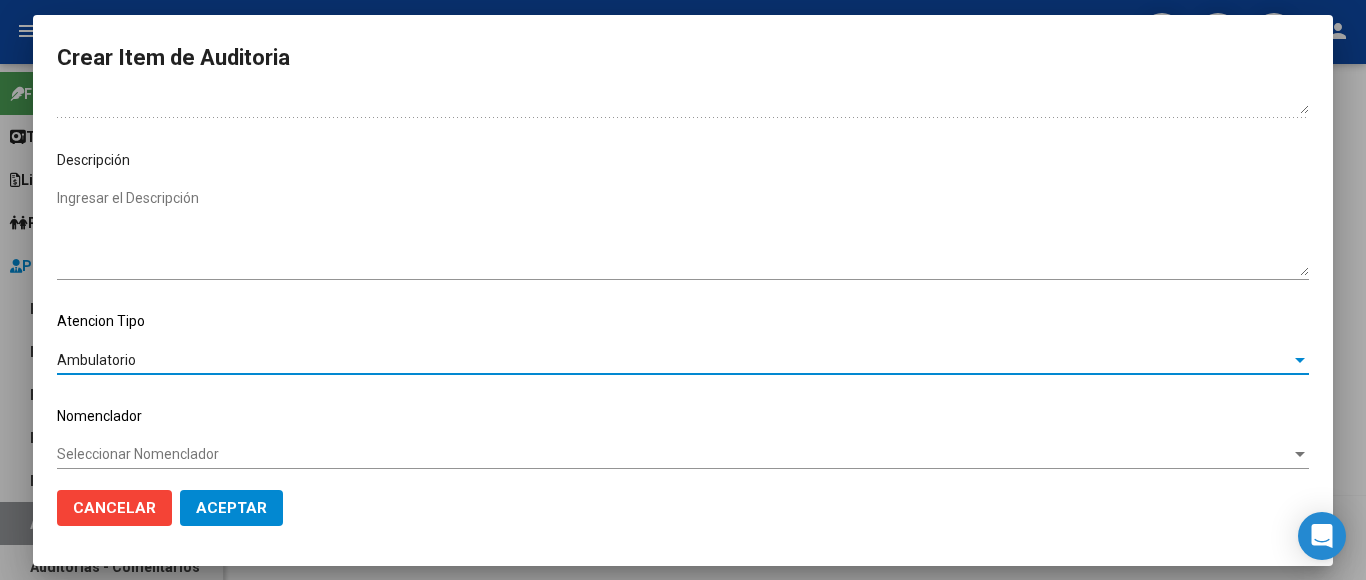 click on "Seleccionar Nomenclador" at bounding box center (674, 454) 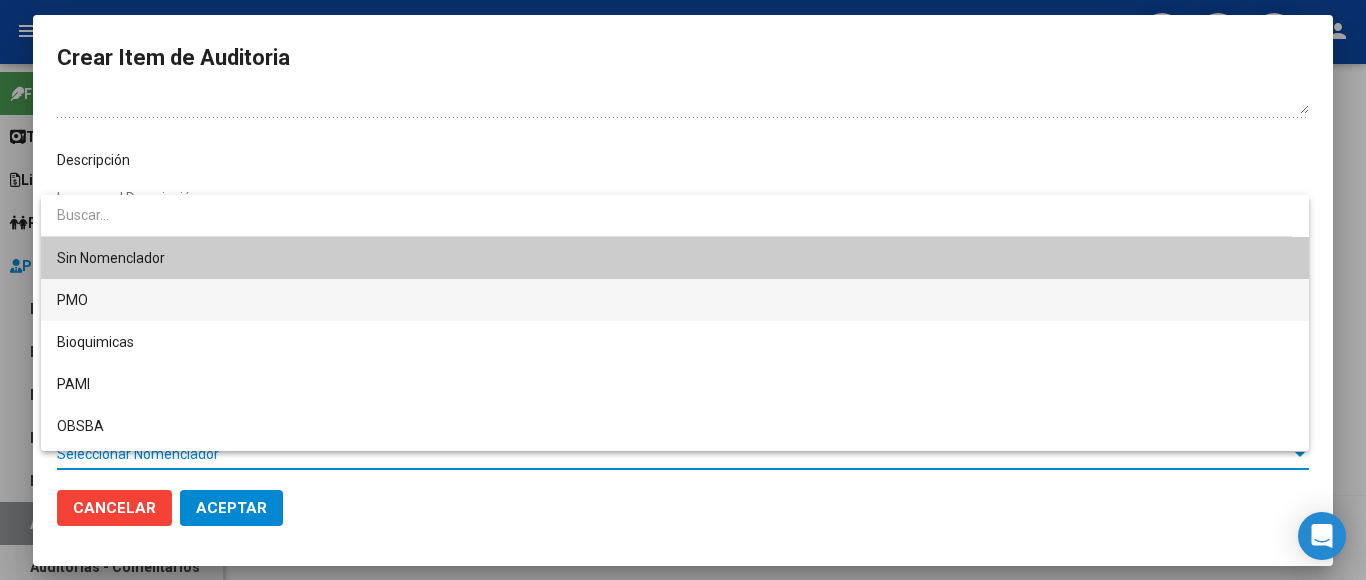 click on "PMO" at bounding box center (675, 300) 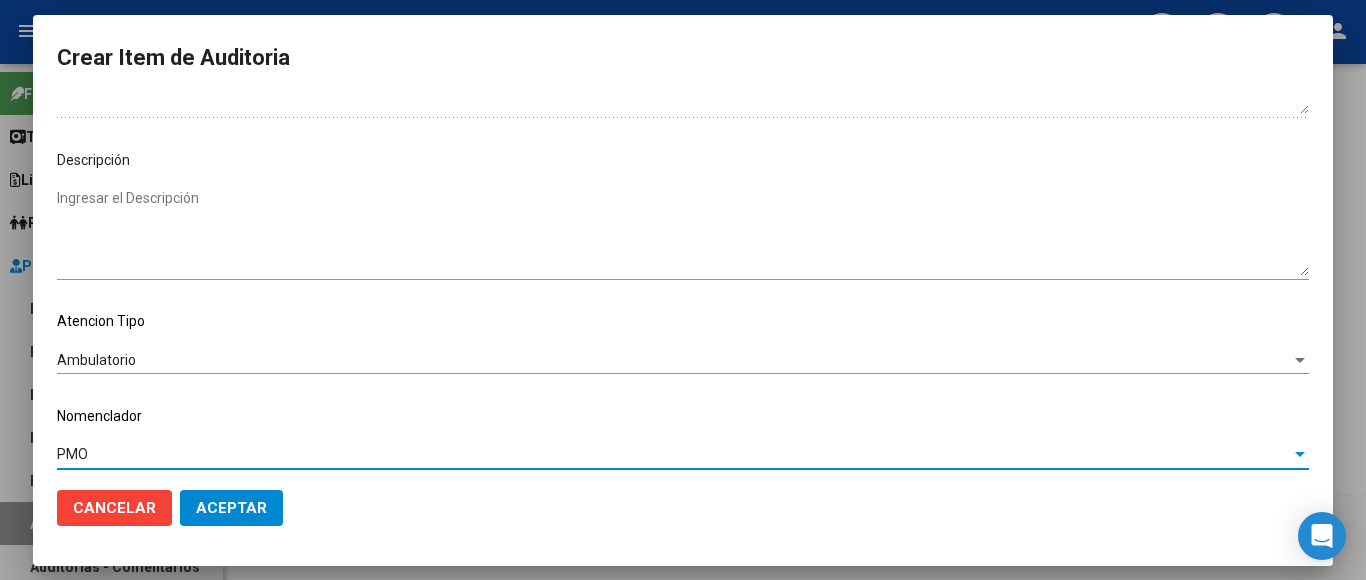 click on "Aceptar" 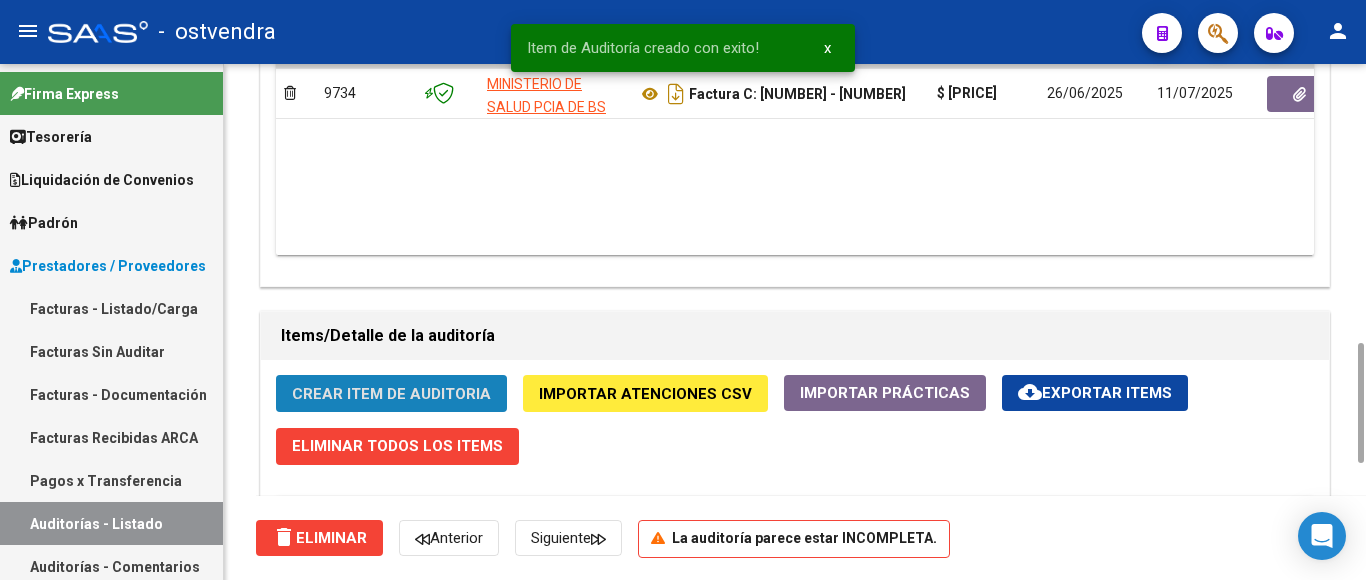 click on "Crear Item de Auditoria" 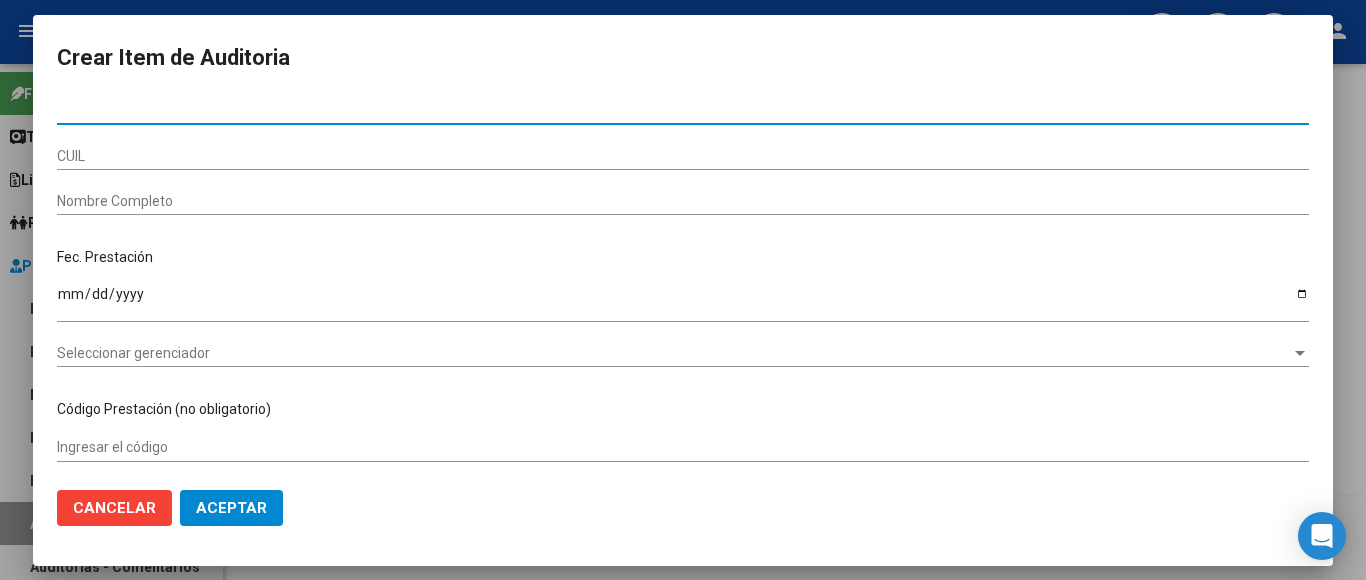 type on "[NUMBER]" 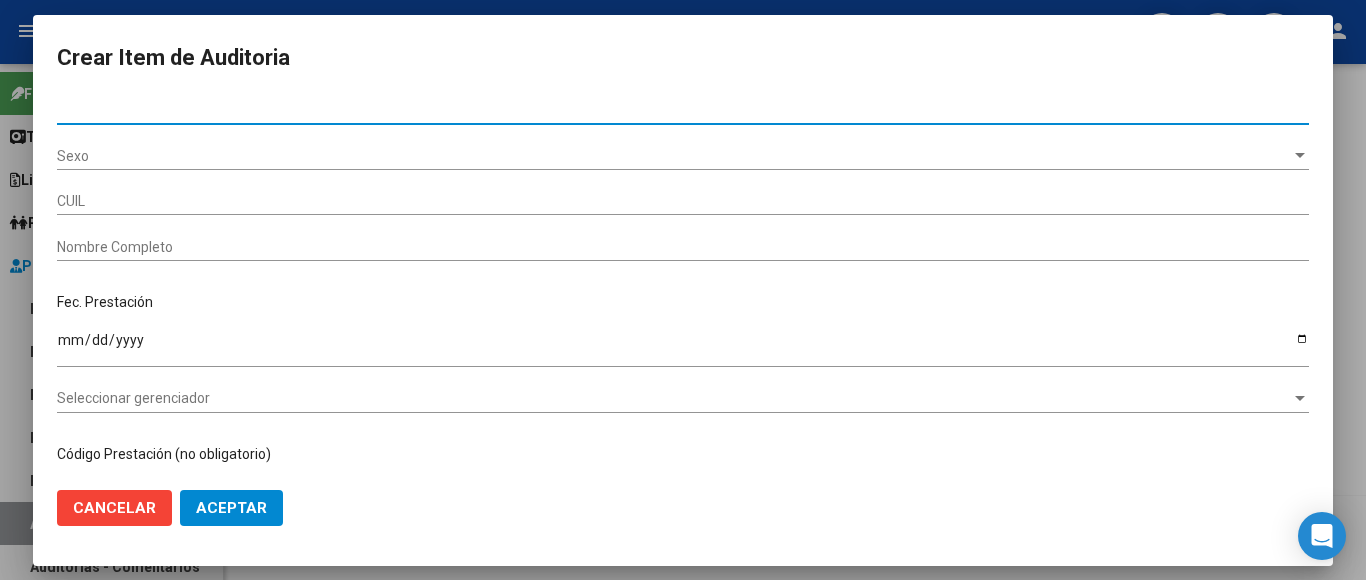 type on "[NUMBER]" 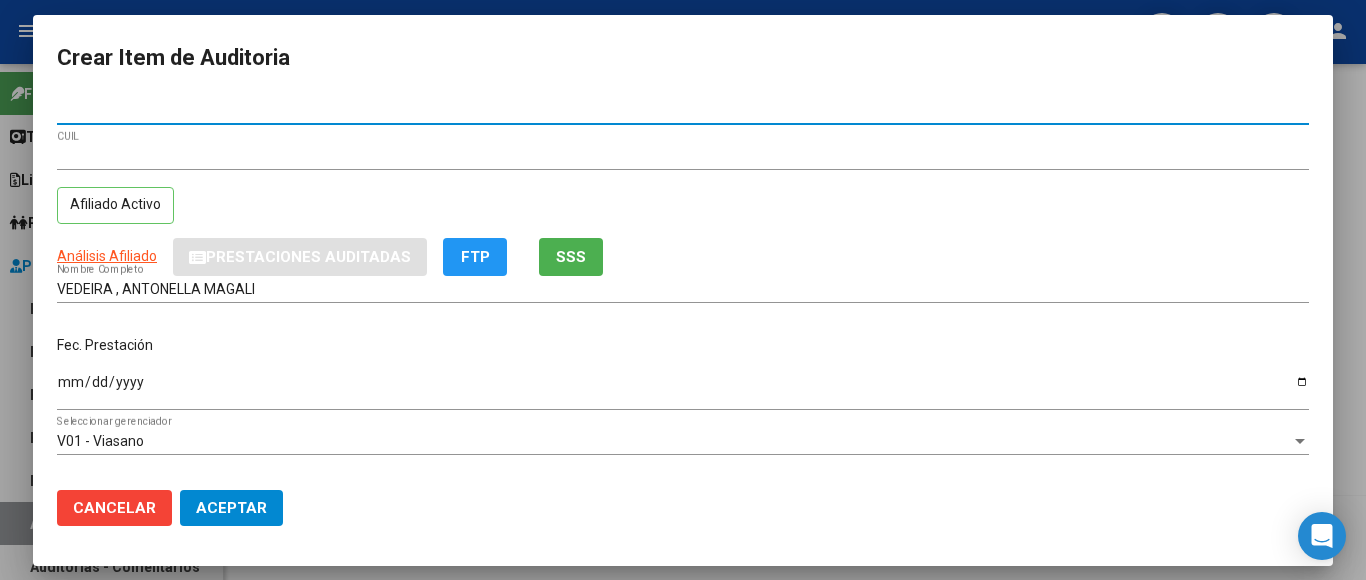 type on "[NUMBER]" 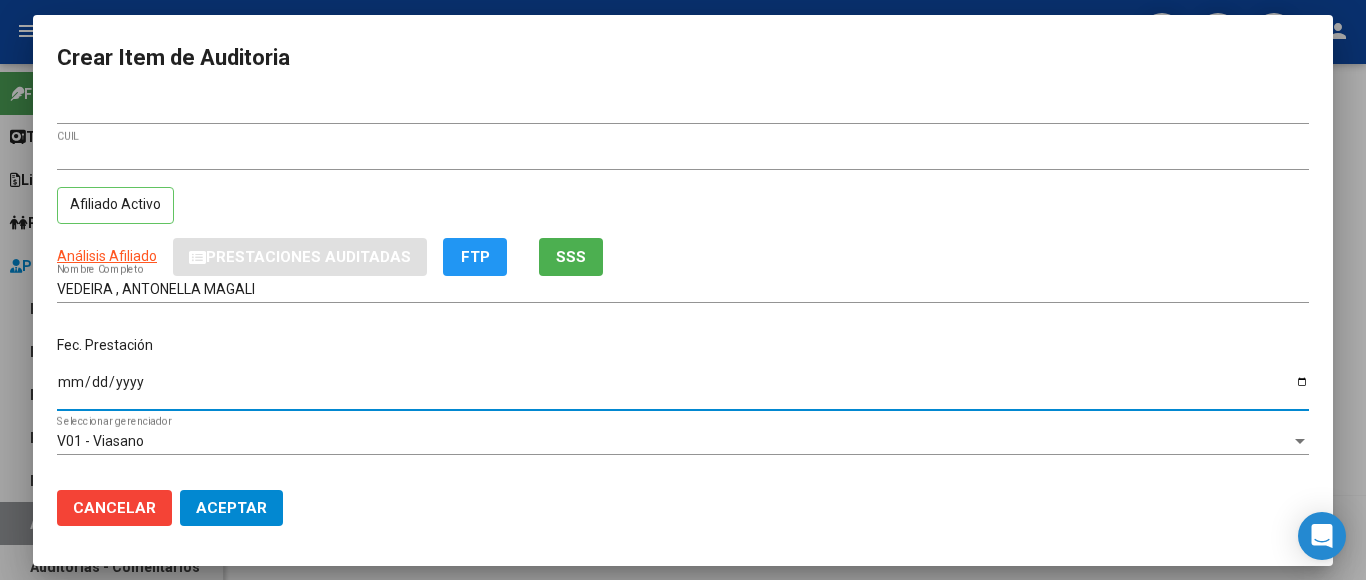 click on "Ingresar la fecha" at bounding box center [683, 389] 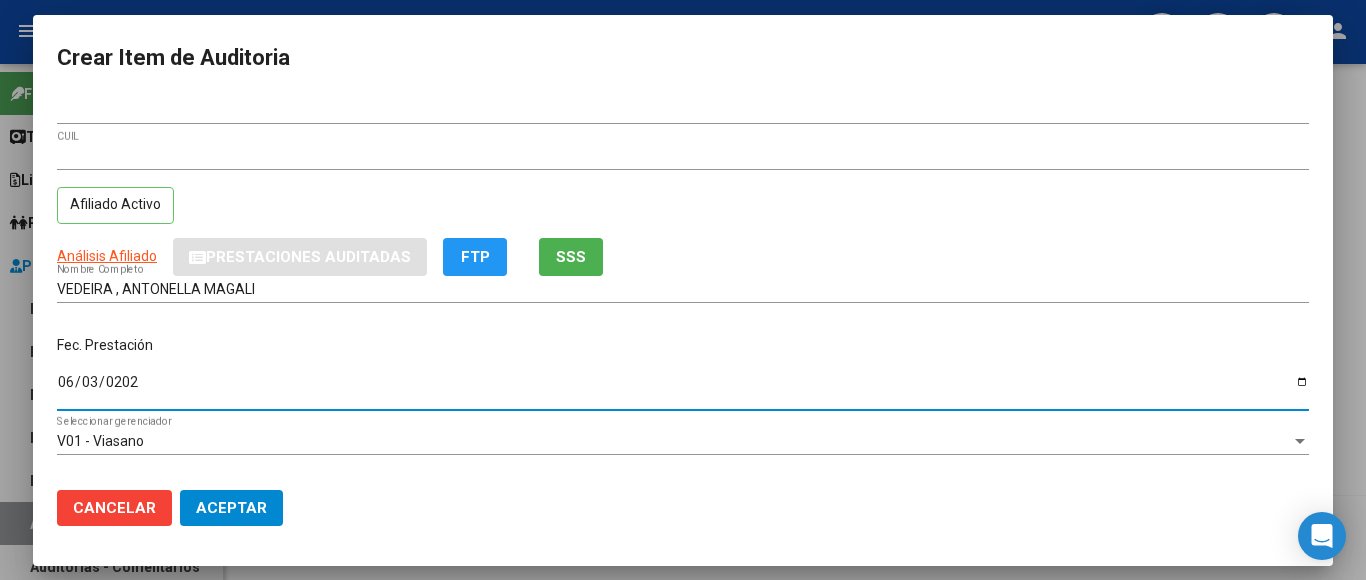 type on "[YYYY]-[MM]-[DD]" 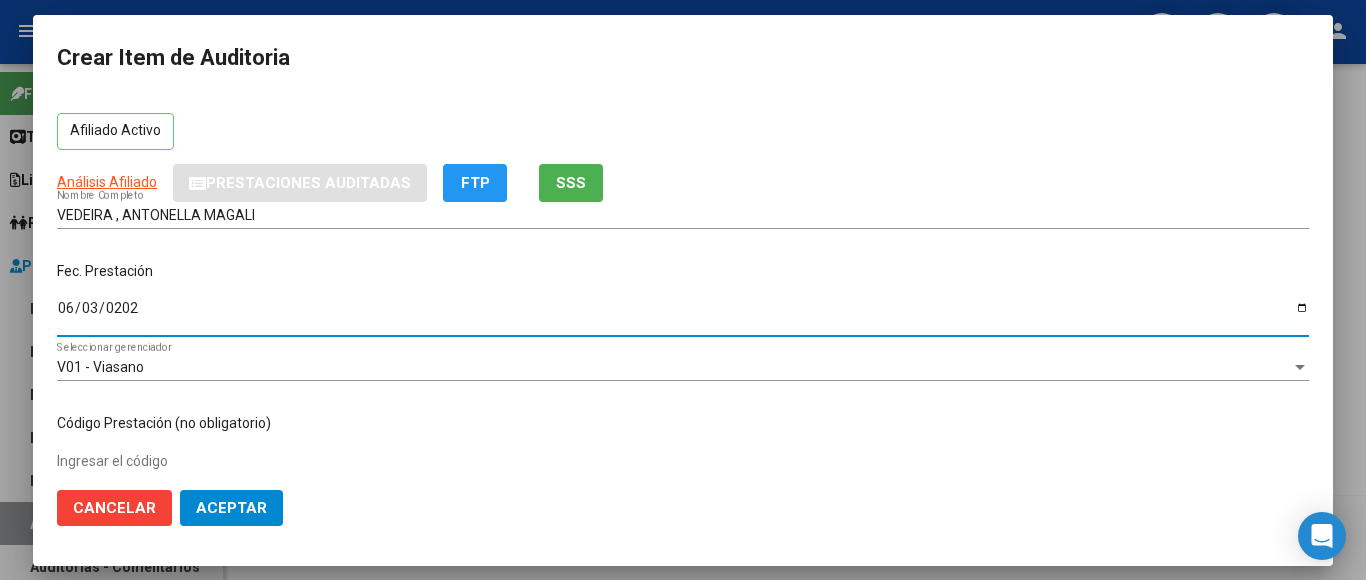 scroll, scrollTop: 200, scrollLeft: 0, axis: vertical 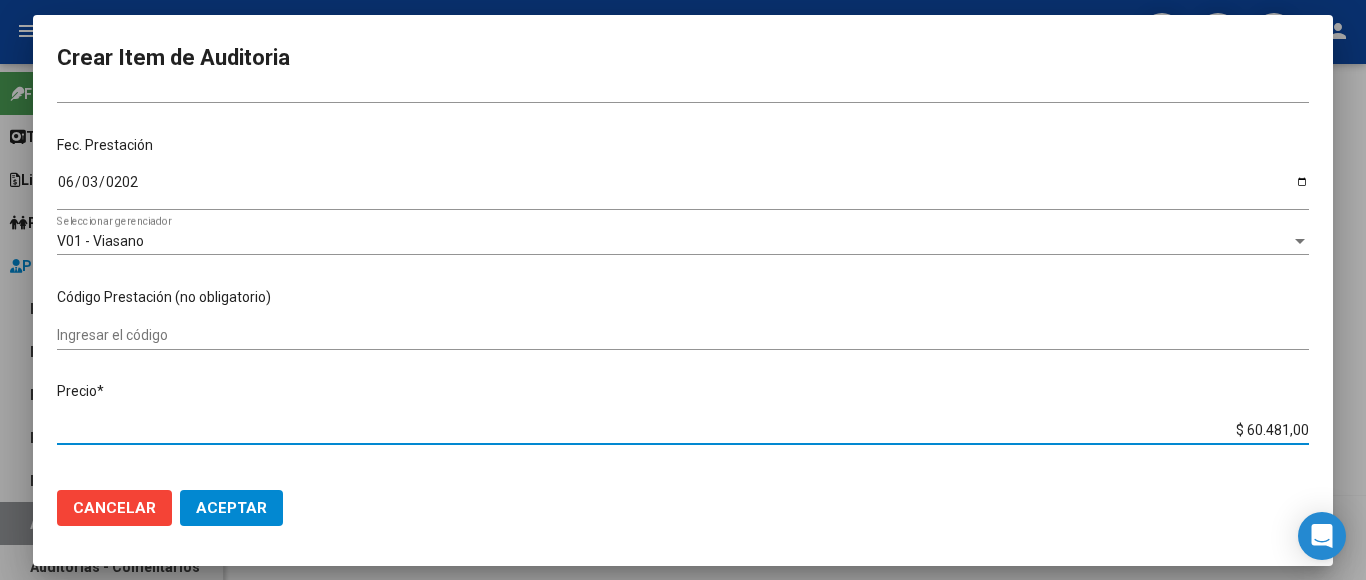 drag, startPoint x: 1213, startPoint y: 418, endPoint x: 1334, endPoint y: 420, distance: 121.016525 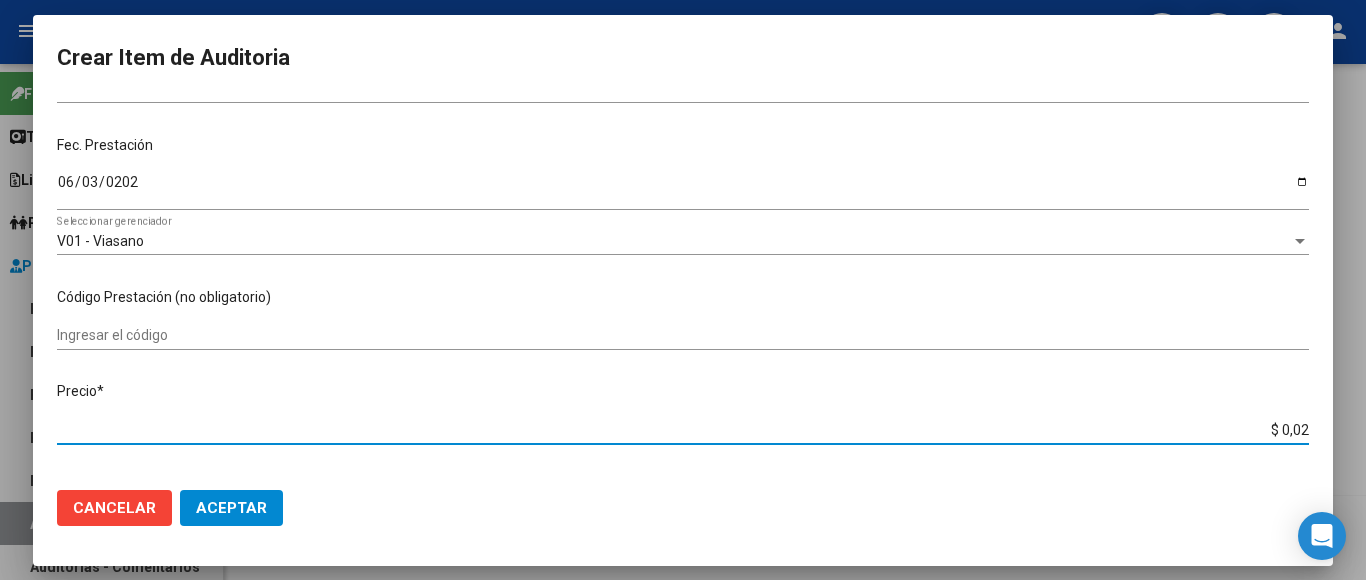 type on "$ 0,27" 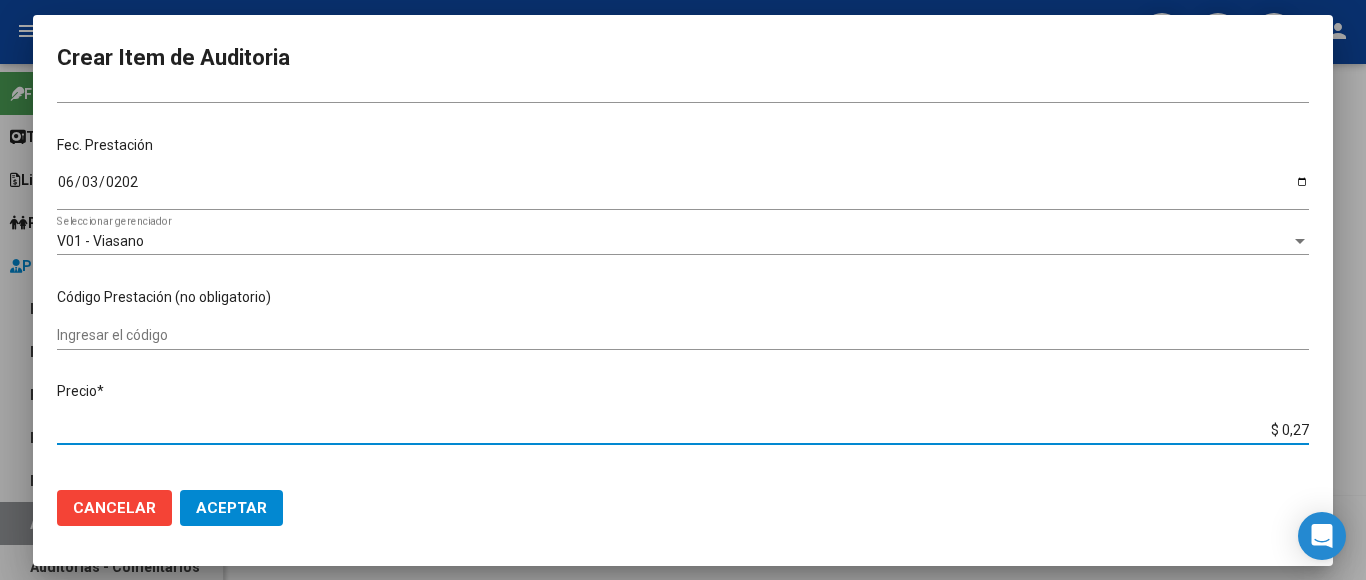 type on "$ 2,71" 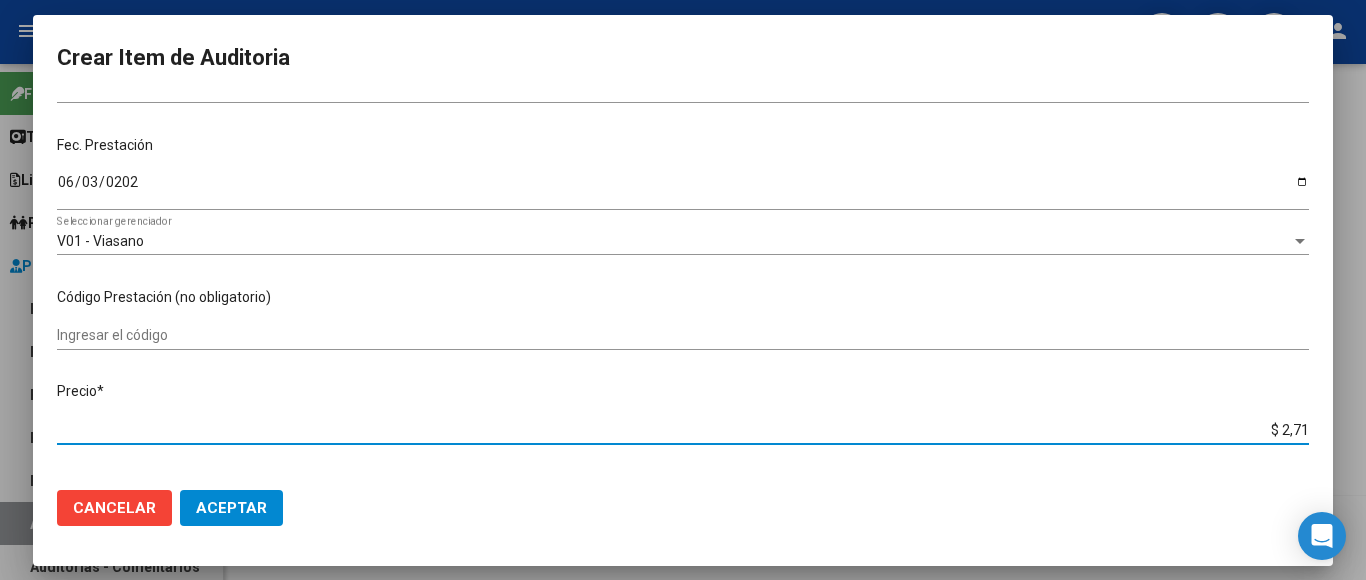 type on "$ 27,17" 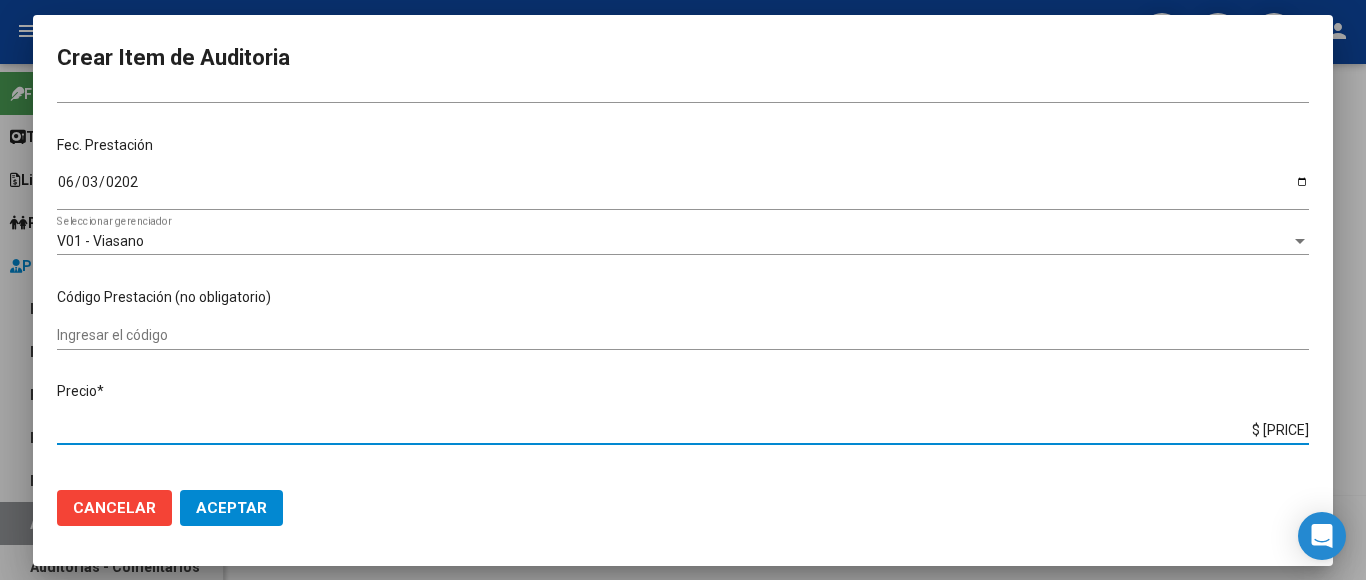 type on "$ 271,70" 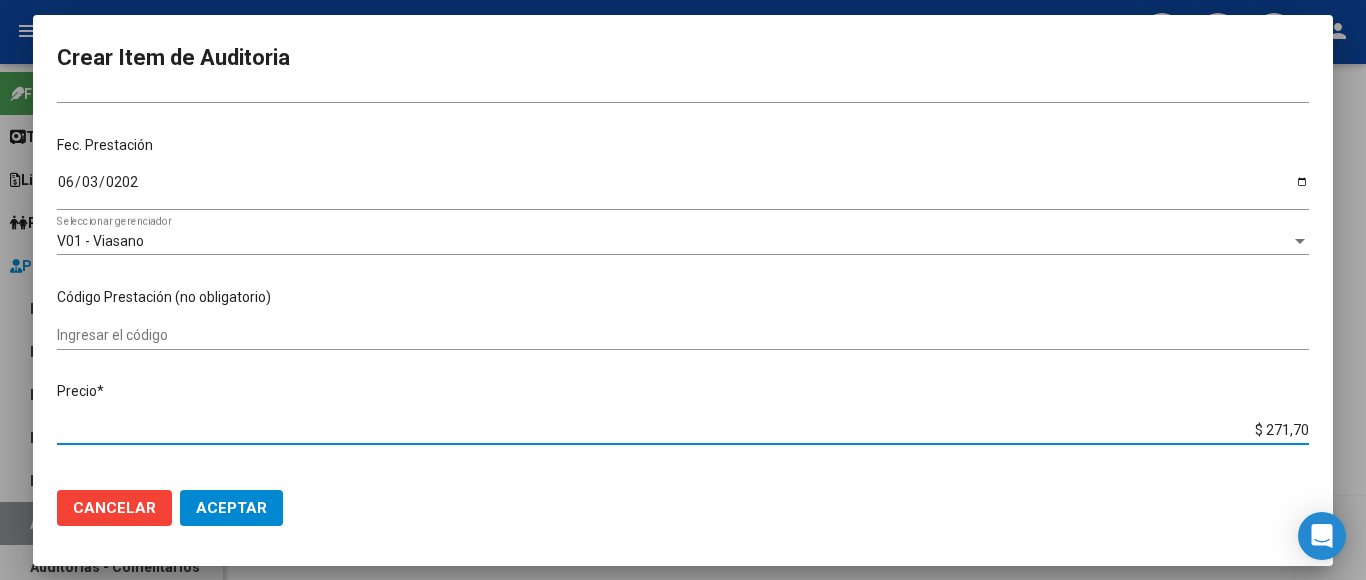 type on "$ 2.717,00" 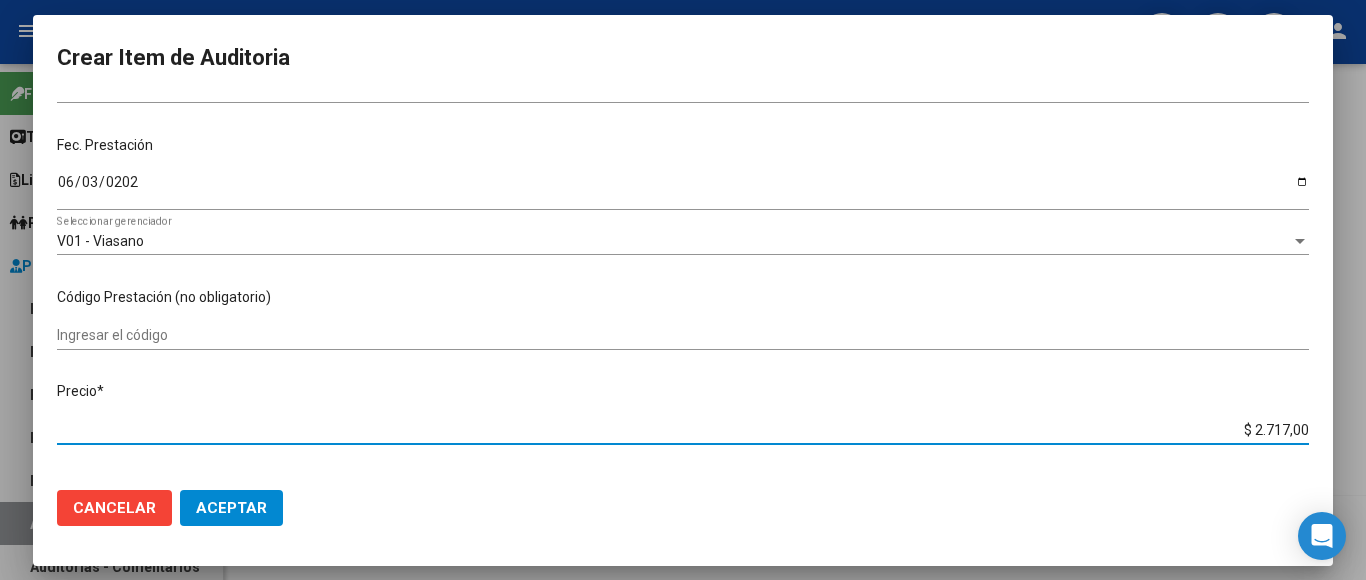 type 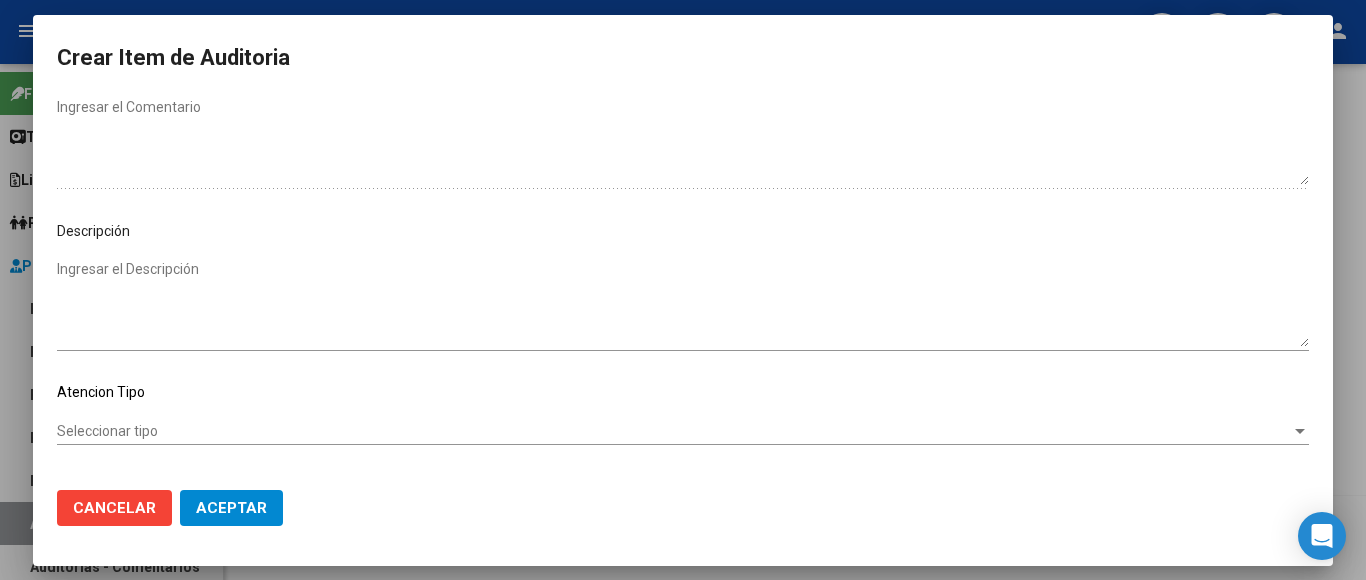 scroll, scrollTop: 1133, scrollLeft: 0, axis: vertical 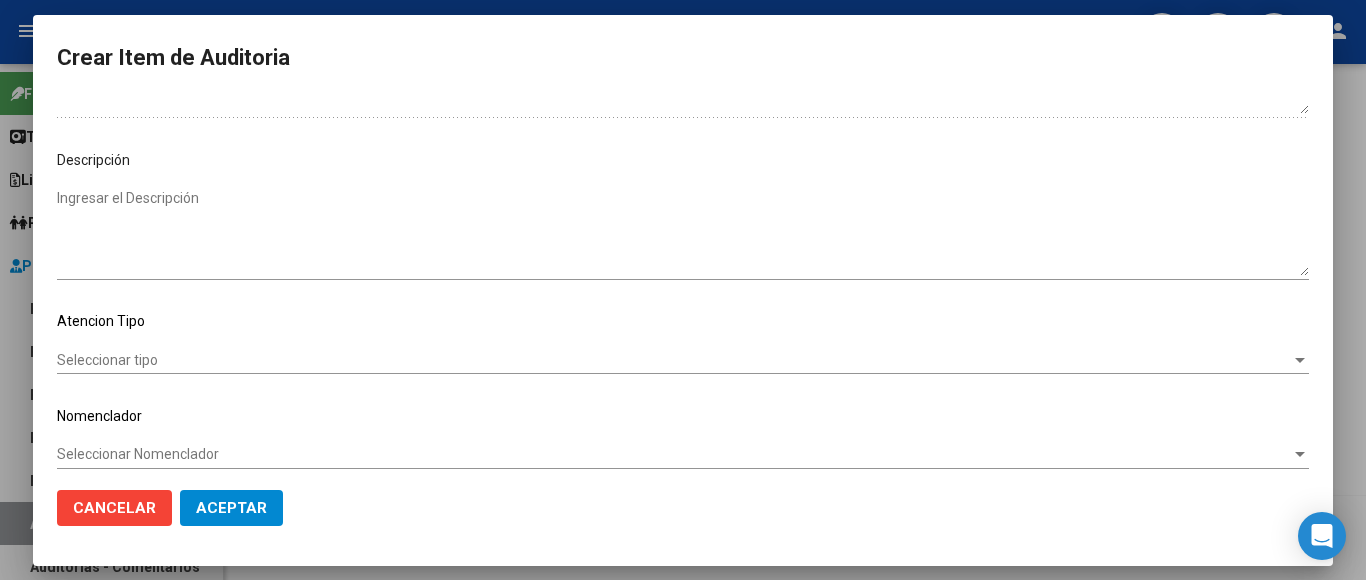 click on "Seleccionar tipo" at bounding box center (674, 360) 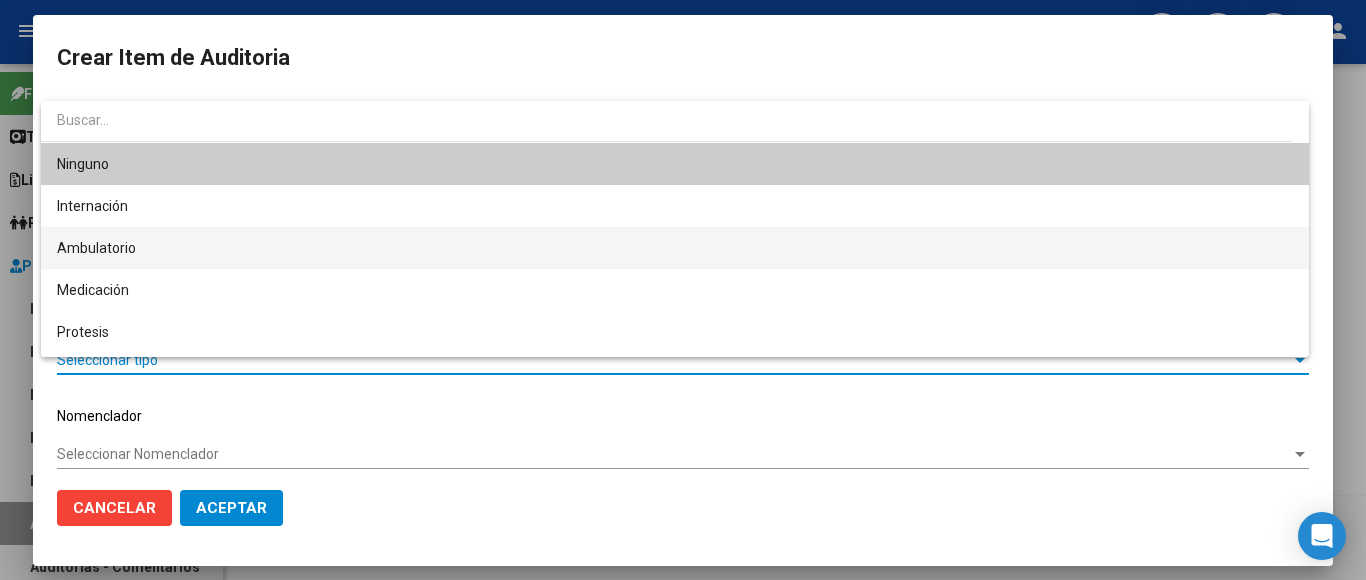 click on "Ambulatorio" at bounding box center [675, 248] 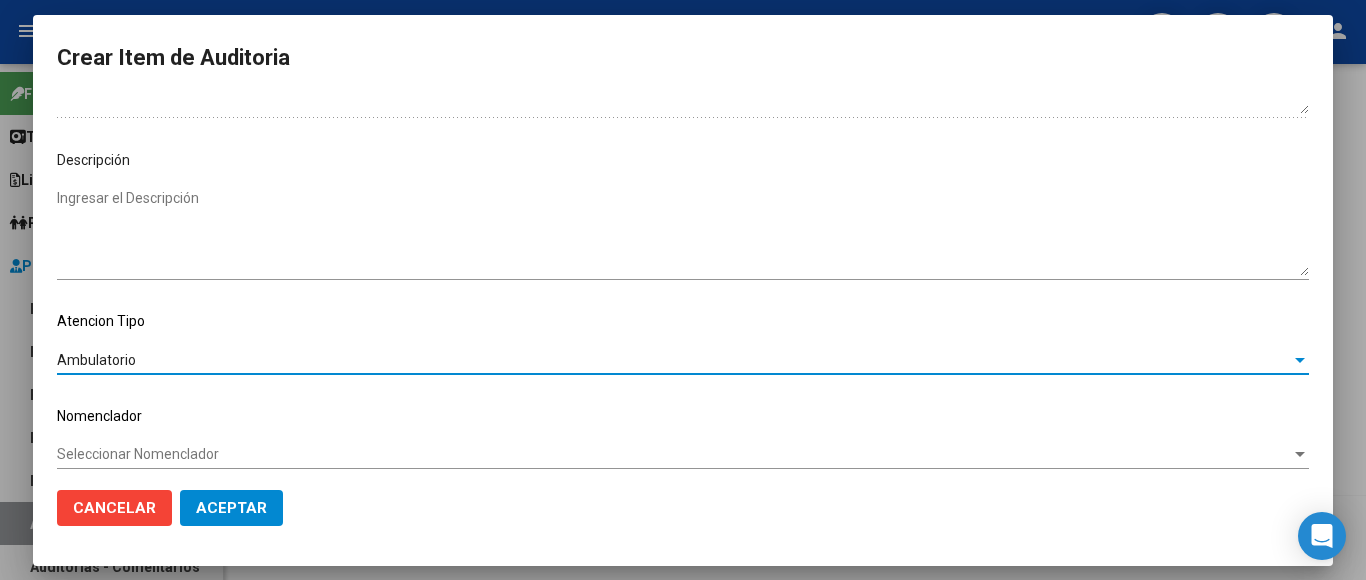 click on "Seleccionar Nomenclador" at bounding box center (674, 454) 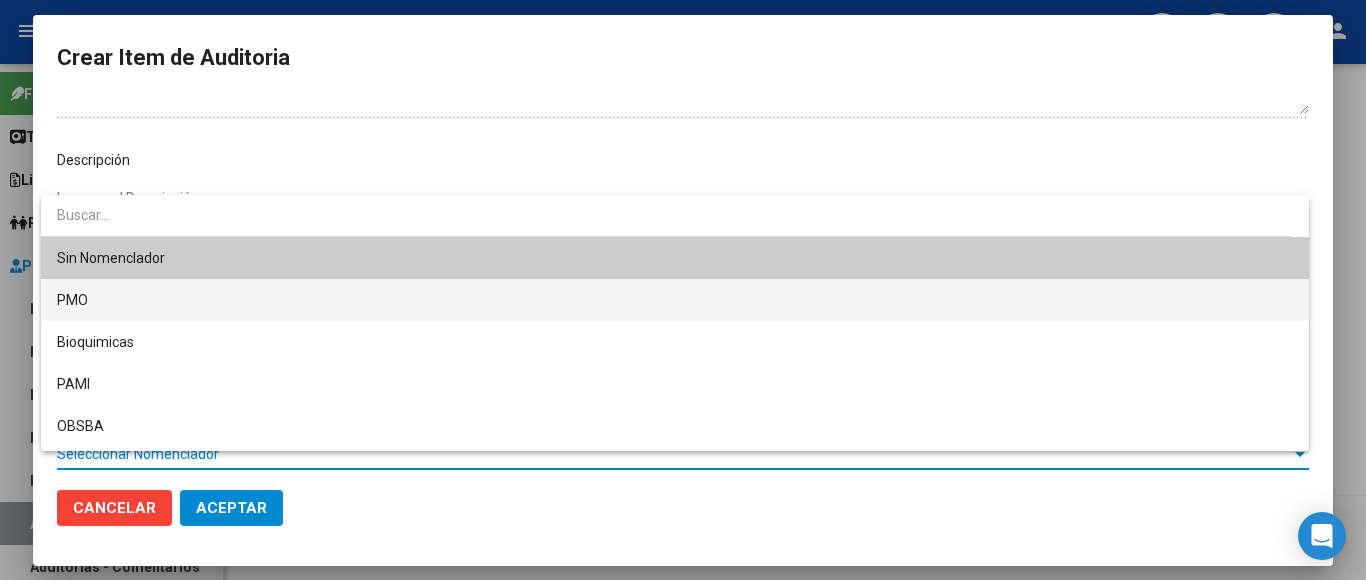 click on "PMO" at bounding box center (675, 300) 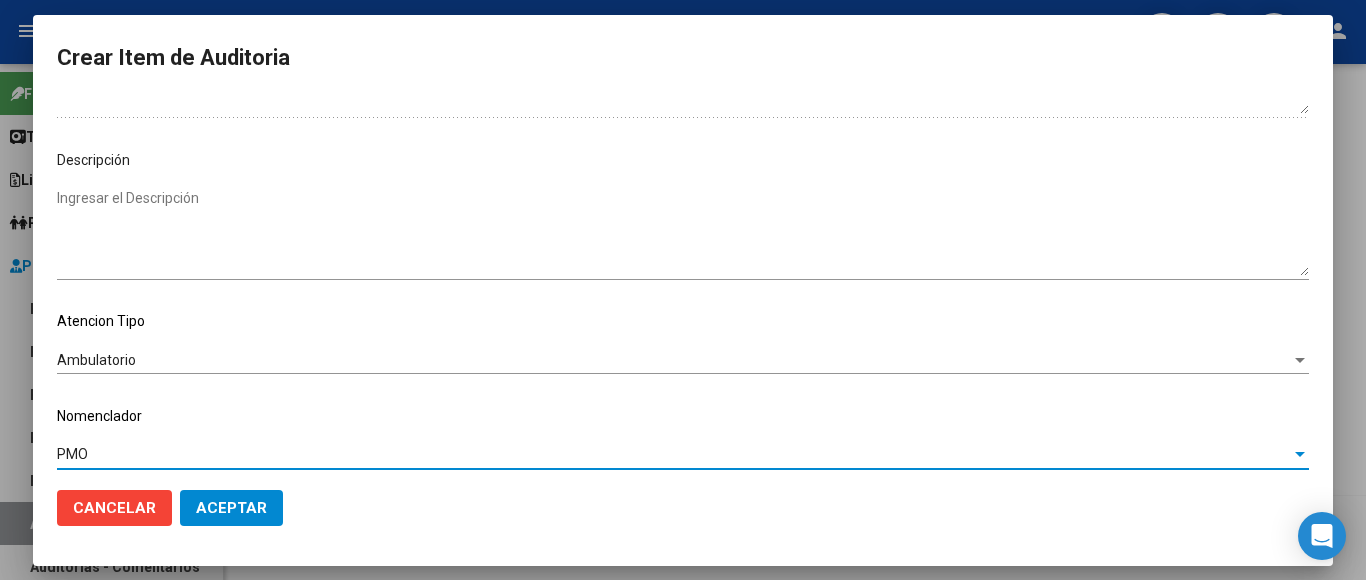 click on "Aceptar" 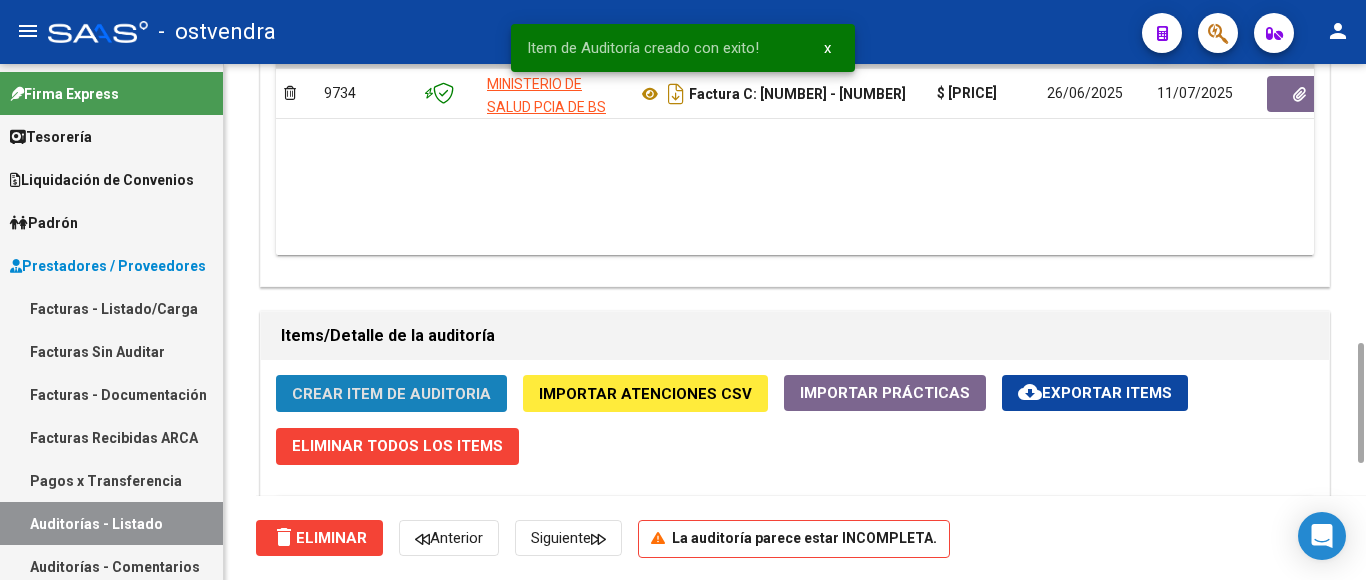 click on "Crear Item de Auditoria" 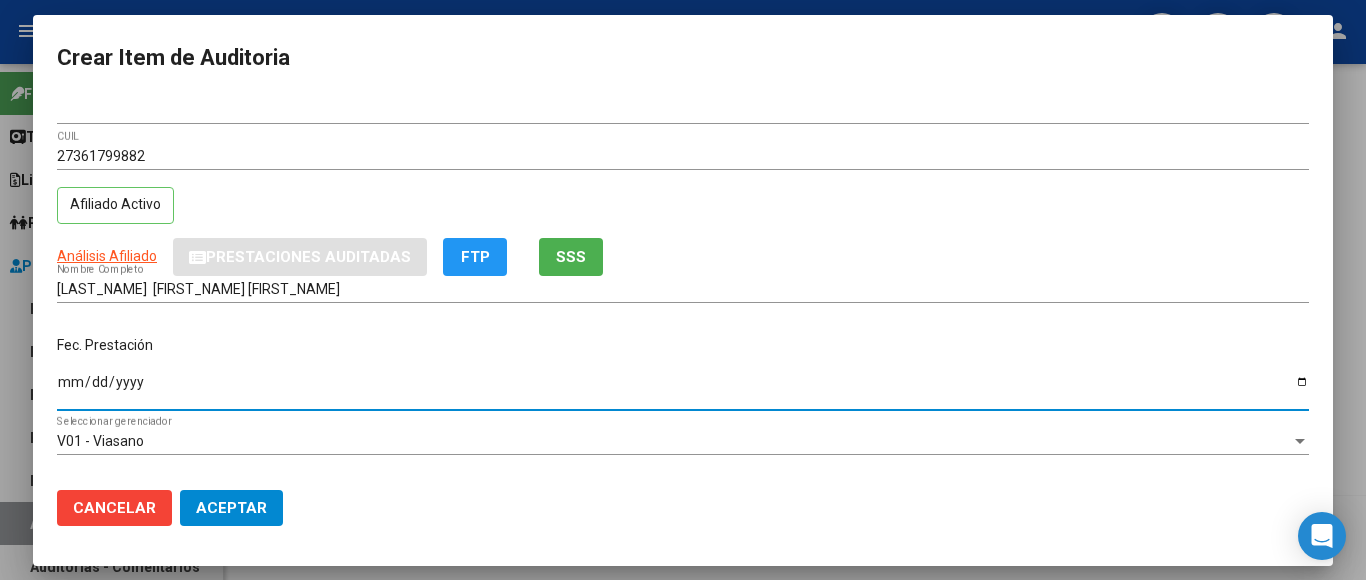 click on "Ingresar la fecha" at bounding box center [683, 389] 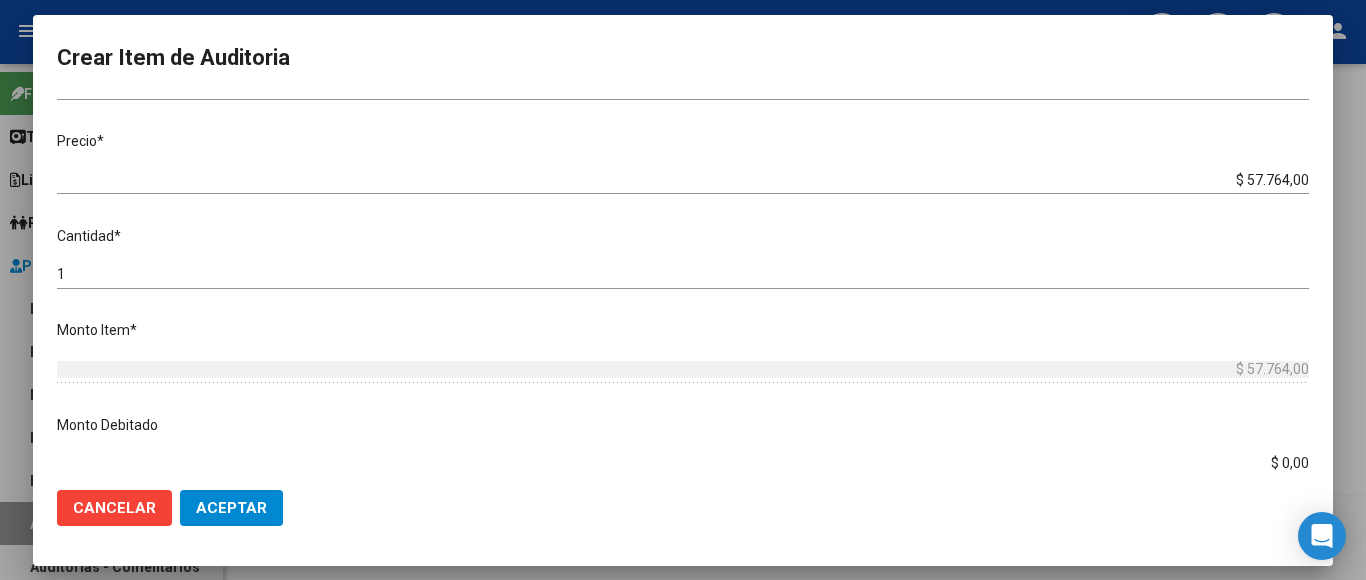scroll, scrollTop: 500, scrollLeft: 0, axis: vertical 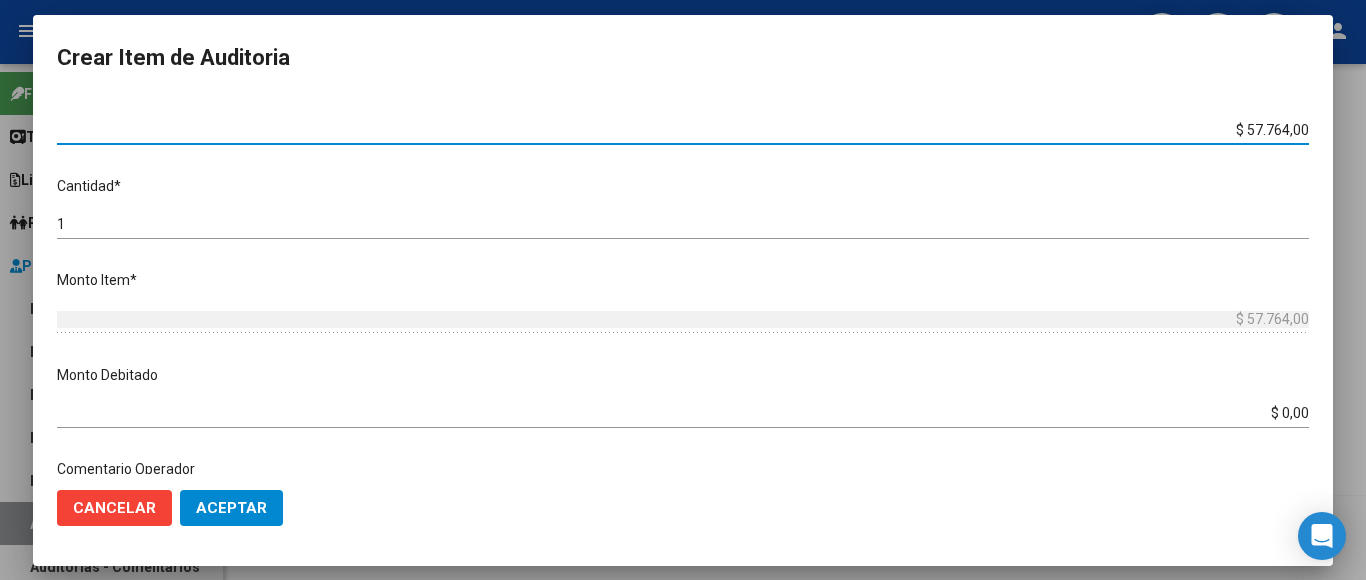 drag, startPoint x: 1193, startPoint y: 117, endPoint x: 1365, endPoint y: 138, distance: 173.27724 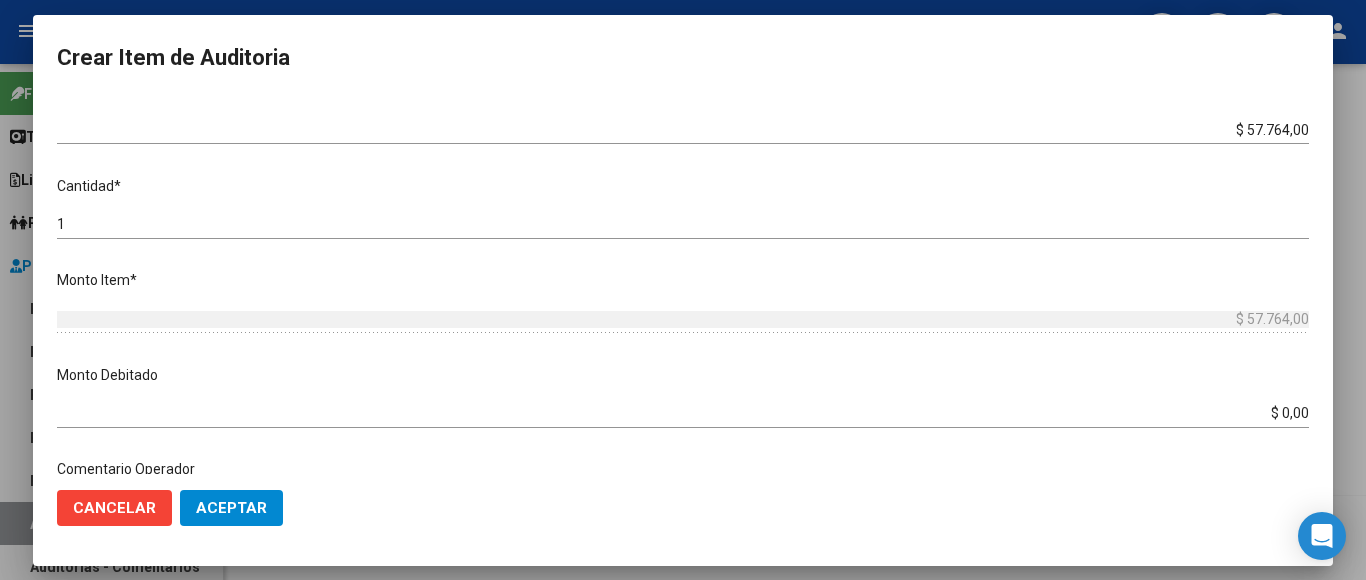 click on "$ 57.764,00" at bounding box center (683, 319) 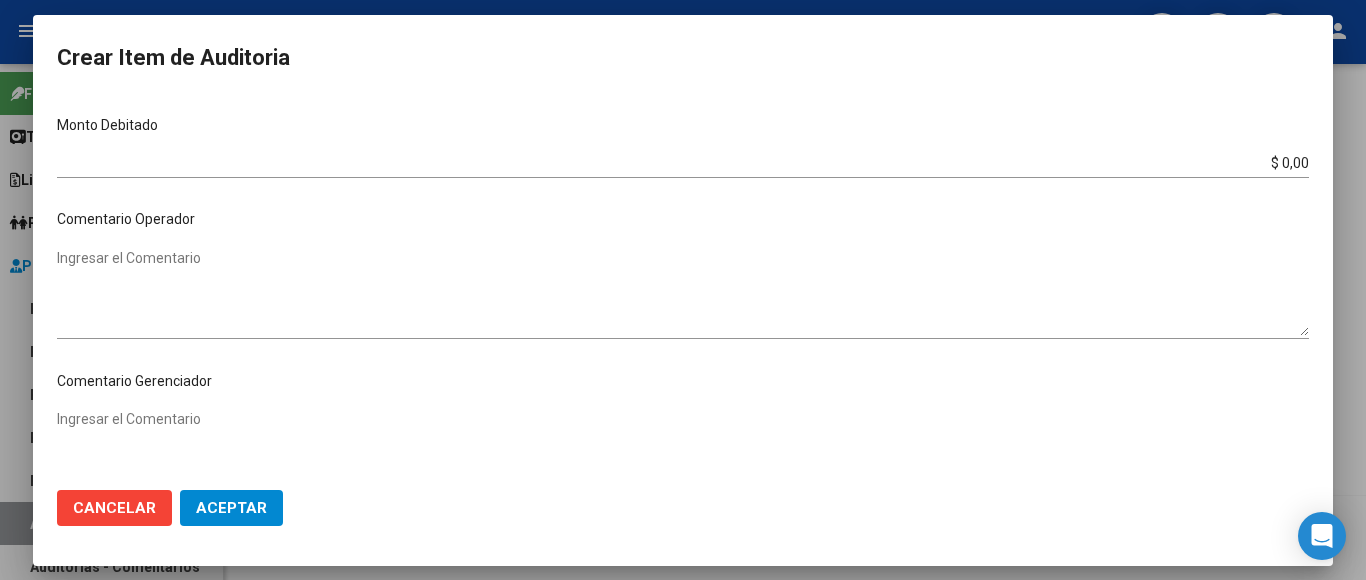 scroll, scrollTop: 1133, scrollLeft: 0, axis: vertical 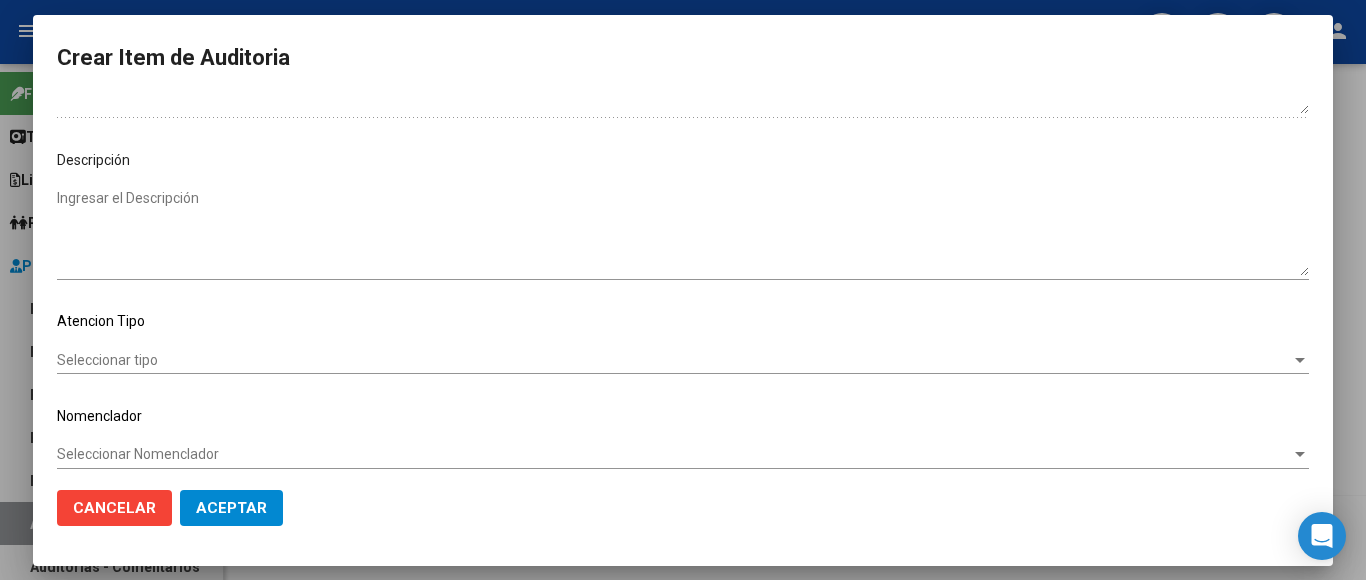 click on "Seleccionar tipo Seleccionar tipo" 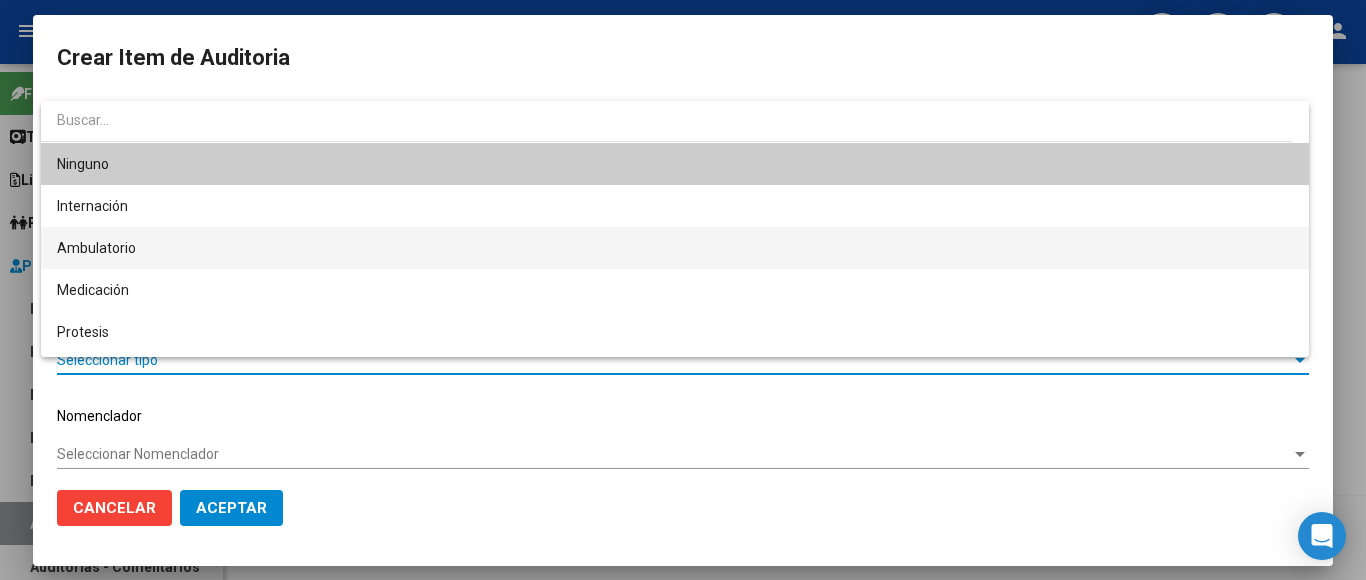 click on "Ambulatorio" at bounding box center (675, 248) 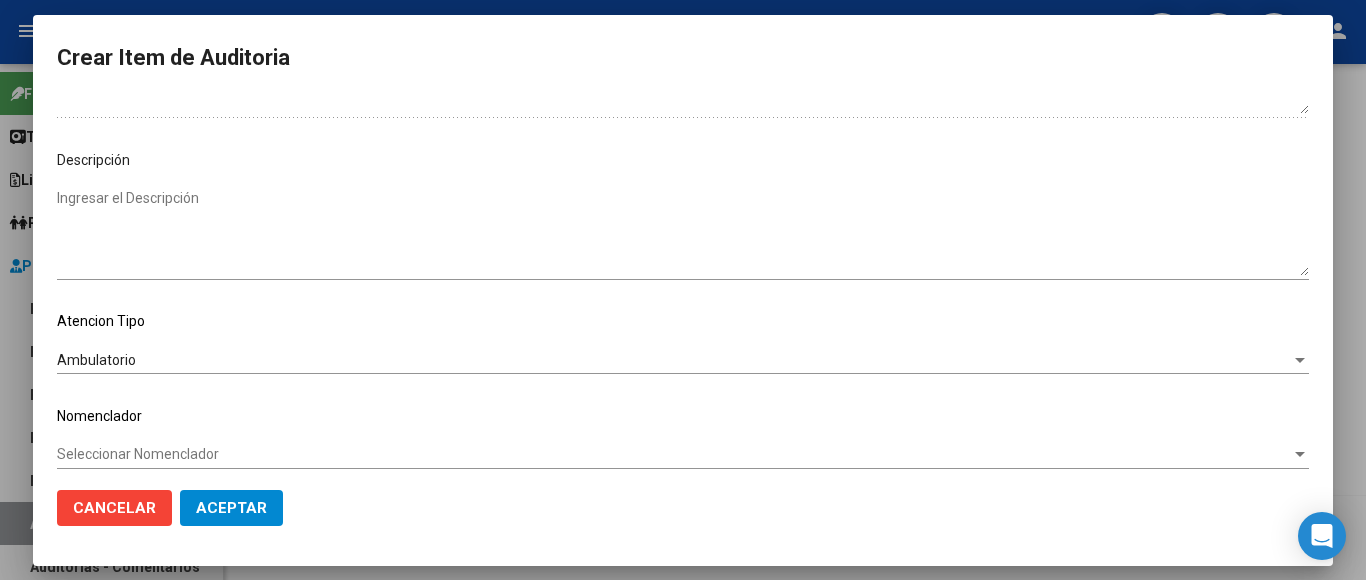 click on "Seleccionar Nomenclador Seleccionar Nomenclador" 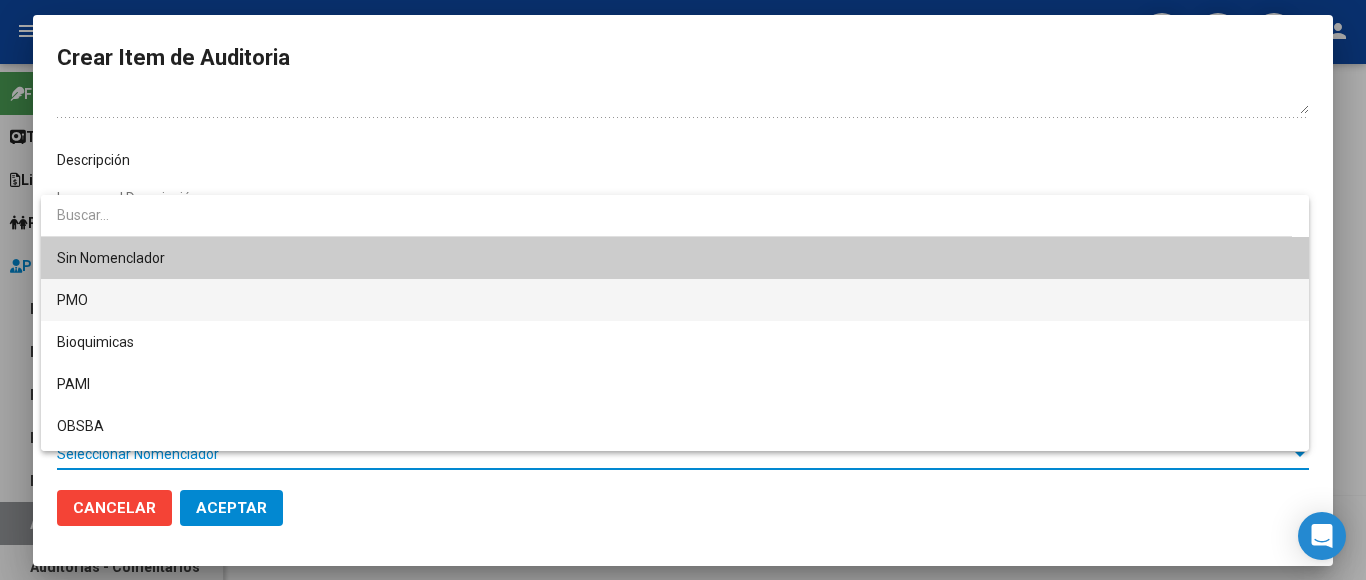 click on "PMO" at bounding box center (675, 300) 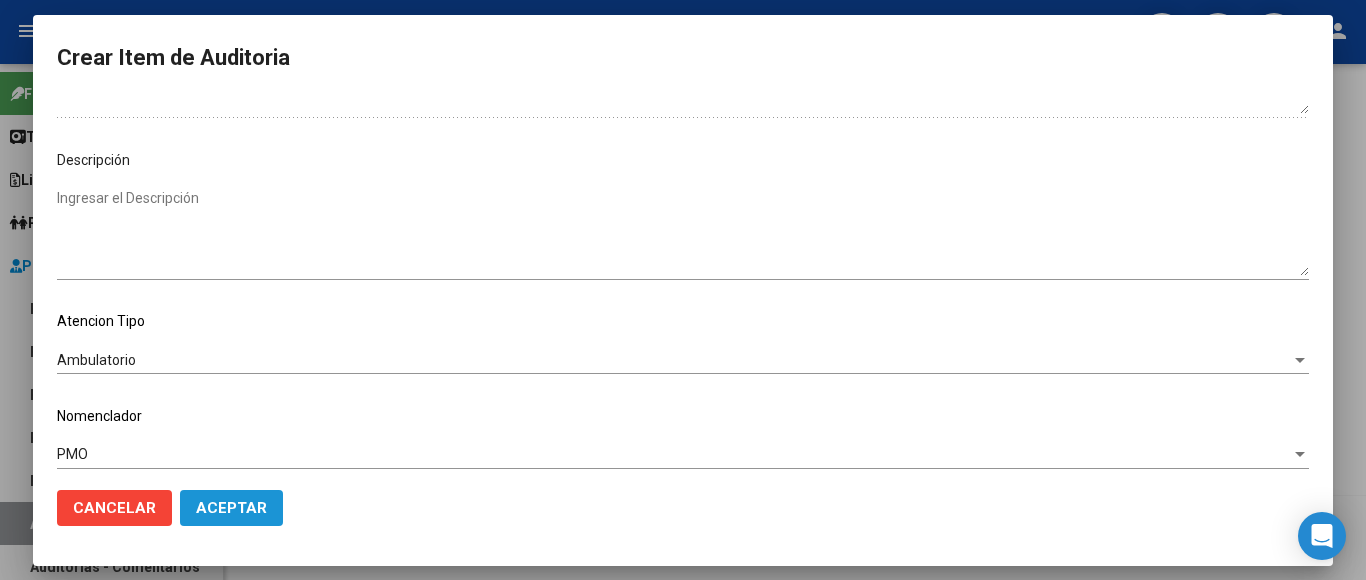 click on "Aceptar" 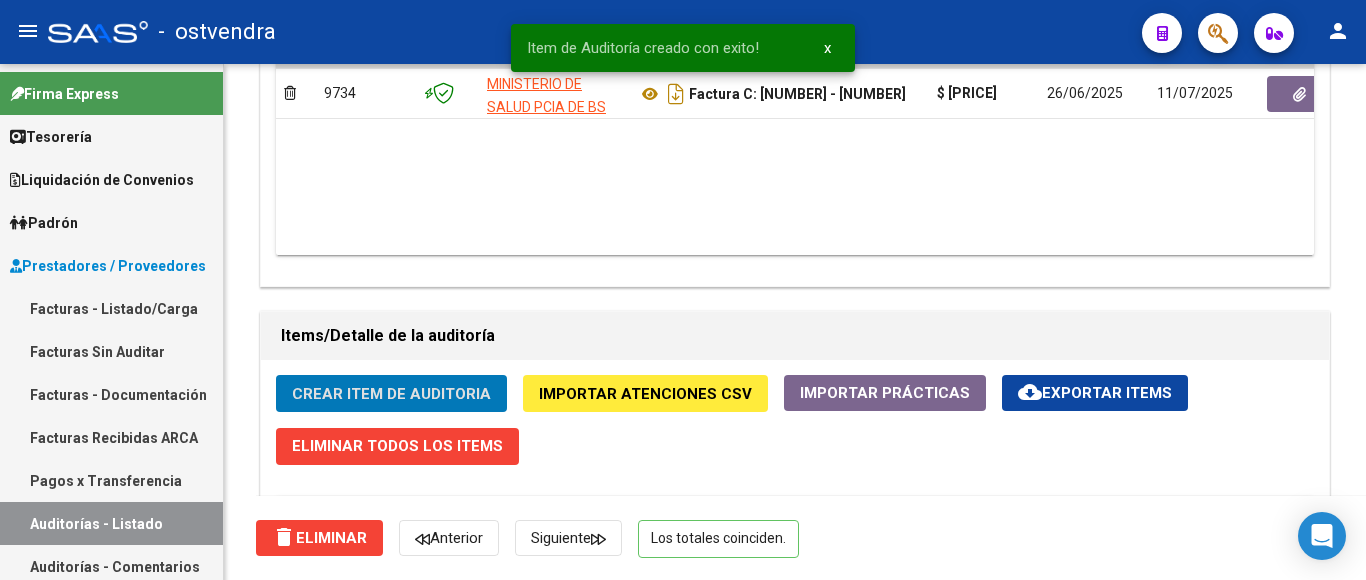 scroll, scrollTop: 0, scrollLeft: 0, axis: both 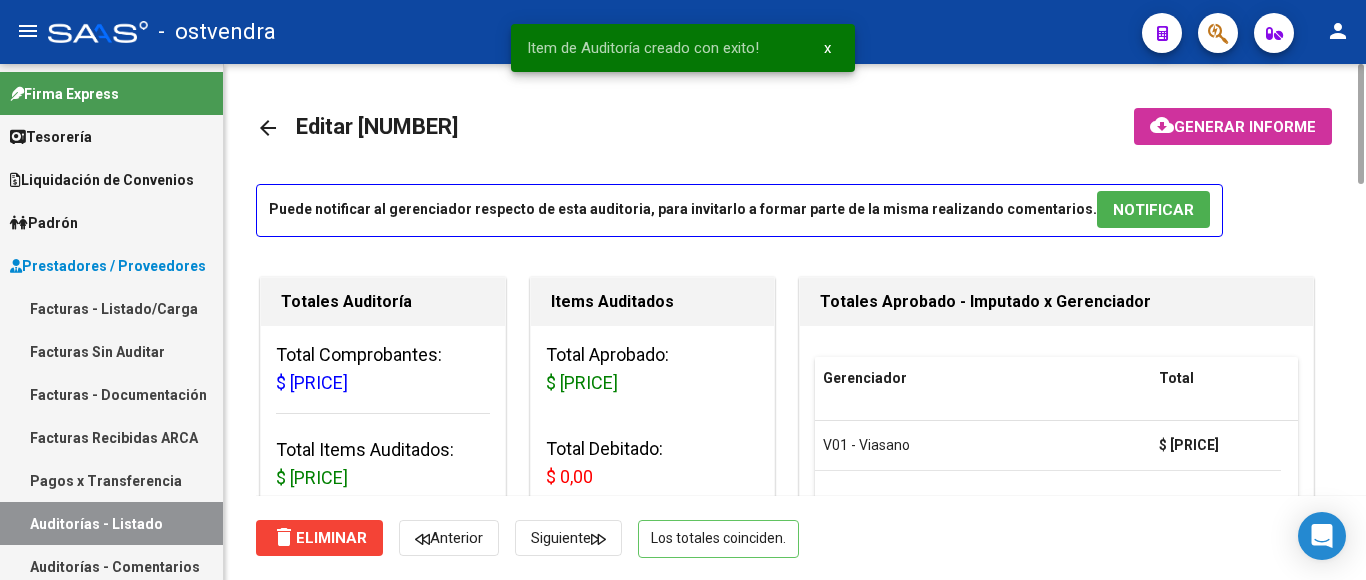click on "NOTIFICAR" at bounding box center (1153, 210) 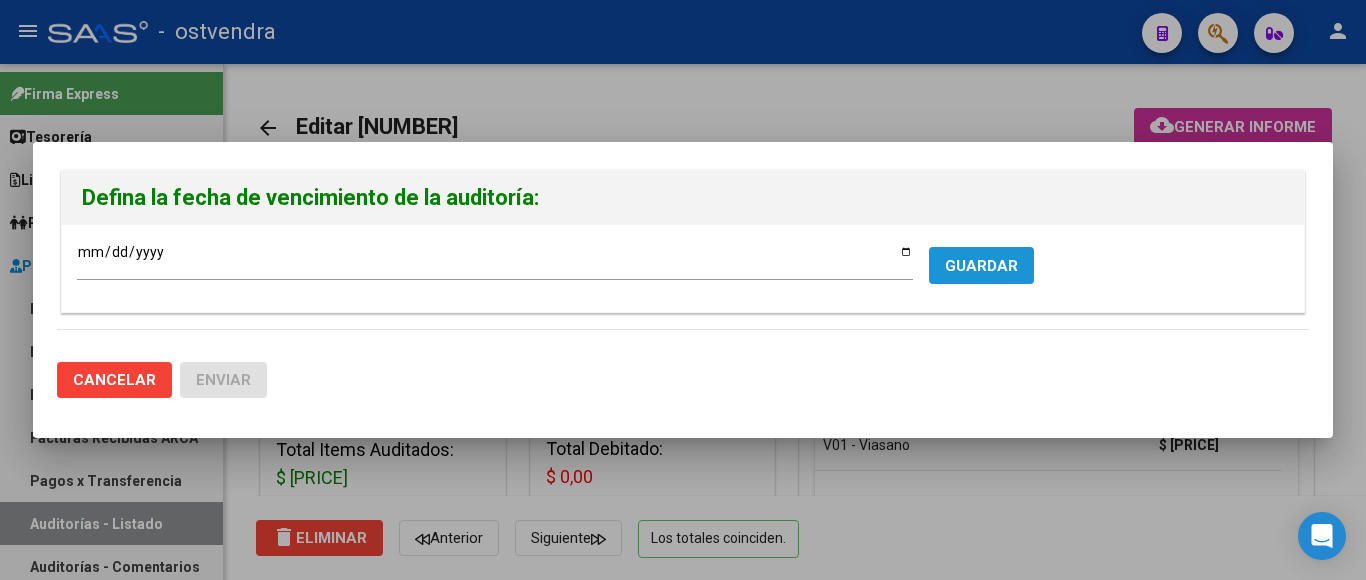 click on "GUARDAR" at bounding box center (981, 266) 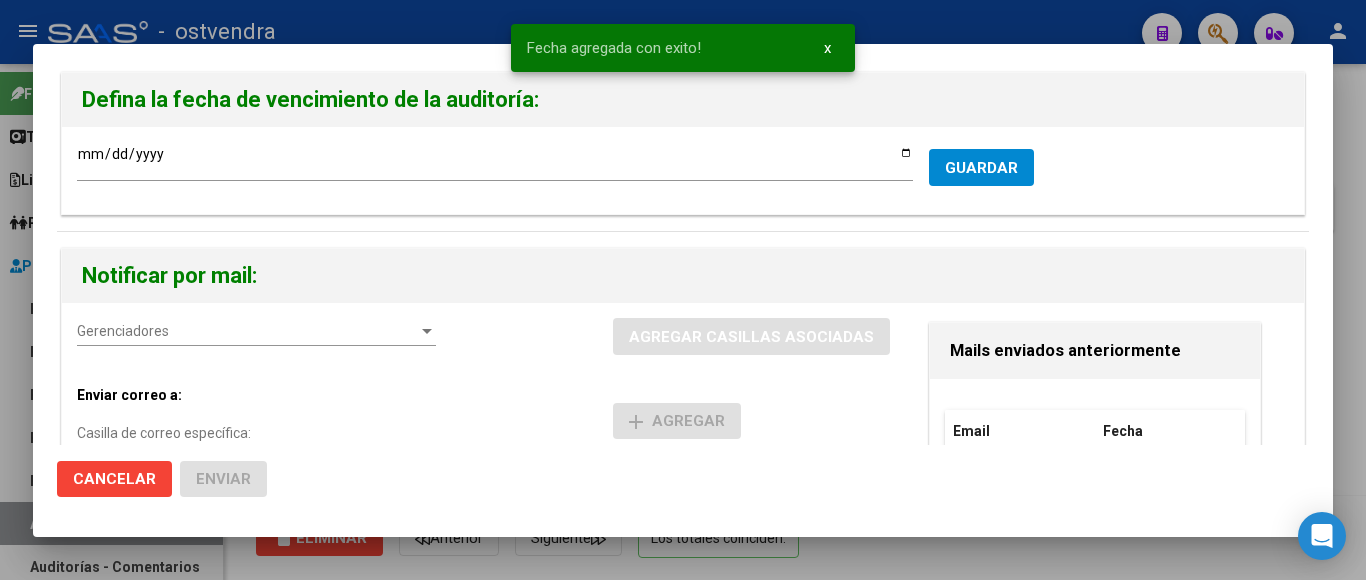 click on "Gerenciadores" at bounding box center (247, 331) 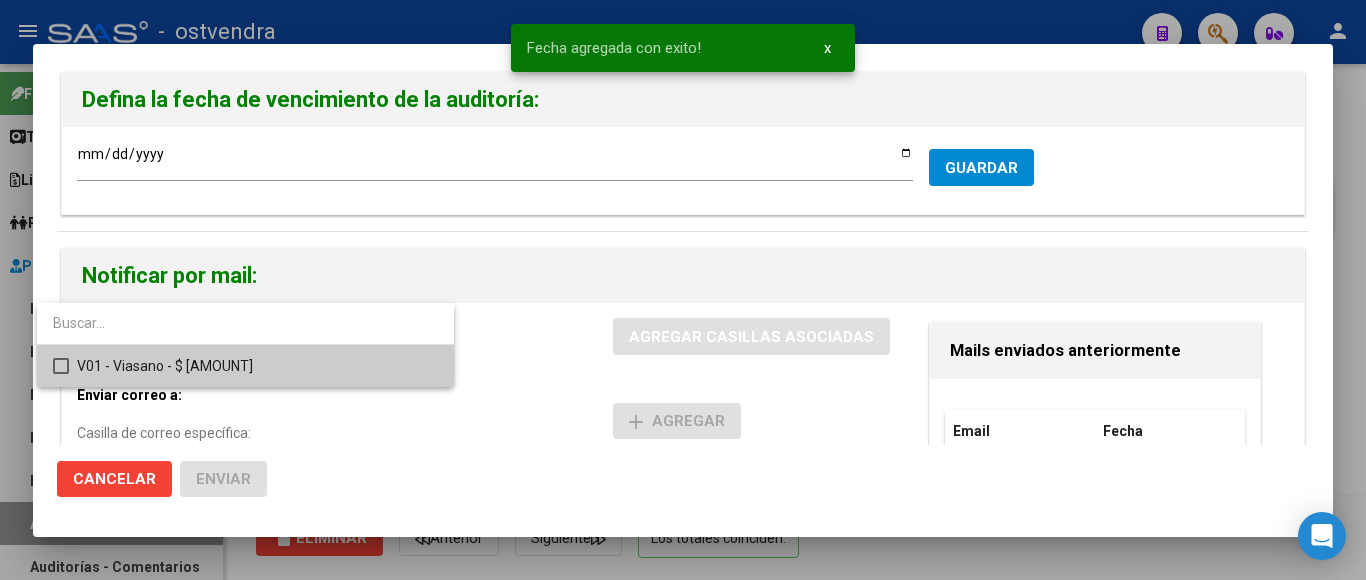 click at bounding box center (61, 366) 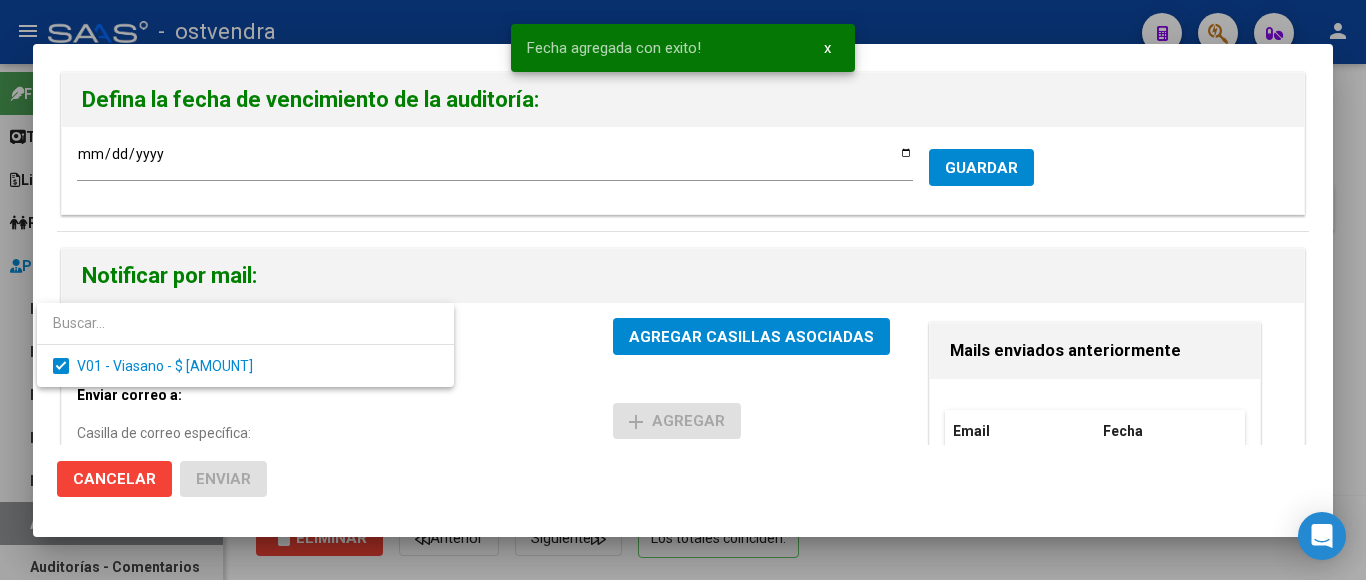 click at bounding box center (683, 290) 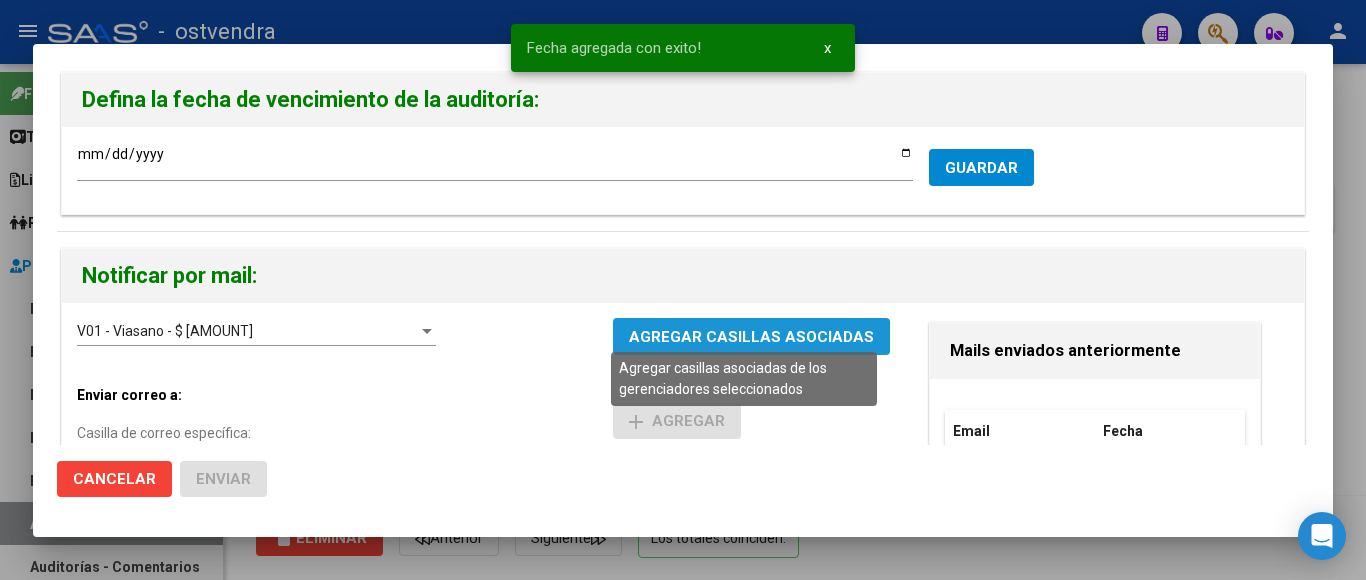 click on "AGREGAR CASILLAS ASOCIADAS" at bounding box center (751, 337) 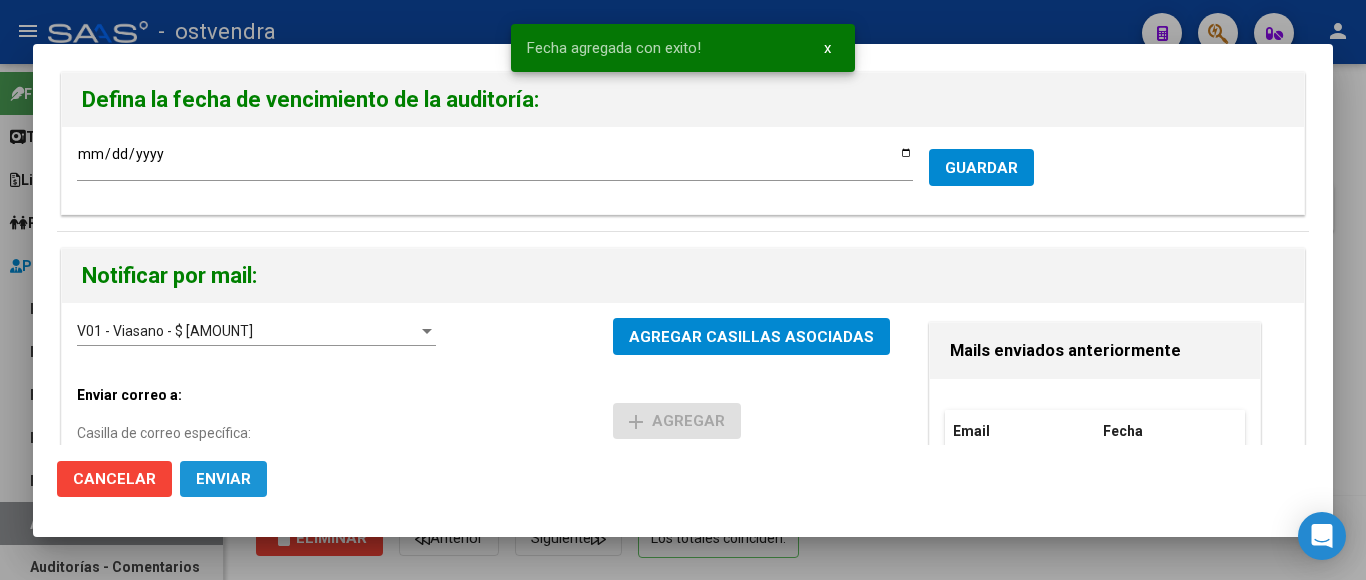 click on "Enviar" 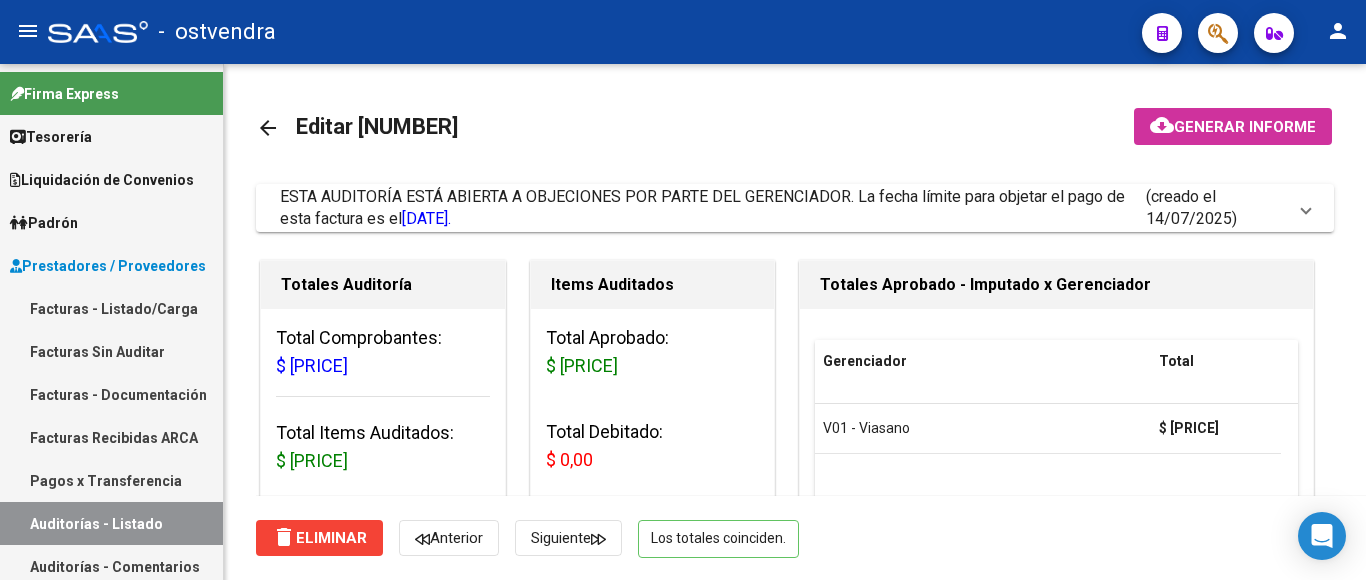 click on "Facturas - Listado/Carga" at bounding box center (111, 308) 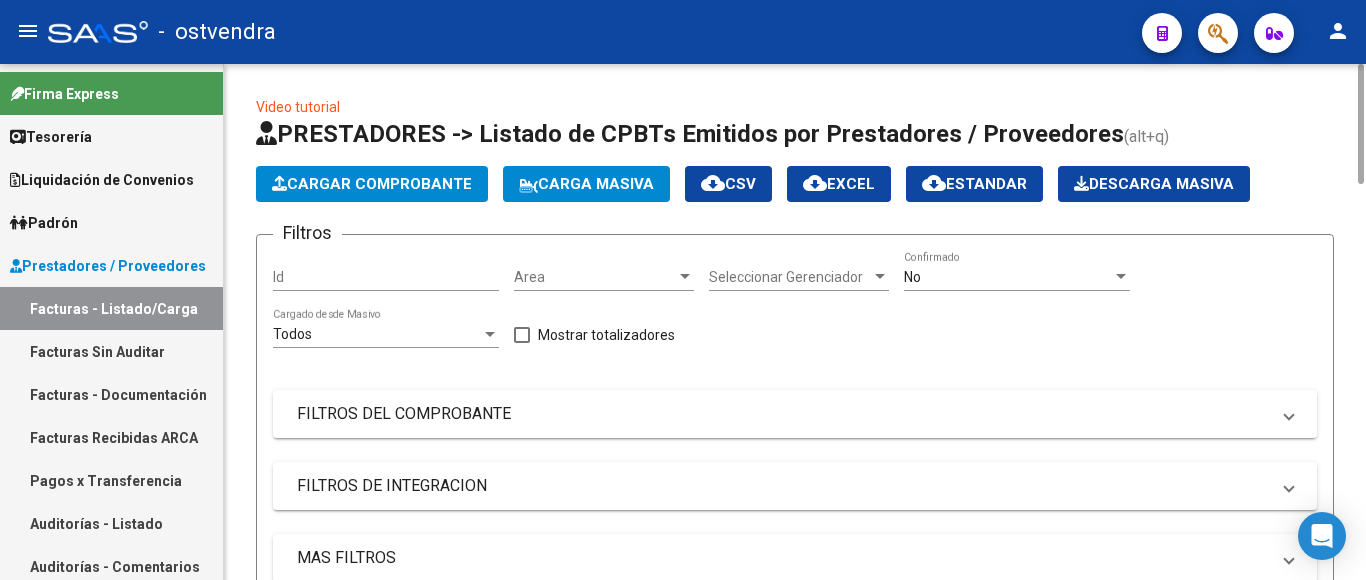 click on "Cargar Comprobante" 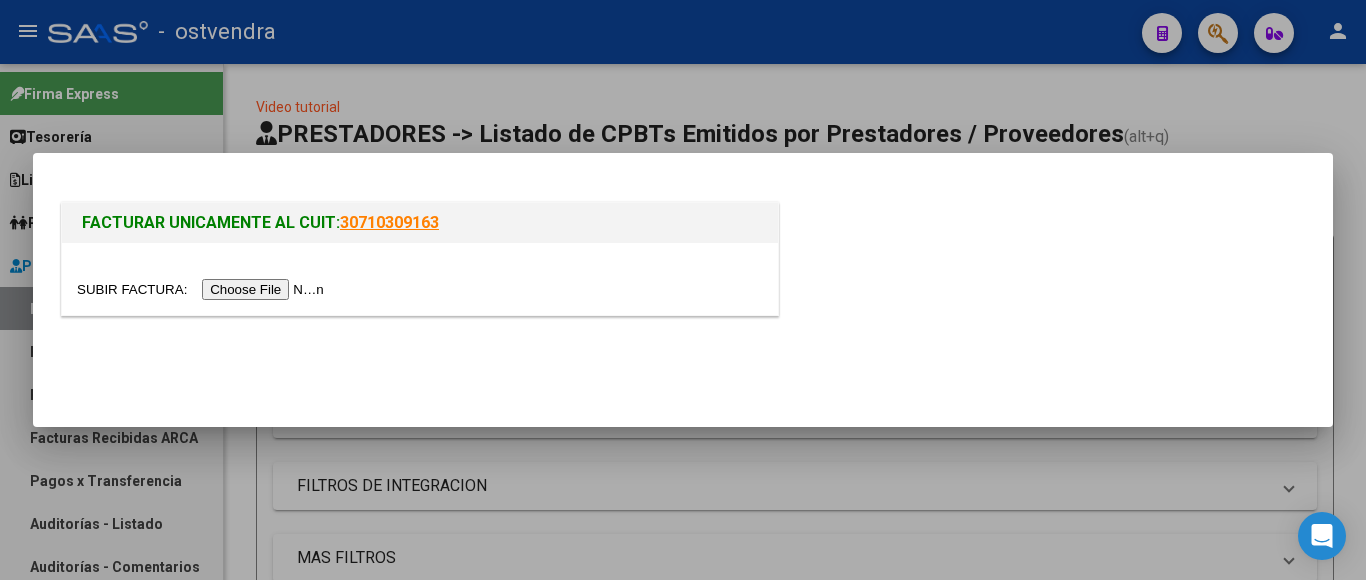 click at bounding box center [203, 289] 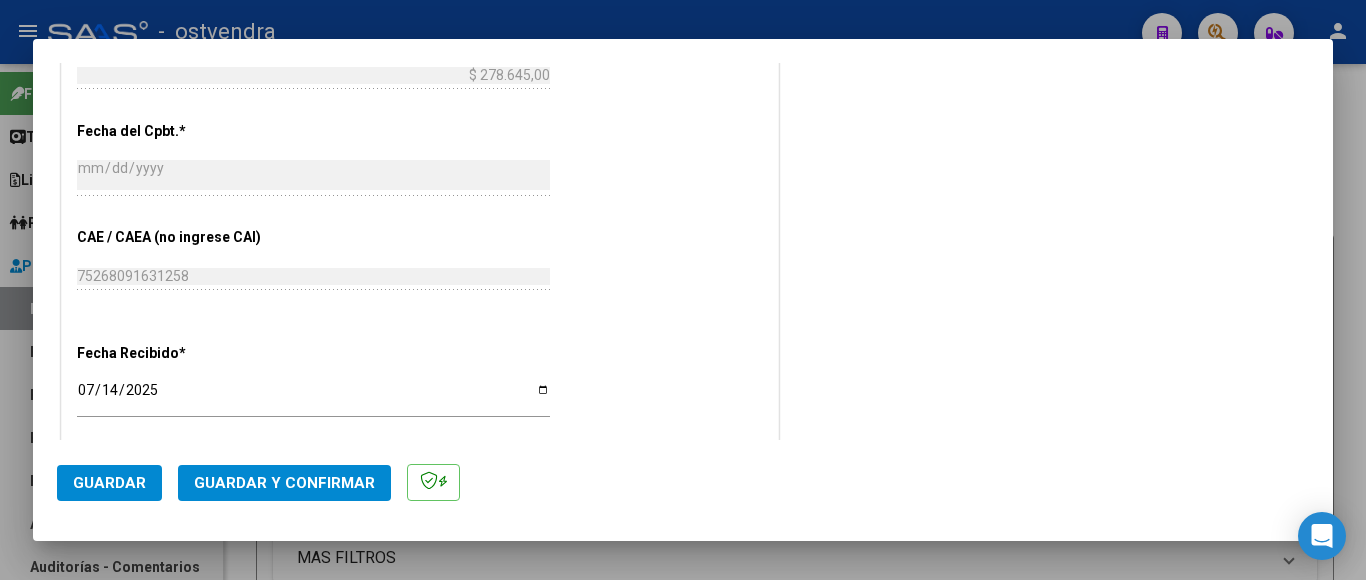 scroll, scrollTop: 1162, scrollLeft: 0, axis: vertical 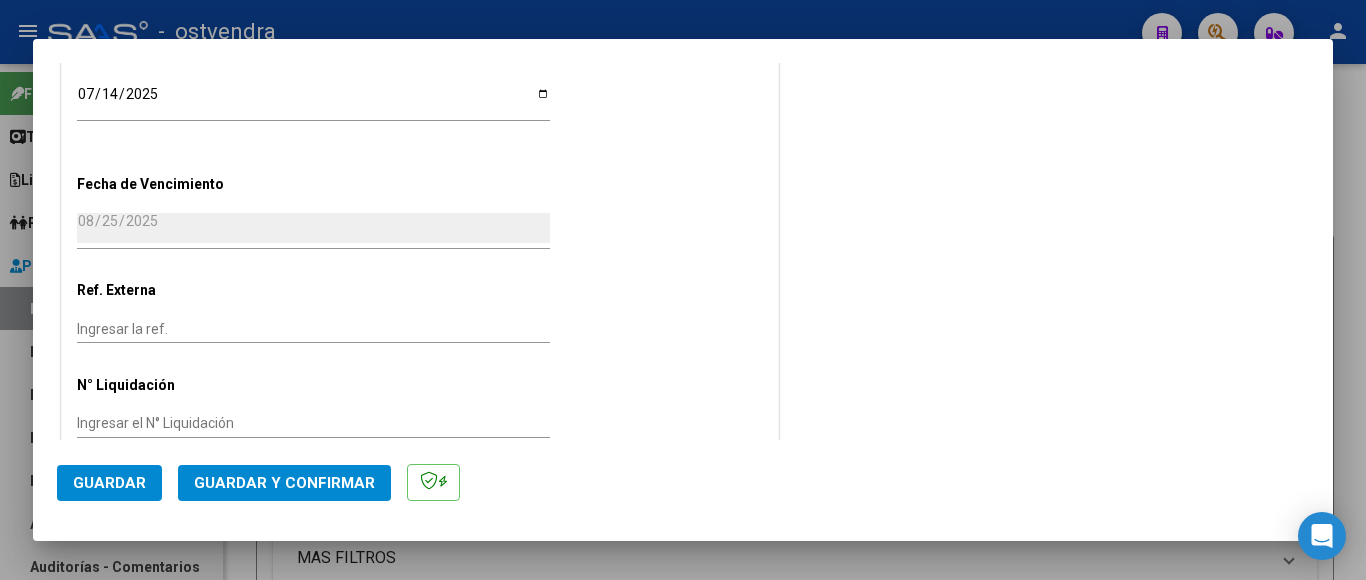 click on "2025-07-14" at bounding box center [313, 101] 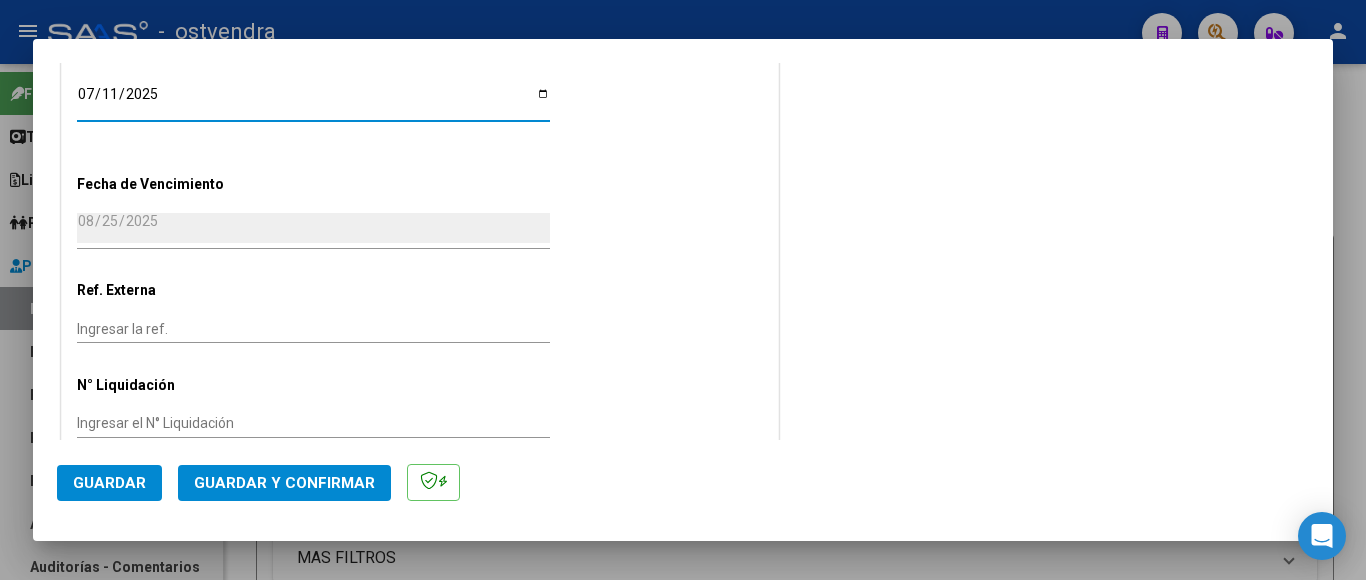 click on "Guardar y Confirmar" 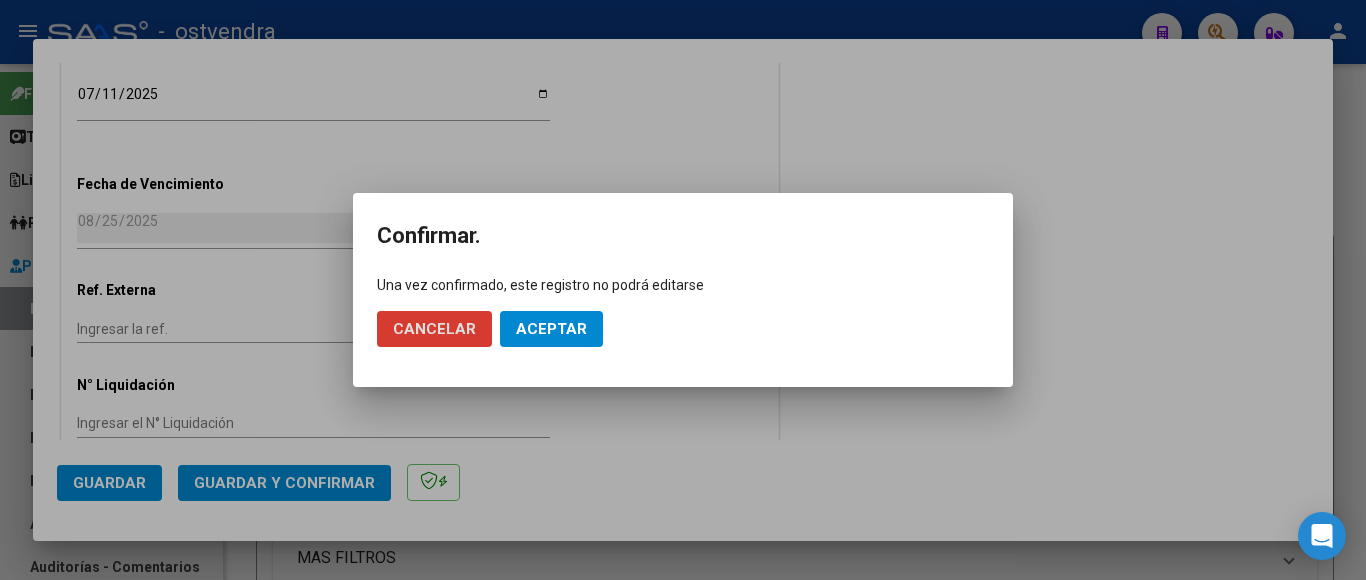 click on "Aceptar" 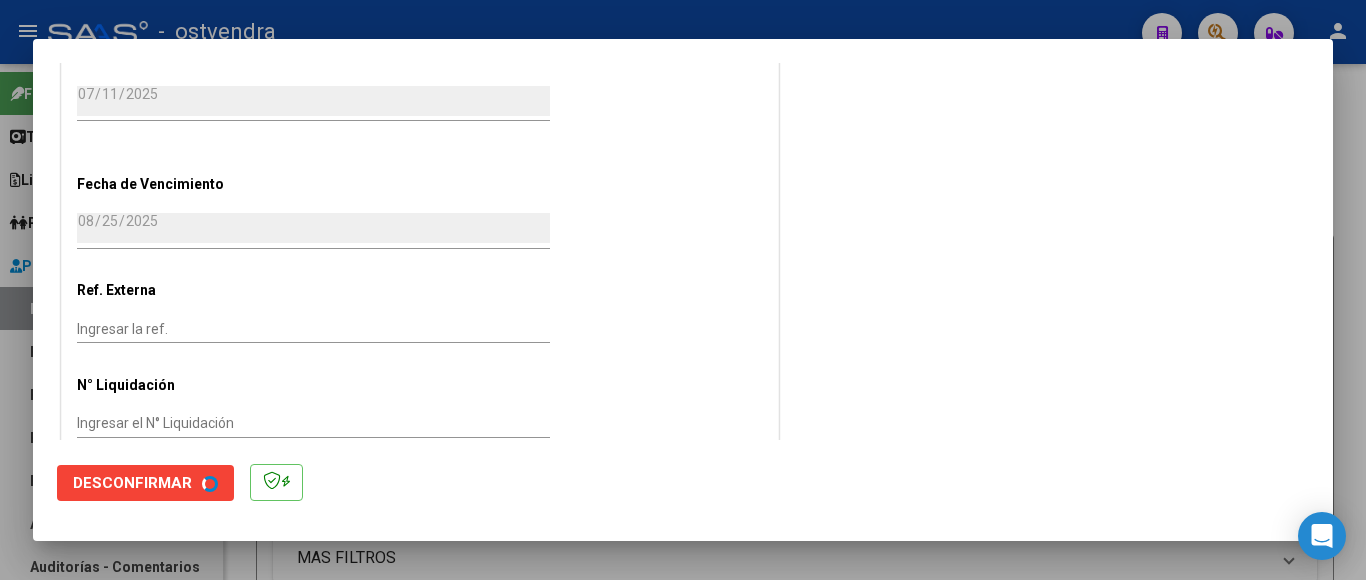 scroll, scrollTop: 0, scrollLeft: 0, axis: both 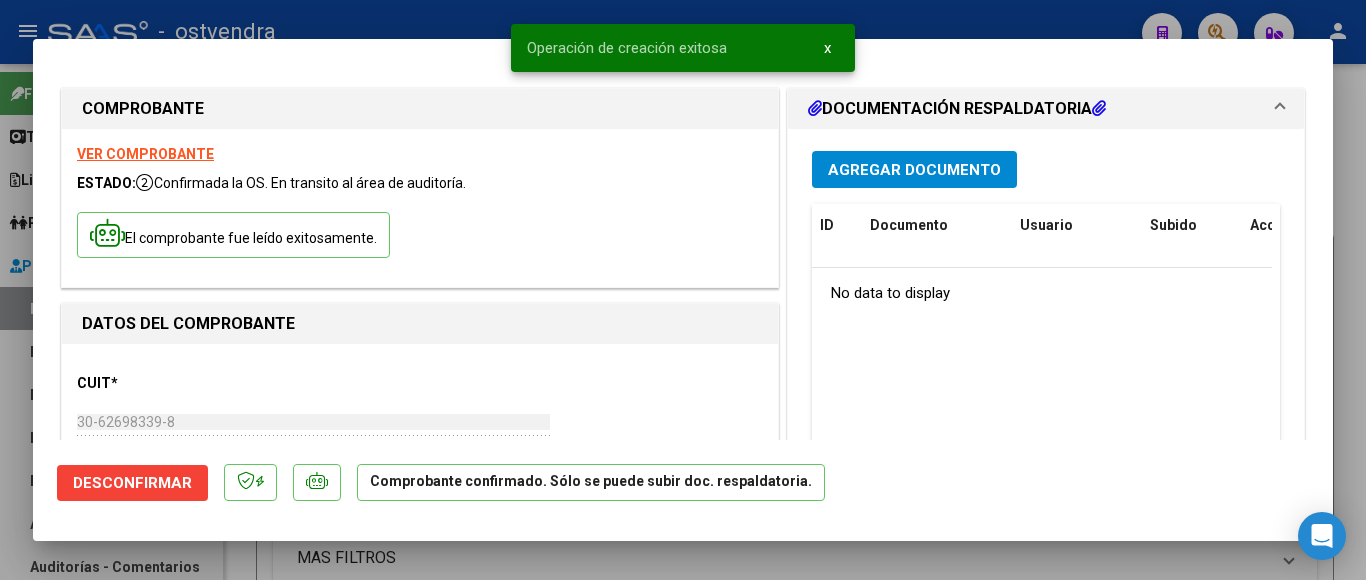 click on "Agregar Documento" at bounding box center [914, 170] 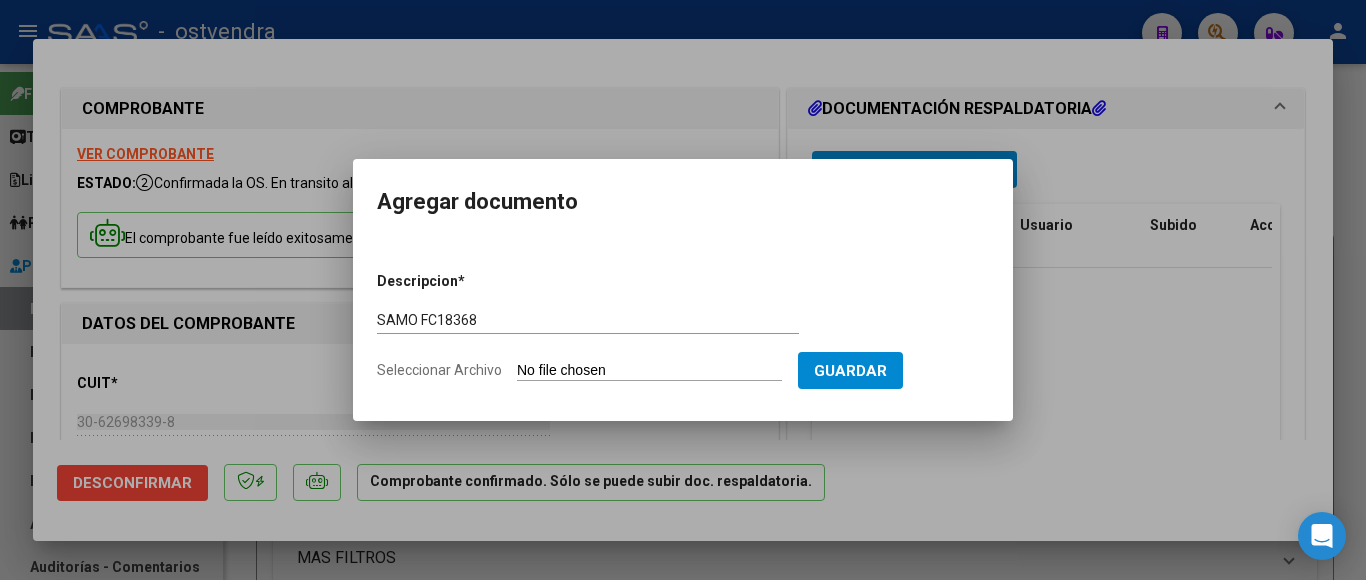 click on "Seleccionar Archivo" at bounding box center (649, 371) 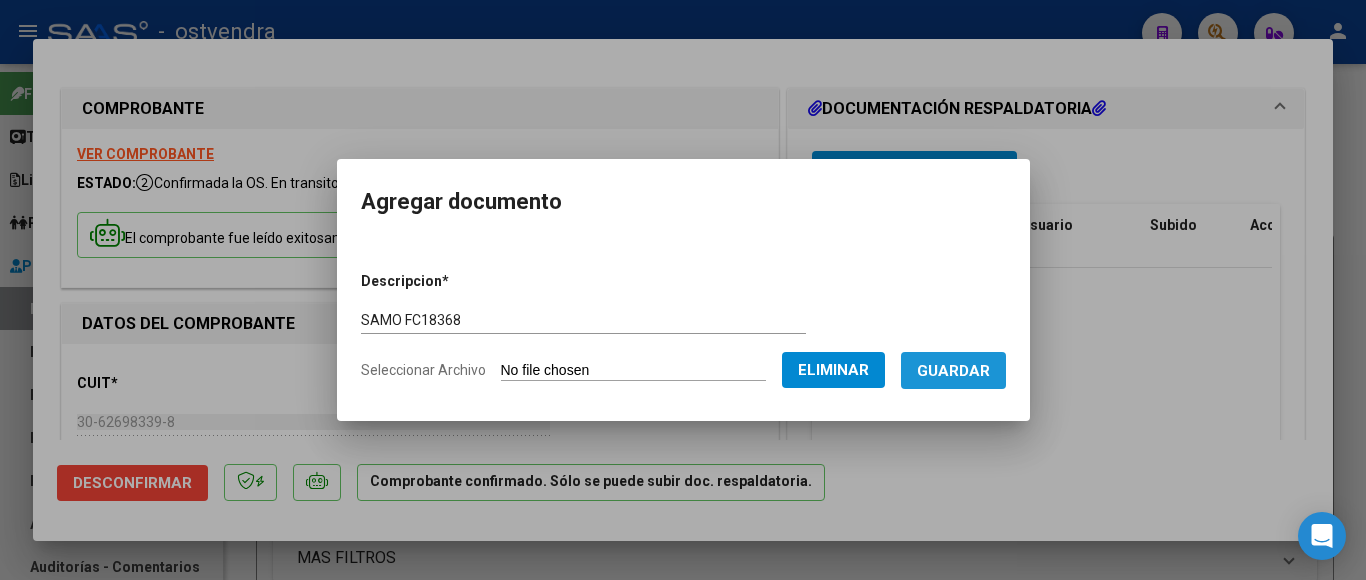click on "Guardar" at bounding box center [953, 371] 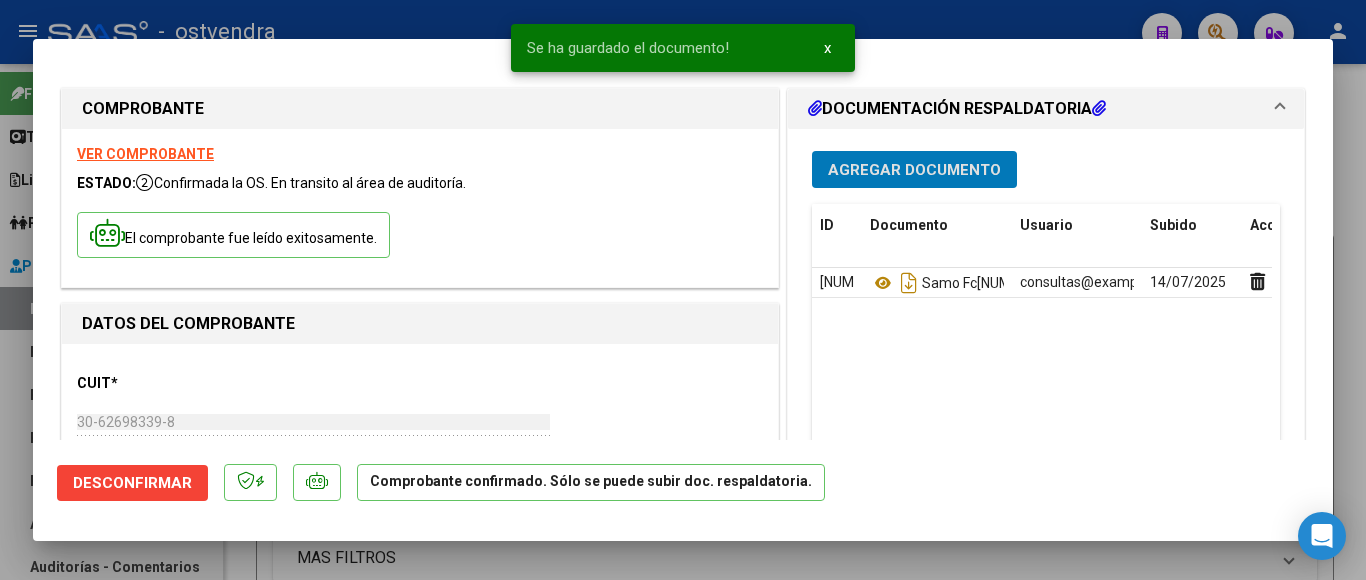 click on "Agregar Documento" at bounding box center (914, 170) 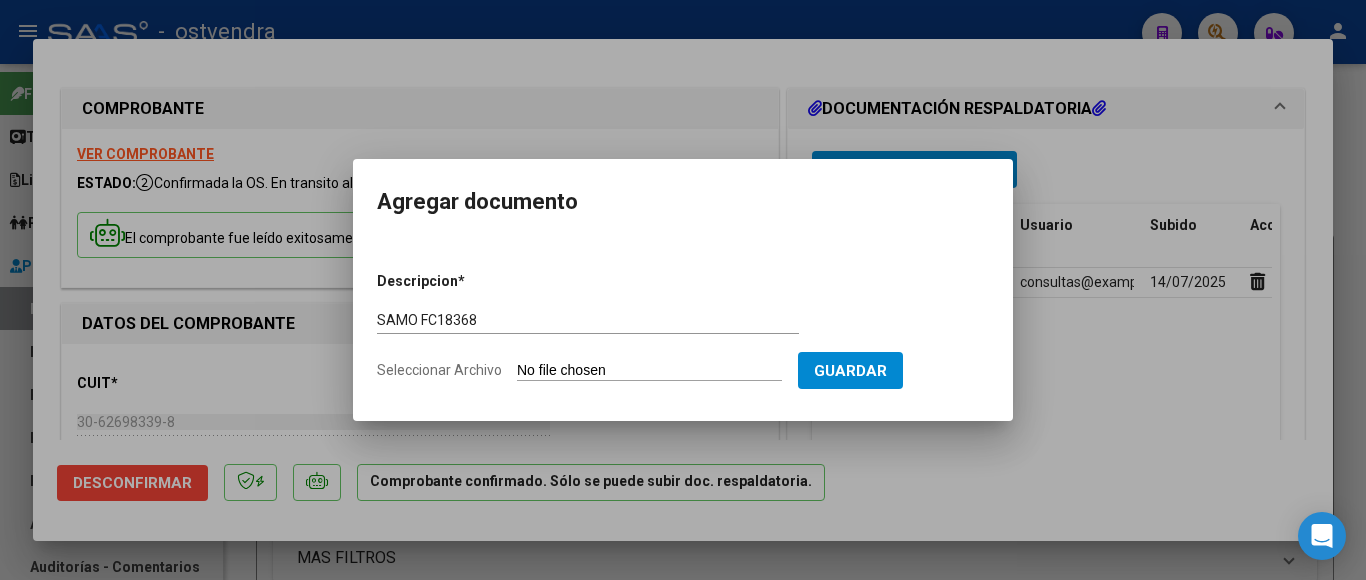 click on "Seleccionar Archivo" at bounding box center (649, 371) 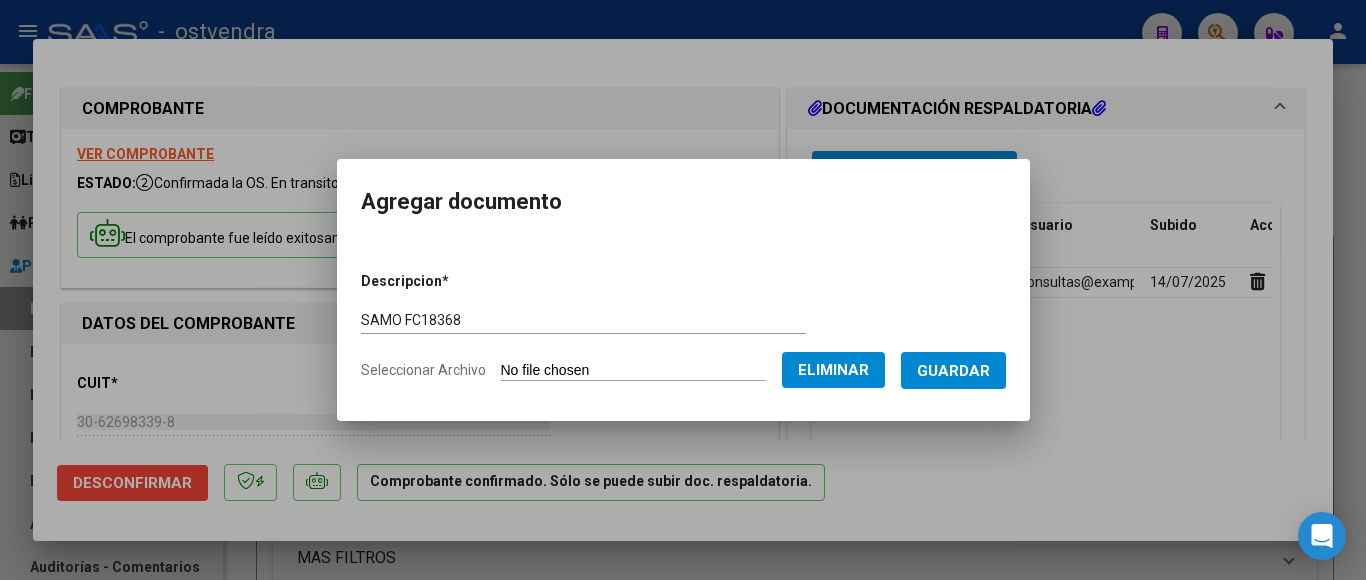 click on "Guardar" at bounding box center [953, 371] 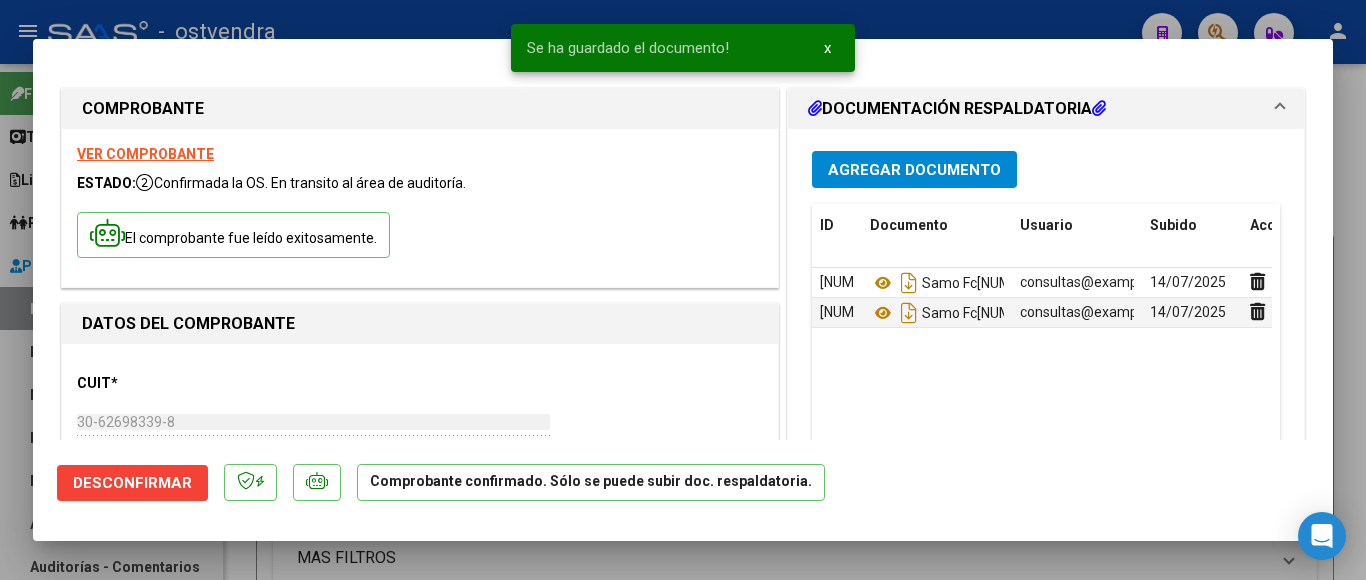 click at bounding box center (683, 290) 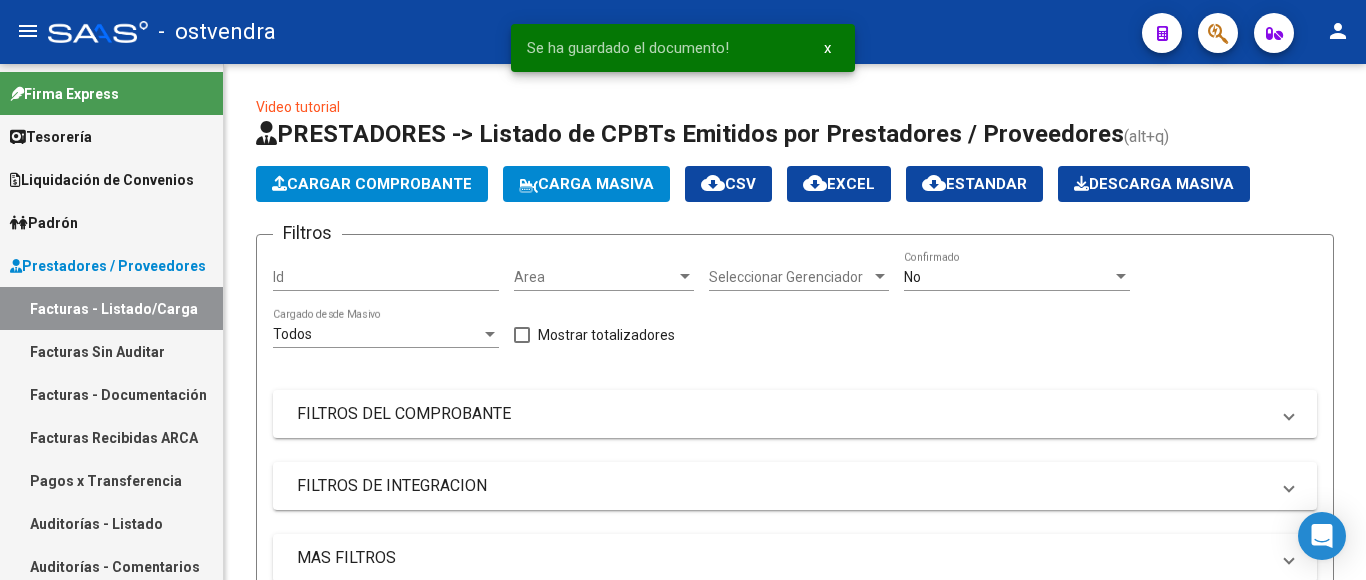click on "Auditorías - Listado" at bounding box center [111, 523] 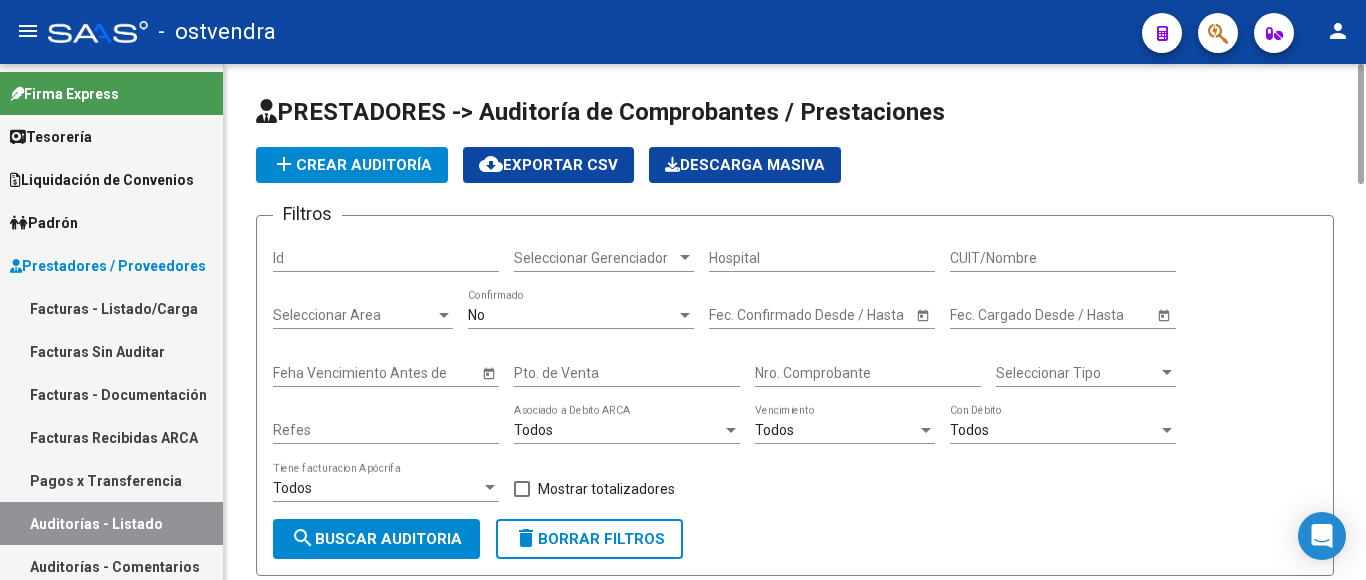 click on "add  Crear Auditoría" 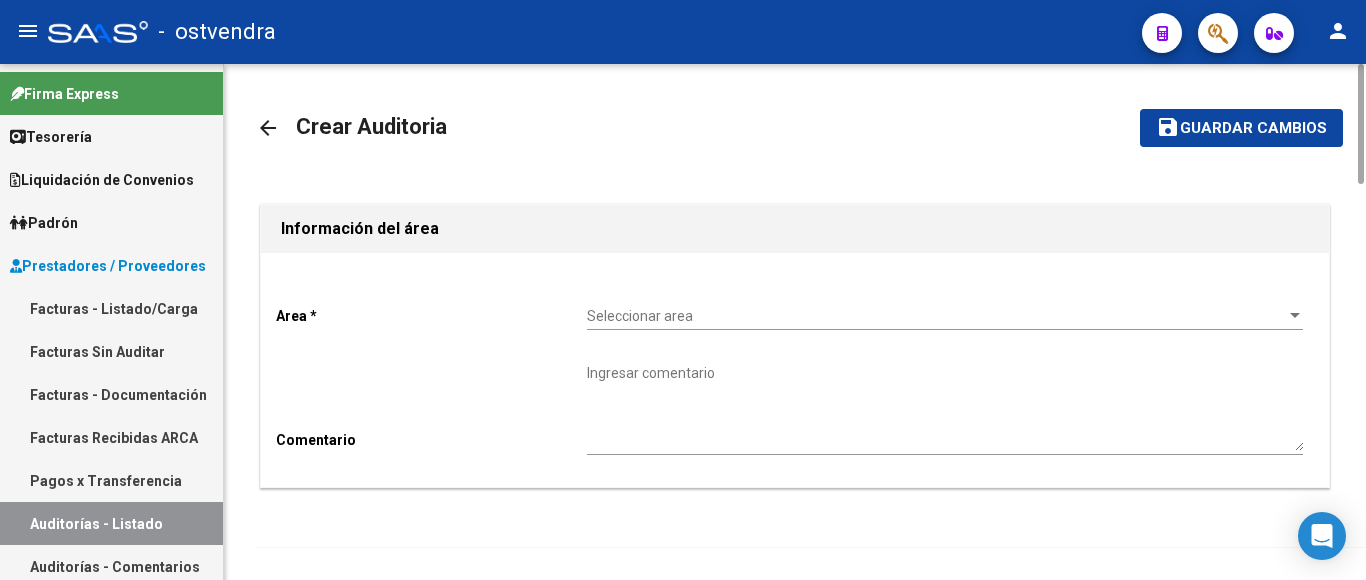 click on "Seleccionar area Seleccionar area" 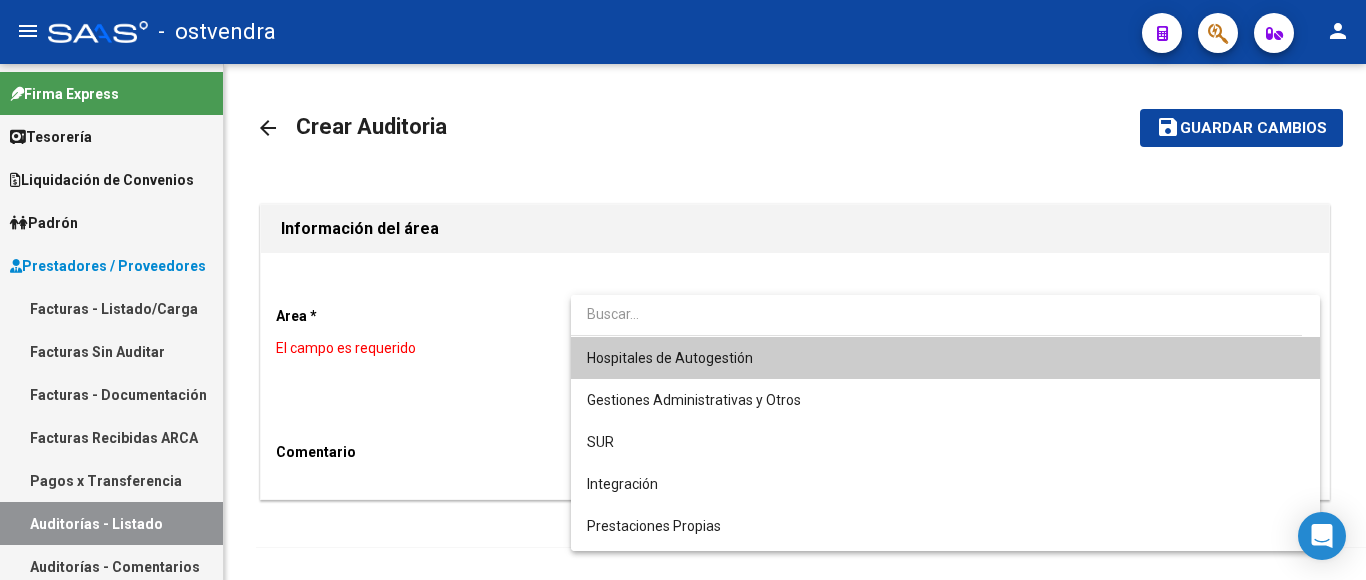 click on "Hospitales de Autogestión" at bounding box center [945, 358] 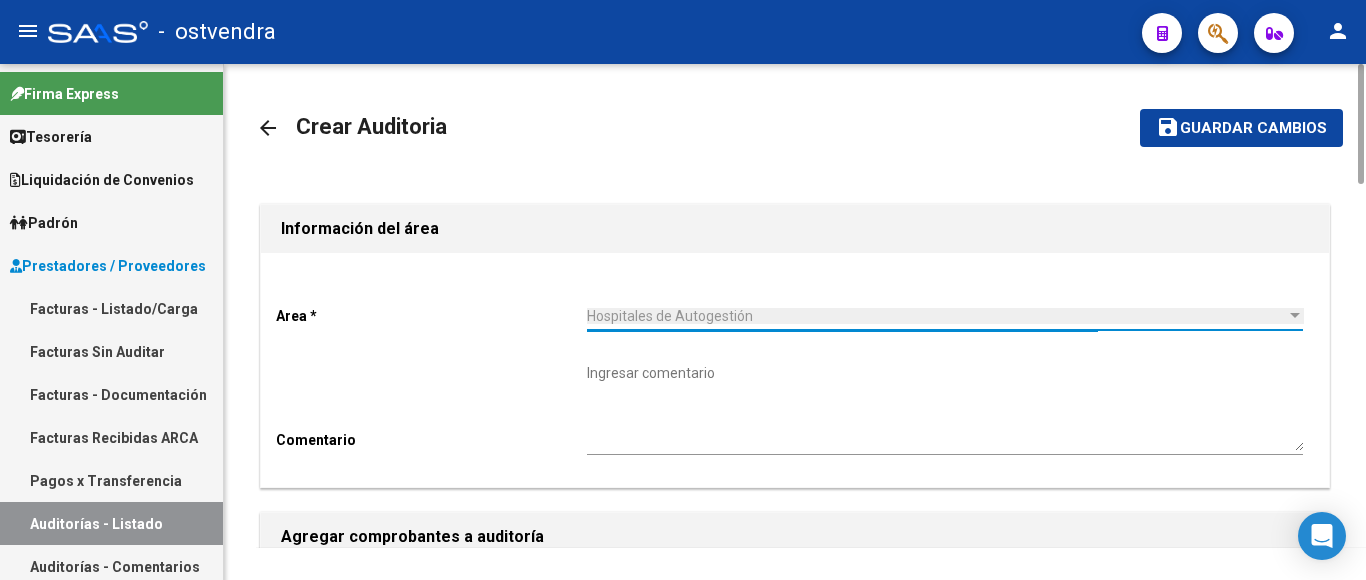 scroll, scrollTop: 200, scrollLeft: 0, axis: vertical 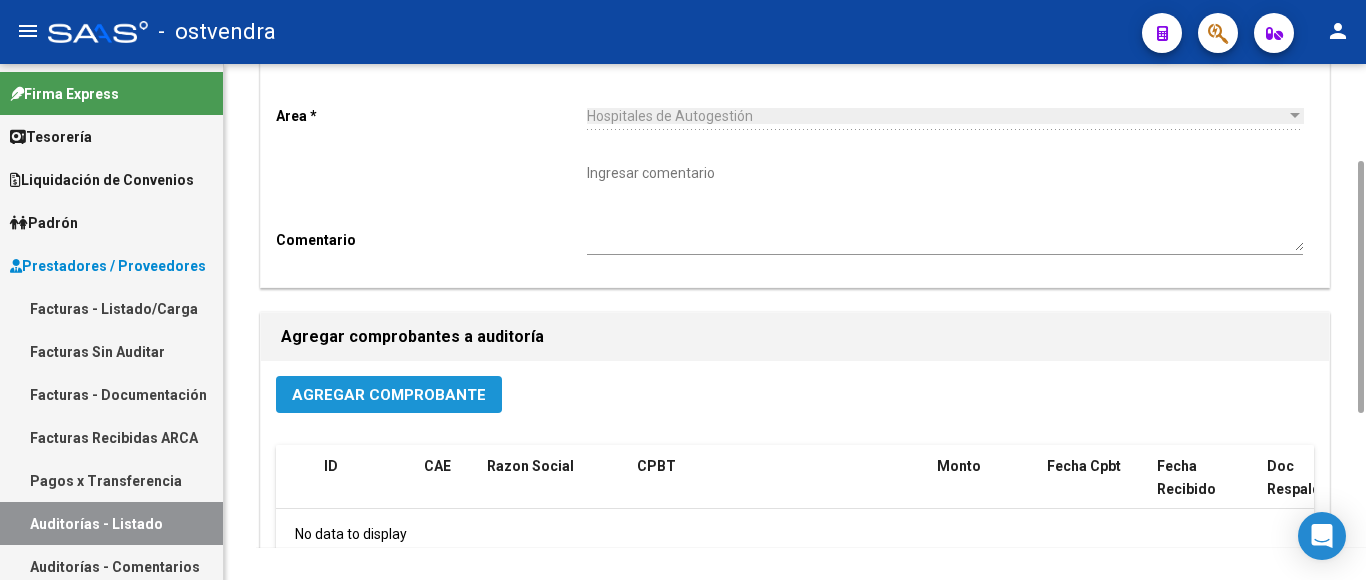 click on "Agregar Comprobante" 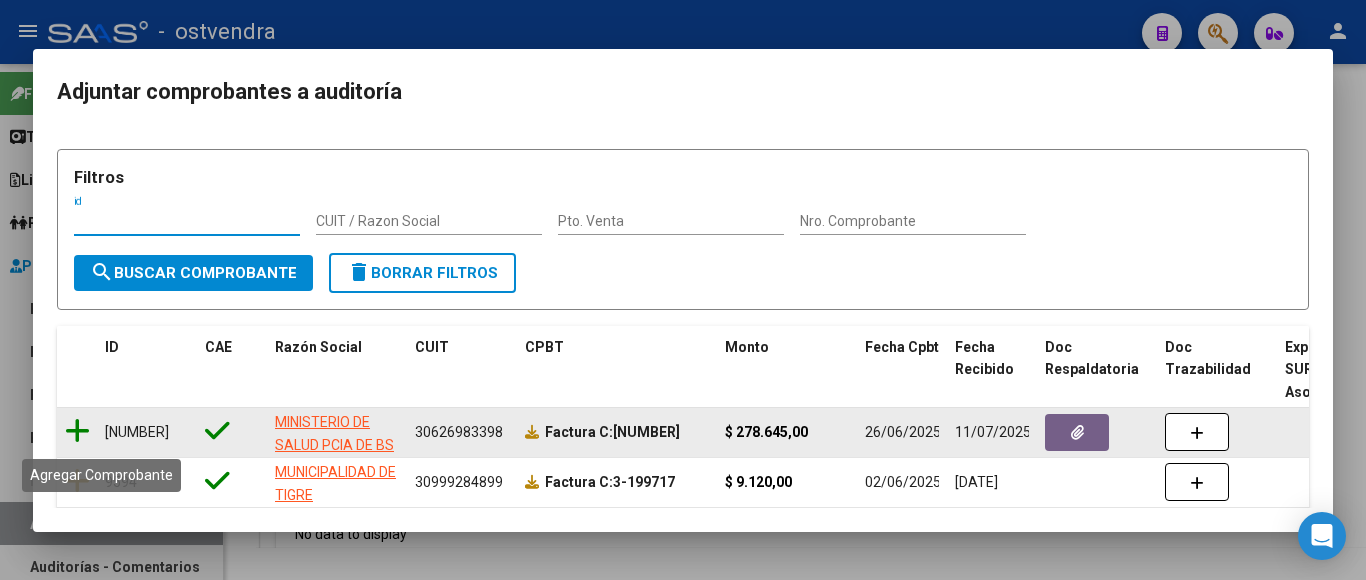 click 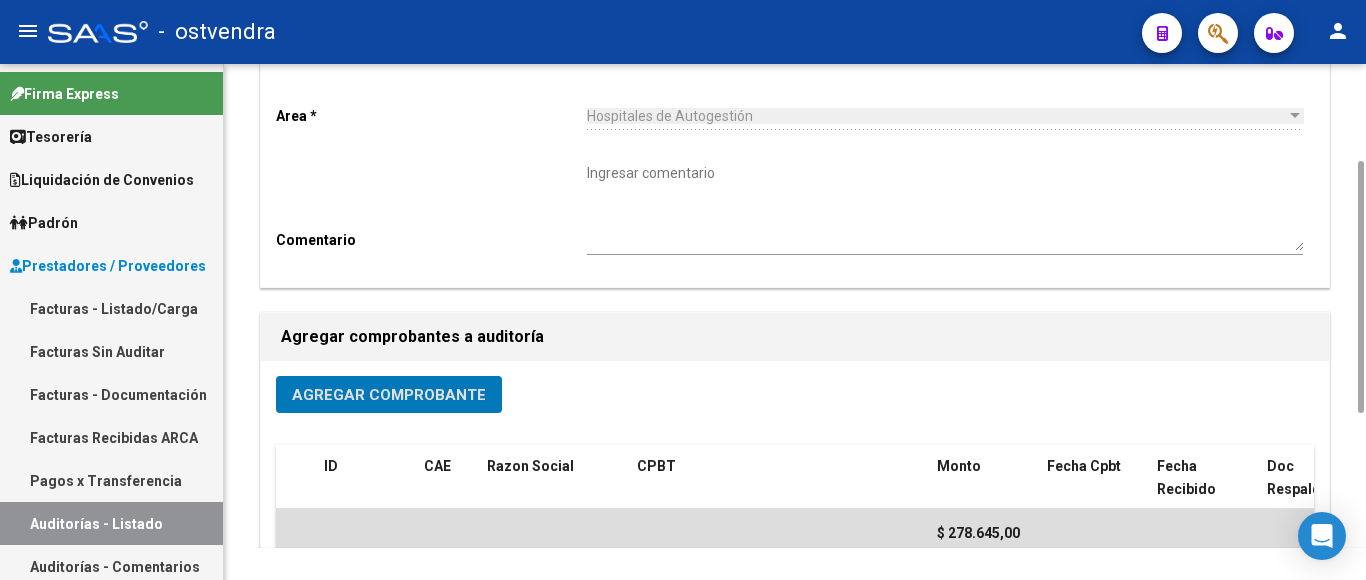 scroll, scrollTop: 0, scrollLeft: 0, axis: both 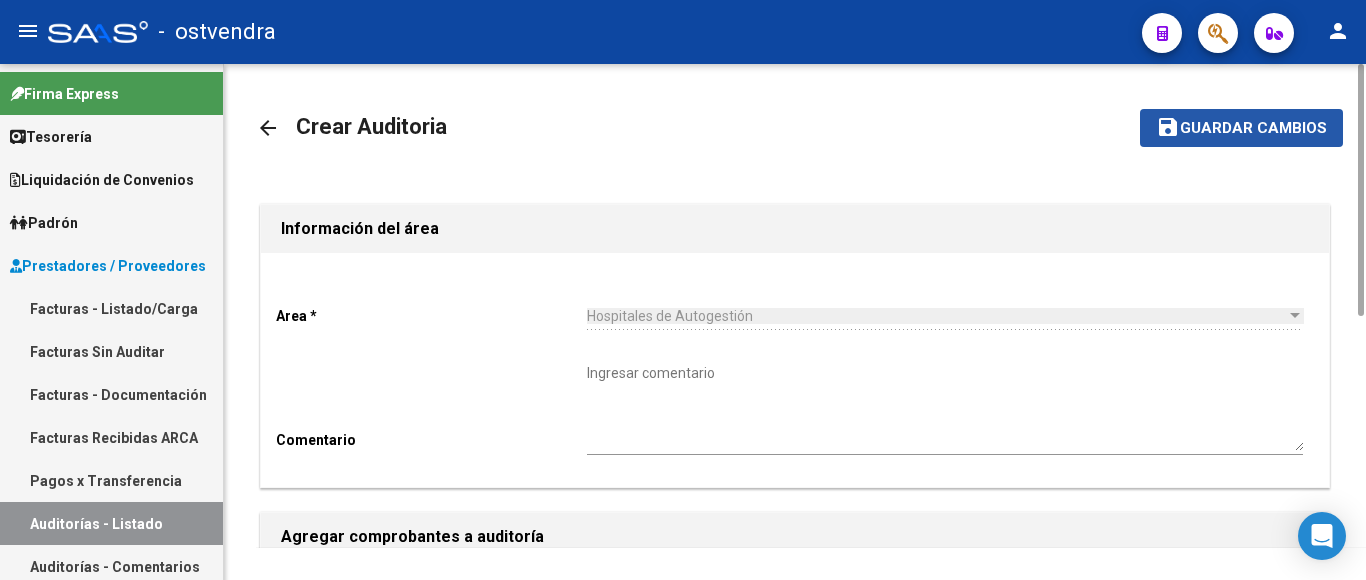 click on "Guardar cambios" 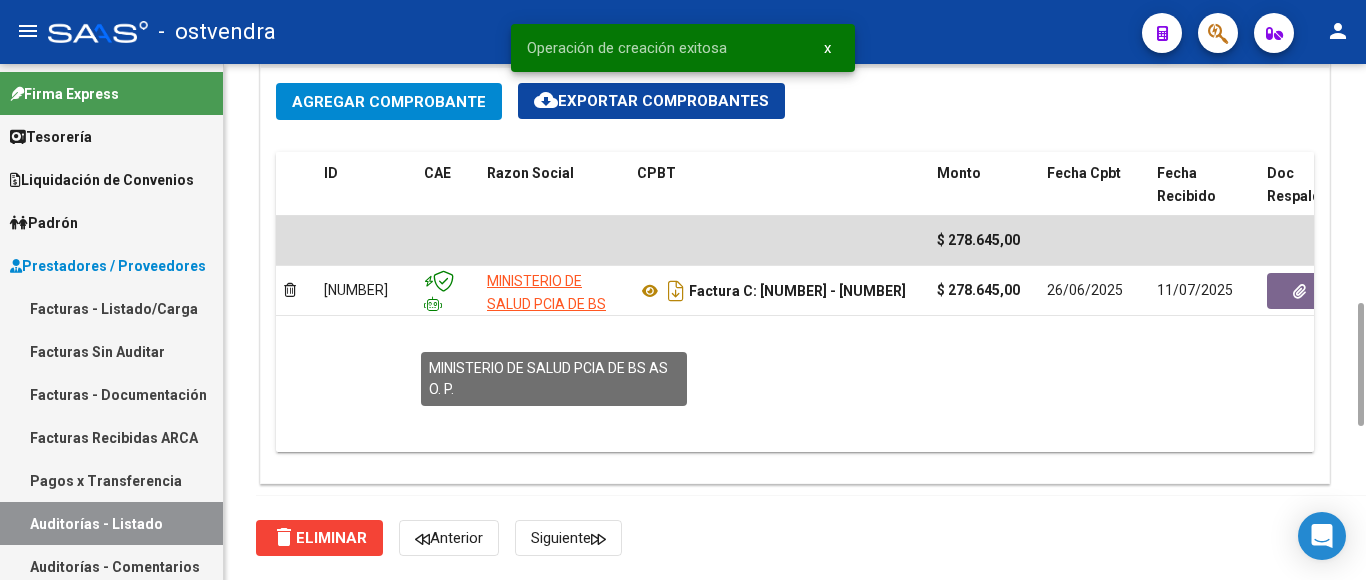 scroll, scrollTop: 1400, scrollLeft: 0, axis: vertical 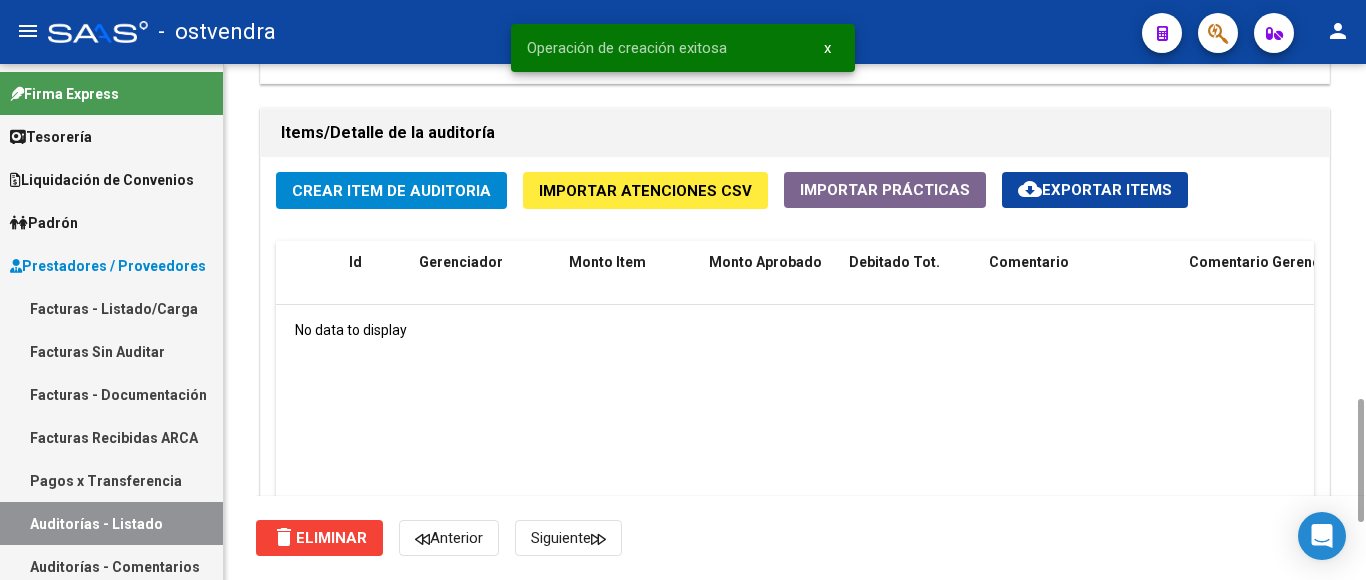 click on "Crear Item de Auditoria" 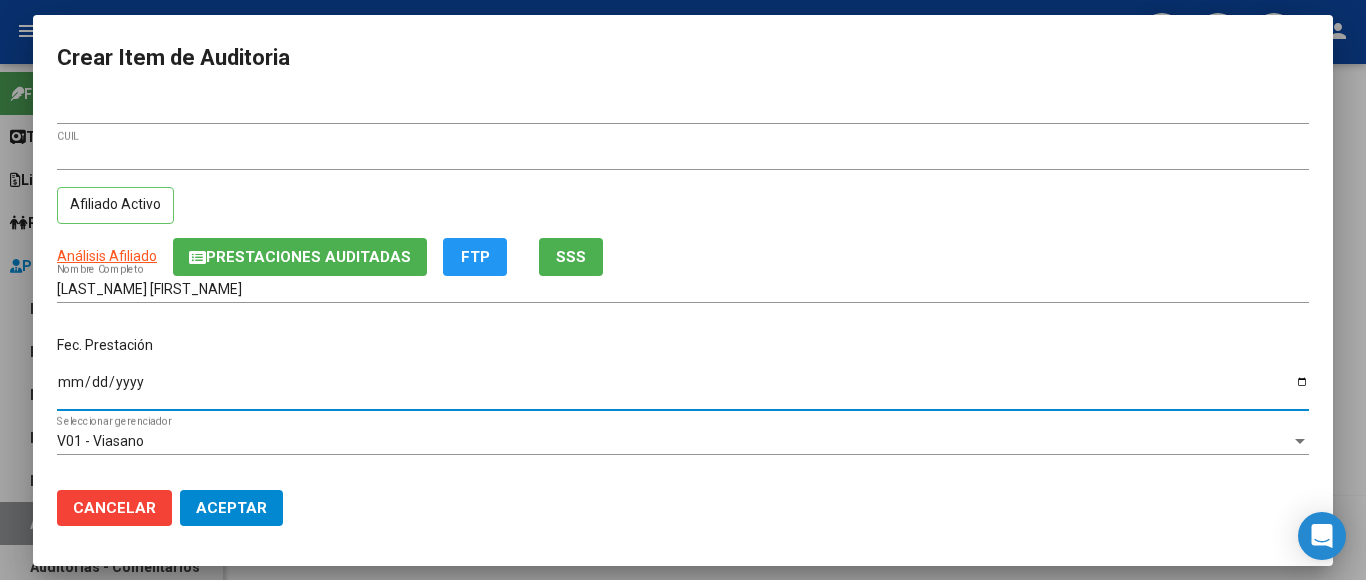 click on "Ingresar la fecha" at bounding box center (683, 389) 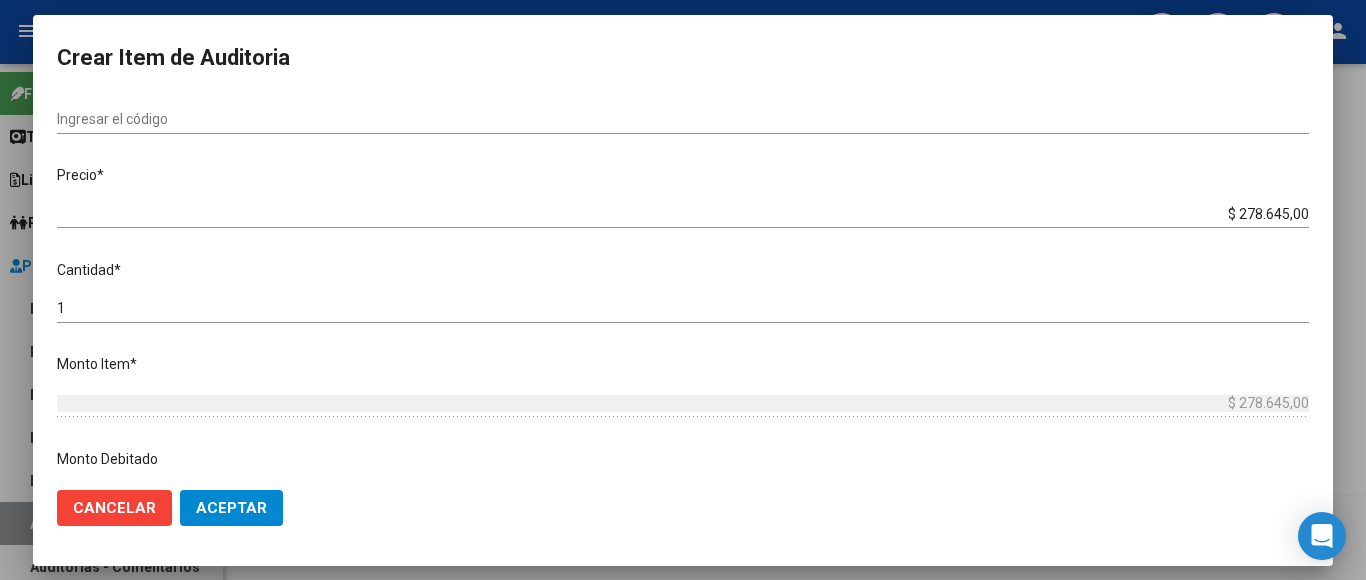 scroll, scrollTop: 500, scrollLeft: 0, axis: vertical 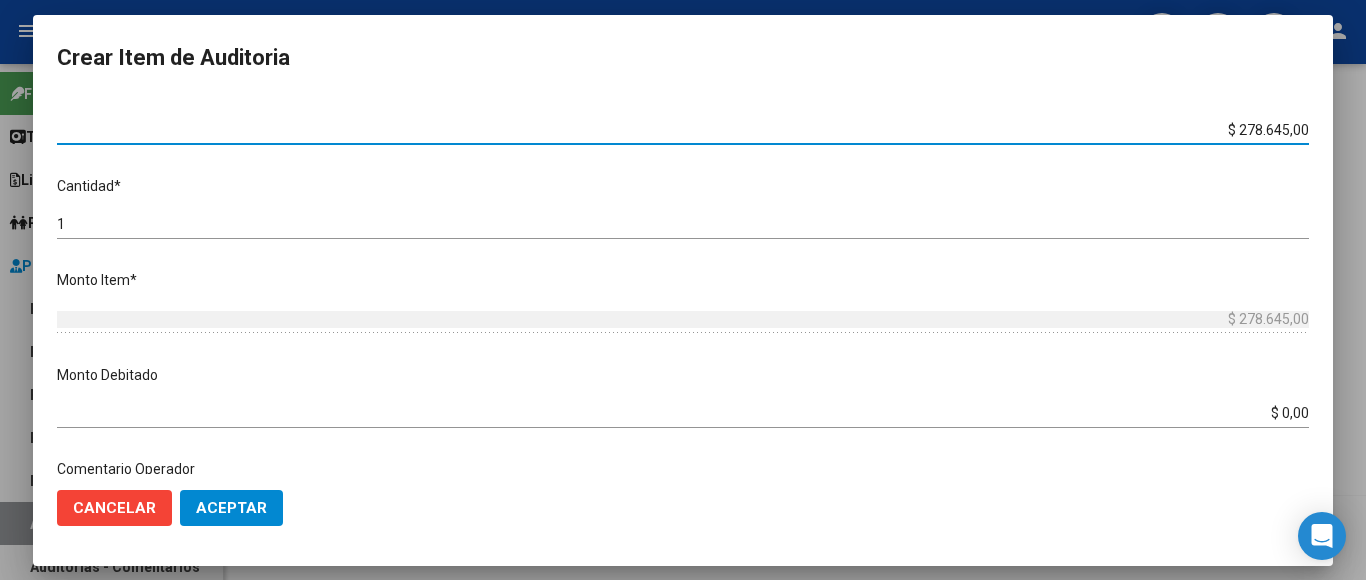 drag, startPoint x: 1201, startPoint y: 122, endPoint x: 1350, endPoint y: 119, distance: 149.0302 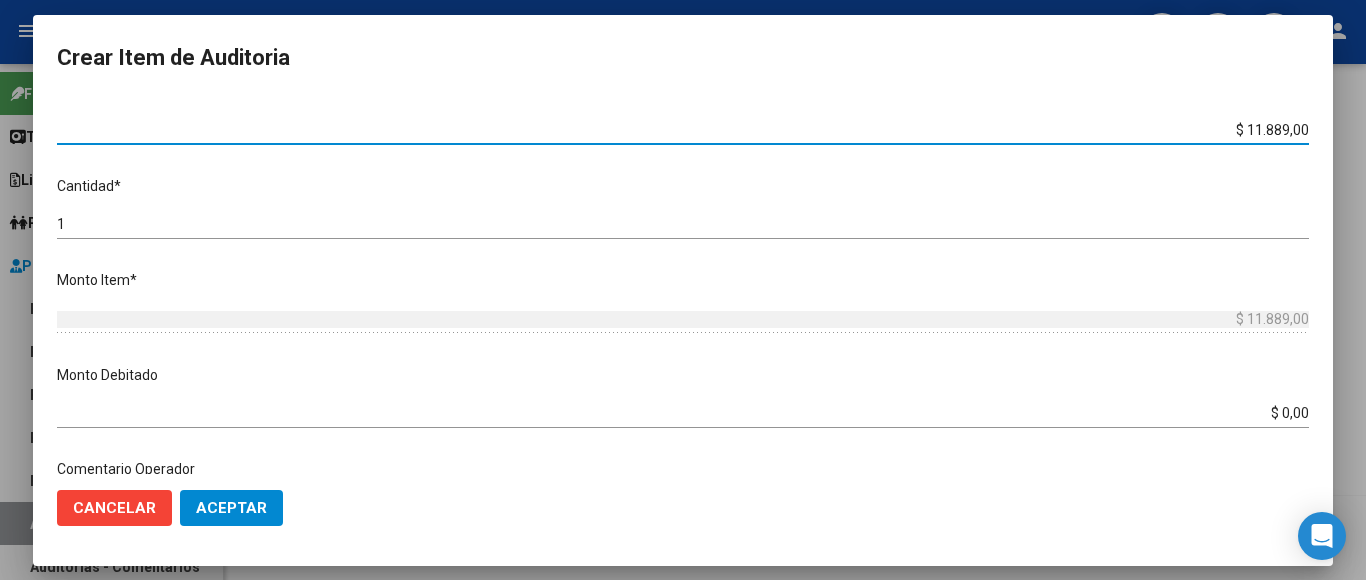 scroll, scrollTop: 1133, scrollLeft: 0, axis: vertical 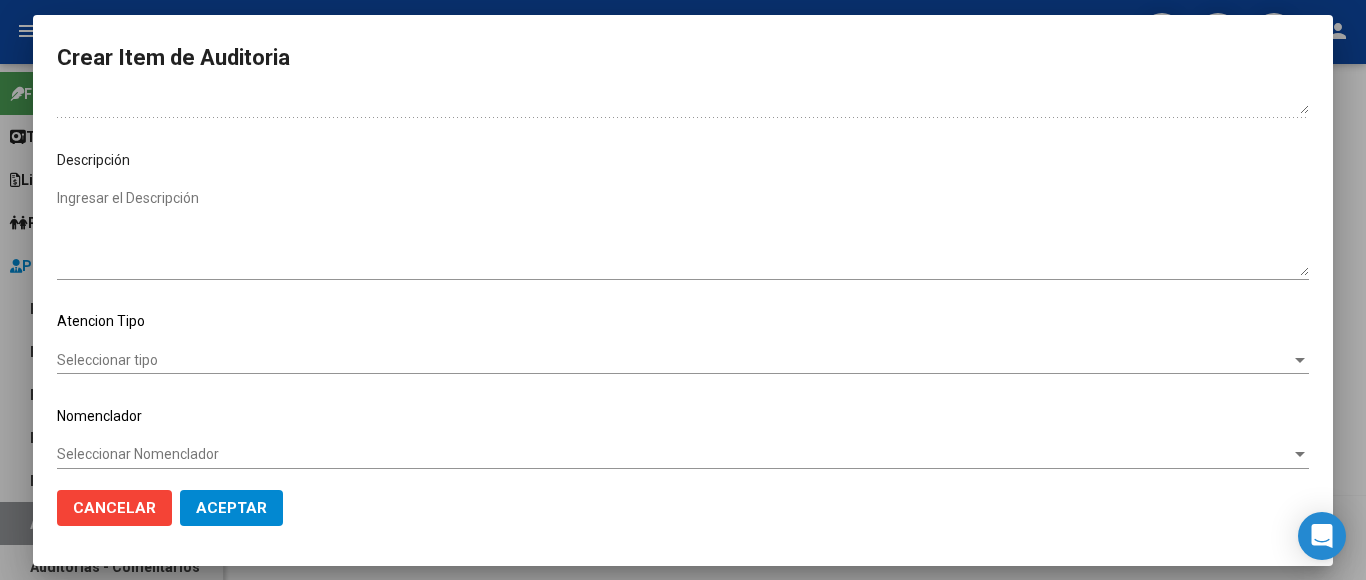click on "Seleccionar tipo" at bounding box center (674, 360) 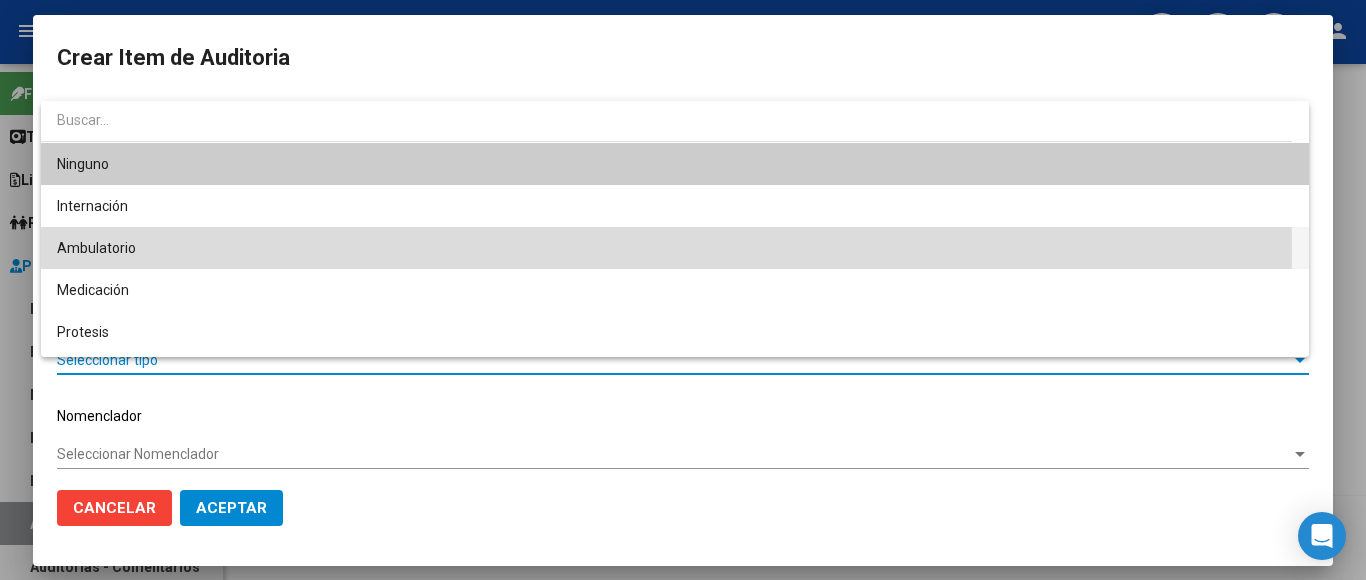 click on "Ambulatorio" at bounding box center [675, 248] 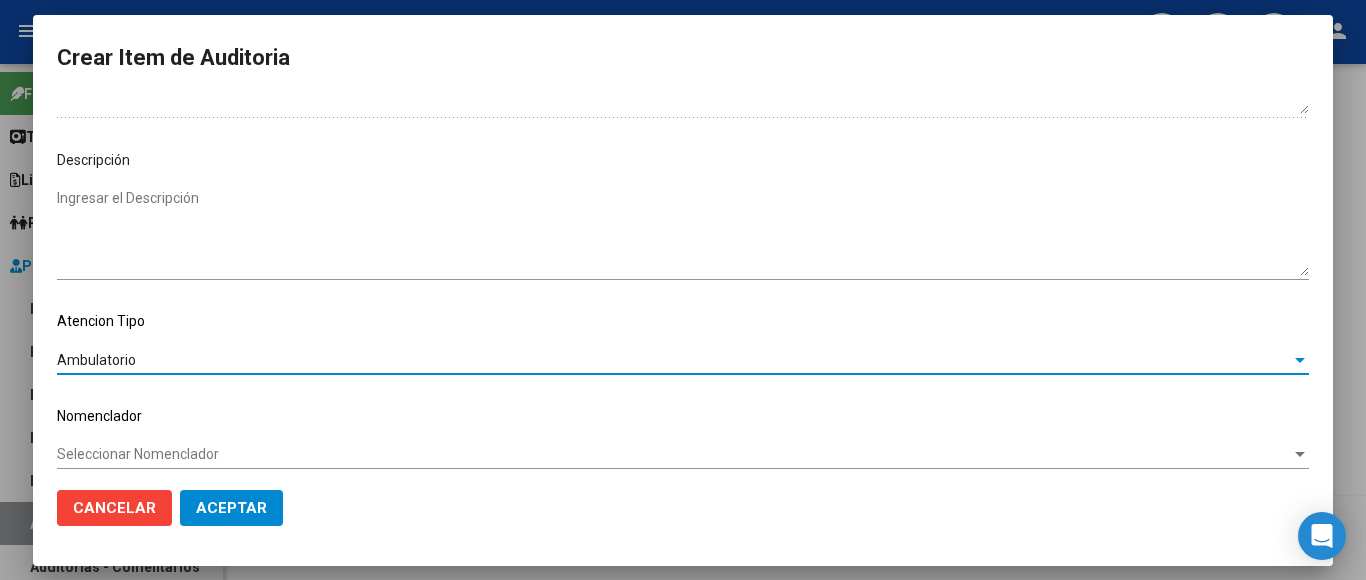 click on "Seleccionar Nomenclador" at bounding box center (674, 454) 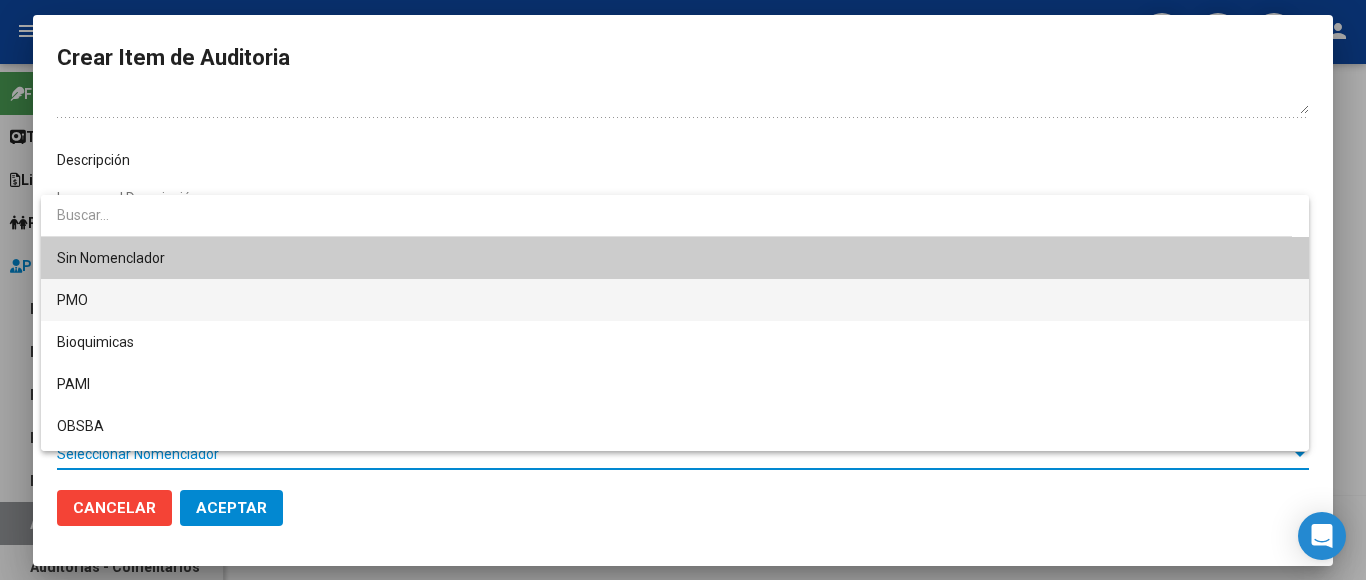 click on "PMO" at bounding box center (675, 300) 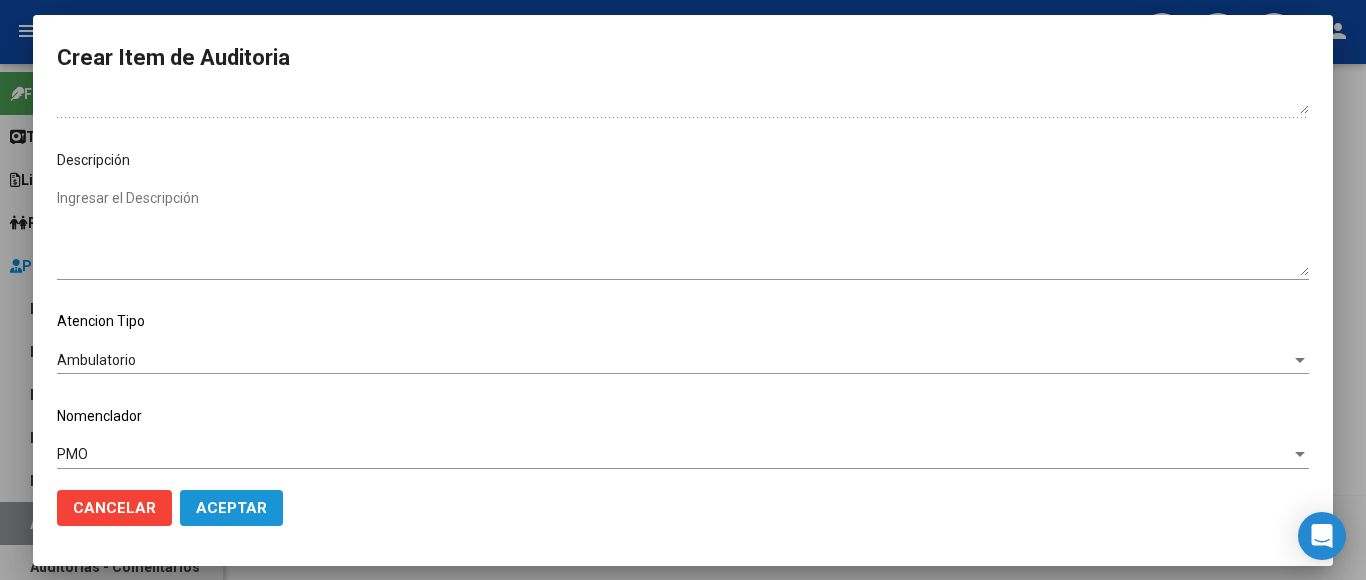 click on "Aceptar" 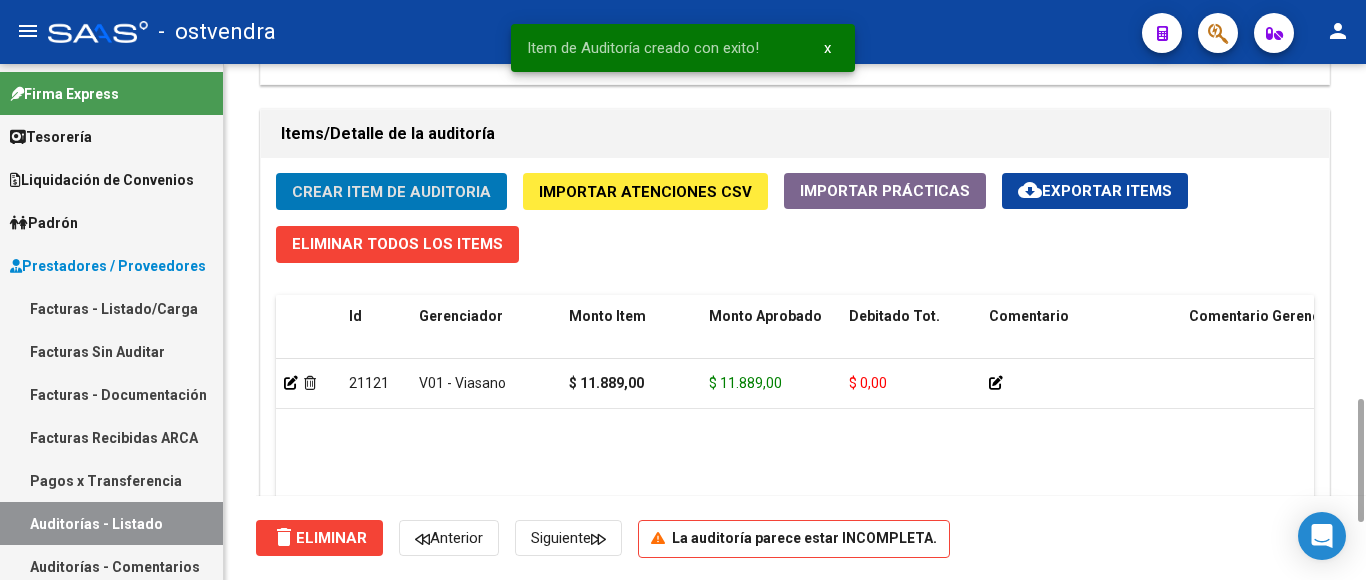 click on "Crear Item de Auditoria" 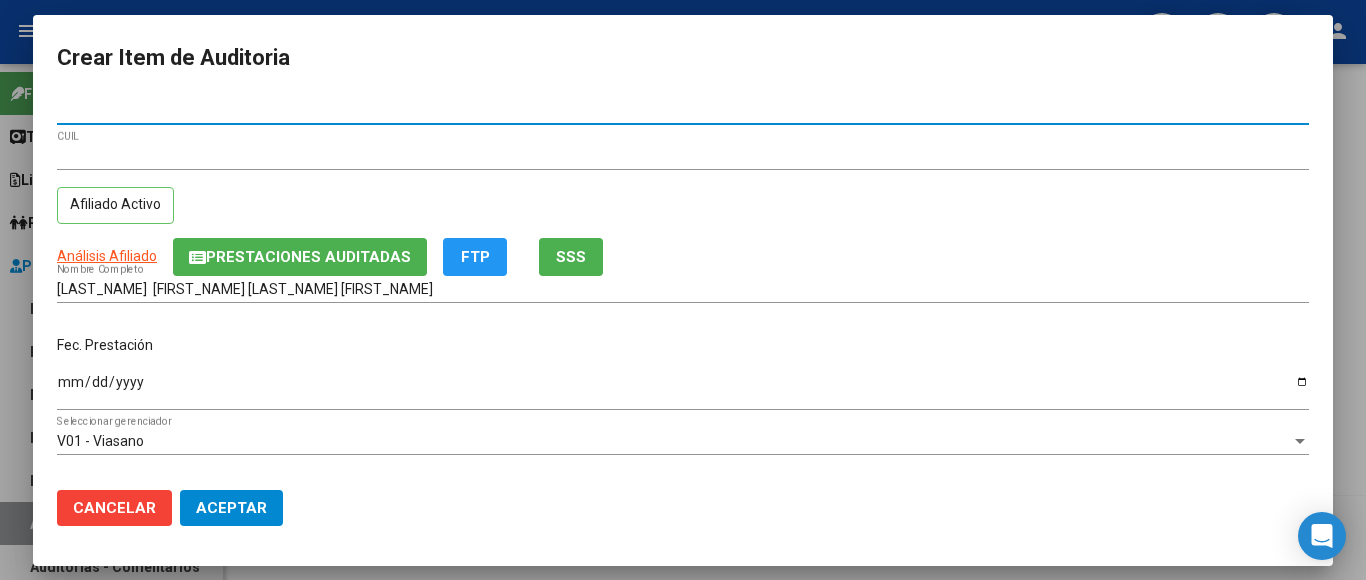 click on "Ingresar la fecha" at bounding box center [683, 389] 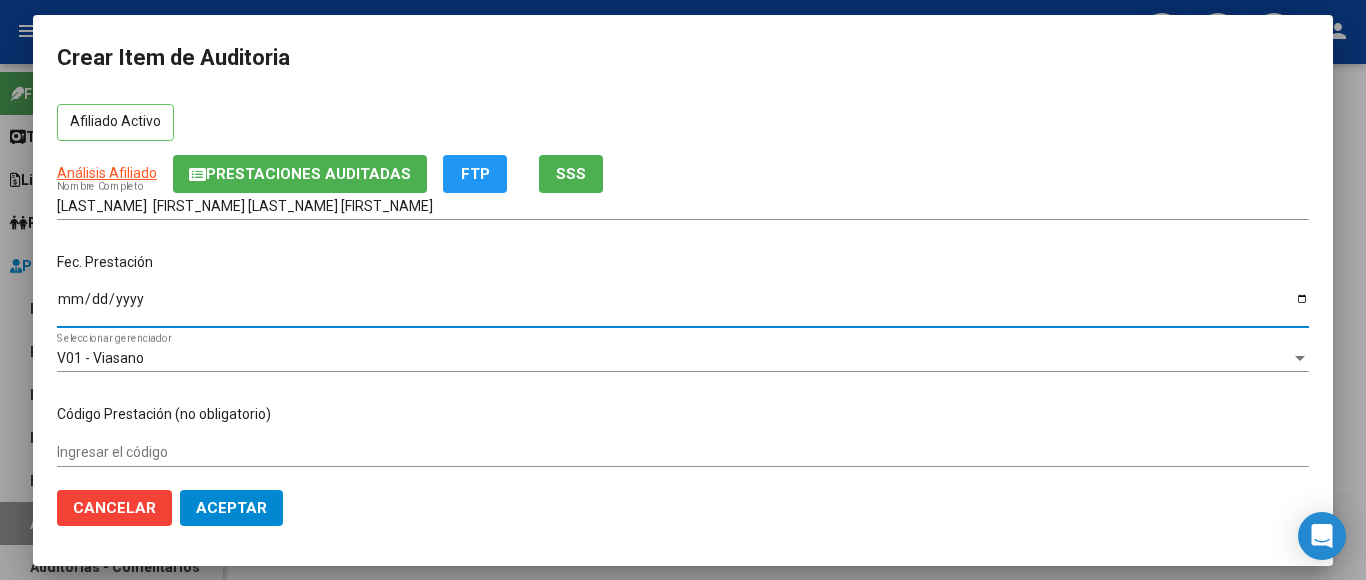 scroll, scrollTop: 200, scrollLeft: 0, axis: vertical 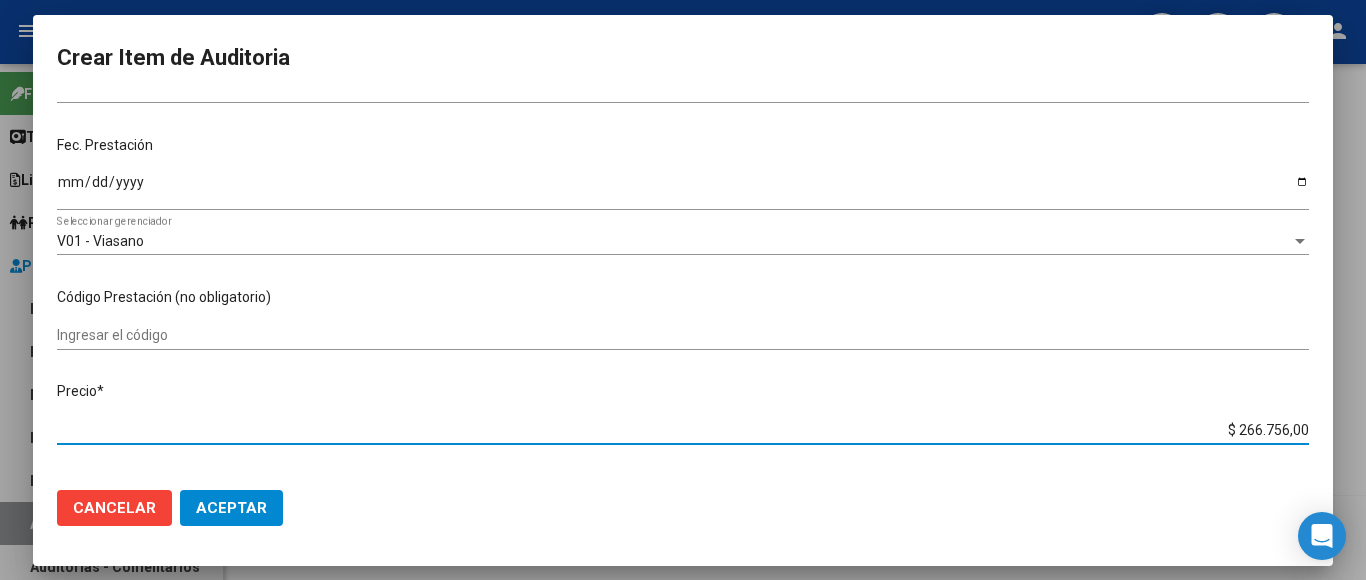 drag, startPoint x: 1162, startPoint y: 417, endPoint x: 1306, endPoint y: 416, distance: 144.00348 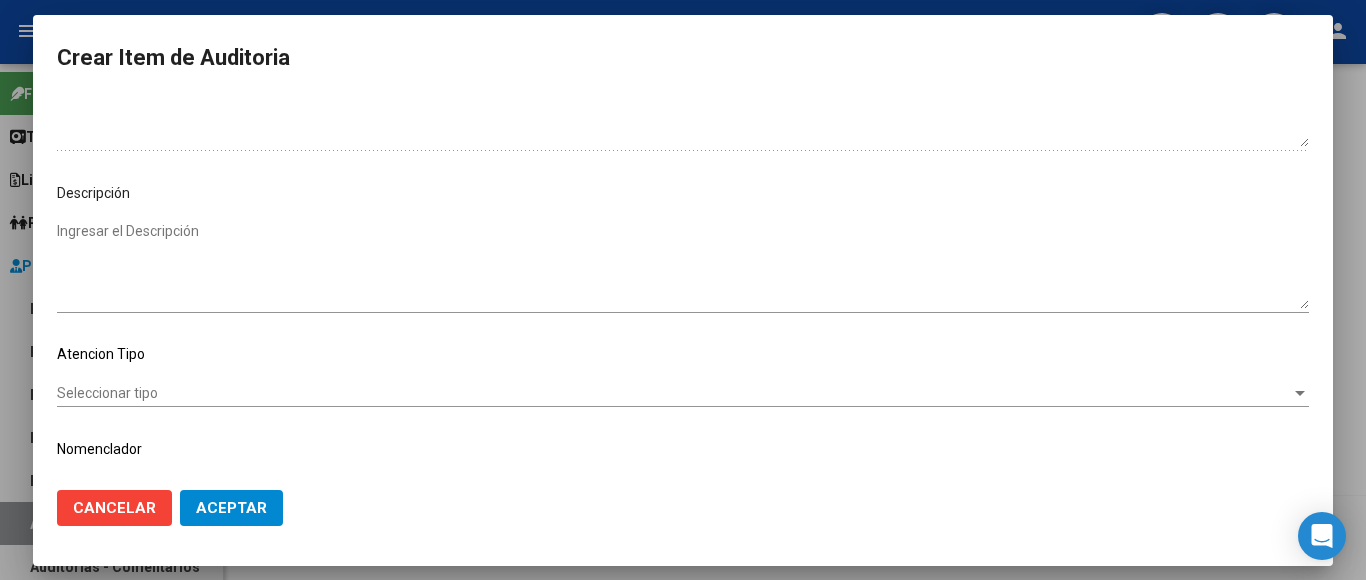 scroll, scrollTop: 1133, scrollLeft: 0, axis: vertical 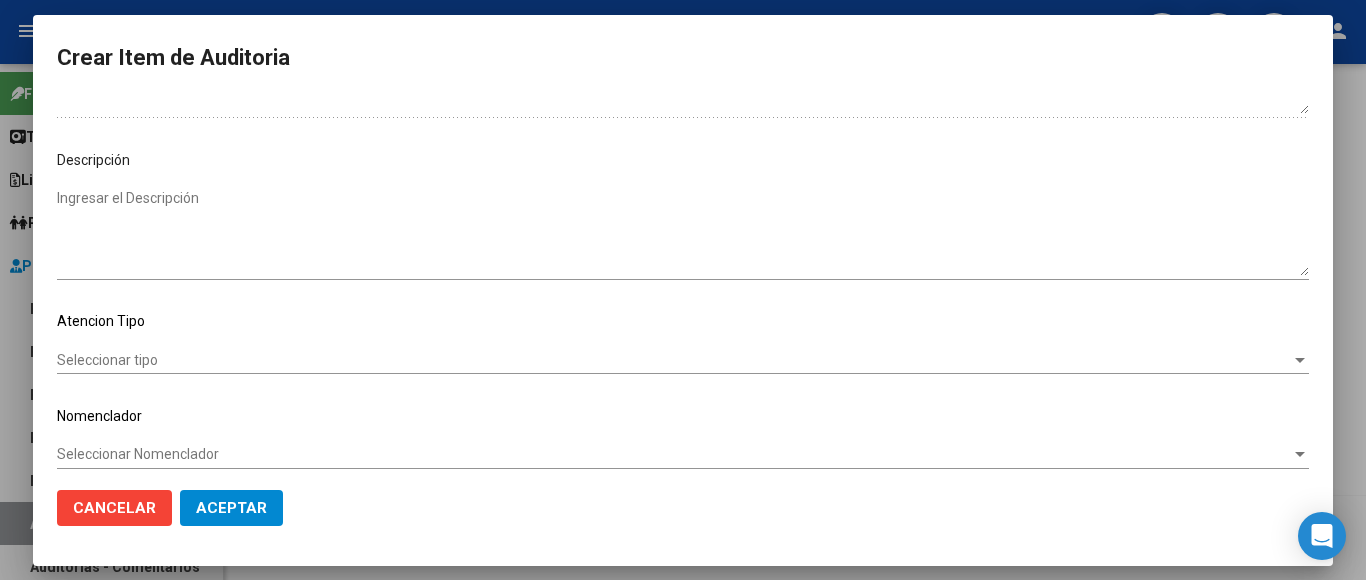 click on "Seleccionar tipo" at bounding box center (674, 360) 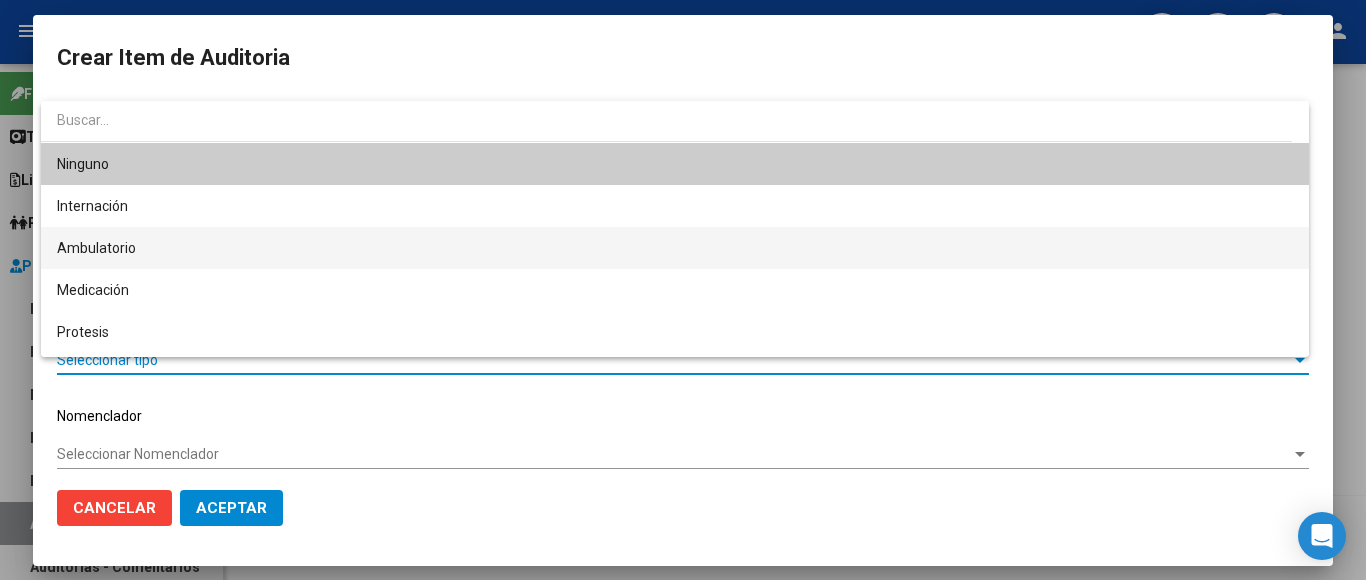 click on "Ambulatorio" at bounding box center (675, 248) 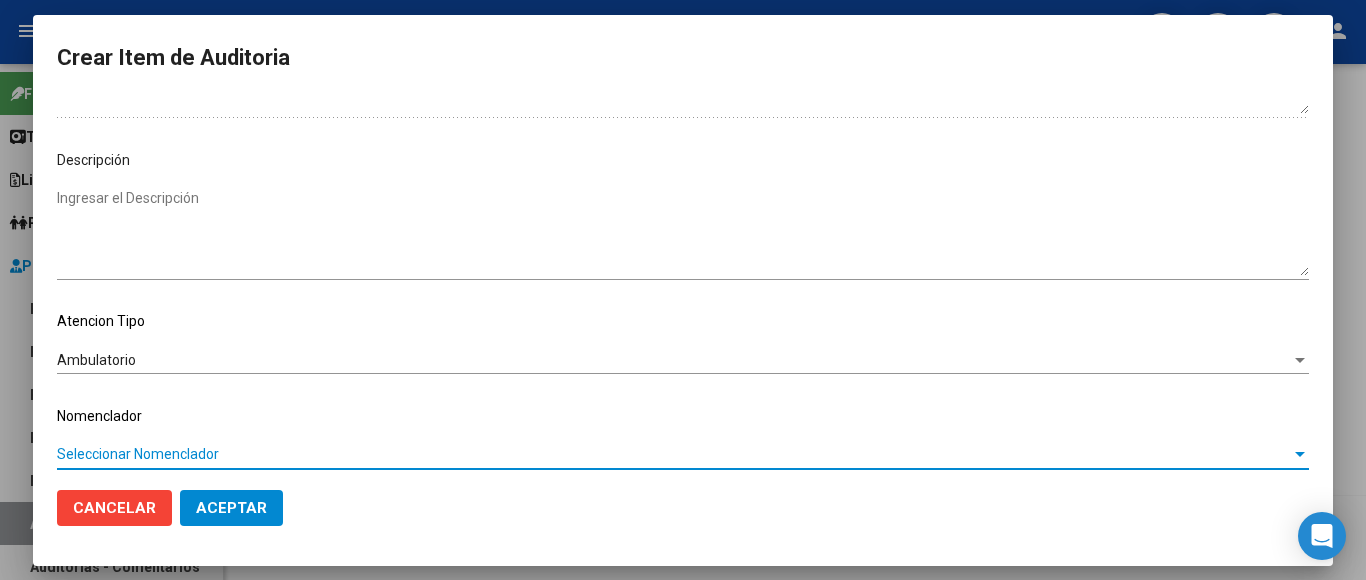 click on "Seleccionar Nomenclador" at bounding box center (674, 454) 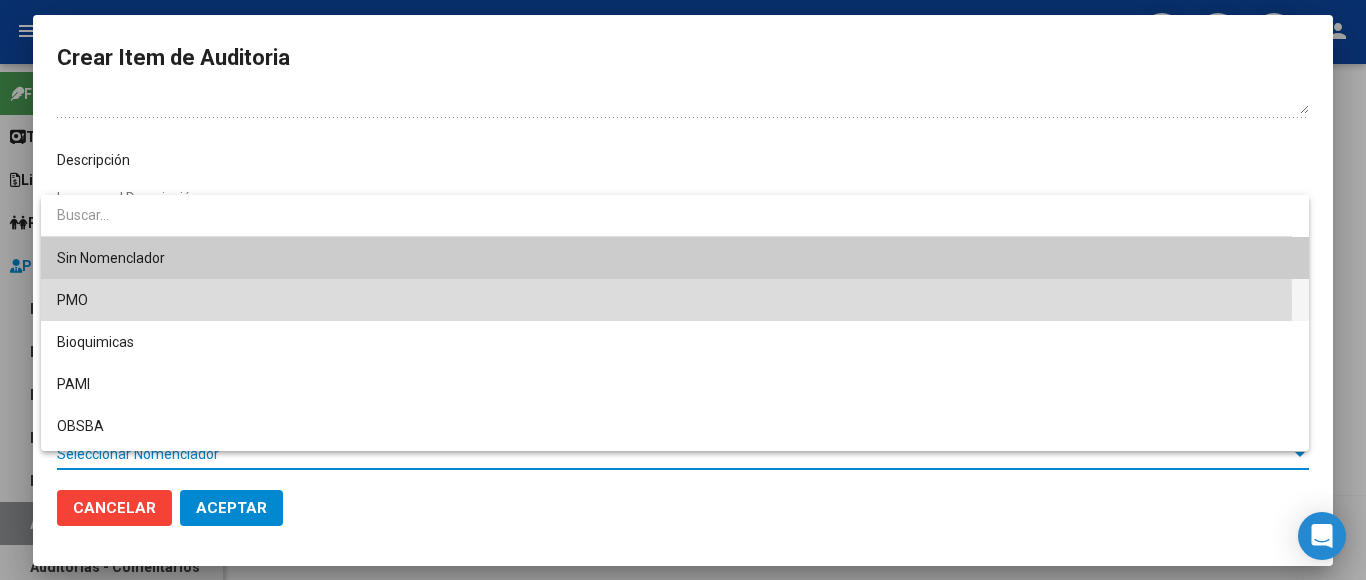 click on "PMO" at bounding box center (675, 300) 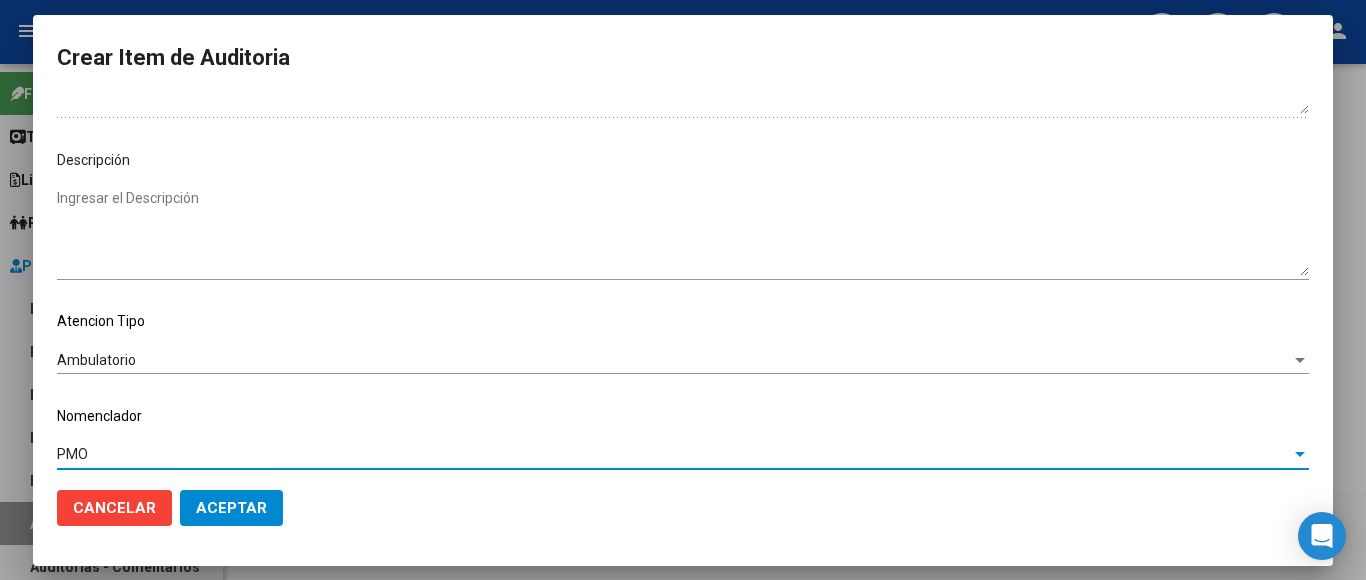 click on "Aceptar" 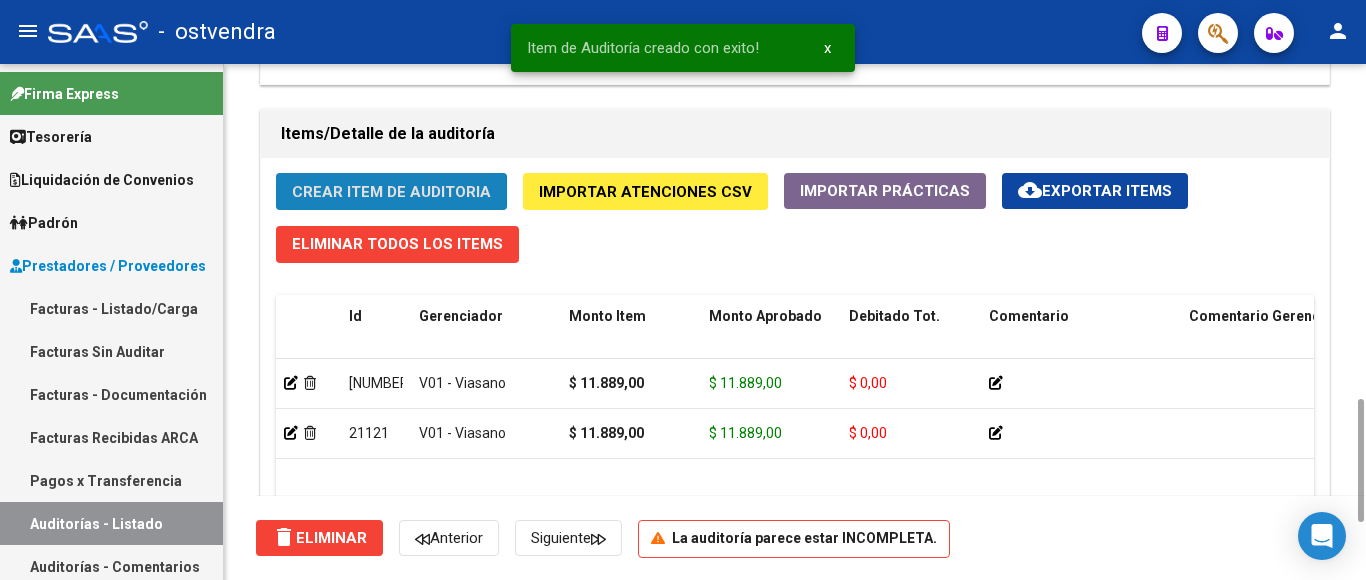 click on "Crear Item de Auditoria" 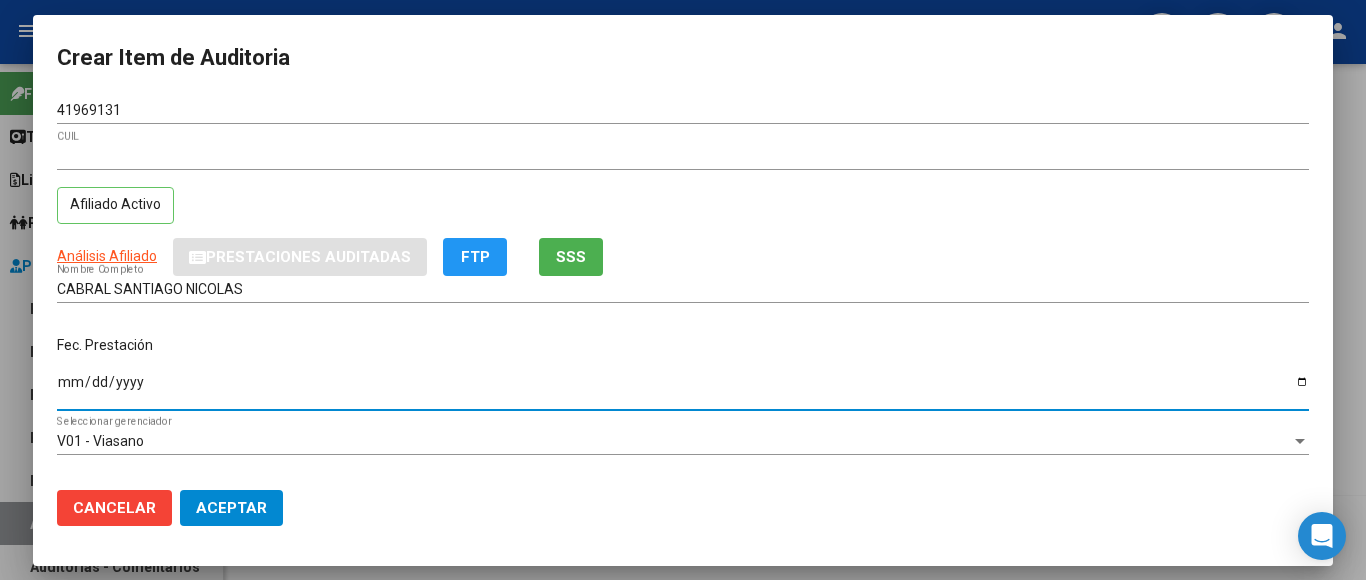 click on "Ingresar la fecha" at bounding box center [683, 389] 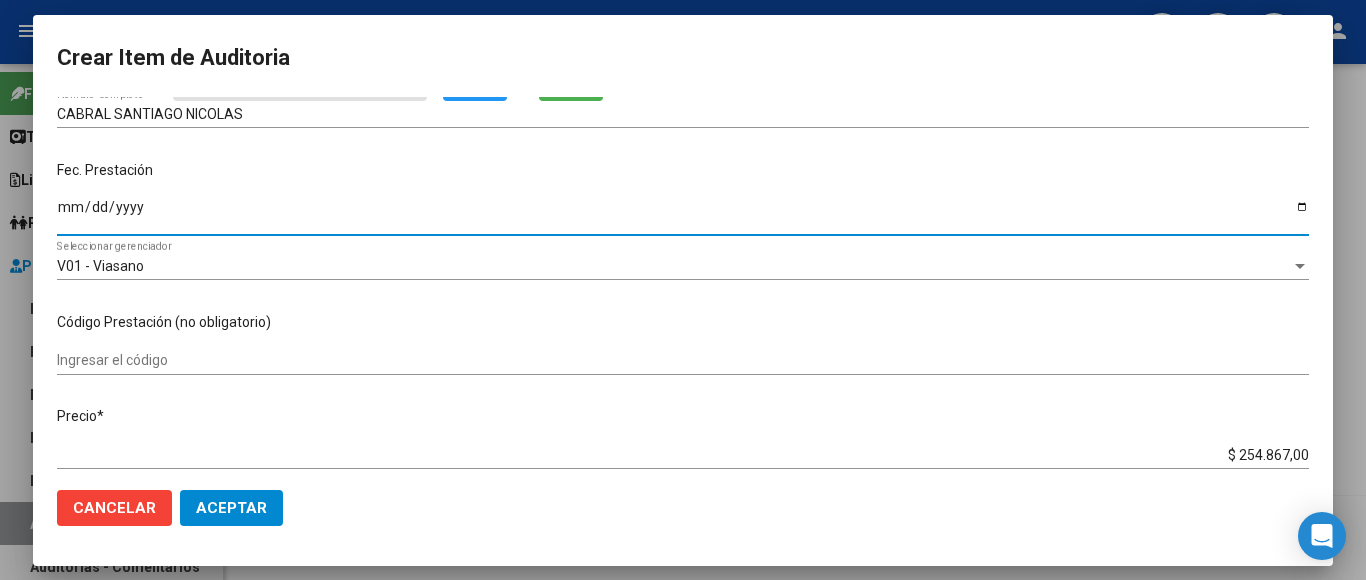 scroll, scrollTop: 200, scrollLeft: 0, axis: vertical 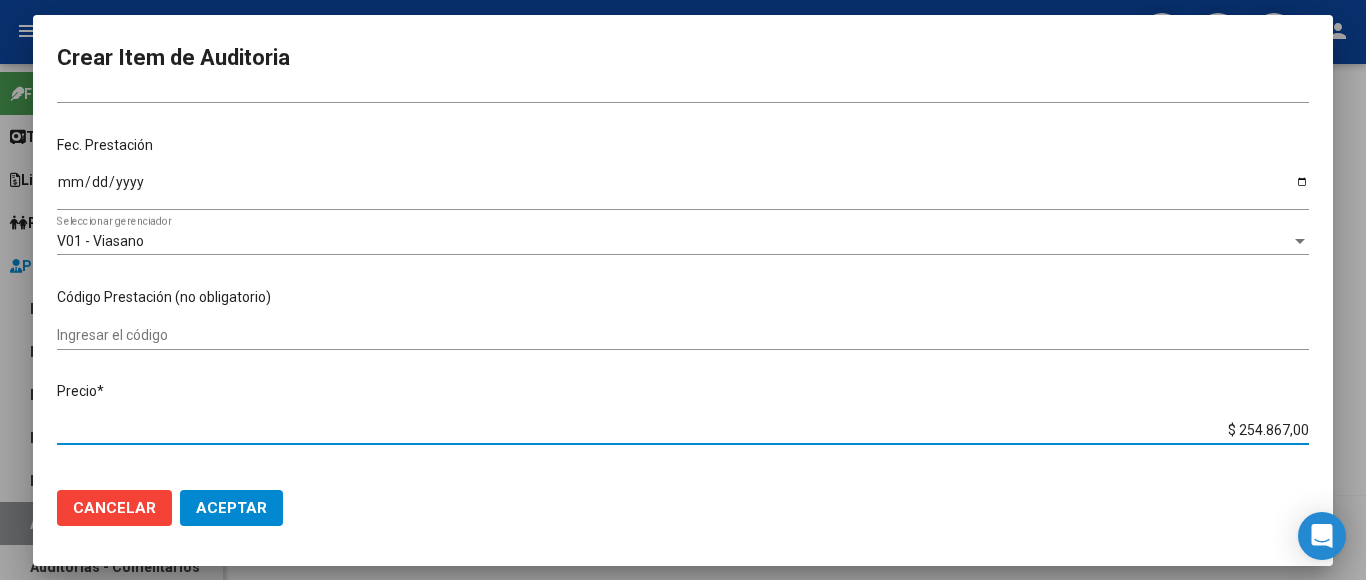 drag, startPoint x: 1207, startPoint y: 422, endPoint x: 1335, endPoint y: 419, distance: 128.03516 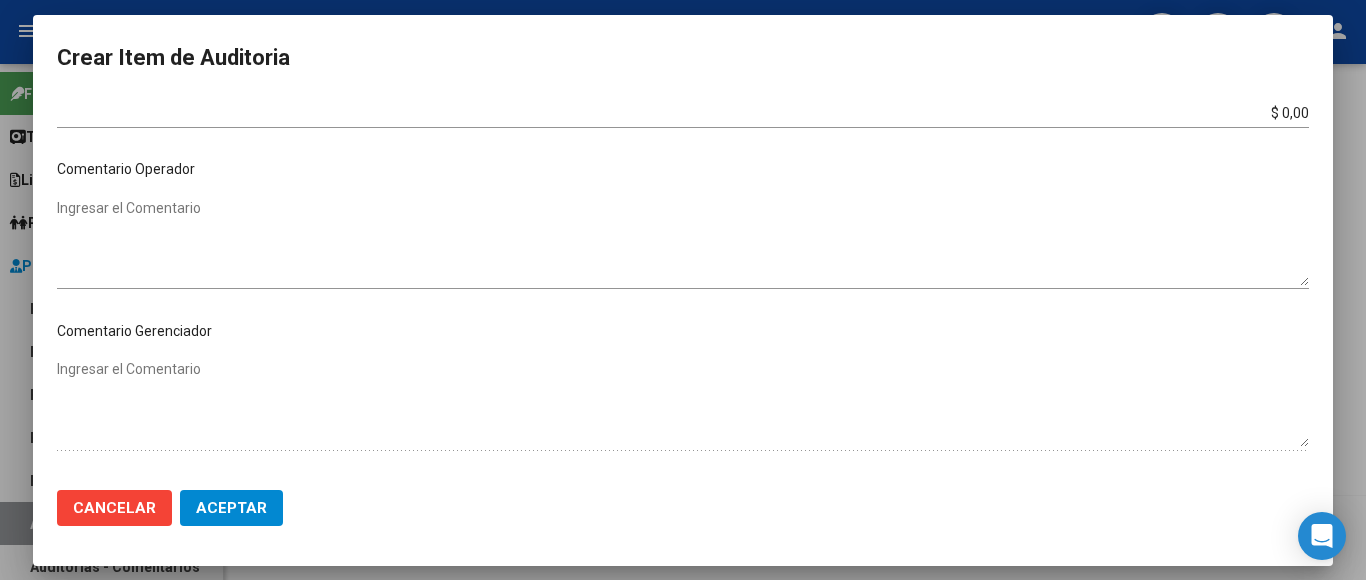 scroll, scrollTop: 1133, scrollLeft: 0, axis: vertical 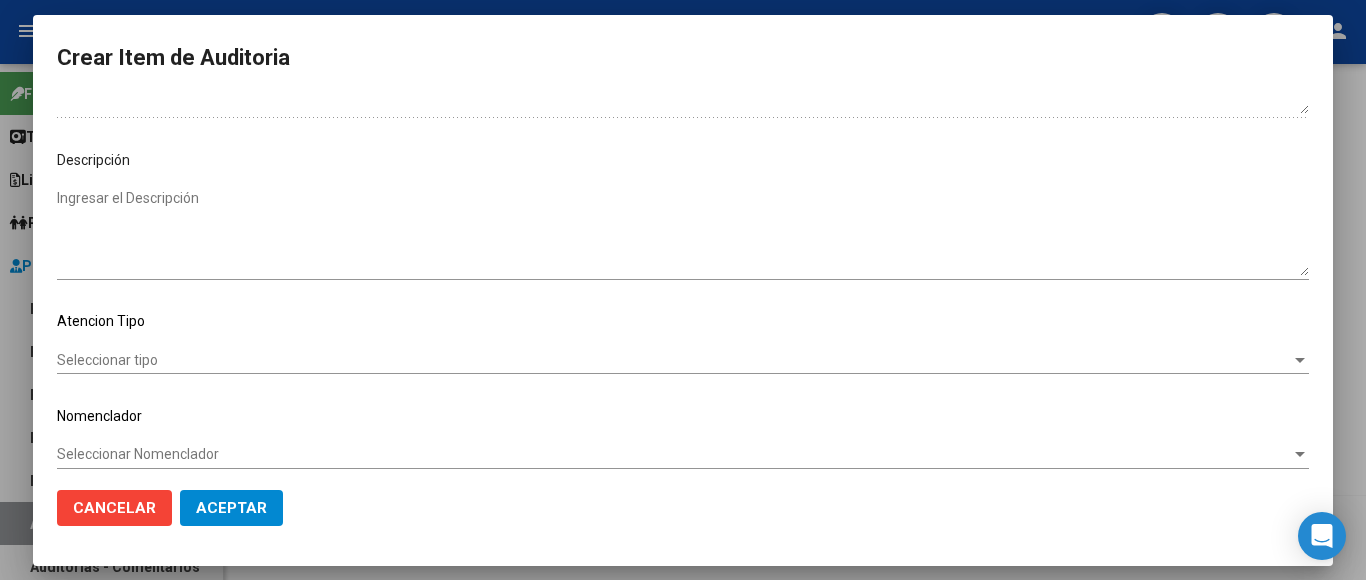 click on "Seleccionar tipo" at bounding box center (674, 360) 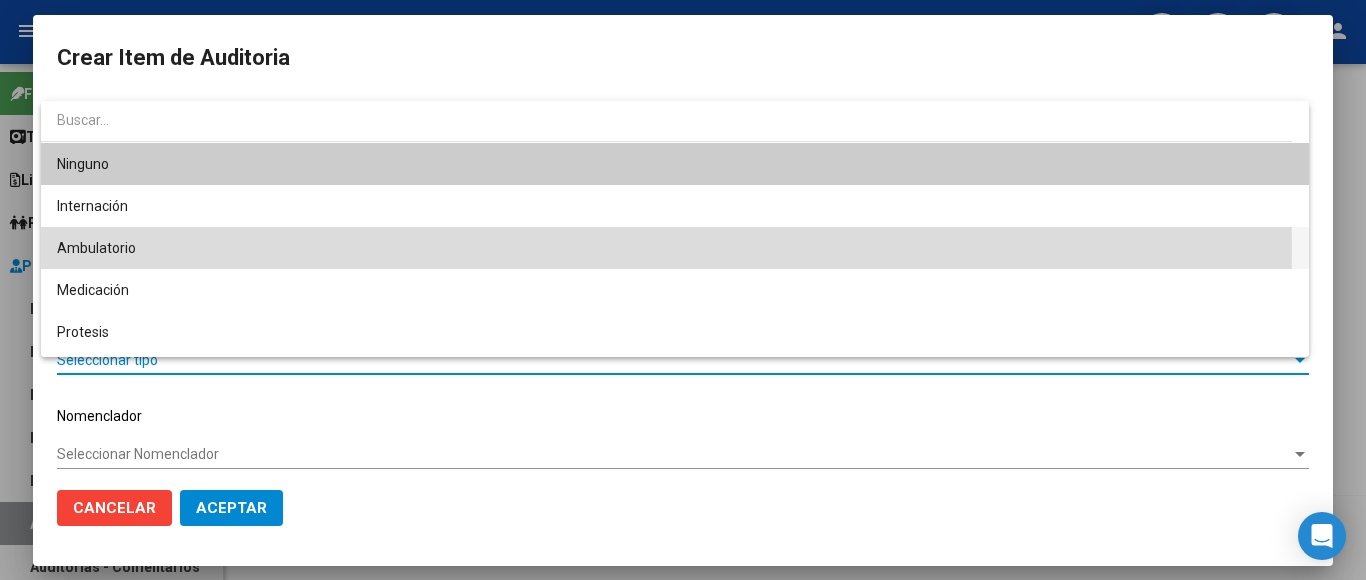 click on "Ambulatorio" at bounding box center (675, 248) 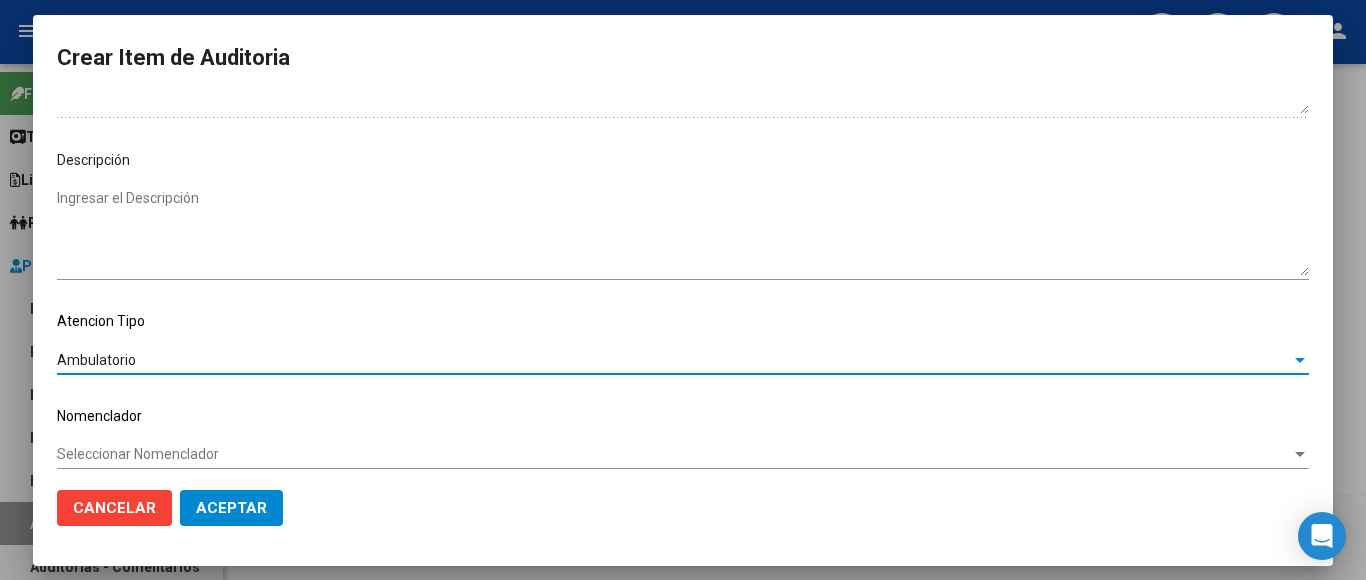 click on "Seleccionar Nomenclador" at bounding box center (674, 454) 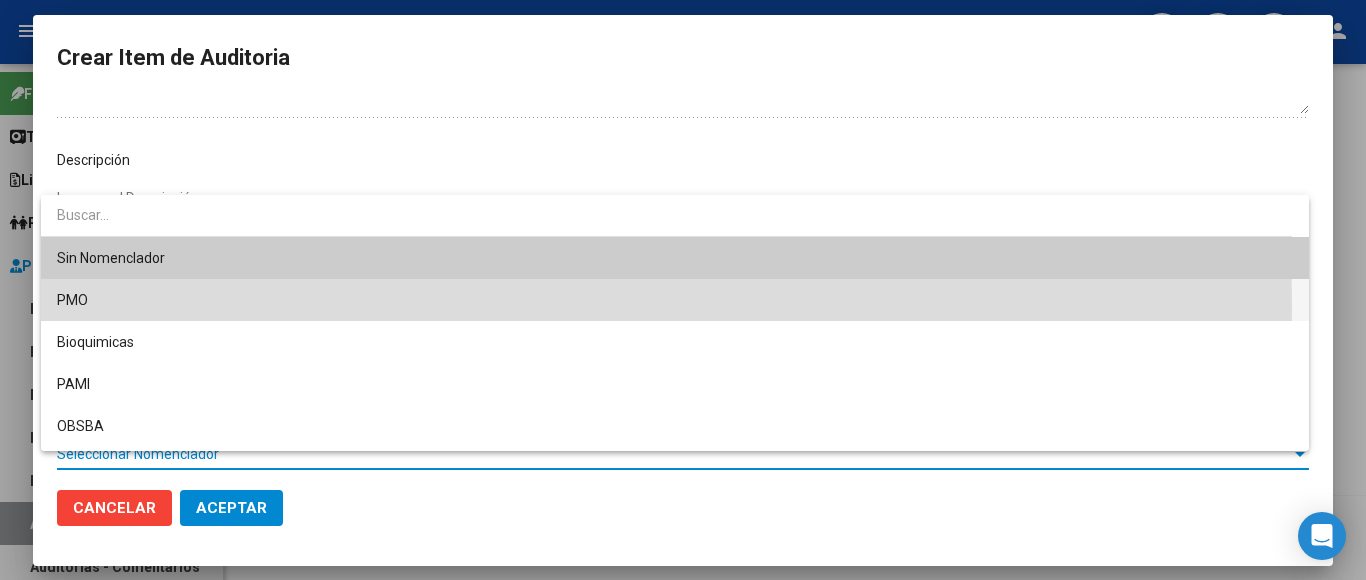 click on "PMO" at bounding box center (675, 300) 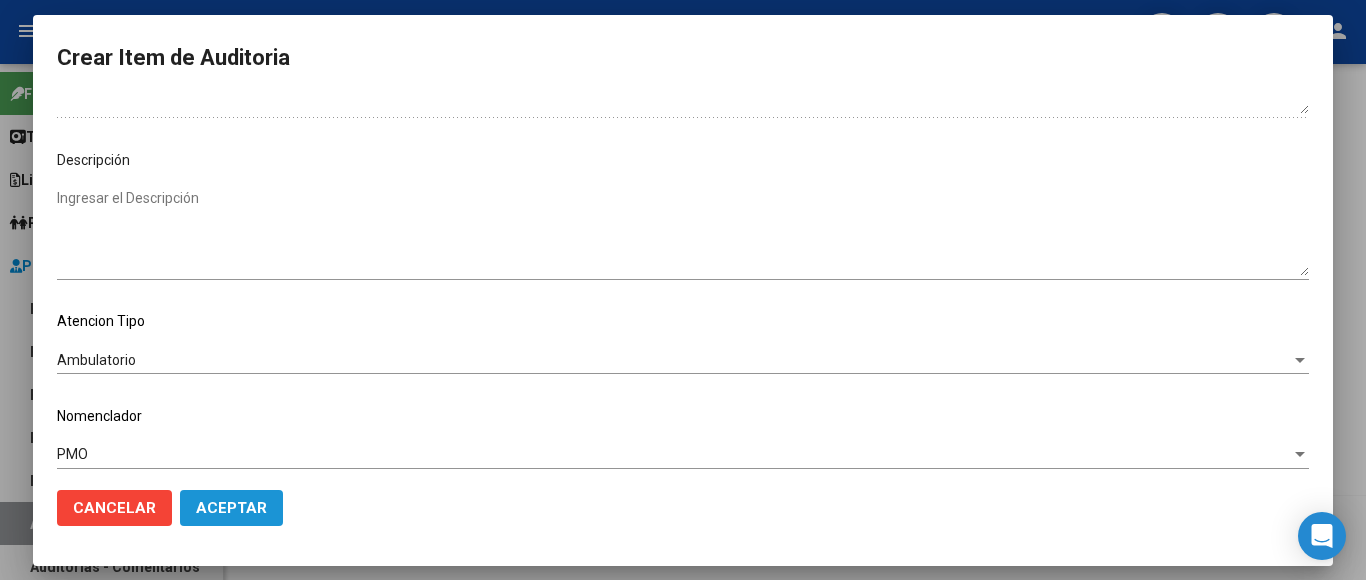 click on "Aceptar" 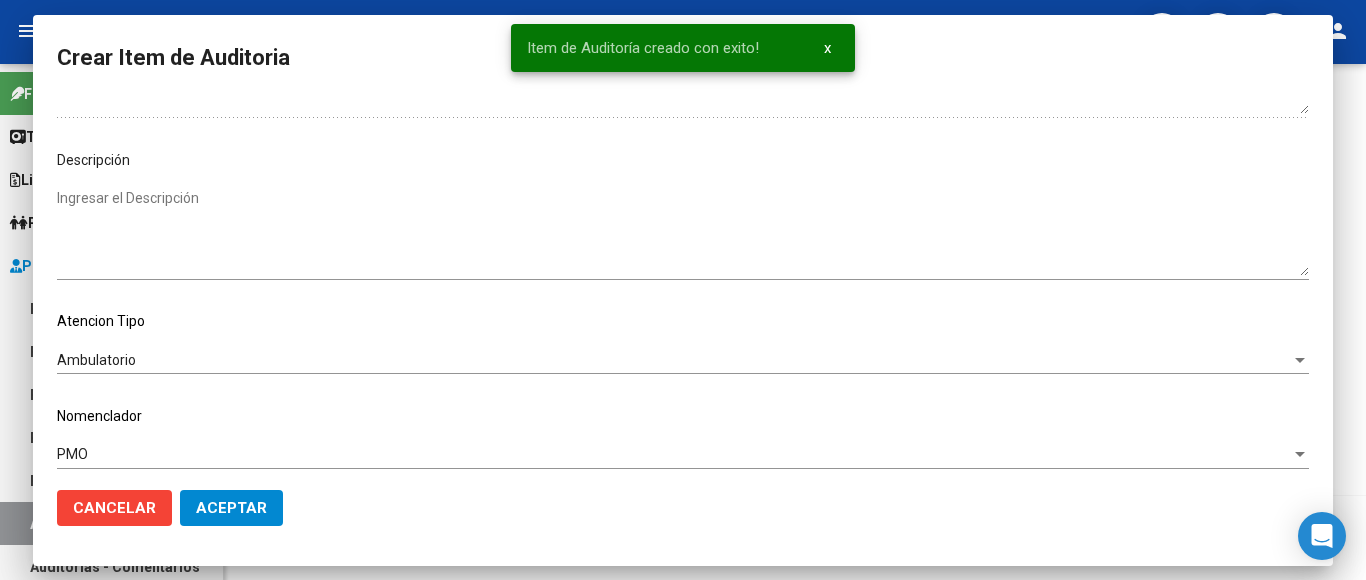 scroll, scrollTop: 0, scrollLeft: 0, axis: both 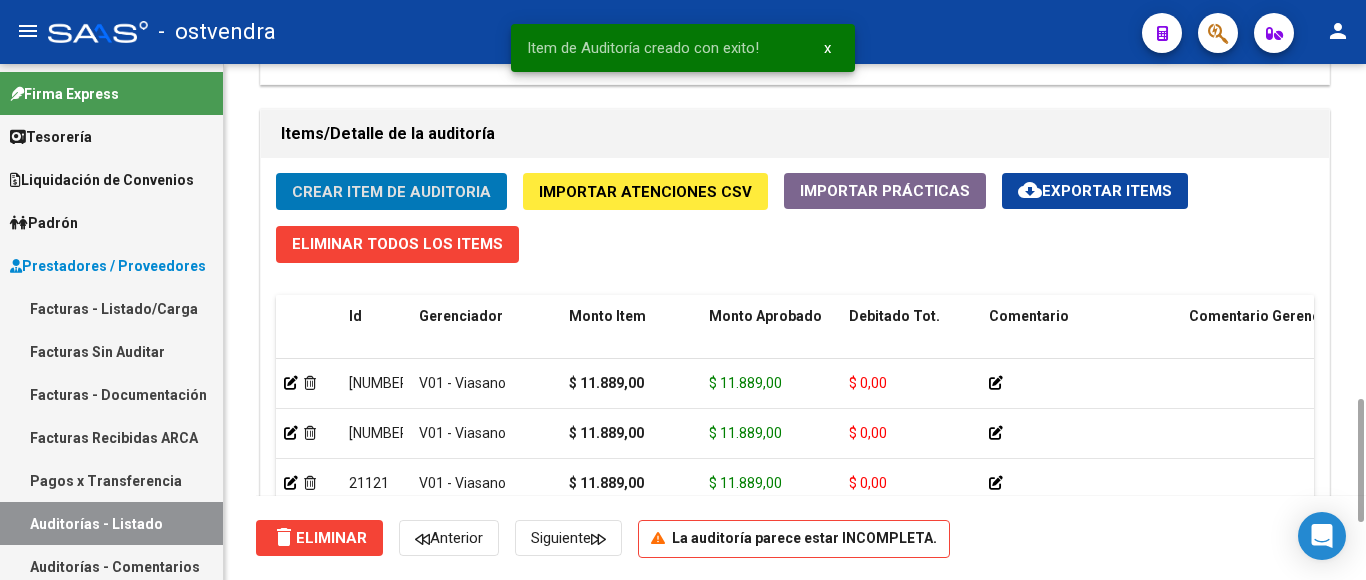 click on "Crear Item de Auditoria" 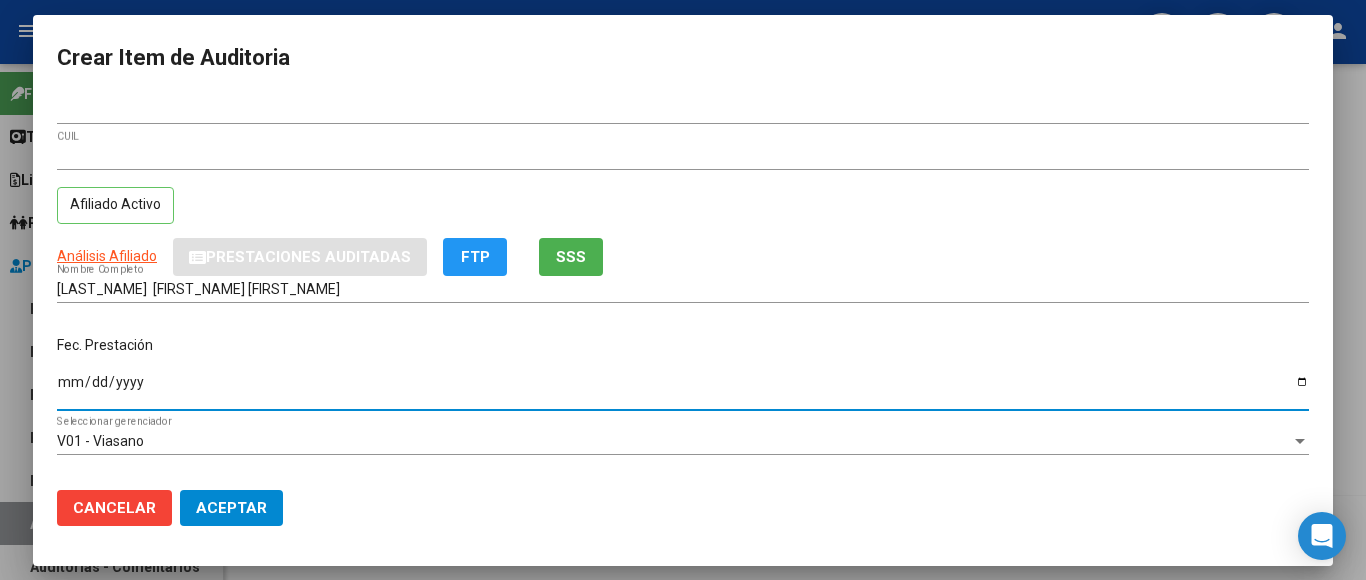 click on "Ingresar la fecha" at bounding box center (683, 389) 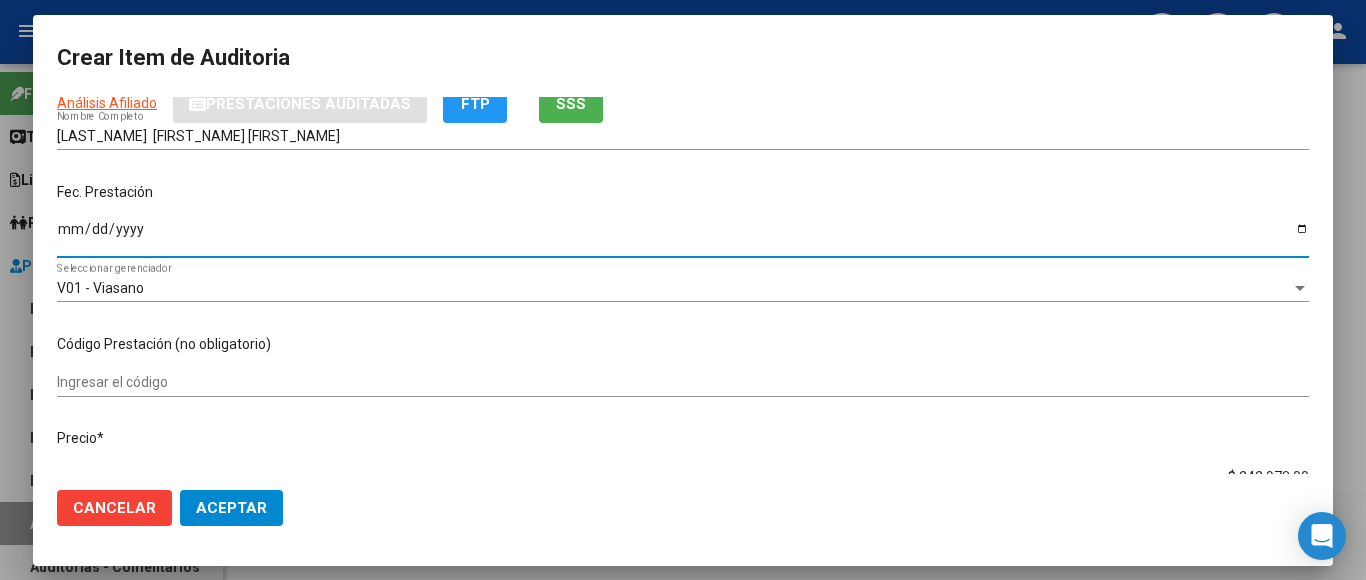 scroll, scrollTop: 200, scrollLeft: 0, axis: vertical 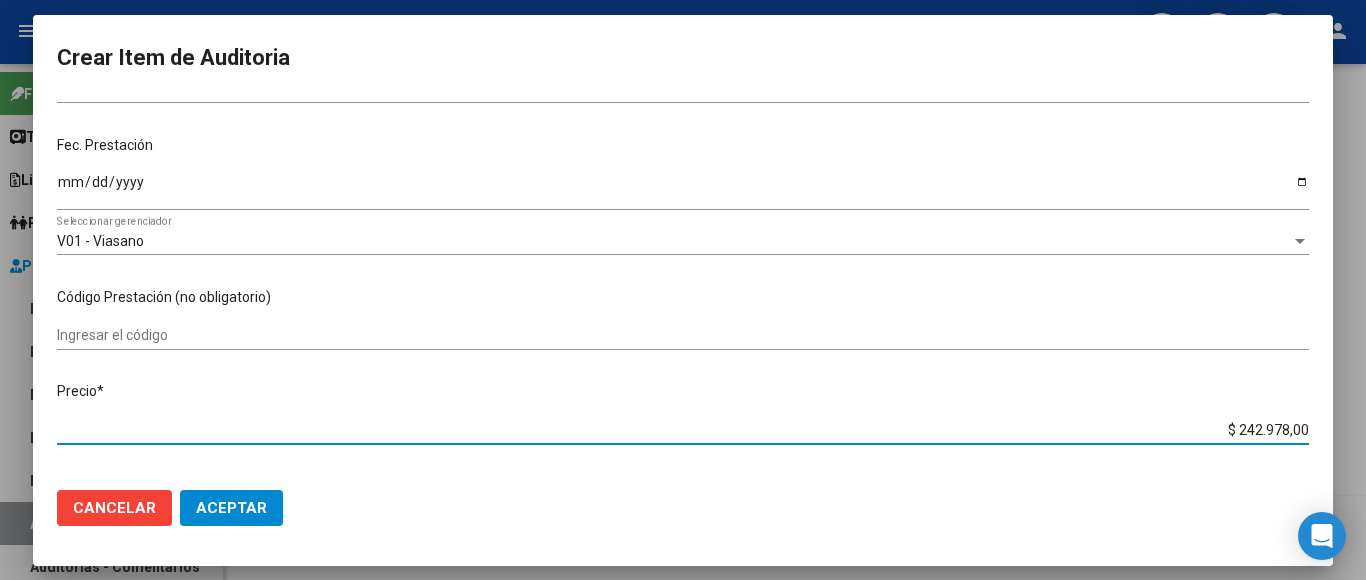 drag, startPoint x: 1202, startPoint y: 422, endPoint x: 1307, endPoint y: 408, distance: 105.92922 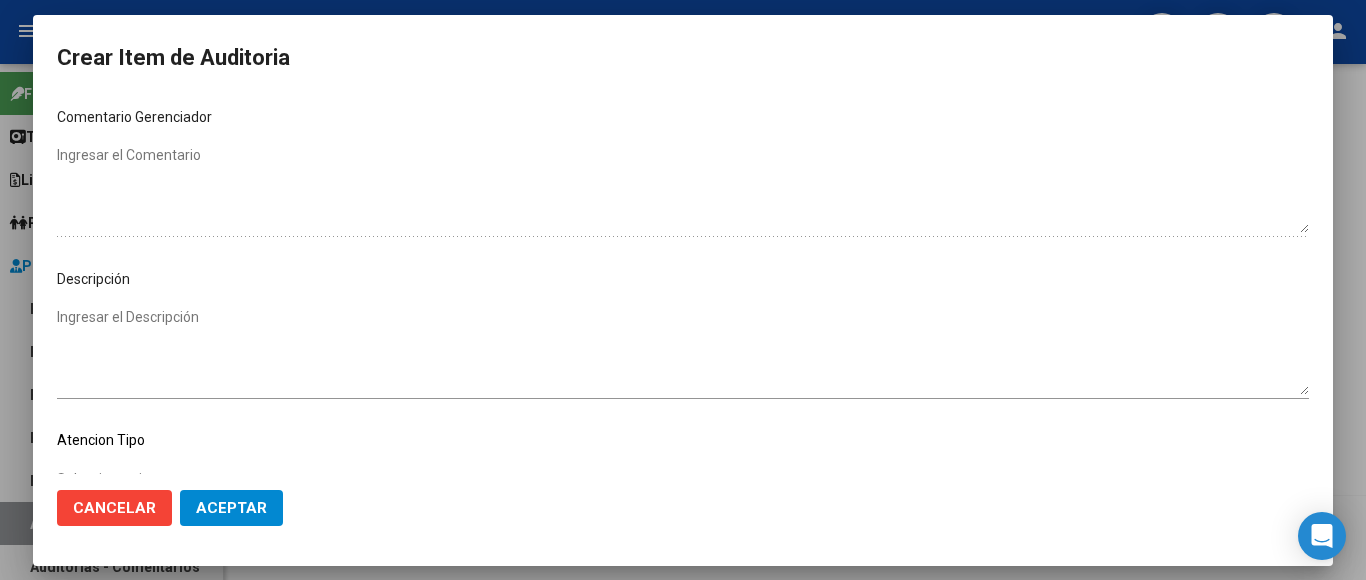 scroll, scrollTop: 1133, scrollLeft: 0, axis: vertical 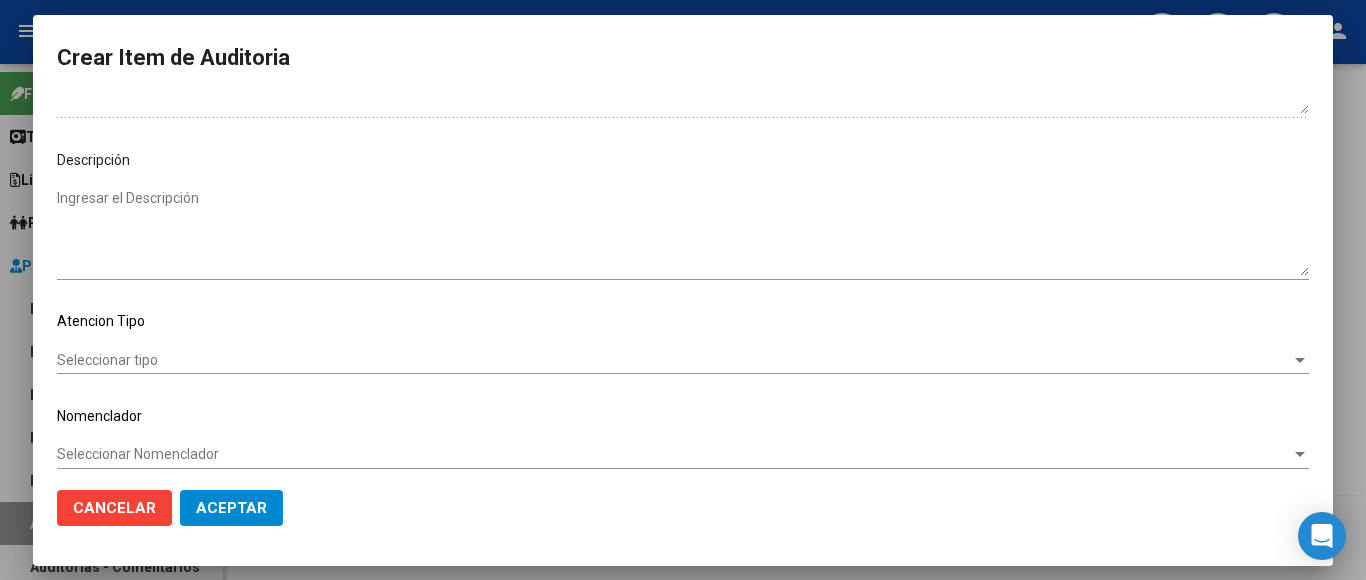click on "Seleccionar tipo" at bounding box center [674, 360] 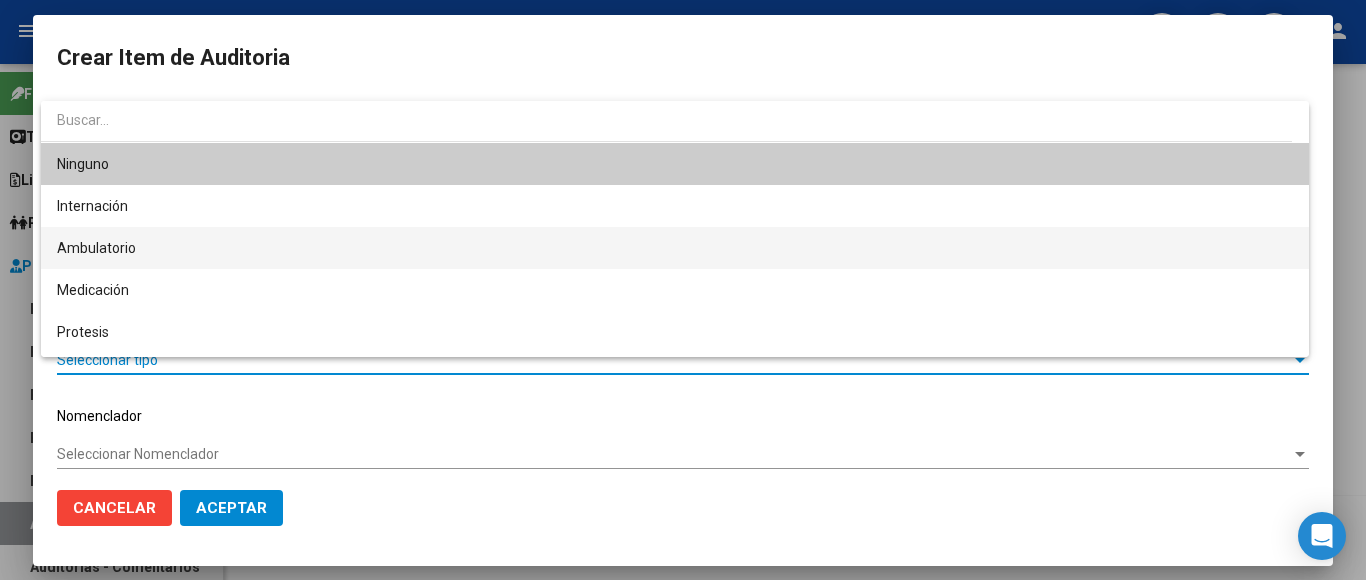 click on "Ambulatorio" at bounding box center [675, 248] 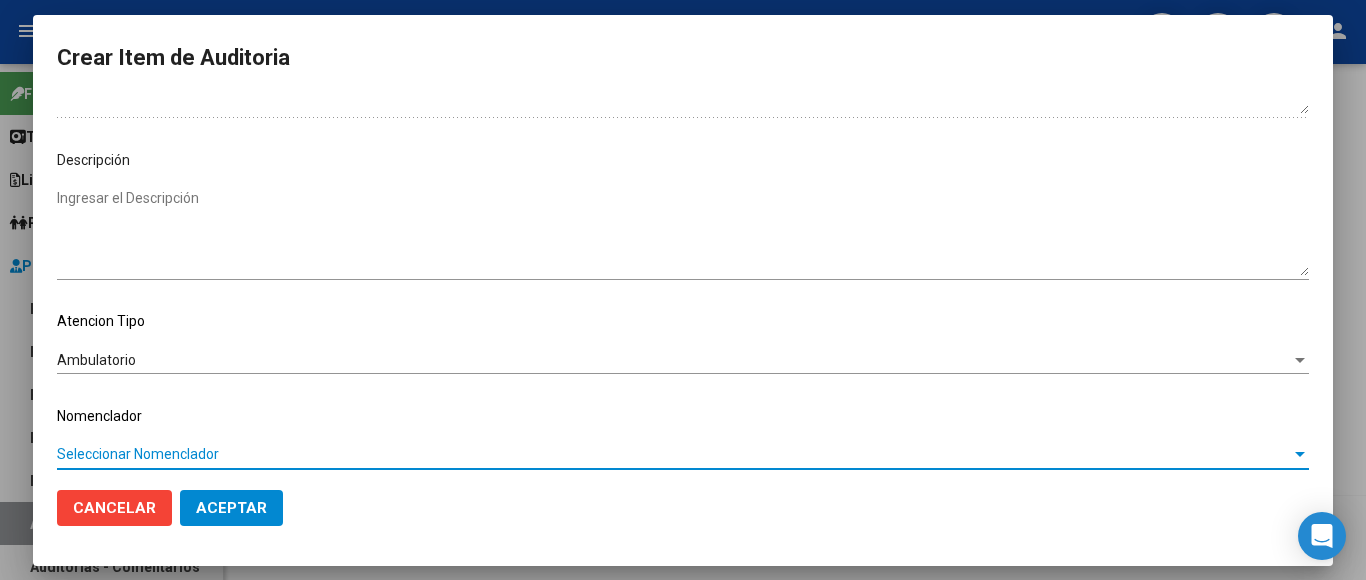 click on "Seleccionar Nomenclador" at bounding box center [674, 454] 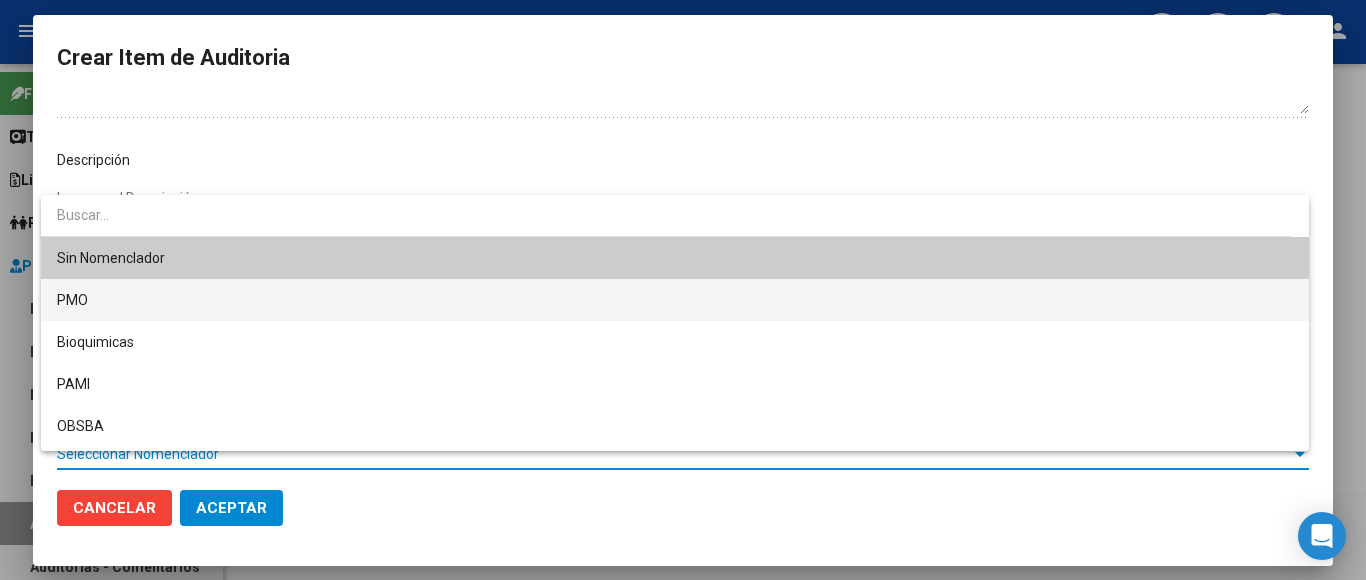 click on "PMO" at bounding box center [675, 300] 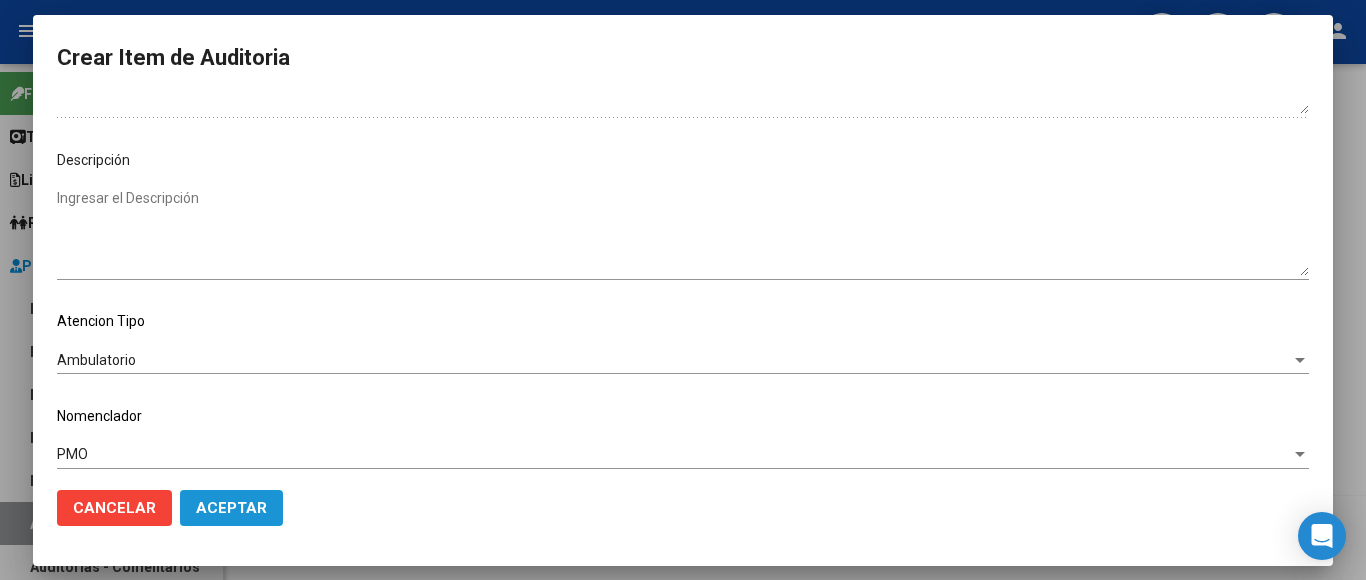 click on "Aceptar" 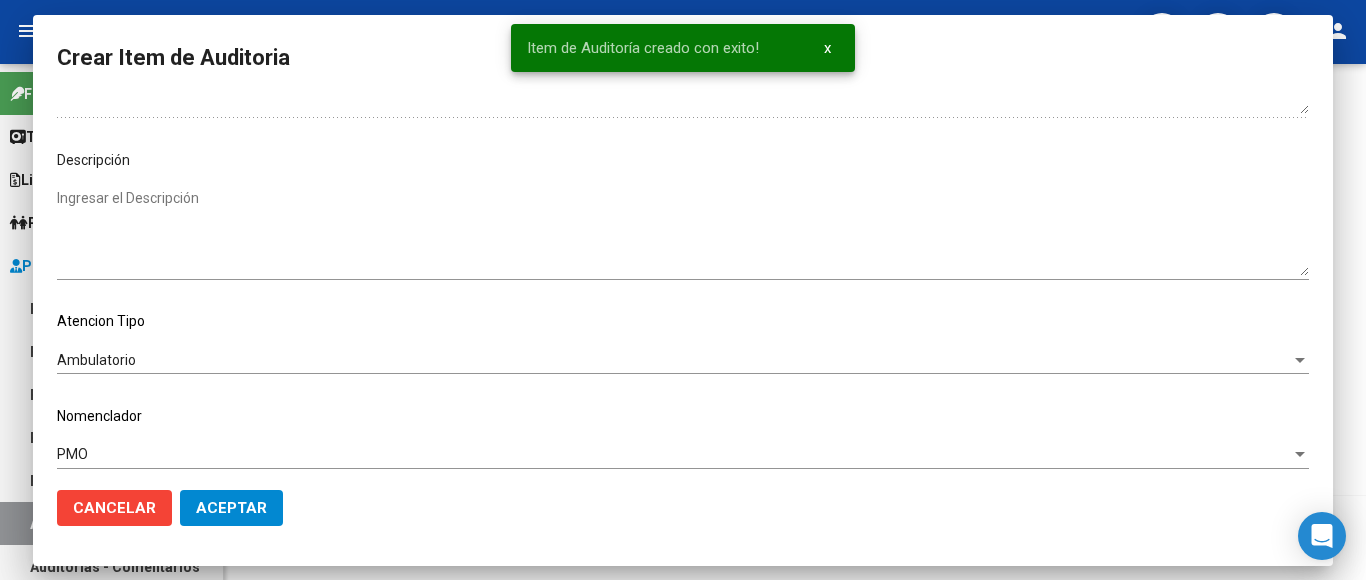scroll, scrollTop: 0, scrollLeft: 0, axis: both 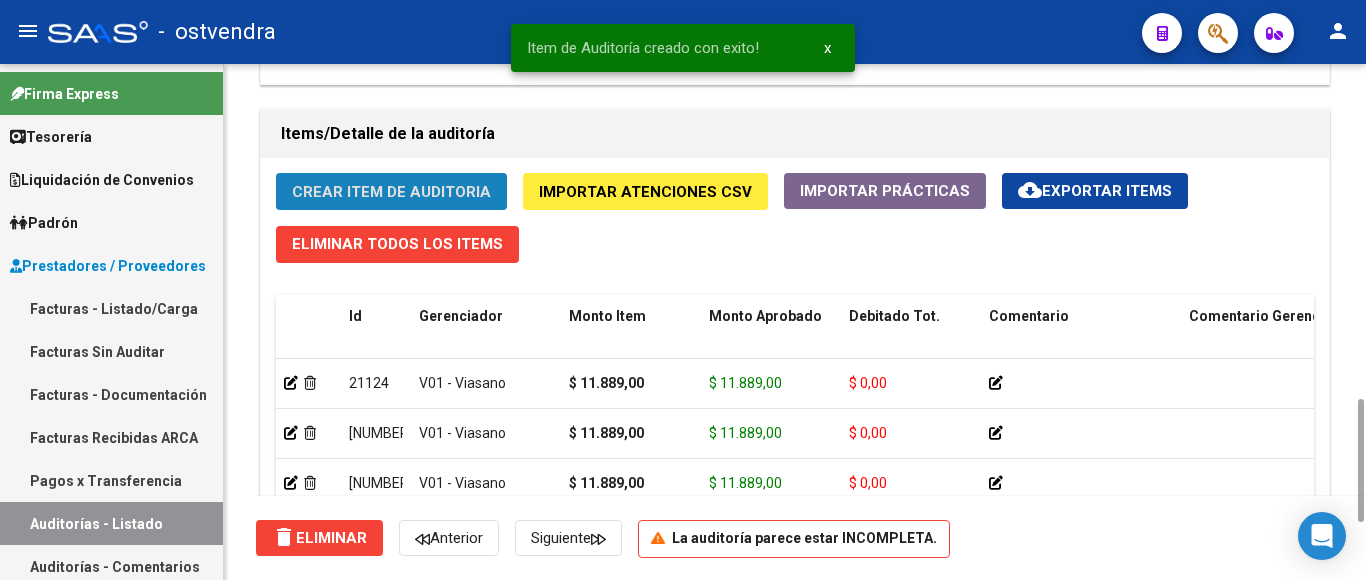 click on "Crear Item de Auditoria" 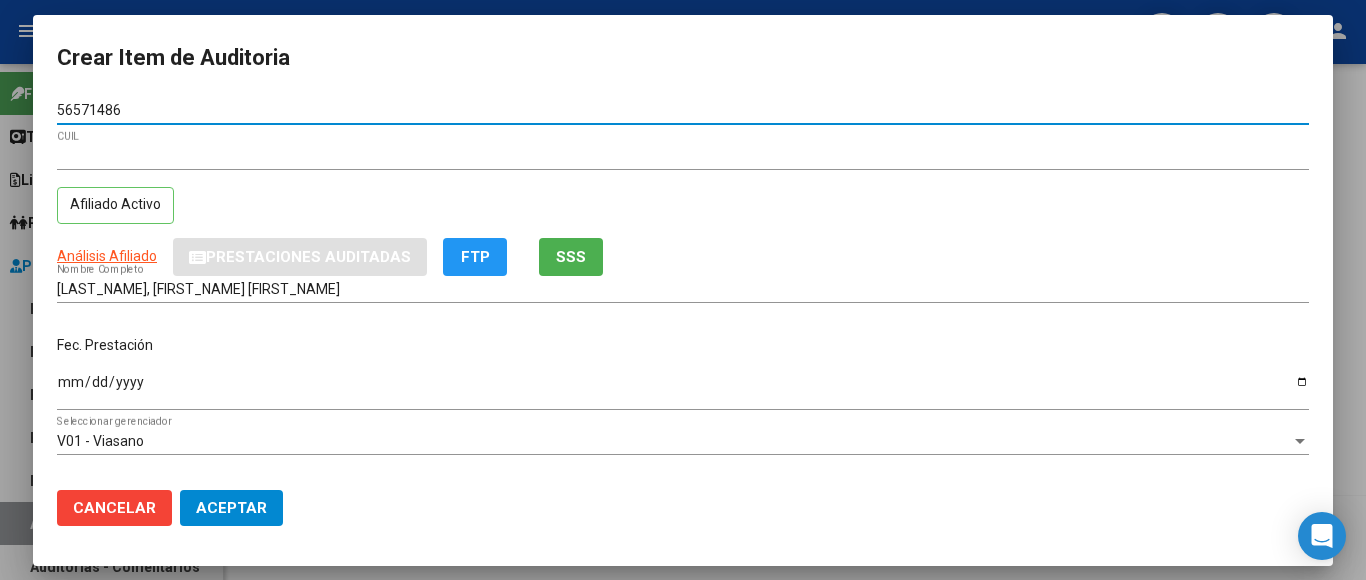 click on "Ingresar la fecha" at bounding box center [683, 389] 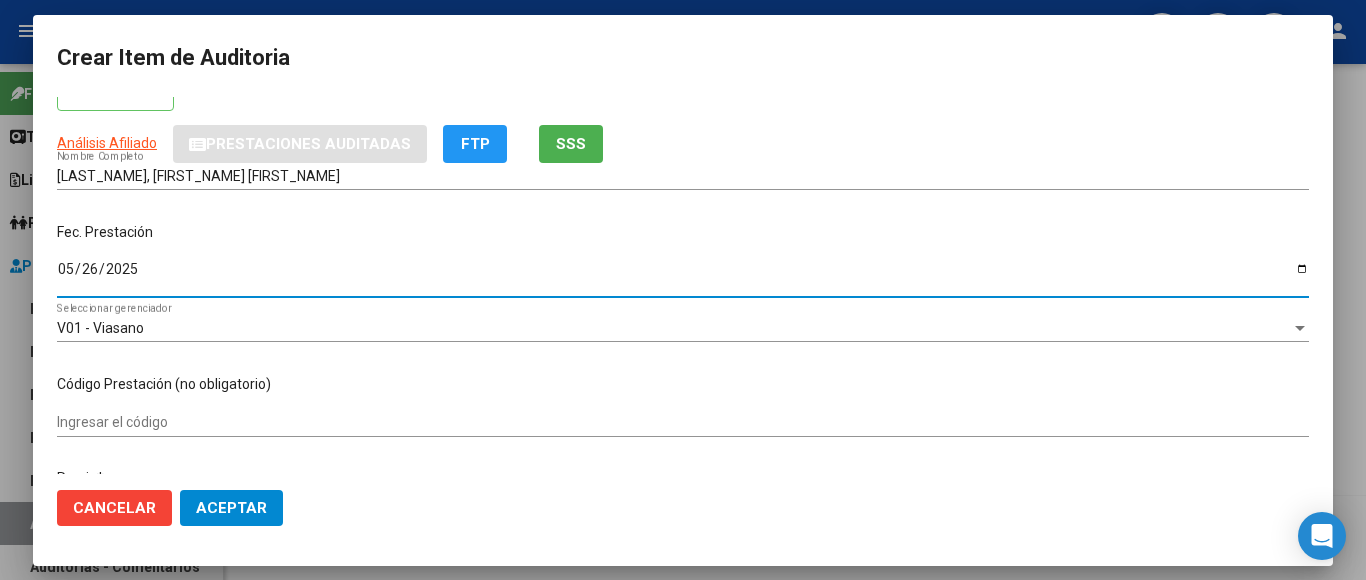 scroll, scrollTop: 300, scrollLeft: 0, axis: vertical 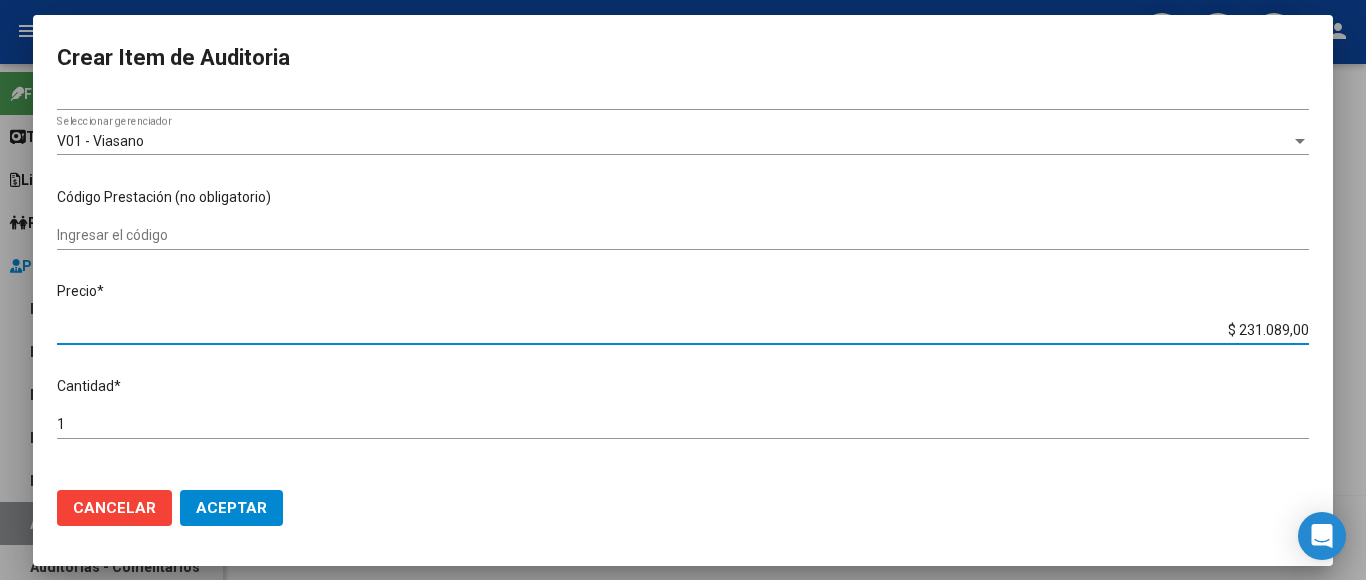 drag, startPoint x: 1189, startPoint y: 315, endPoint x: 1342, endPoint y: 320, distance: 153.08168 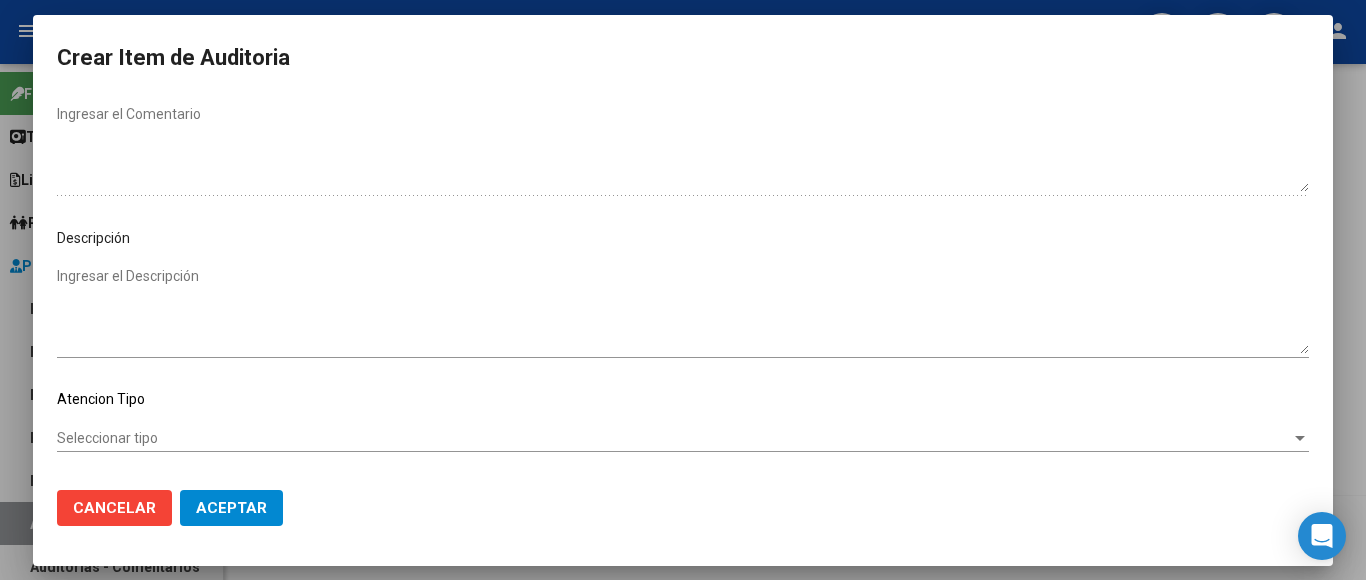 scroll, scrollTop: 1133, scrollLeft: 0, axis: vertical 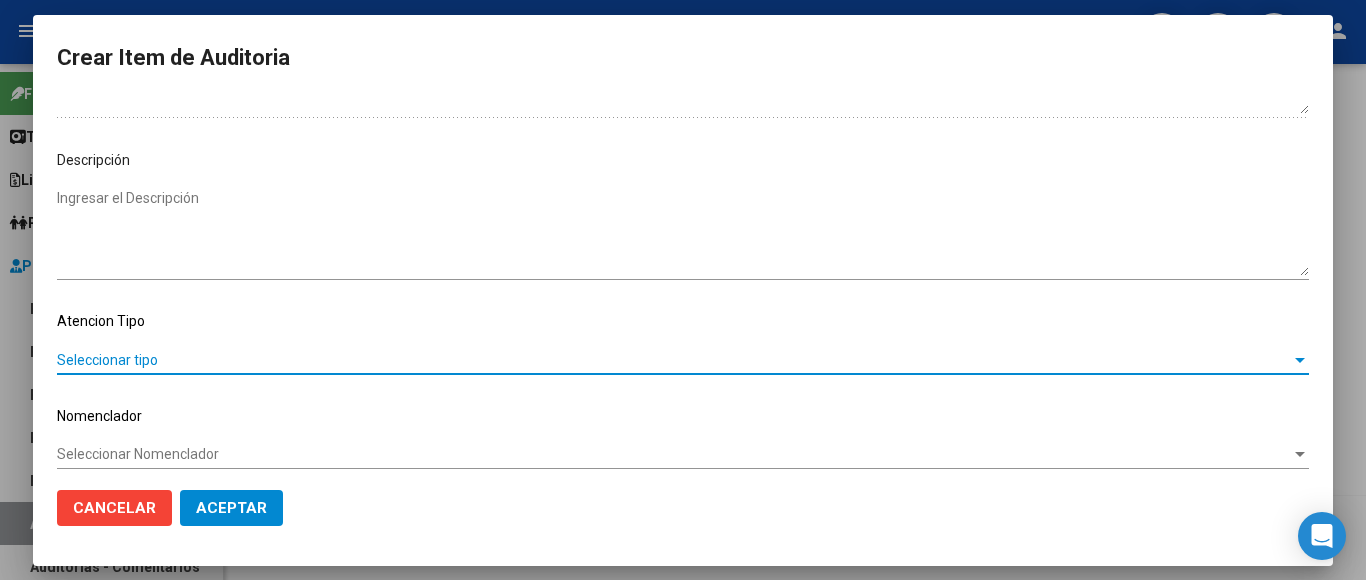 click on "Seleccionar tipo" at bounding box center (674, 360) 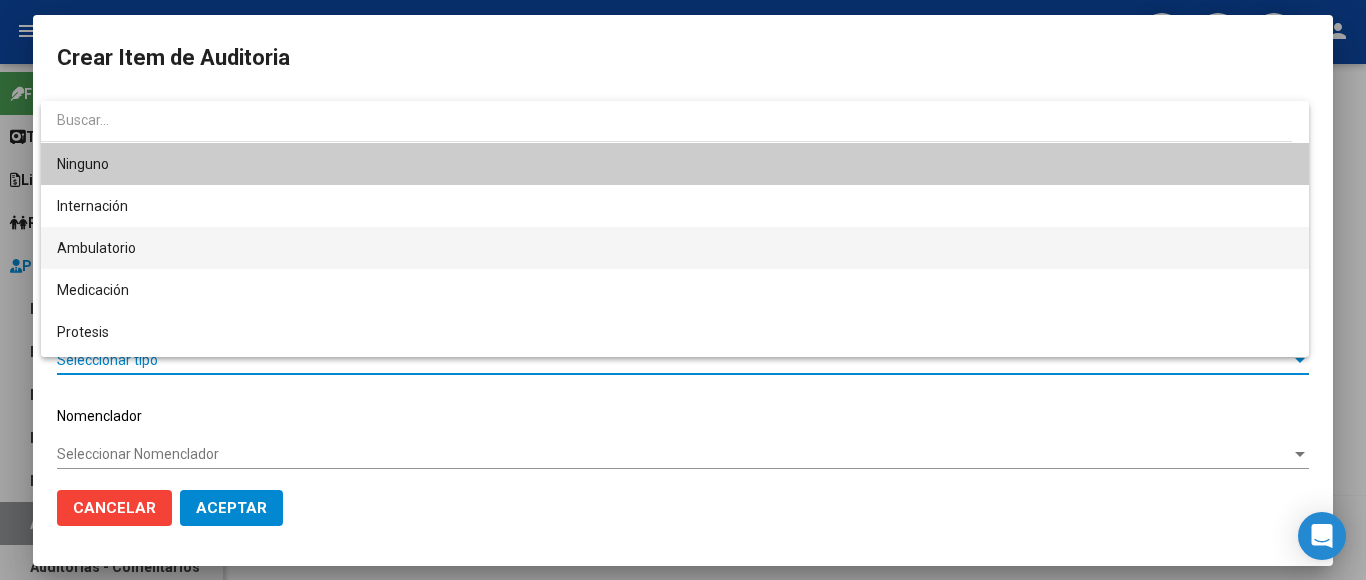 click on "Ambulatorio" at bounding box center [675, 248] 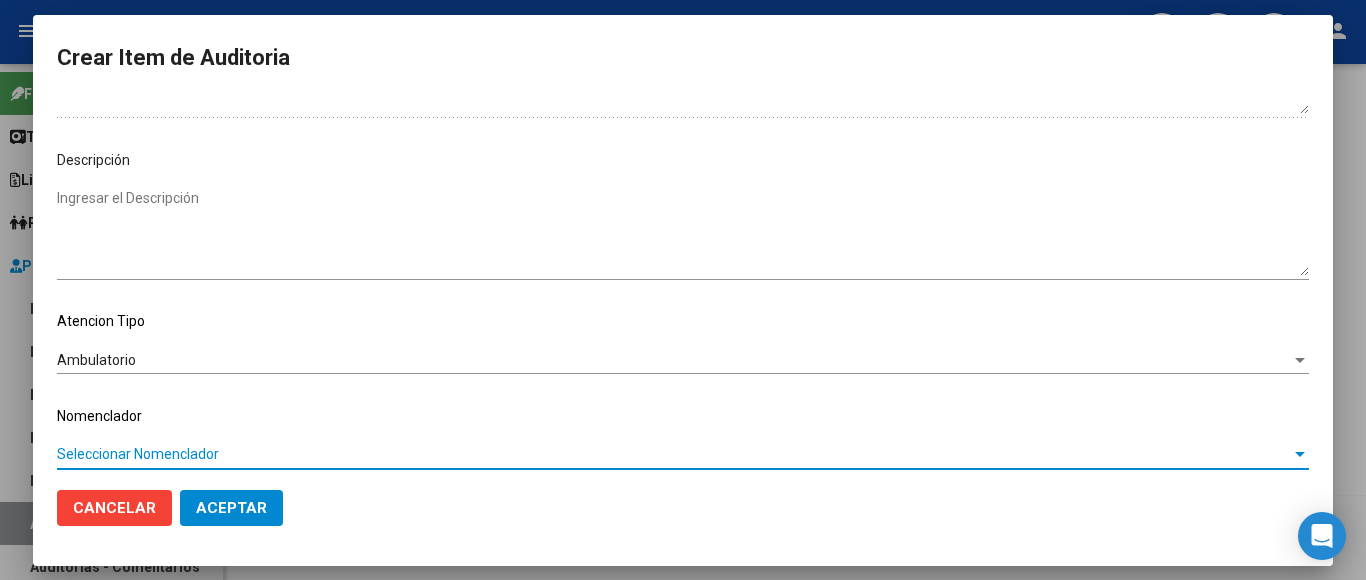 click on "Seleccionar Nomenclador" at bounding box center [674, 454] 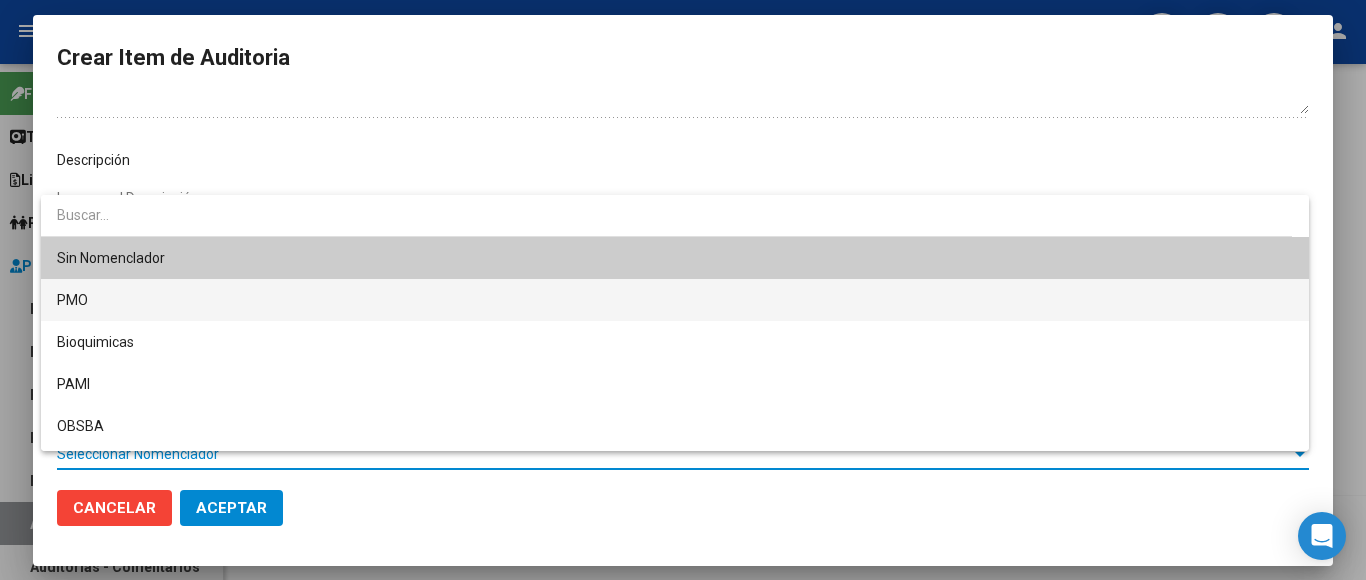 click on "PMO" at bounding box center (675, 300) 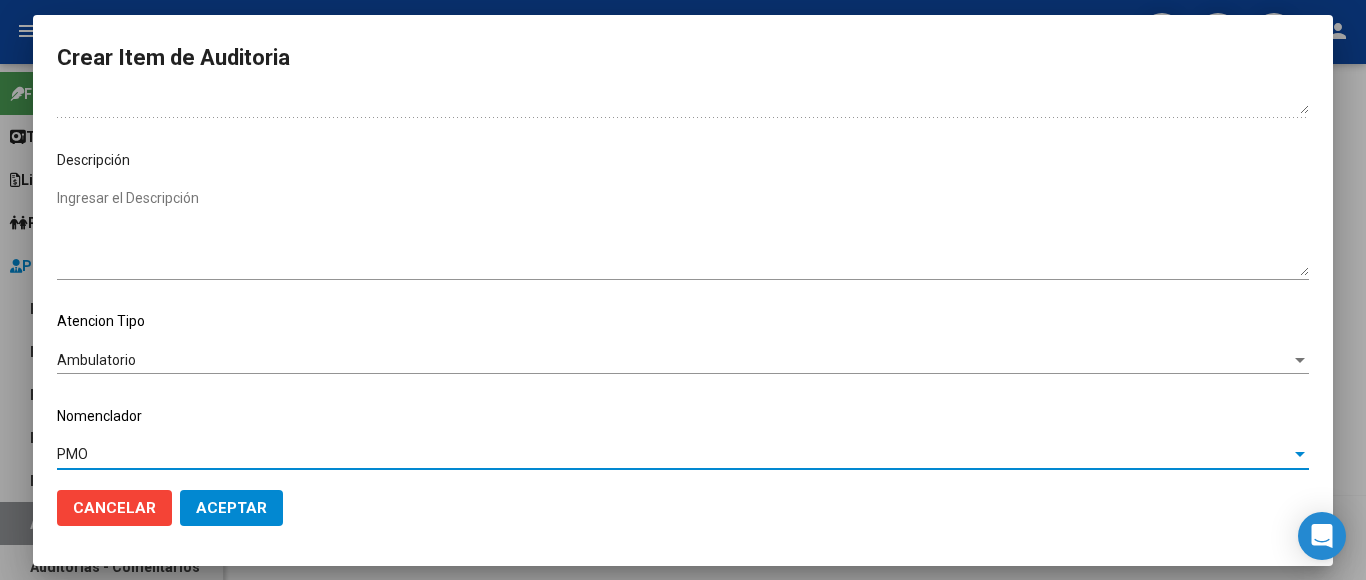 click on "Aceptar" 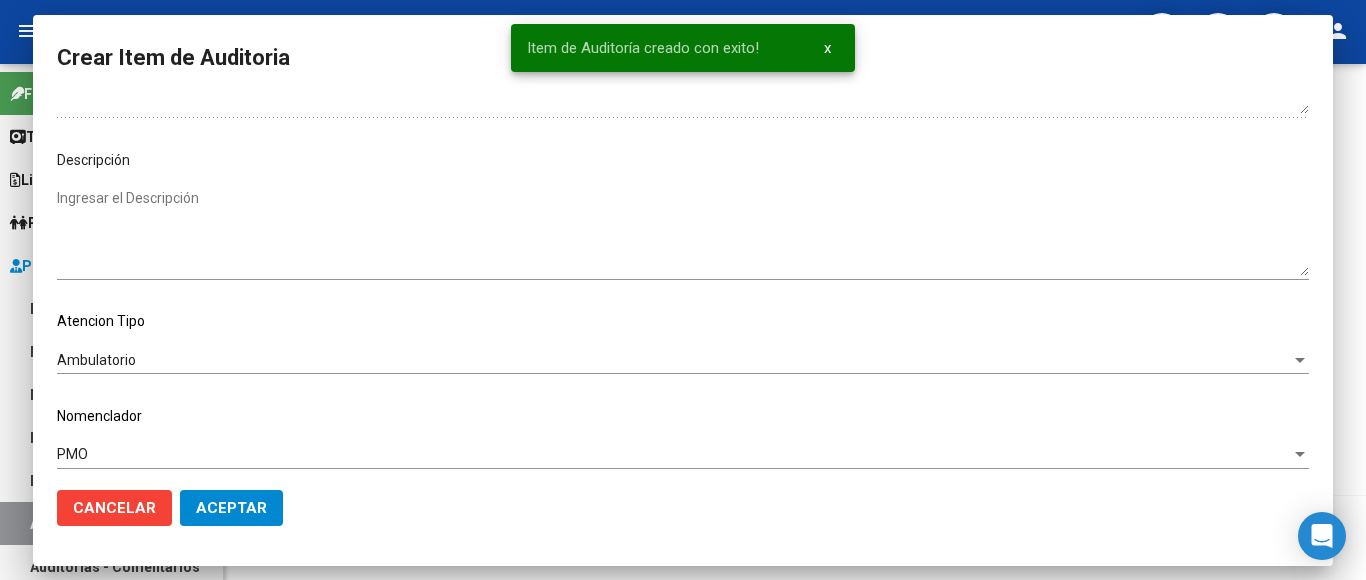 scroll, scrollTop: 1228, scrollLeft: 0, axis: vertical 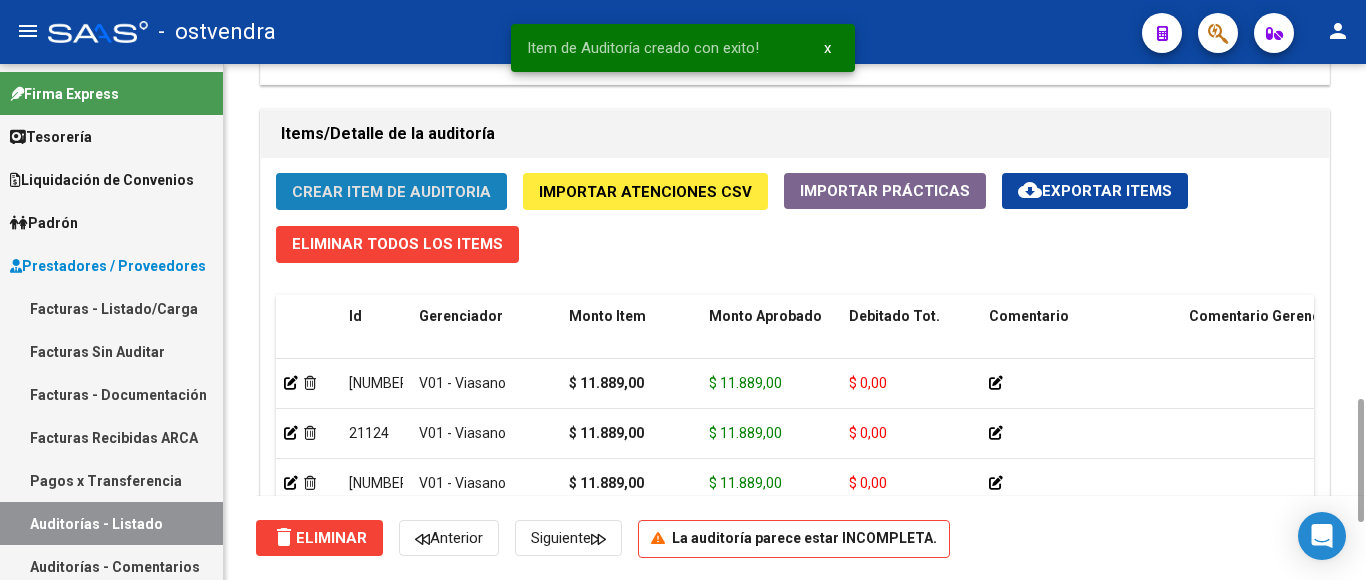 click on "Crear Item de Auditoria" 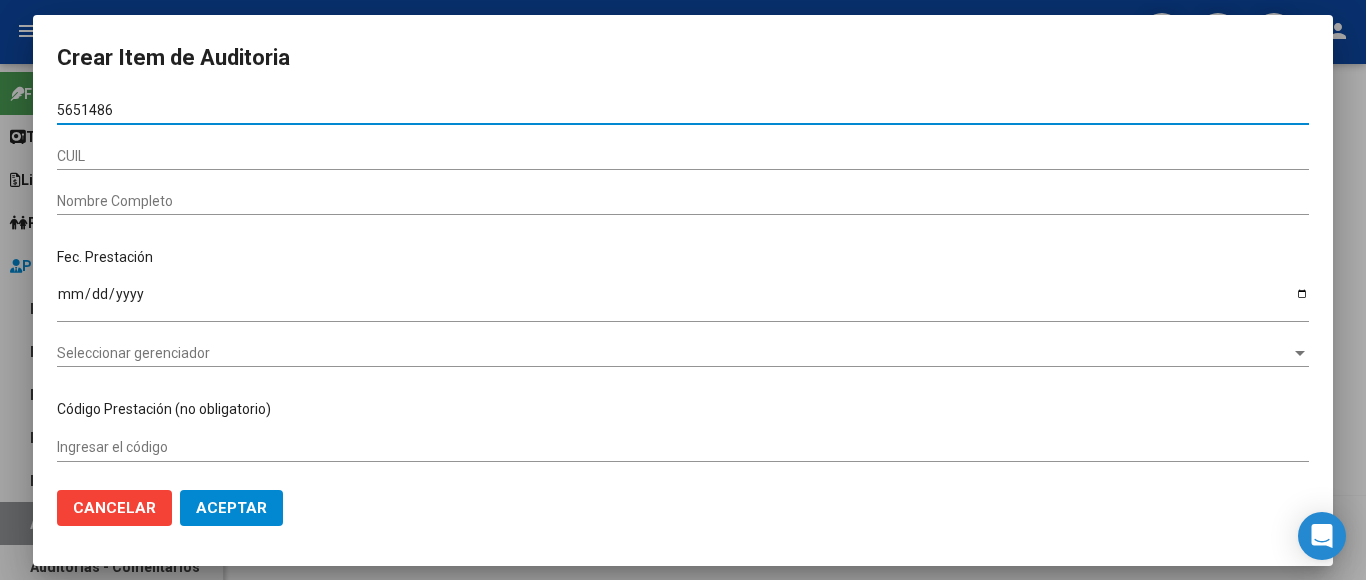 click on "5651486" at bounding box center [683, 110] 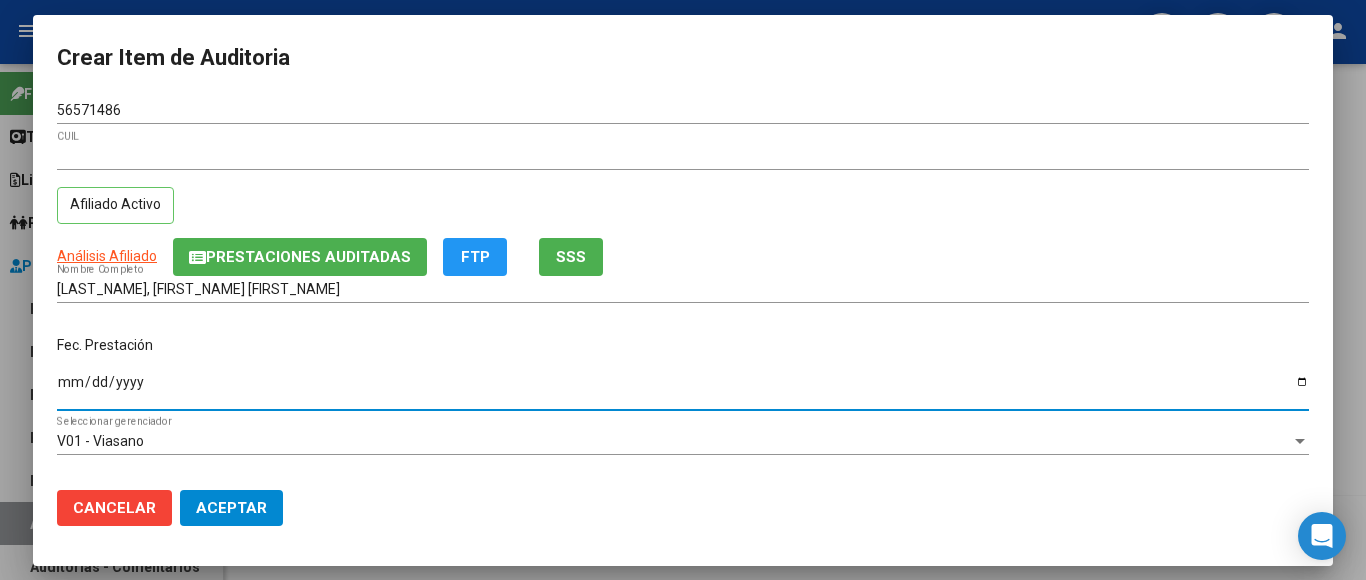 click on "Ingresar la fecha" at bounding box center (683, 389) 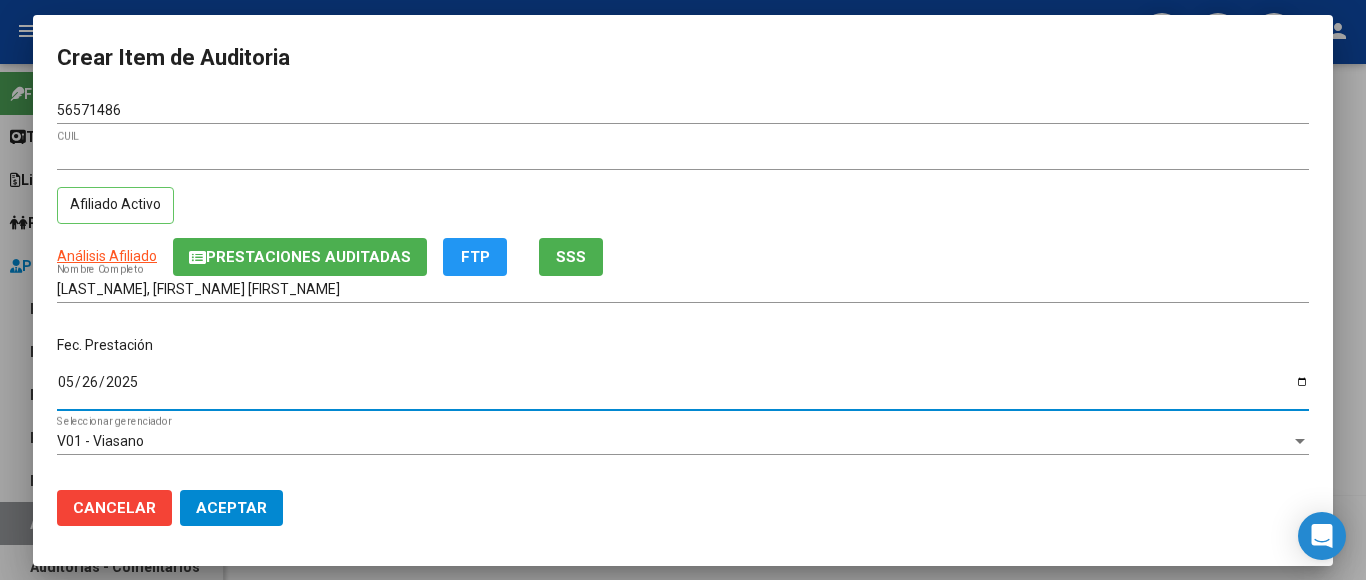 scroll, scrollTop: 400, scrollLeft: 0, axis: vertical 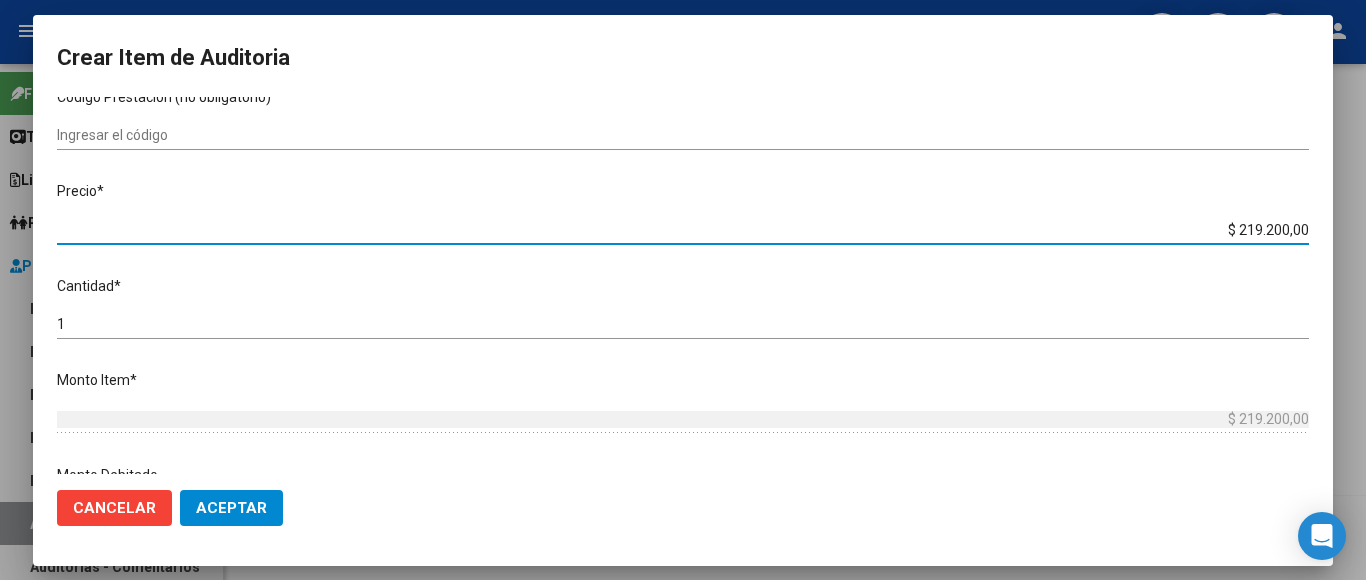 drag, startPoint x: 1183, startPoint y: 216, endPoint x: 1296, endPoint y: 212, distance: 113.07078 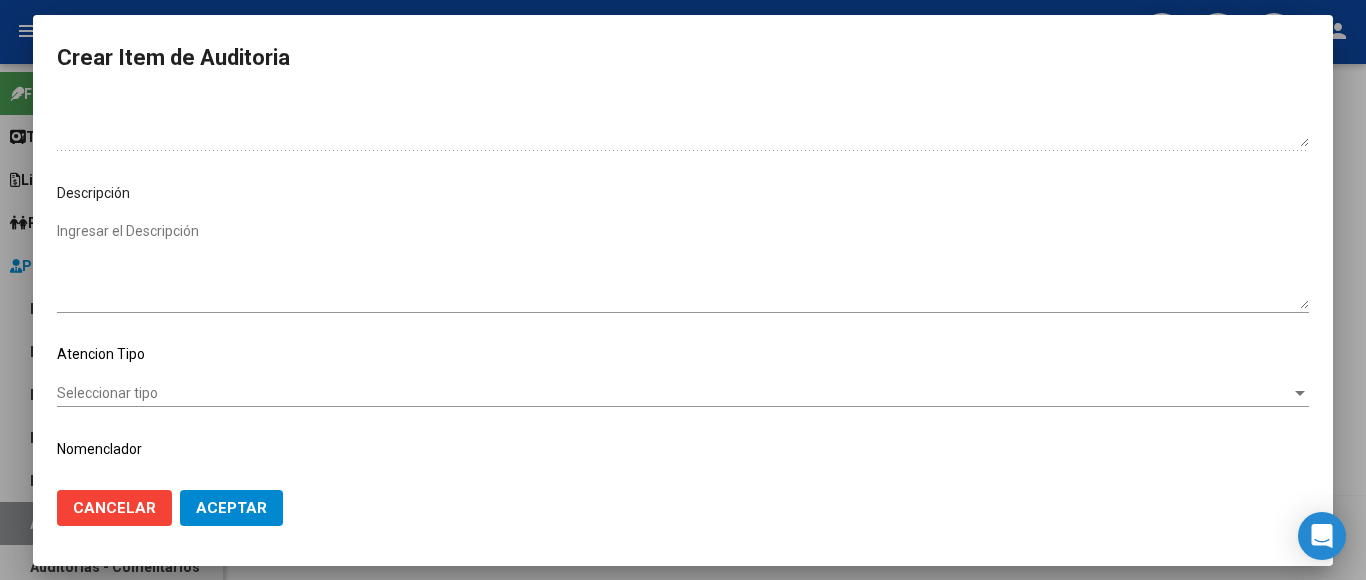scroll, scrollTop: 1133, scrollLeft: 0, axis: vertical 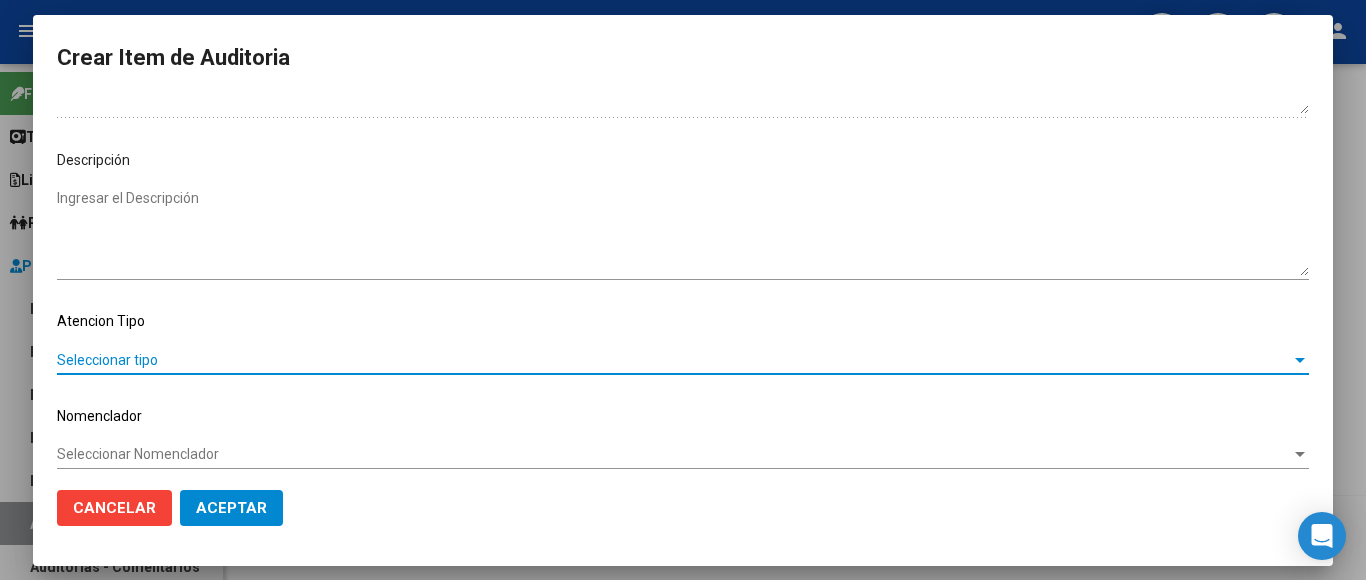 click on "Seleccionar tipo" at bounding box center (674, 360) 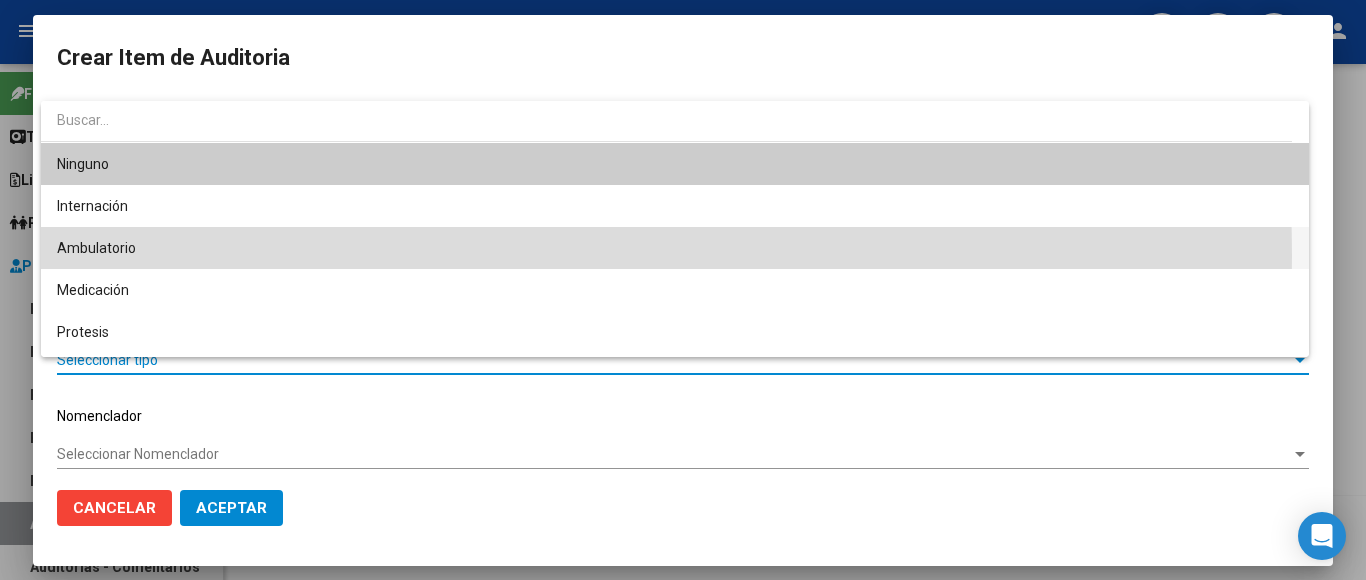 click on "Ambulatorio" at bounding box center (675, 248) 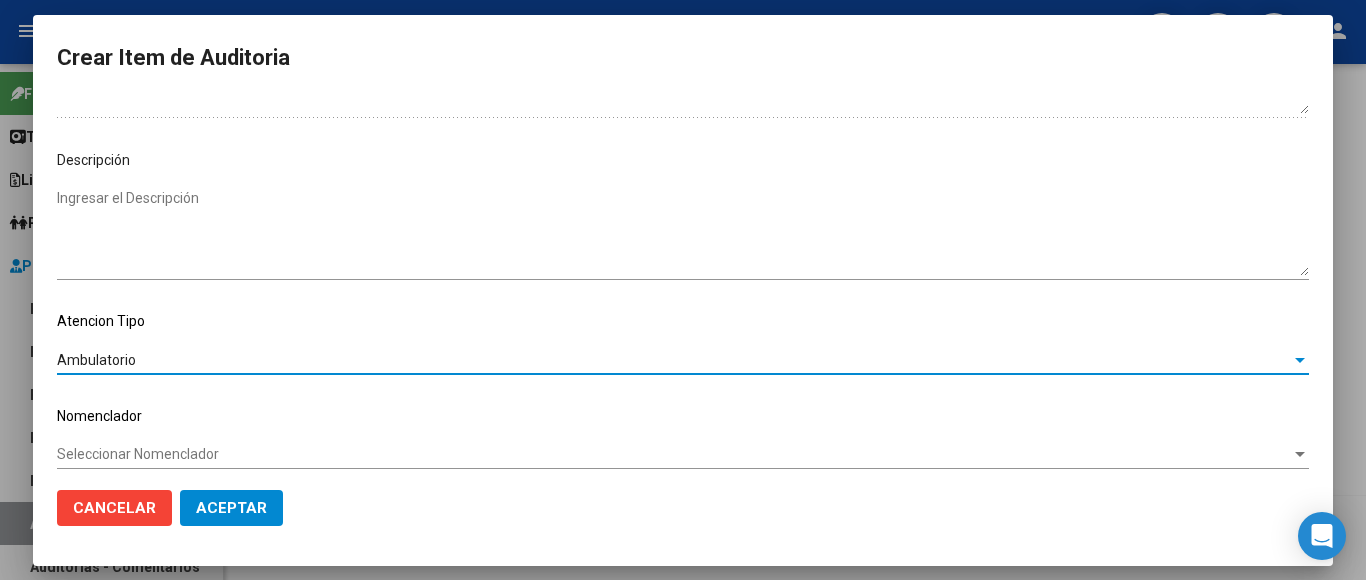 click on "Seleccionar Nomenclador" at bounding box center [674, 454] 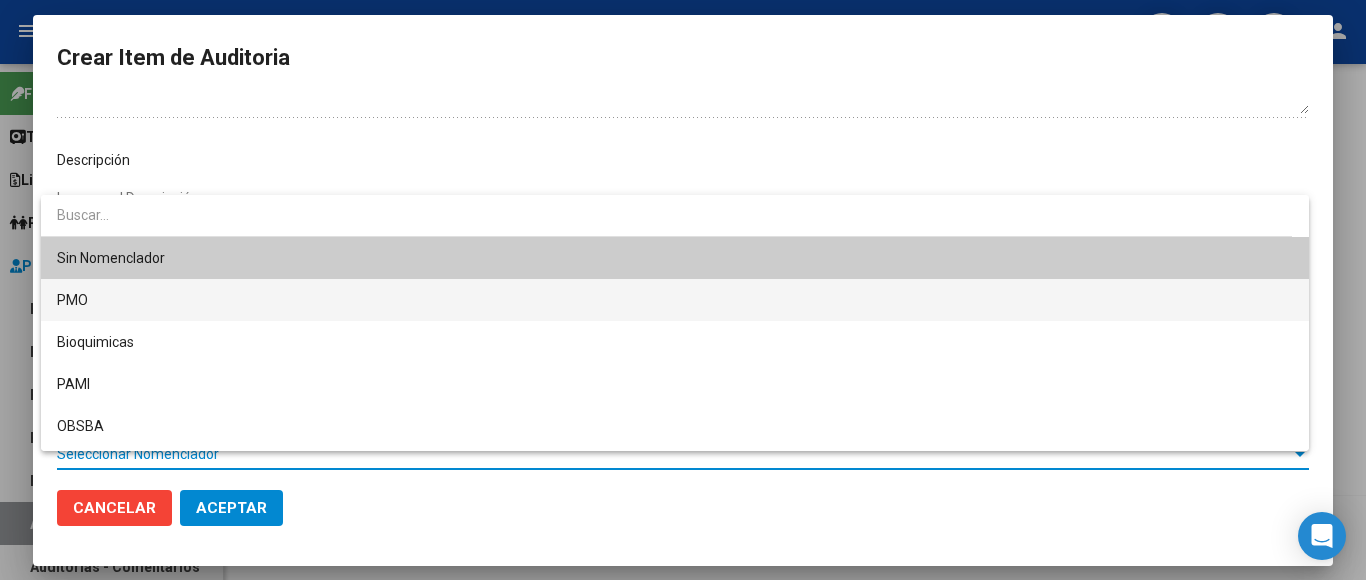 click on "PMO" at bounding box center [675, 300] 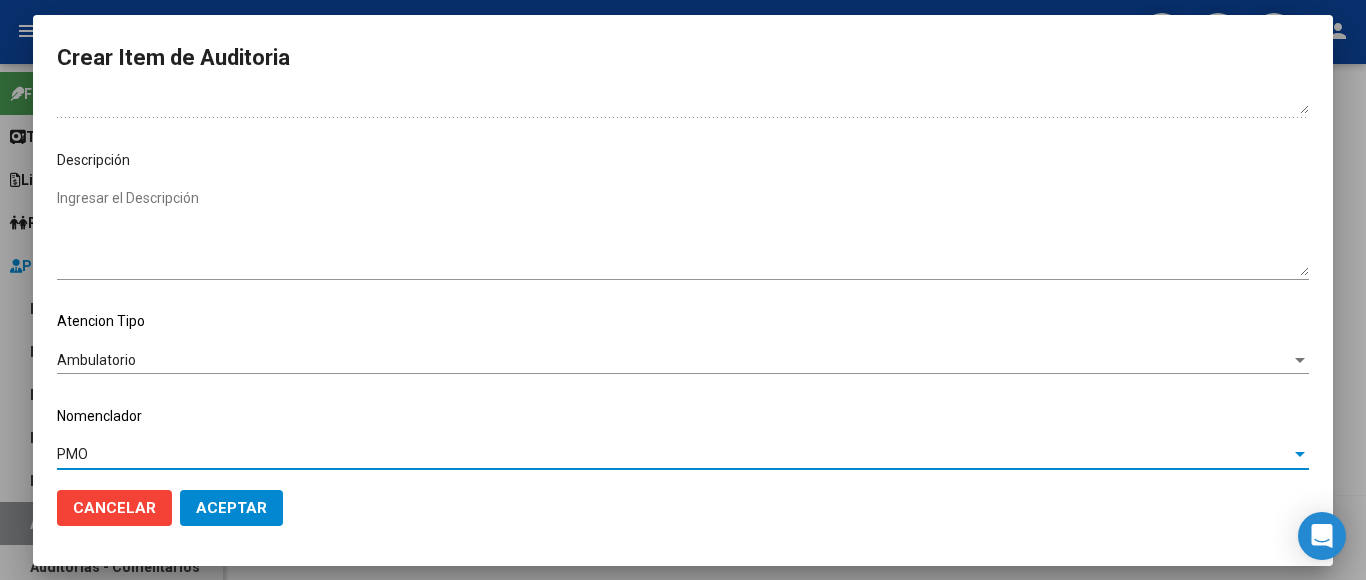 click on "Aceptar" 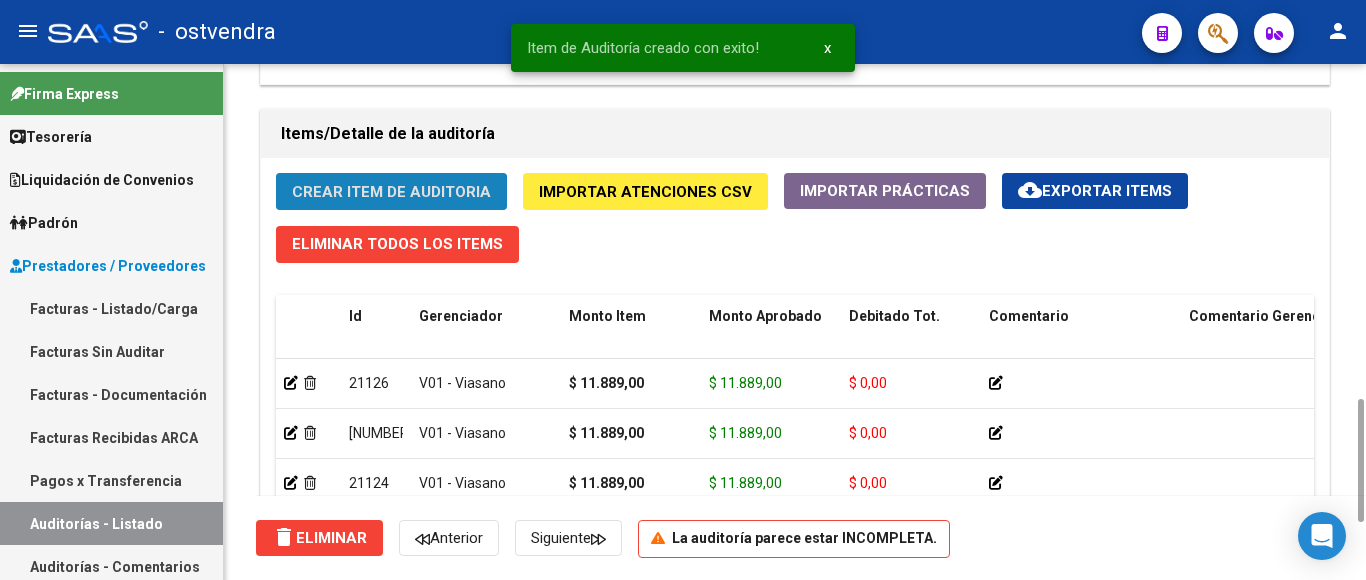click on "Crear Item de Auditoria" 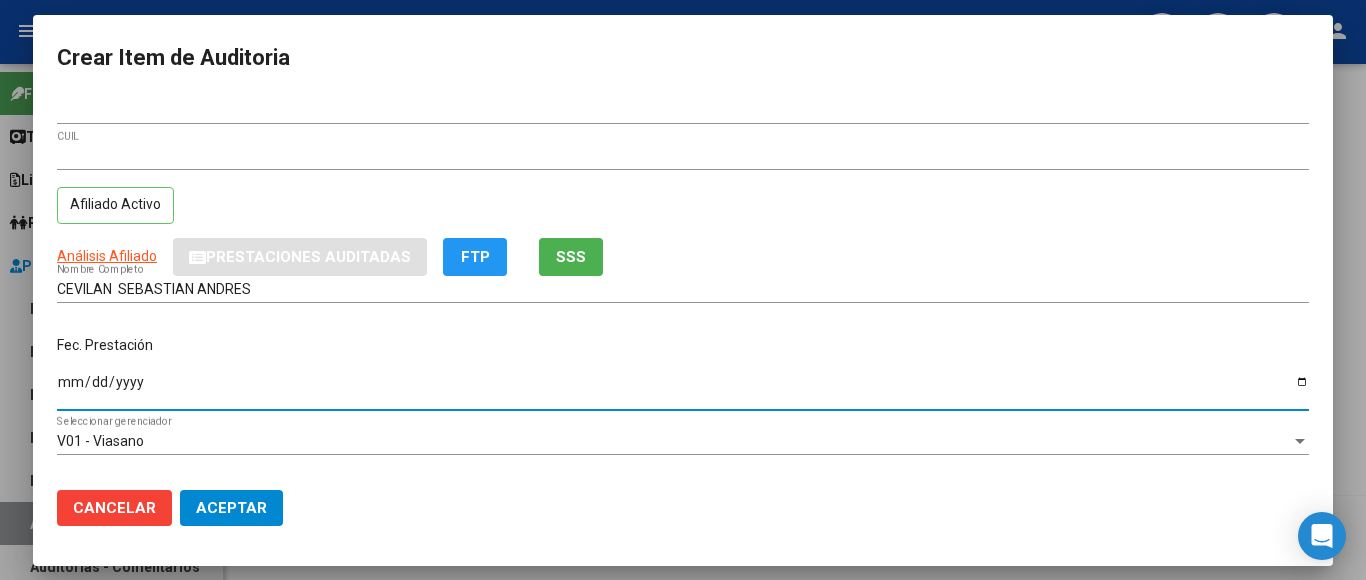 click on "Ingresar la fecha" at bounding box center (683, 389) 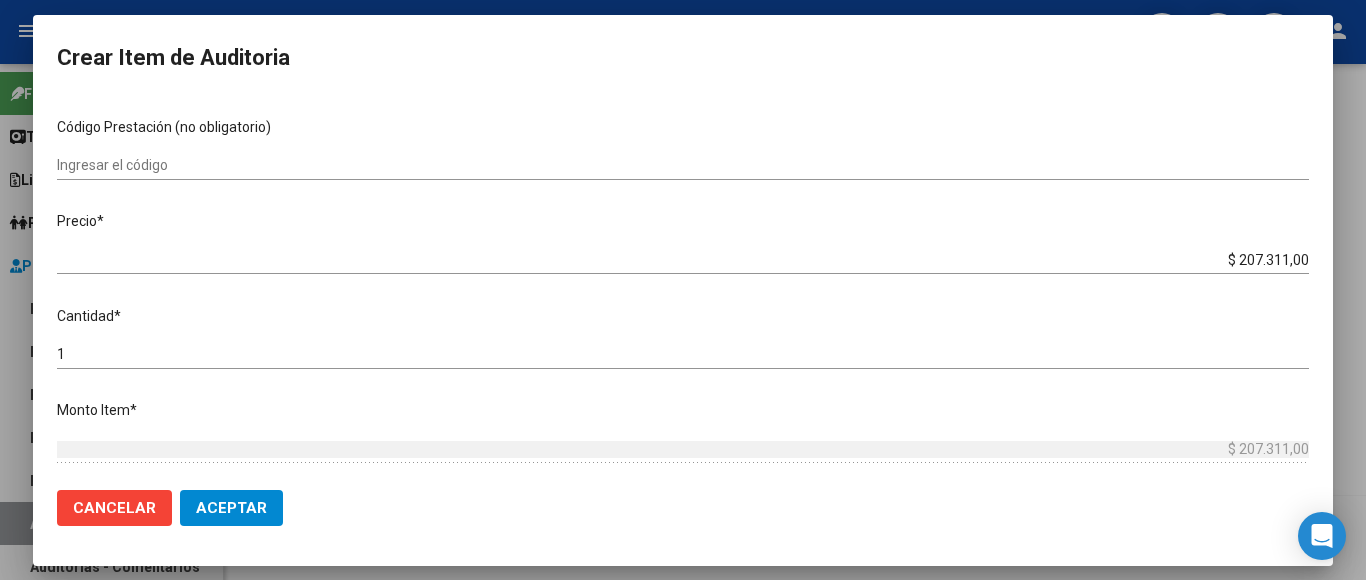 scroll, scrollTop: 400, scrollLeft: 0, axis: vertical 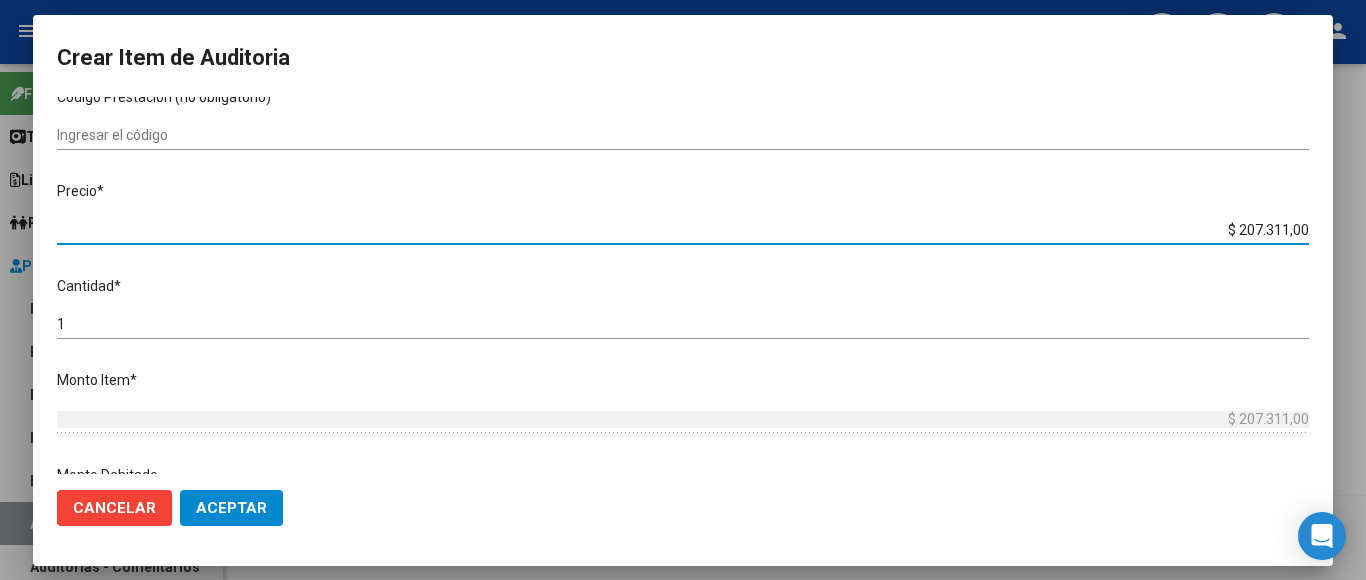 drag, startPoint x: 1201, startPoint y: 213, endPoint x: 1314, endPoint y: 206, distance: 113.216606 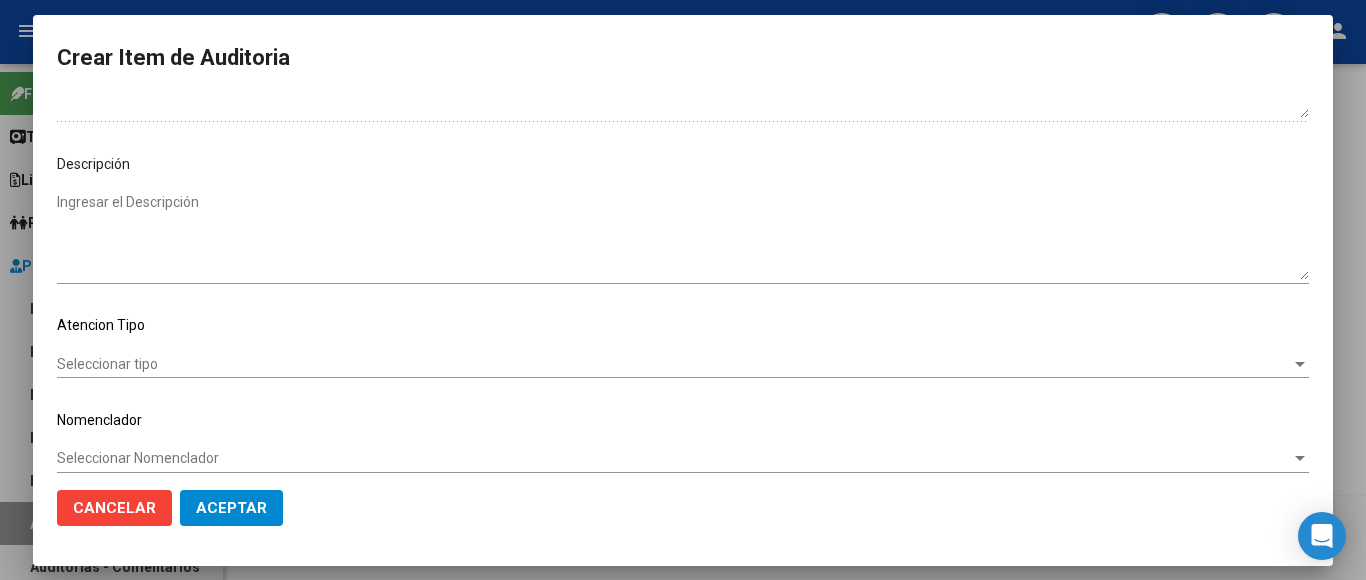 scroll, scrollTop: 1133, scrollLeft: 0, axis: vertical 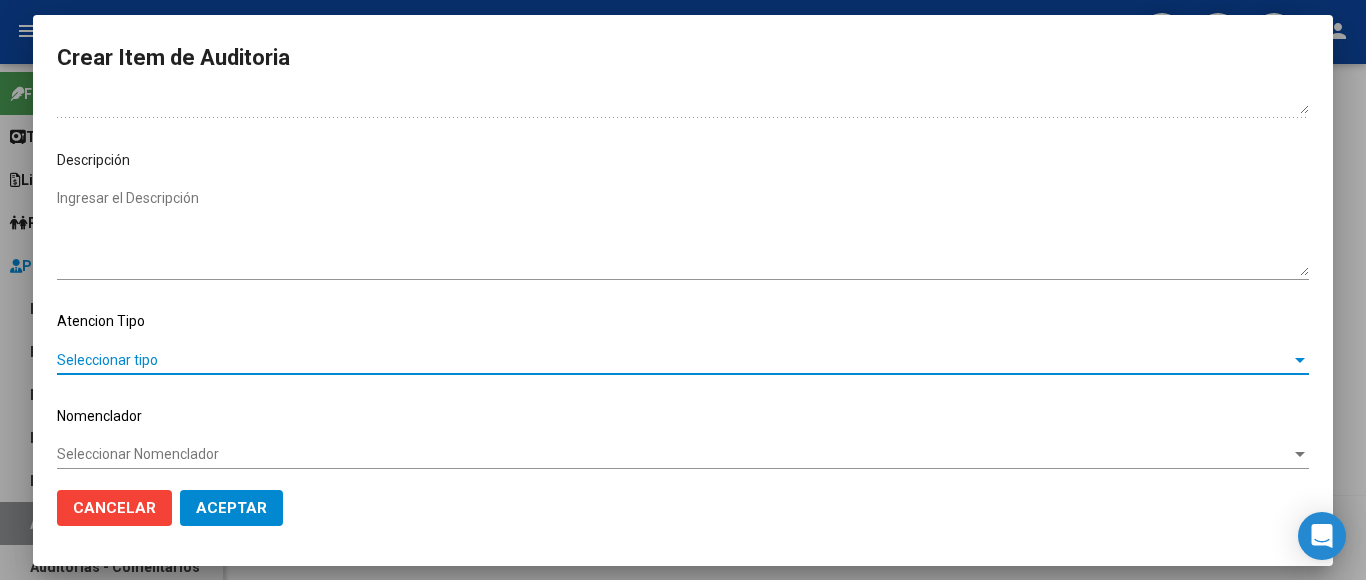 click on "Seleccionar tipo" at bounding box center (674, 360) 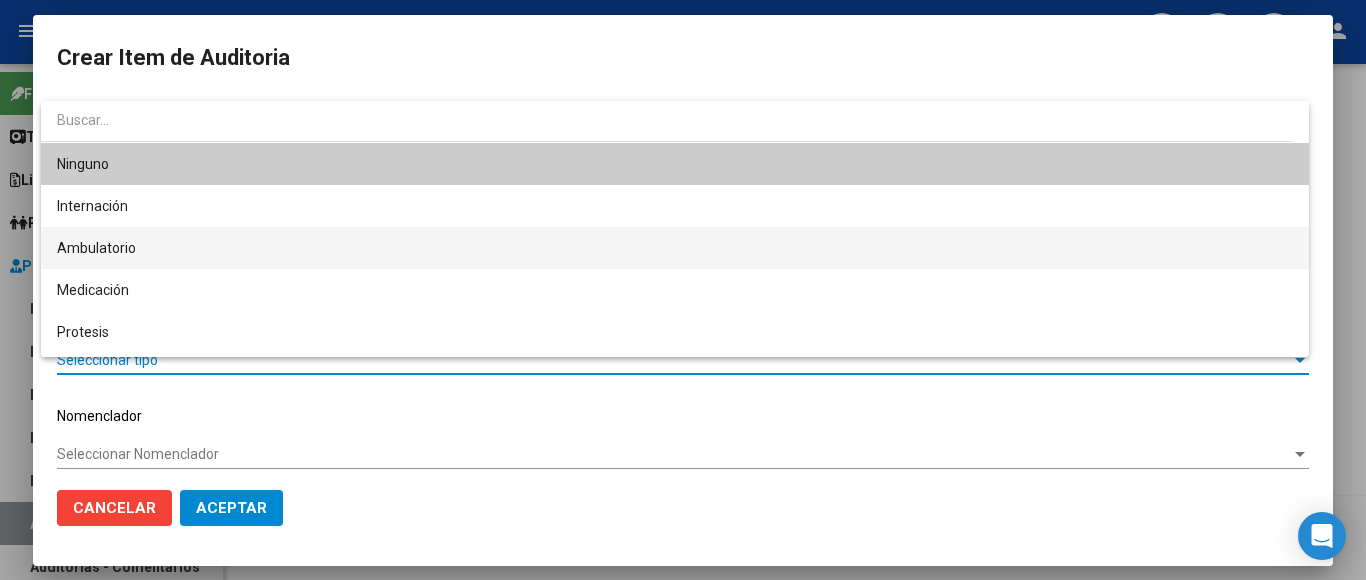 click on "Ambulatorio" at bounding box center (675, 248) 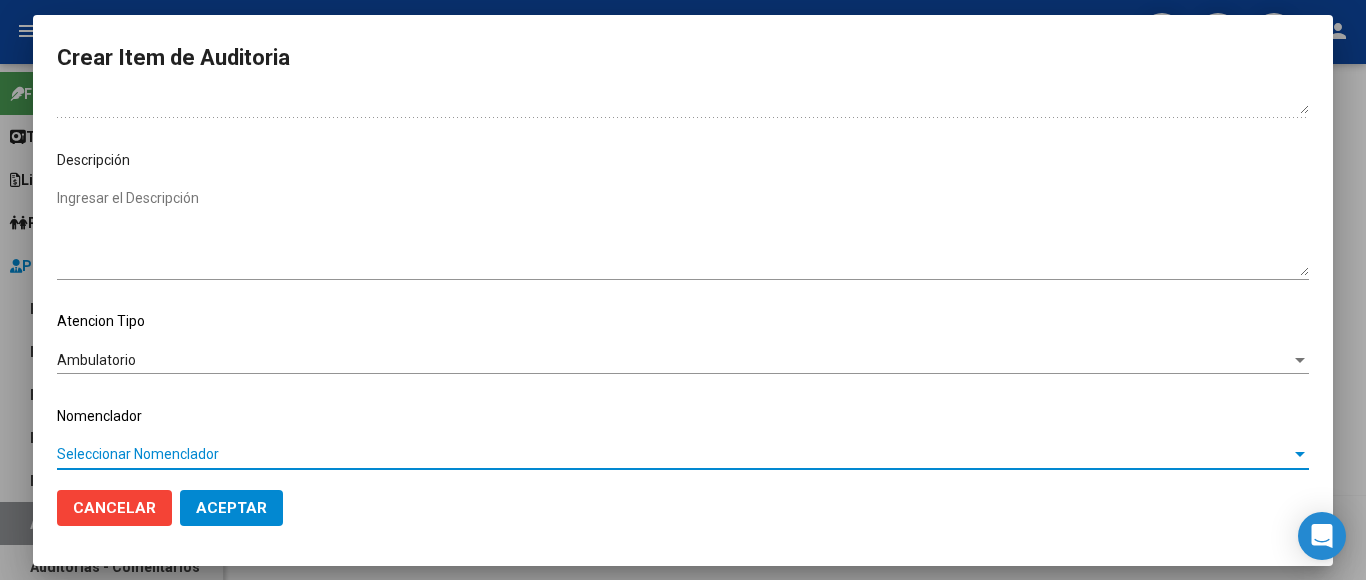 click on "Seleccionar Nomenclador" at bounding box center [674, 454] 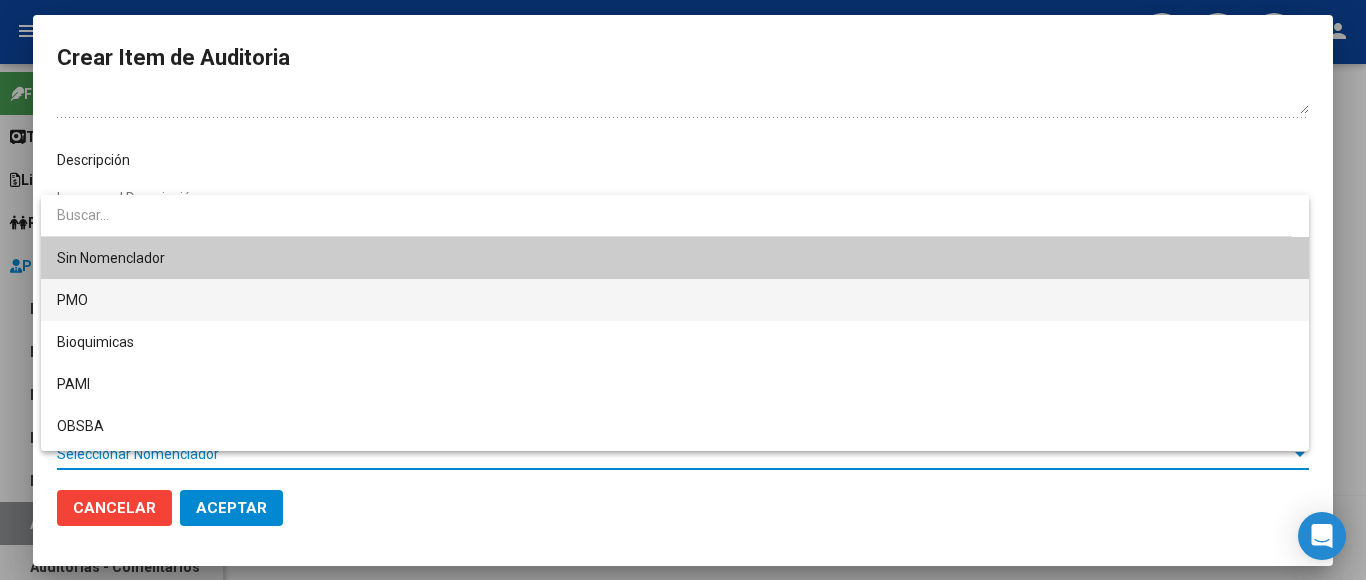 click on "PMO" at bounding box center (675, 300) 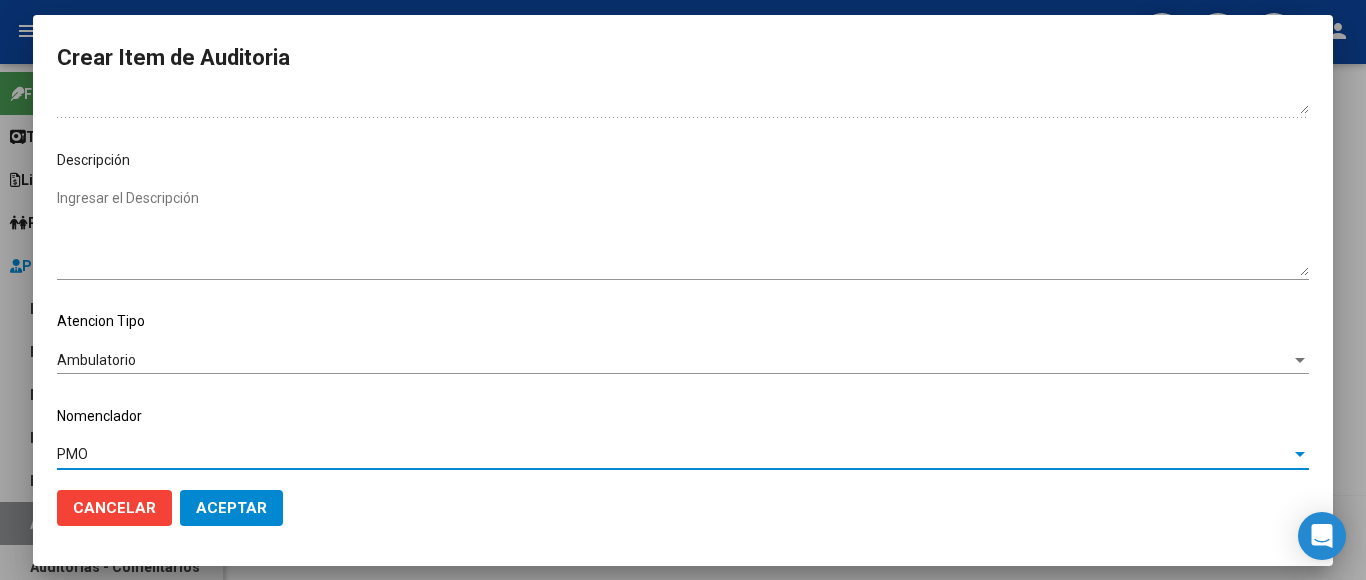 click on "Aceptar" 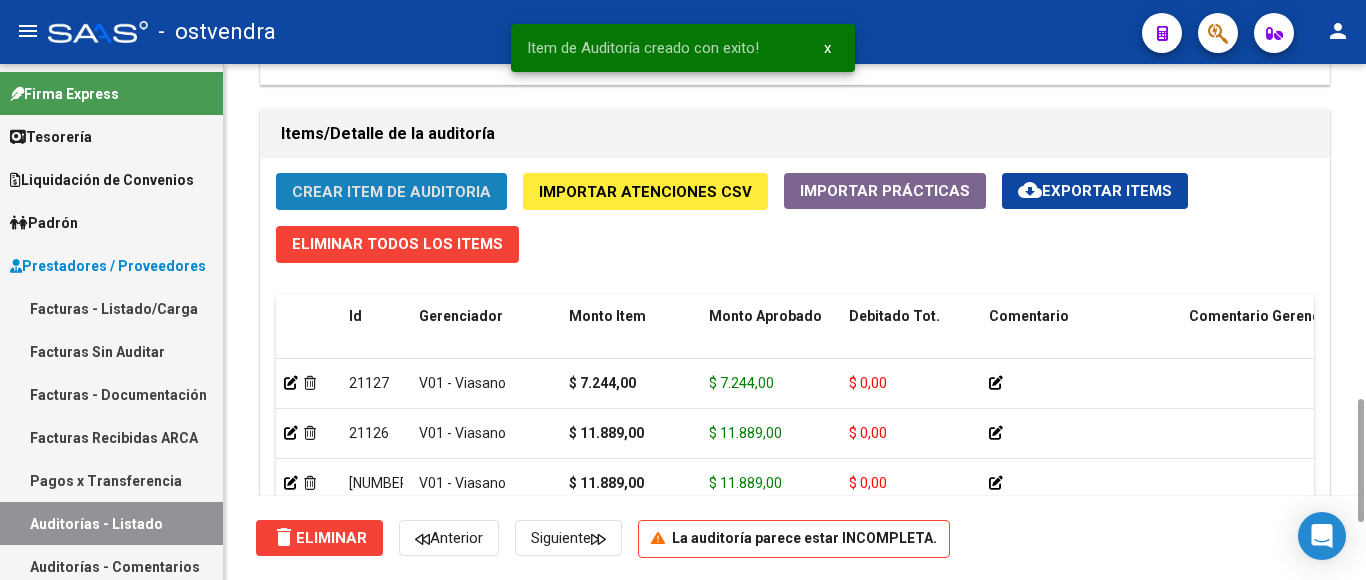 click on "Crear Item de Auditoria" 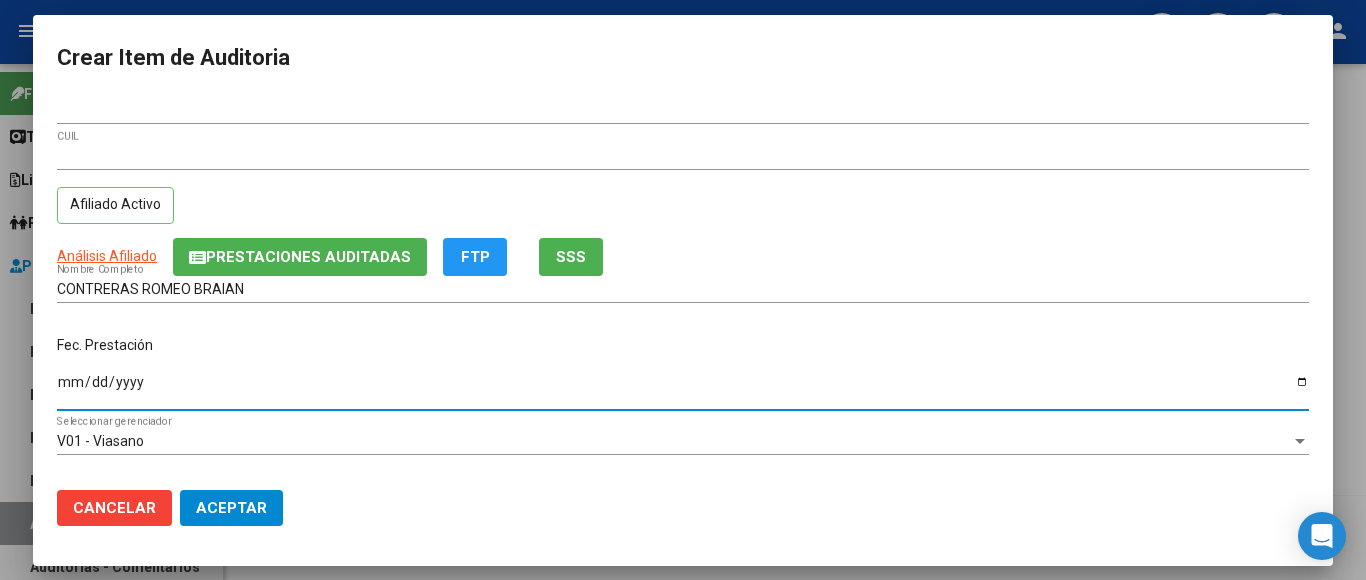 click on "Ingresar la fecha" at bounding box center (683, 389) 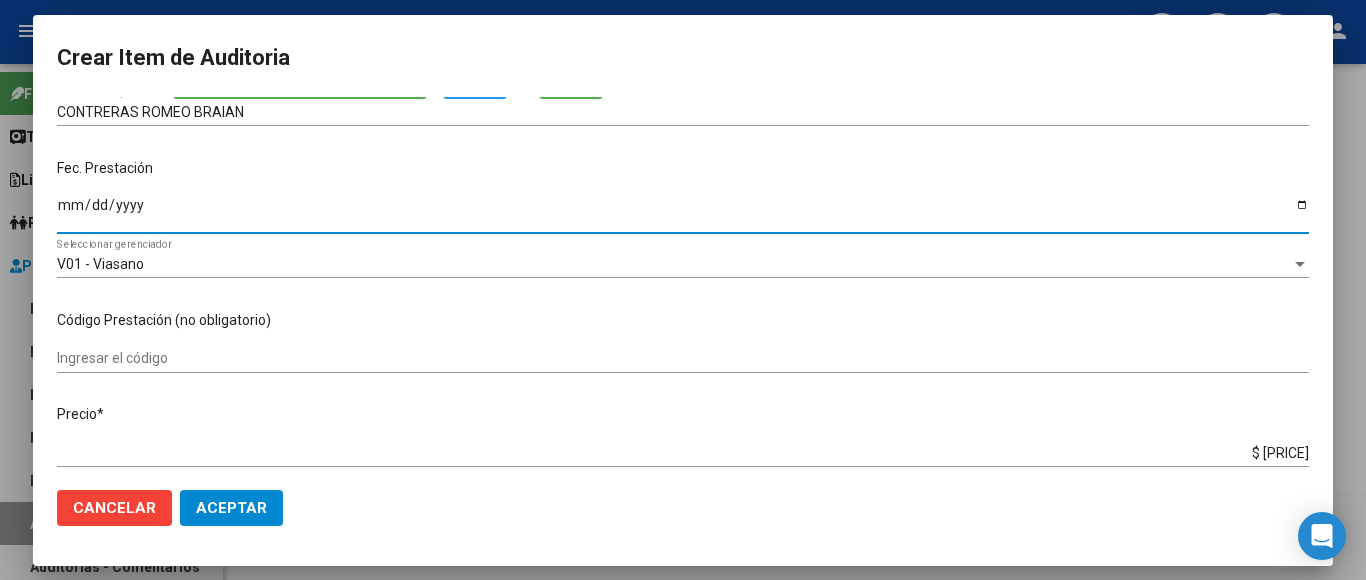 scroll, scrollTop: 300, scrollLeft: 0, axis: vertical 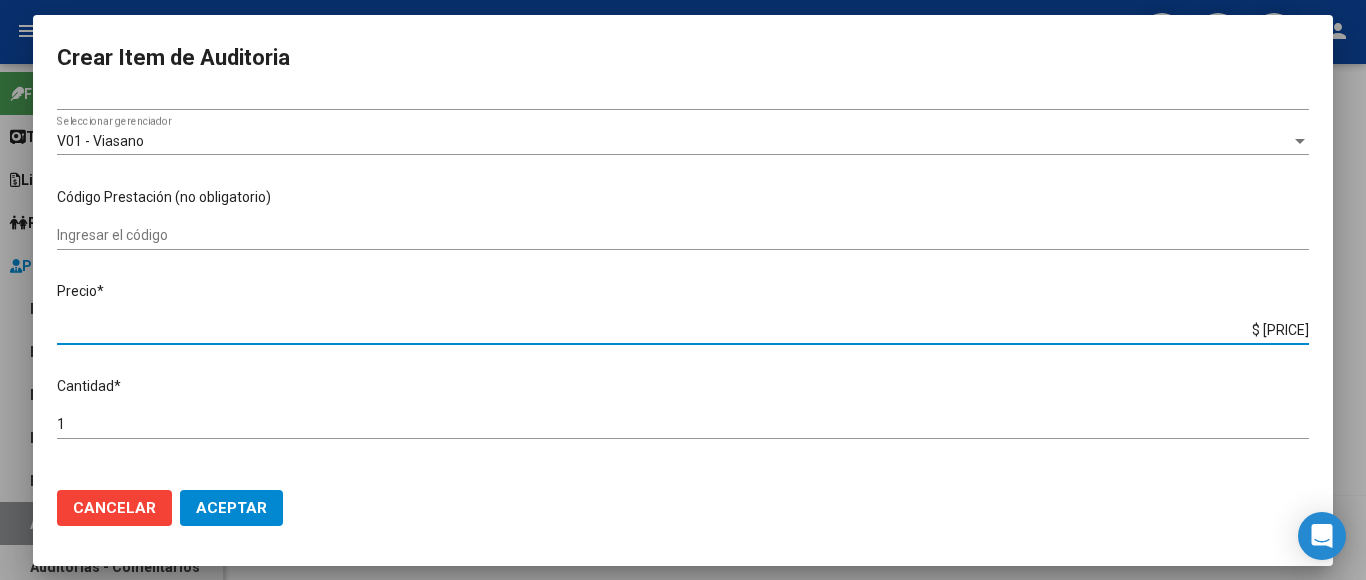 drag, startPoint x: 1204, startPoint y: 317, endPoint x: 1328, endPoint y: 316, distance: 124.004036 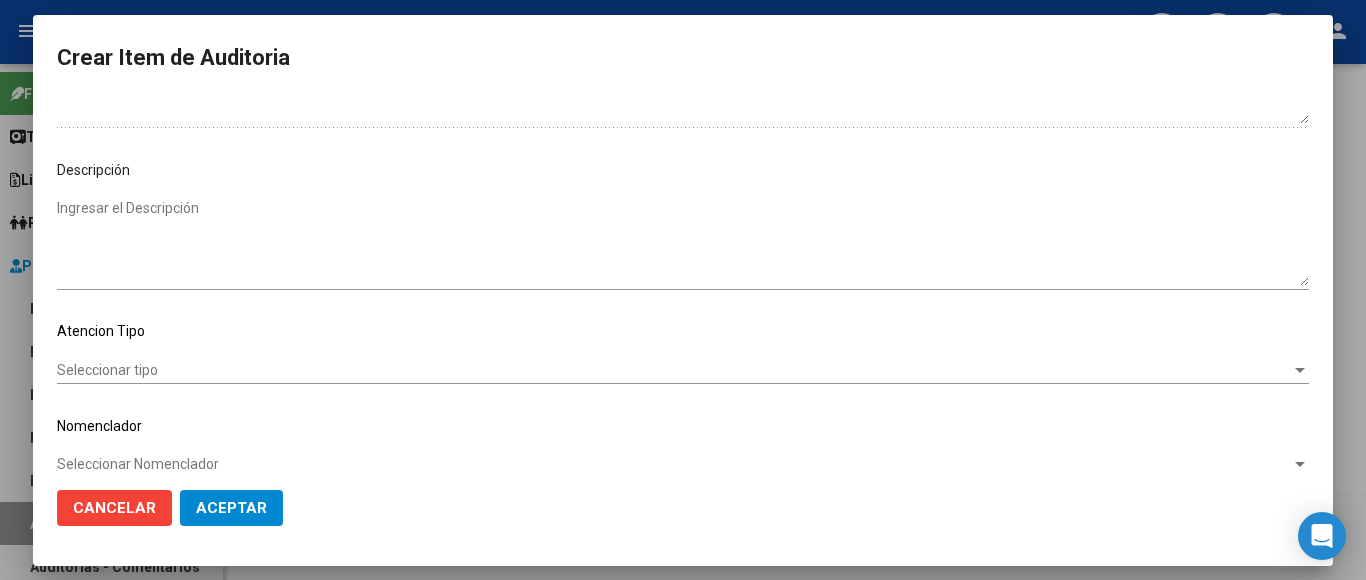 scroll, scrollTop: 1133, scrollLeft: 0, axis: vertical 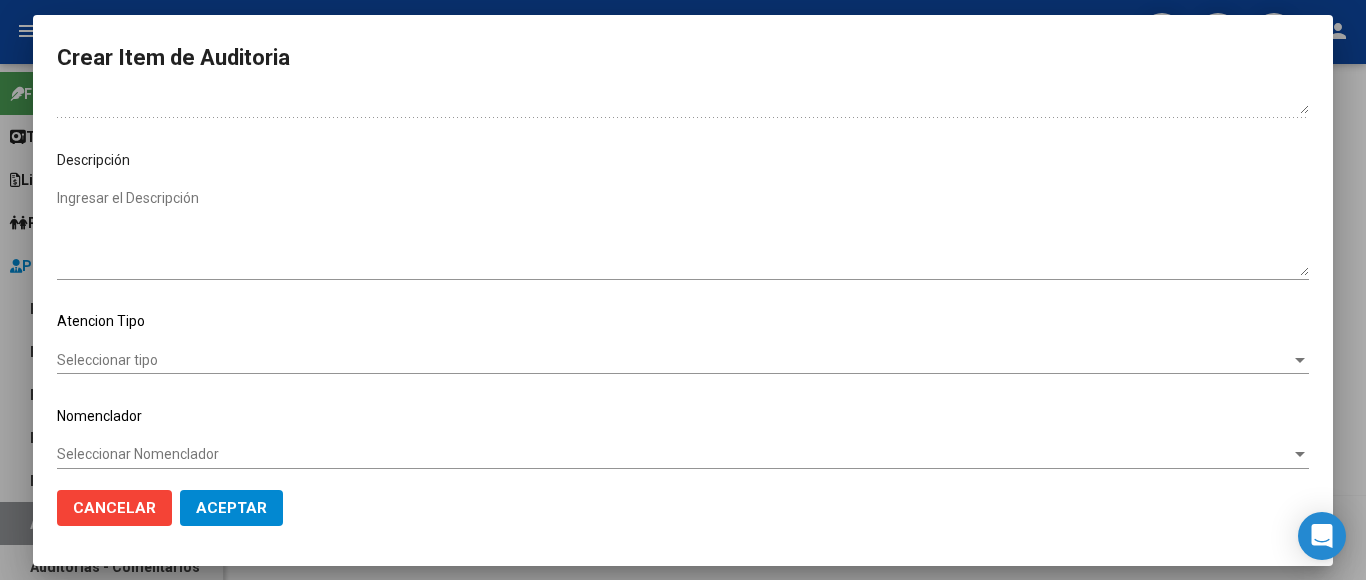 click on "Seleccionar tipo" at bounding box center (674, 360) 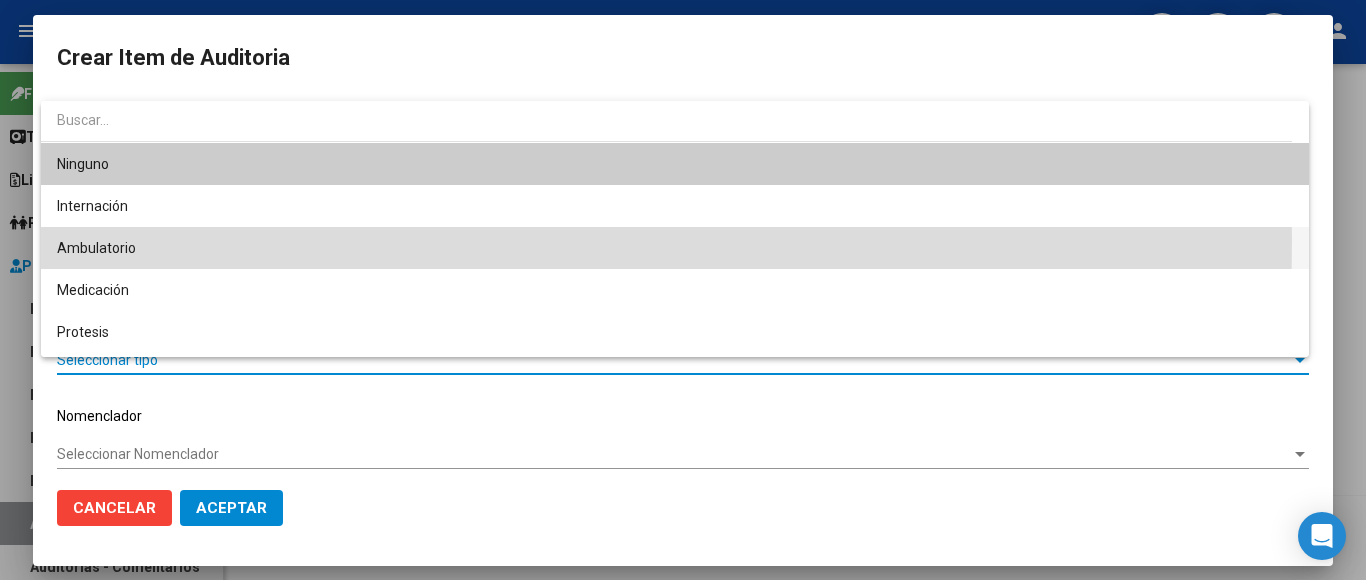 click on "Ambulatorio" at bounding box center (675, 248) 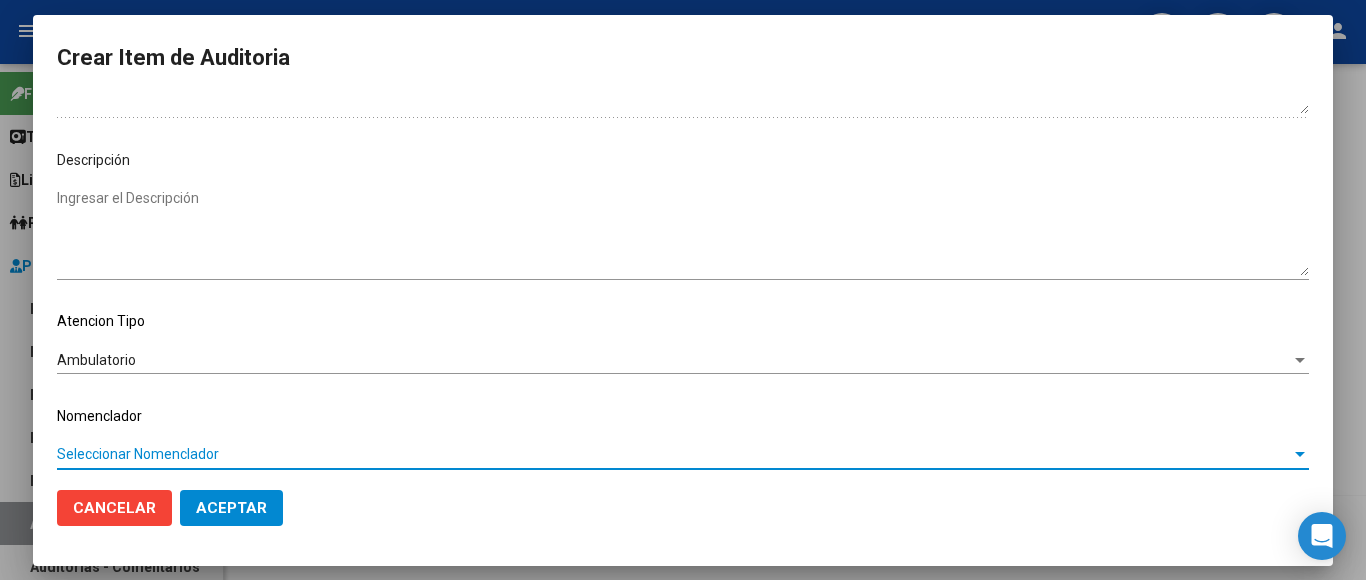 click on "Seleccionar Nomenclador" at bounding box center [674, 454] 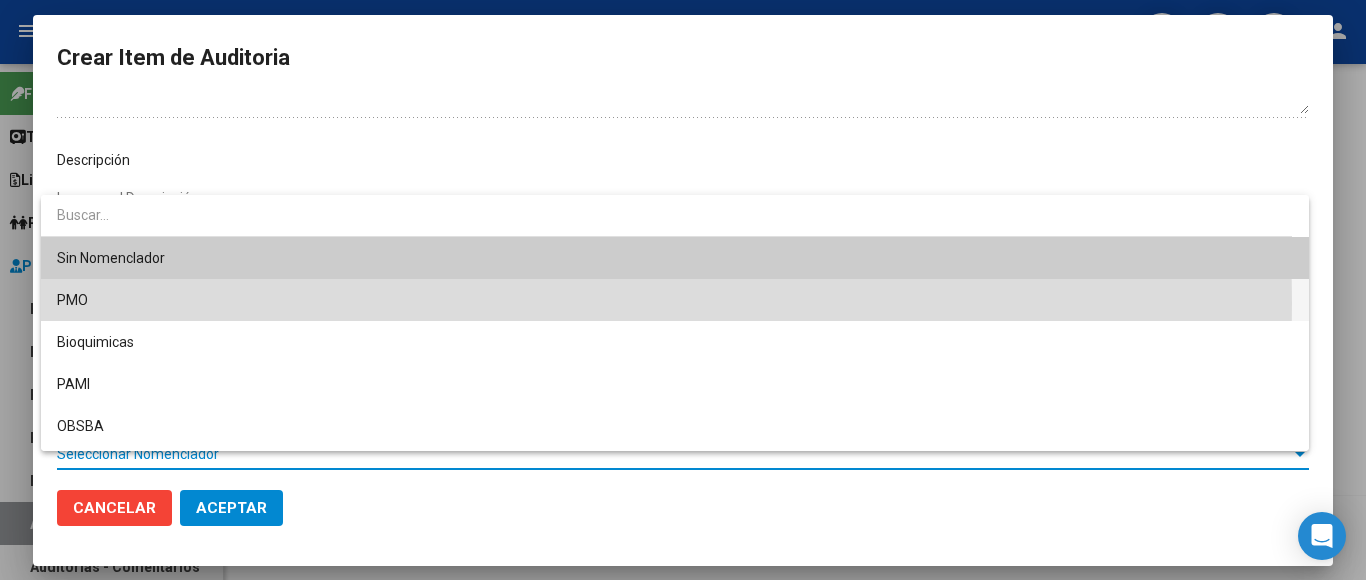 click on "PMO" at bounding box center [675, 300] 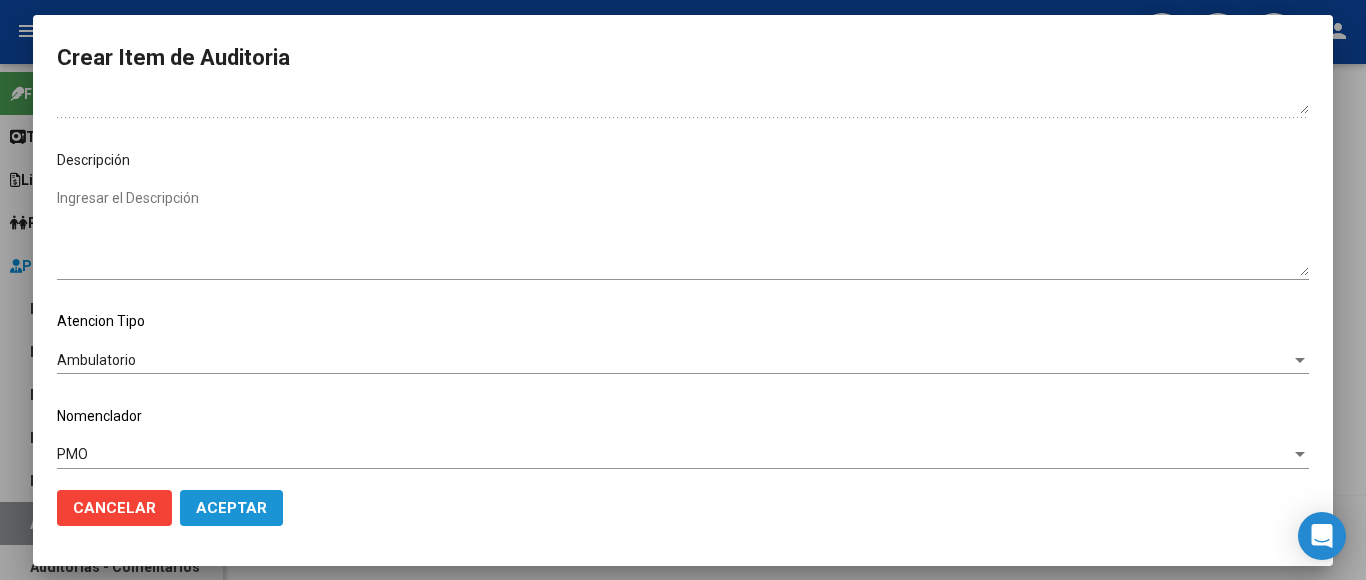 click on "Aceptar" 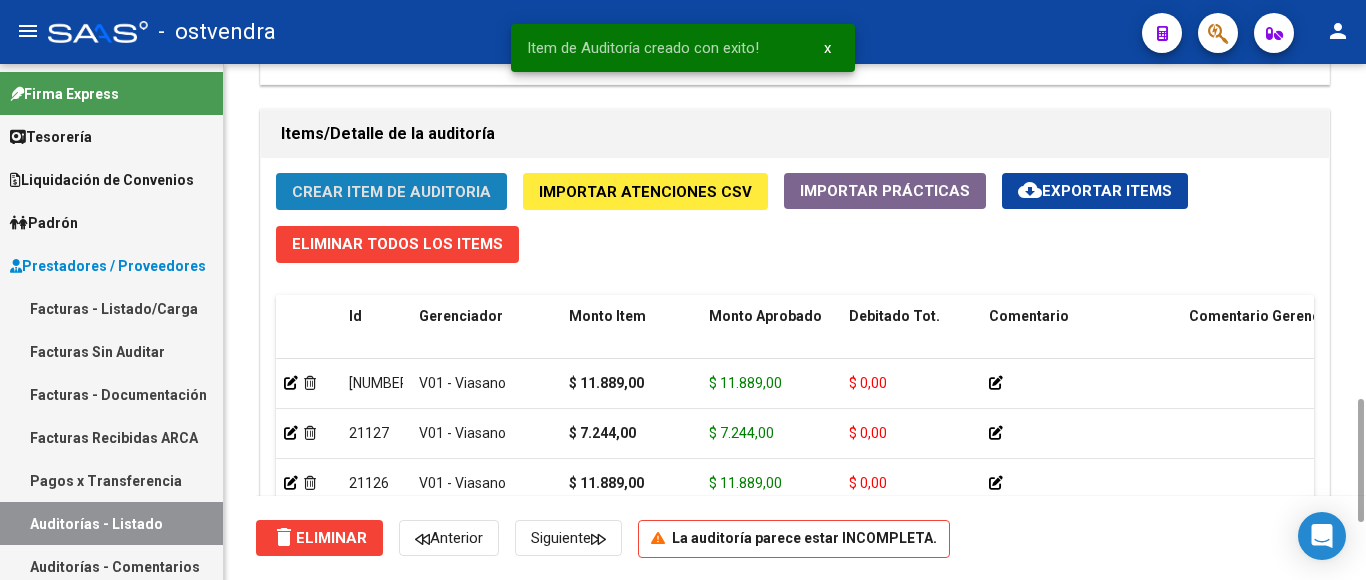 click on "Crear Item de Auditoria" 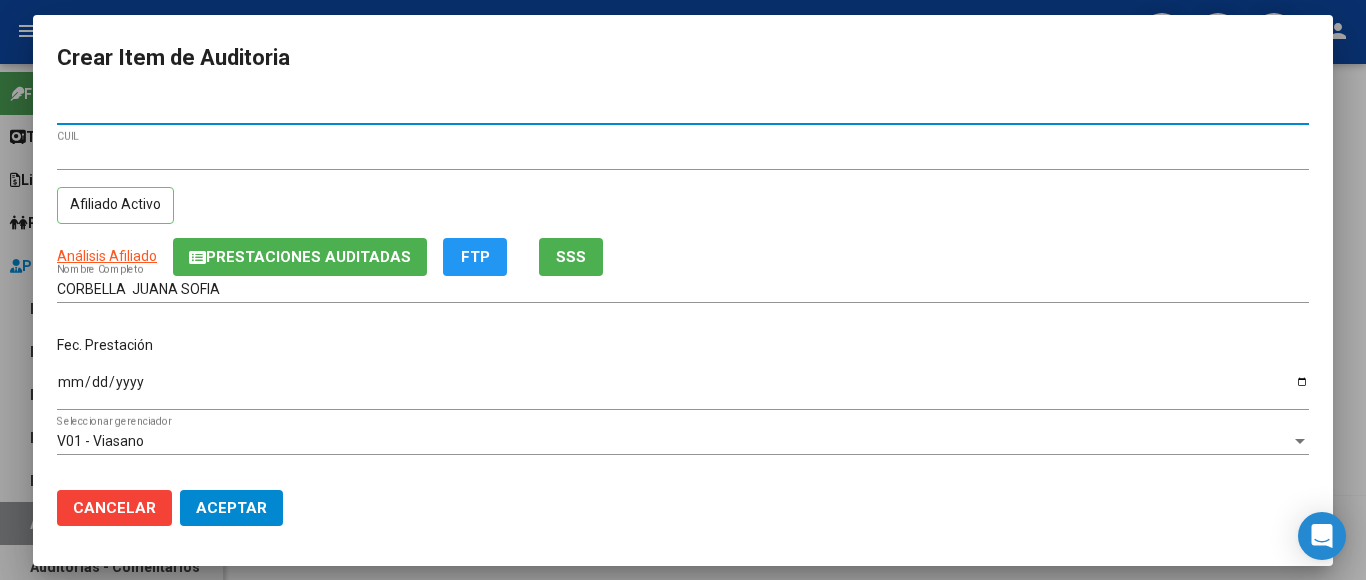 click on "Ingresar la fecha" at bounding box center [683, 389] 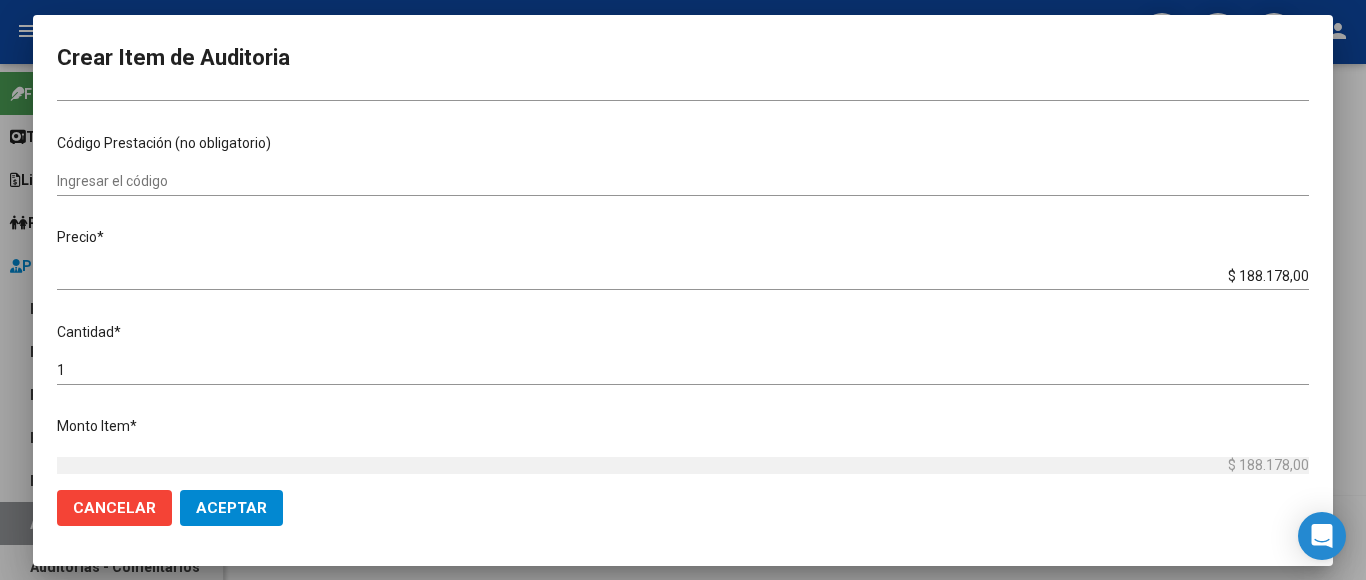 scroll, scrollTop: 400, scrollLeft: 0, axis: vertical 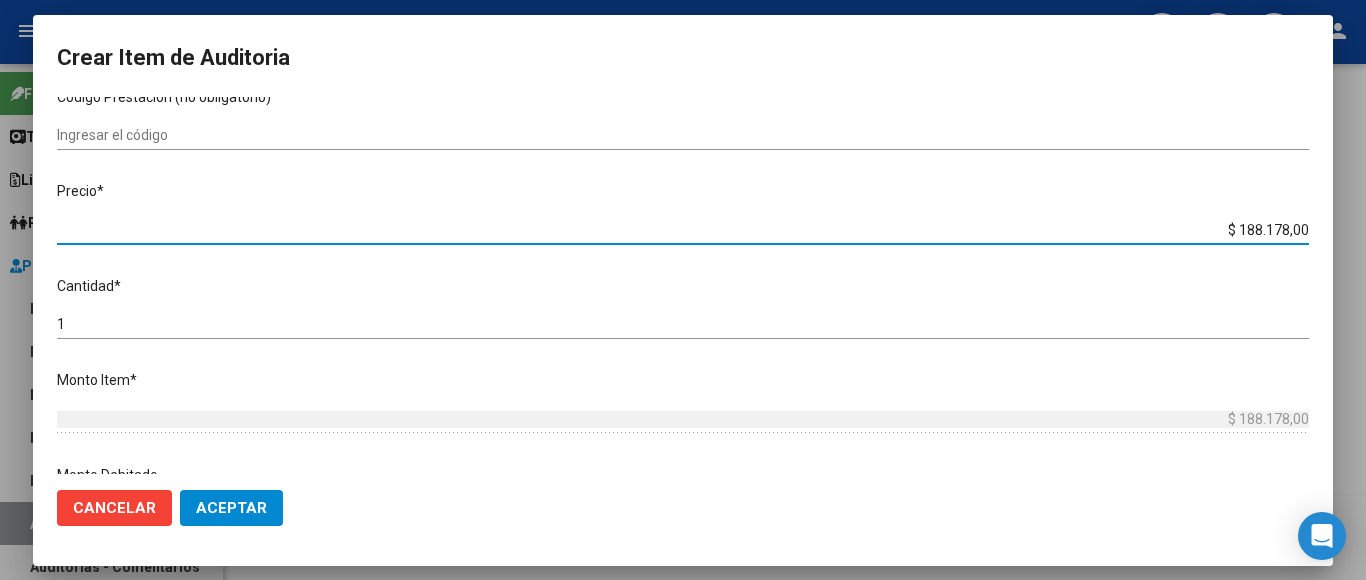 drag, startPoint x: 1177, startPoint y: 223, endPoint x: 1330, endPoint y: 221, distance: 153.01308 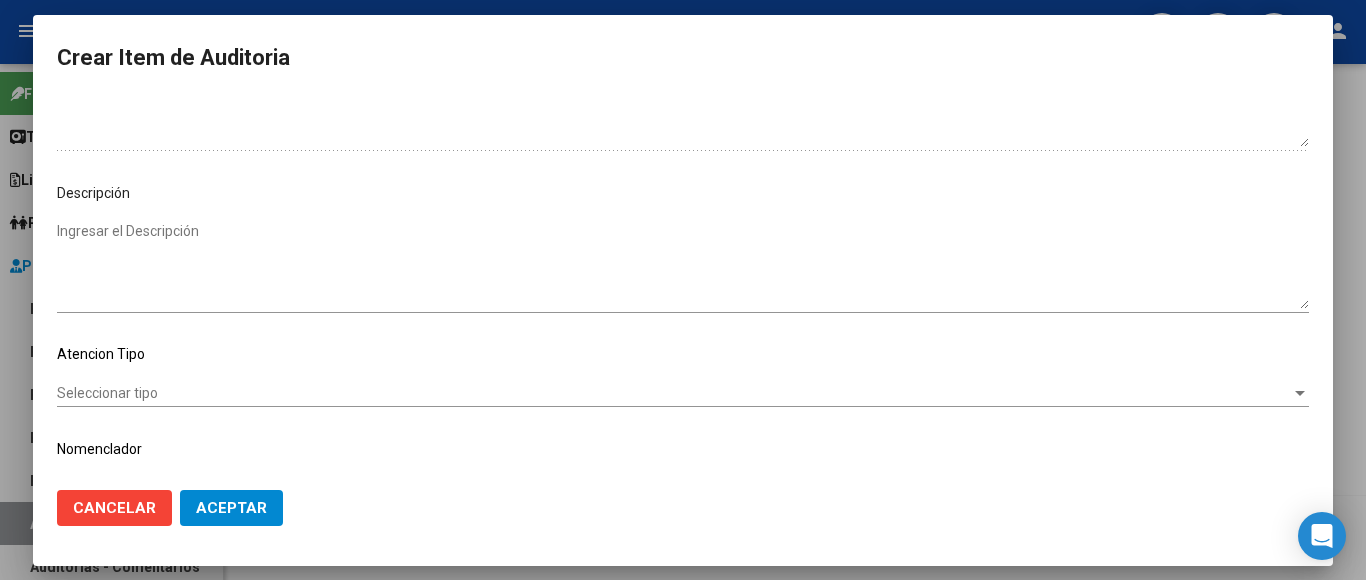 scroll, scrollTop: 1133, scrollLeft: 0, axis: vertical 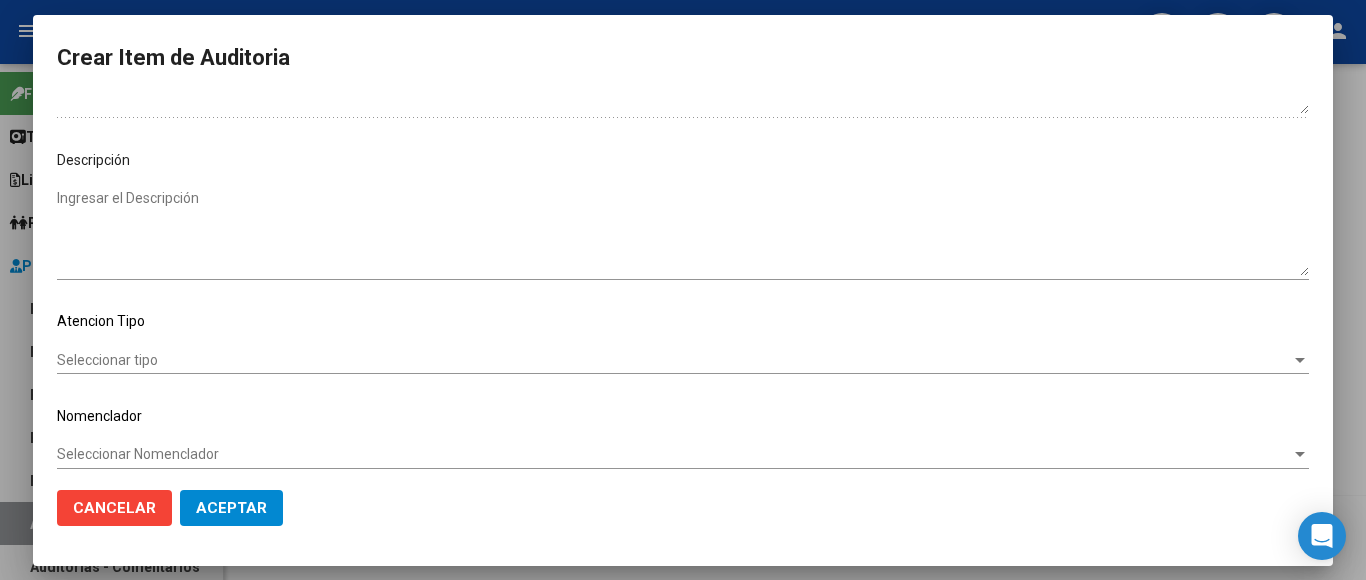 click on "Seleccionar tipo" at bounding box center (674, 360) 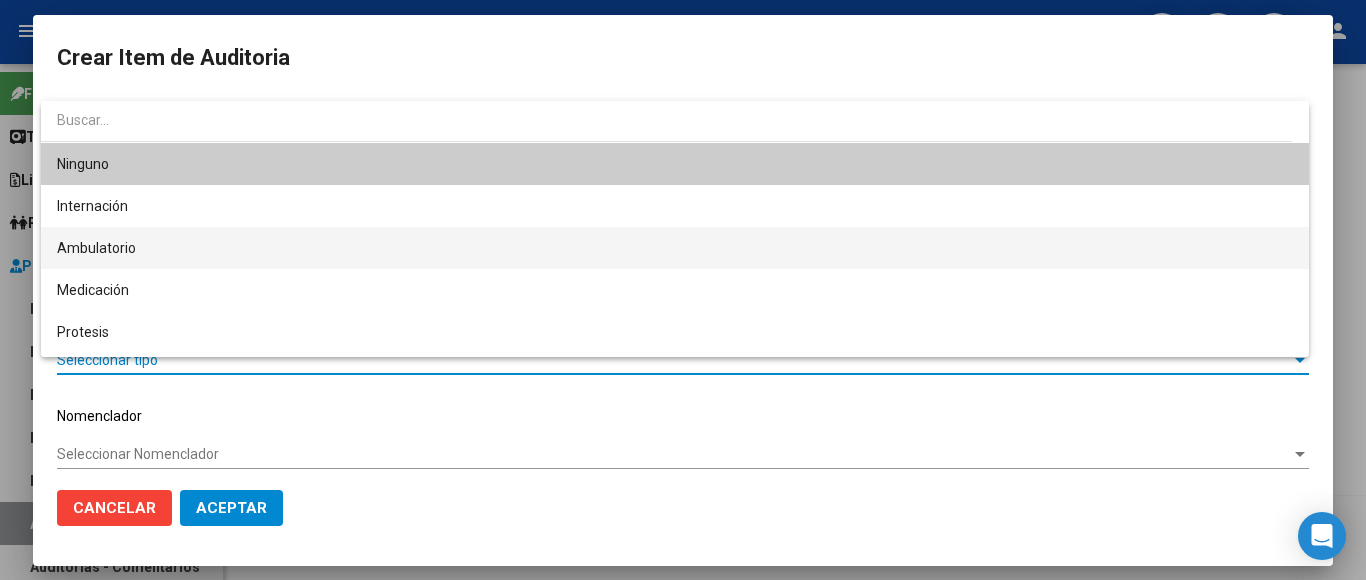 click on "Ambulatorio" at bounding box center (675, 248) 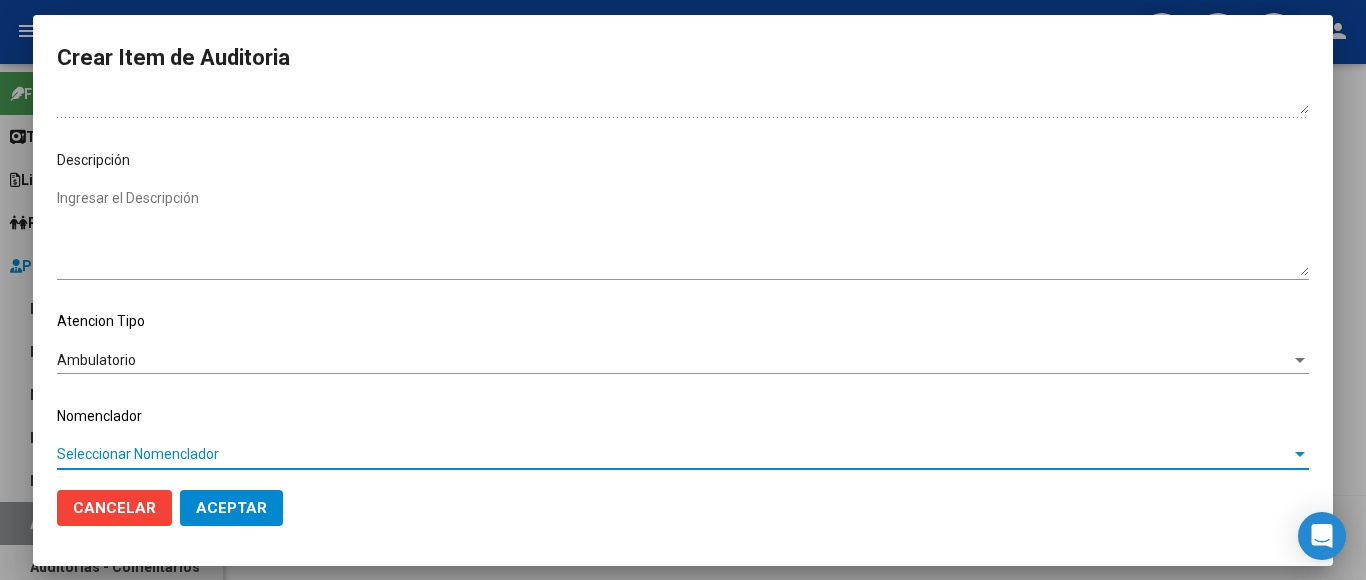 click on "Seleccionar Nomenclador" at bounding box center [674, 454] 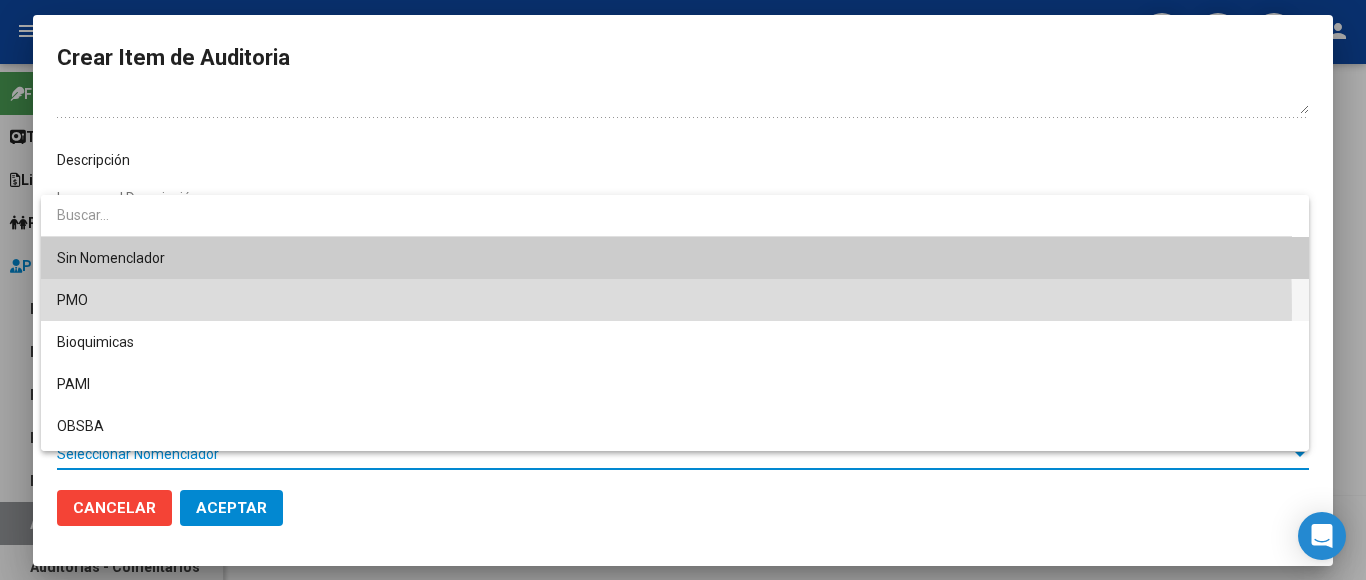 click on "PMO" at bounding box center [675, 300] 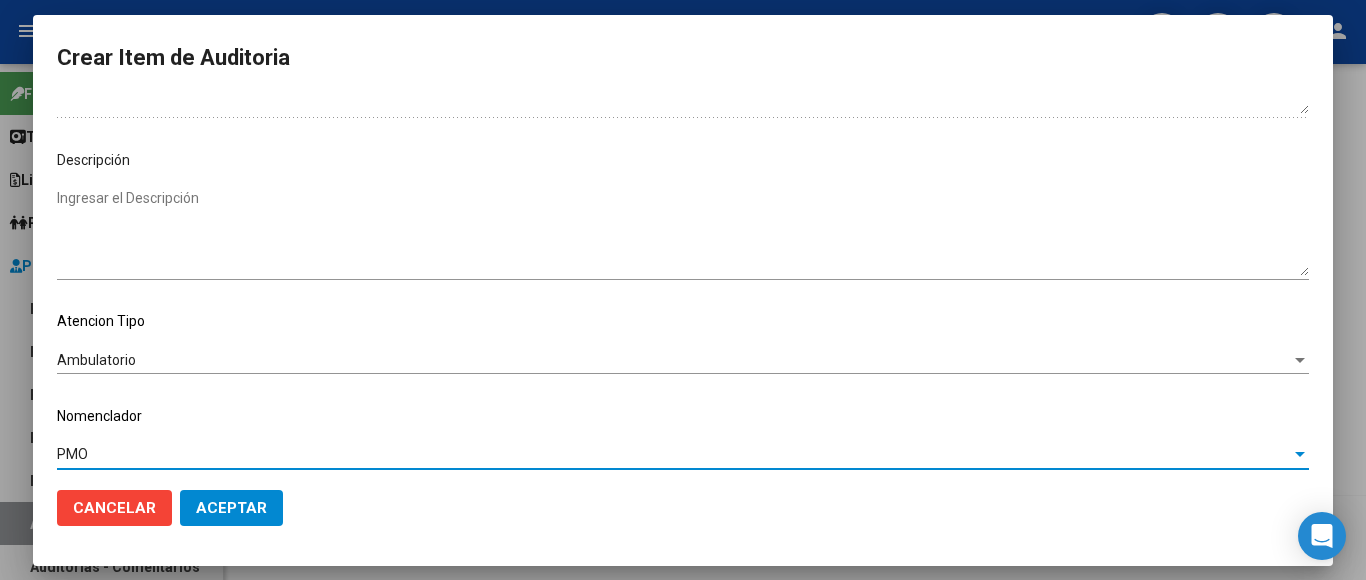 click on "Aceptar" 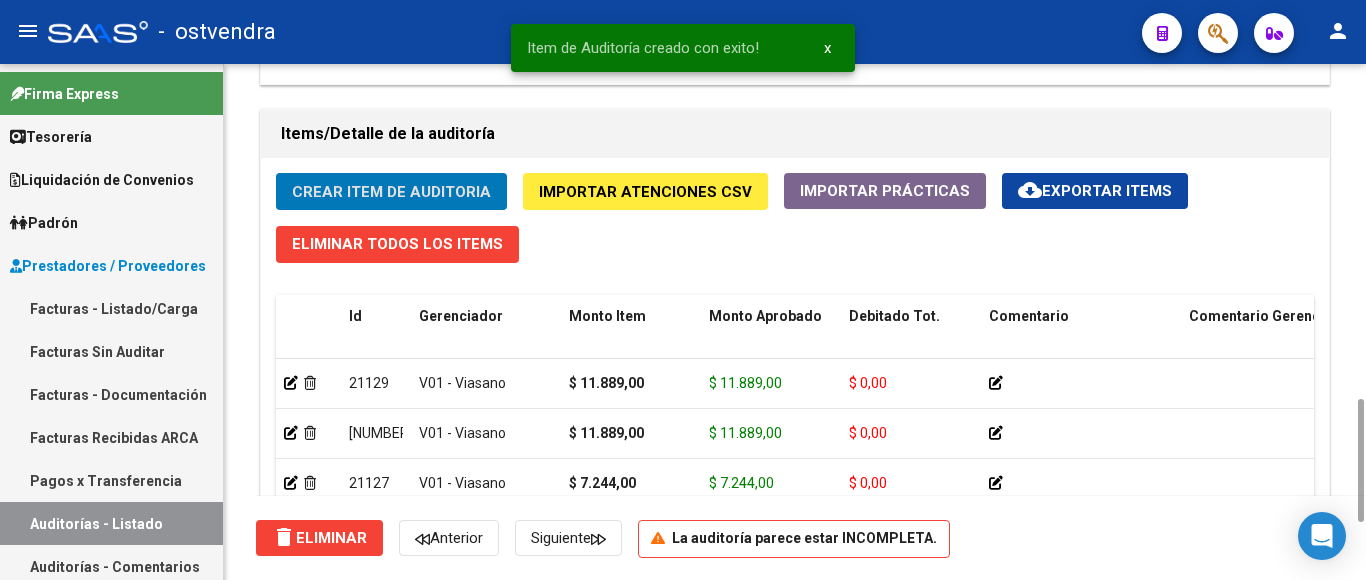 click on "Crear Item de Auditoria" 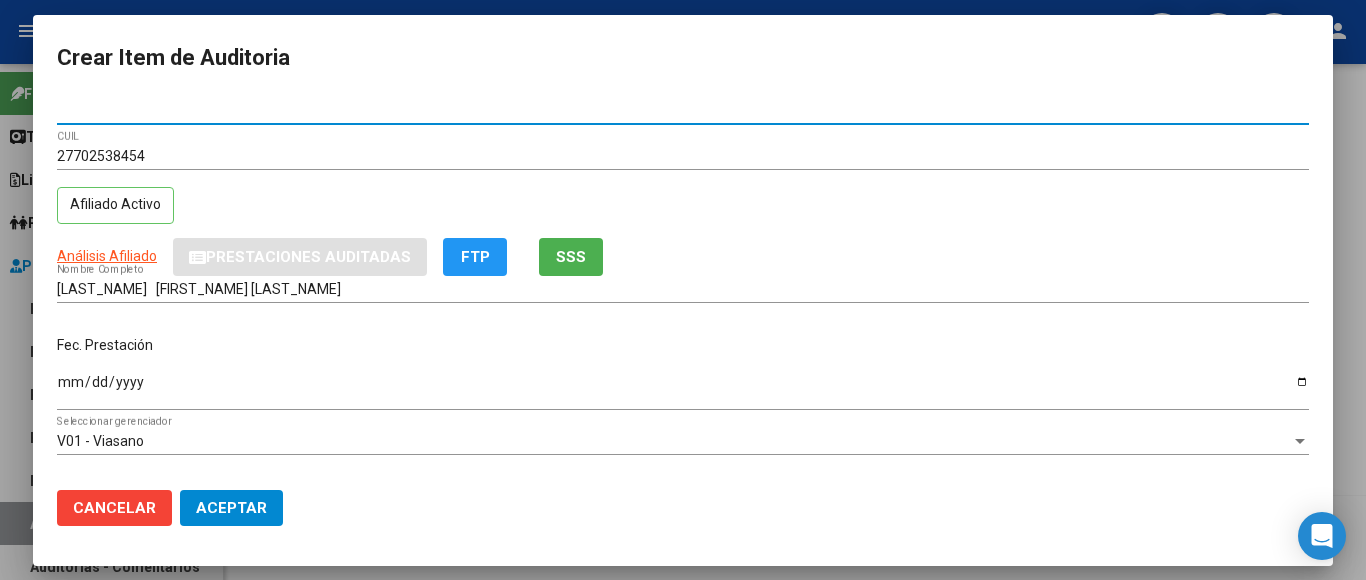 click on "Ingresar la fecha" at bounding box center (683, 389) 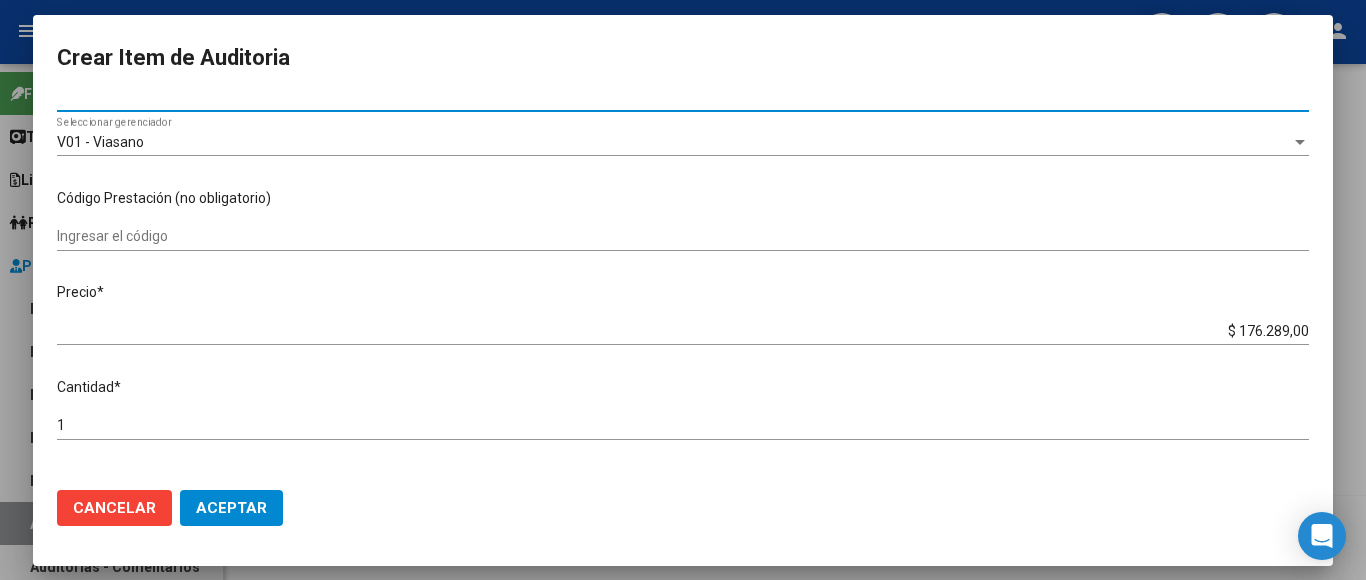 scroll, scrollTop: 300, scrollLeft: 0, axis: vertical 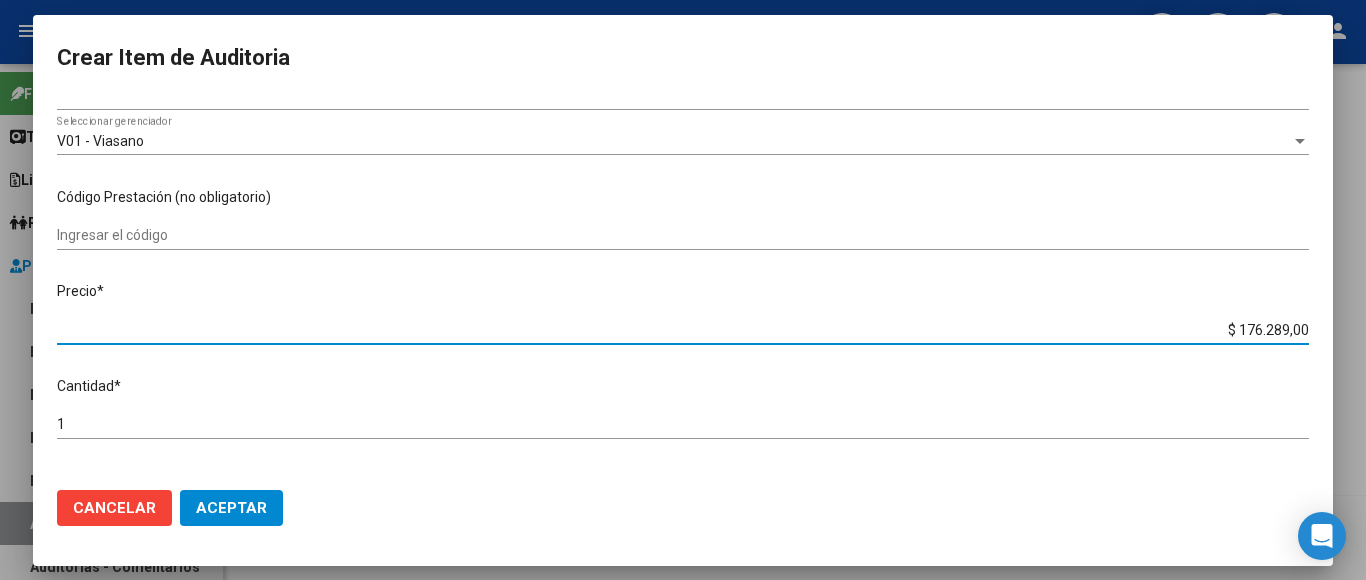 drag, startPoint x: 1198, startPoint y: 323, endPoint x: 1344, endPoint y: 318, distance: 146.08559 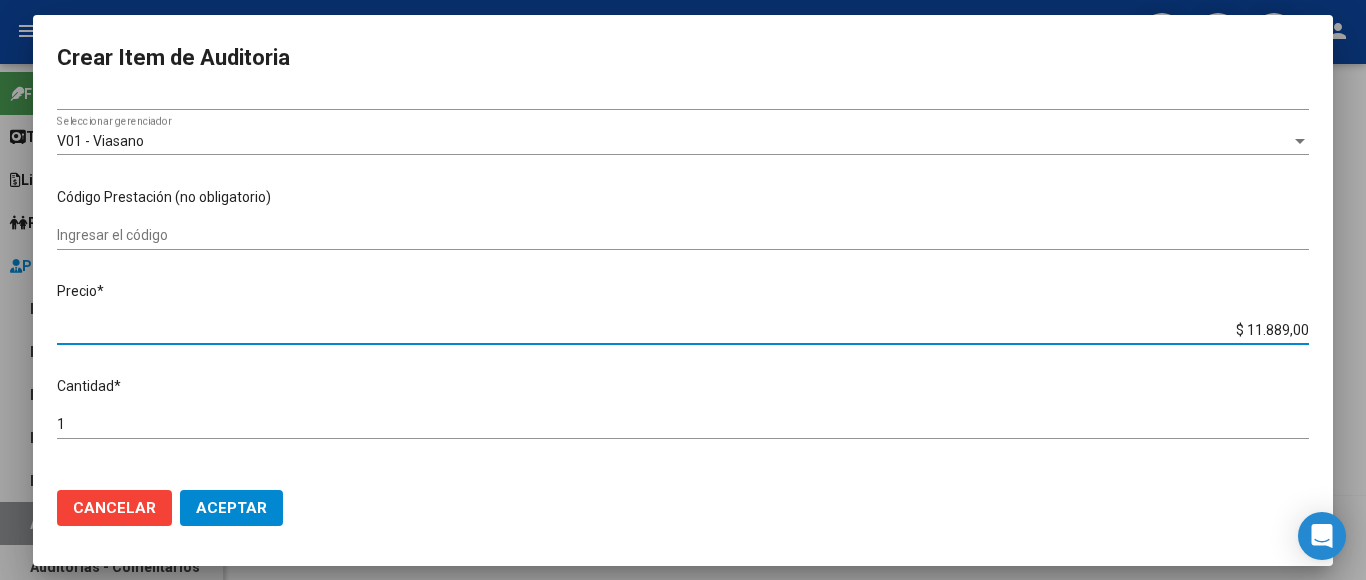 scroll, scrollTop: 1133, scrollLeft: 0, axis: vertical 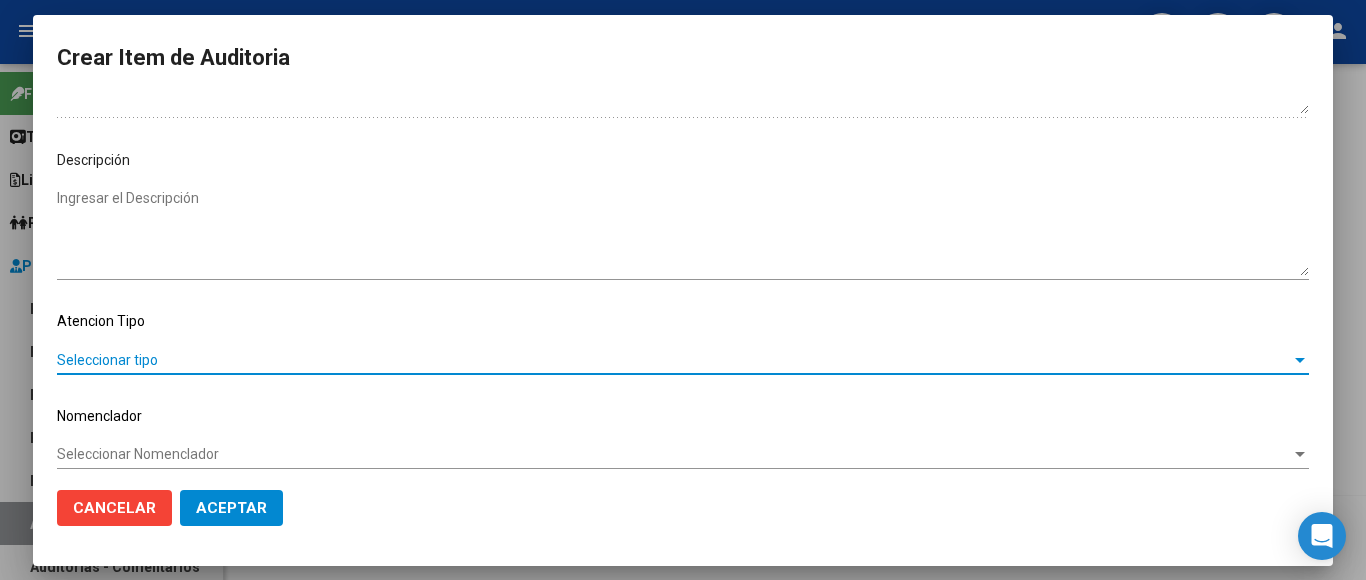 click on "Seleccionar tipo" at bounding box center (674, 360) 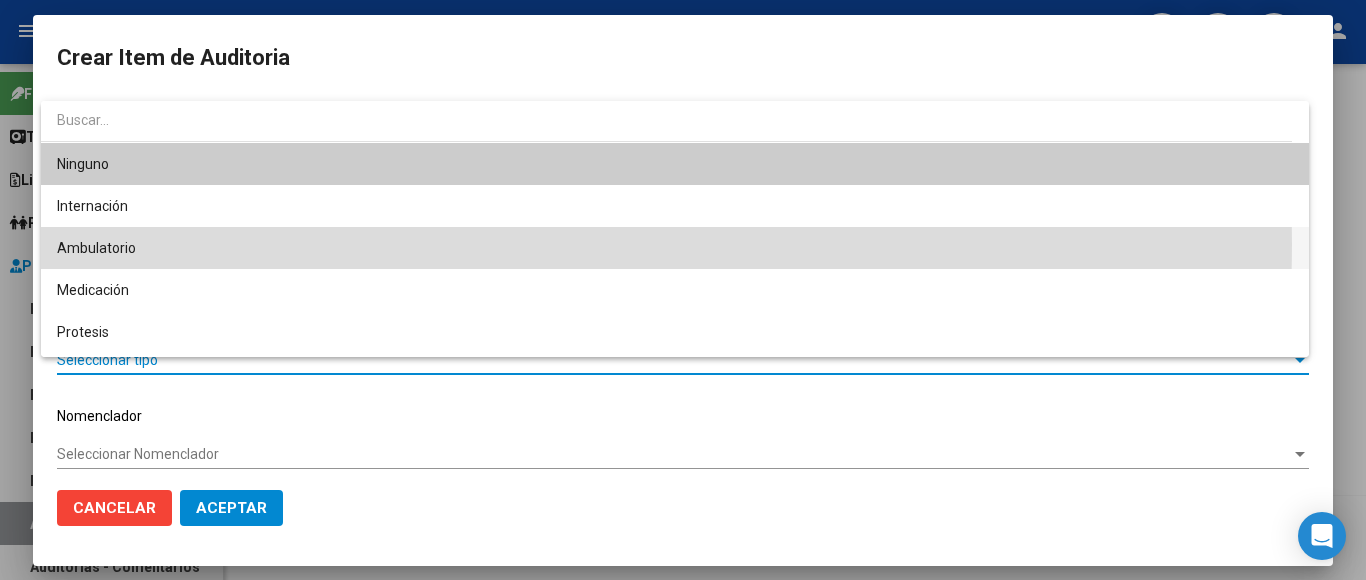click on "Ambulatorio" at bounding box center [675, 248] 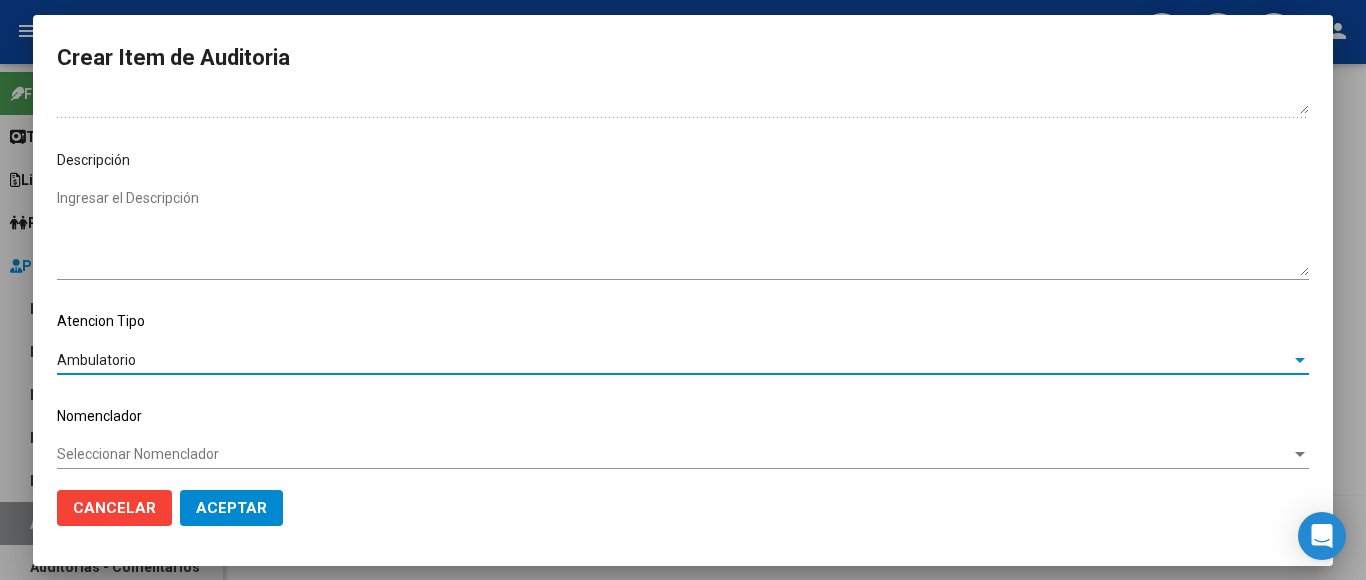 click on "Seleccionar Nomenclador" at bounding box center (674, 454) 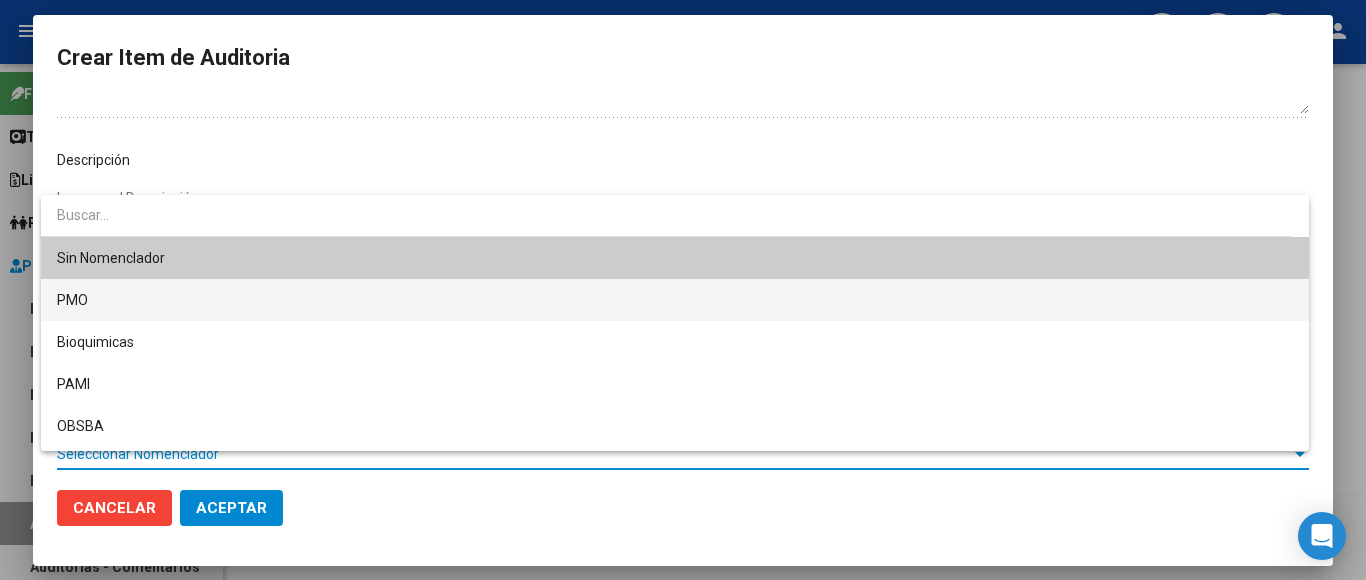 click on "PMO" at bounding box center [675, 300] 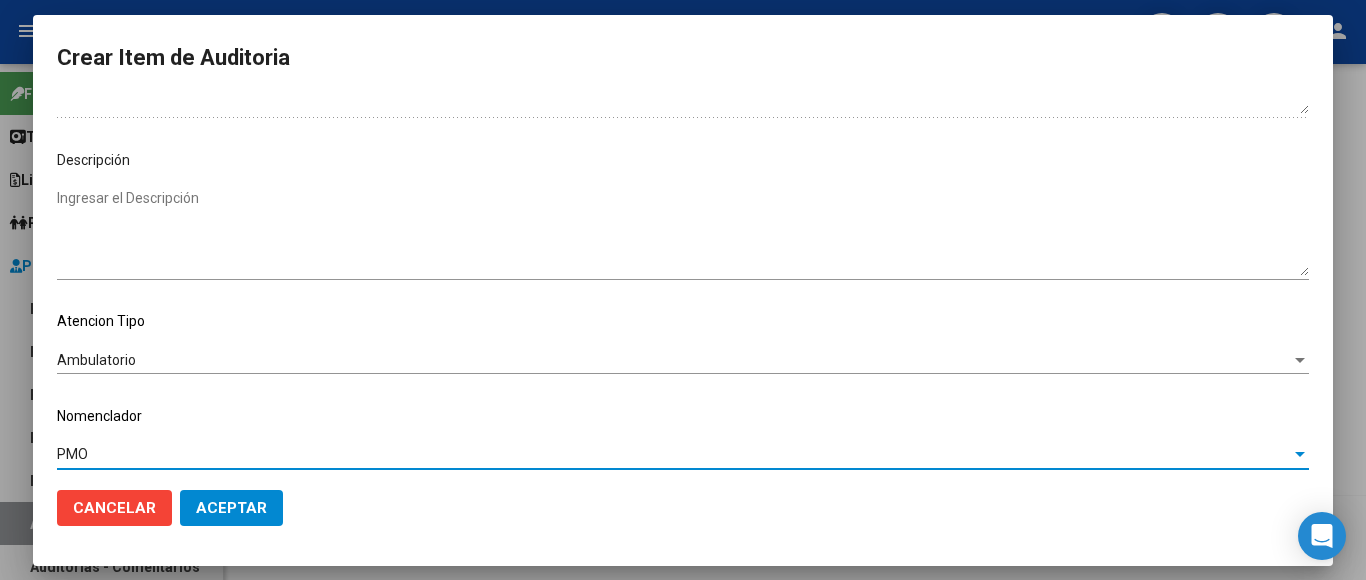 click on "Aceptar" 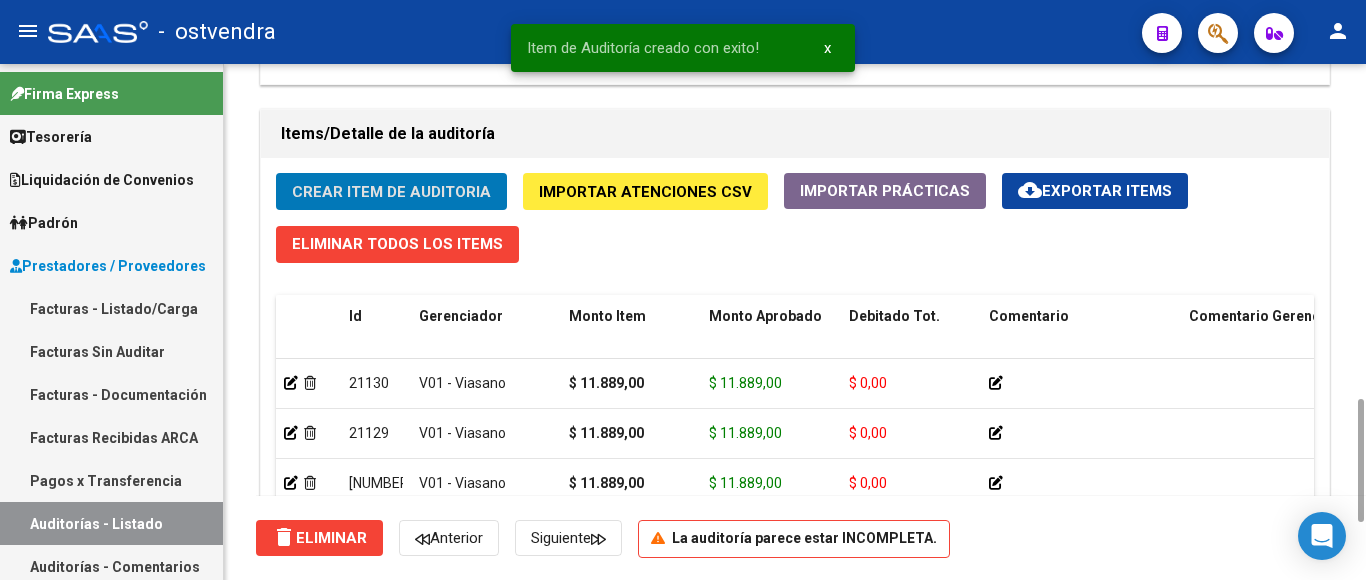 click on "Crear Item de Auditoria" 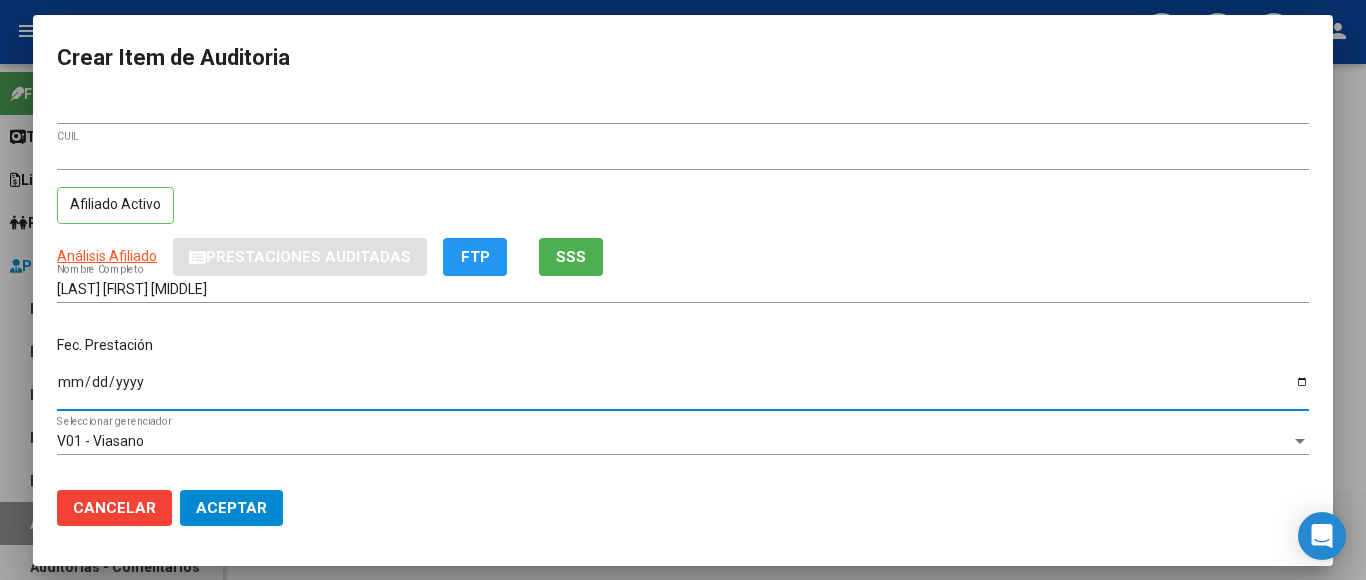 click on "Ingresar la fecha" at bounding box center (683, 389) 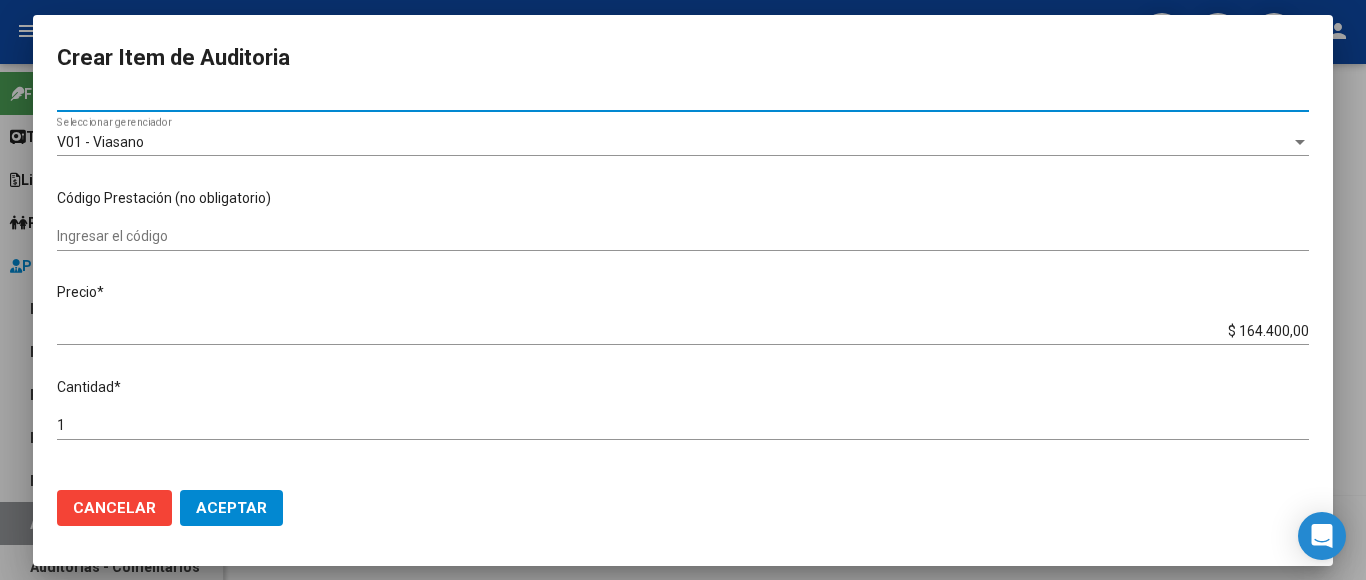 scroll, scrollTop: 300, scrollLeft: 0, axis: vertical 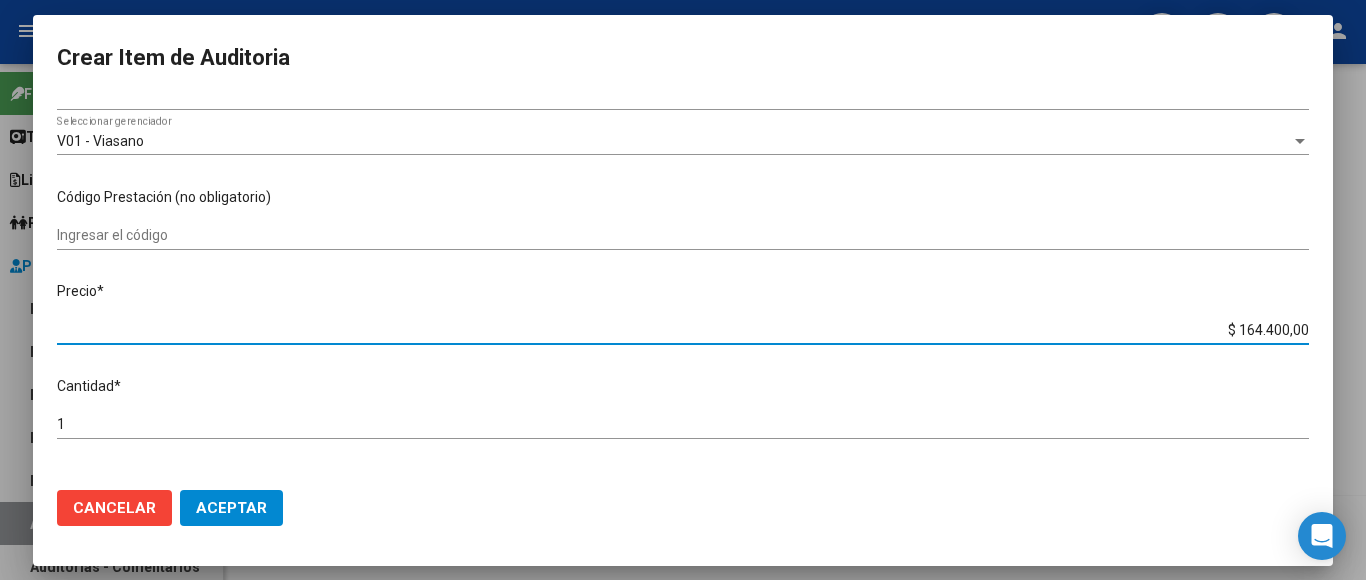 drag, startPoint x: 1207, startPoint y: 320, endPoint x: 1319, endPoint y: 318, distance: 112.01785 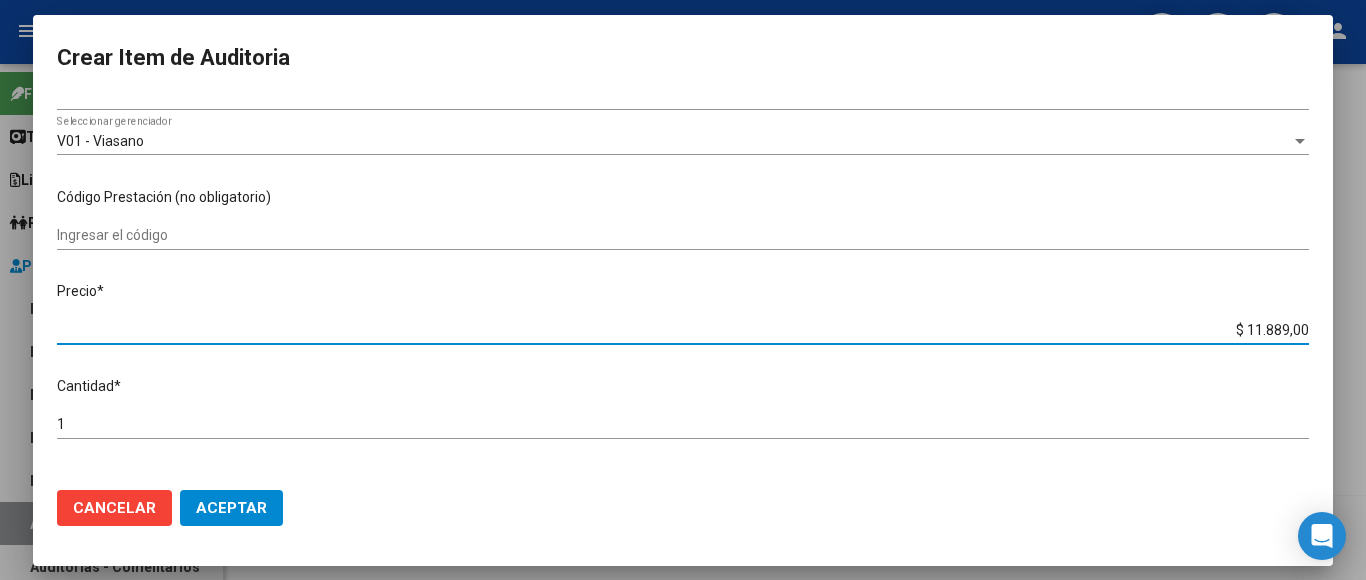 scroll, scrollTop: 1133, scrollLeft: 0, axis: vertical 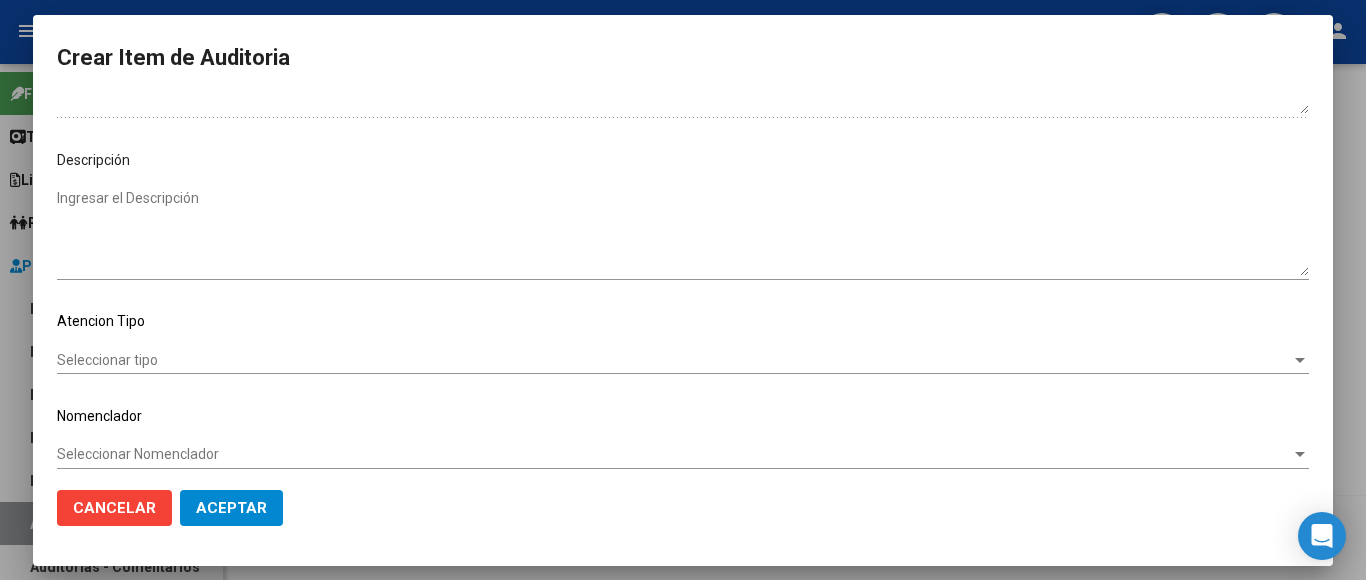 click on "Seleccionar tipo" at bounding box center [674, 360] 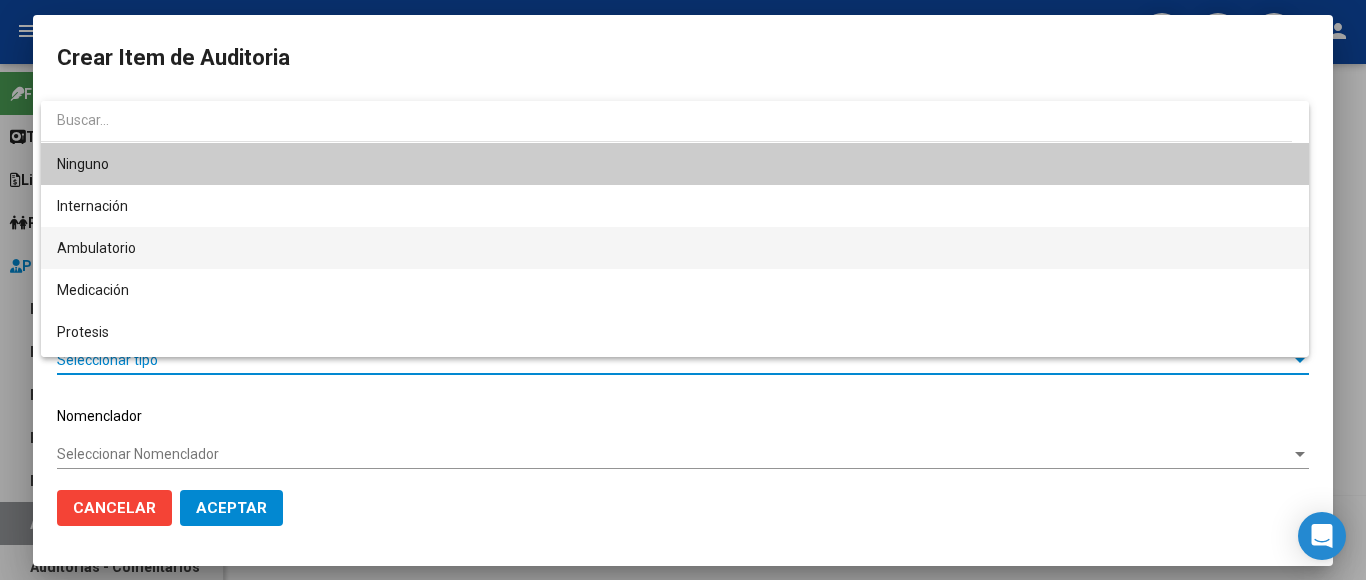 click on "Ambulatorio" at bounding box center (675, 248) 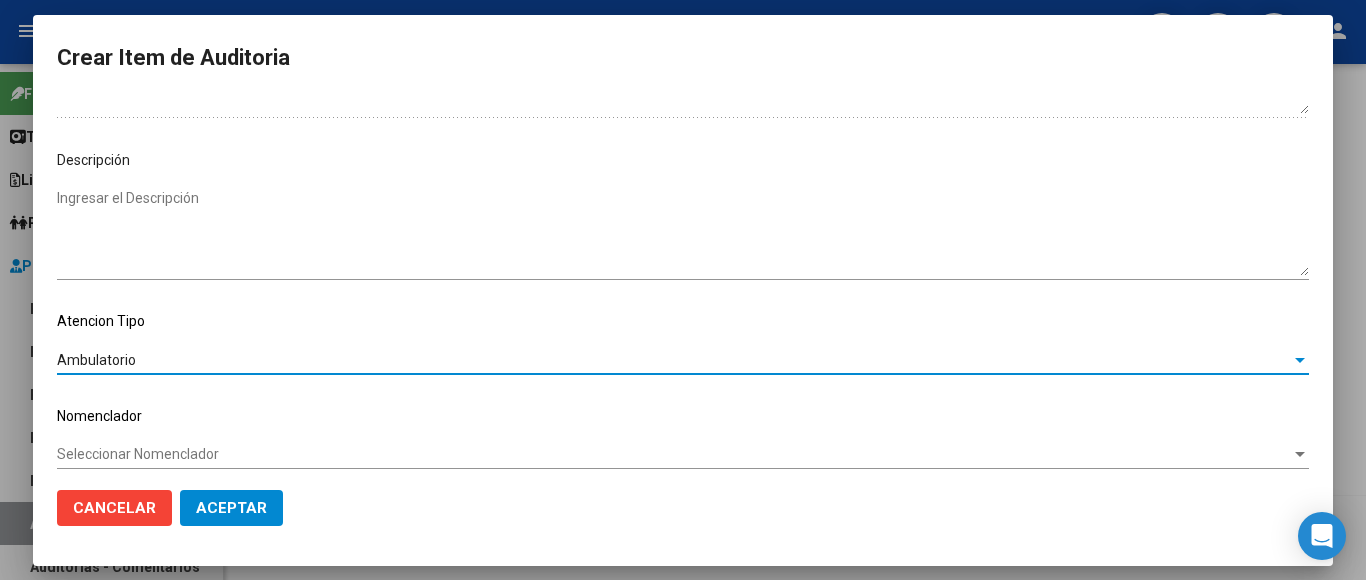 click on "Seleccionar Nomenclador" at bounding box center (674, 454) 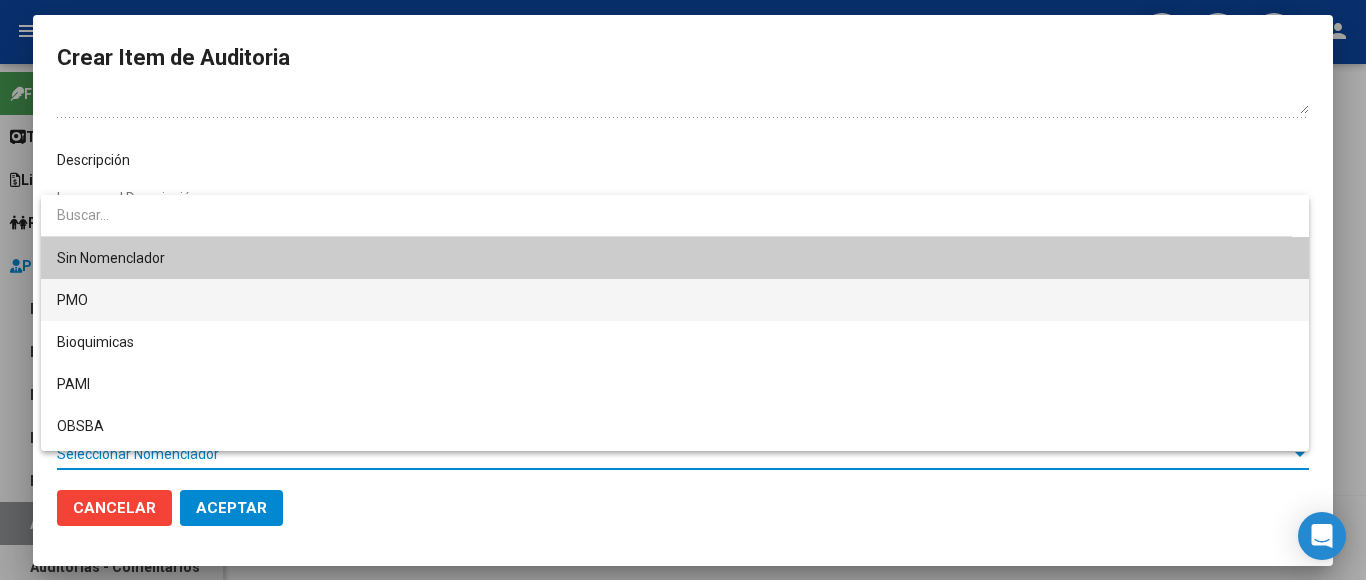 click on "PMO" at bounding box center [675, 300] 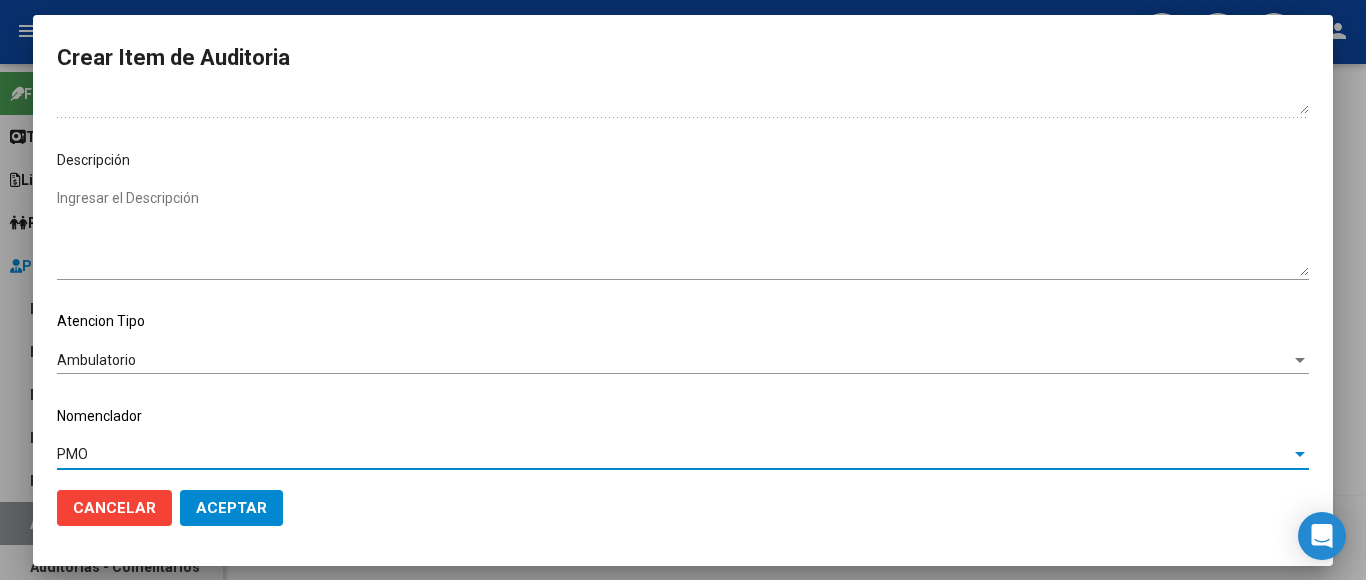 click on "Aceptar" 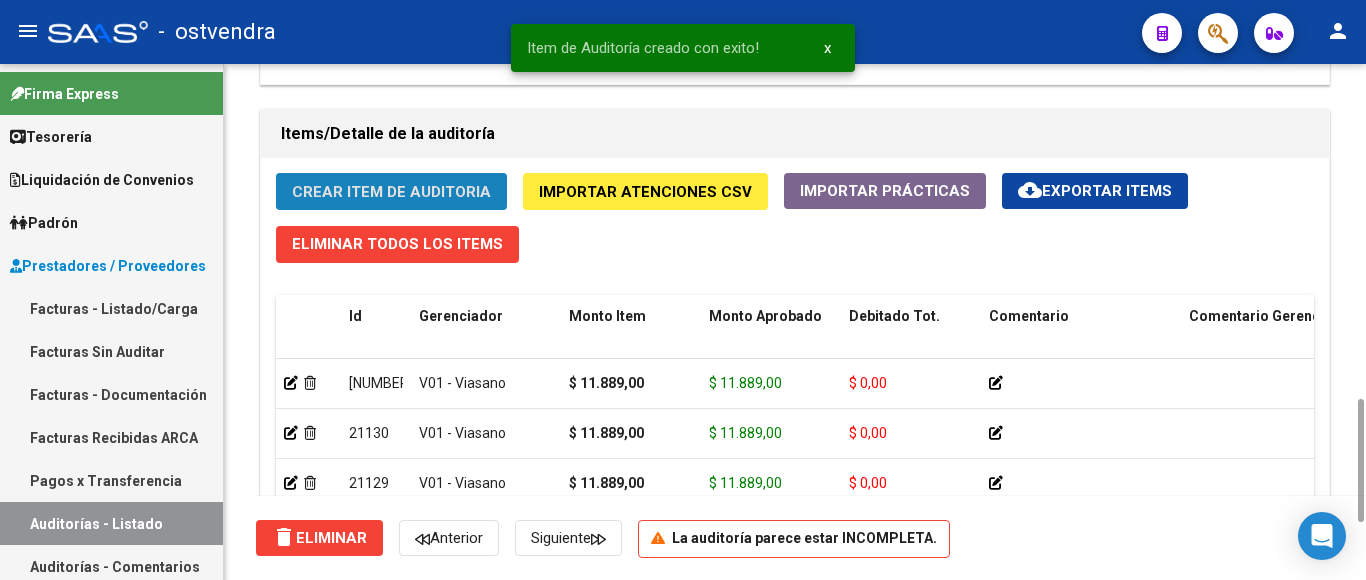 click on "Crear Item de Auditoria" 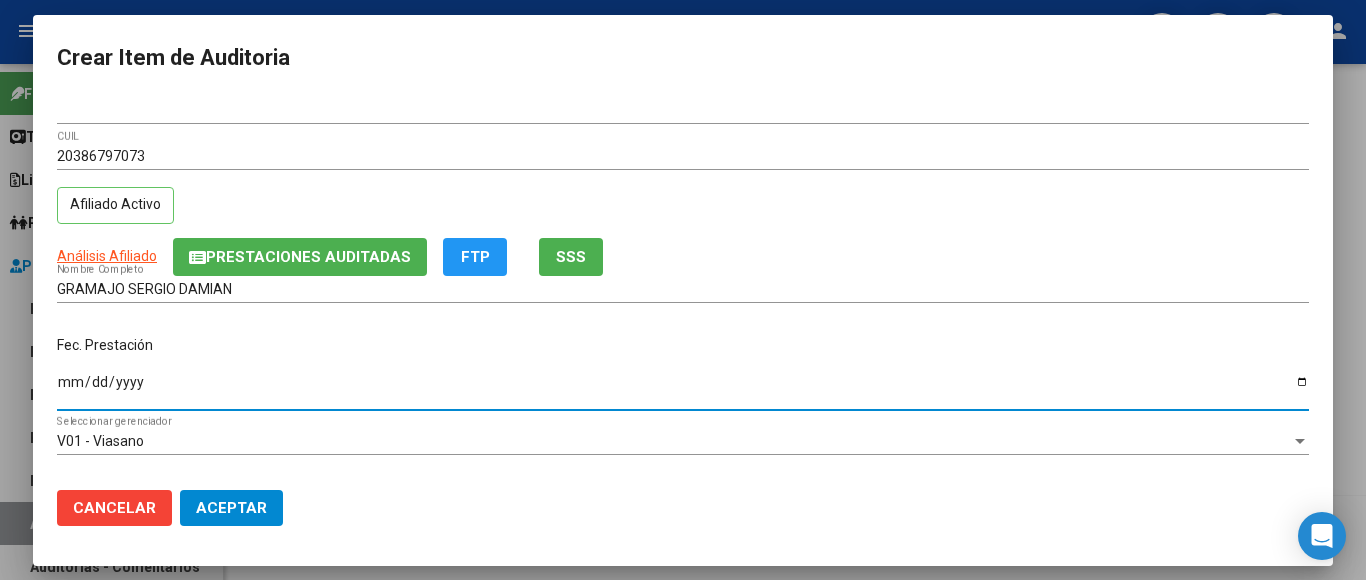 click on "Ingresar la fecha" at bounding box center (683, 389) 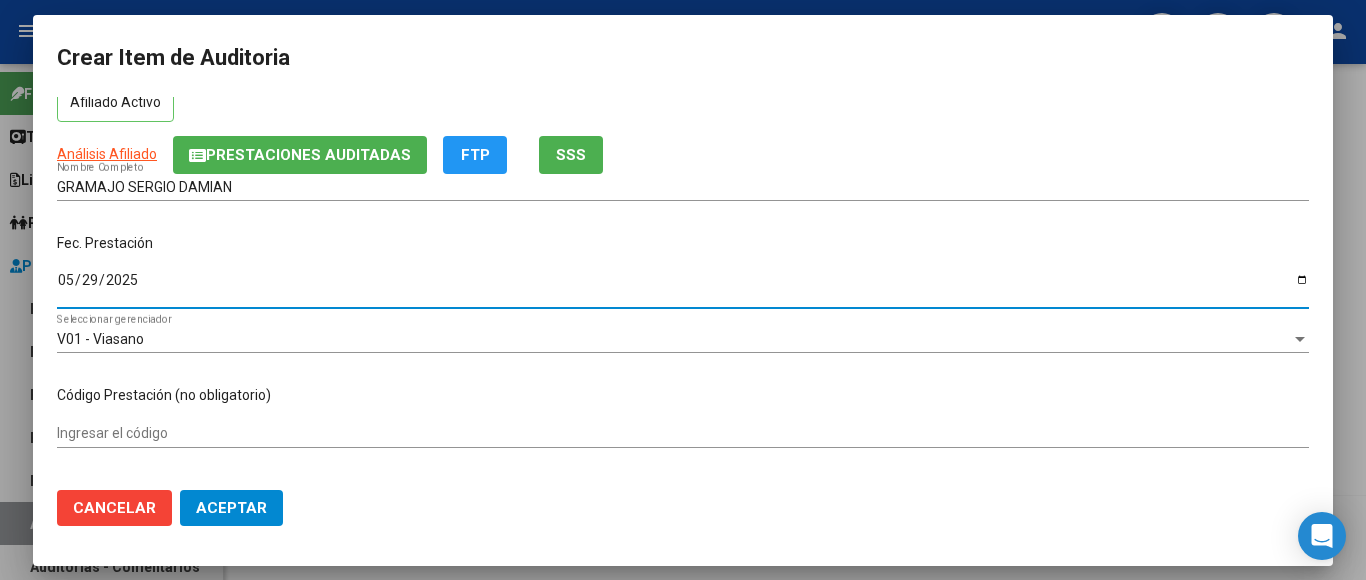 scroll, scrollTop: 200, scrollLeft: 0, axis: vertical 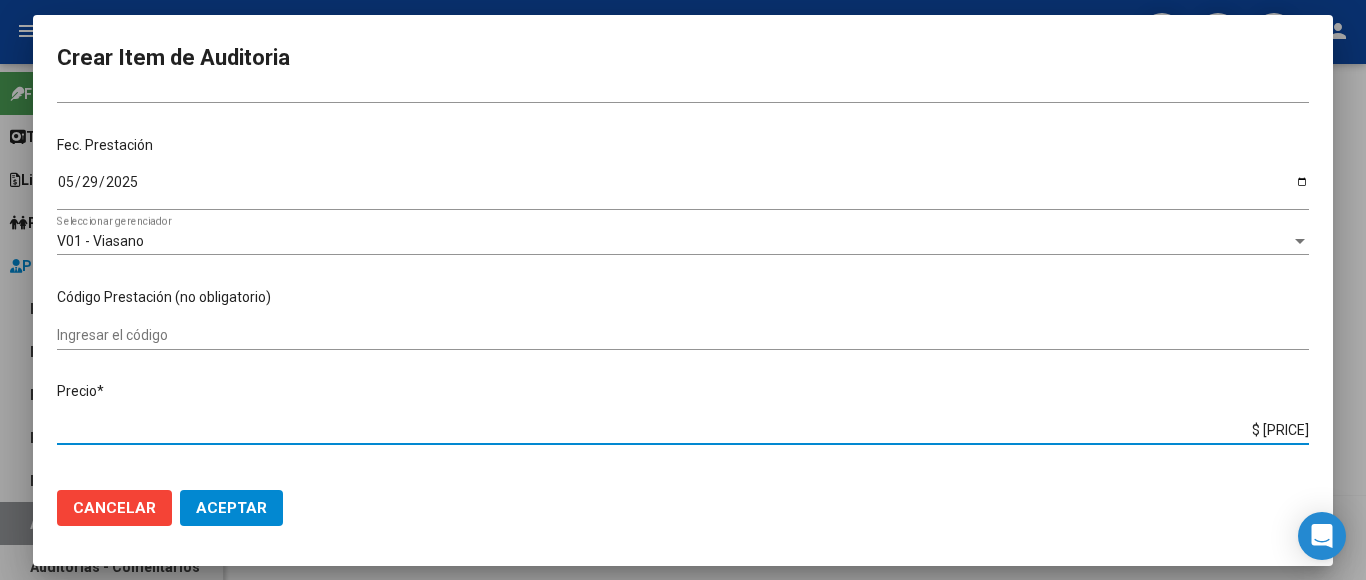 drag, startPoint x: 1201, startPoint y: 418, endPoint x: 1361, endPoint y: 422, distance: 160.04999 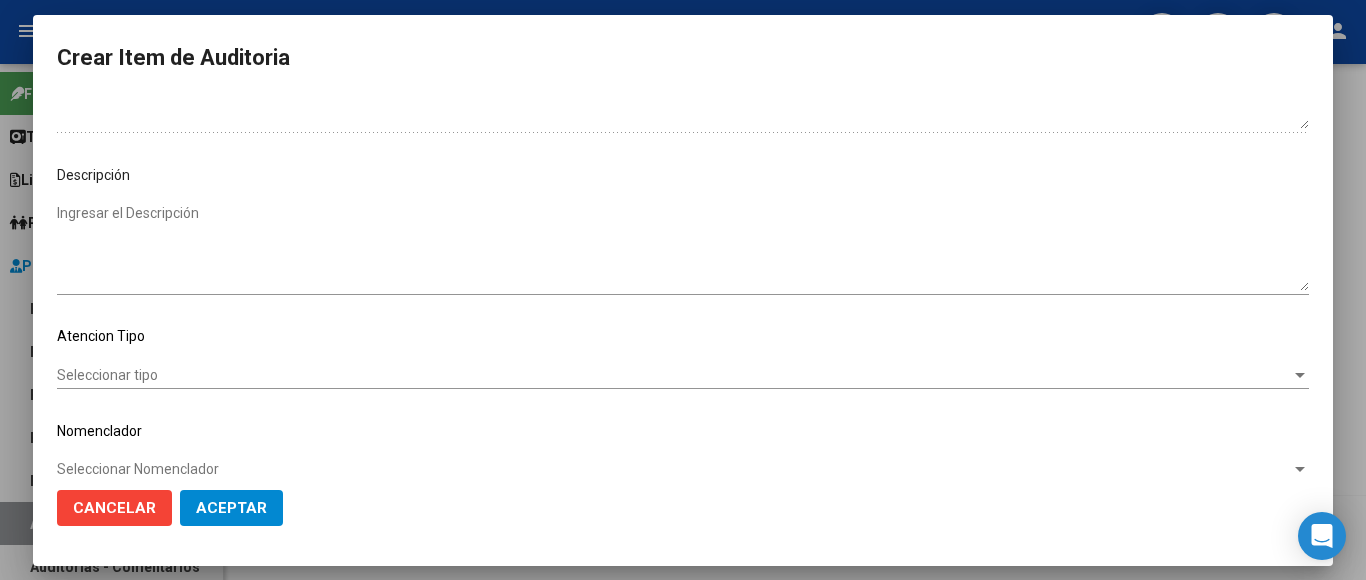 scroll, scrollTop: 1133, scrollLeft: 0, axis: vertical 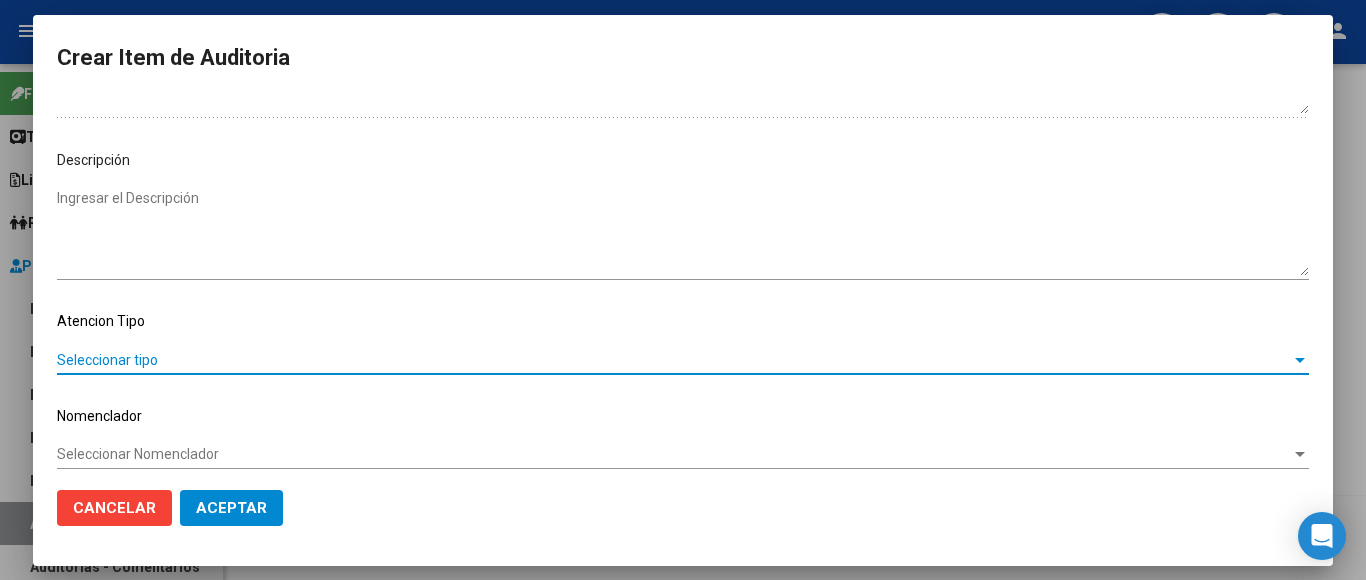 click on "Seleccionar tipo" at bounding box center (674, 360) 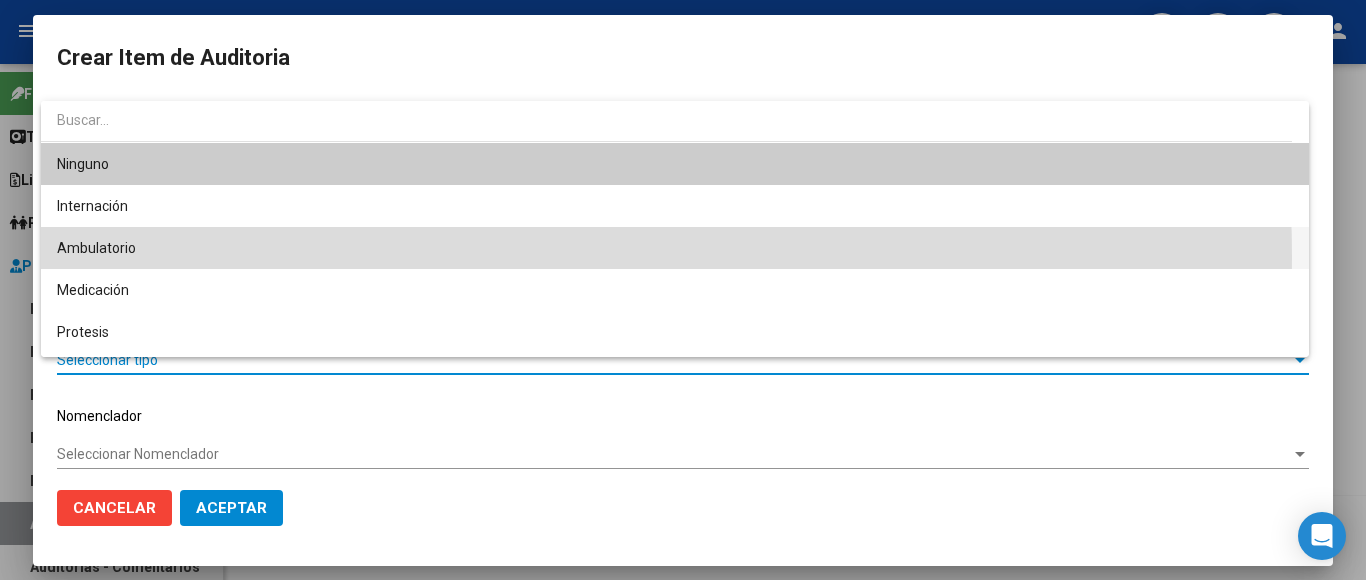 click on "Ambulatorio" at bounding box center [675, 248] 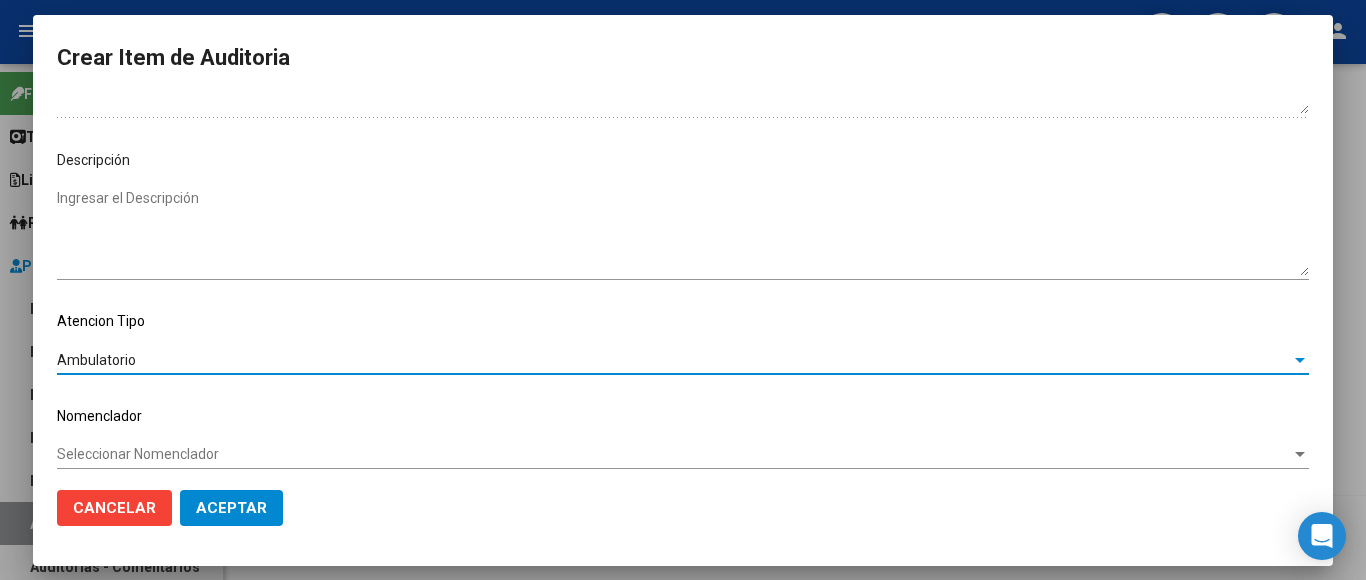 click on "Seleccionar Nomenclador" at bounding box center [674, 454] 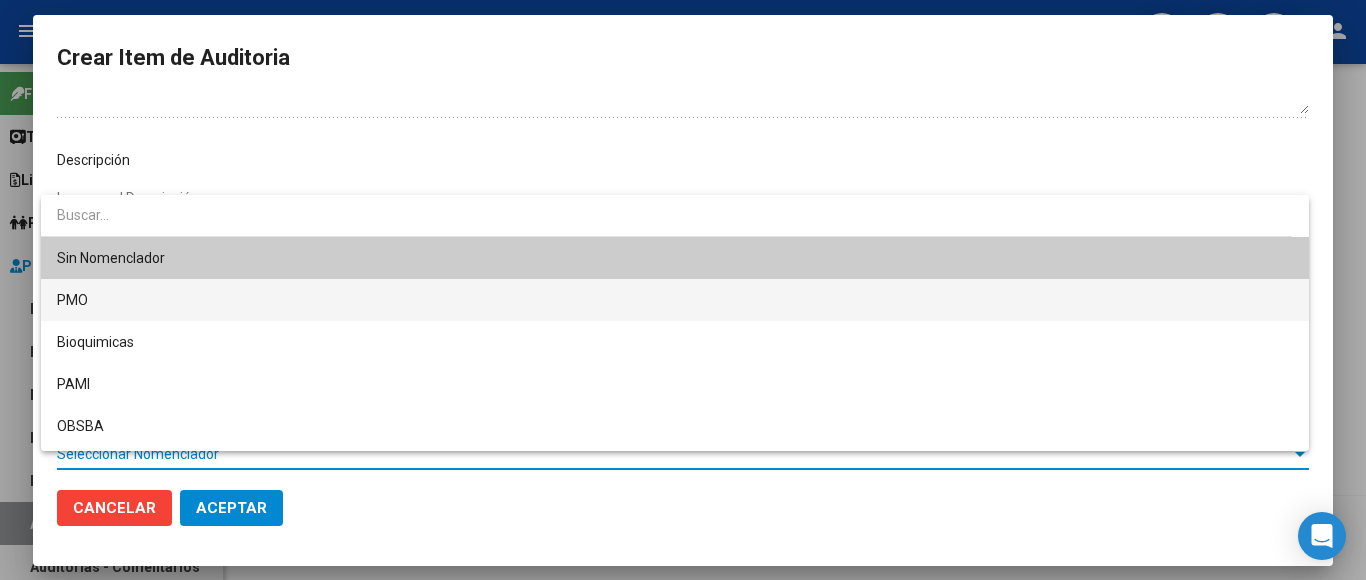 click on "PMO" at bounding box center (675, 300) 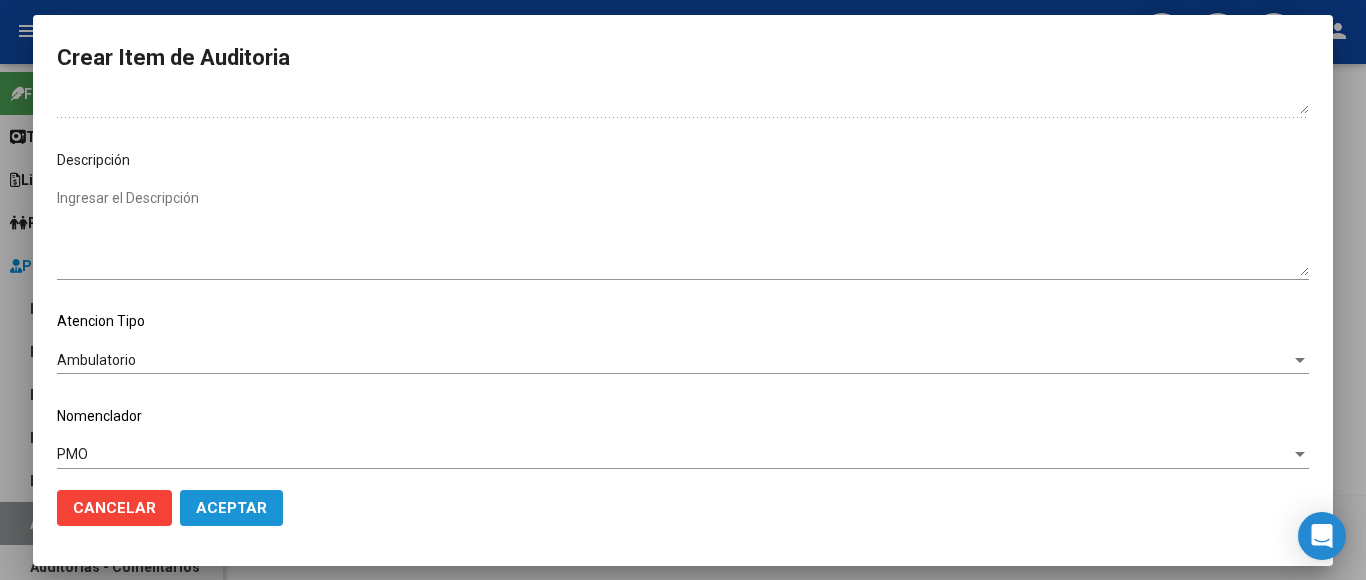 click on "Aceptar" 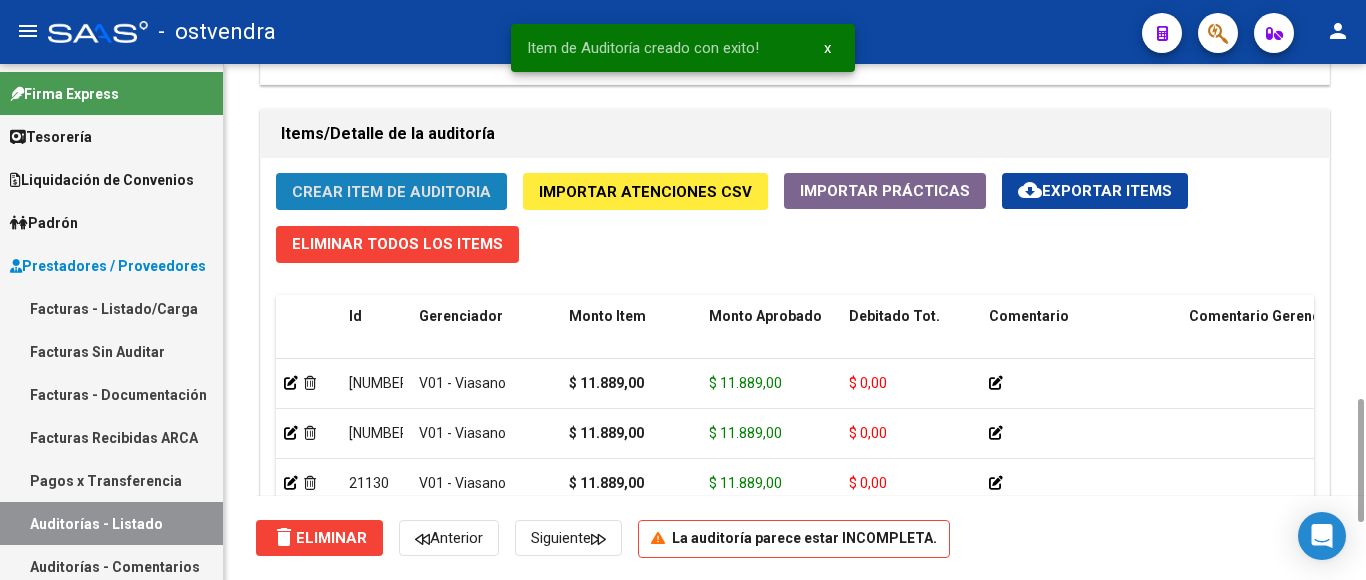 click on "Crear Item de Auditoria" 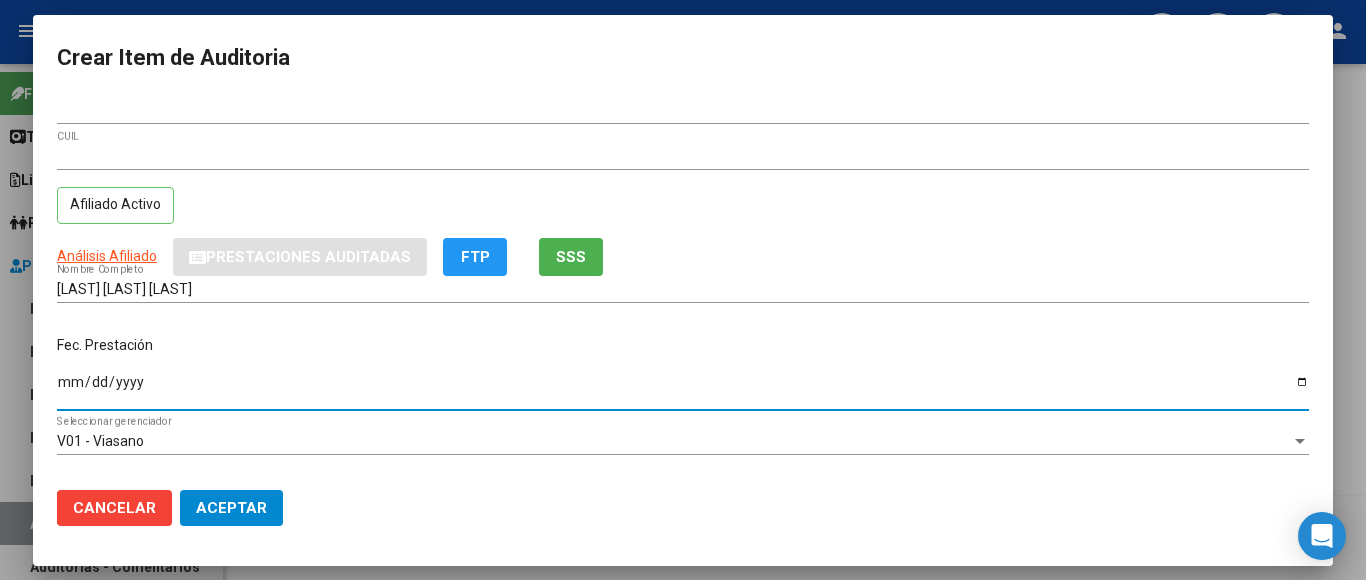 click on "Ingresar la fecha" at bounding box center [683, 389] 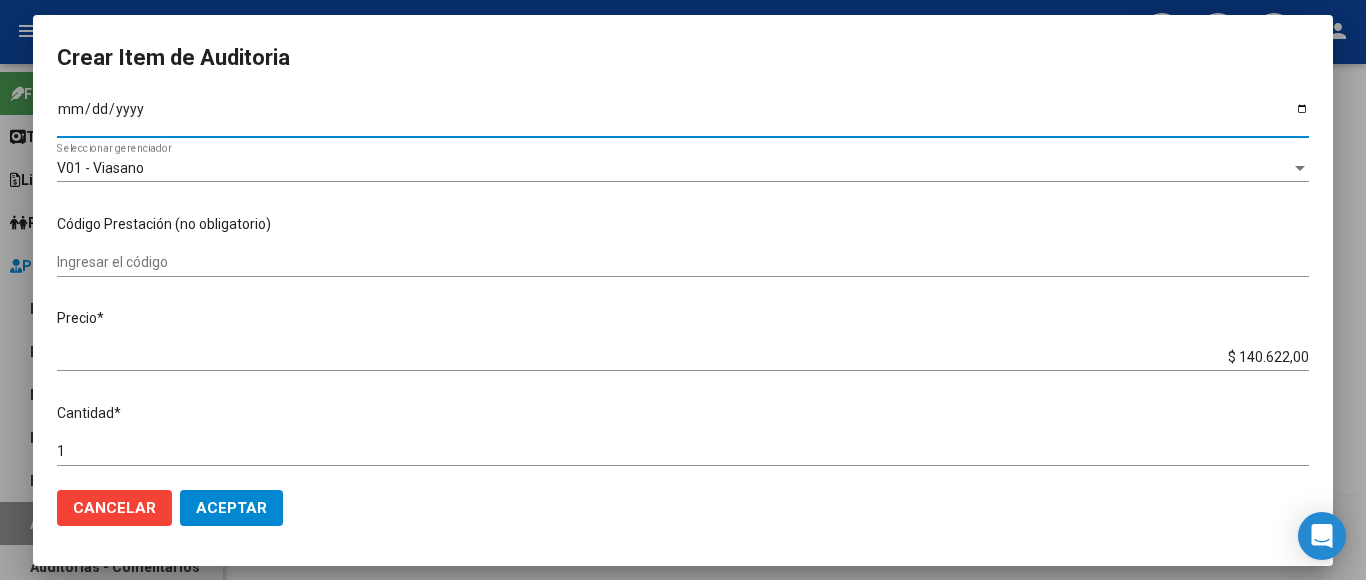scroll, scrollTop: 300, scrollLeft: 0, axis: vertical 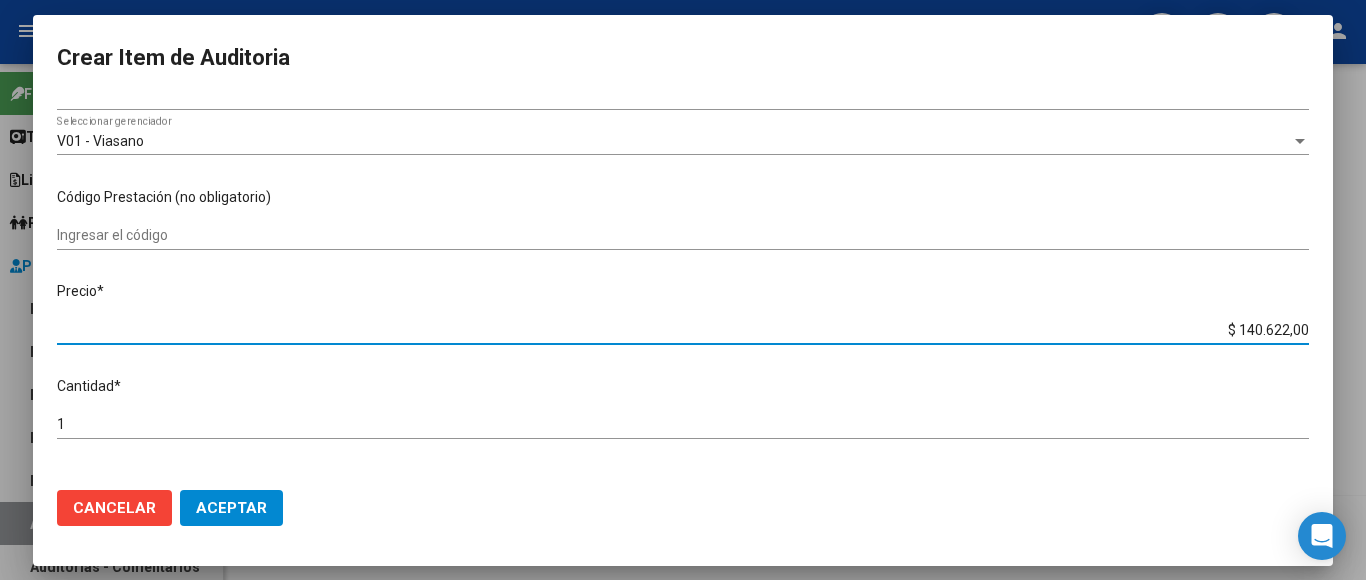 drag, startPoint x: 1180, startPoint y: 320, endPoint x: 1326, endPoint y: 320, distance: 146 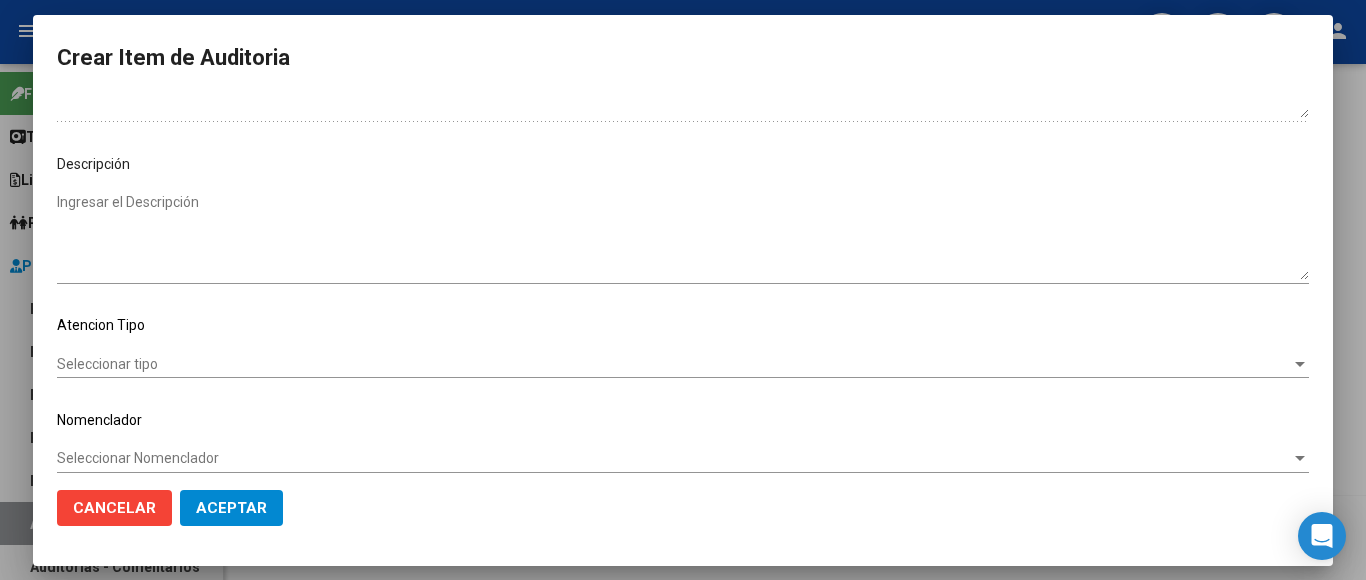 scroll, scrollTop: 1133, scrollLeft: 0, axis: vertical 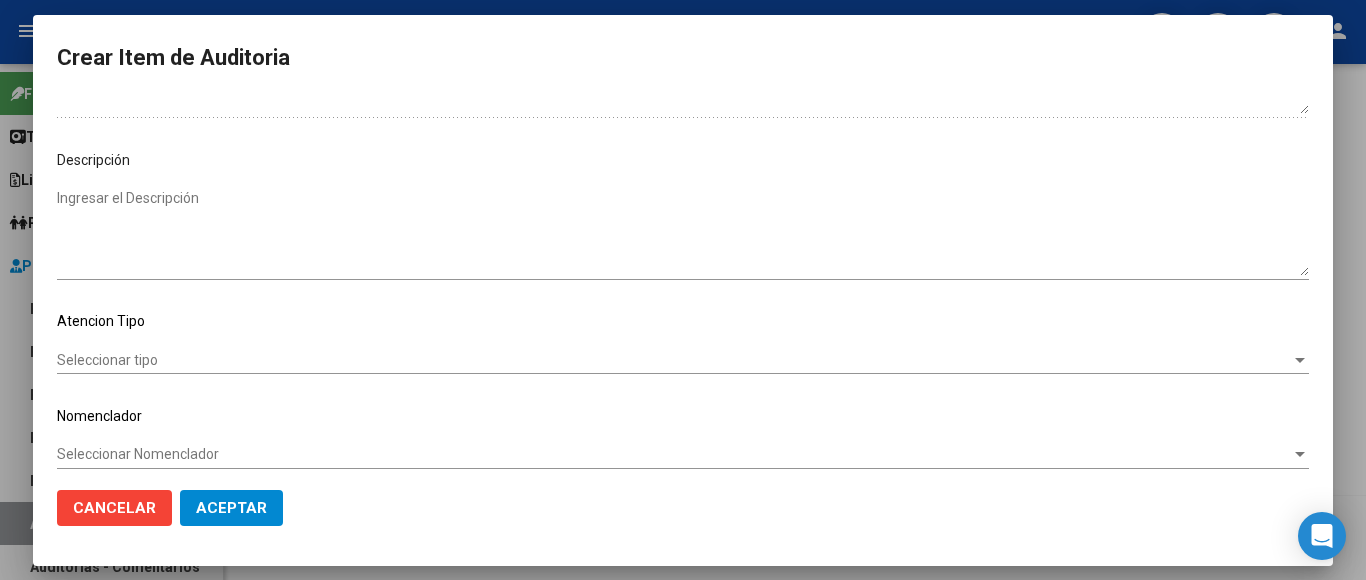 click on "Seleccionar tipo" at bounding box center (674, 360) 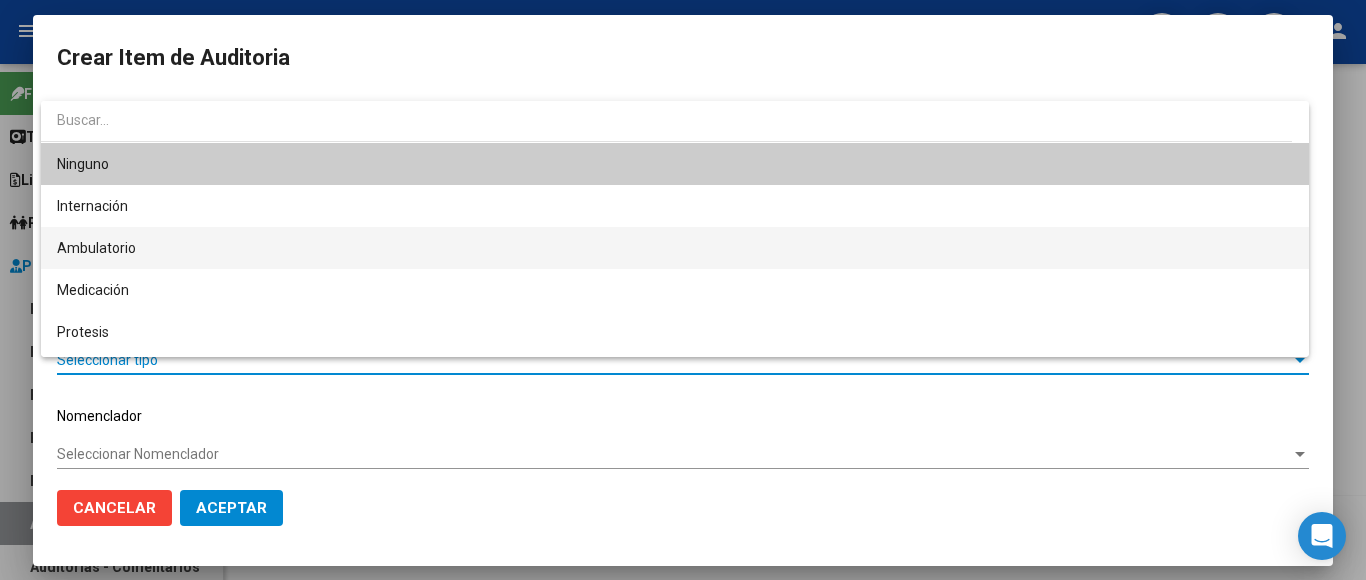 click on "Ambulatorio" at bounding box center (675, 248) 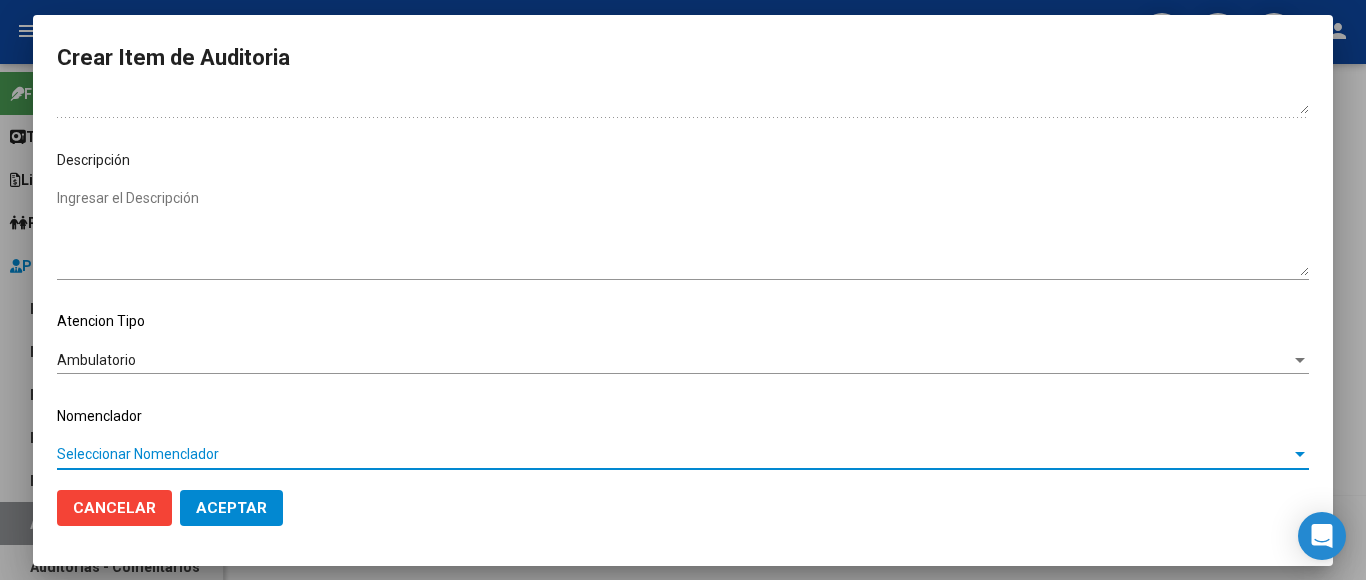 click on "Seleccionar Nomenclador" at bounding box center (674, 454) 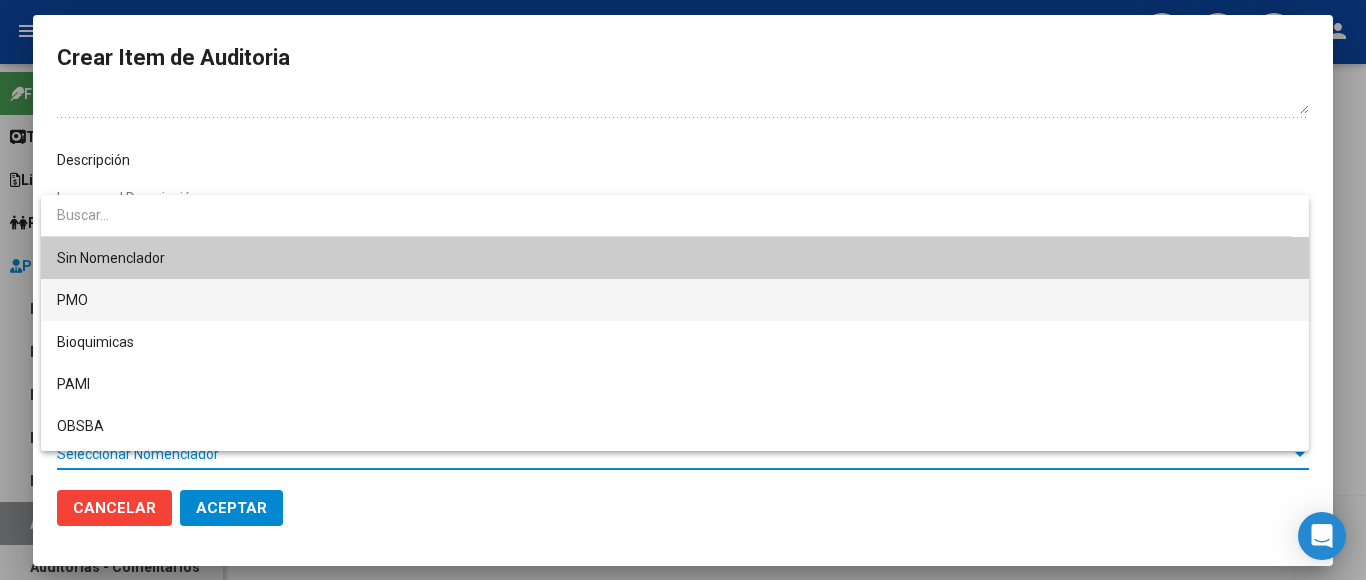 click on "PMO" at bounding box center (675, 300) 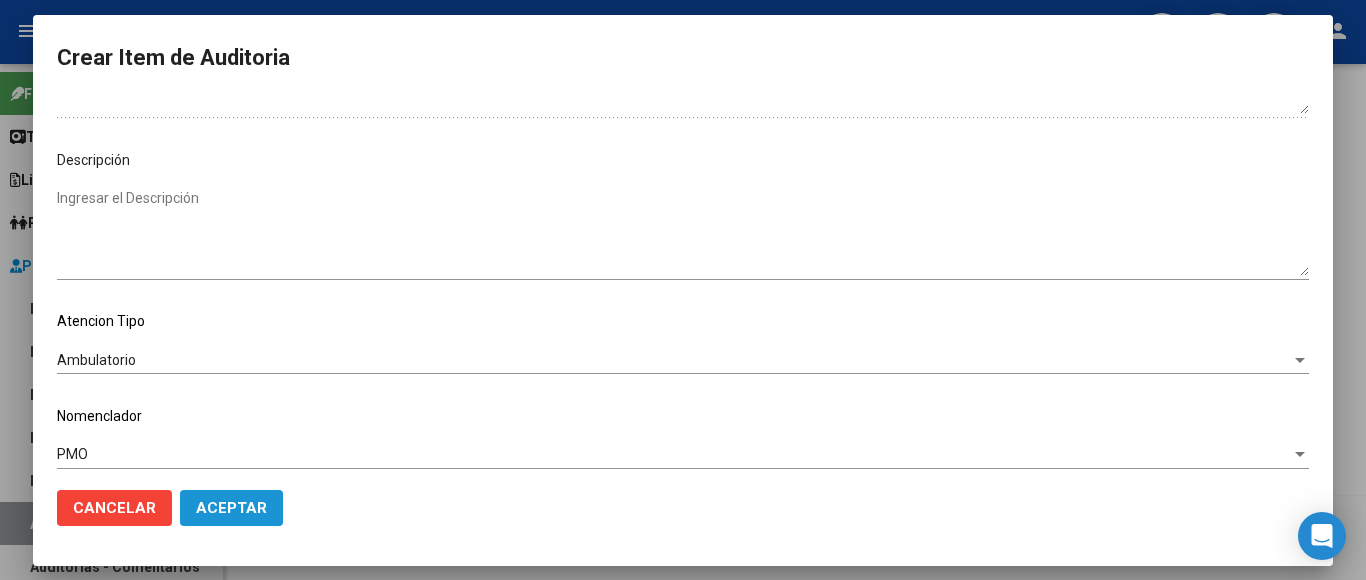 click on "Aceptar" 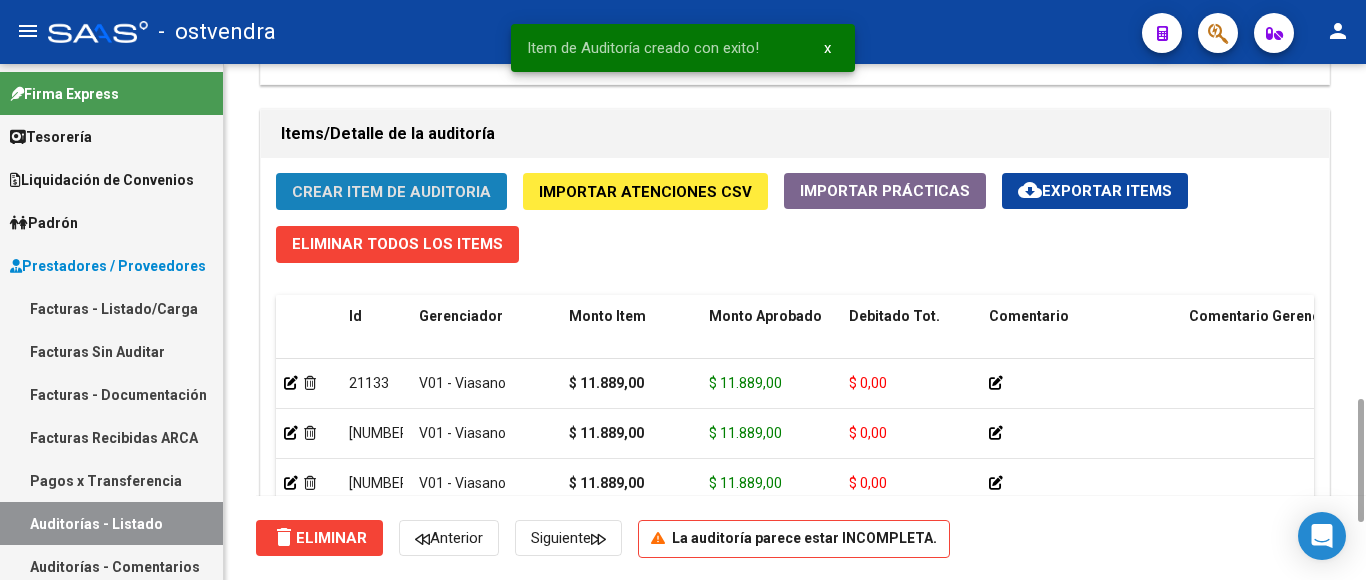 click on "Crear Item de Auditoria" 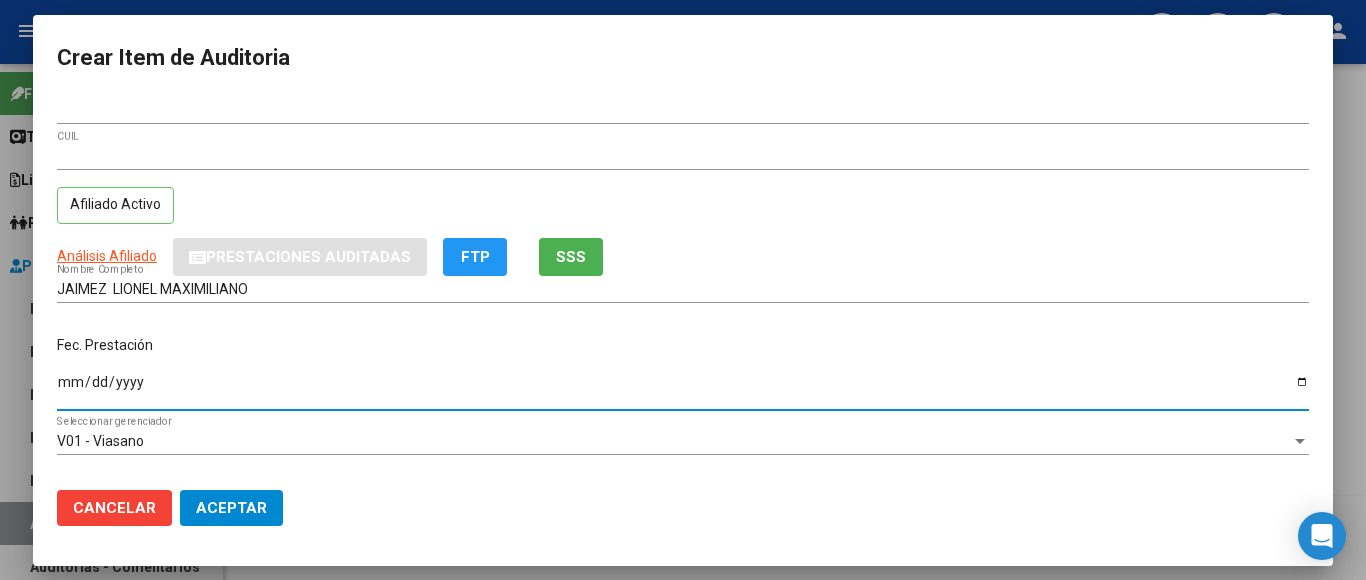 click on "Ingresar la fecha" at bounding box center [683, 389] 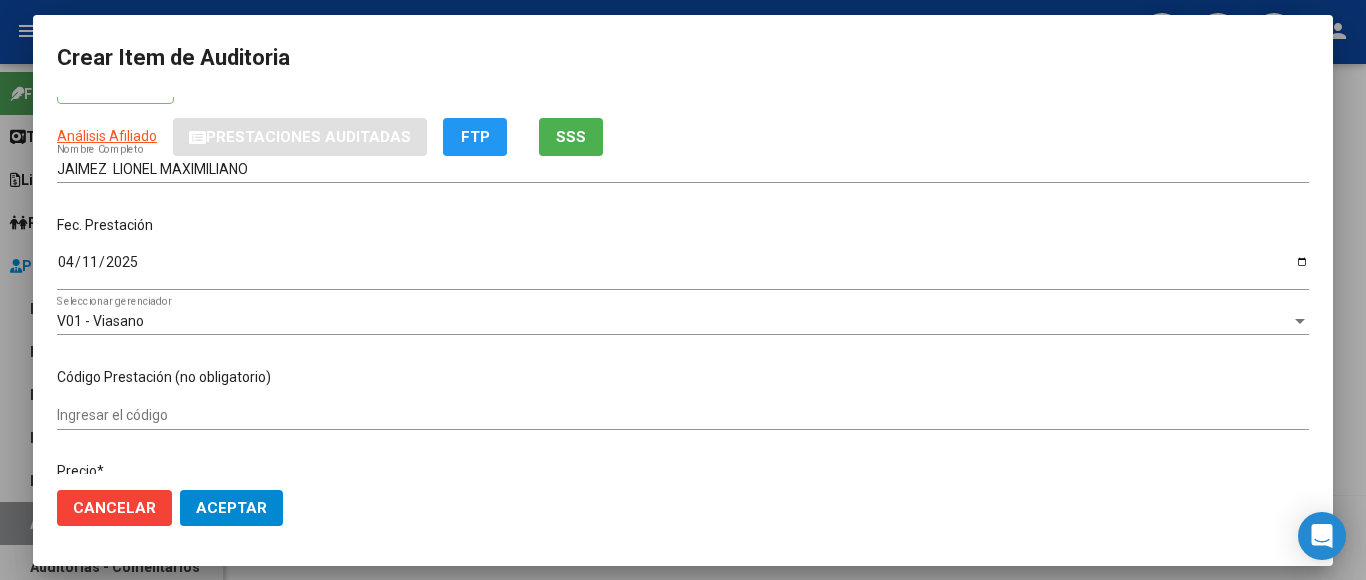scroll, scrollTop: 300, scrollLeft: 0, axis: vertical 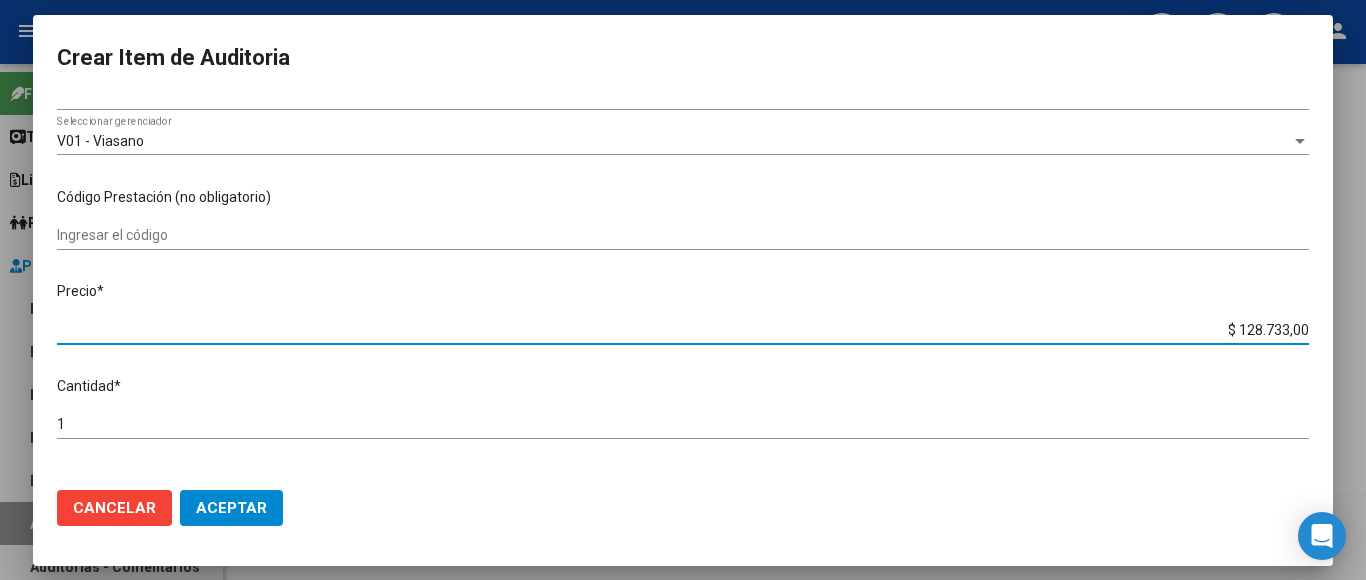 drag, startPoint x: 1212, startPoint y: 322, endPoint x: 1317, endPoint y: 319, distance: 105.04285 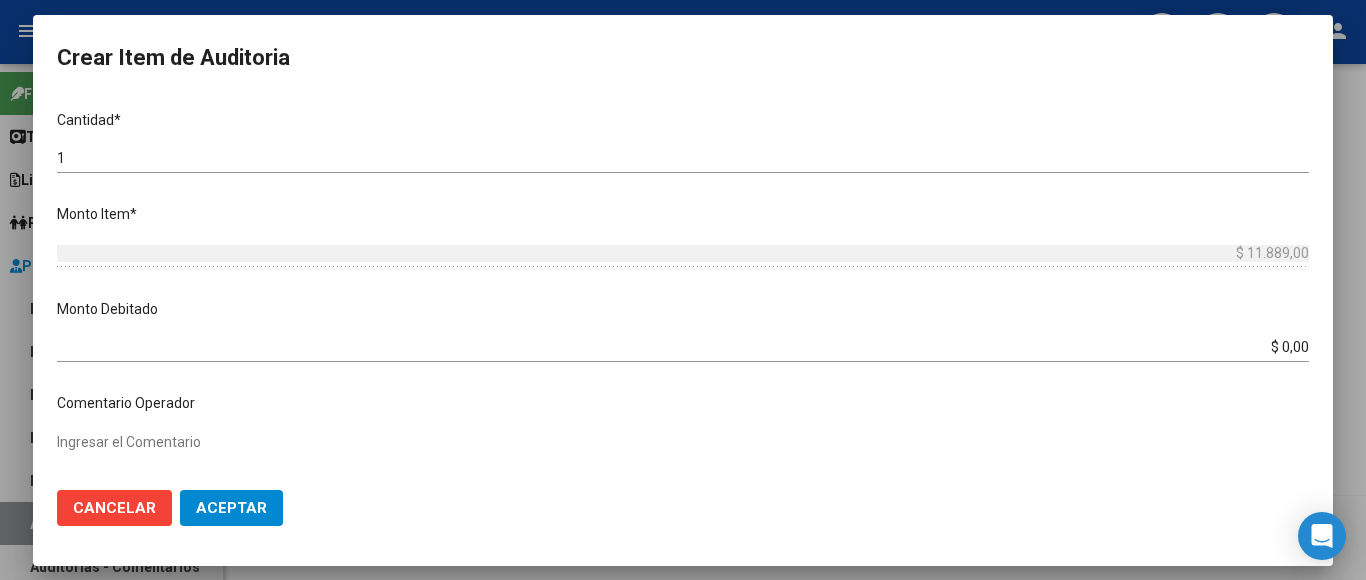 scroll, scrollTop: 1133, scrollLeft: 0, axis: vertical 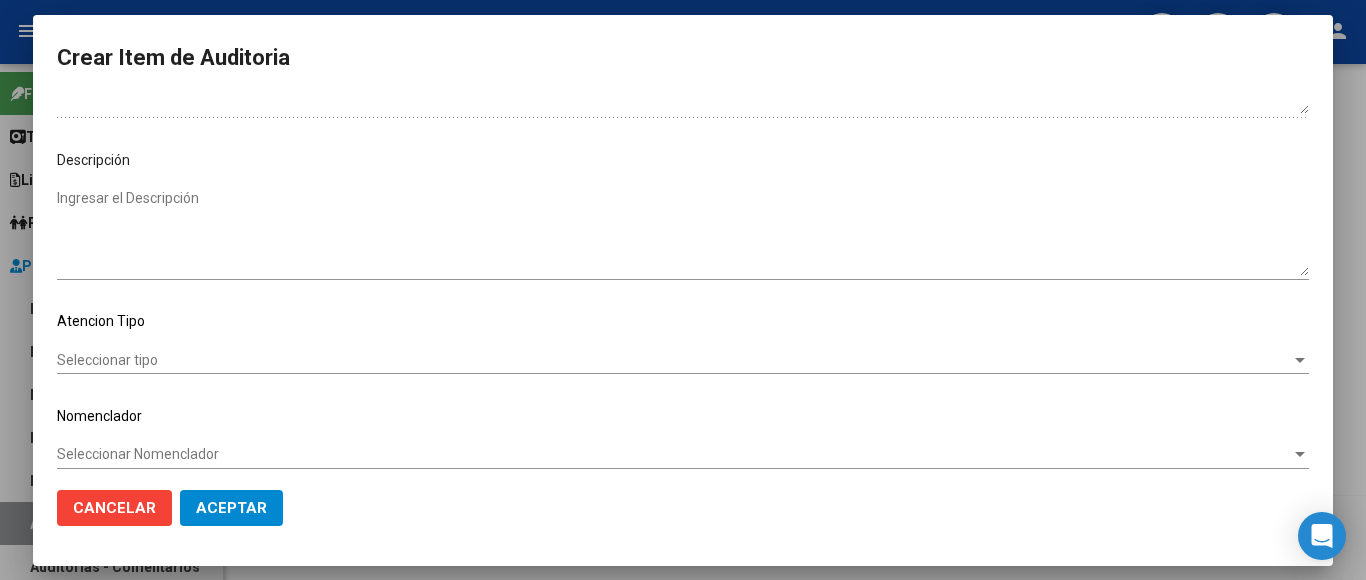 click on "Seleccionar tipo" at bounding box center [674, 360] 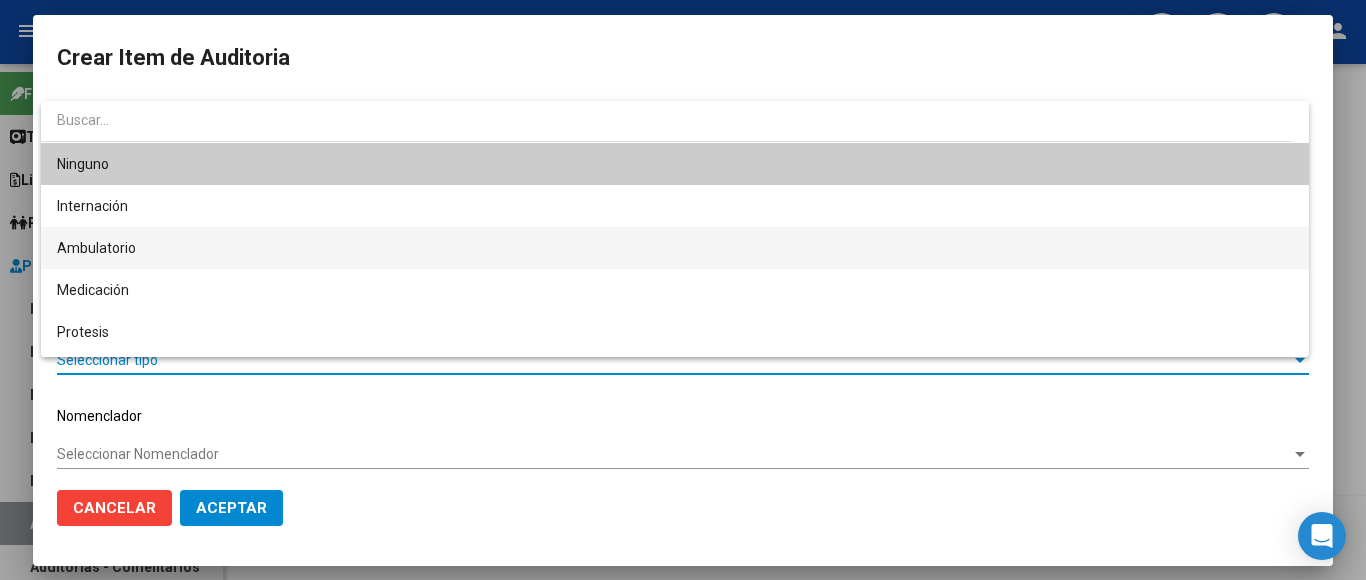 click on "Ambulatorio" at bounding box center [675, 248] 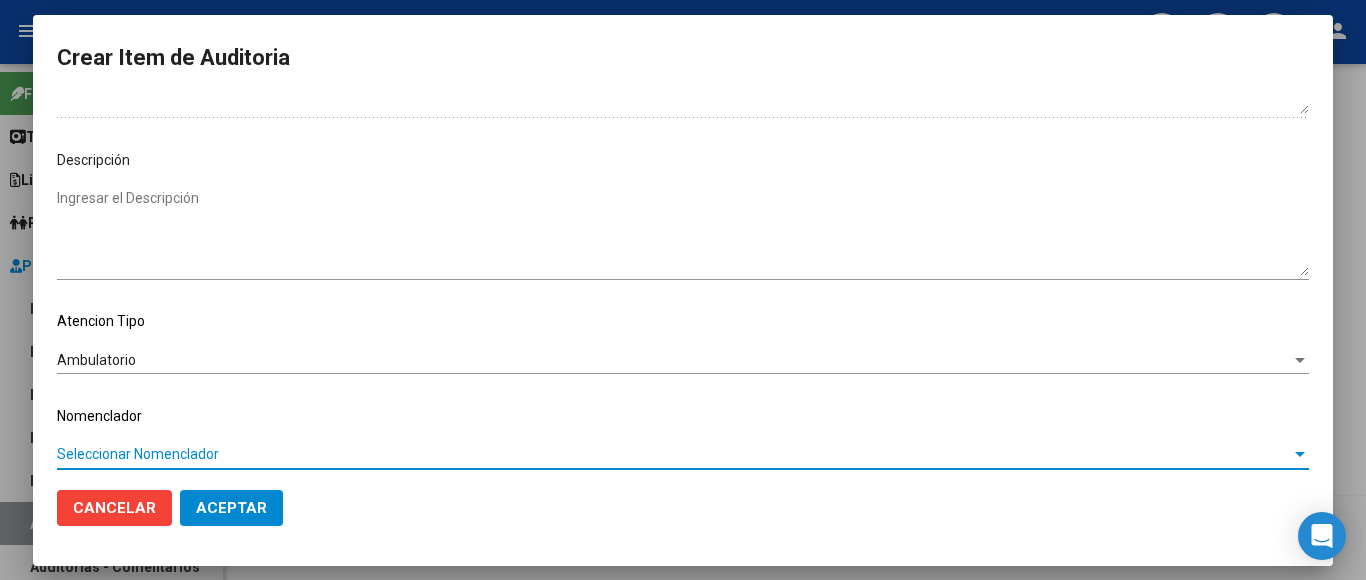 click on "Seleccionar Nomenclador" at bounding box center [674, 454] 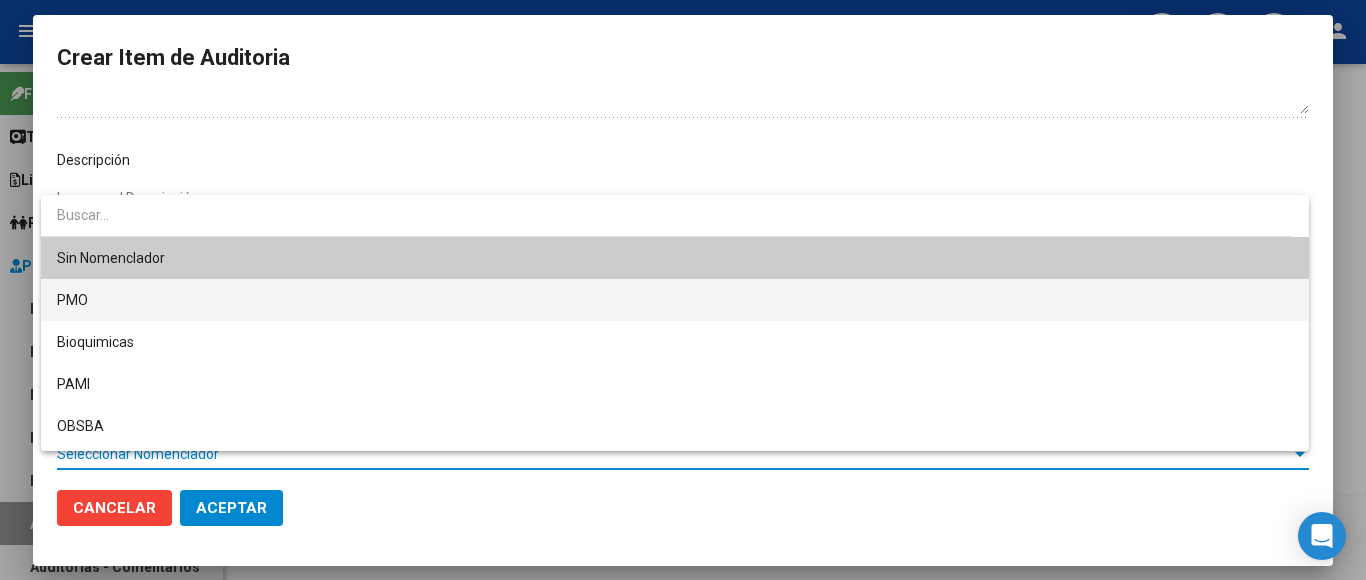 click on "PMO" at bounding box center [675, 300] 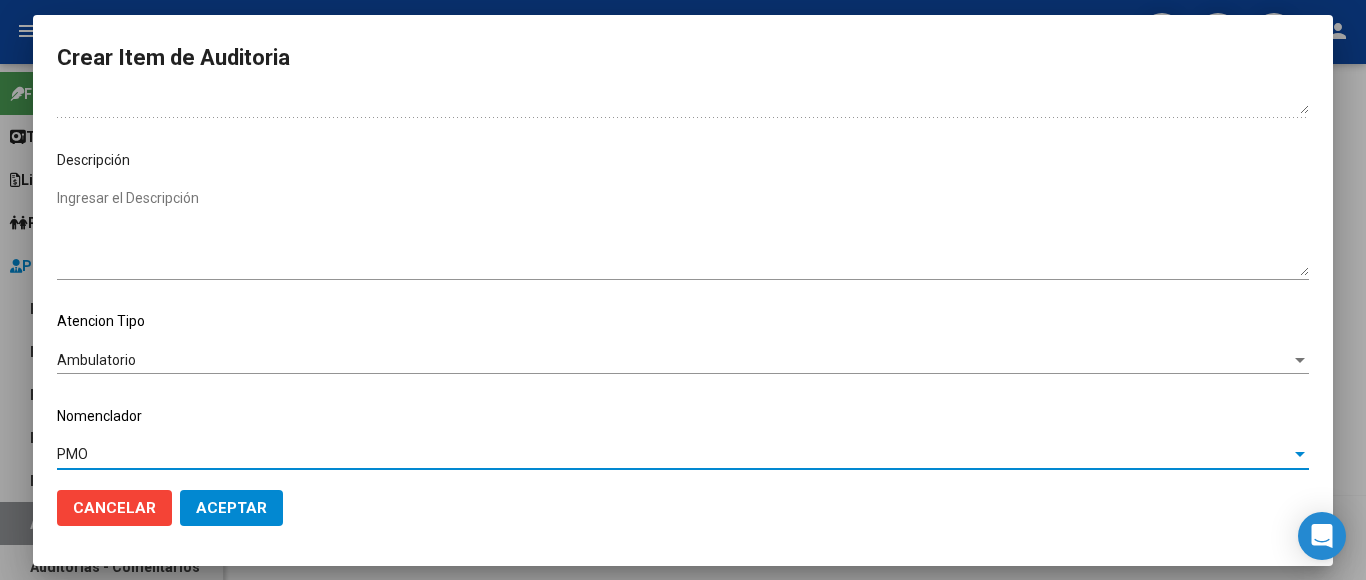 click on "Aceptar" 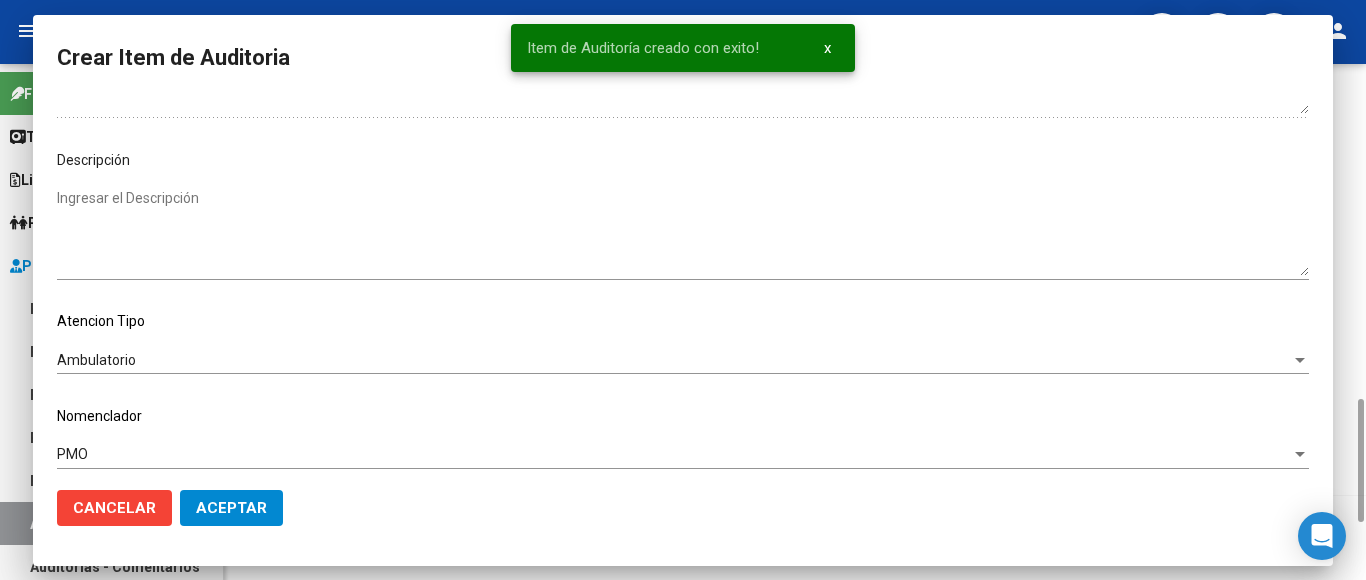 scroll, scrollTop: 0, scrollLeft: 0, axis: both 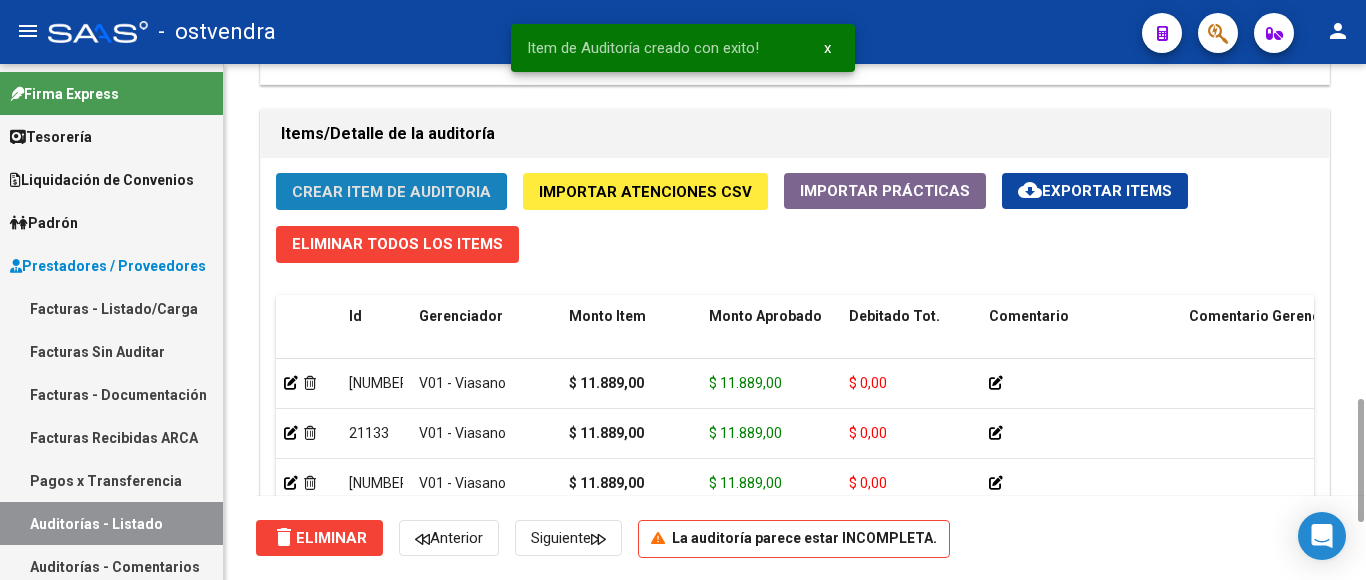 click on "Crear Item de Auditoria" 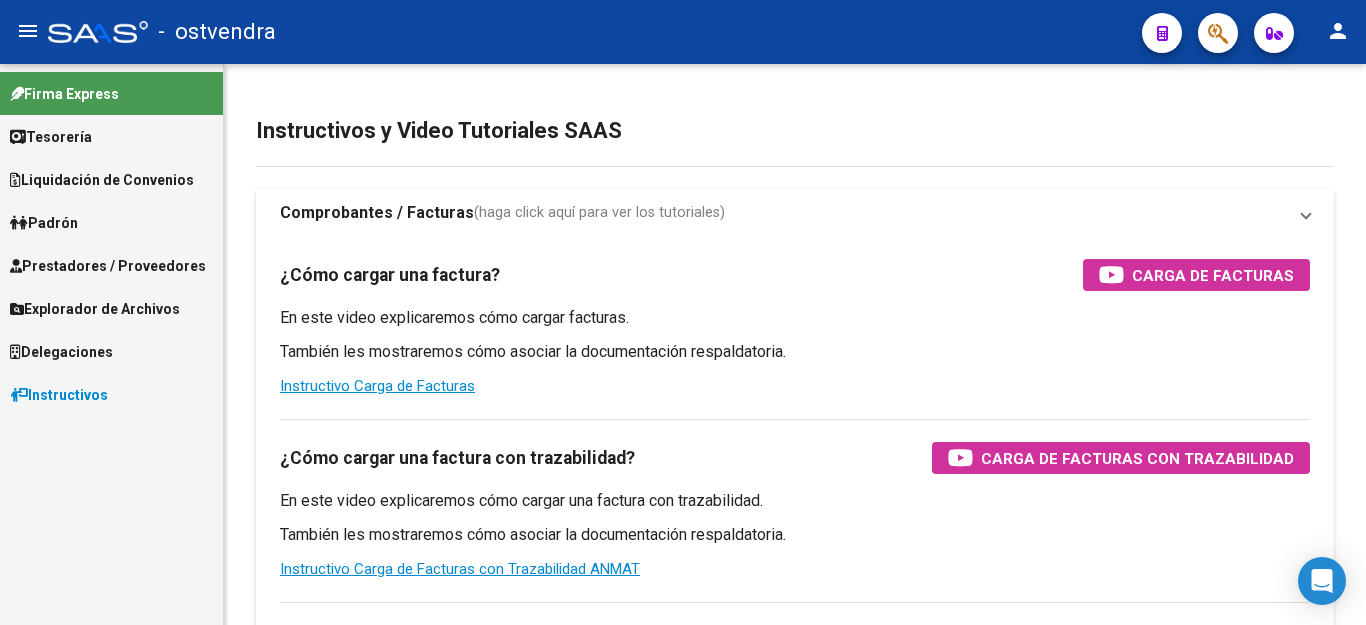 scroll, scrollTop: 0, scrollLeft: 0, axis: both 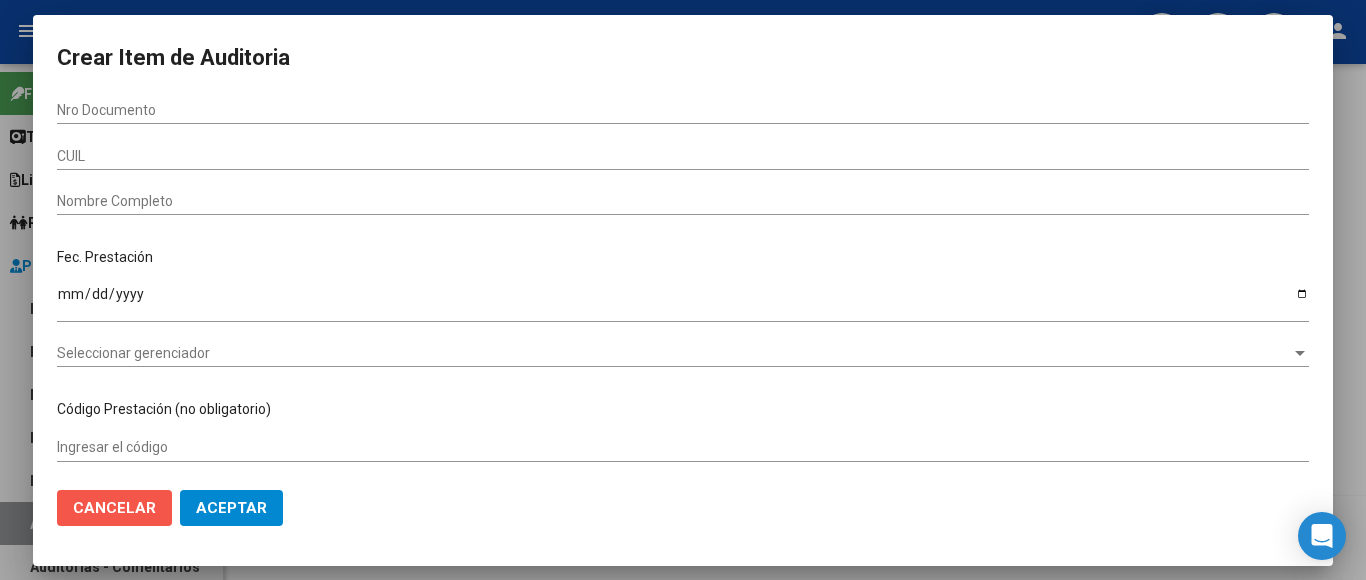 click on "Cancelar" 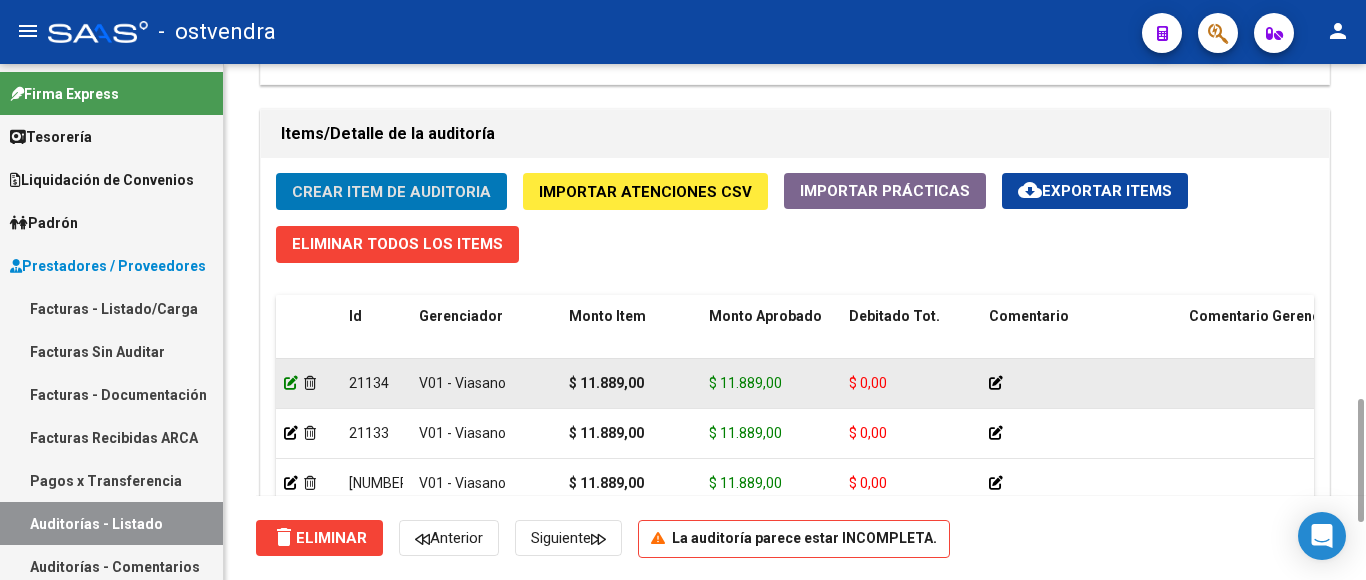 click 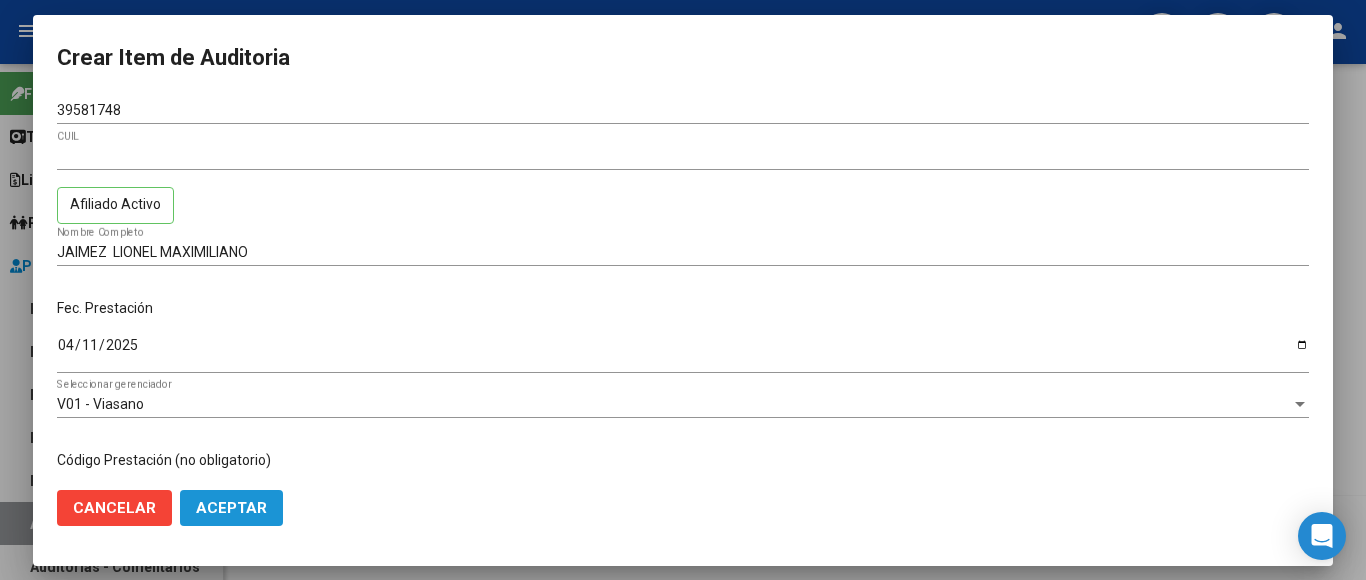 click on "Aceptar" 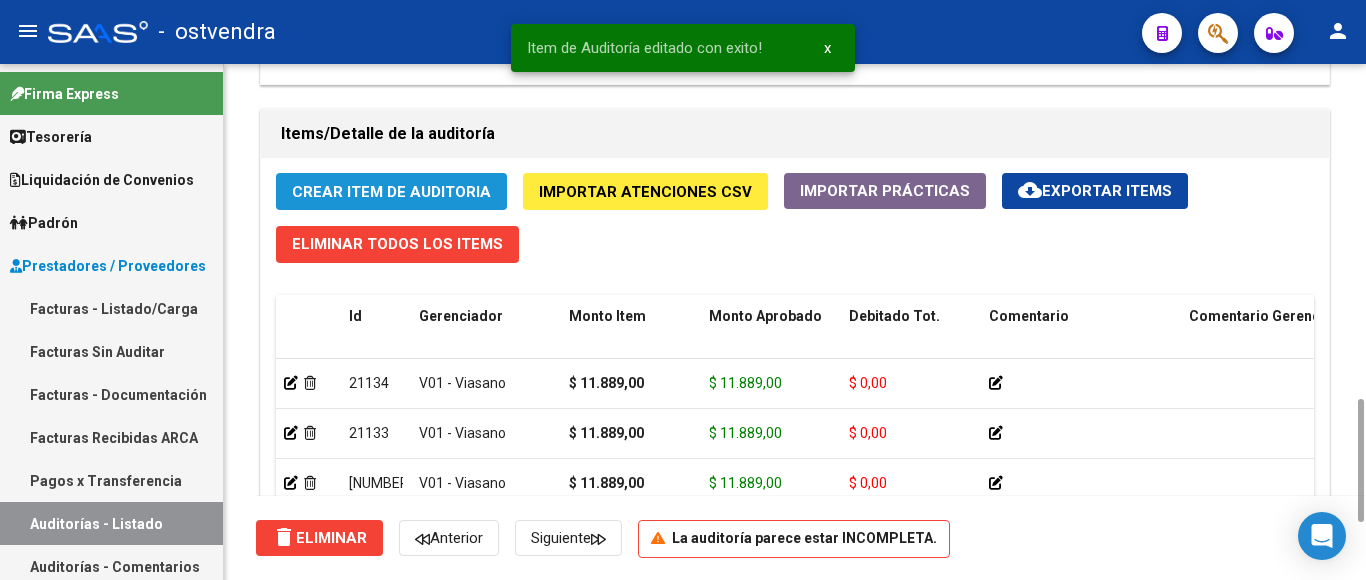 click on "Crear Item de Auditoria" 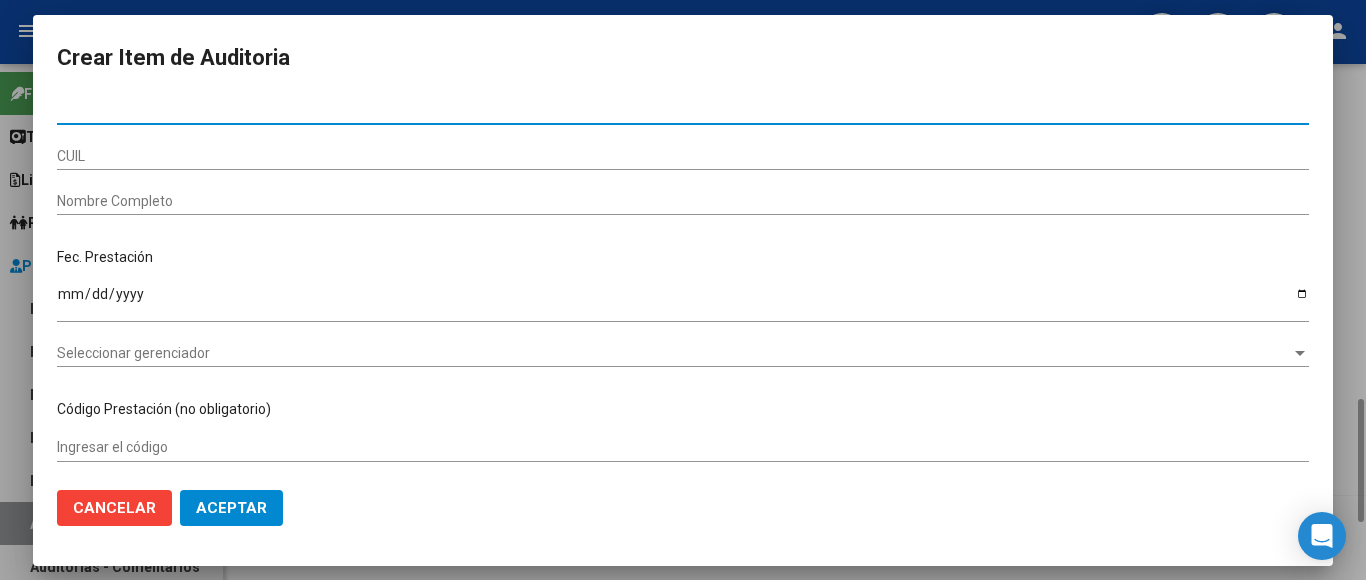 type on "[NUMBER]" 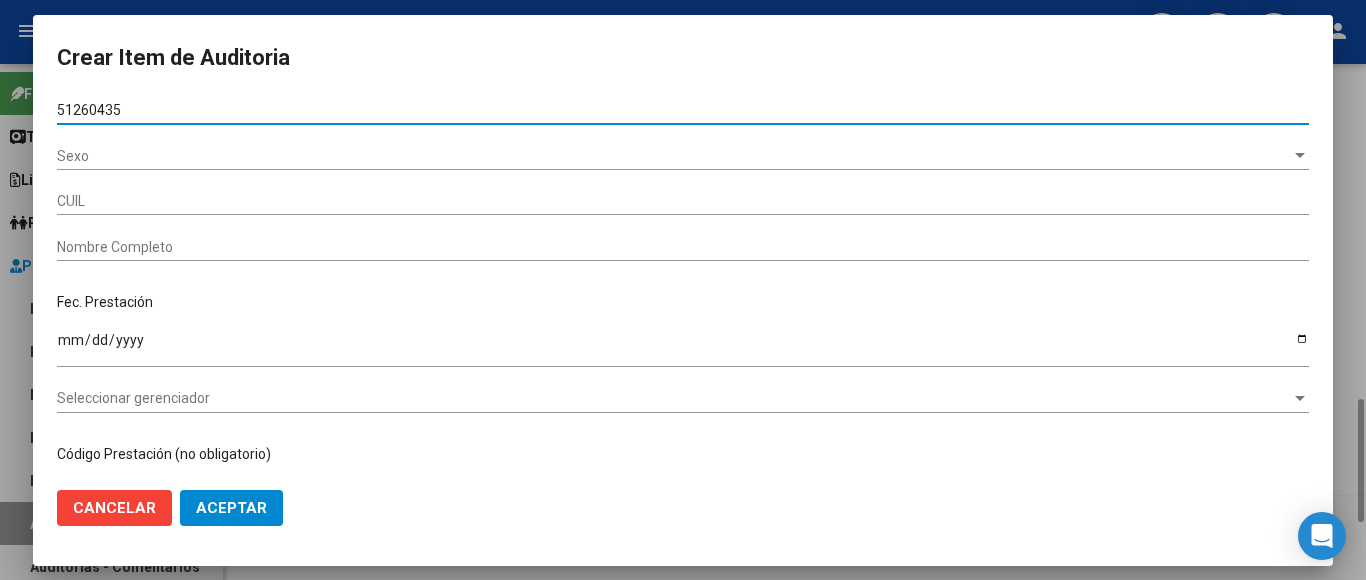 type on "[NUMBER]" 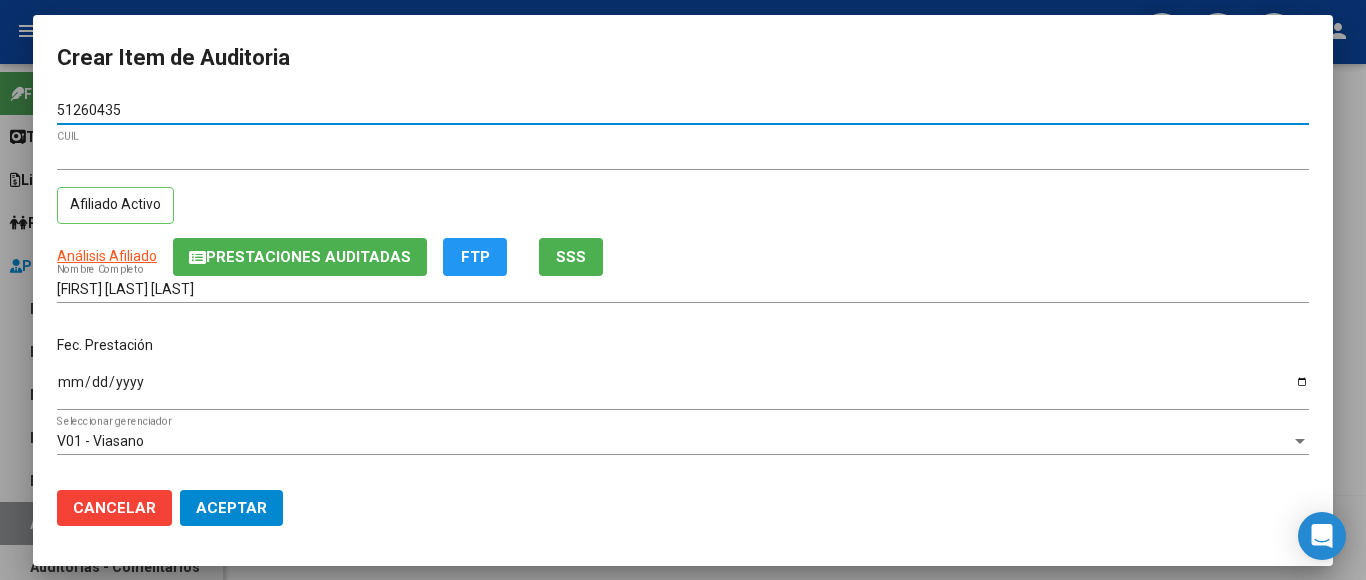type on "[NUMBER]" 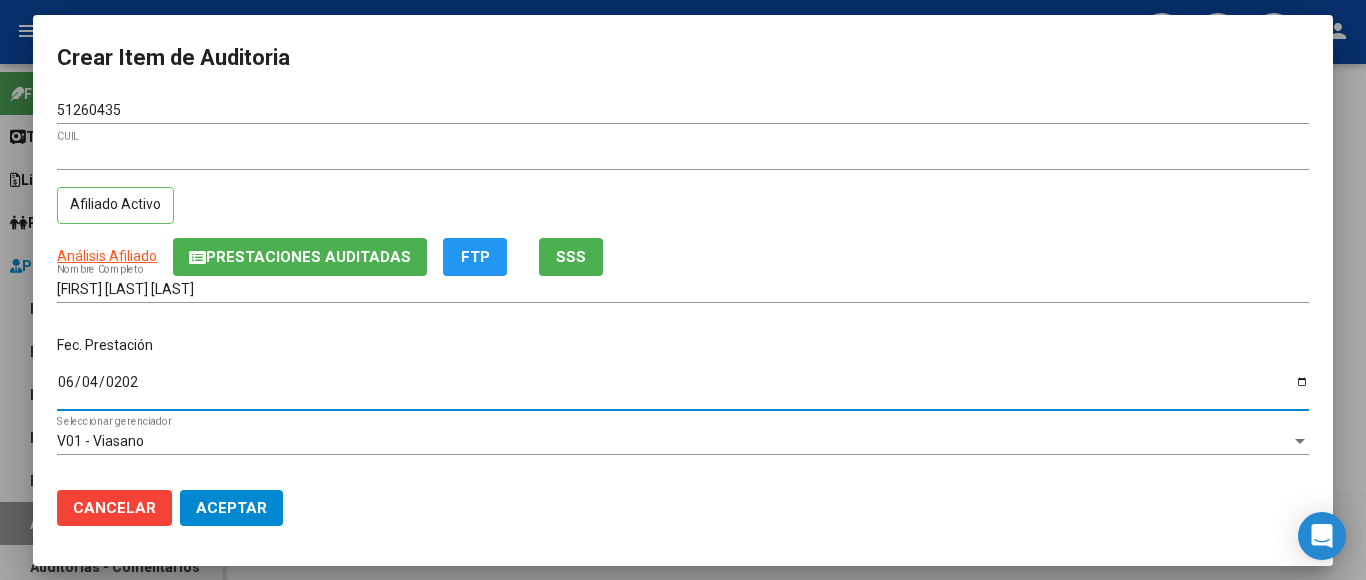 type on "2025-06-04" 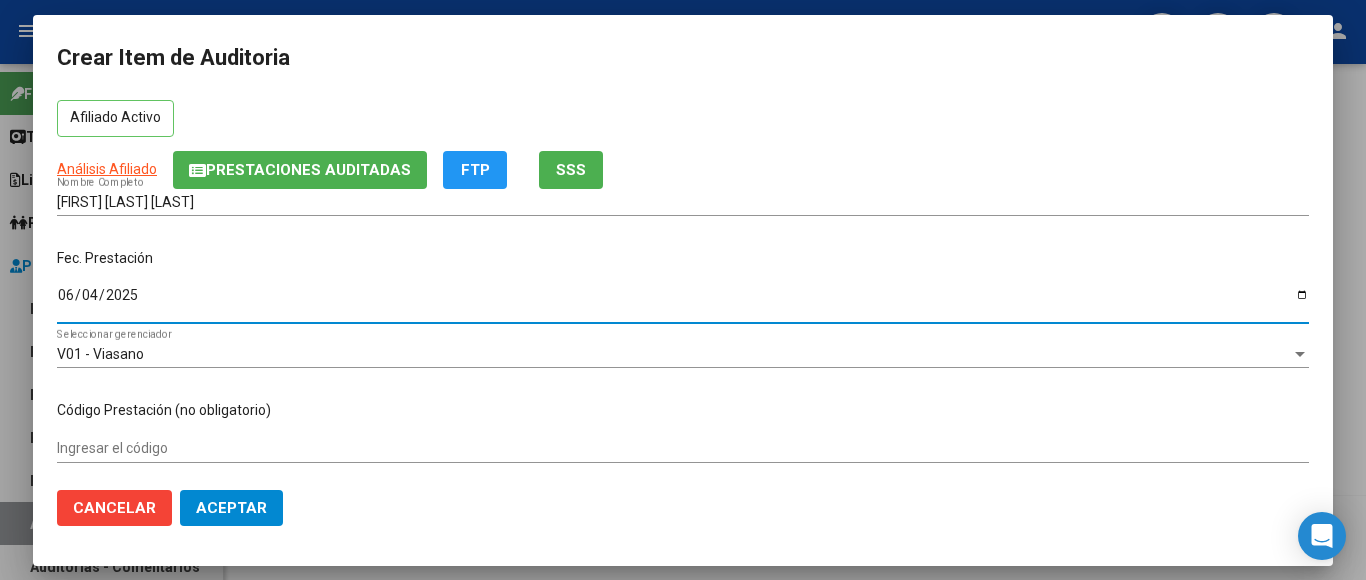 scroll, scrollTop: 200, scrollLeft: 0, axis: vertical 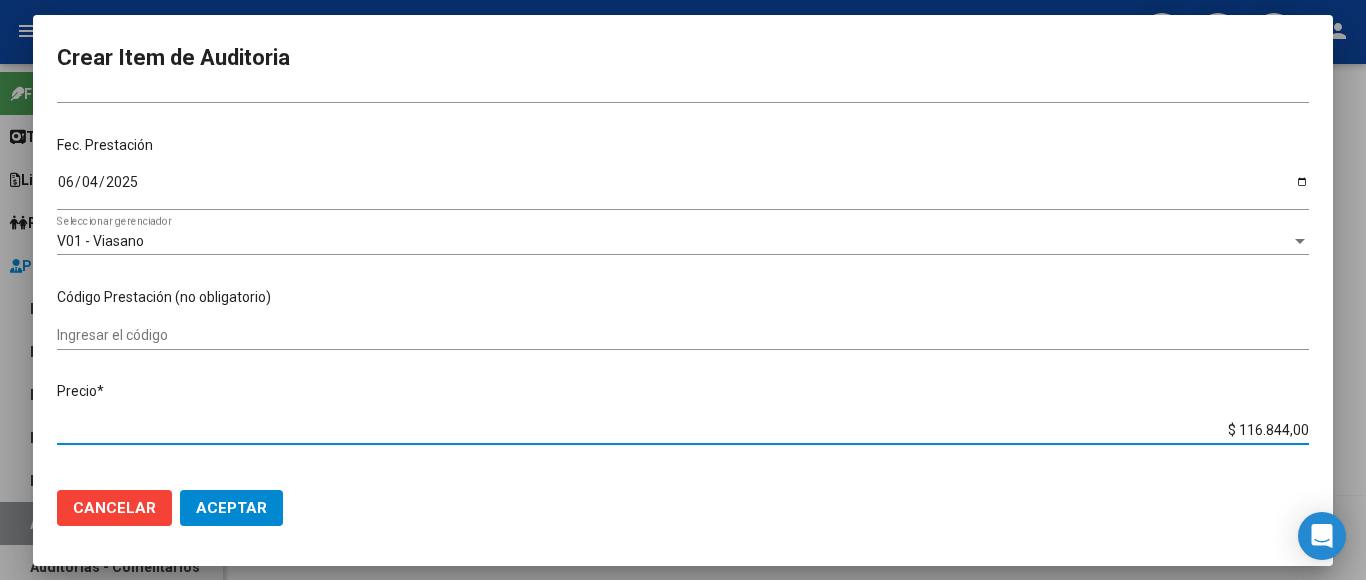 drag, startPoint x: 1193, startPoint y: 415, endPoint x: 1336, endPoint y: 423, distance: 143.2236 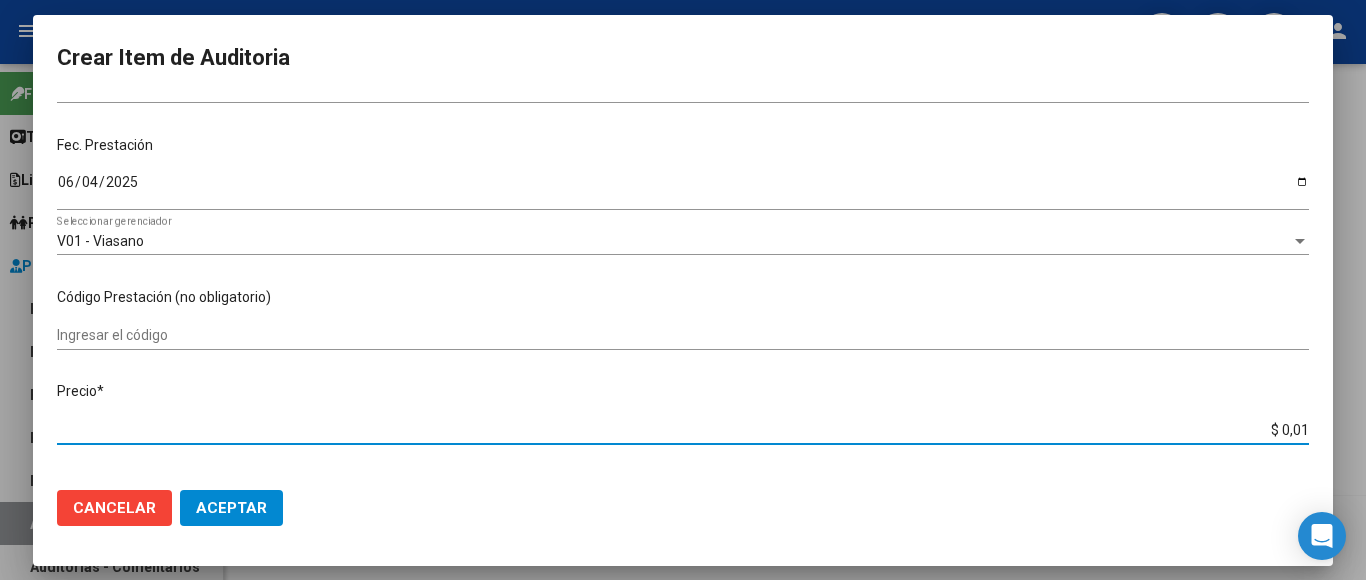 type on "$ 0,11" 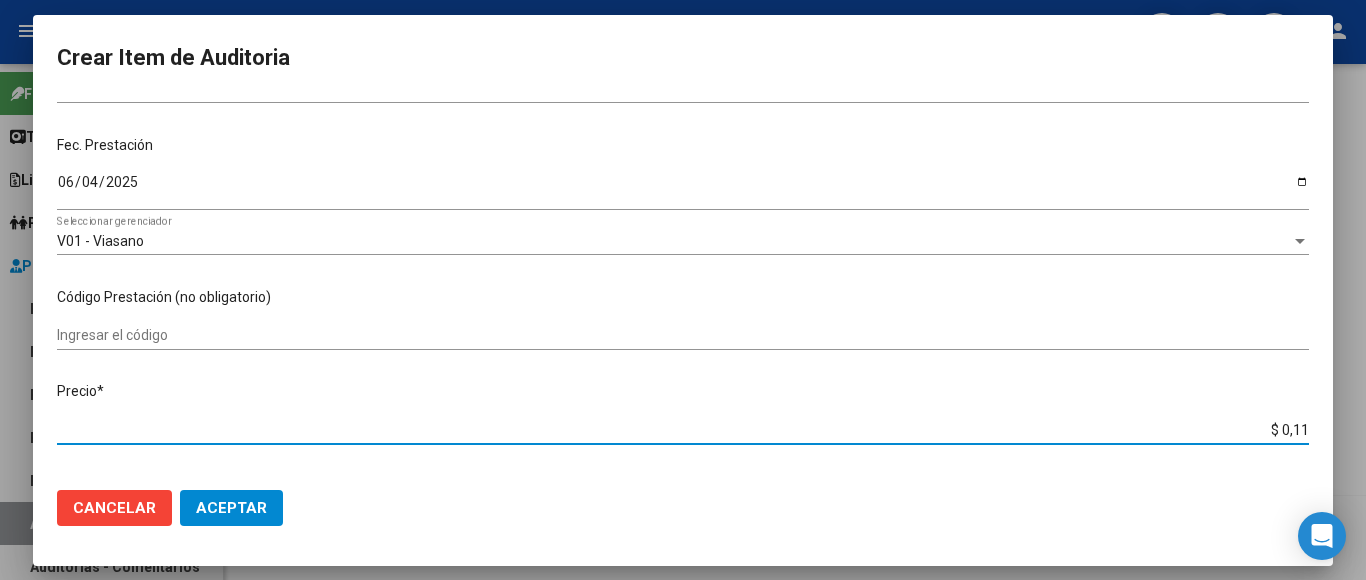 type on "$ 1,18" 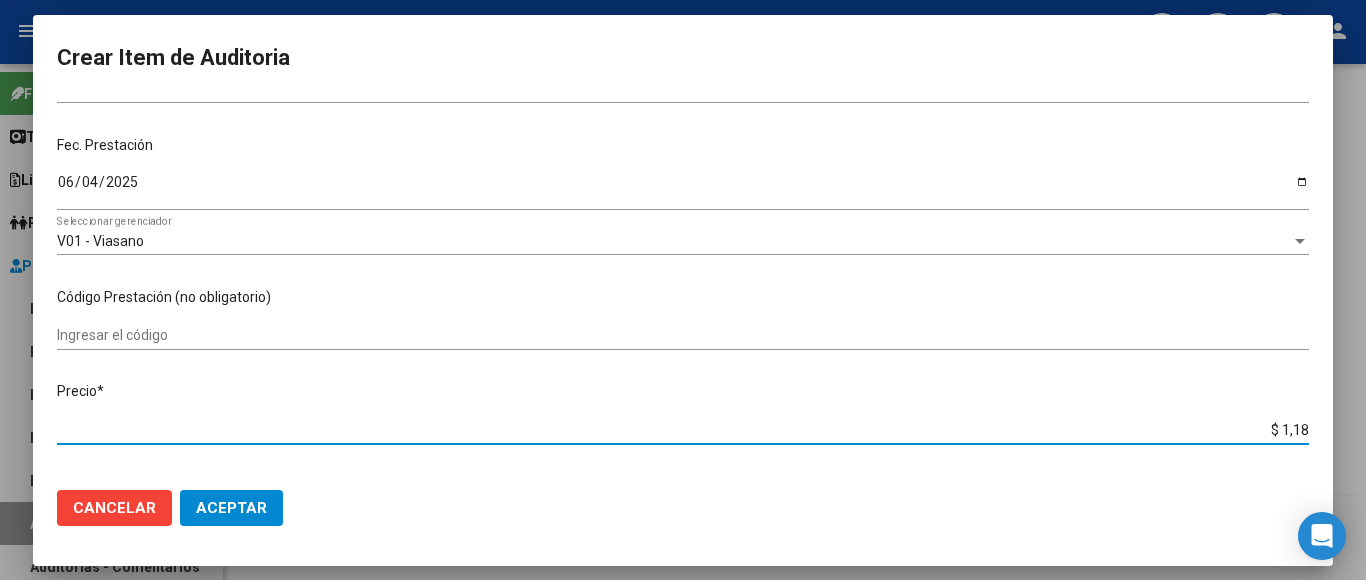 type on "$ 11,88" 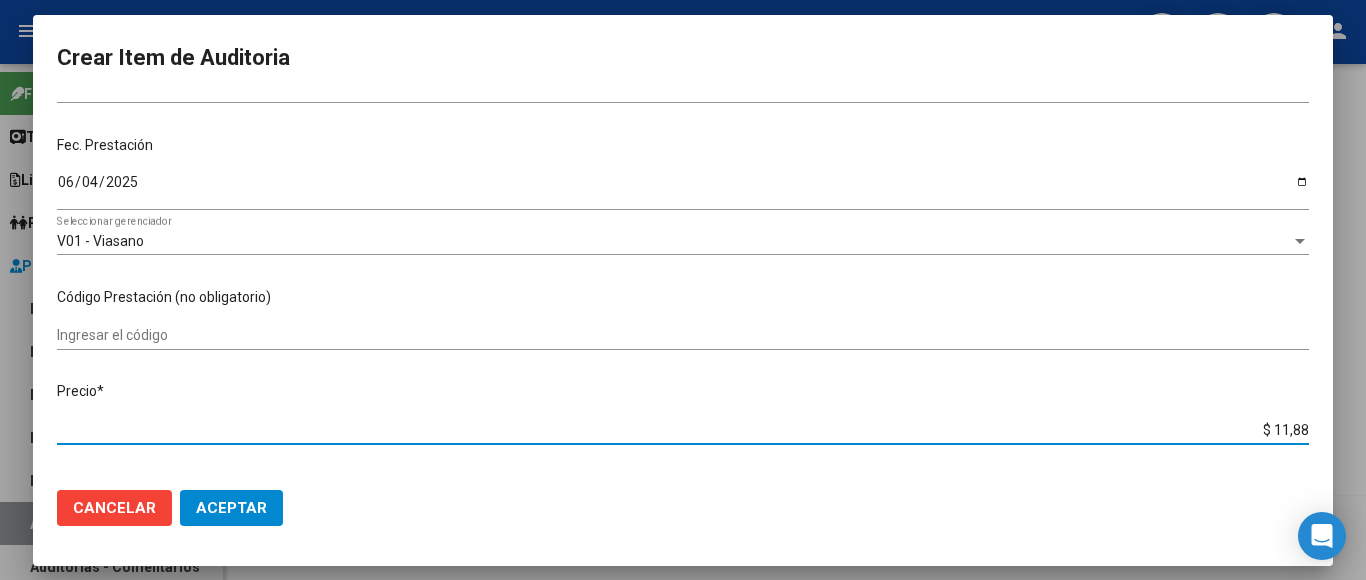 type on "$ 118,89" 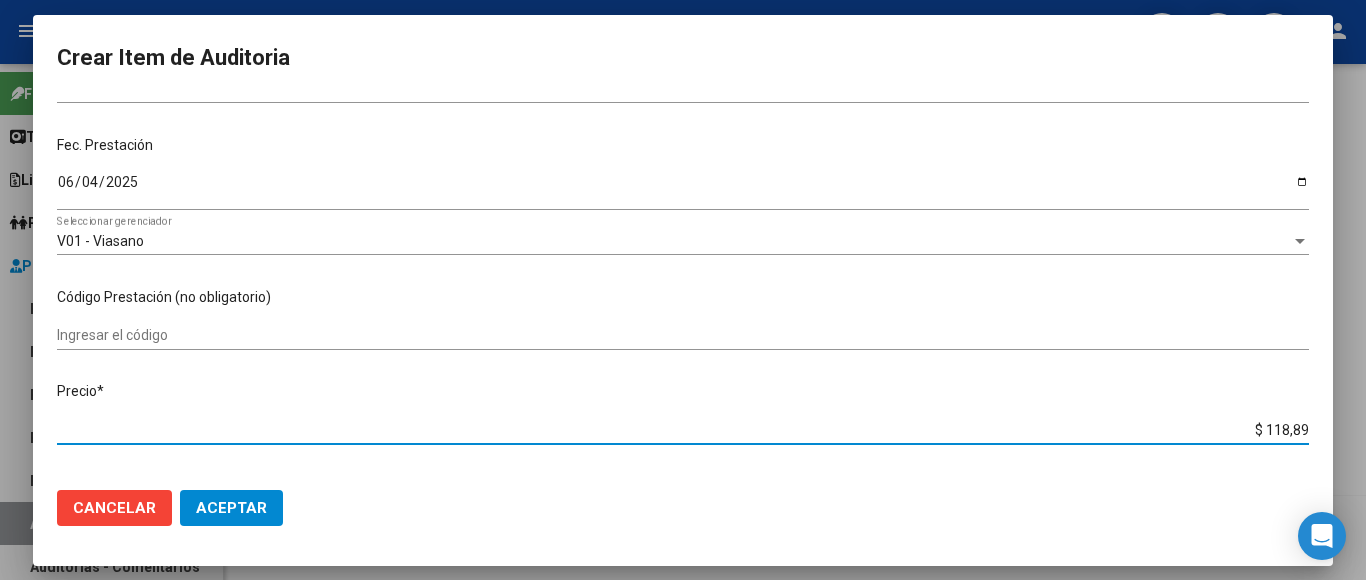 type on "$ 1.188,90" 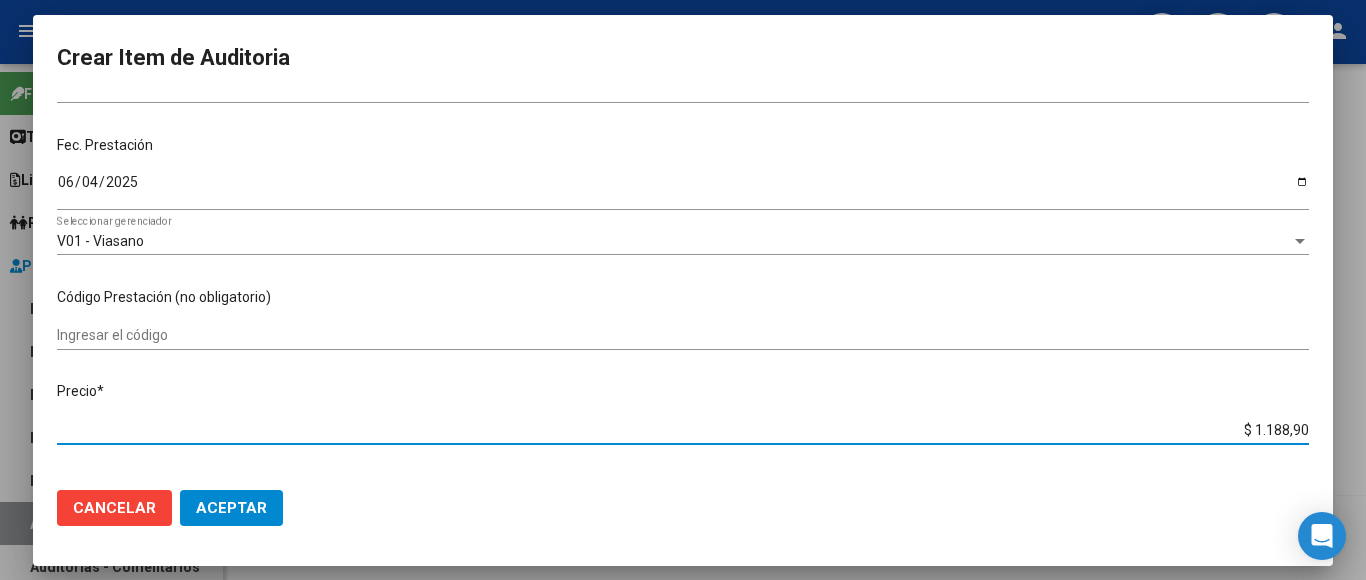 type on "$ 11.889,00" 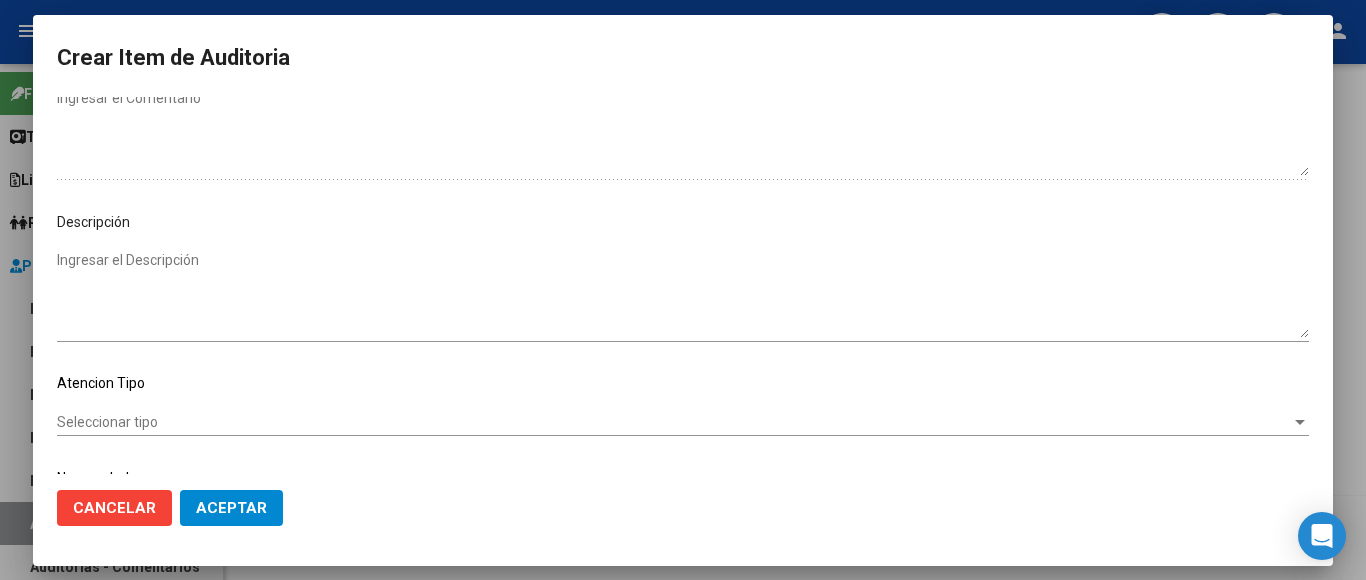 scroll, scrollTop: 1133, scrollLeft: 0, axis: vertical 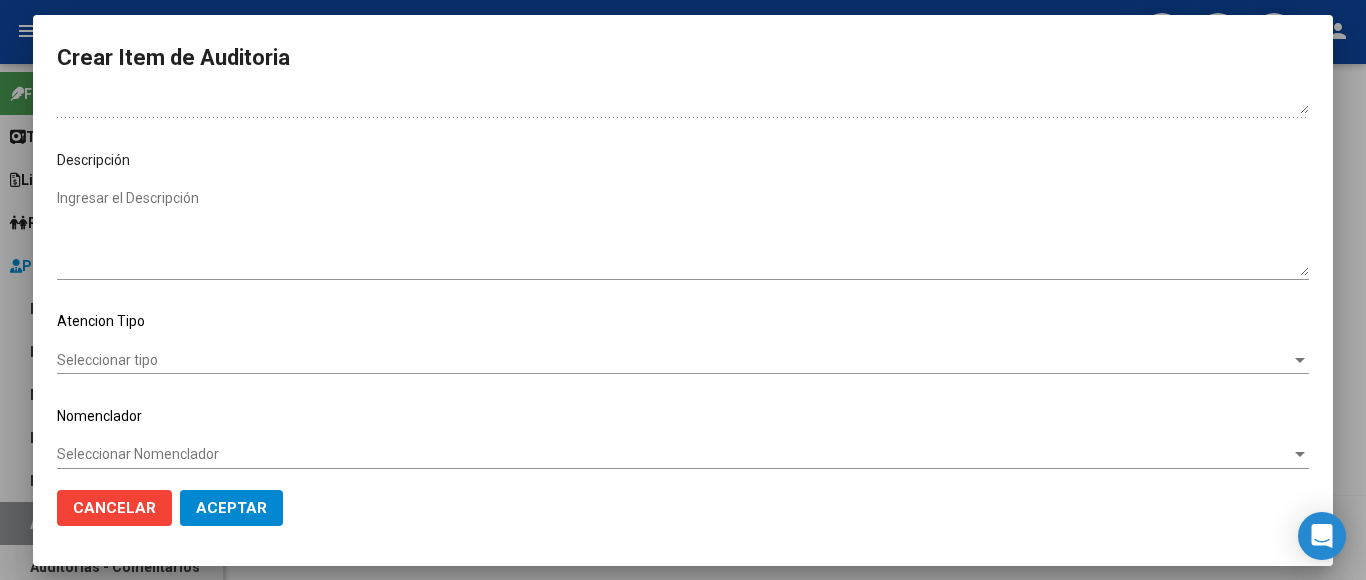 click on "Seleccionar tipo" at bounding box center (674, 360) 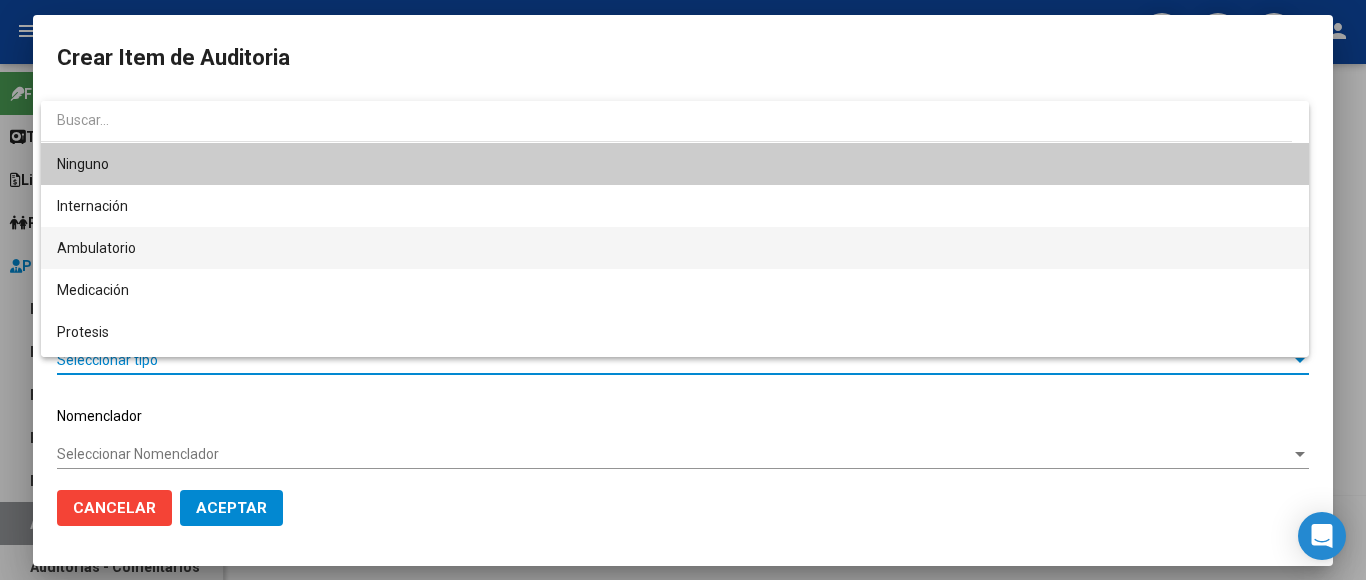 click on "Ambulatorio" at bounding box center (675, 248) 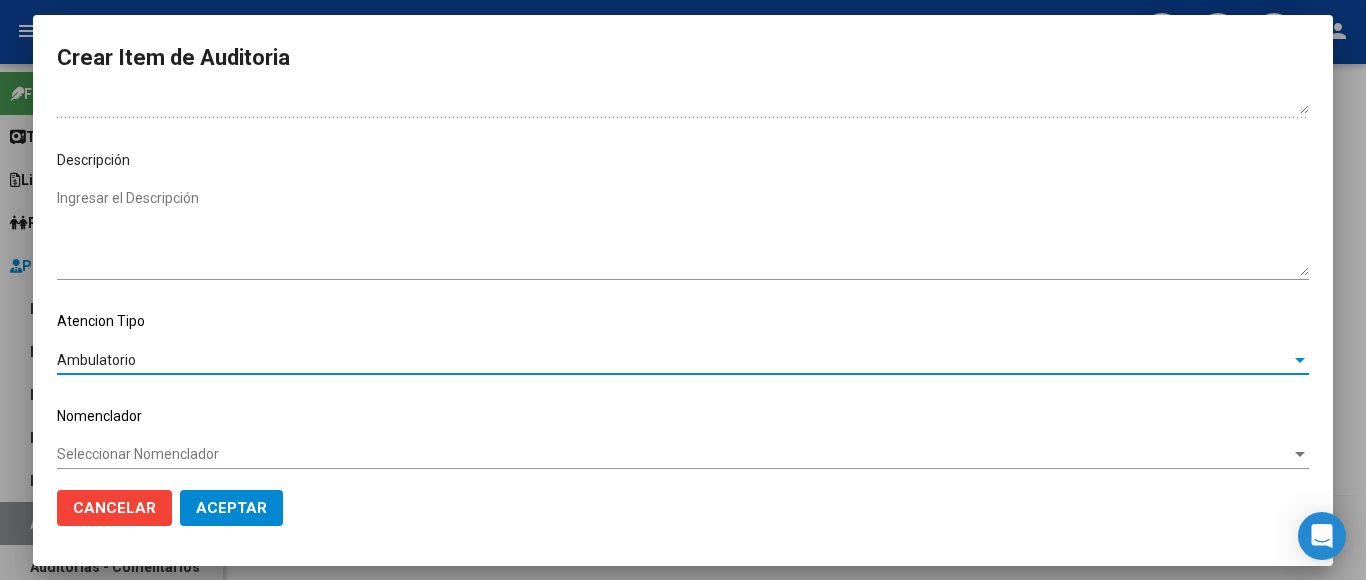 click on "Seleccionar Nomenclador" at bounding box center (674, 454) 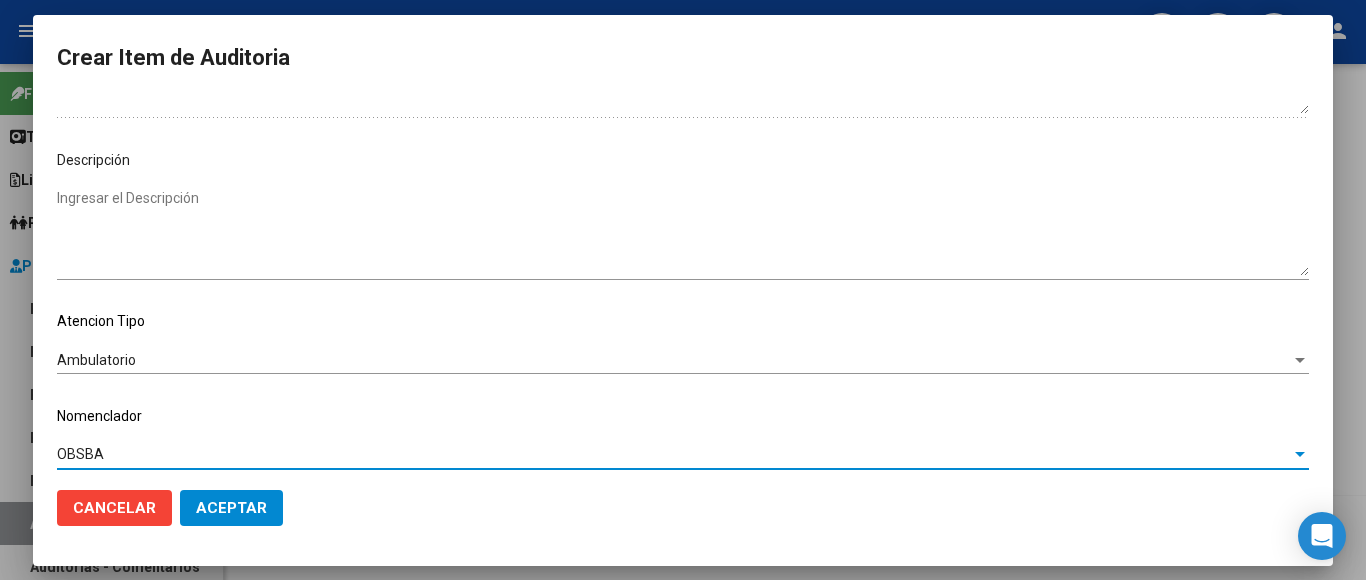 click on "OBSBA" at bounding box center (674, 454) 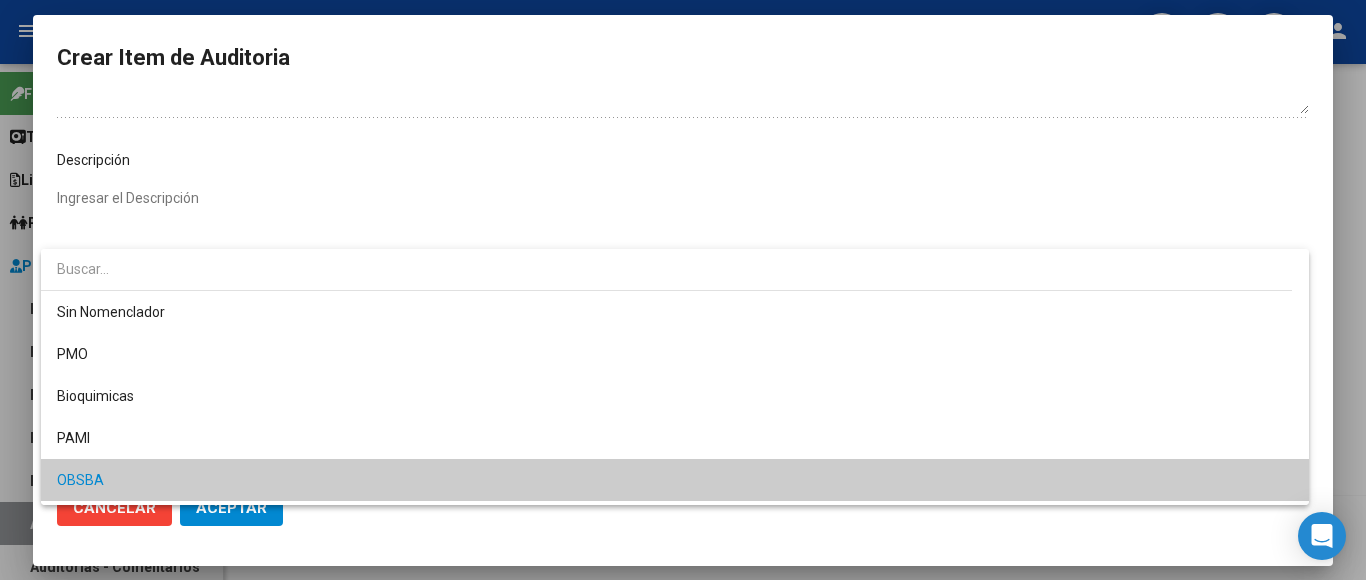 scroll, scrollTop: 38, scrollLeft: 0, axis: vertical 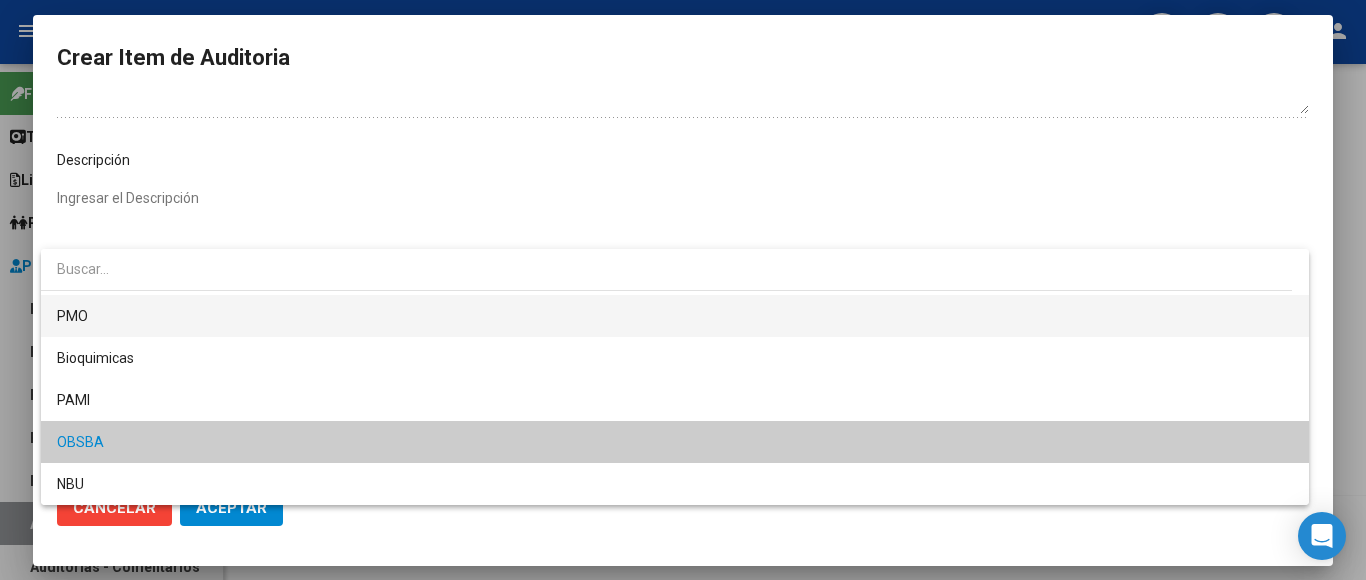 click on "PMO" at bounding box center (675, 316) 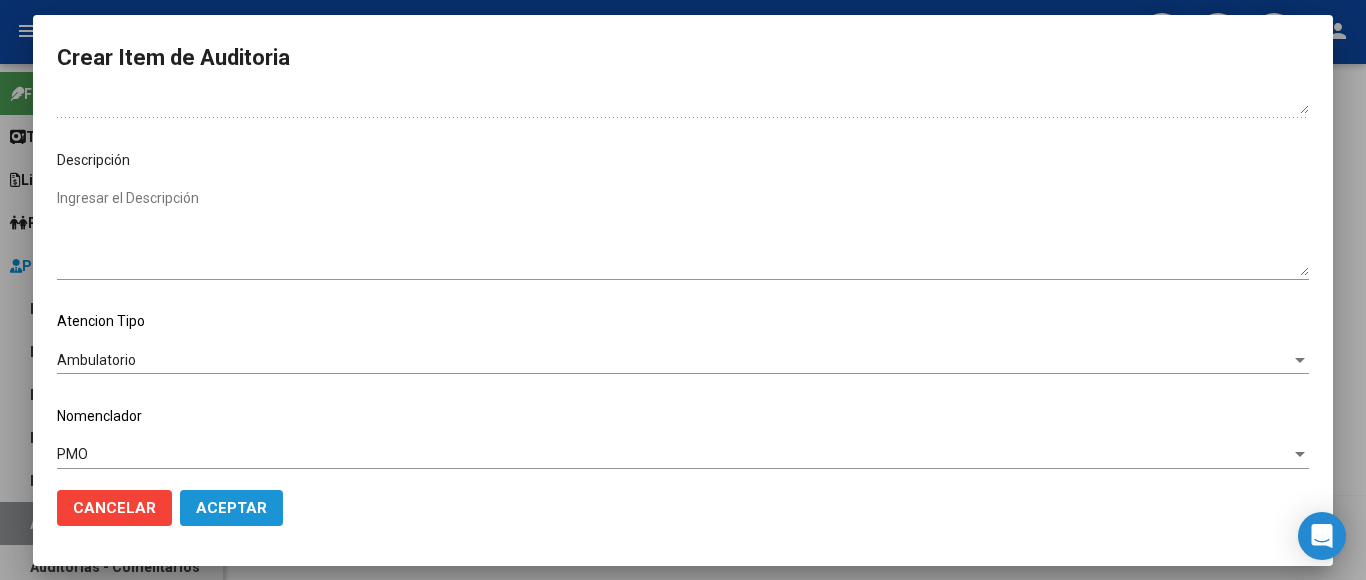 click on "Aceptar" 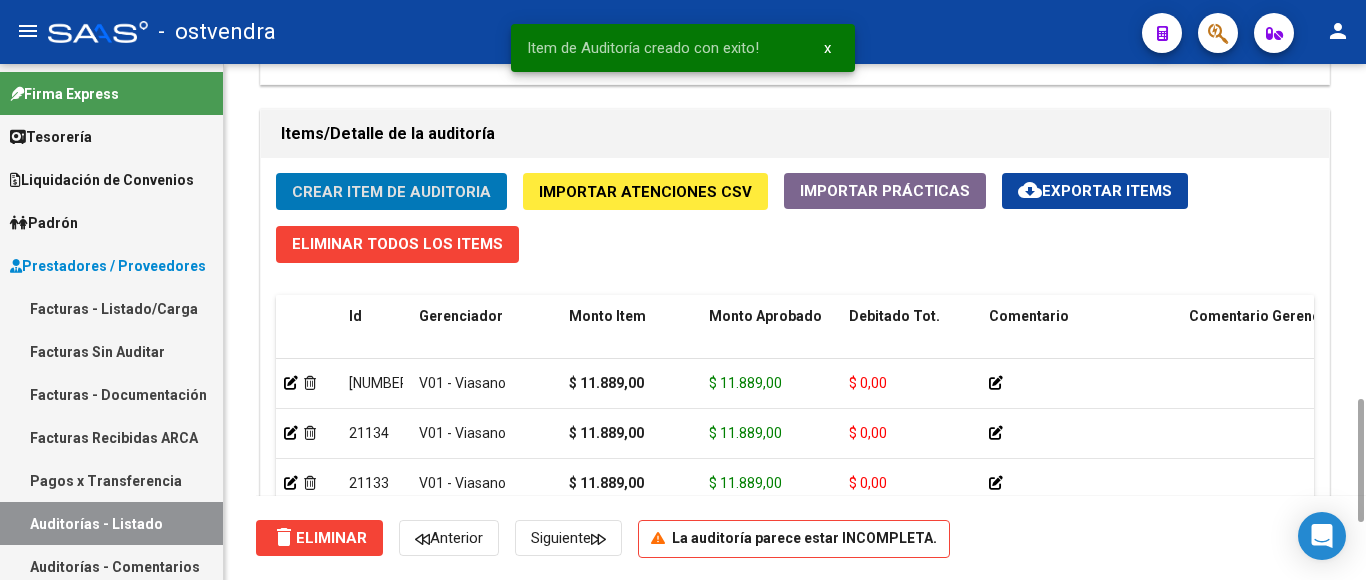 click on "Crear Item de Auditoria" 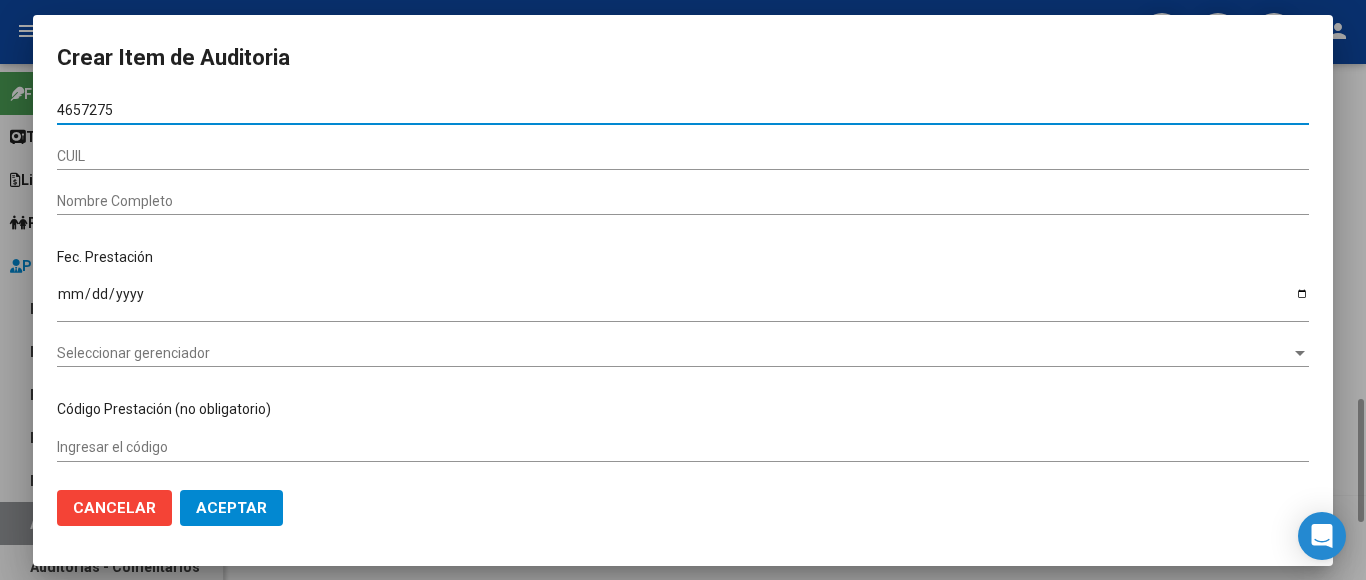 type on "[NUMERO]" 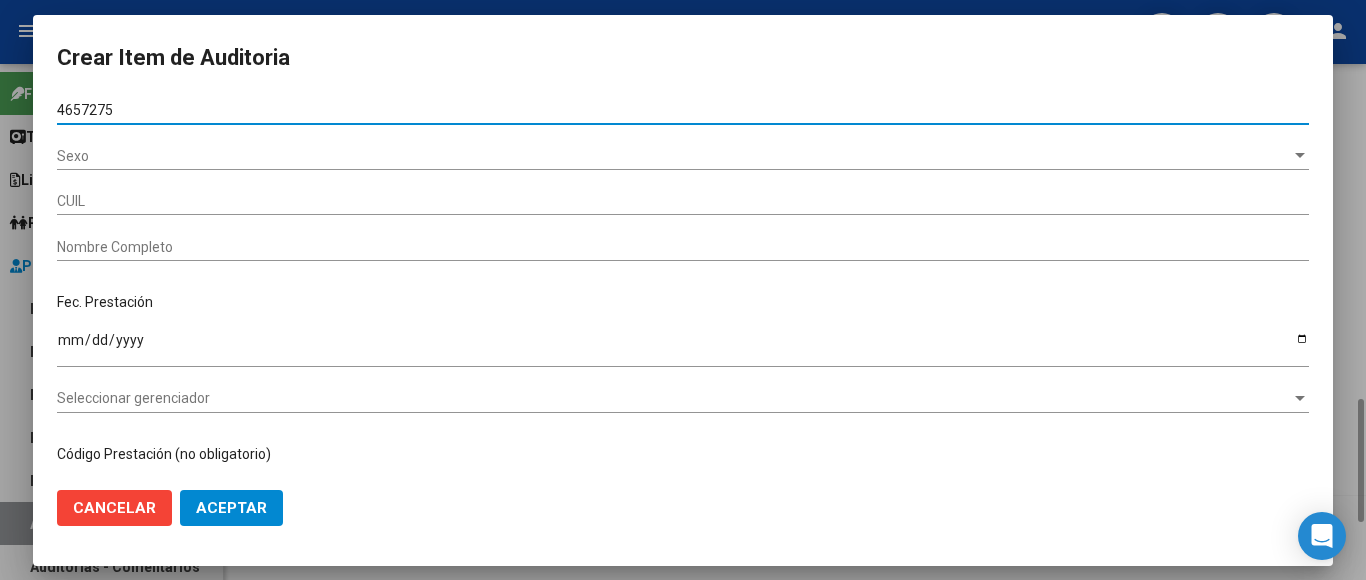 type on "[NUMBER]" 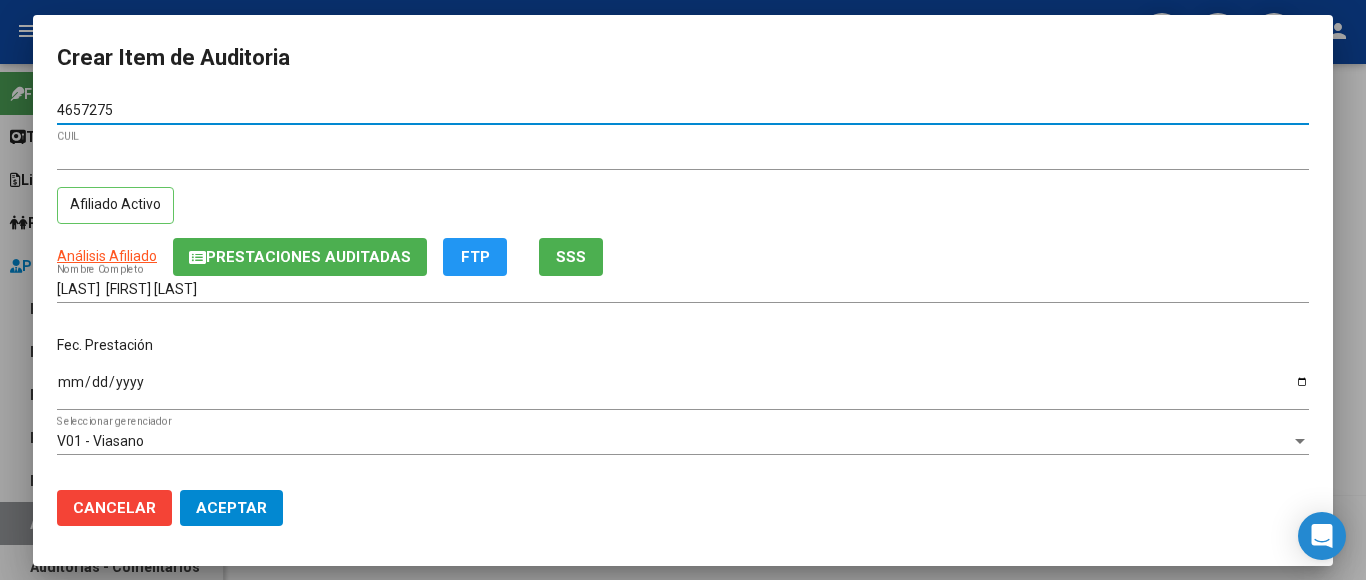 type on "[NUMERO]" 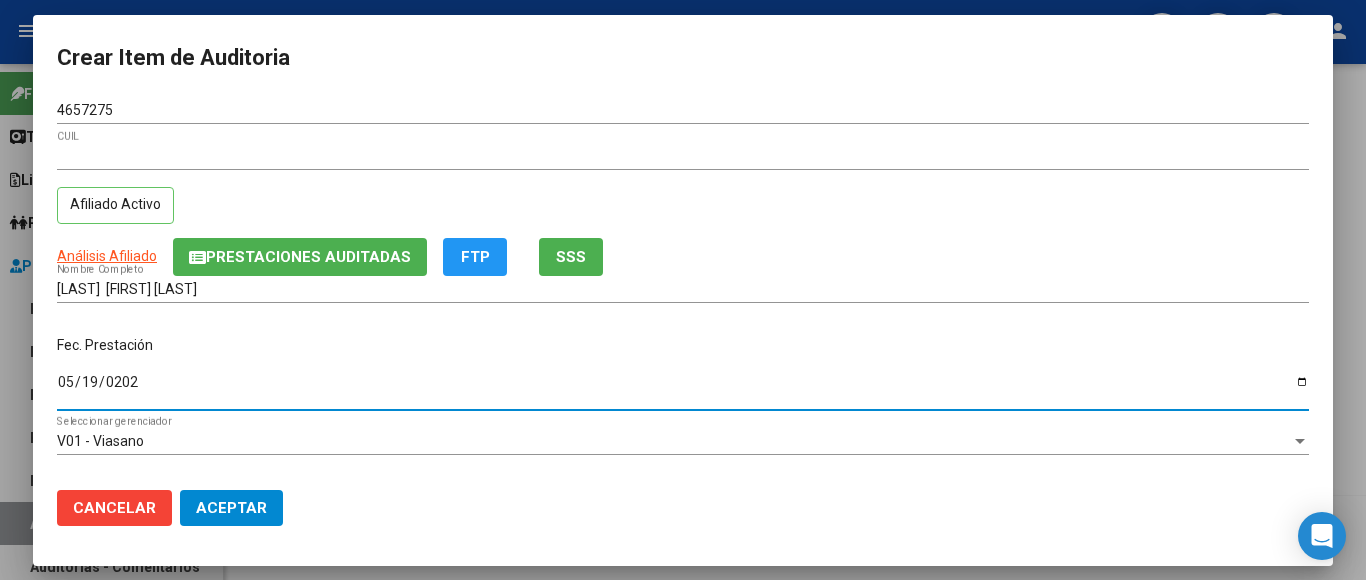 type on "[YYYY]-[MM]-[DD]" 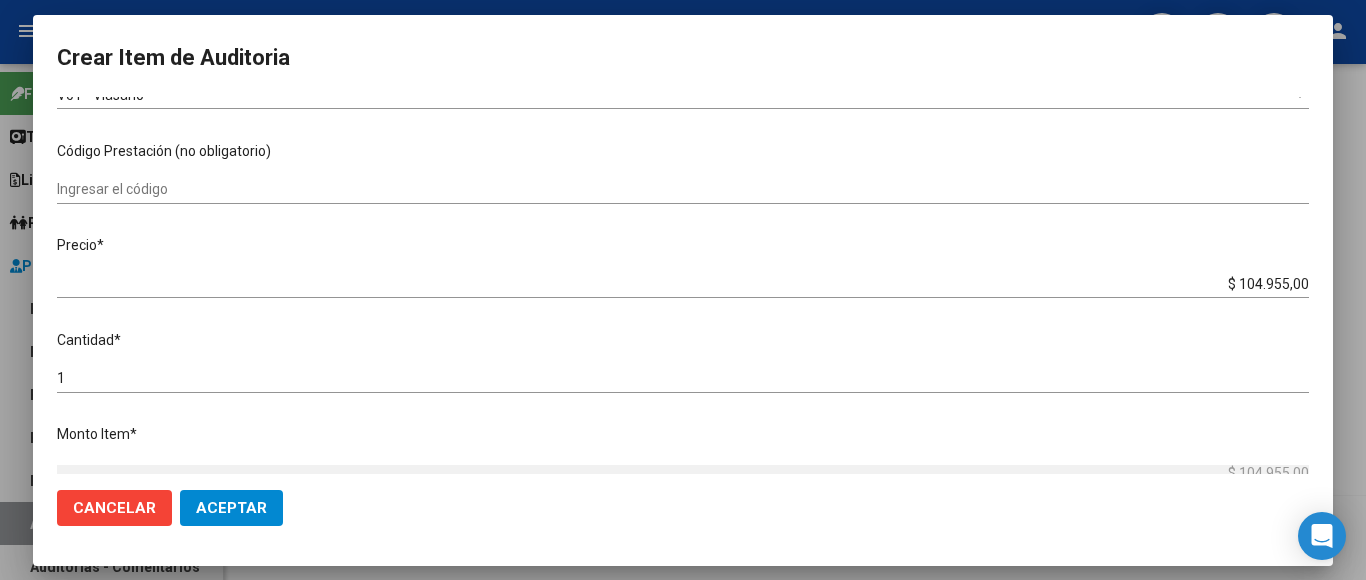 scroll, scrollTop: 400, scrollLeft: 0, axis: vertical 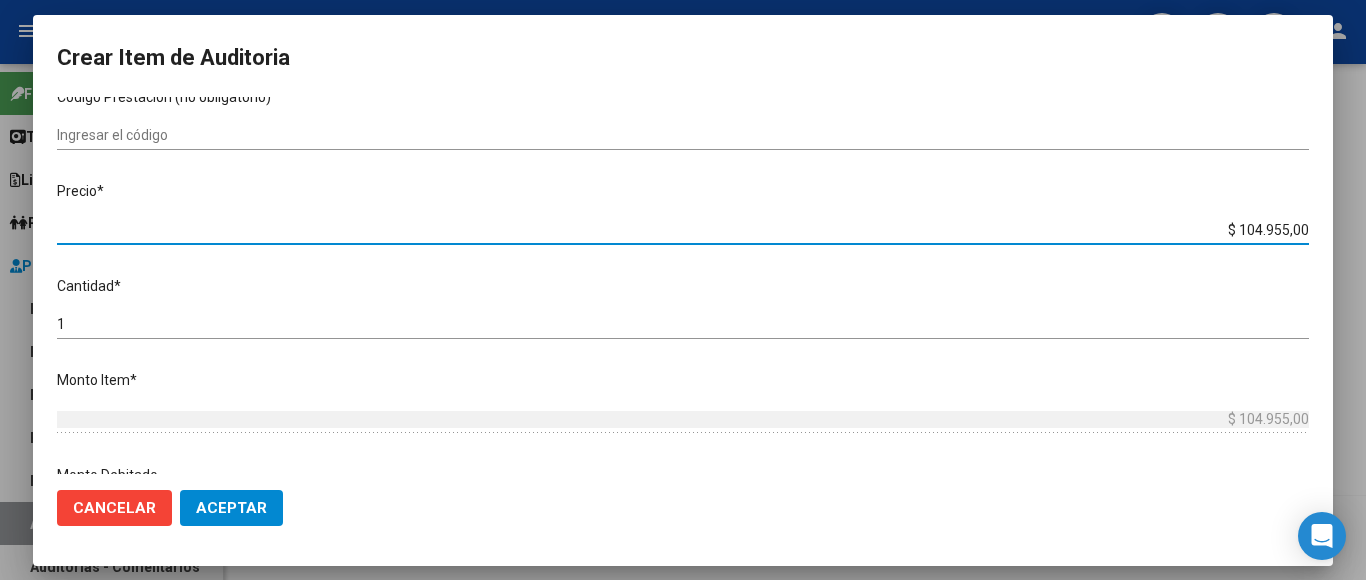 drag, startPoint x: 1201, startPoint y: 219, endPoint x: 1325, endPoint y: 216, distance: 124.036285 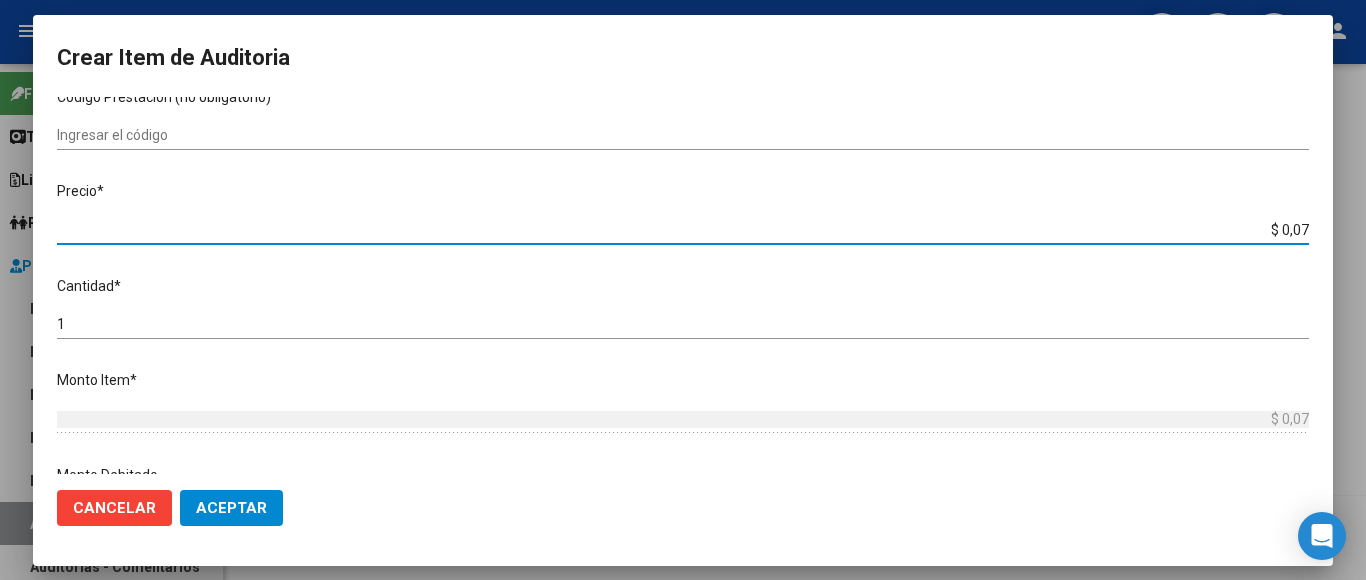 type on "$ 0,72" 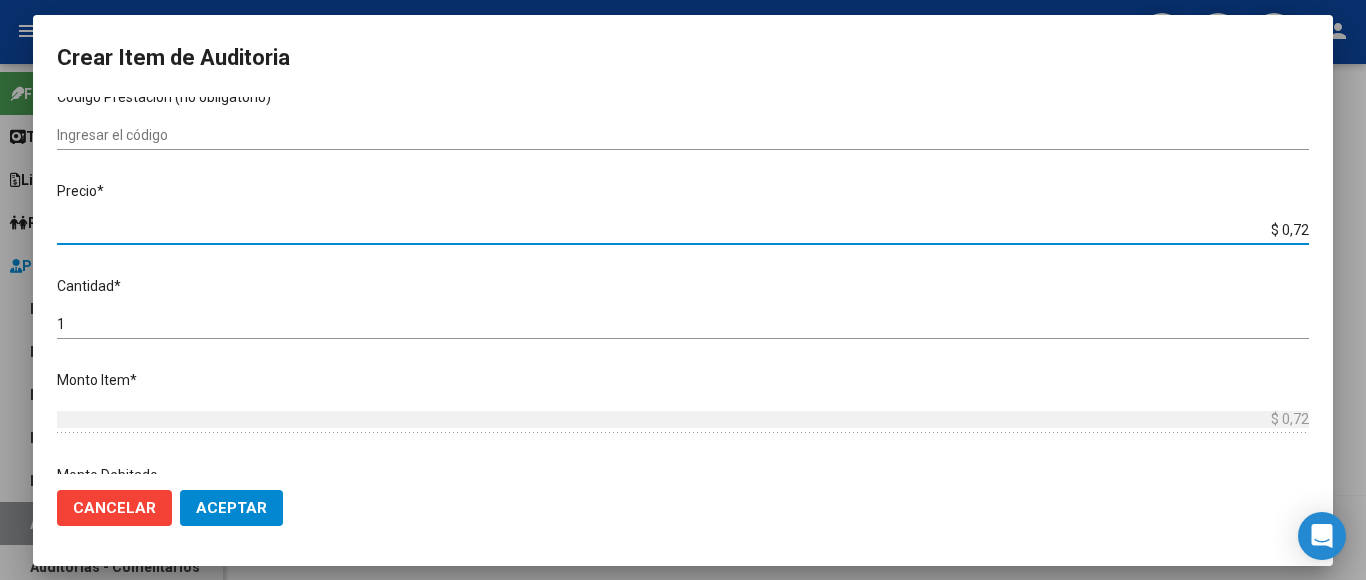 type on "$ 7,24" 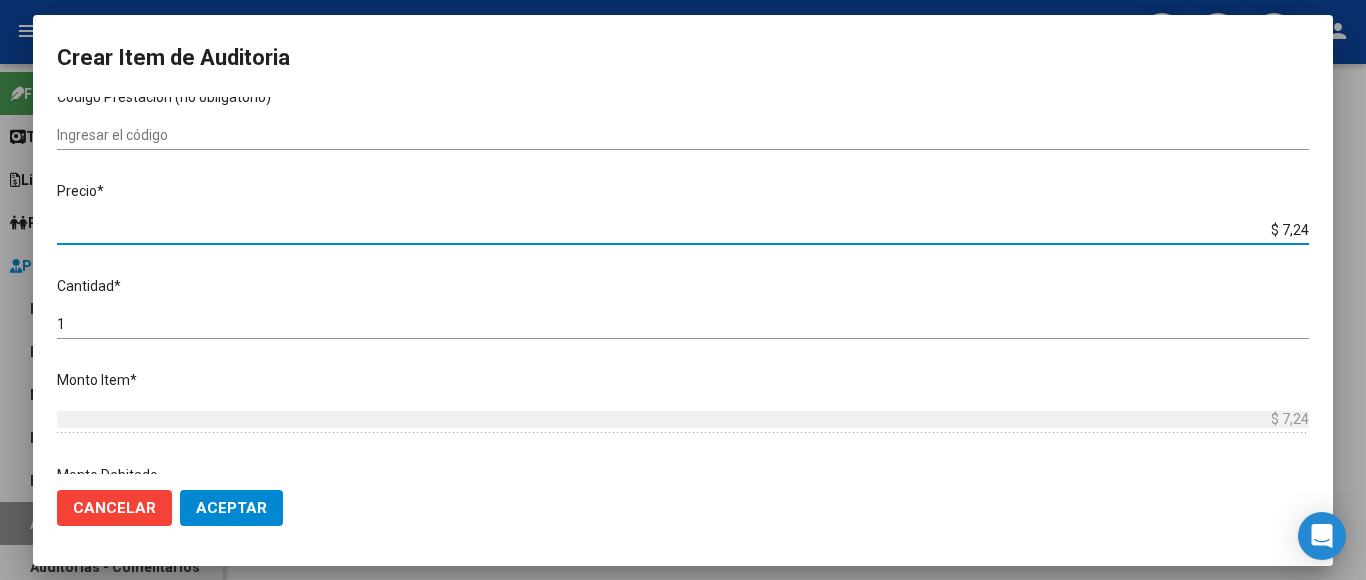 type on "$ 72,44" 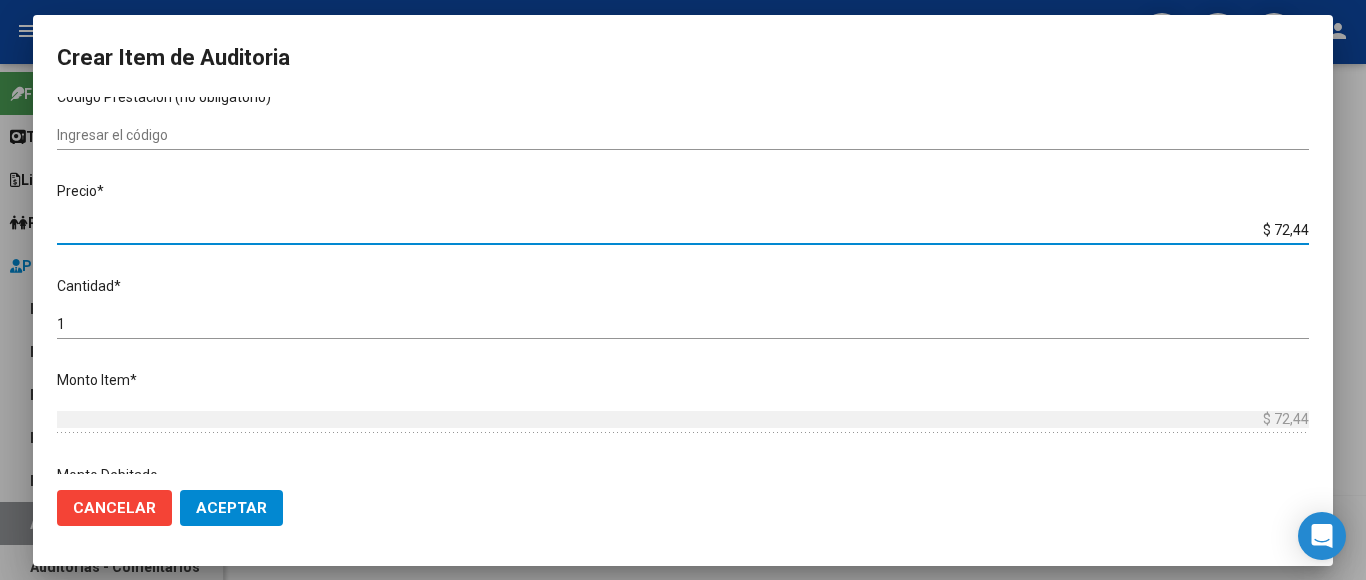 type on "$ 724,40" 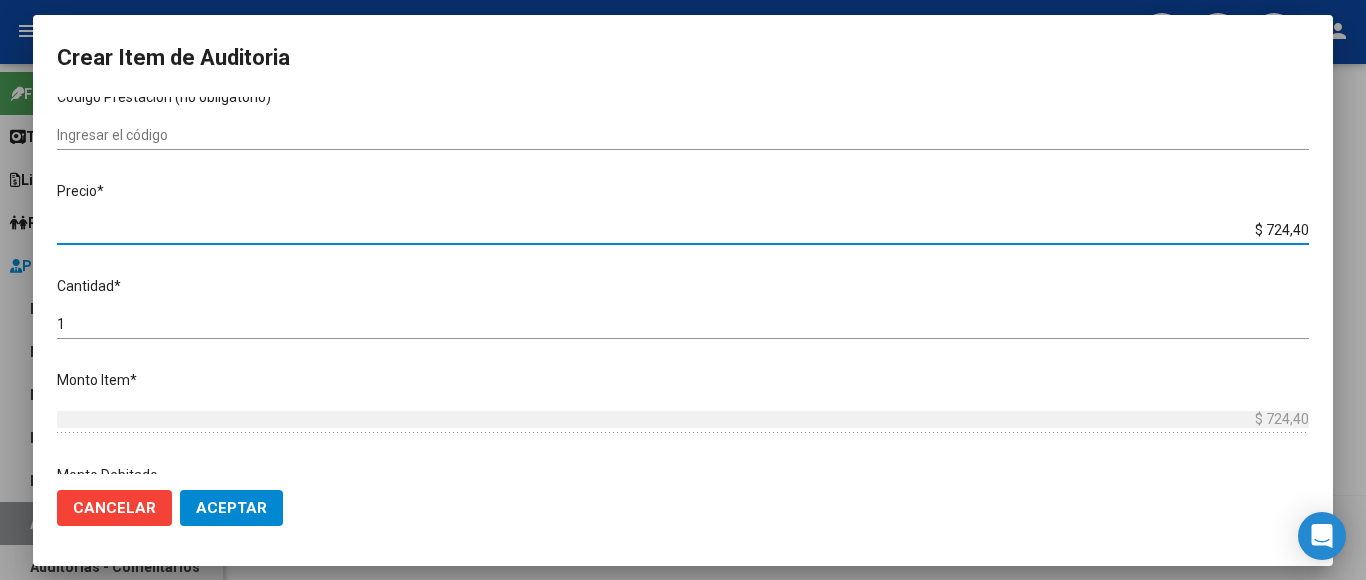 type on "$ 7.244,00" 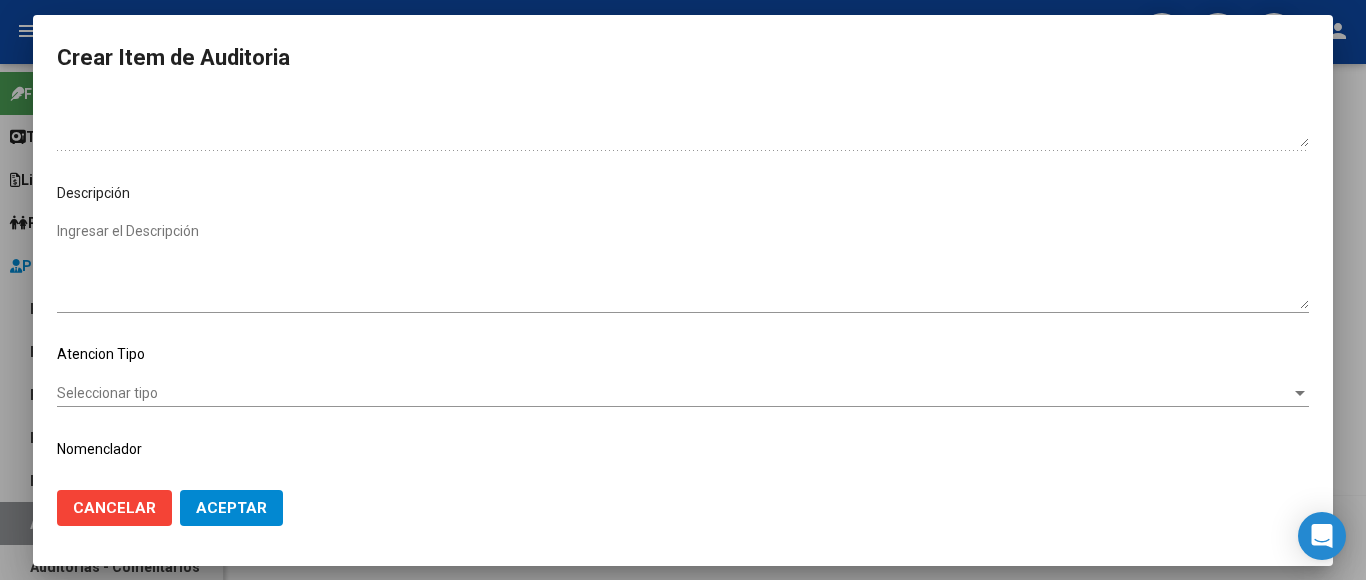 scroll, scrollTop: 1133, scrollLeft: 0, axis: vertical 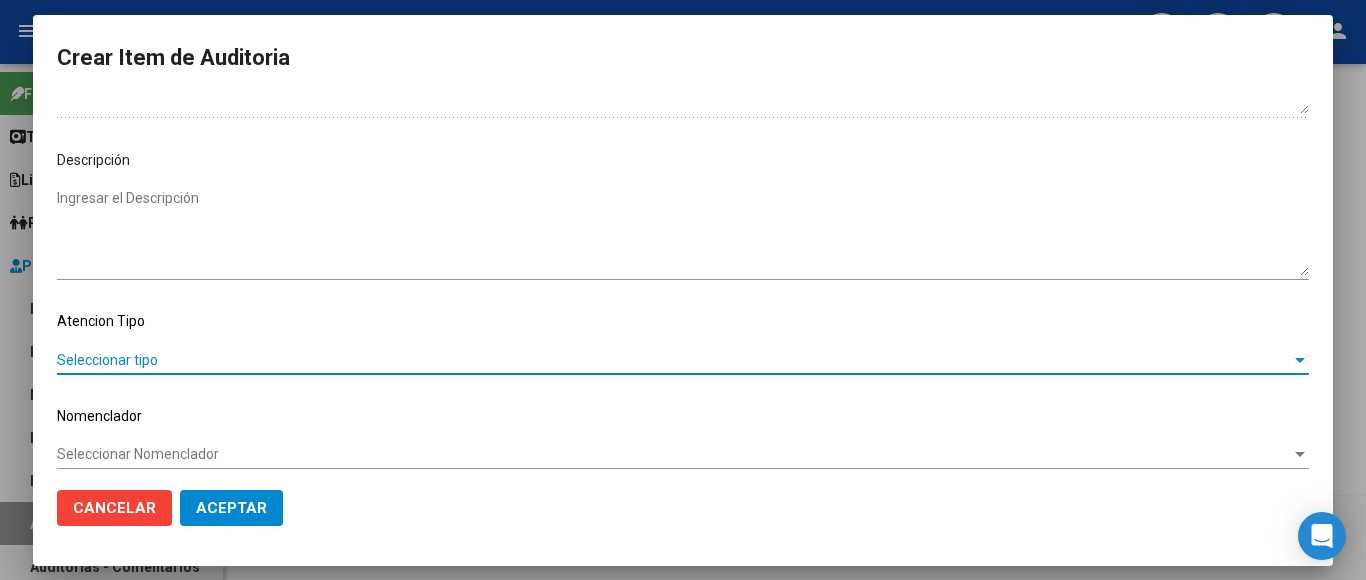 click on "Seleccionar tipo" at bounding box center (674, 360) 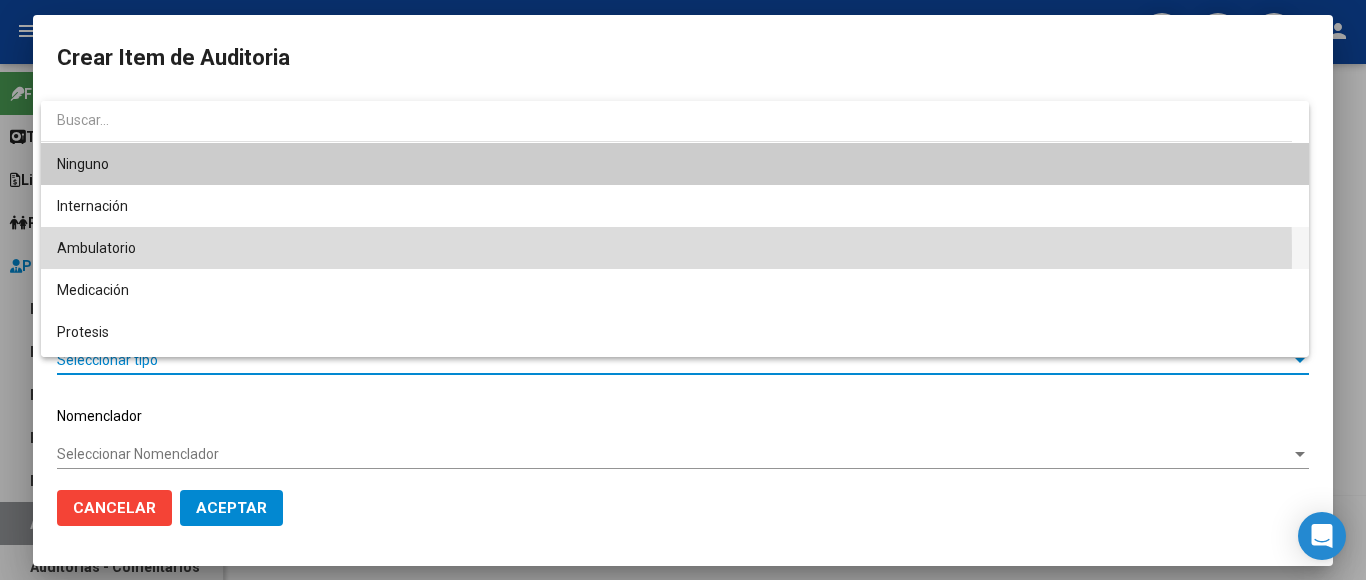 click on "Ambulatorio" at bounding box center (675, 248) 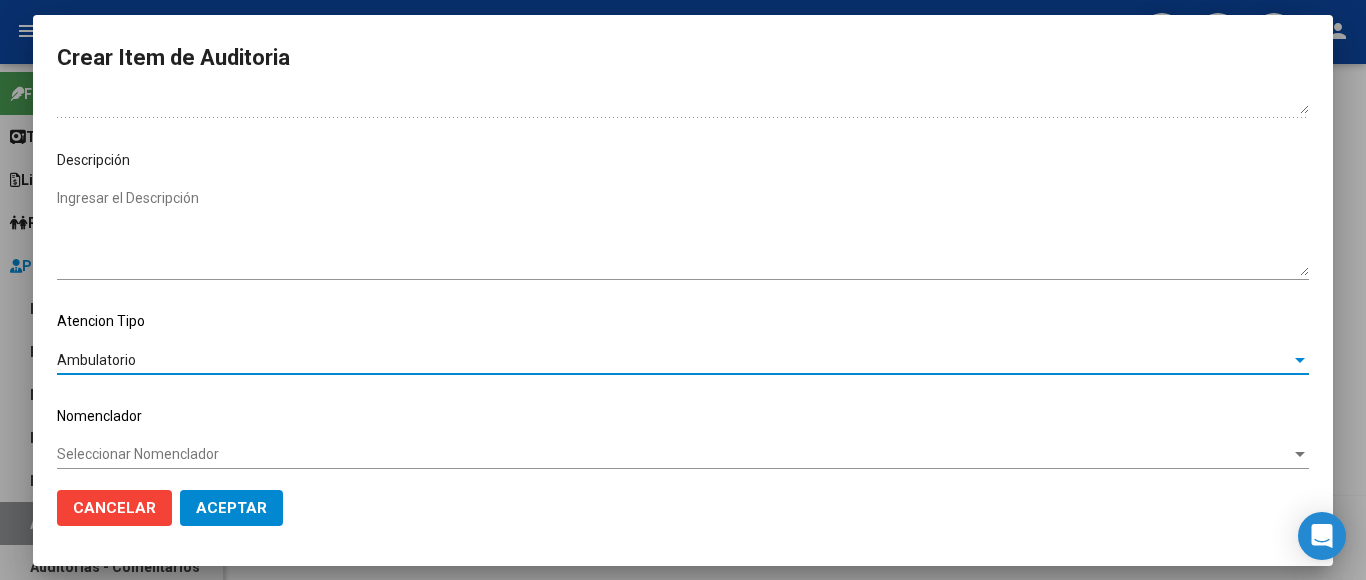 click on "Seleccionar Nomenclador" at bounding box center (674, 454) 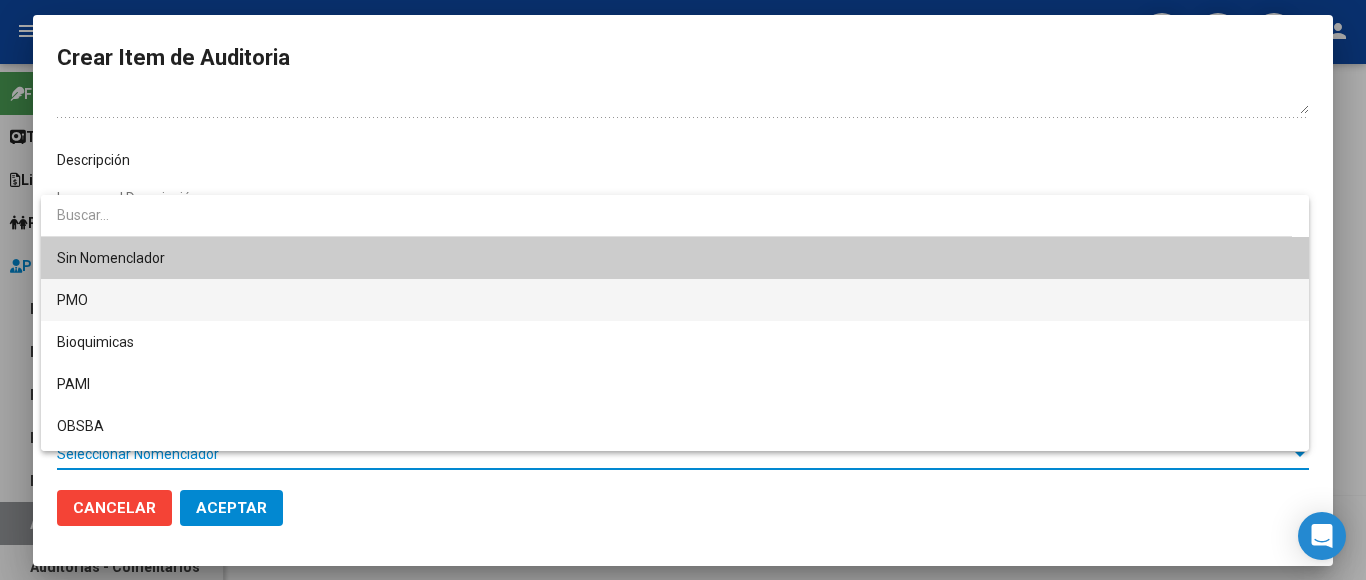 click on "PMO" at bounding box center [675, 300] 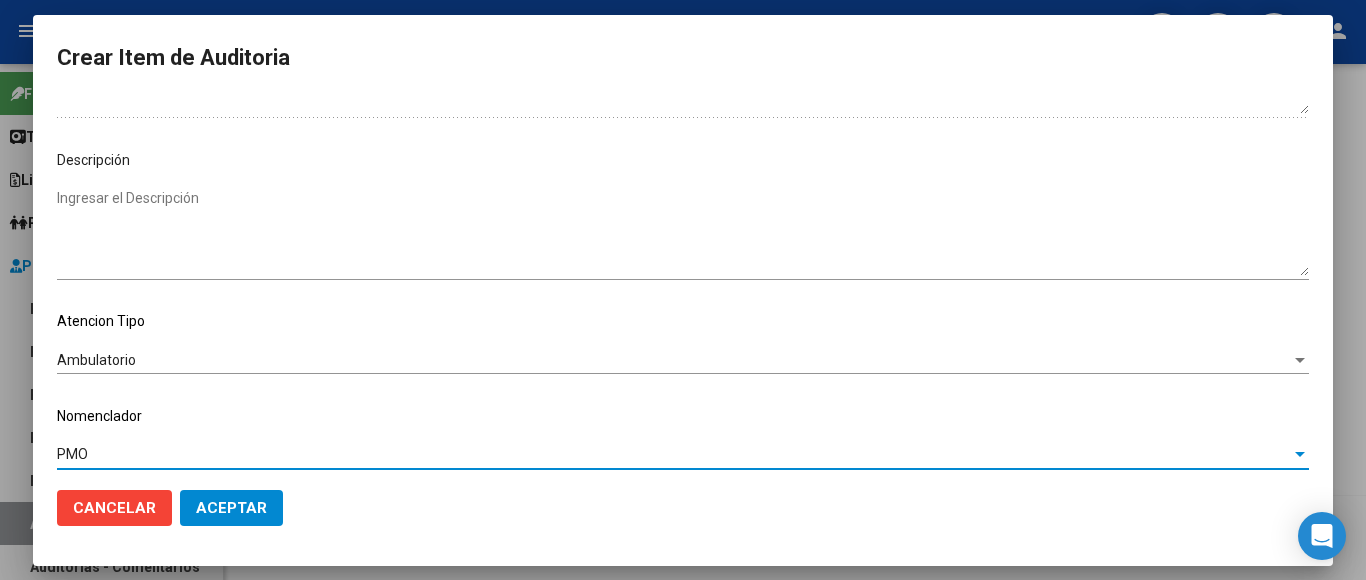 click on "Aceptar" 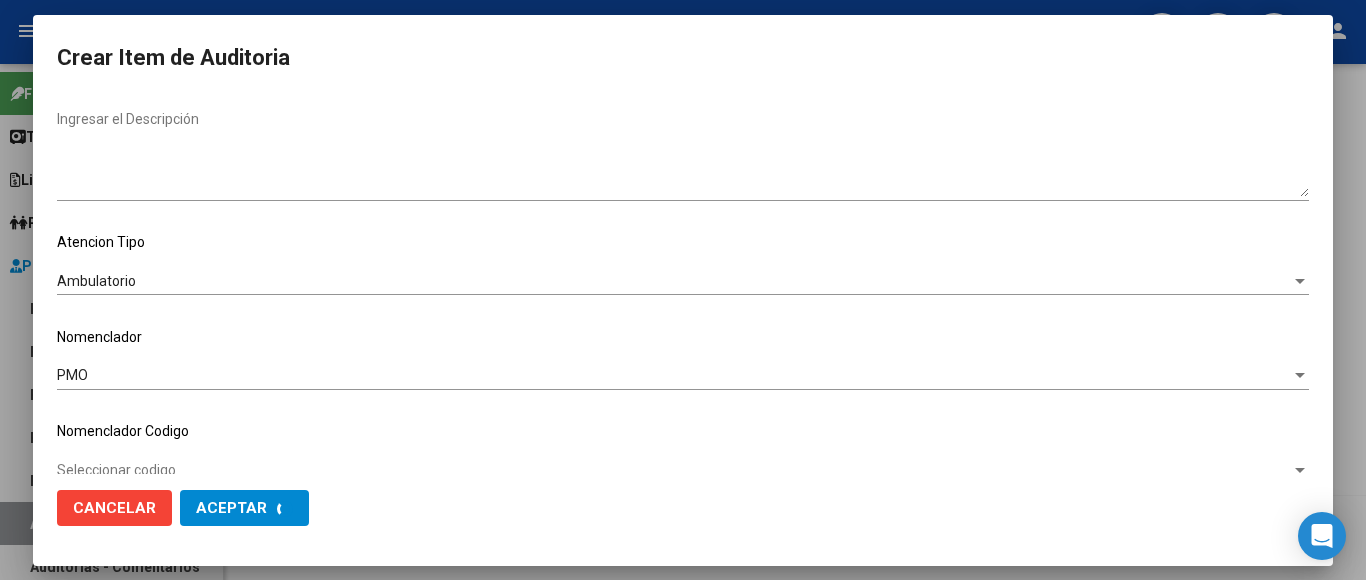 scroll, scrollTop: 1228, scrollLeft: 0, axis: vertical 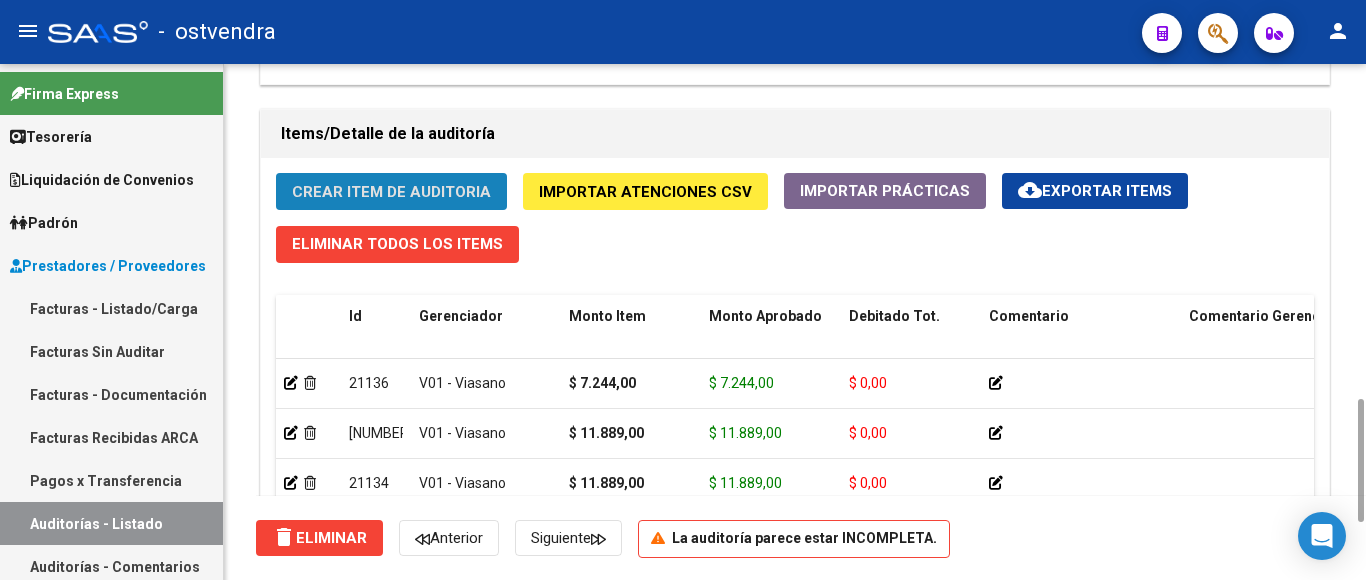 click on "Crear Item de Auditoria" 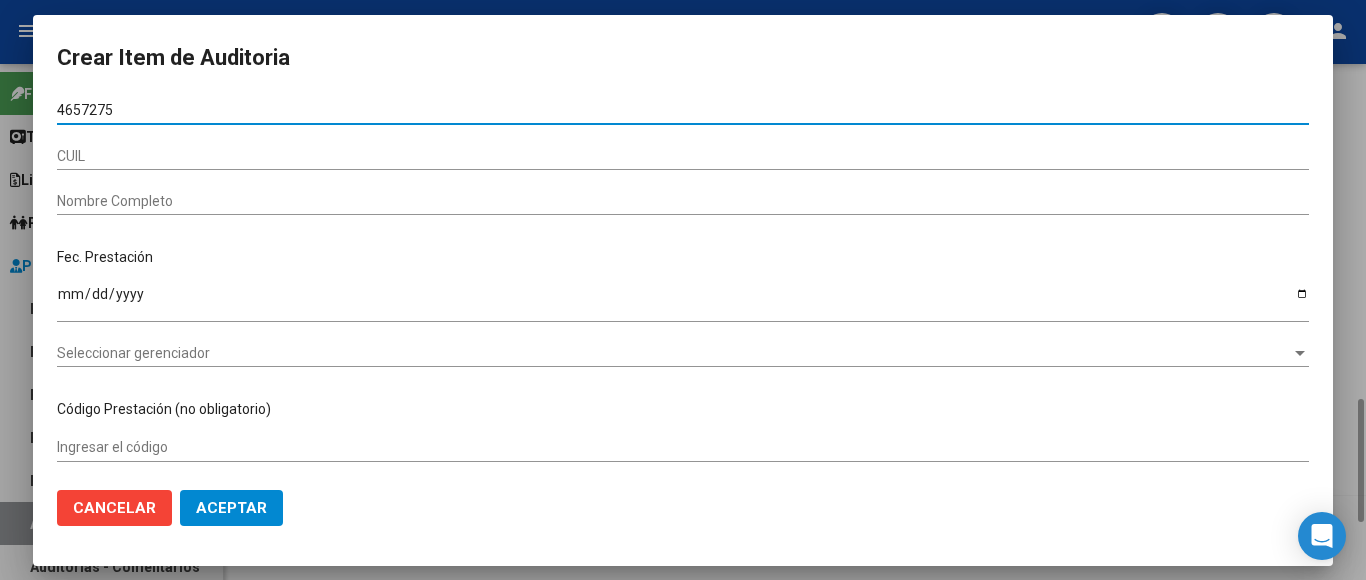 type on "[NUMERO]" 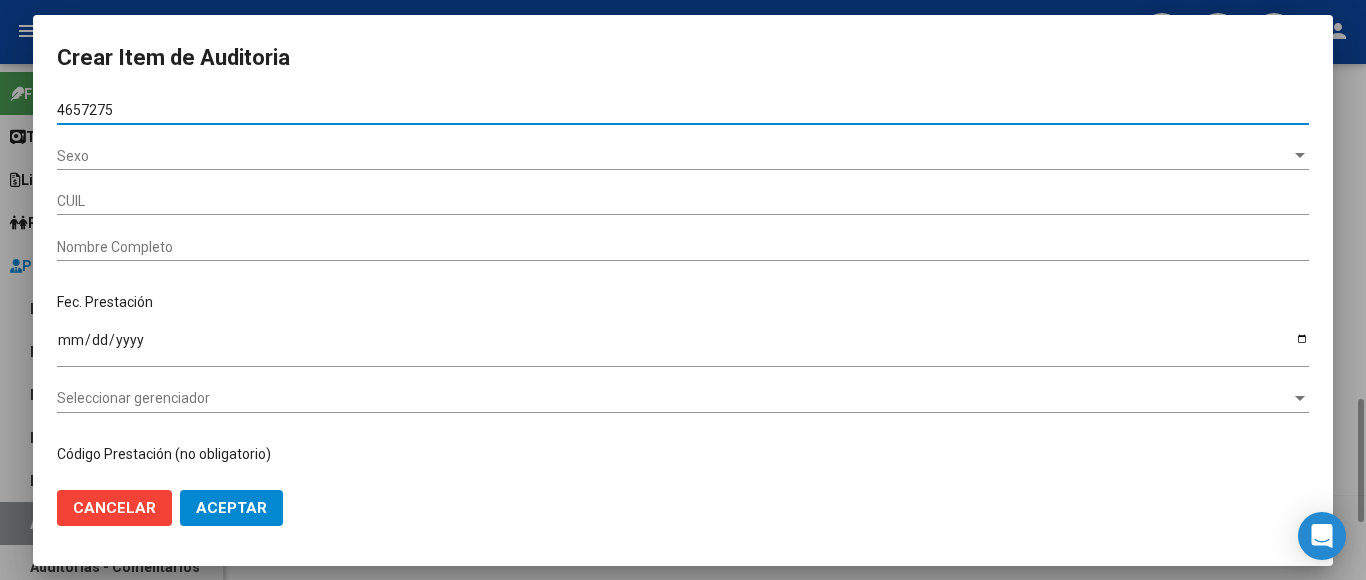 type on "[NUMBER]" 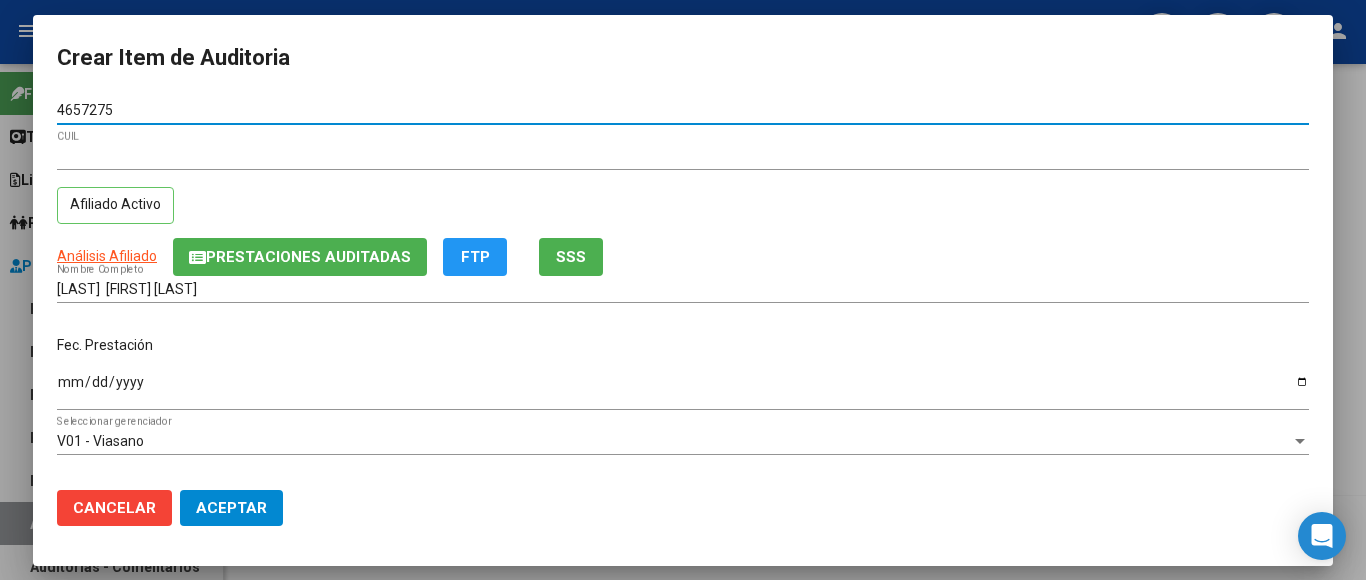 type on "[NUMERO]" 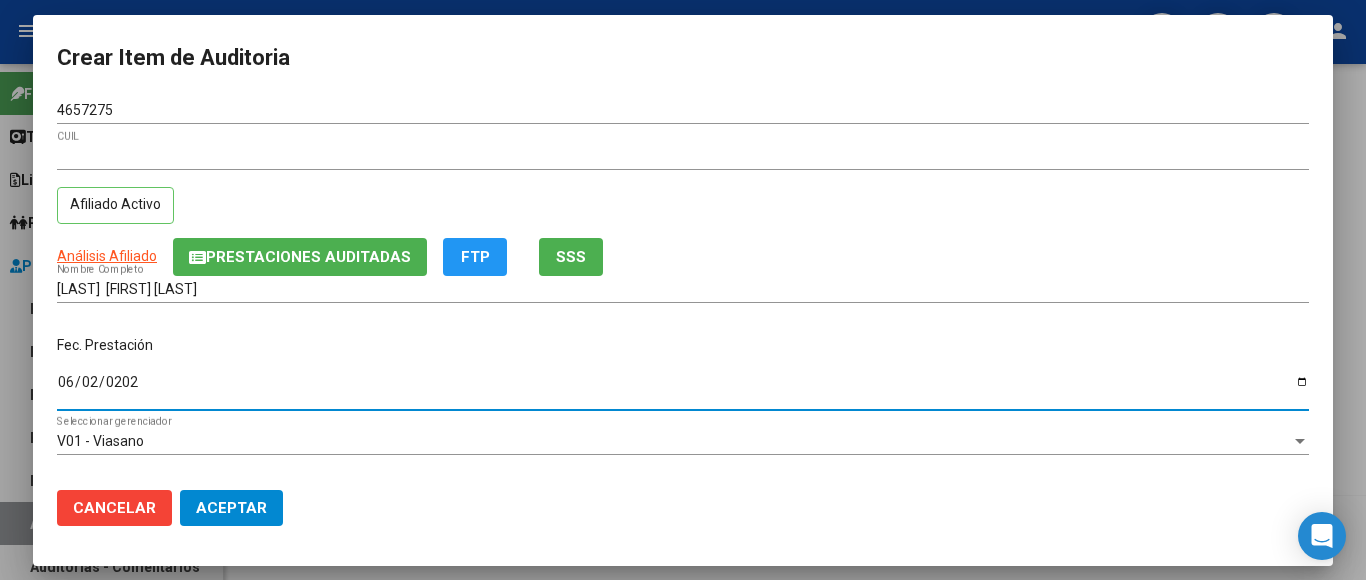 type on "[DATE]" 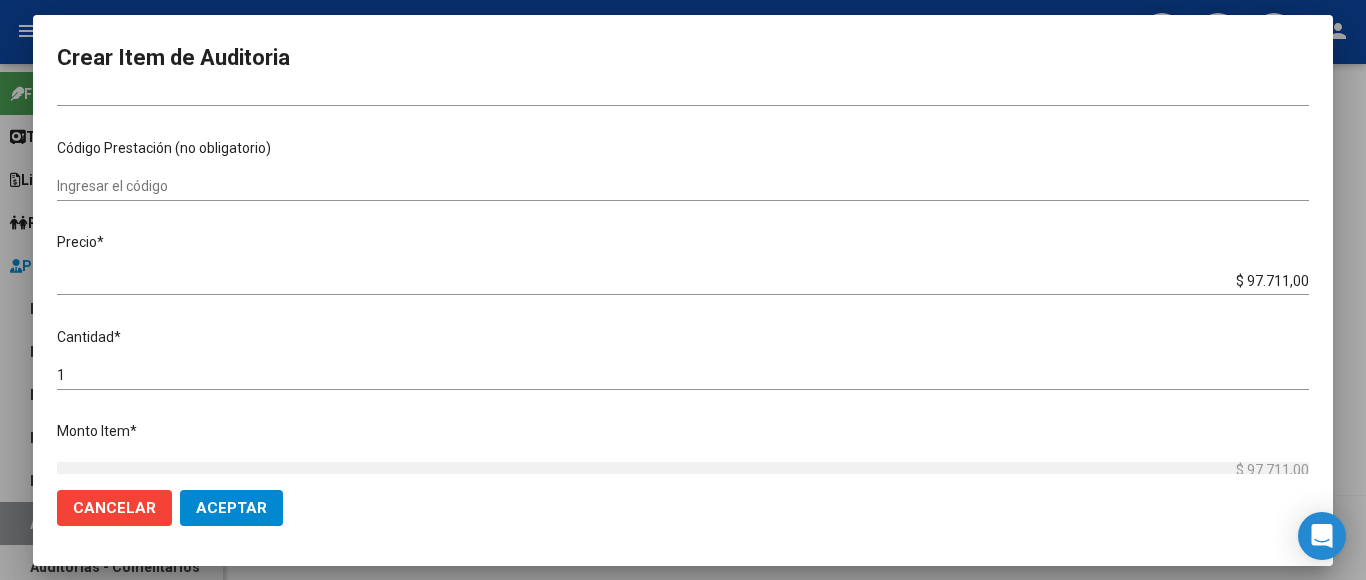 scroll, scrollTop: 500, scrollLeft: 0, axis: vertical 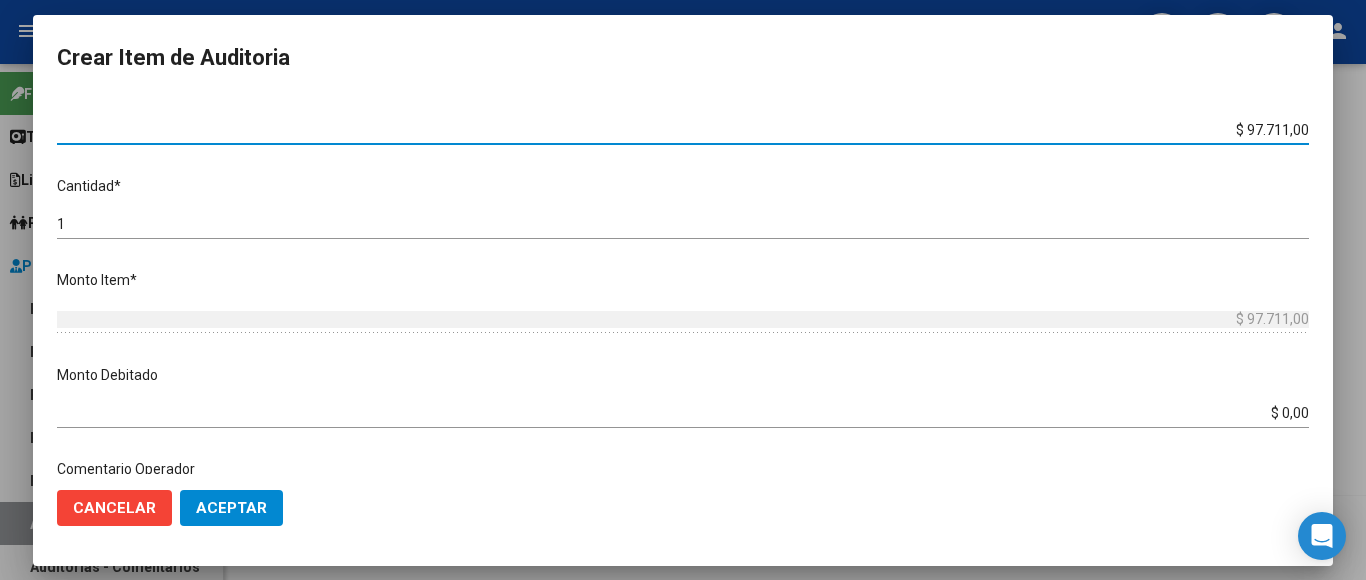 drag, startPoint x: 1214, startPoint y: 119, endPoint x: 1342, endPoint y: 128, distance: 128.31601 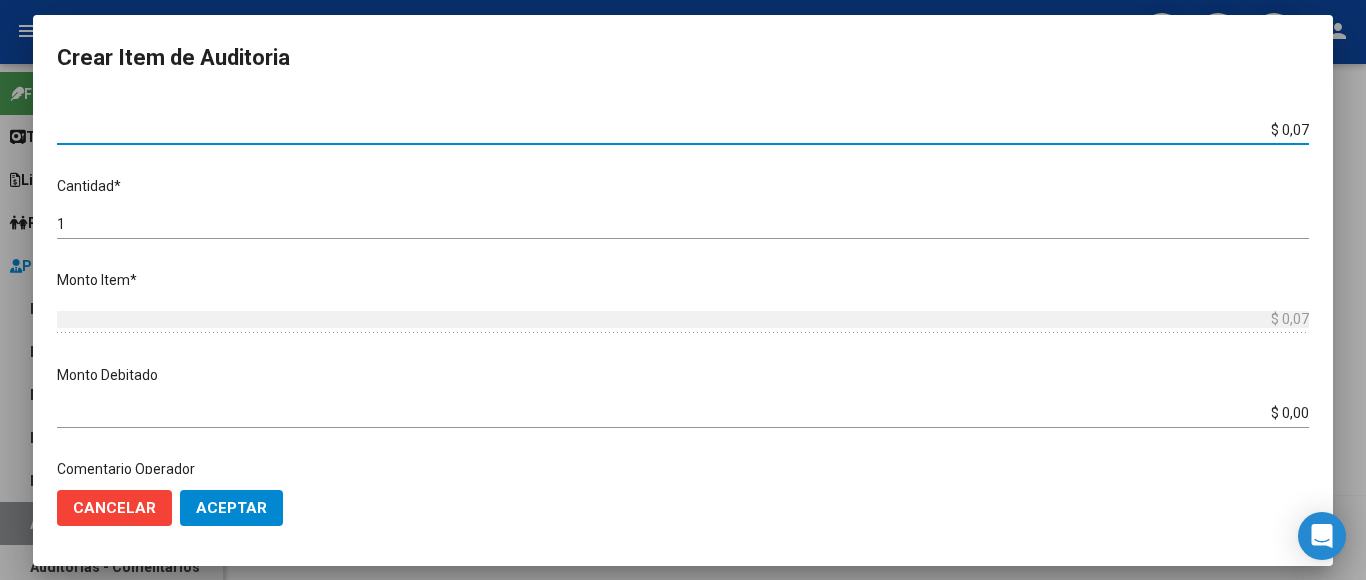 type on "$ 0,72" 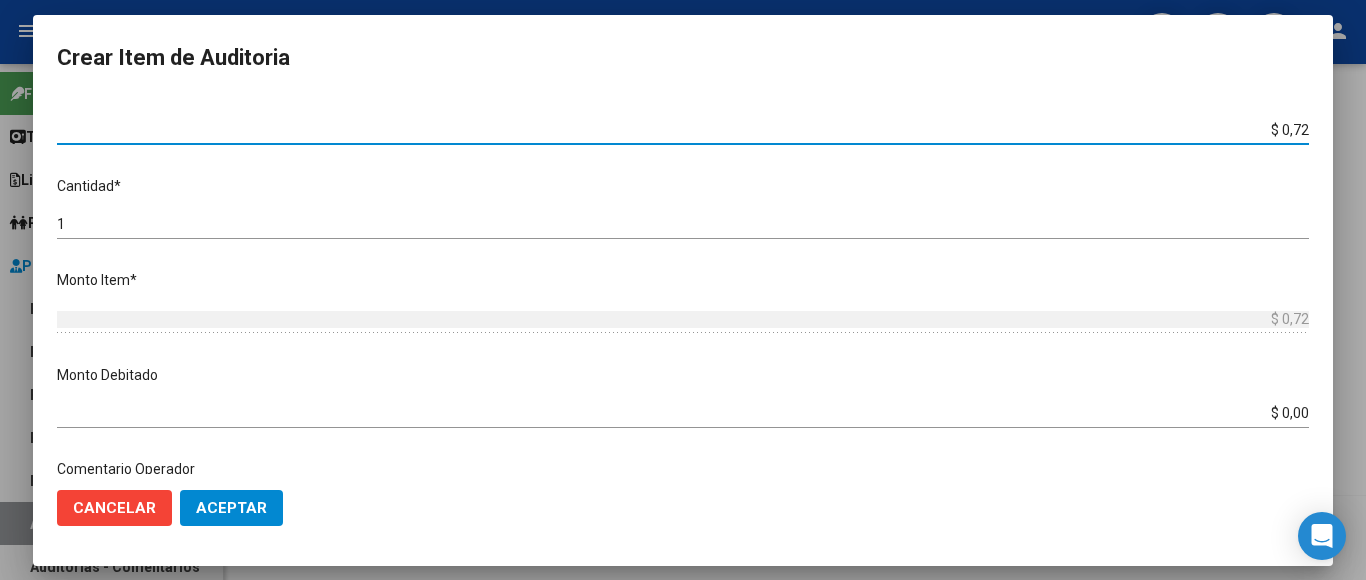 type on "$ 7,24" 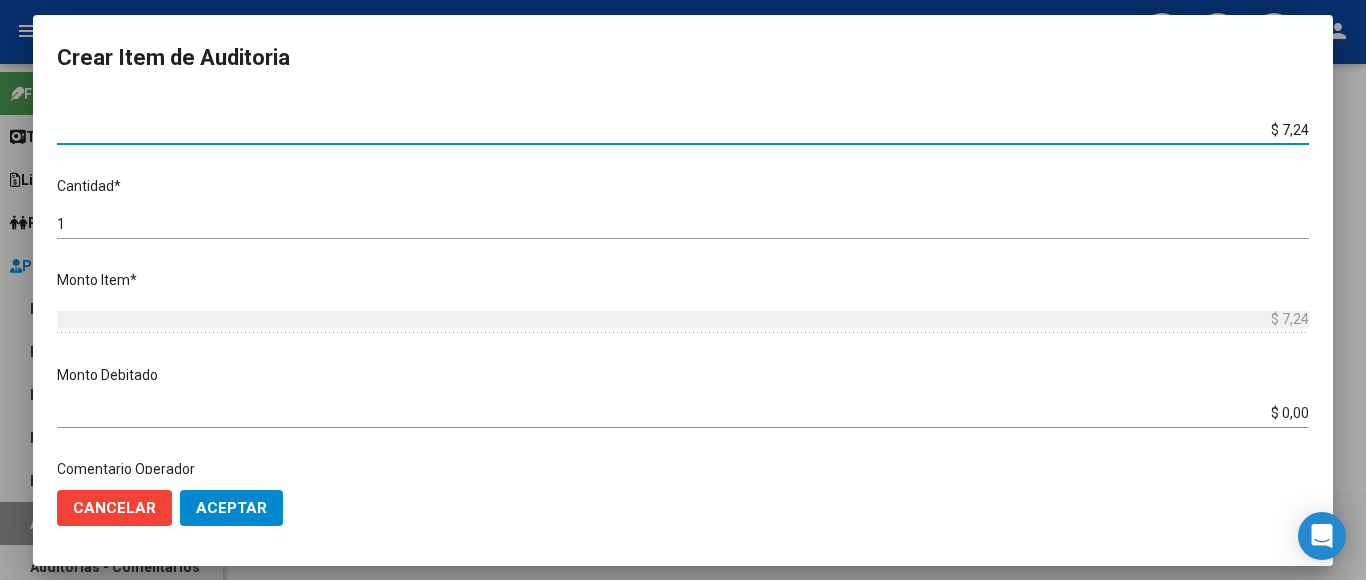type on "$ 72,44" 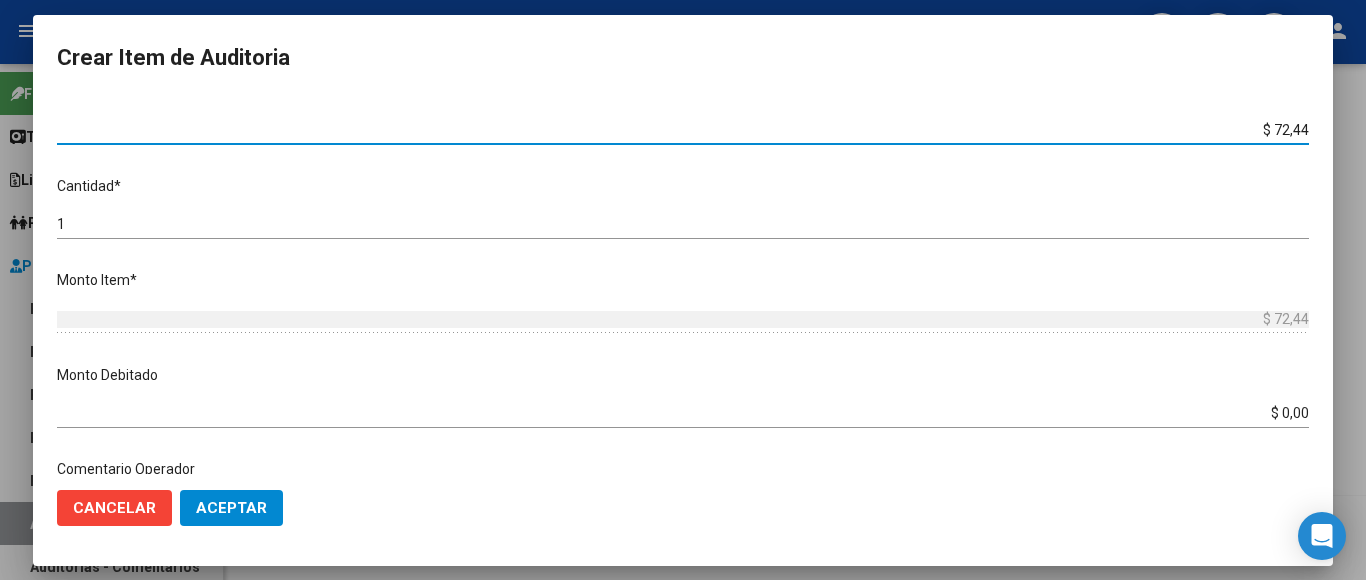 type on "$ 724,40" 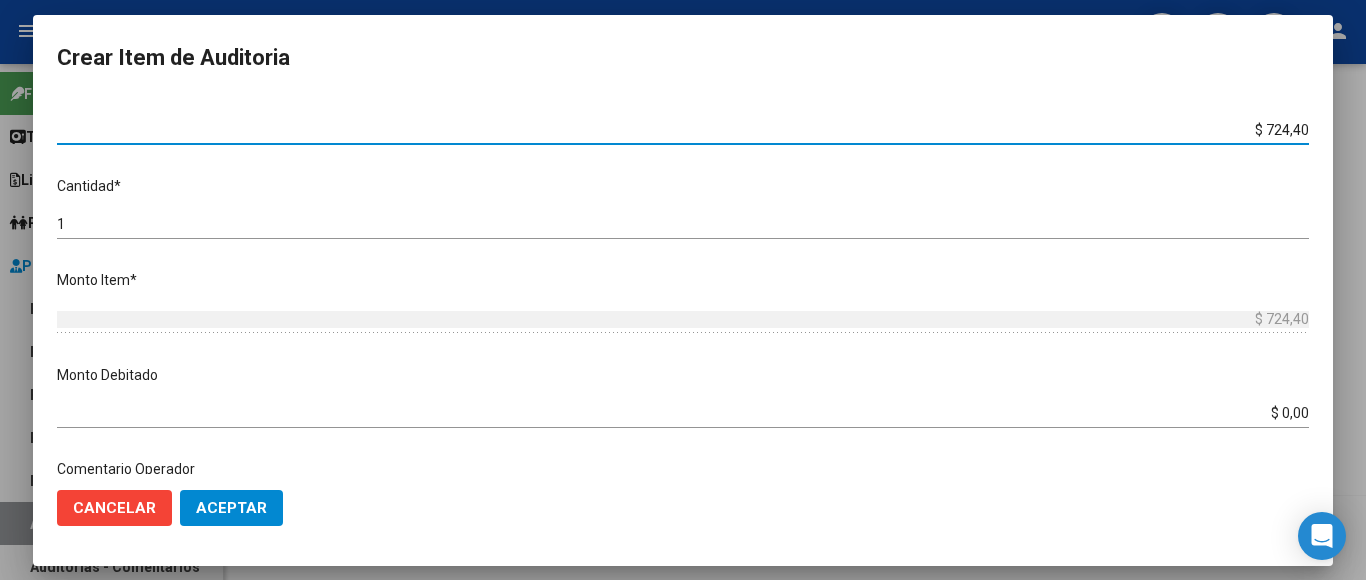 type on "$ 7.244,00" 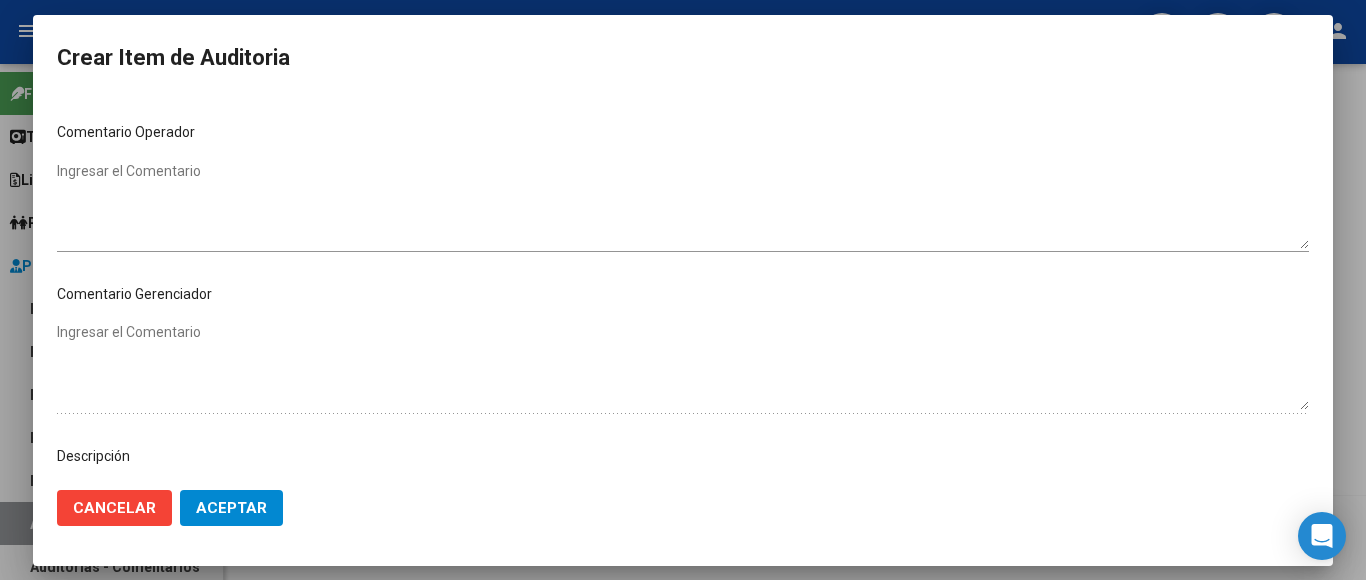 scroll, scrollTop: 1133, scrollLeft: 0, axis: vertical 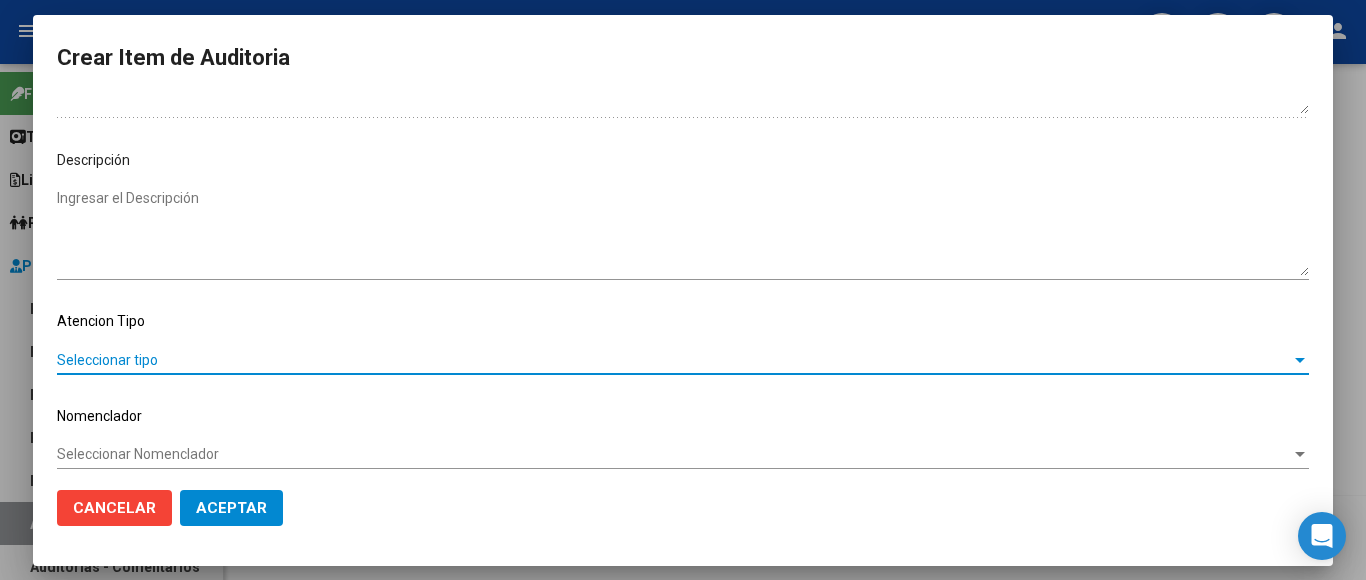 click on "Seleccionar tipo" at bounding box center (674, 360) 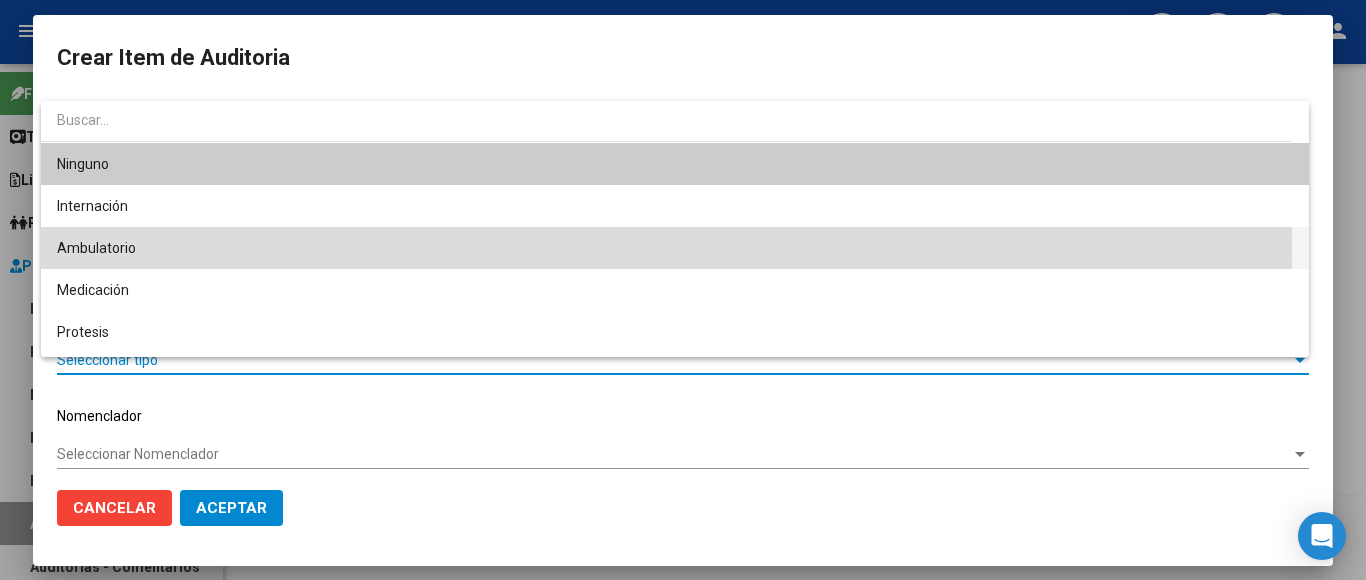 click on "Ambulatorio" at bounding box center [675, 248] 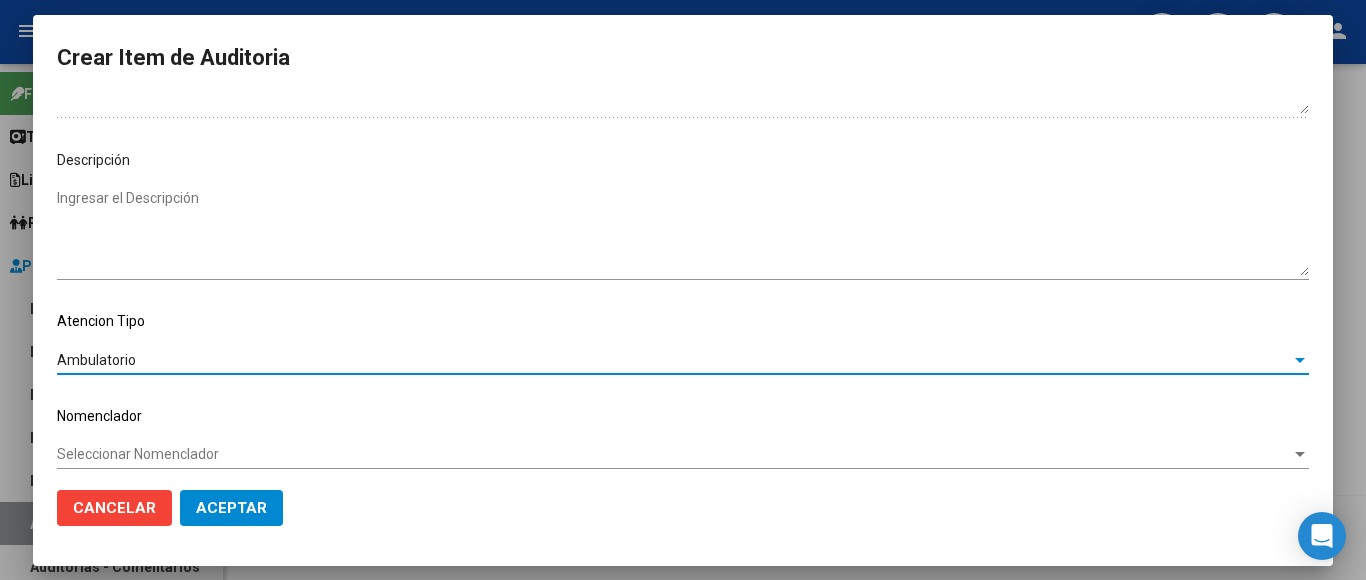 click on "Seleccionar Nomenclador" at bounding box center (674, 454) 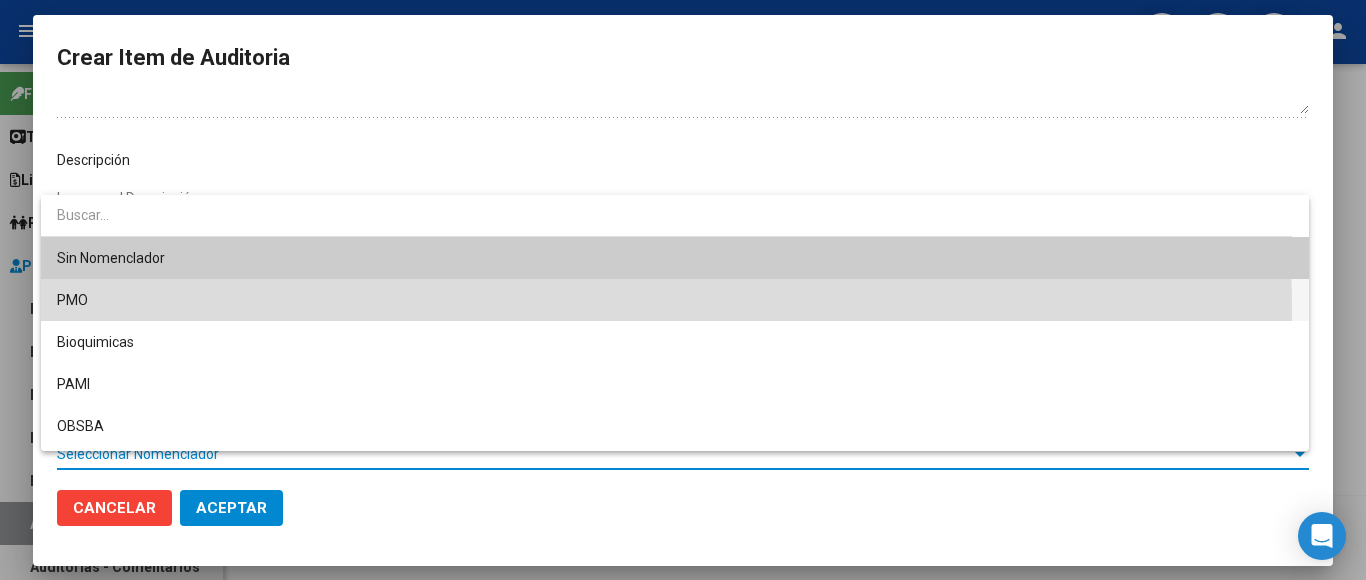 click on "PMO" at bounding box center [675, 300] 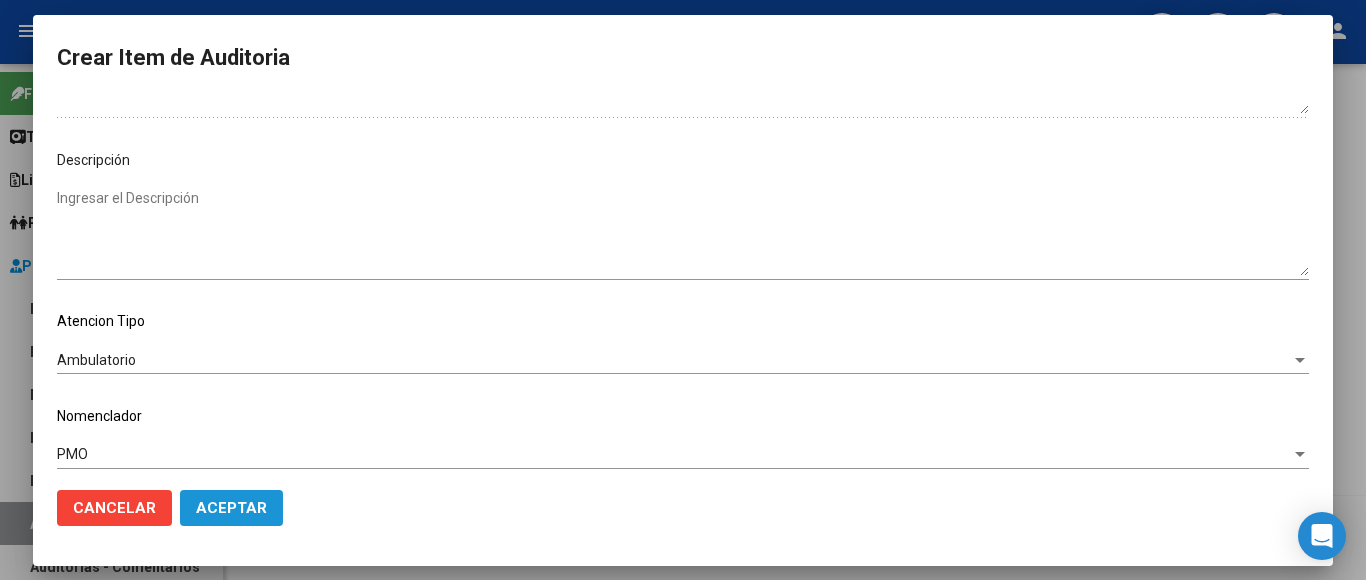 click on "Aceptar" 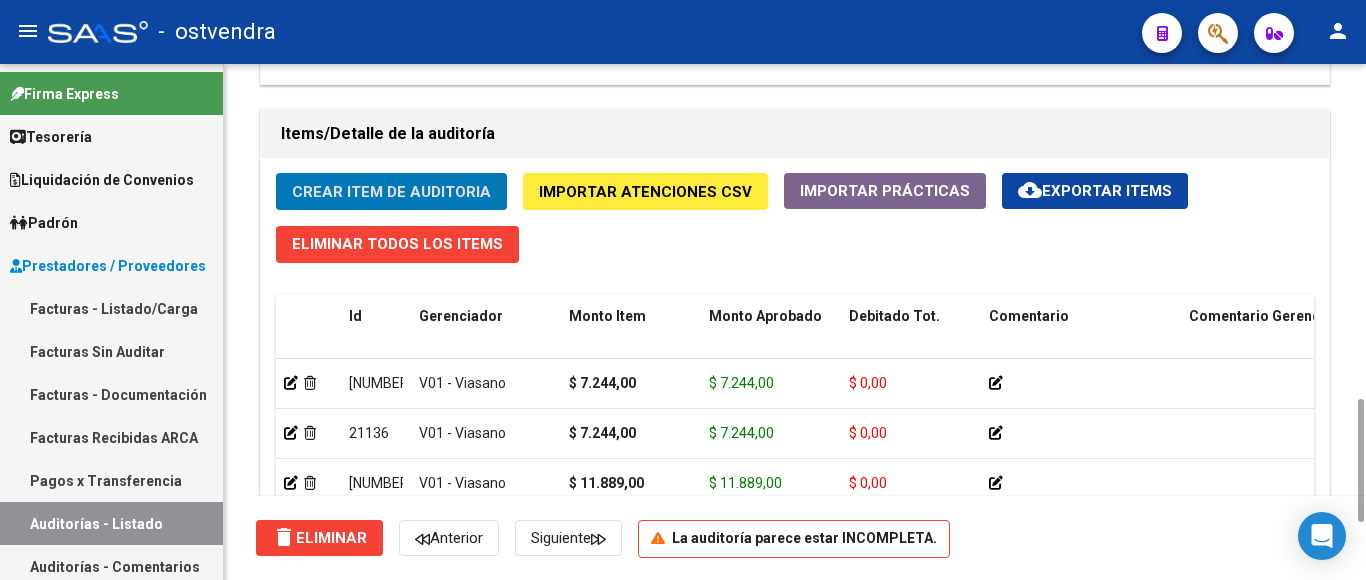 click on "Crear Item de Auditoria" 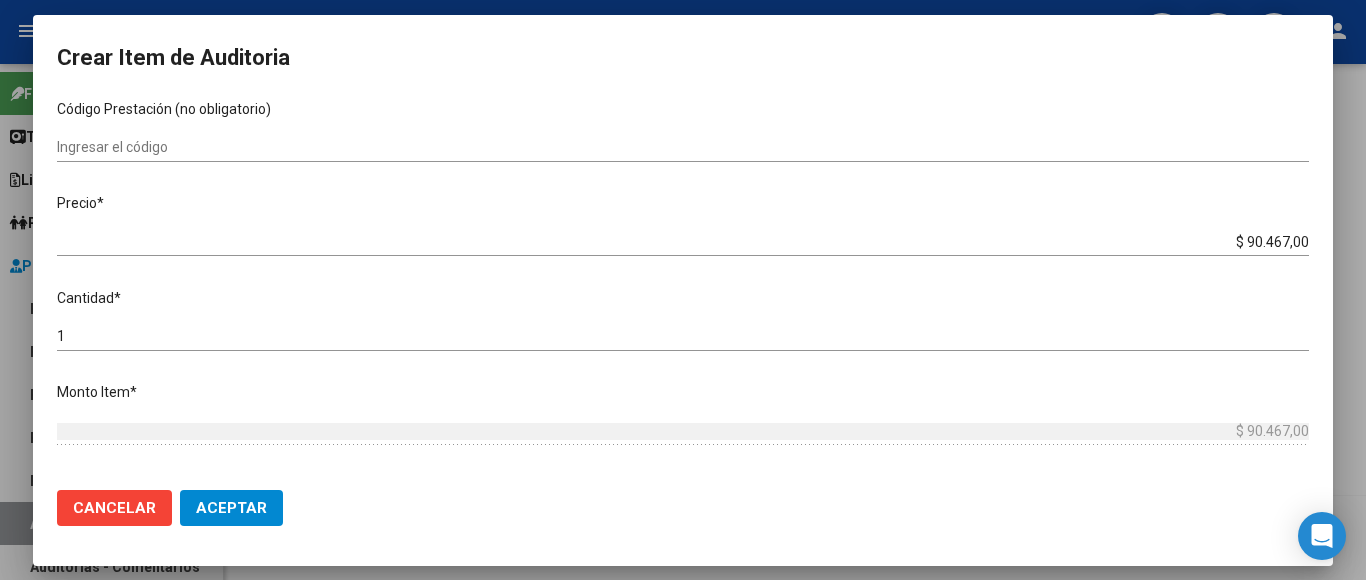 scroll, scrollTop: 0, scrollLeft: 0, axis: both 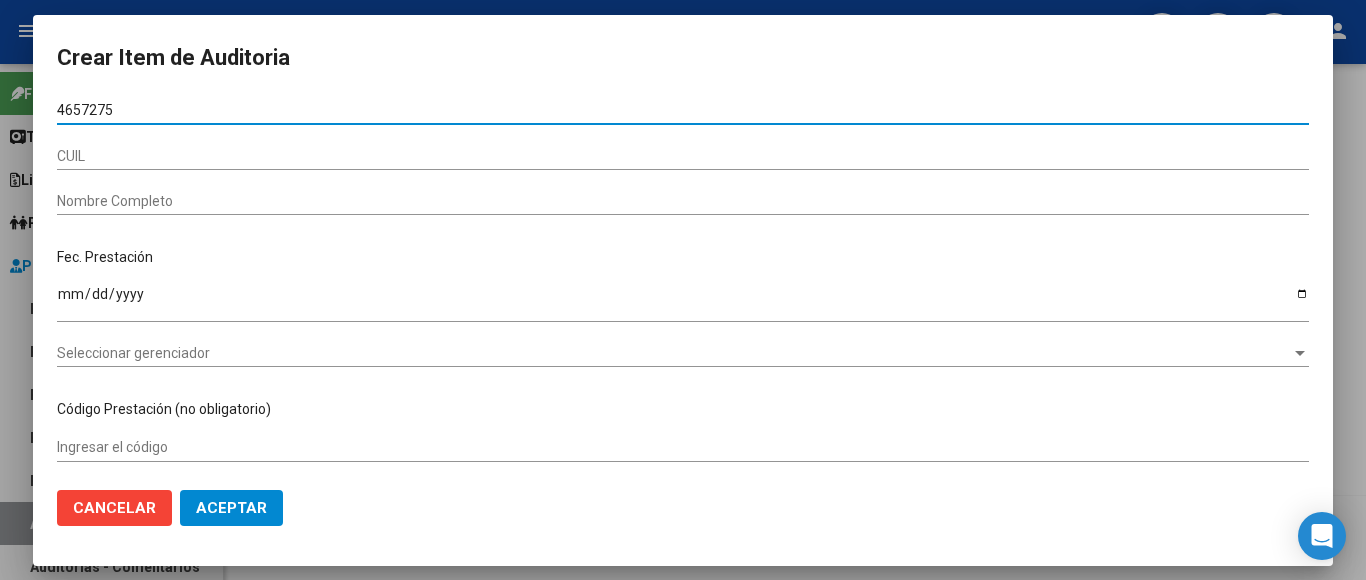 type on "[NUMERO]" 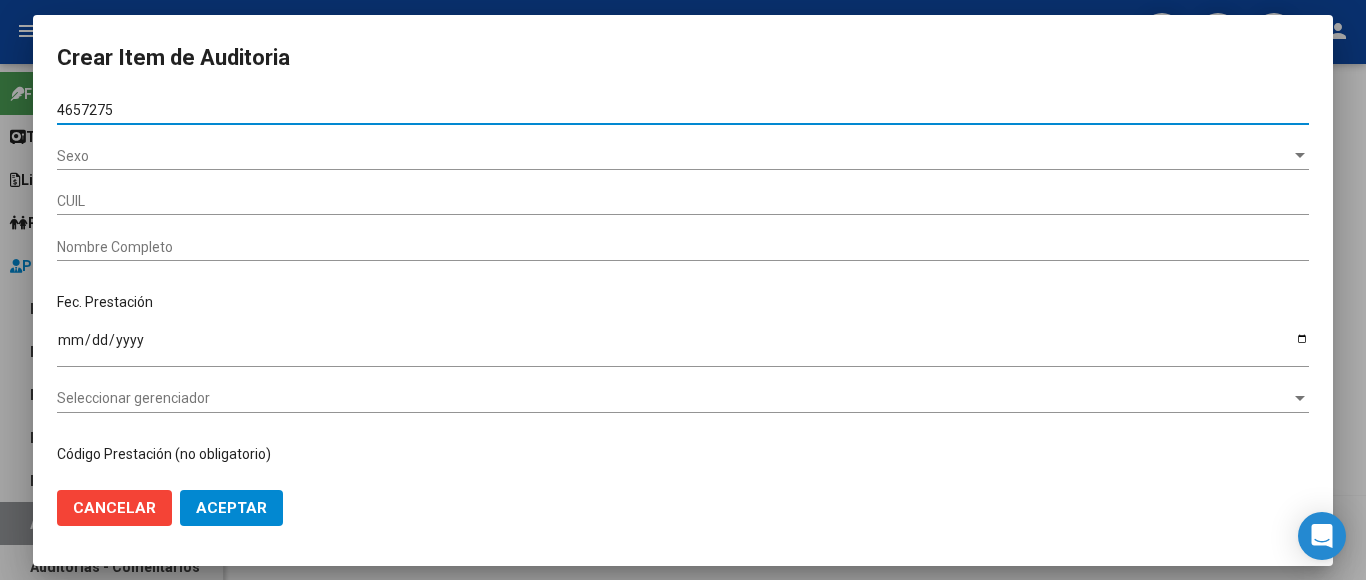 type on "[NUMBER]" 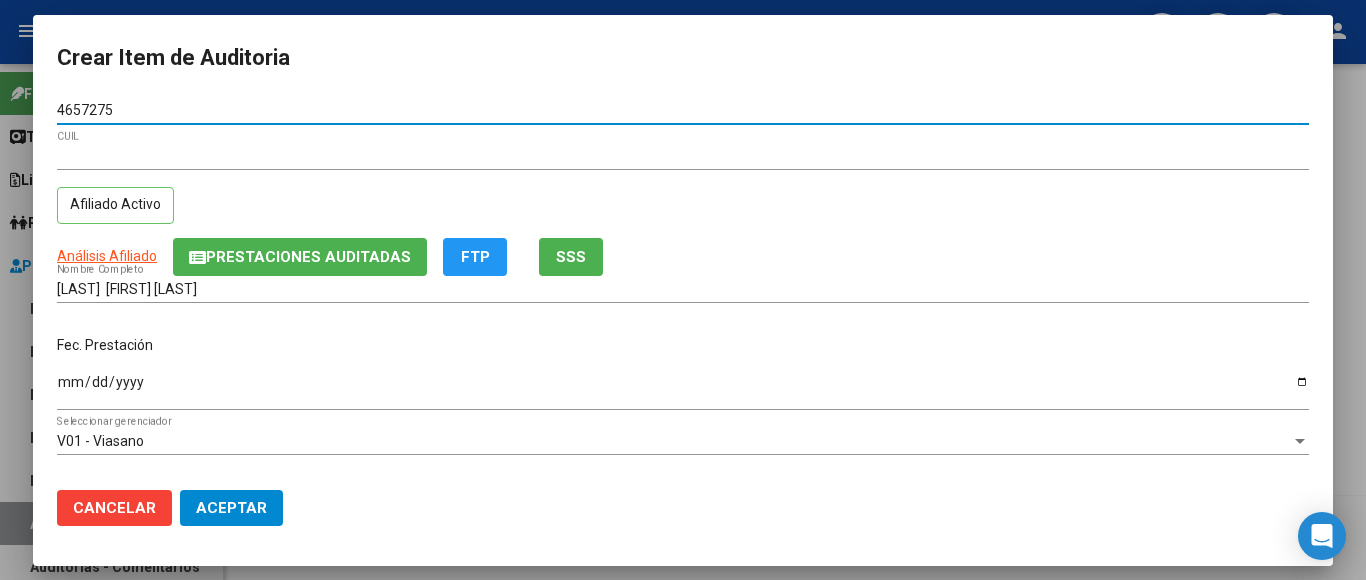 type on "[NUMERO]" 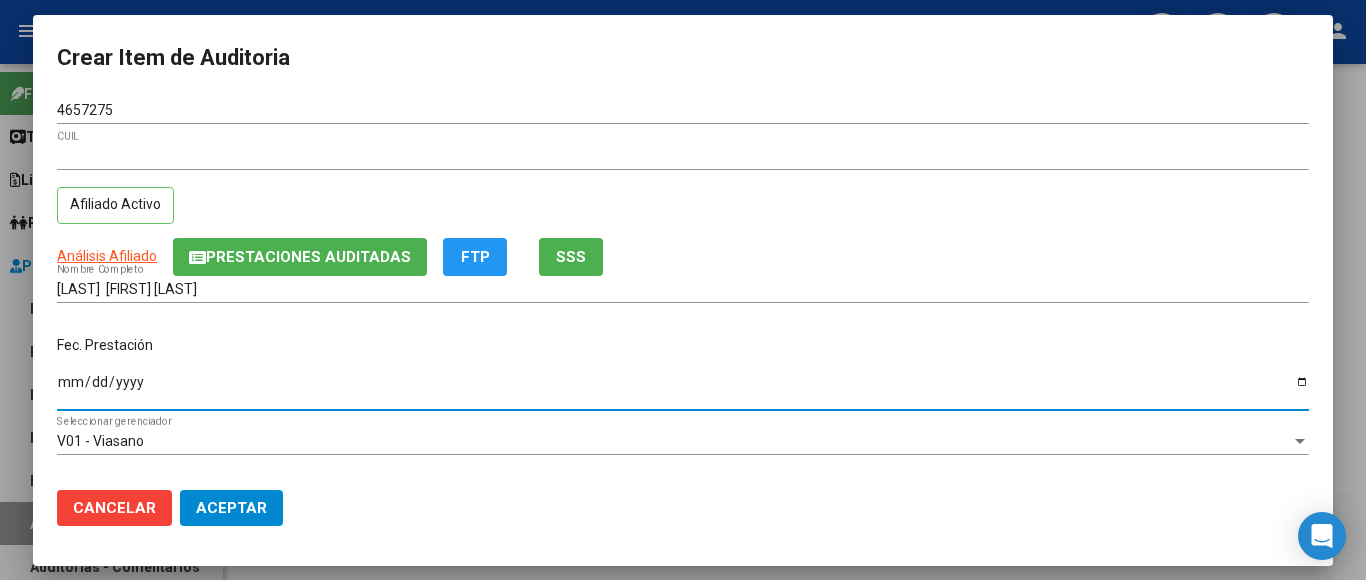click on "Ingresar la fecha" at bounding box center [683, 389] 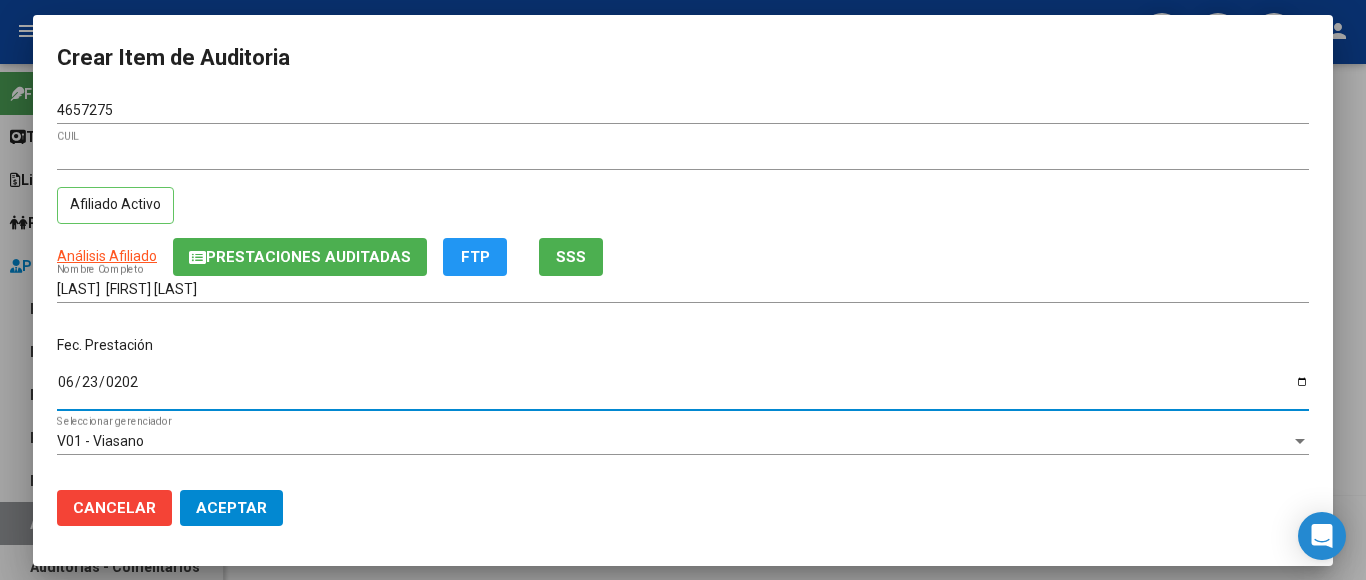 type on "[YYYY]-[MM]-[DD]" 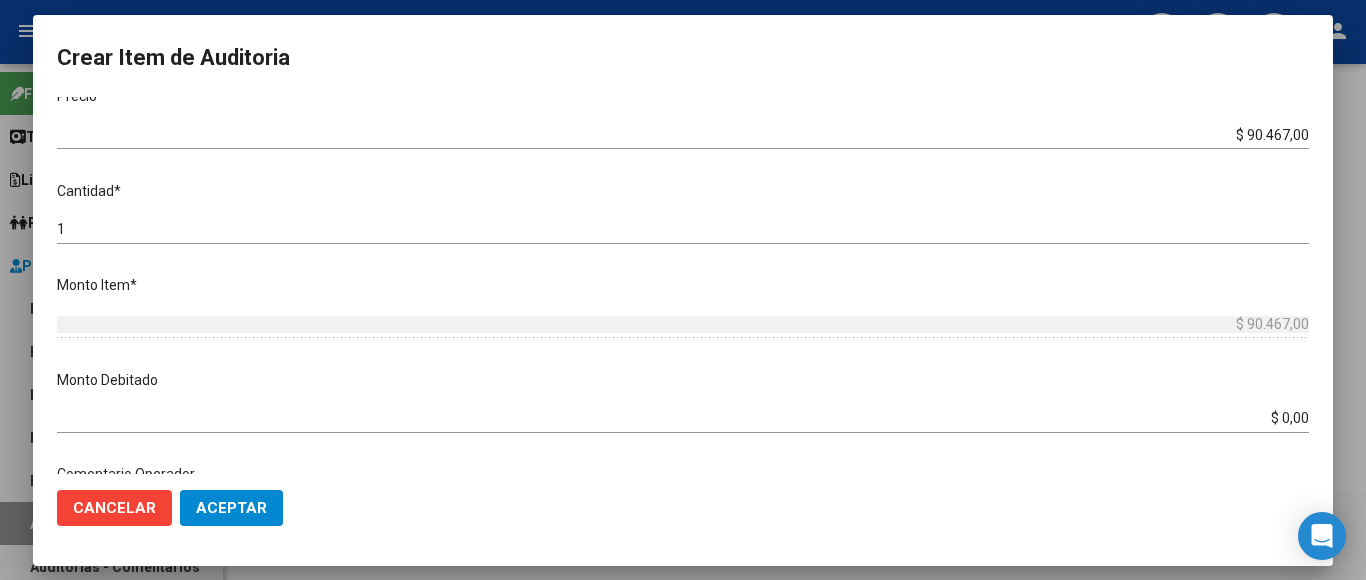 scroll, scrollTop: 500, scrollLeft: 0, axis: vertical 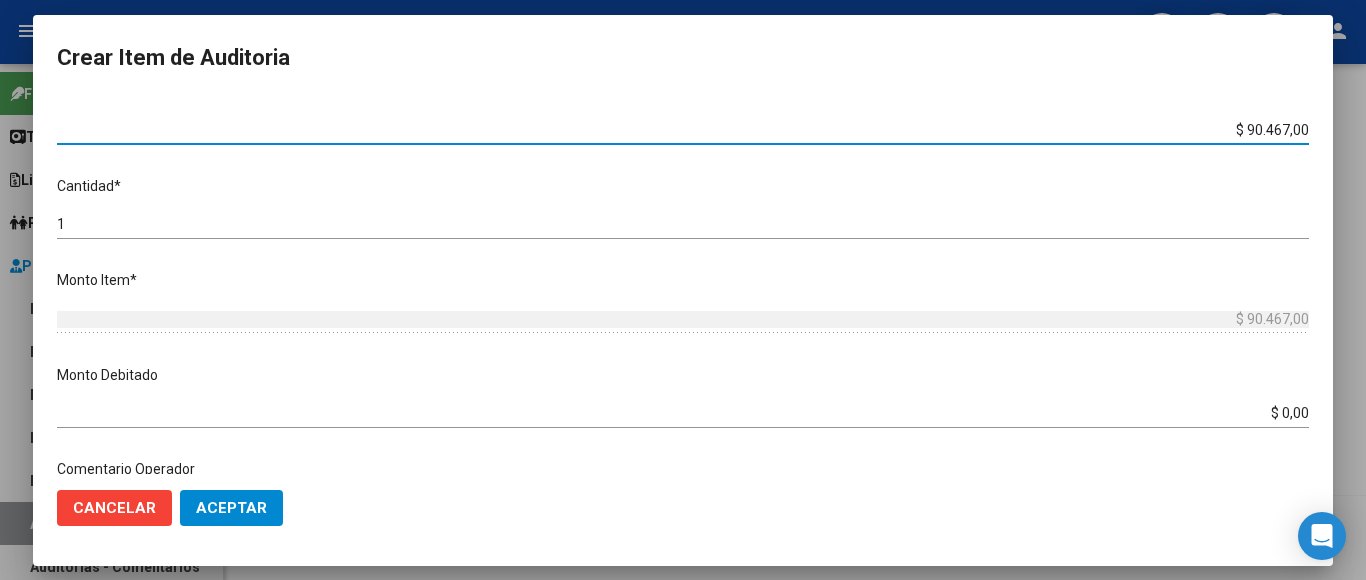 drag, startPoint x: 1204, startPoint y: 115, endPoint x: 1356, endPoint y: 144, distance: 154.74171 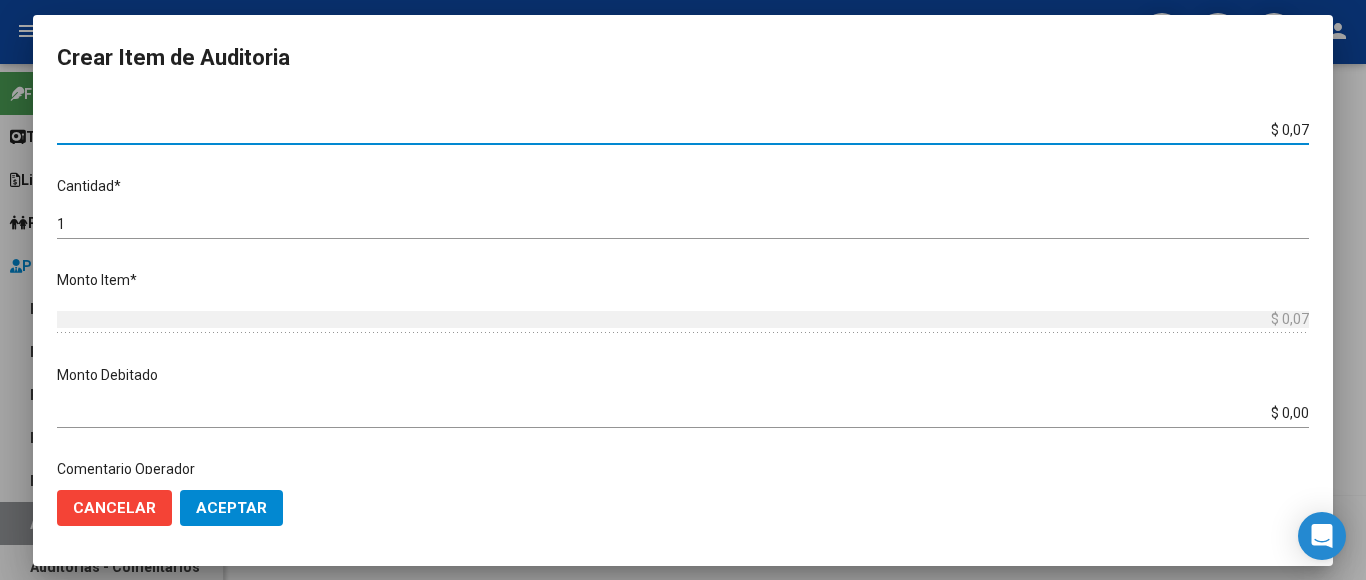 type on "$ 0,72" 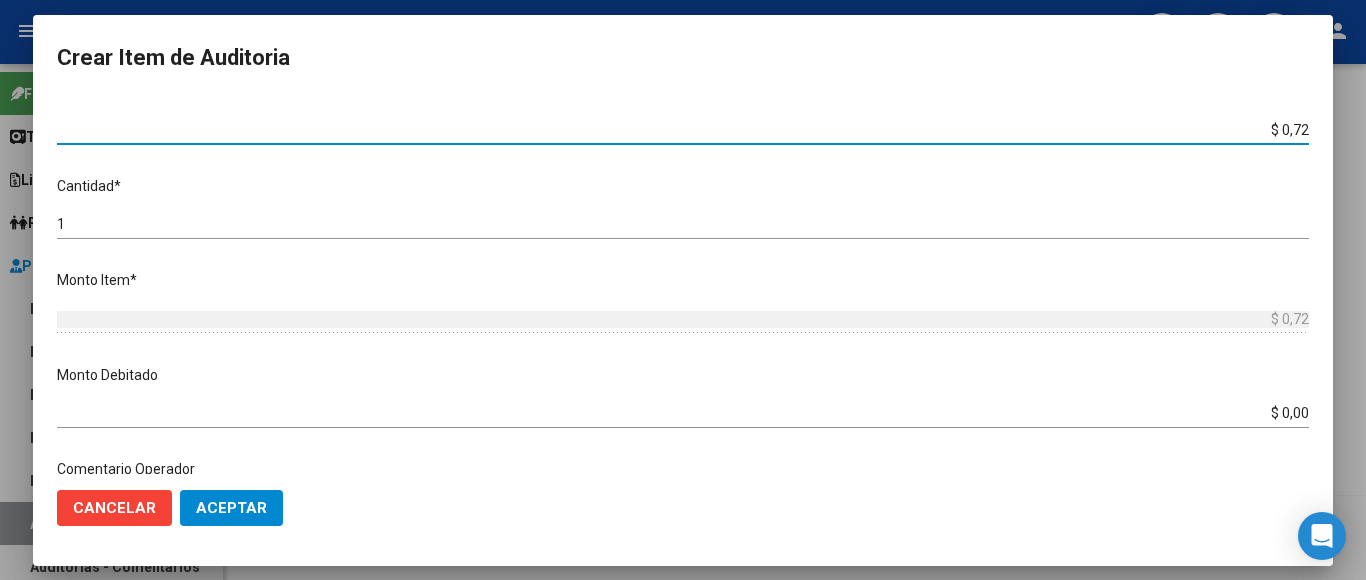 type on "$ 7,24" 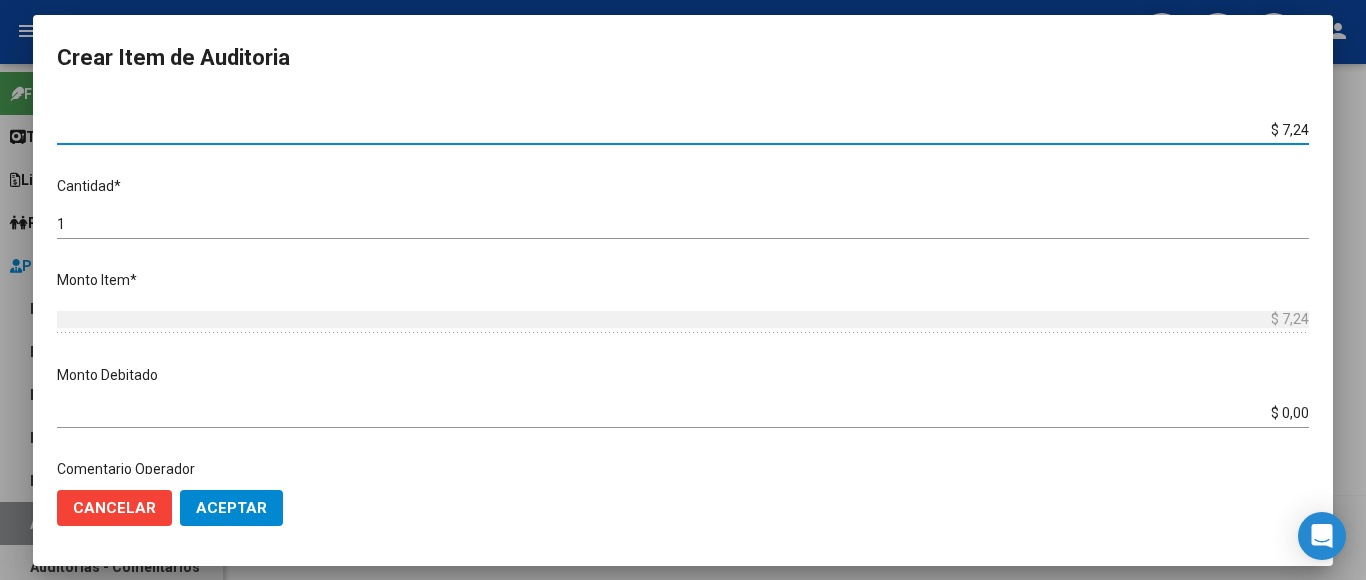 type on "$ 72,44" 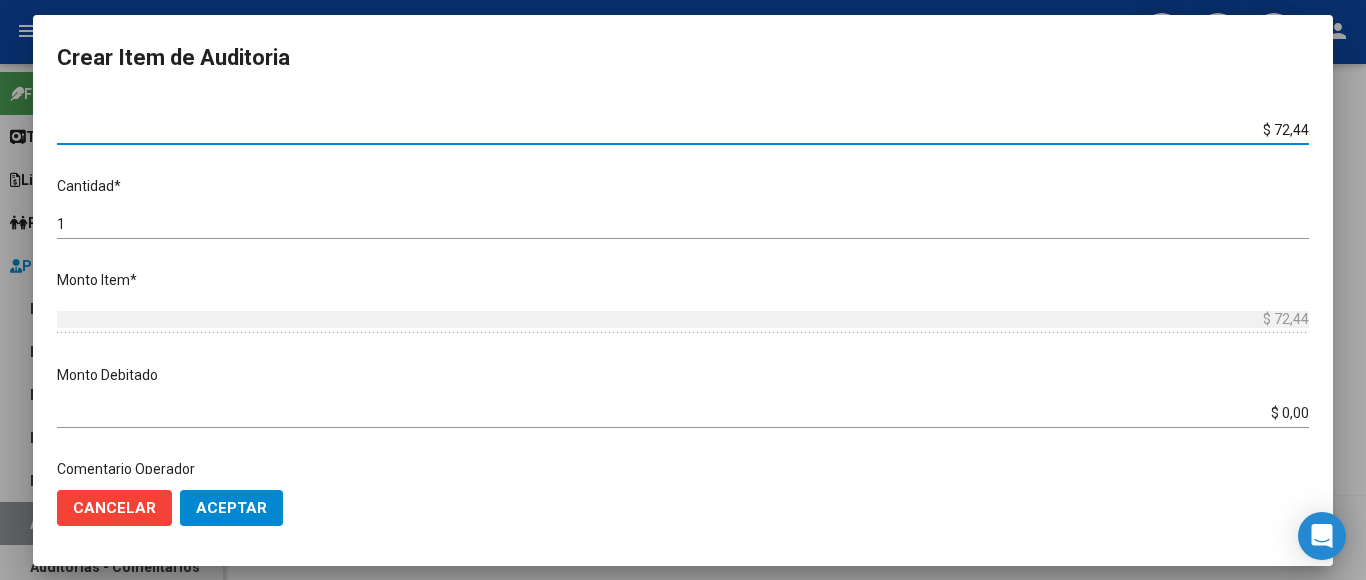 type on "$ 724,40" 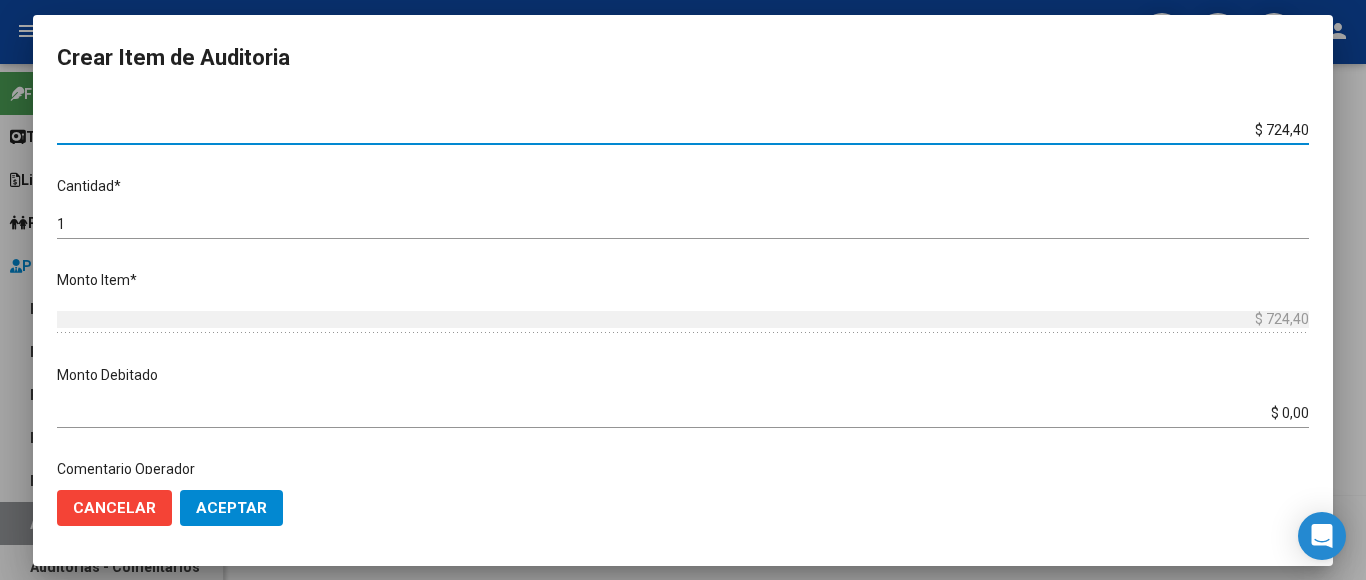 type on "$ 7.244,00" 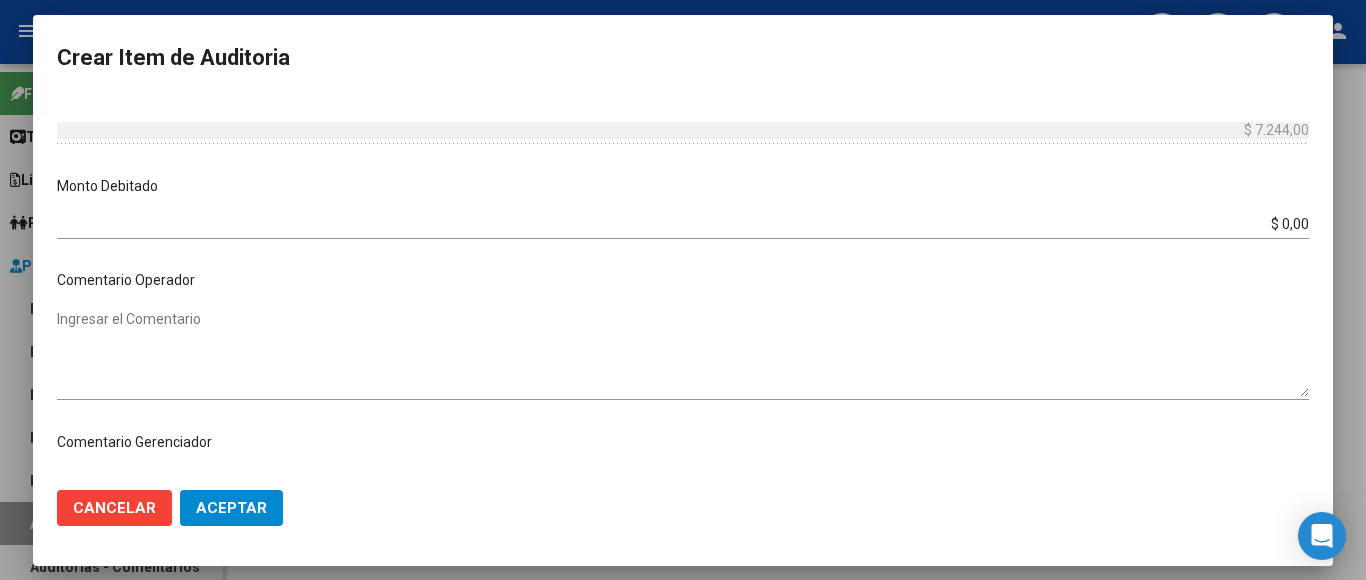 scroll, scrollTop: 1133, scrollLeft: 0, axis: vertical 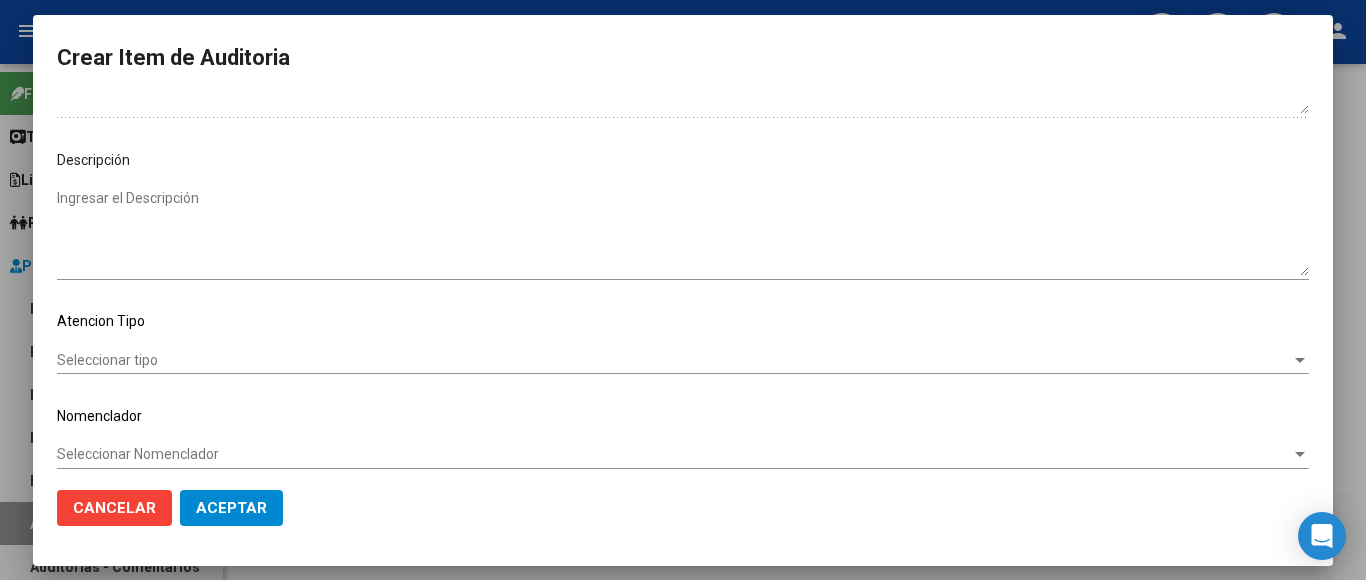 click on "Seleccionar tipo" at bounding box center (674, 360) 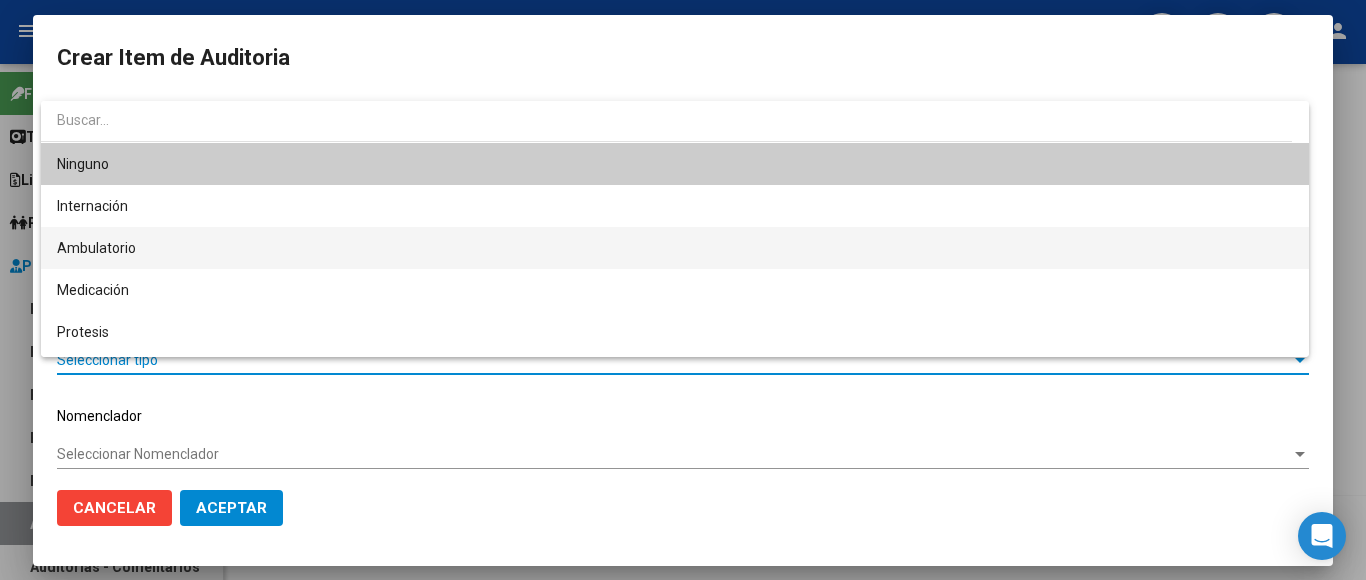 click on "Ambulatorio" at bounding box center [675, 248] 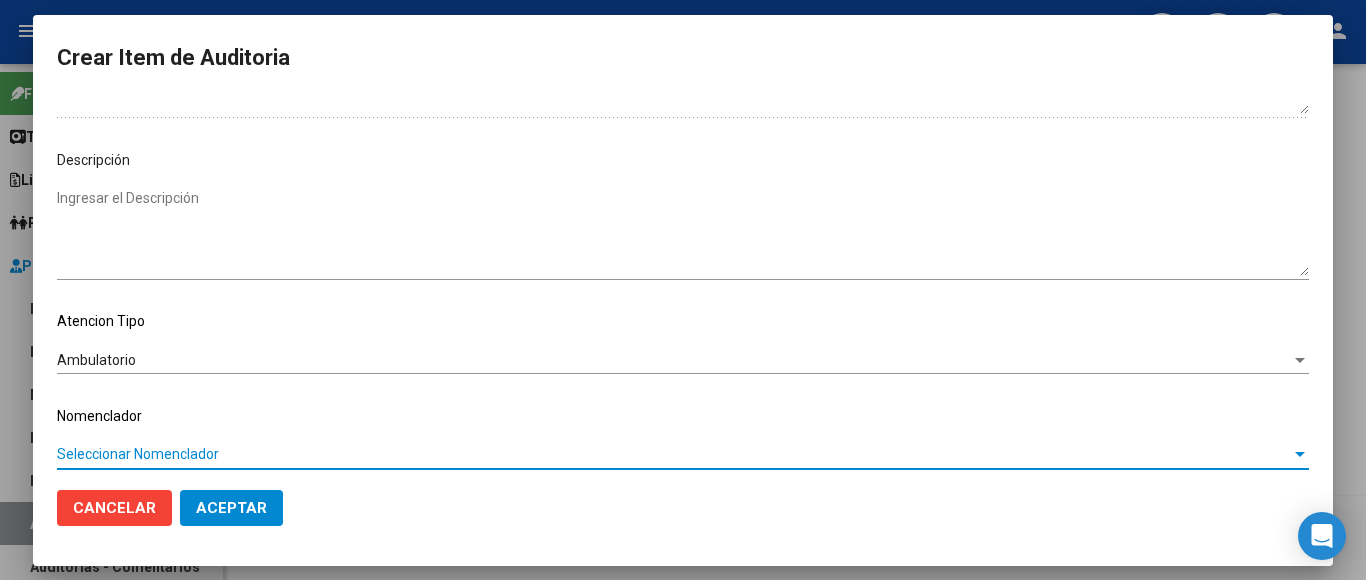 click on "Seleccionar Nomenclador" at bounding box center [674, 454] 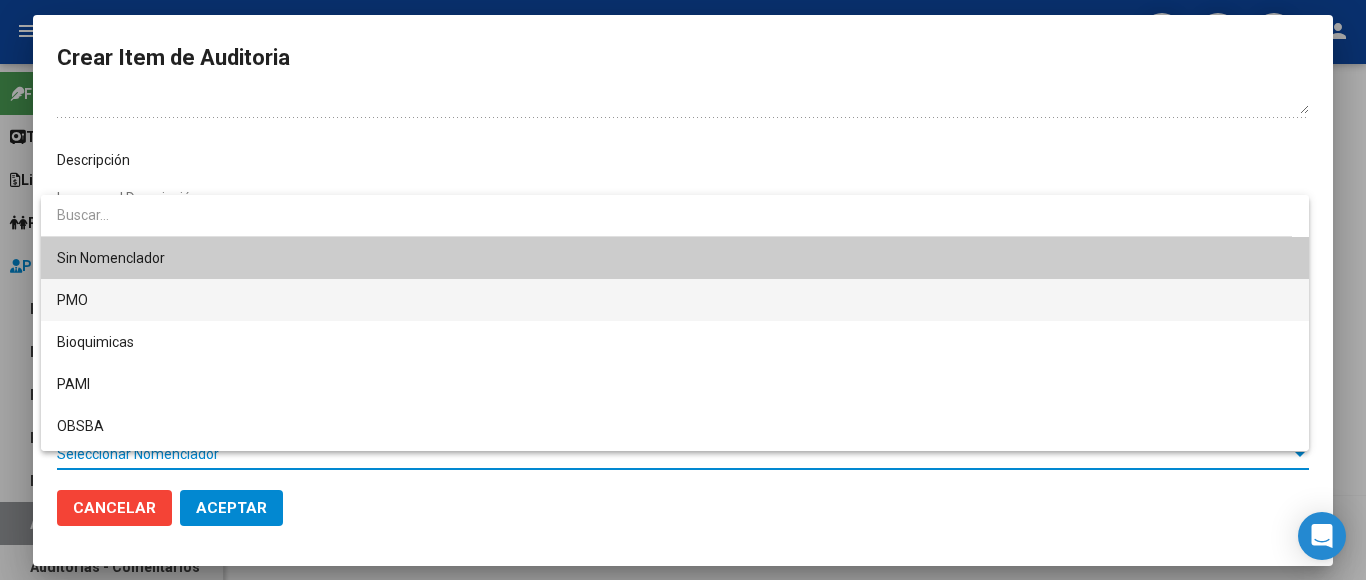 click on "PMO" at bounding box center [675, 300] 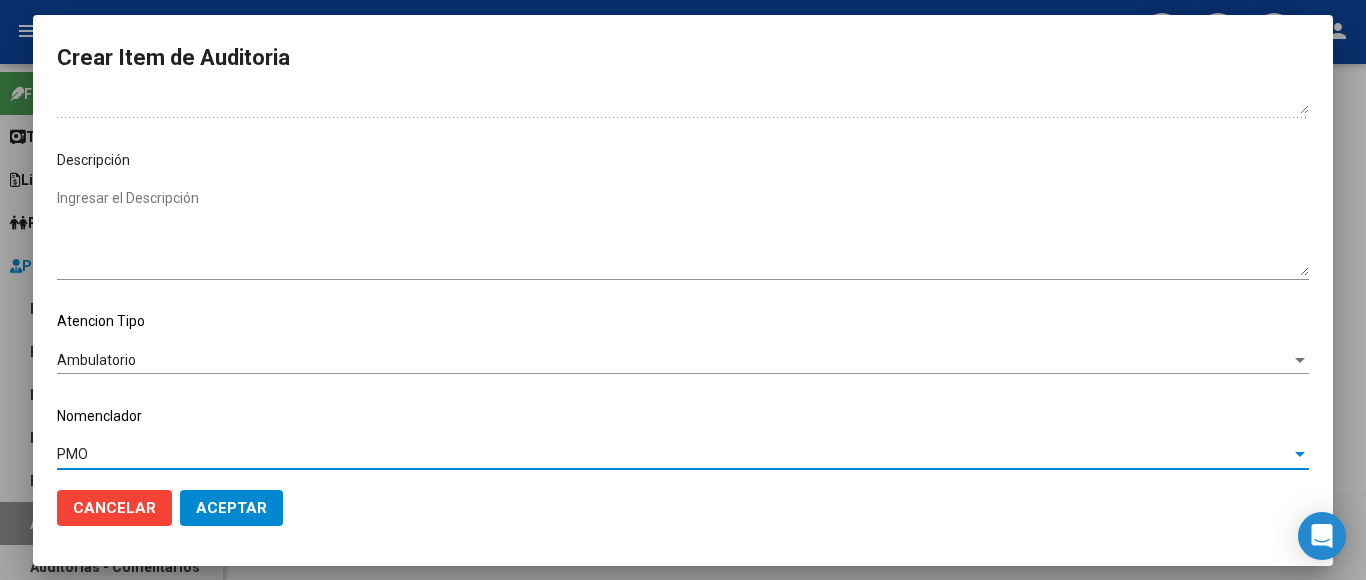 click on "Aceptar" 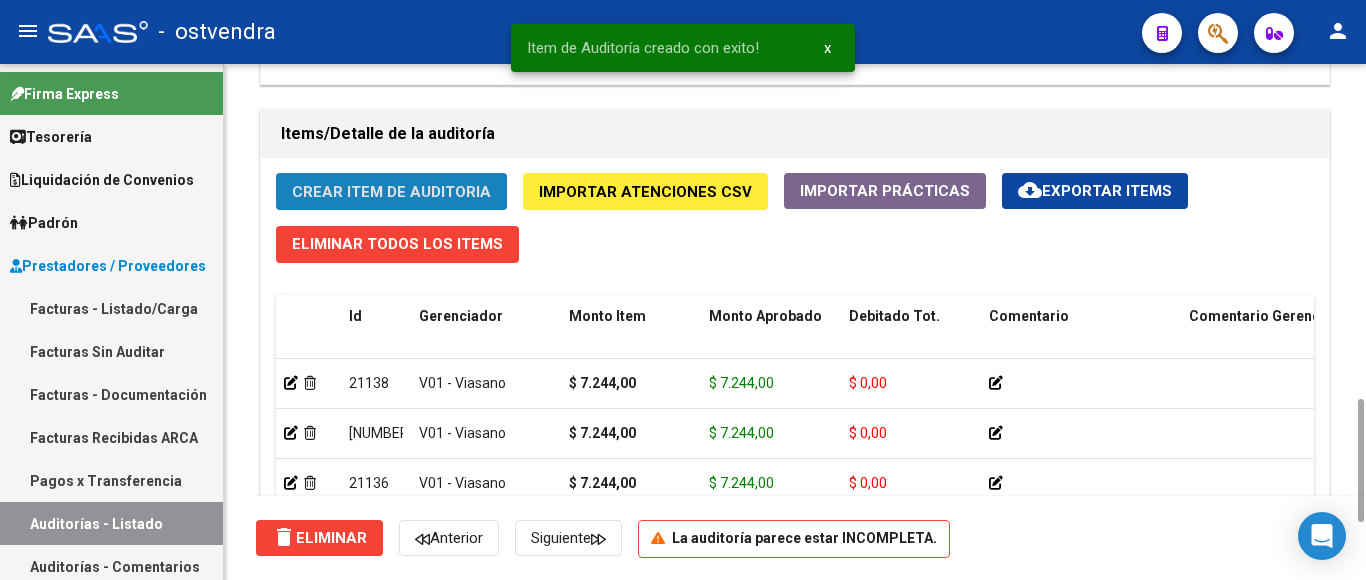 click on "Crear Item de Auditoria" 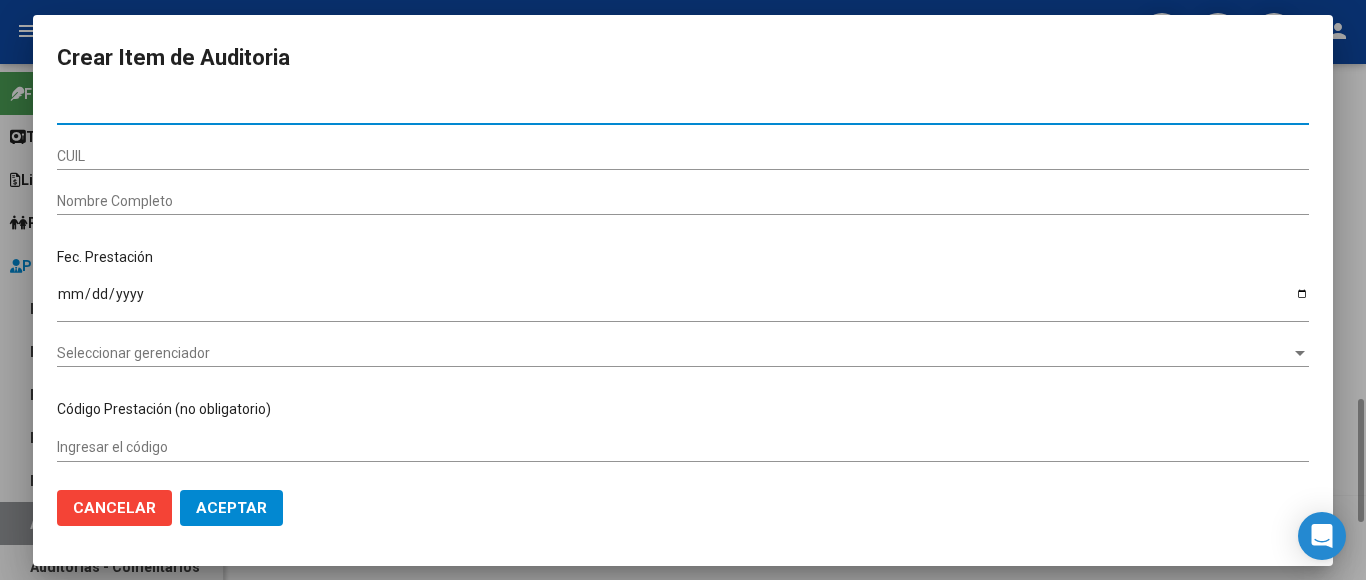 type on "[NUMBER]" 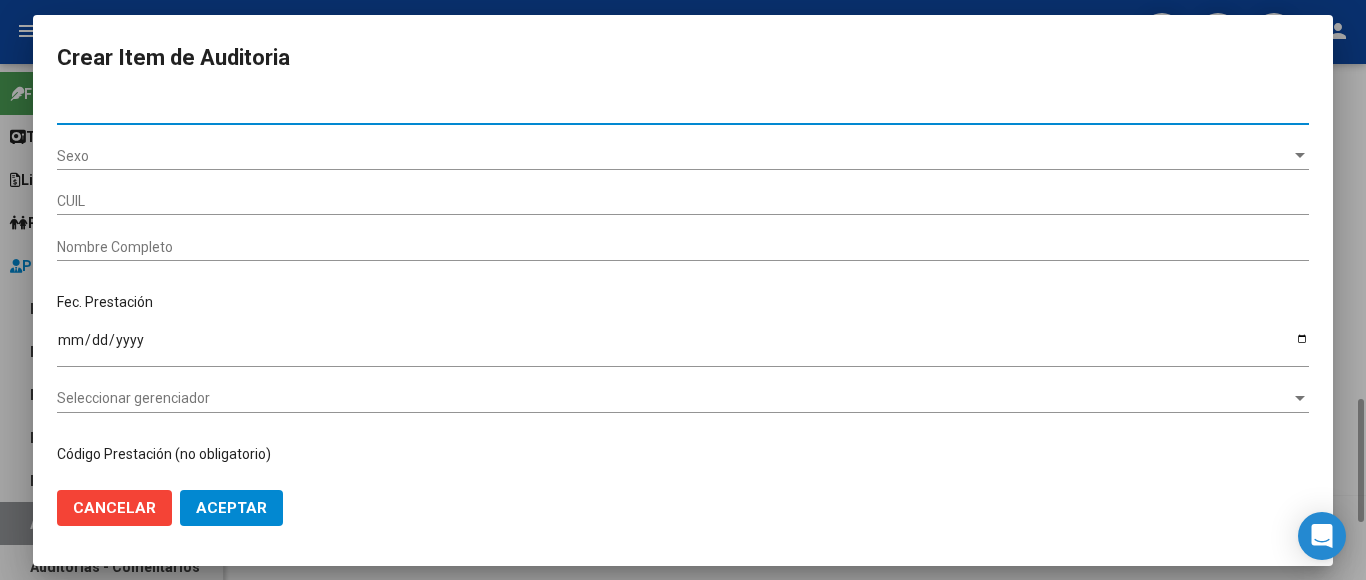 type on "[NUMERO]" 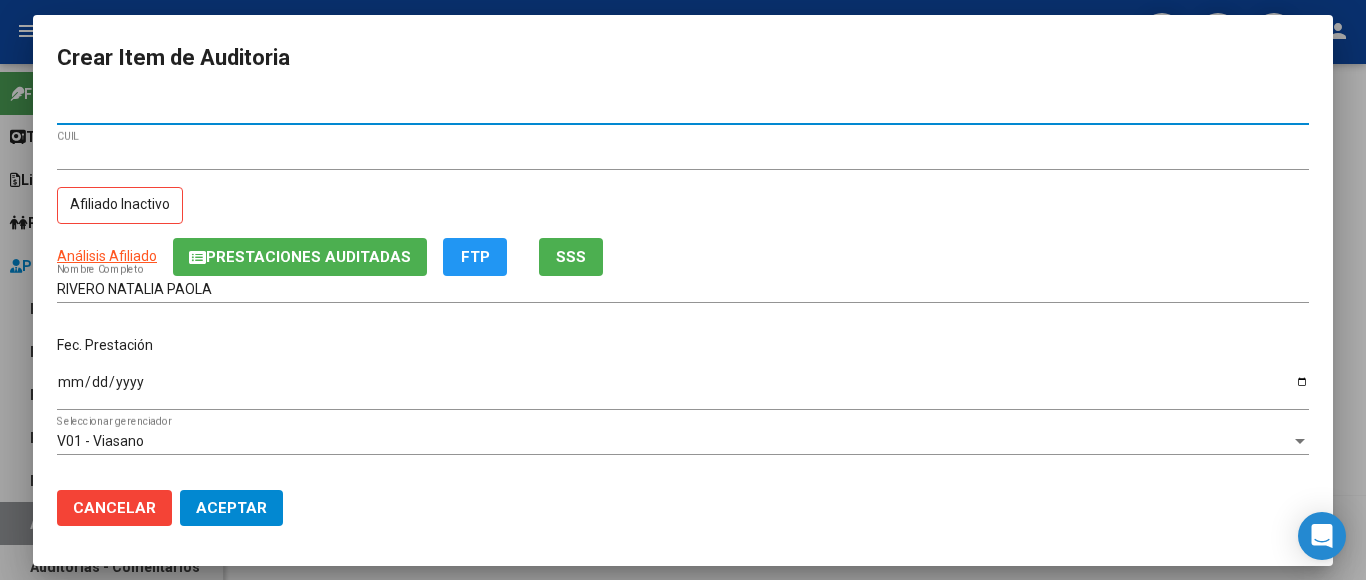 type on "[NUMBER]" 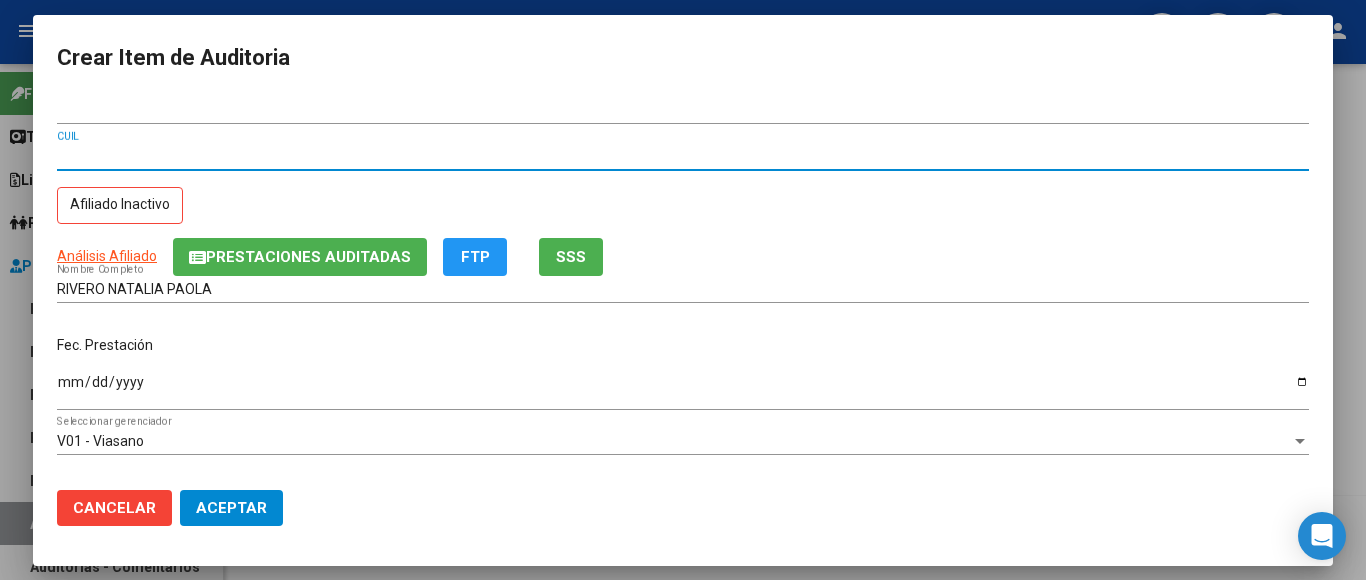 drag, startPoint x: 162, startPoint y: 156, endPoint x: 33, endPoint y: 153, distance: 129.03488 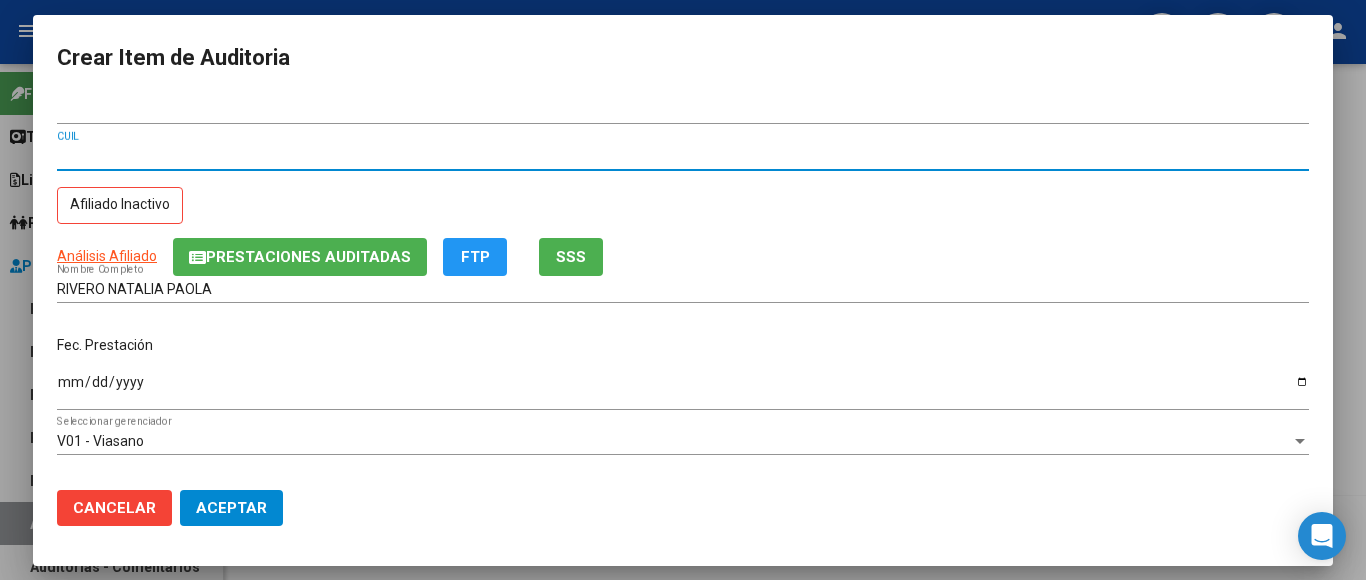 click on "Ingresar la fecha" at bounding box center [683, 389] 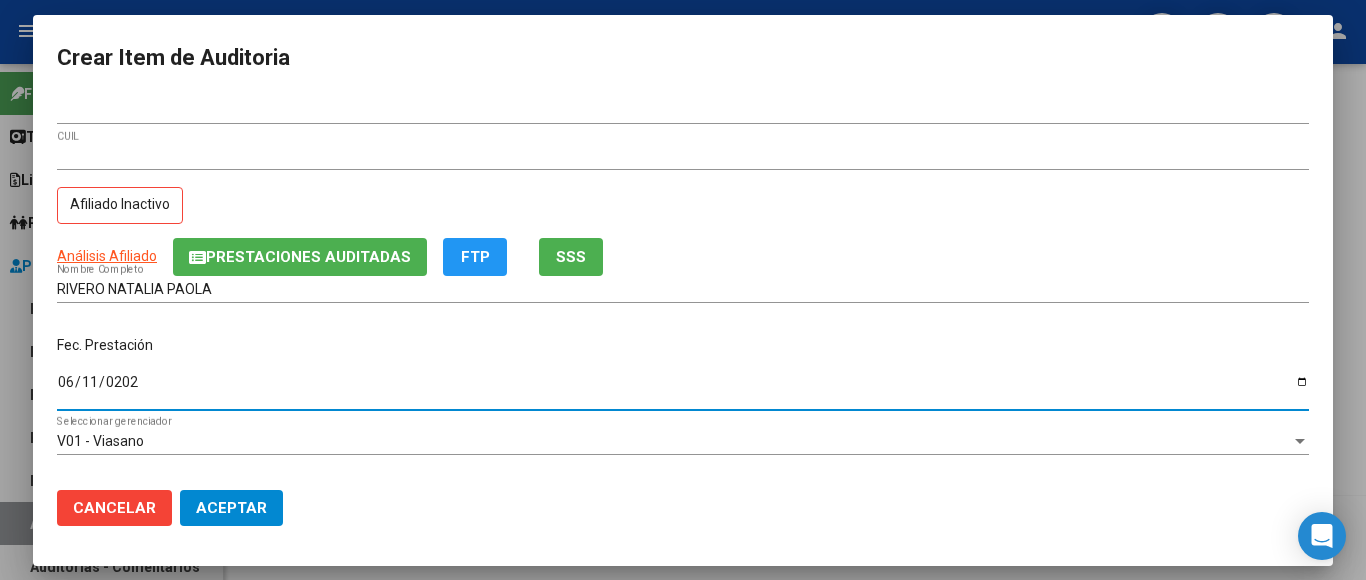 type on "[DATE]" 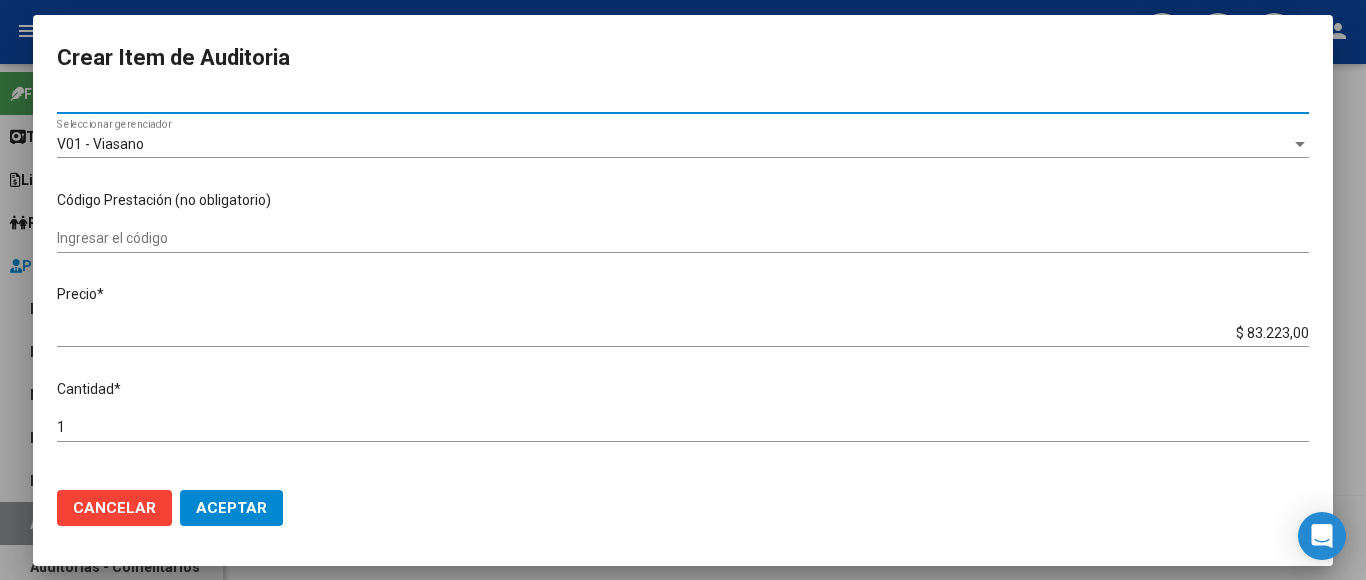 scroll, scrollTop: 300, scrollLeft: 0, axis: vertical 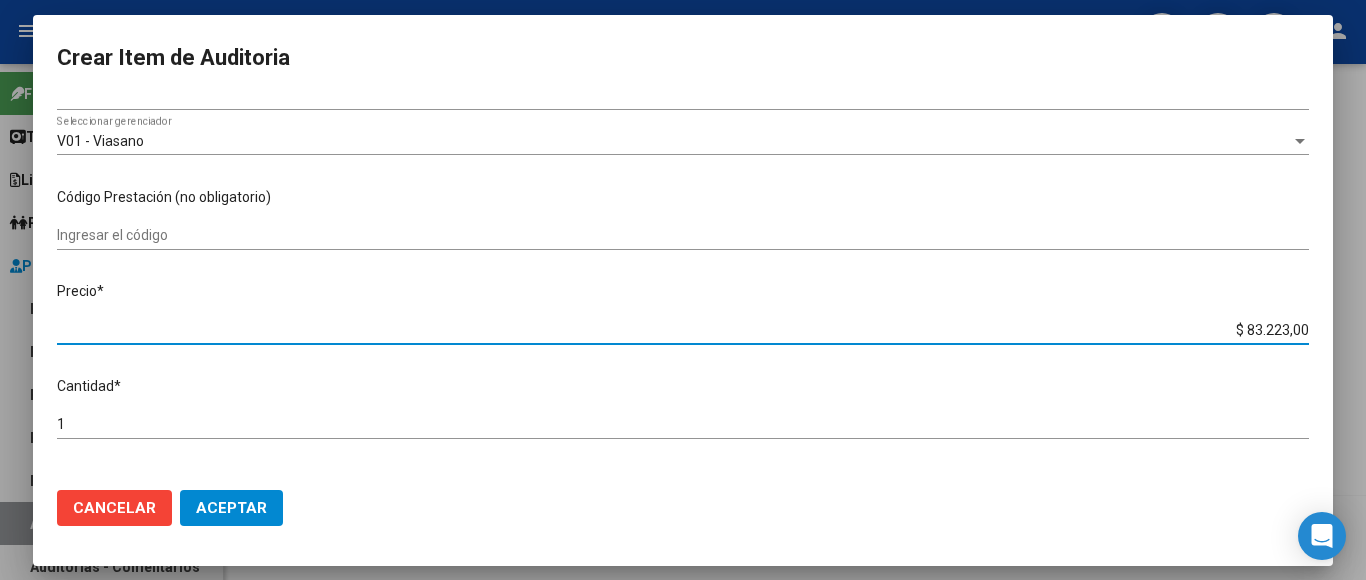 drag, startPoint x: 1196, startPoint y: 318, endPoint x: 1345, endPoint y: 330, distance: 149.48244 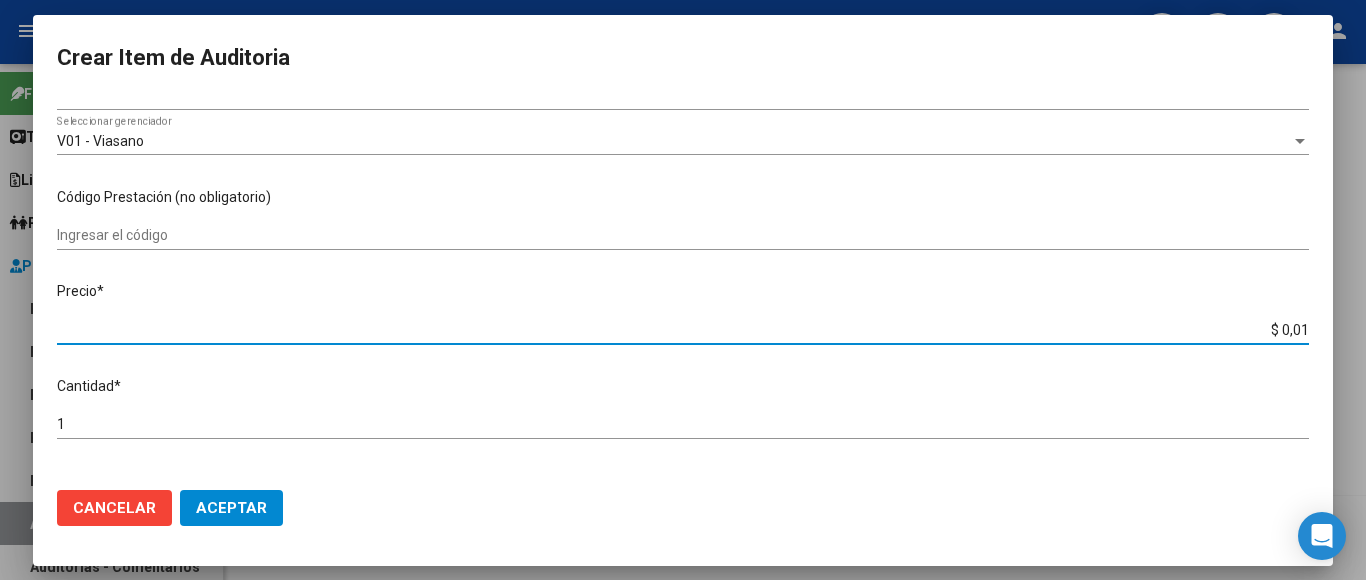 type on "$ 0,11" 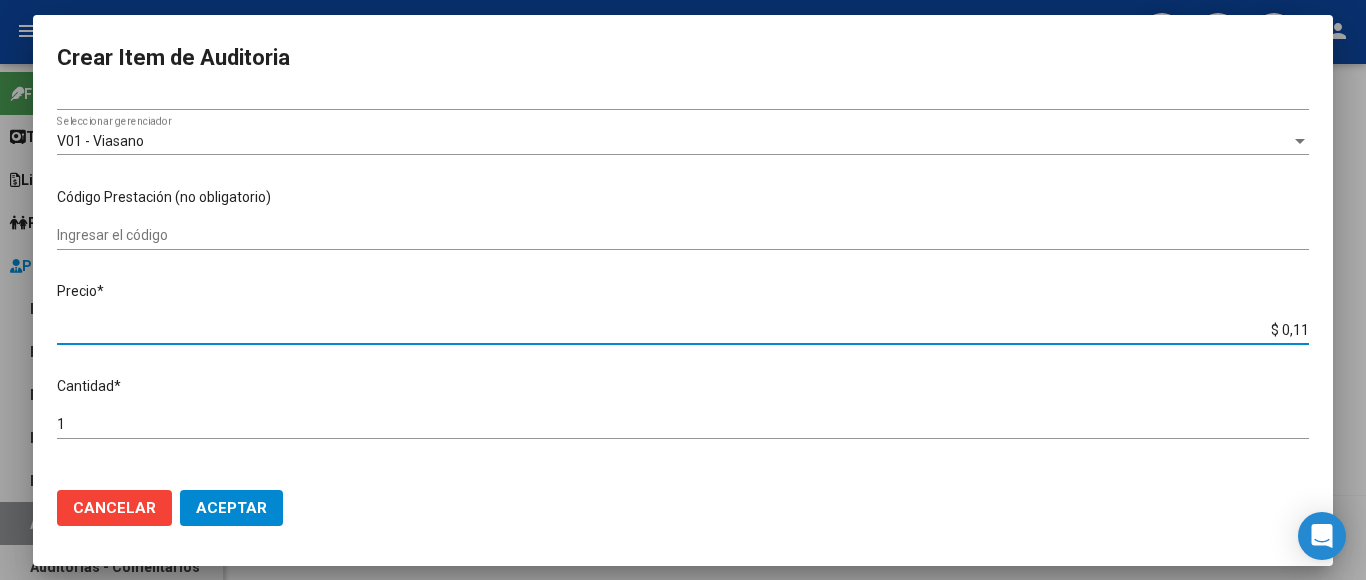 type on "$ 1,18" 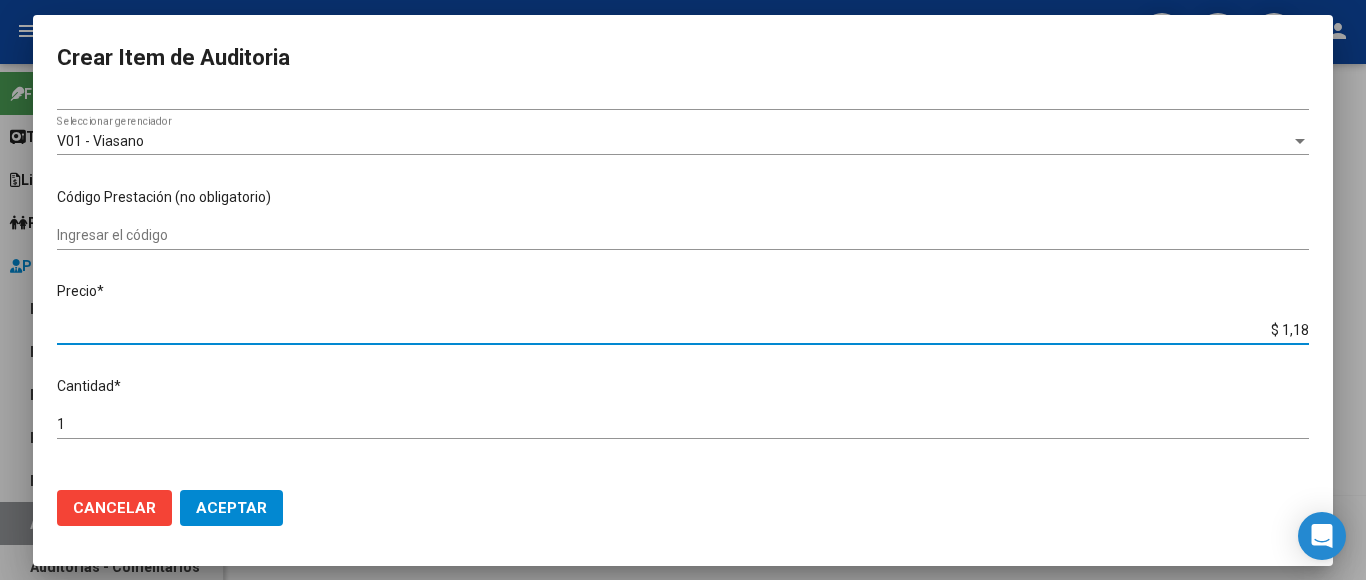 type on "$ 11,88" 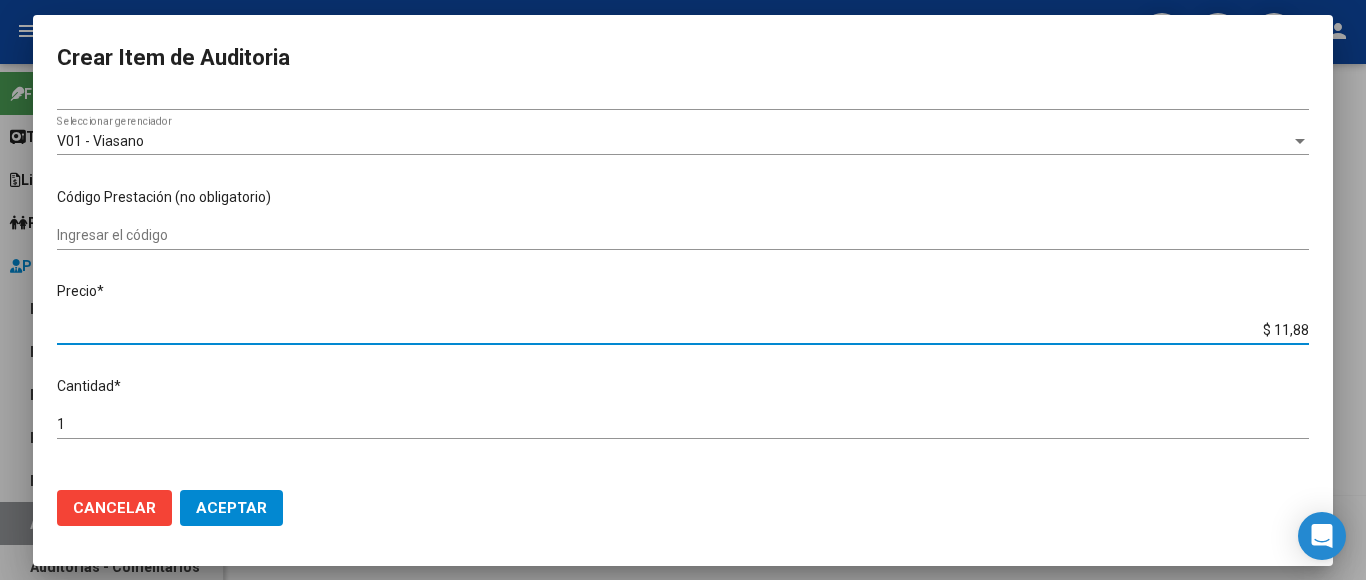 type on "$ 118,89" 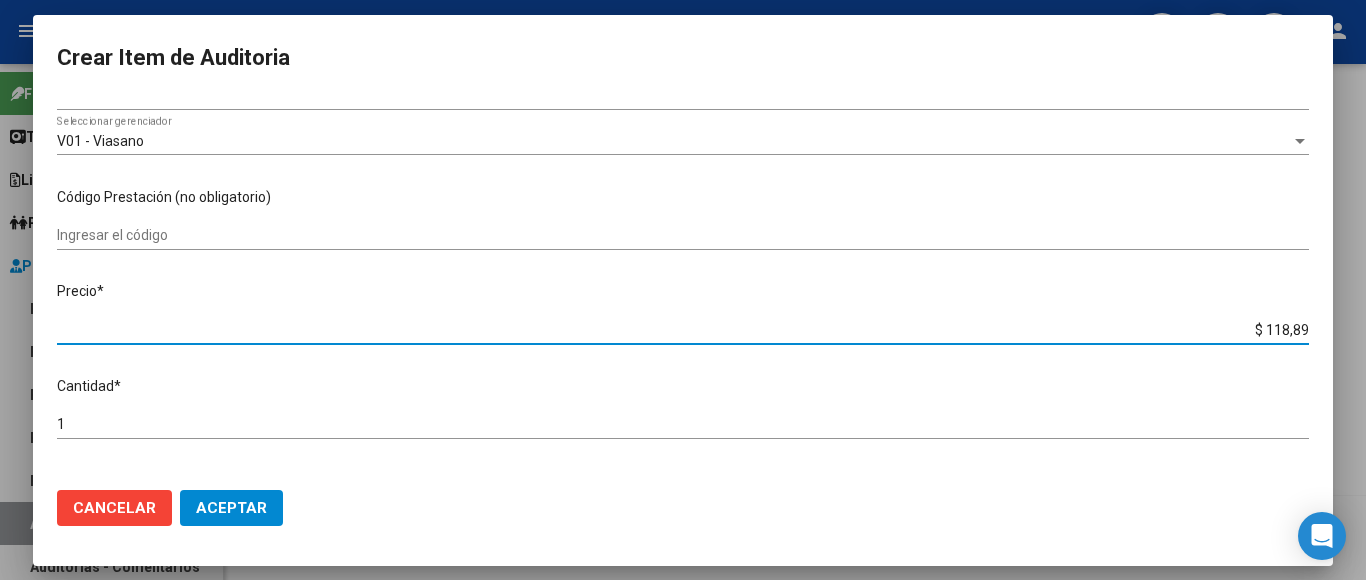 type on "$ 1.188,90" 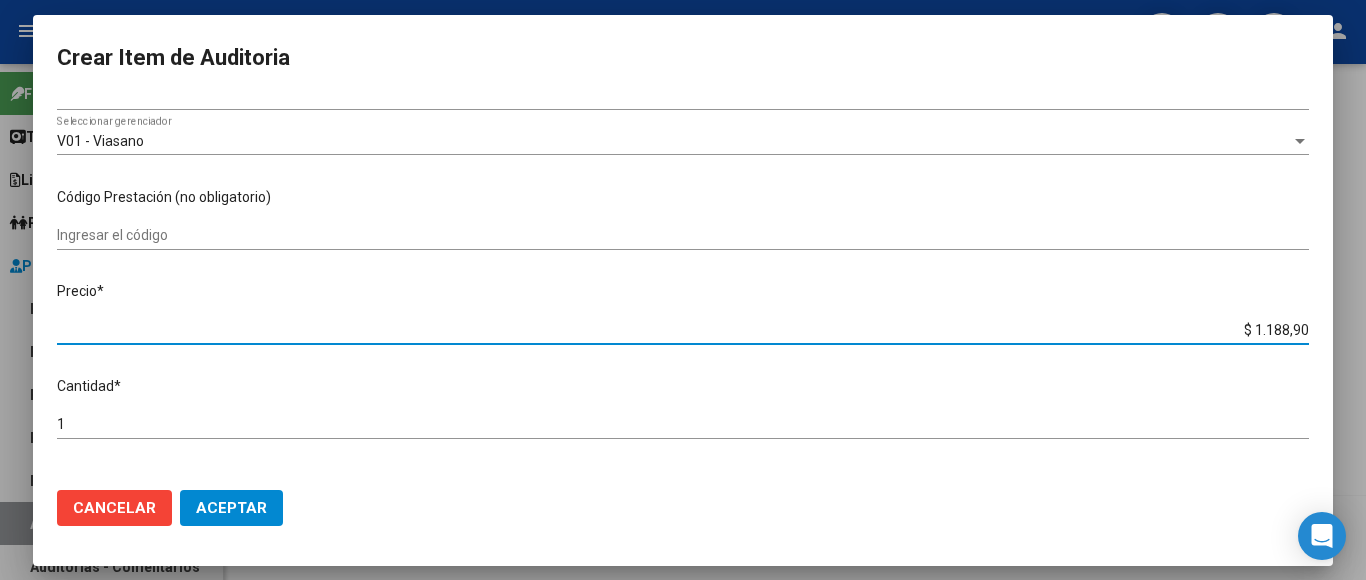 type on "$ 11.889,00" 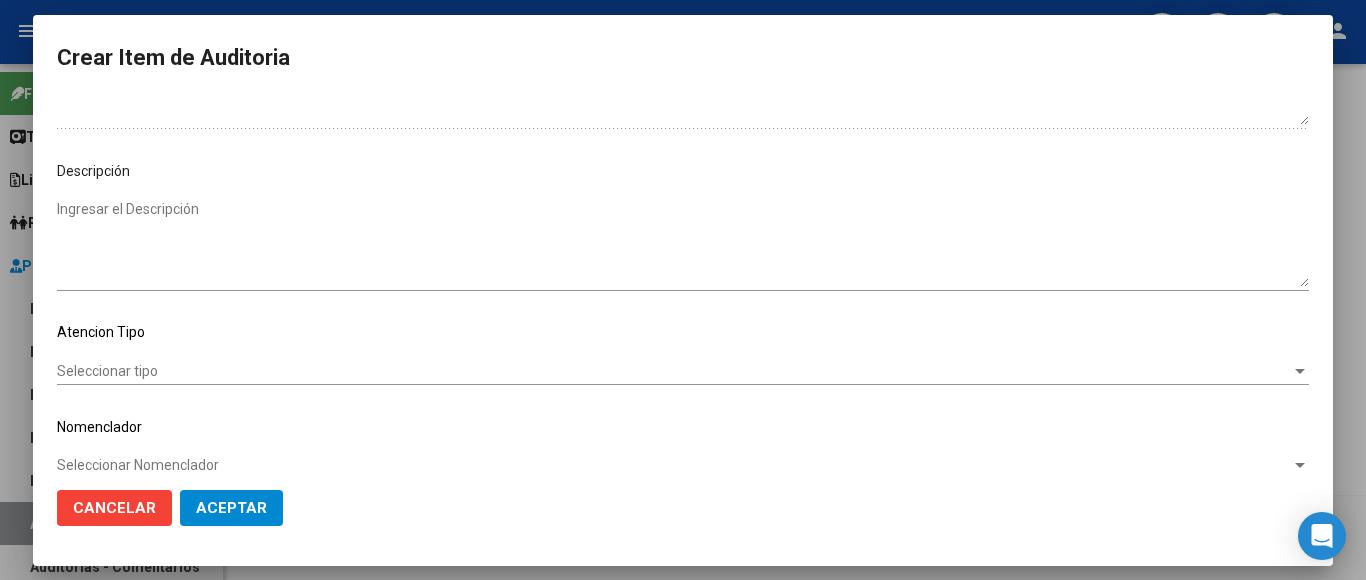 scroll, scrollTop: 1133, scrollLeft: 0, axis: vertical 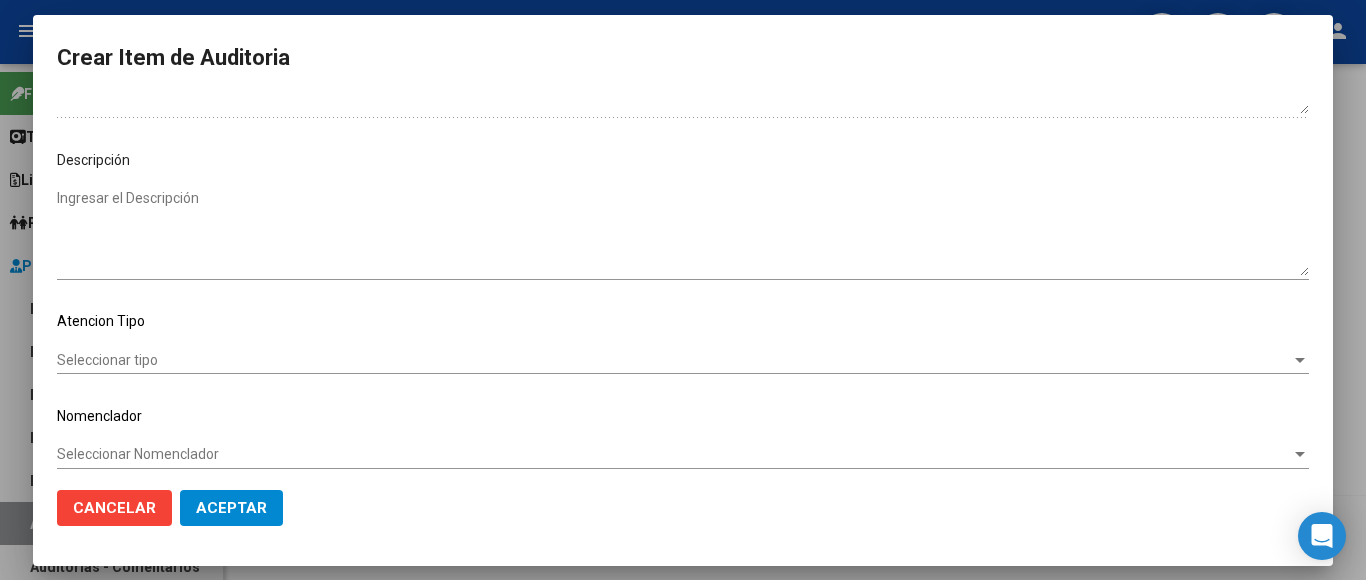 click on "Seleccionar tipo" at bounding box center (674, 360) 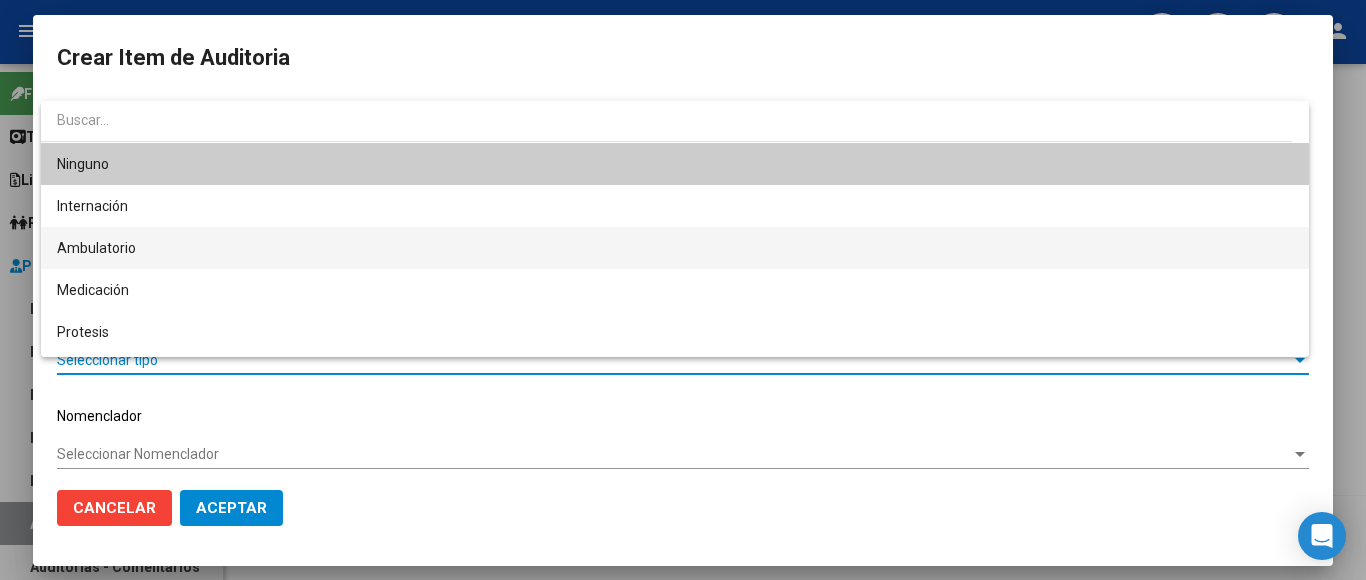 click on "Ambulatorio" at bounding box center [675, 248] 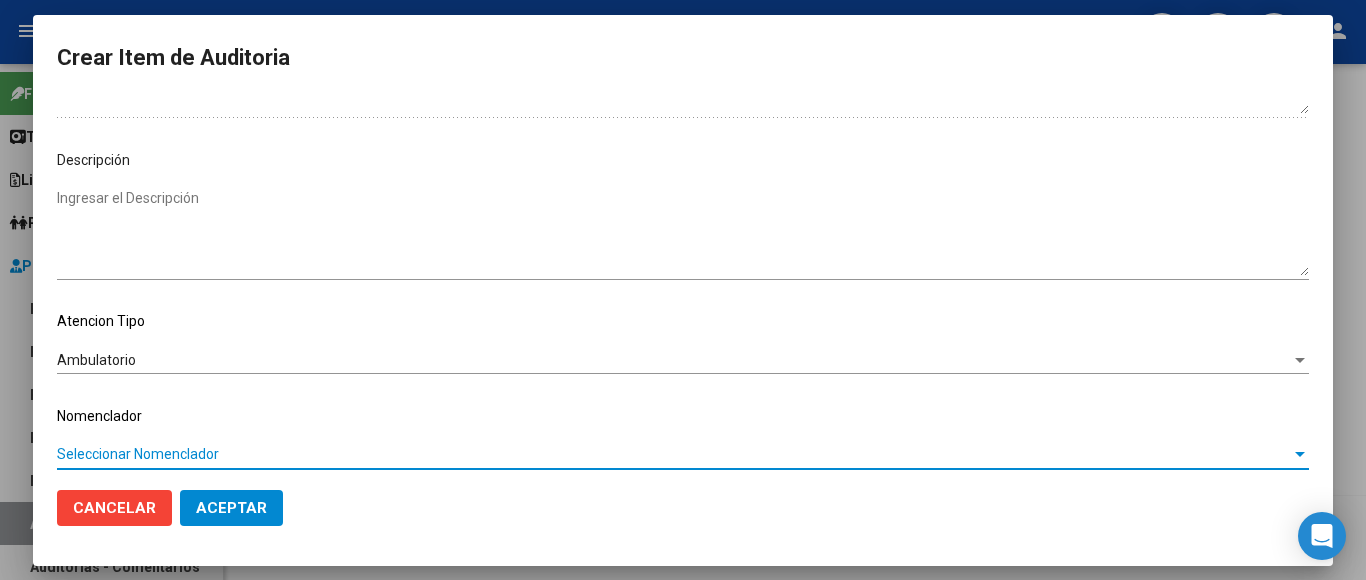 click on "Seleccionar Nomenclador" at bounding box center (674, 454) 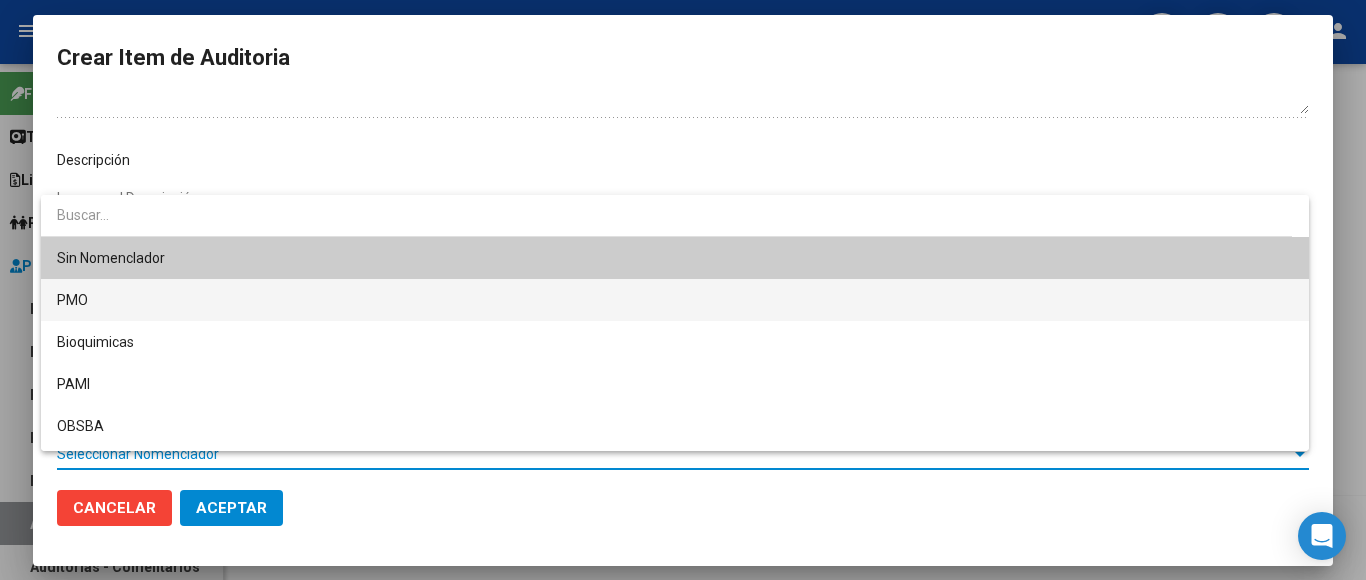 click on "PMO" at bounding box center (675, 300) 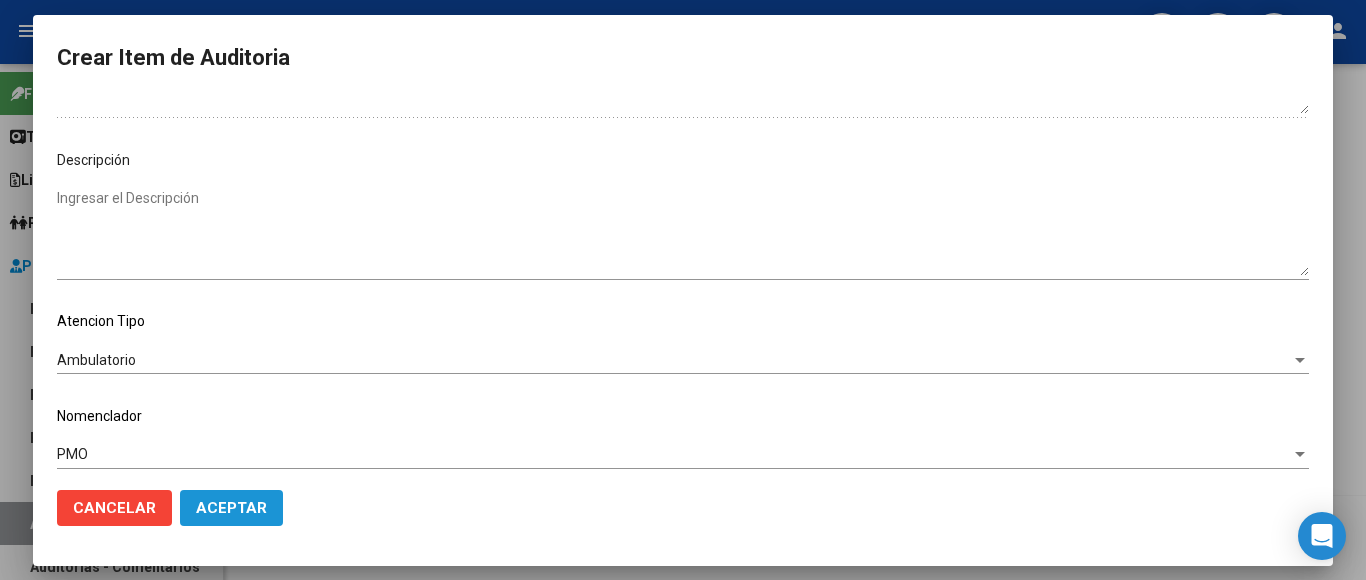 click on "Aceptar" 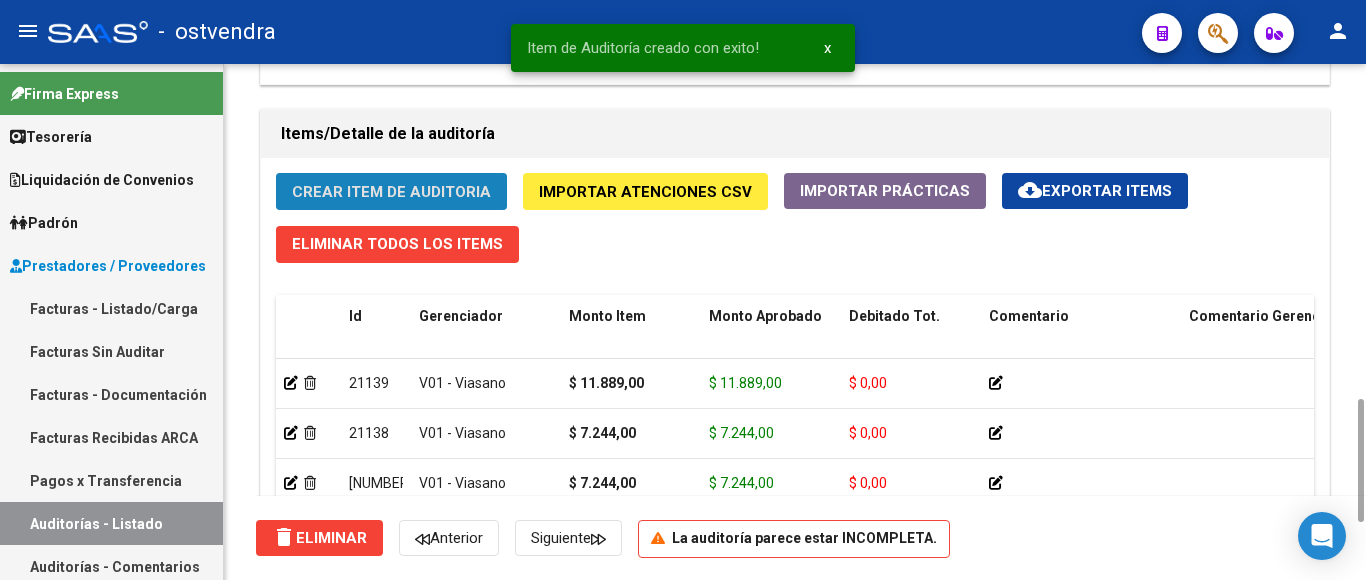 click on "Crear Item de Auditoria" 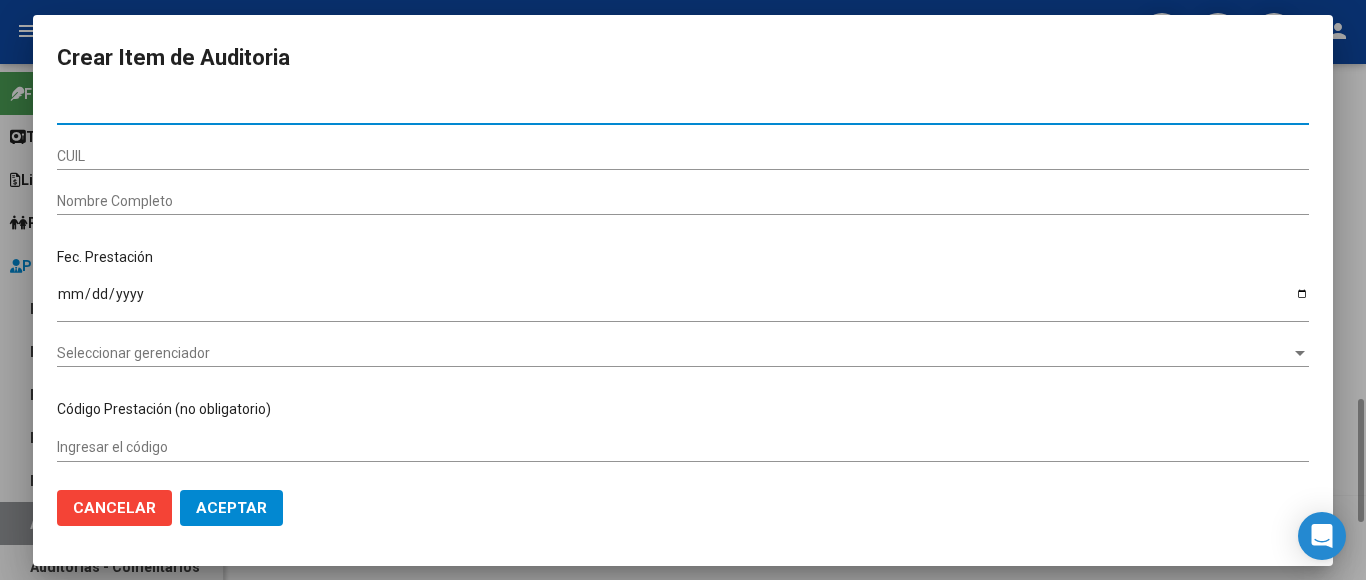 type on "2" 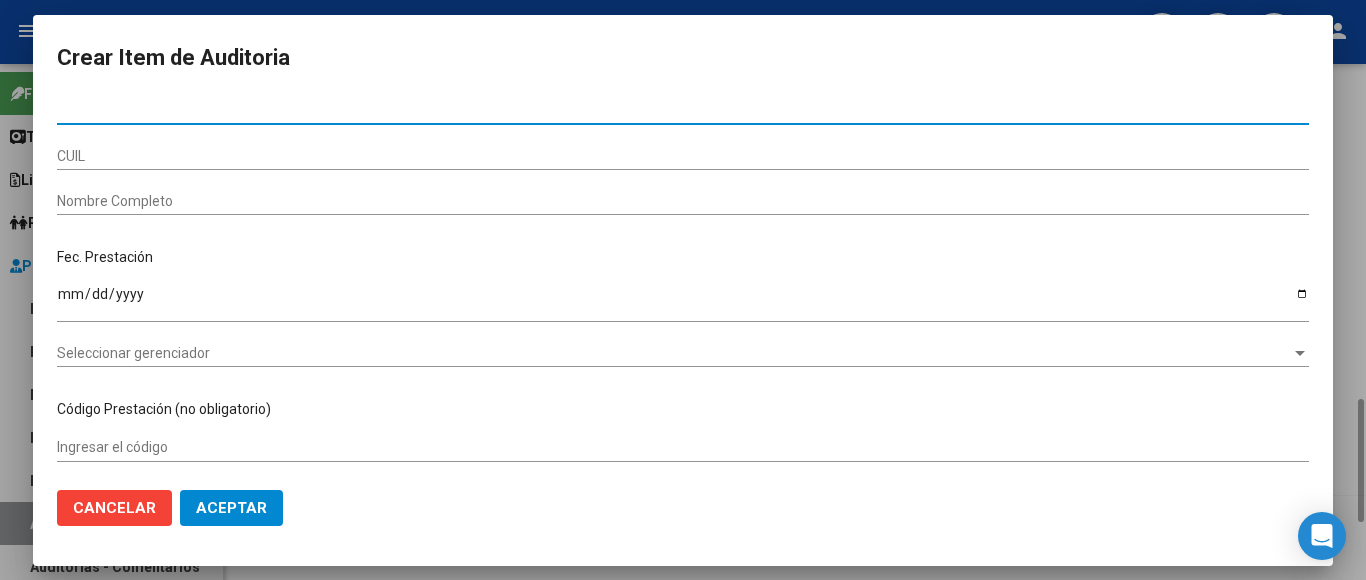 type on "[NUMBER]" 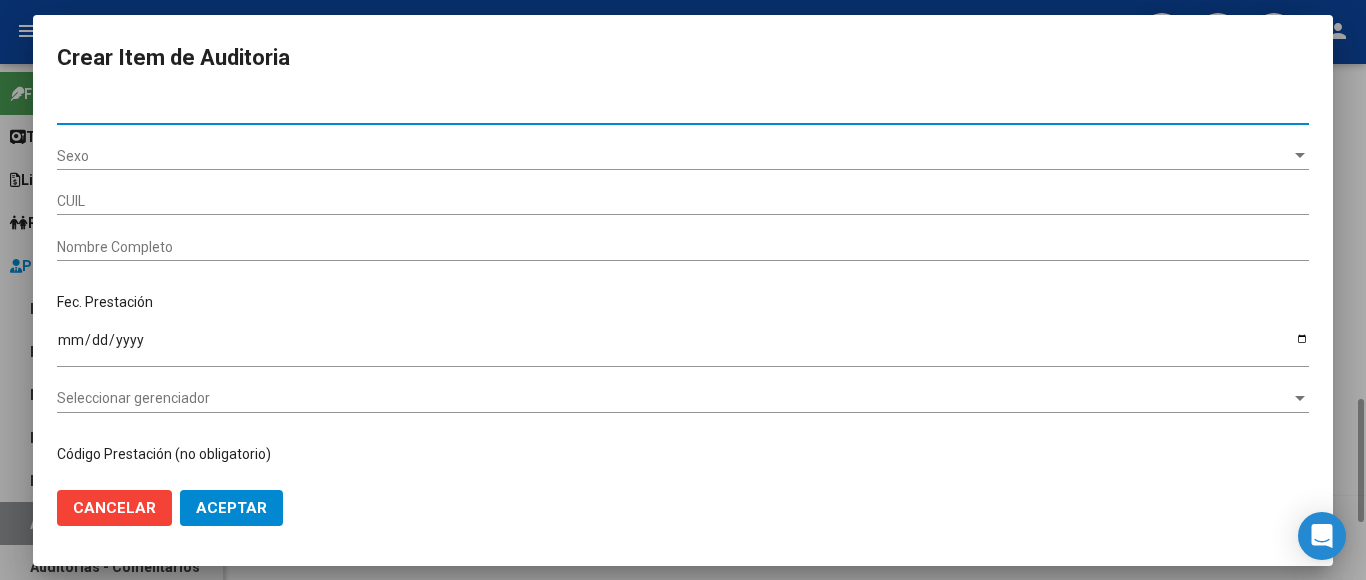 type on "[NUMBER]" 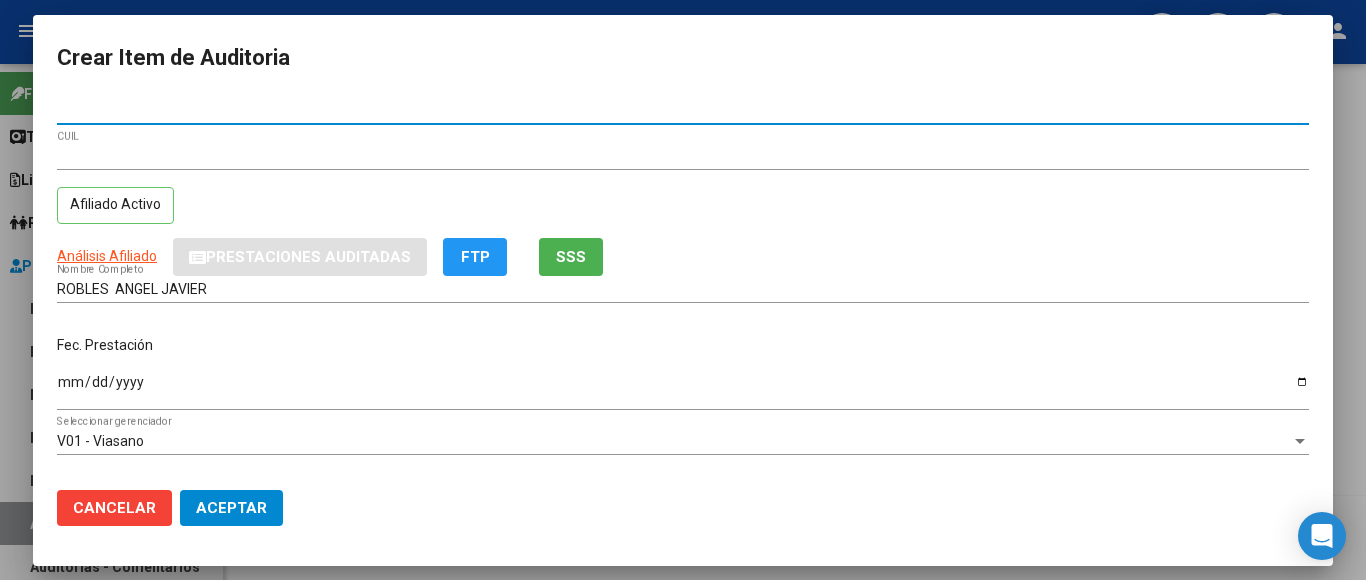 type on "[NUMBER]" 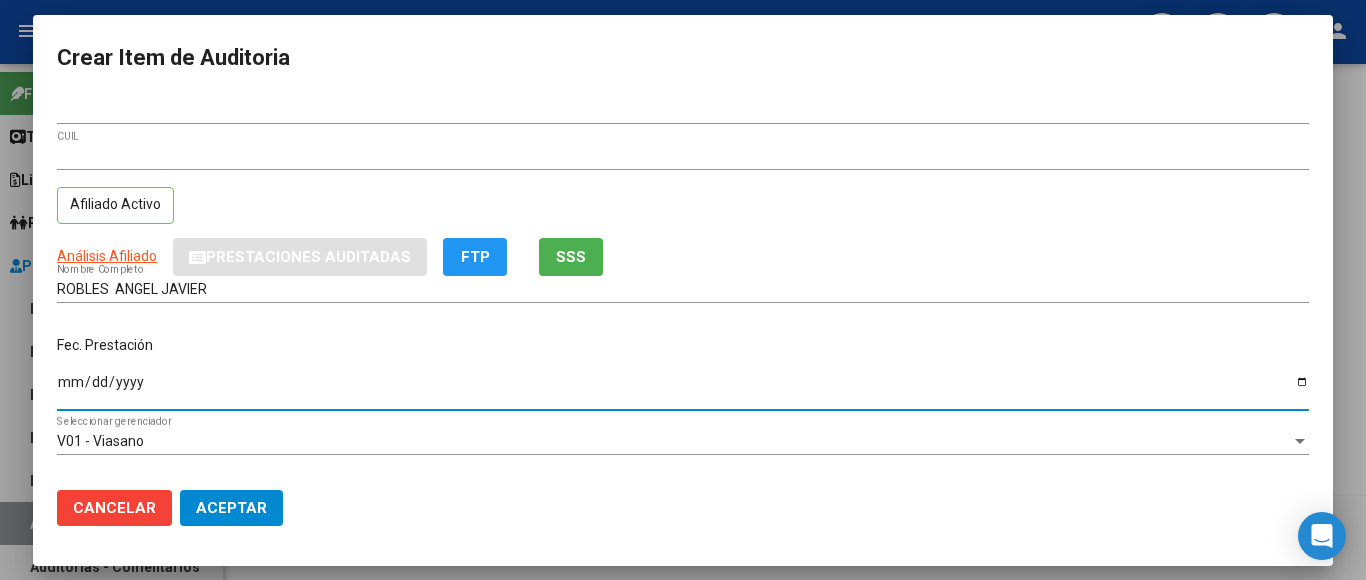 click on "Ingresar la fecha" at bounding box center [683, 389] 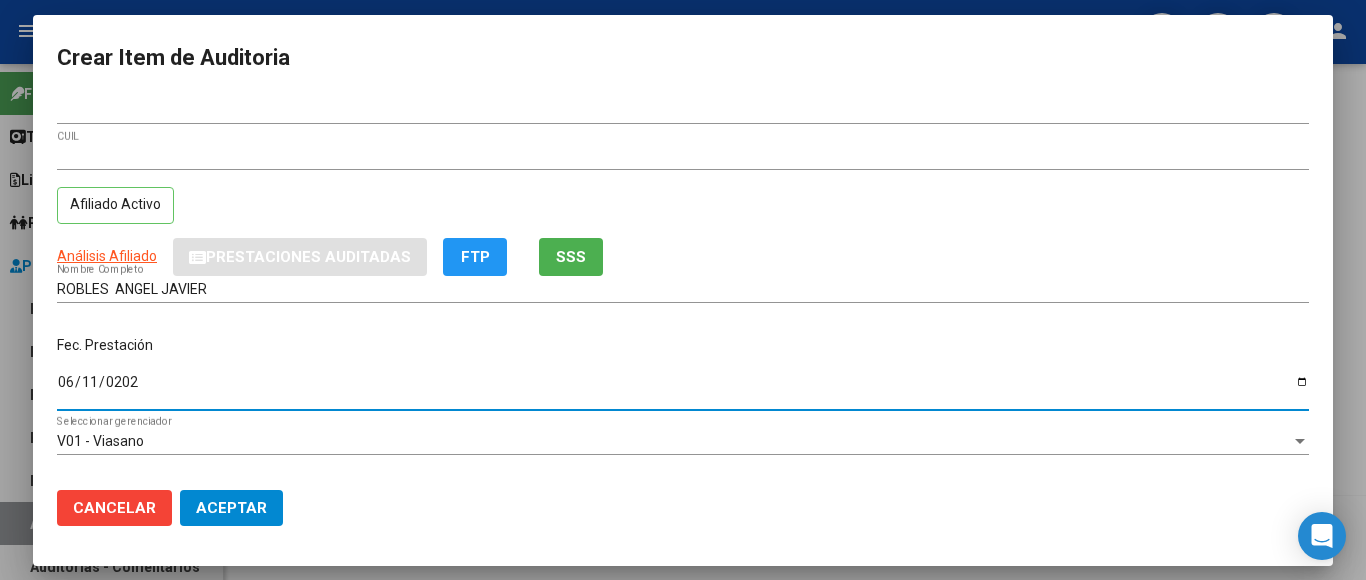 type on "[DATE]" 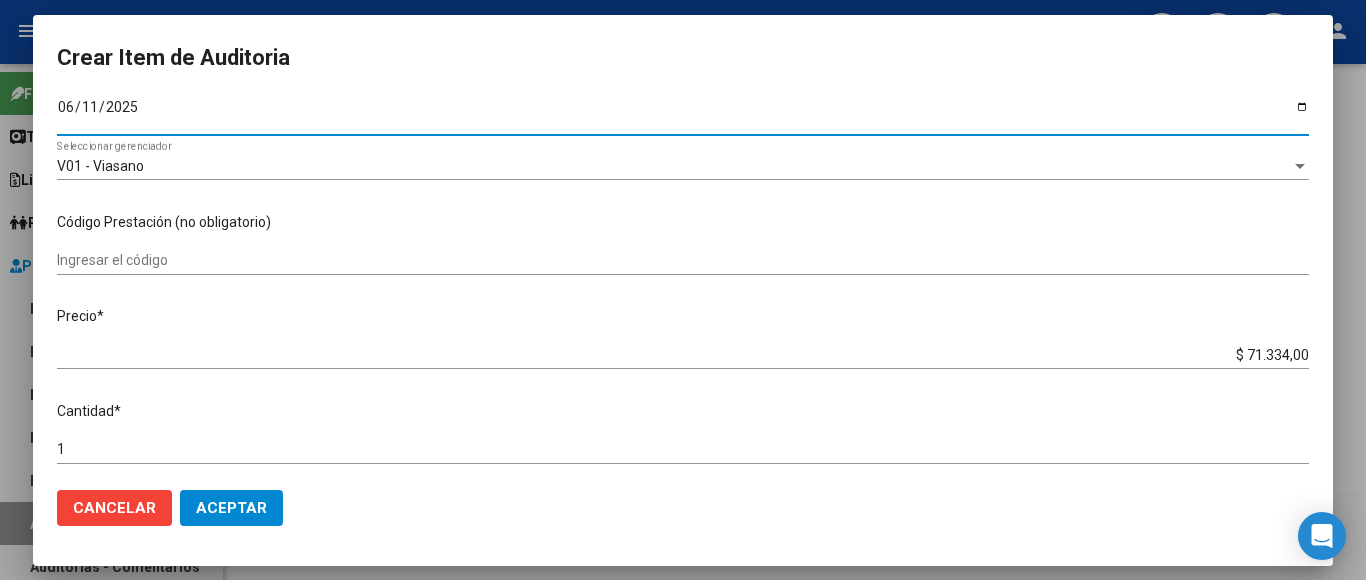 scroll, scrollTop: 300, scrollLeft: 0, axis: vertical 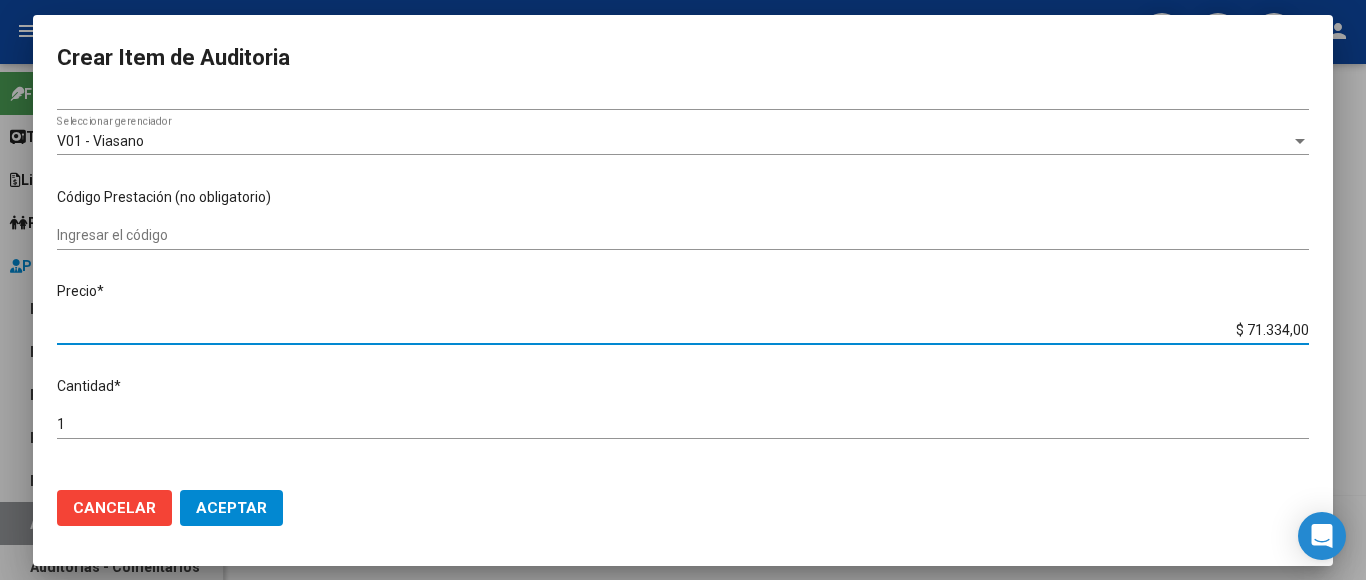 drag, startPoint x: 1184, startPoint y: 316, endPoint x: 1365, endPoint y: 355, distance: 185.15399 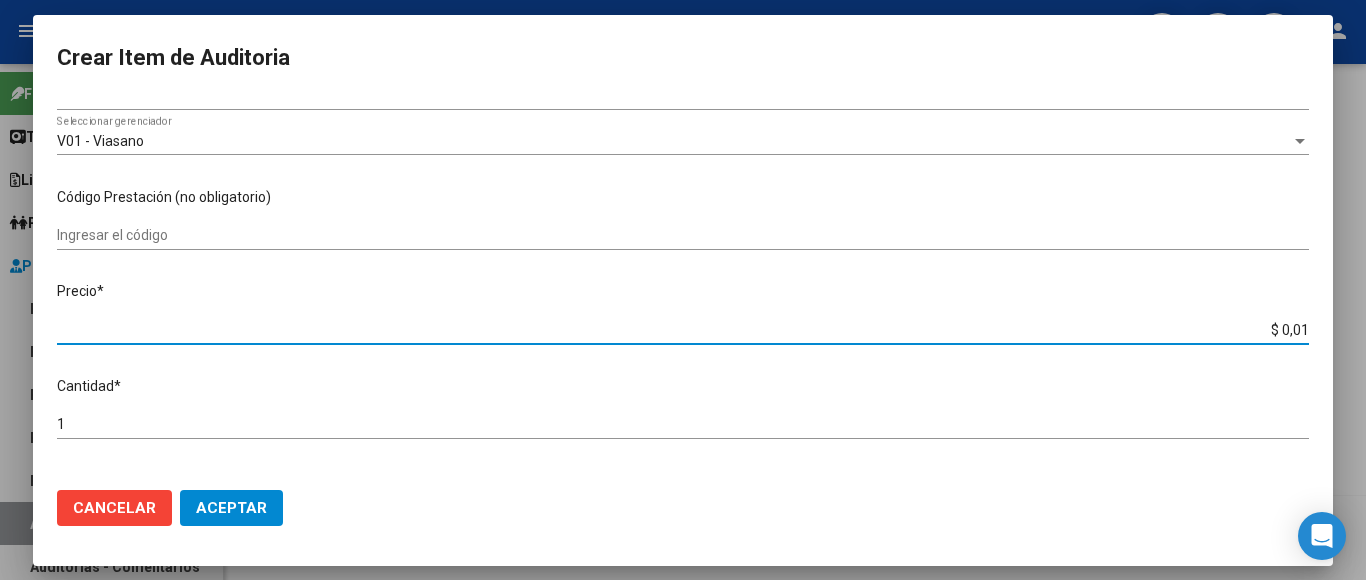 type on "$ 0,11" 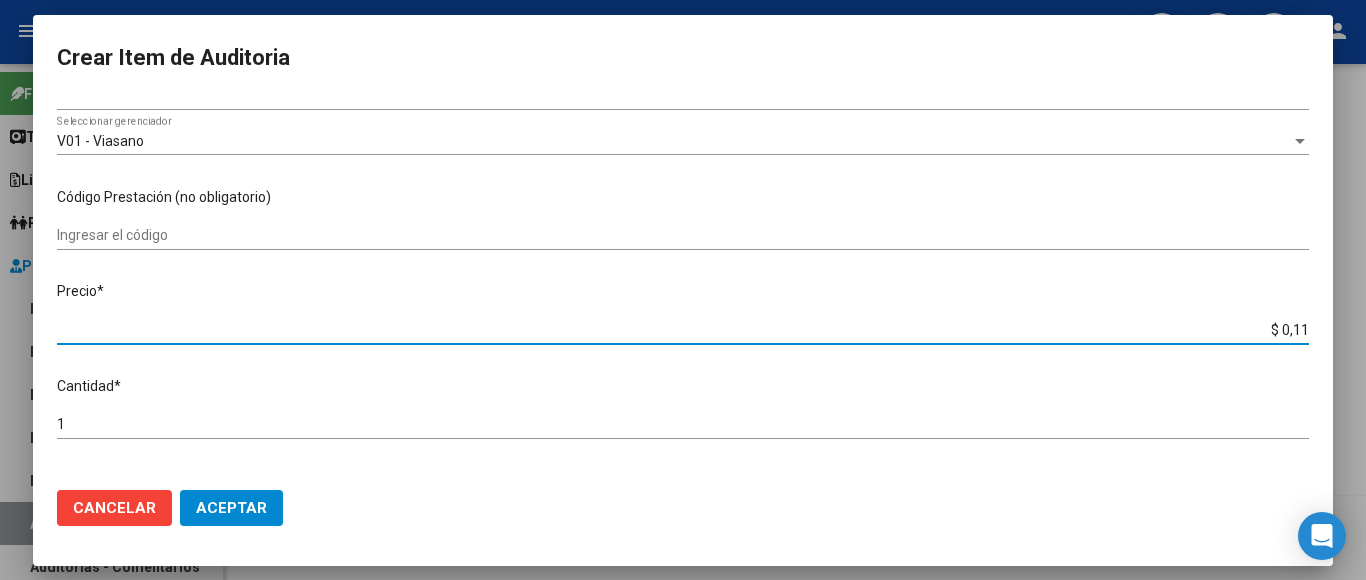 type on "$ 1,18" 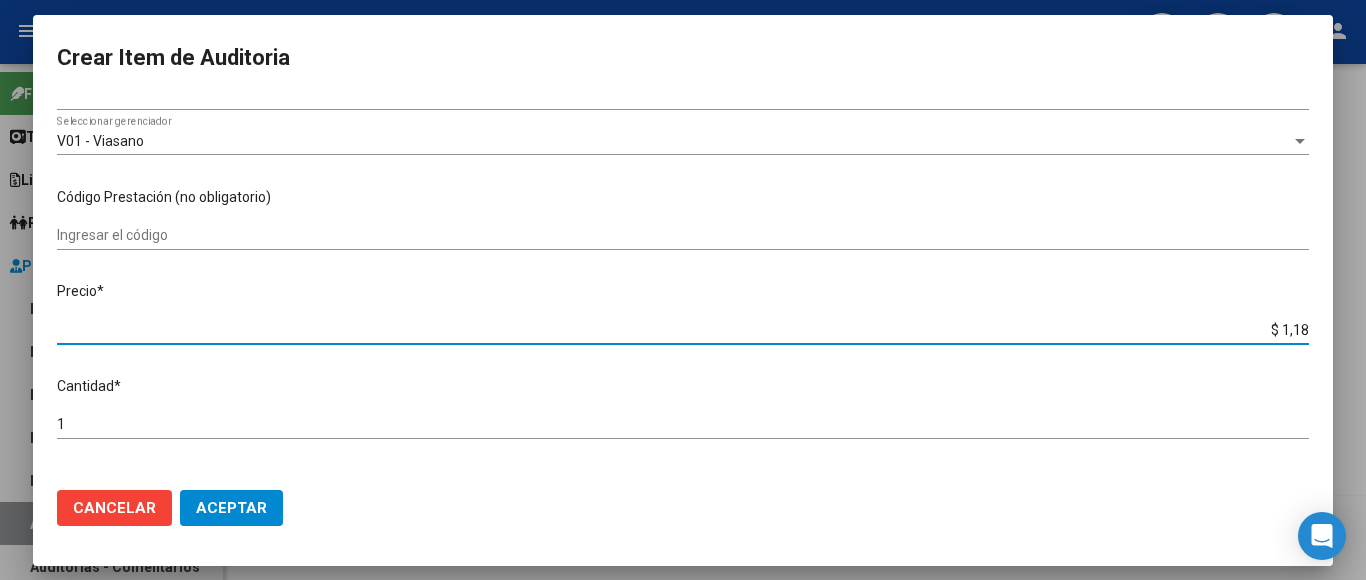 type on "$ 11,88" 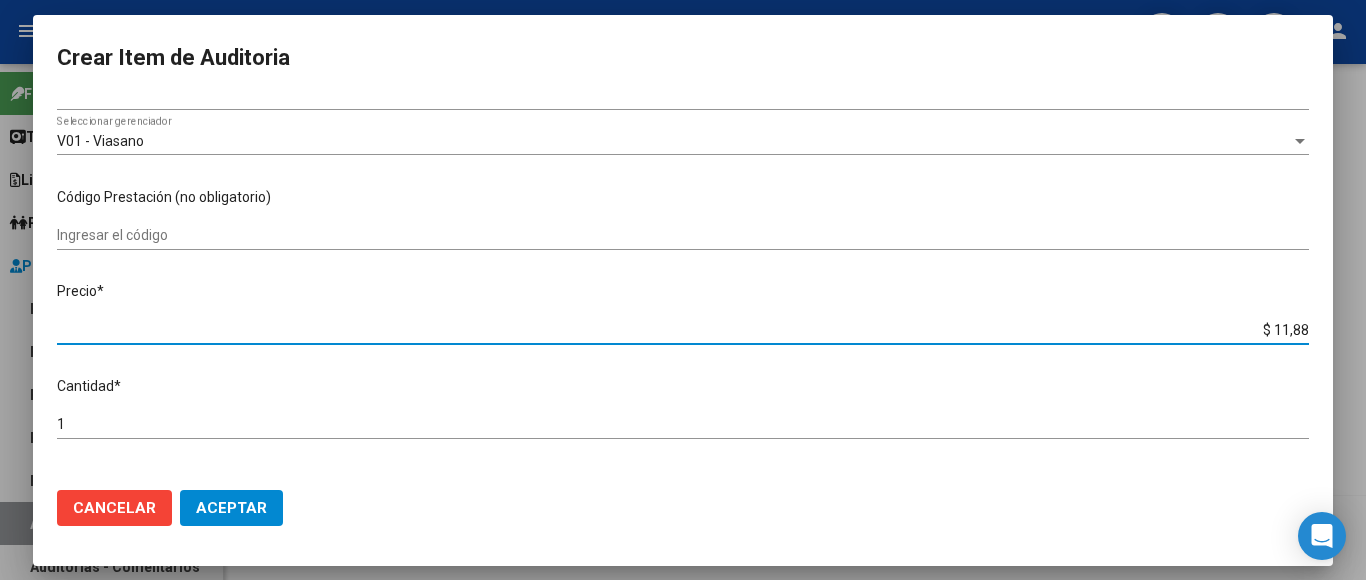 type on "$ 118,89" 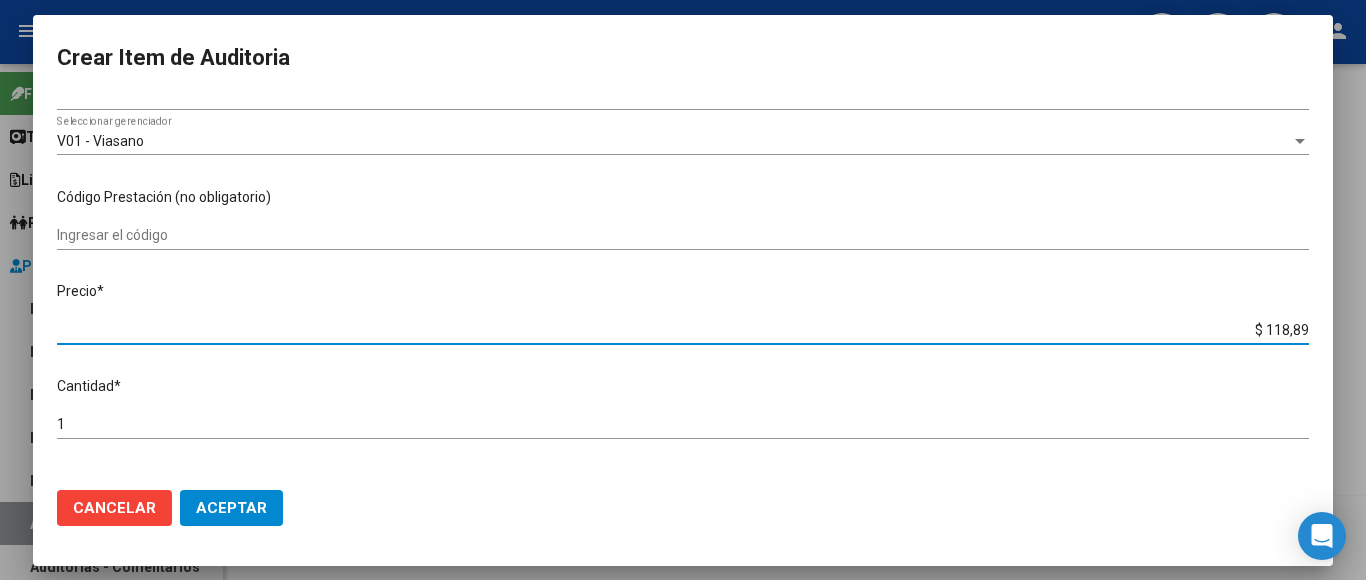 type on "$ 118,89" 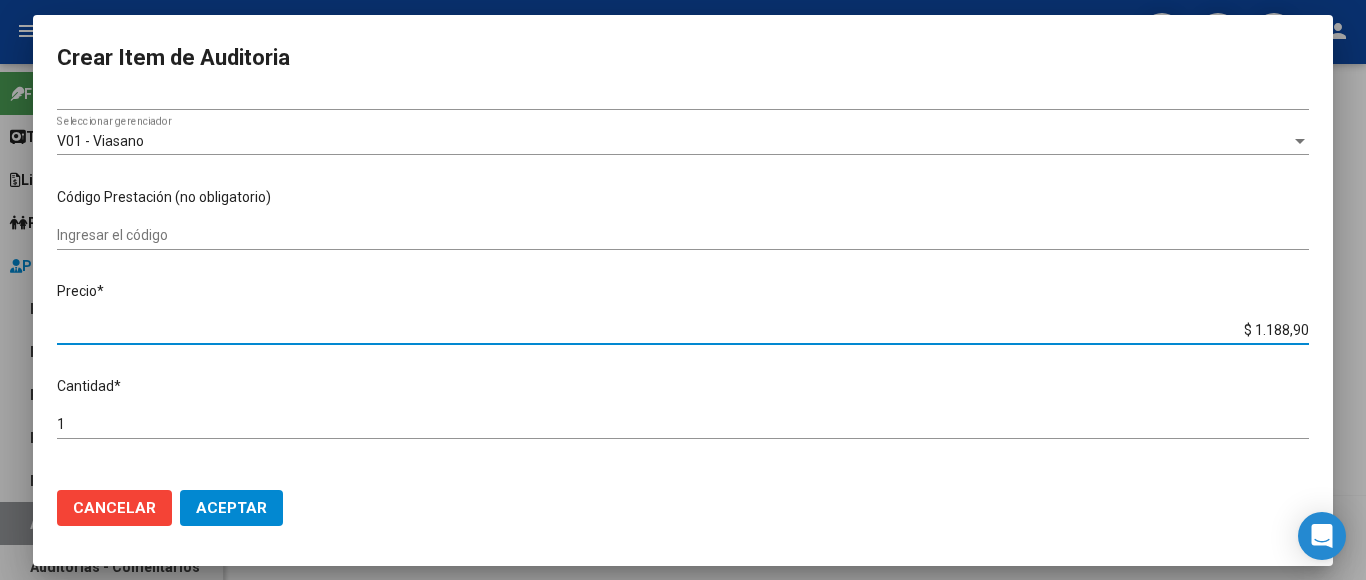 type on "$ 11.889,00" 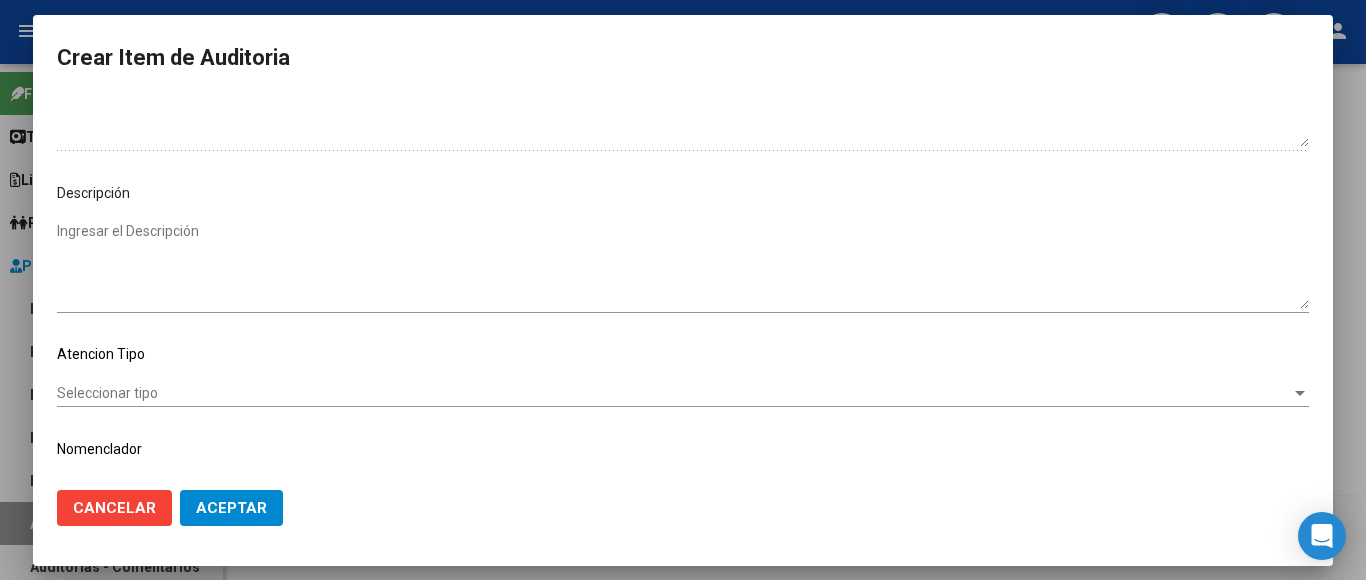 scroll, scrollTop: 1133, scrollLeft: 0, axis: vertical 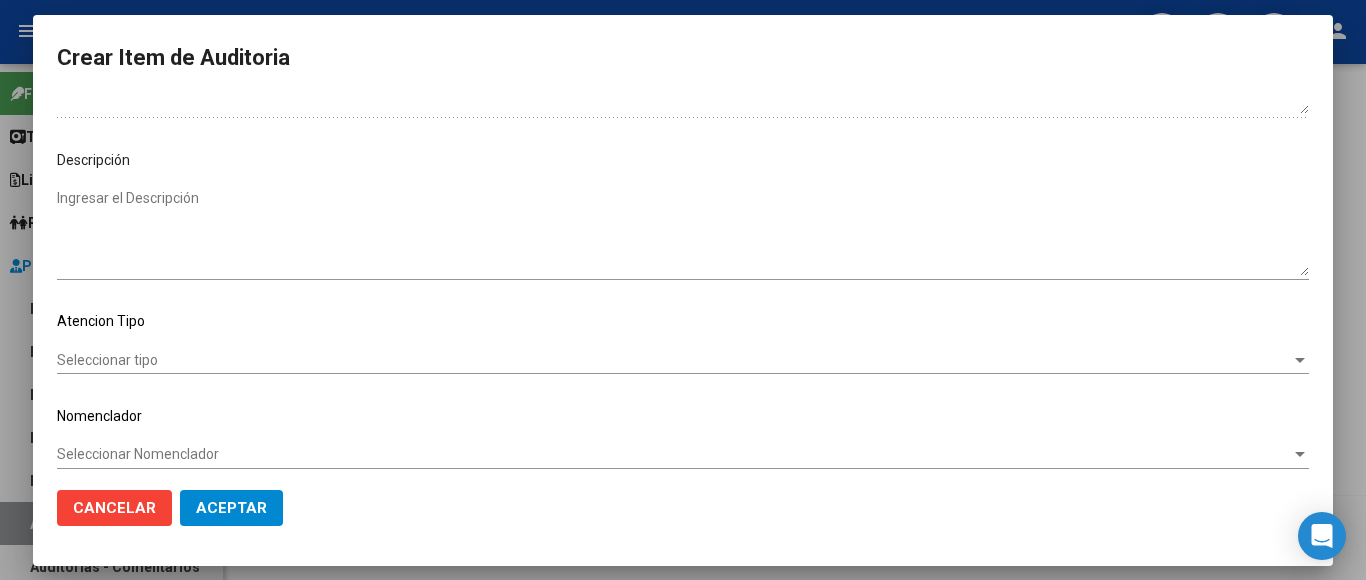 click on "Seleccionar tipo" at bounding box center [674, 360] 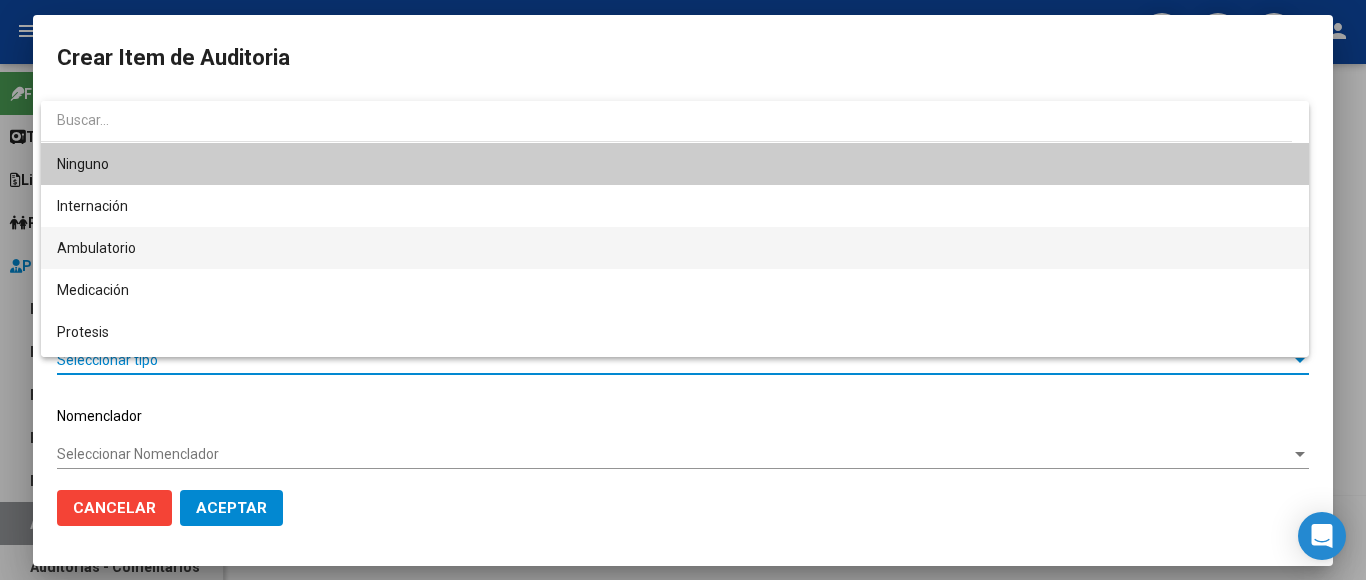 click on "Ambulatorio" at bounding box center [675, 248] 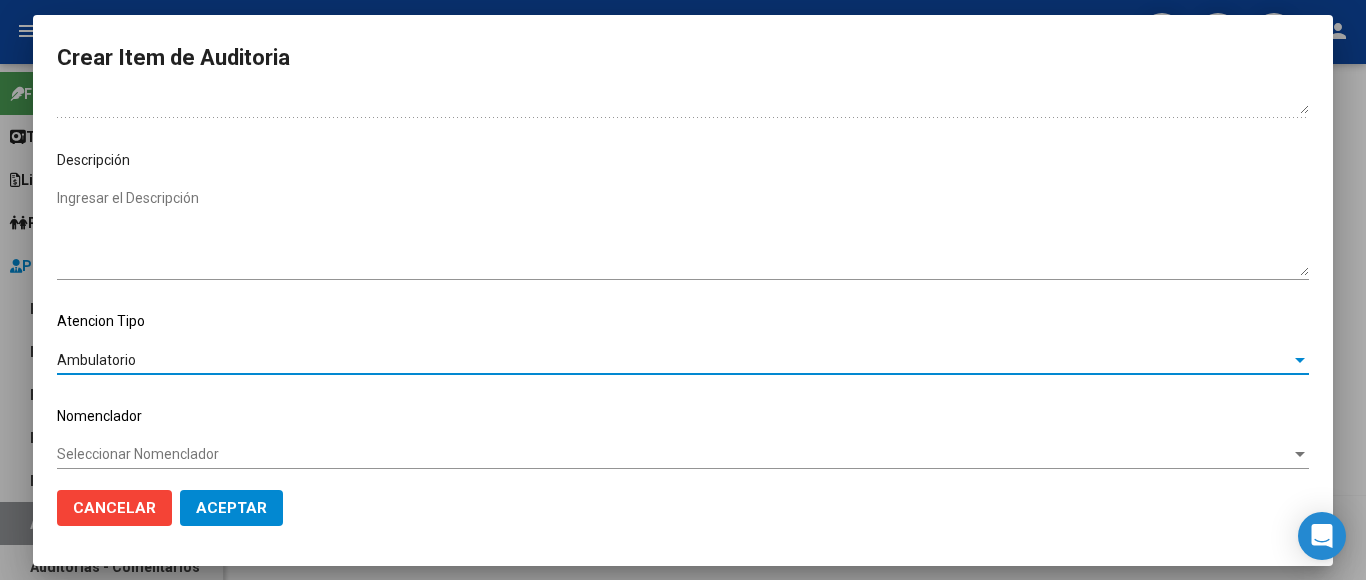 click on "Seleccionar Nomenclador" at bounding box center (674, 454) 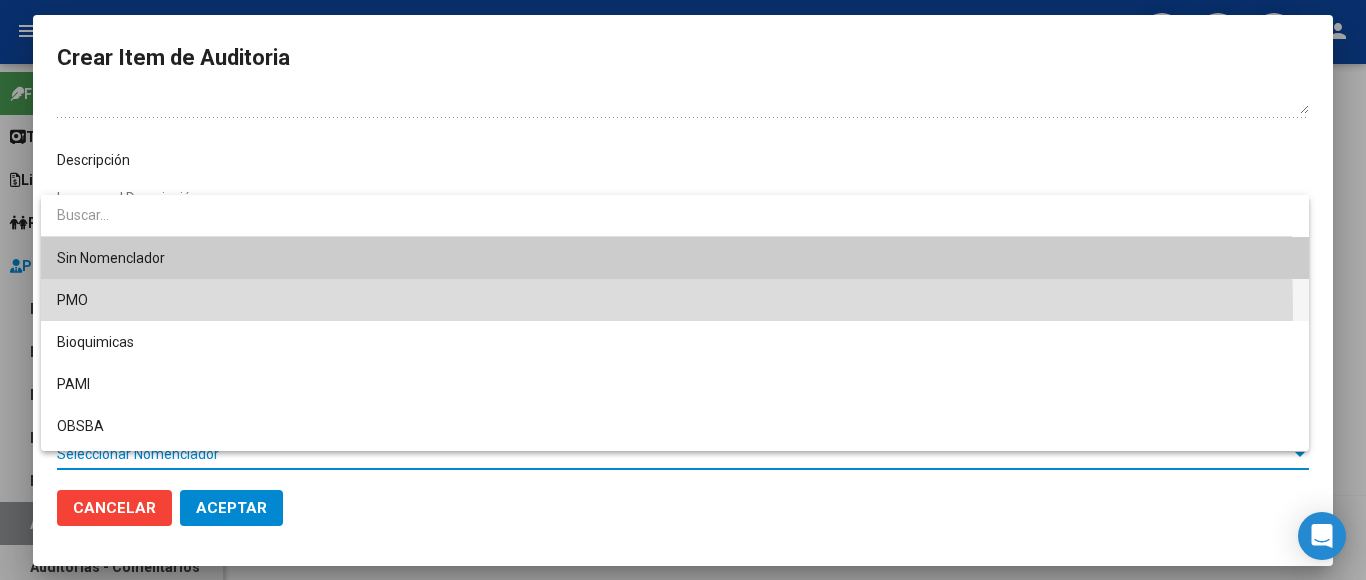 click on "PMO" at bounding box center [675, 300] 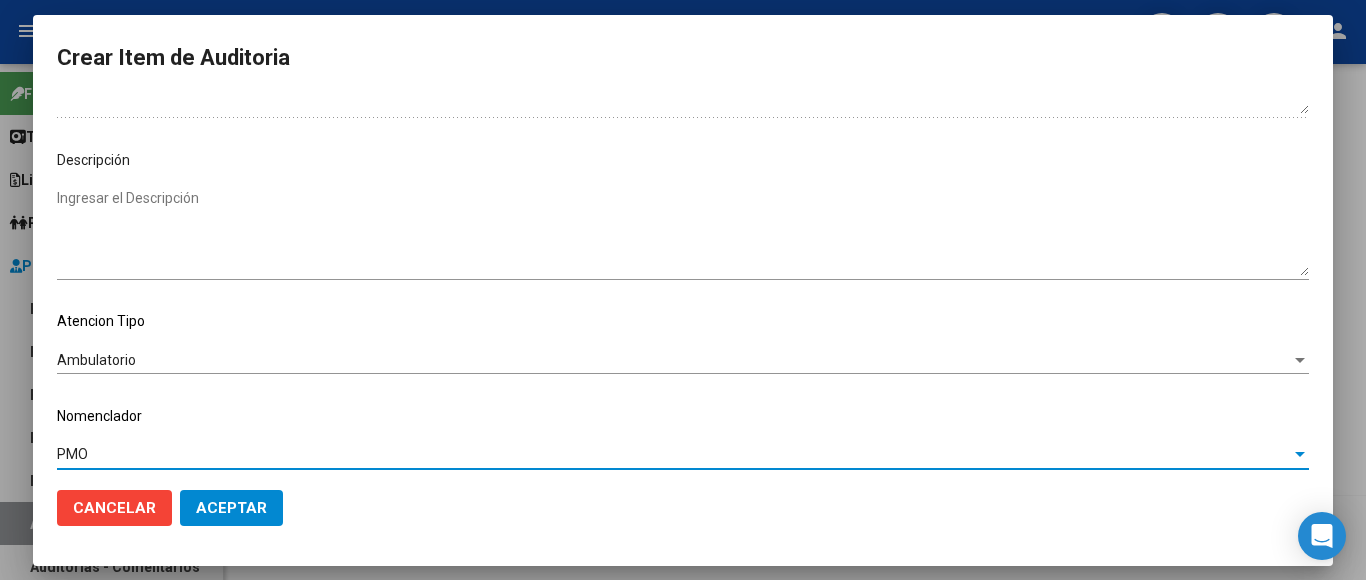 click on "Aceptar" 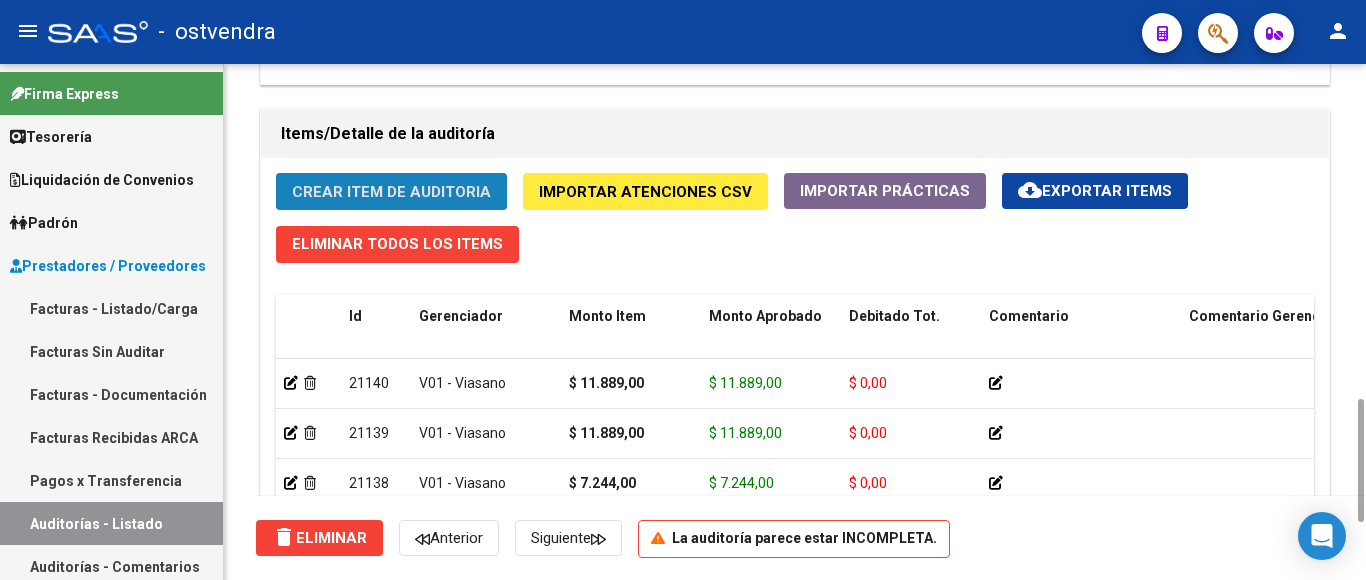 click on "Crear Item de Auditoria" 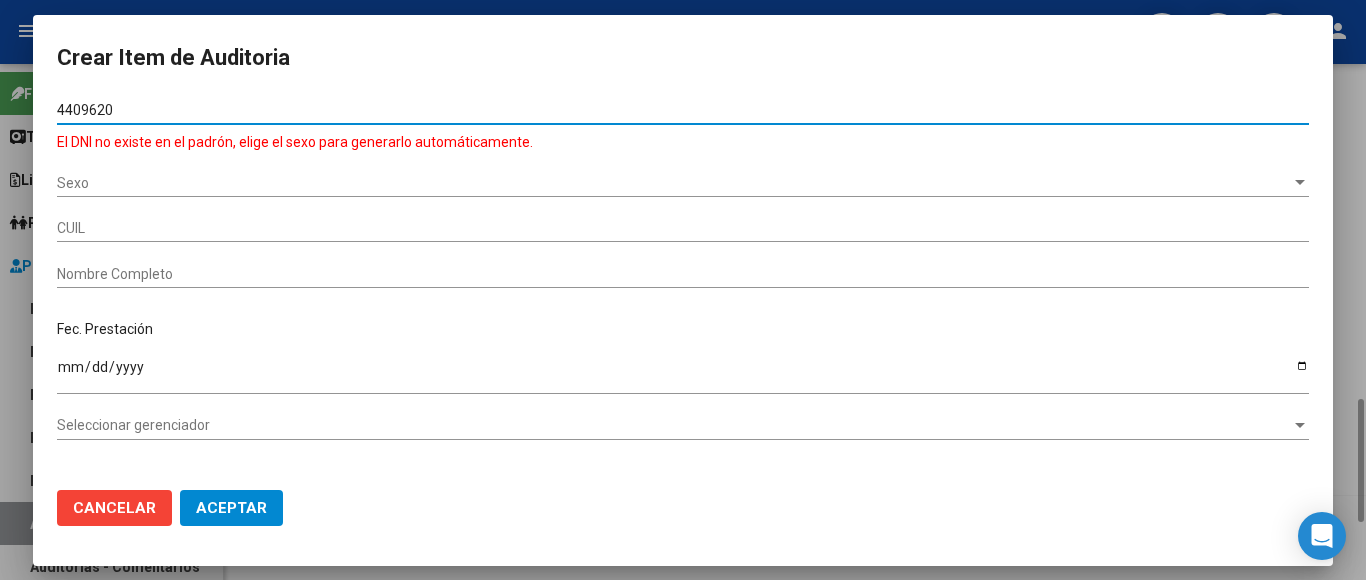 type on "[NUMBER]" 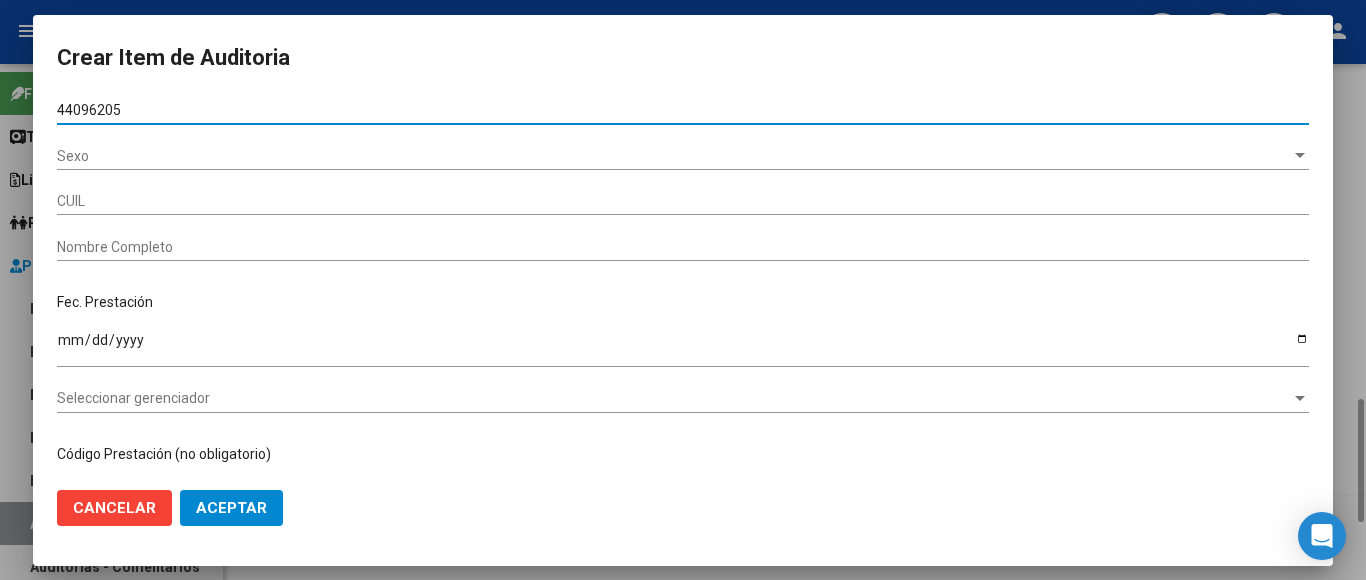 type on "[NUMBER]" 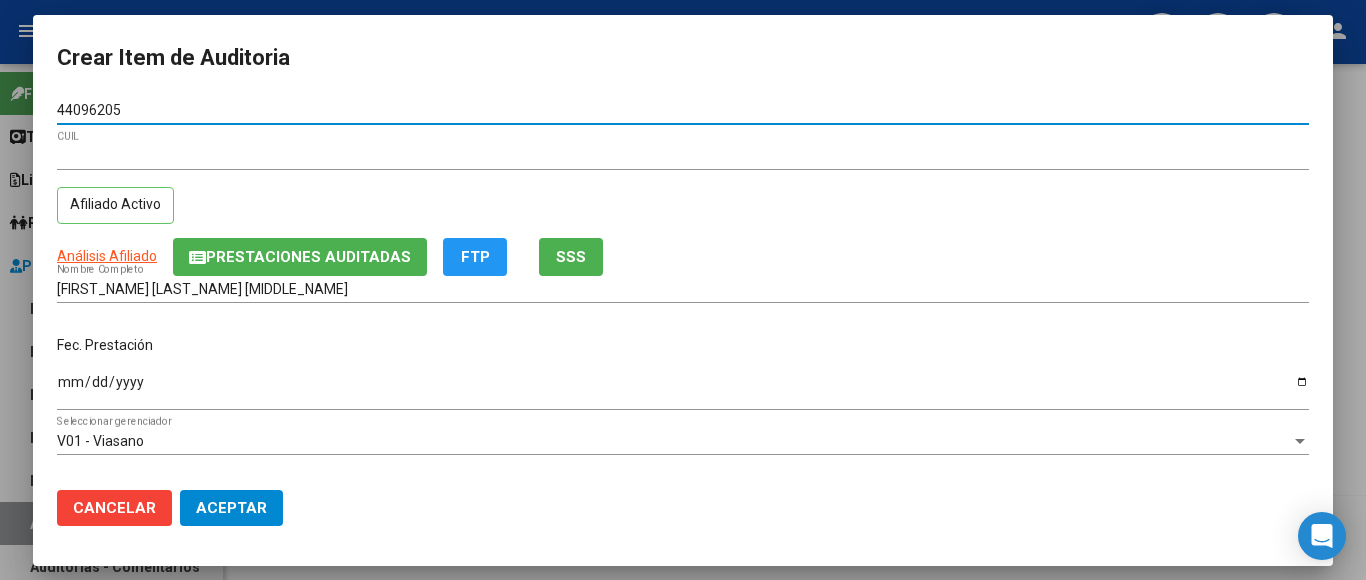 type on "[NUMBER]" 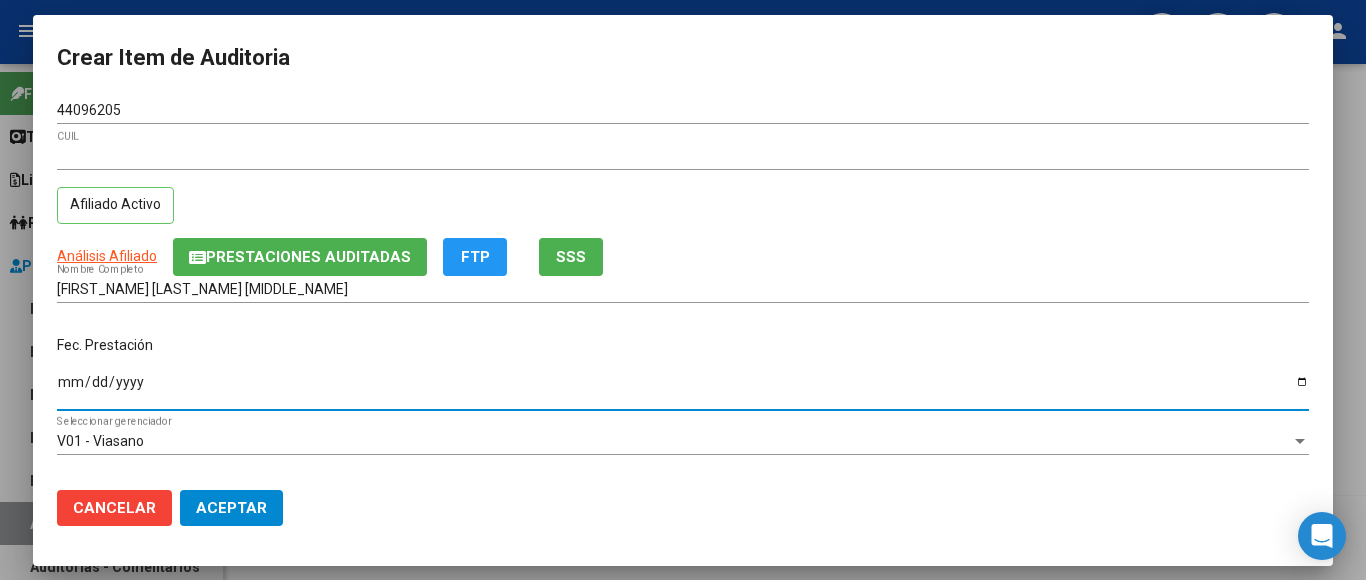 type on "[DATE]" 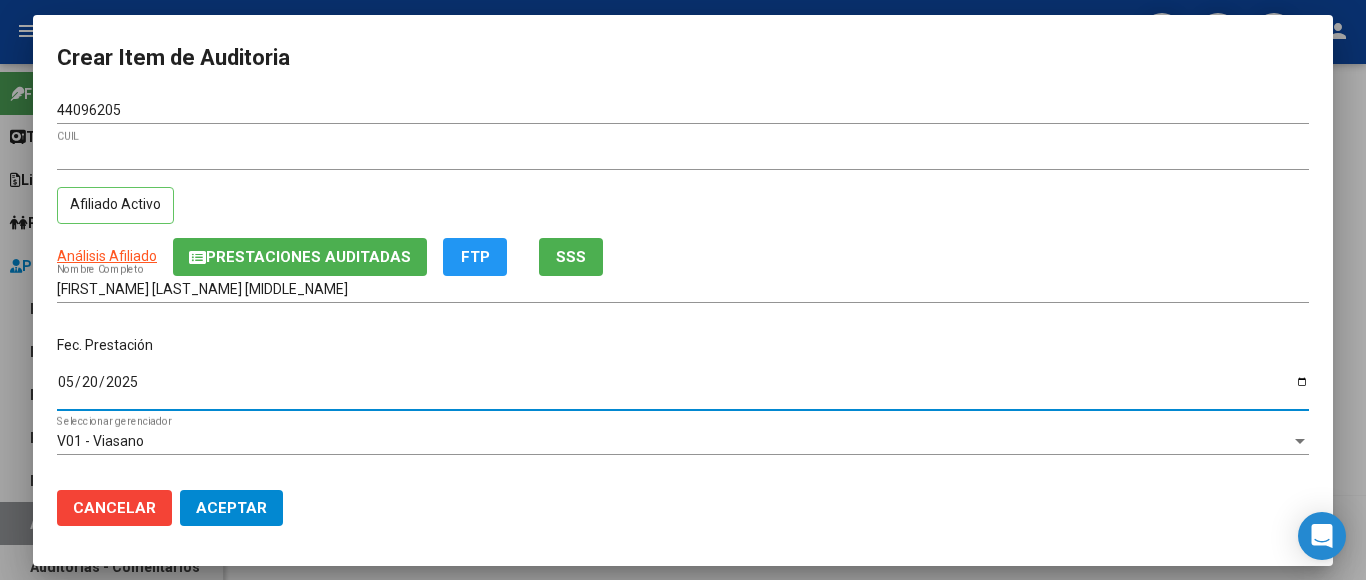 scroll, scrollTop: 400, scrollLeft: 0, axis: vertical 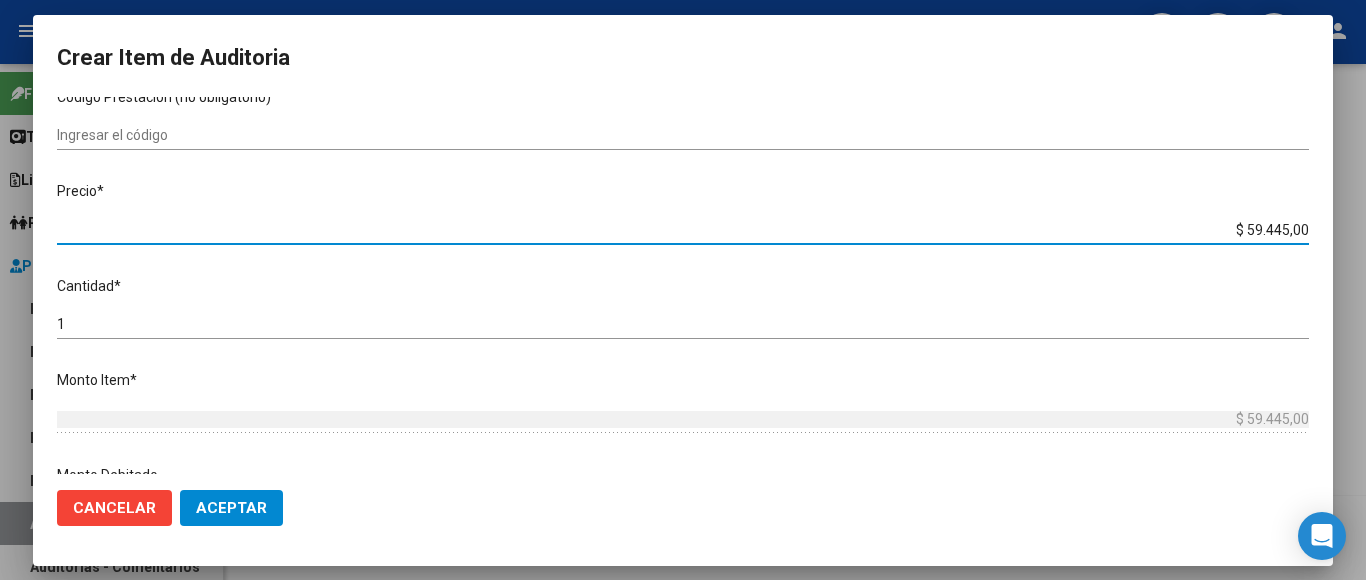 drag, startPoint x: 1218, startPoint y: 221, endPoint x: 1319, endPoint y: 218, distance: 101.04455 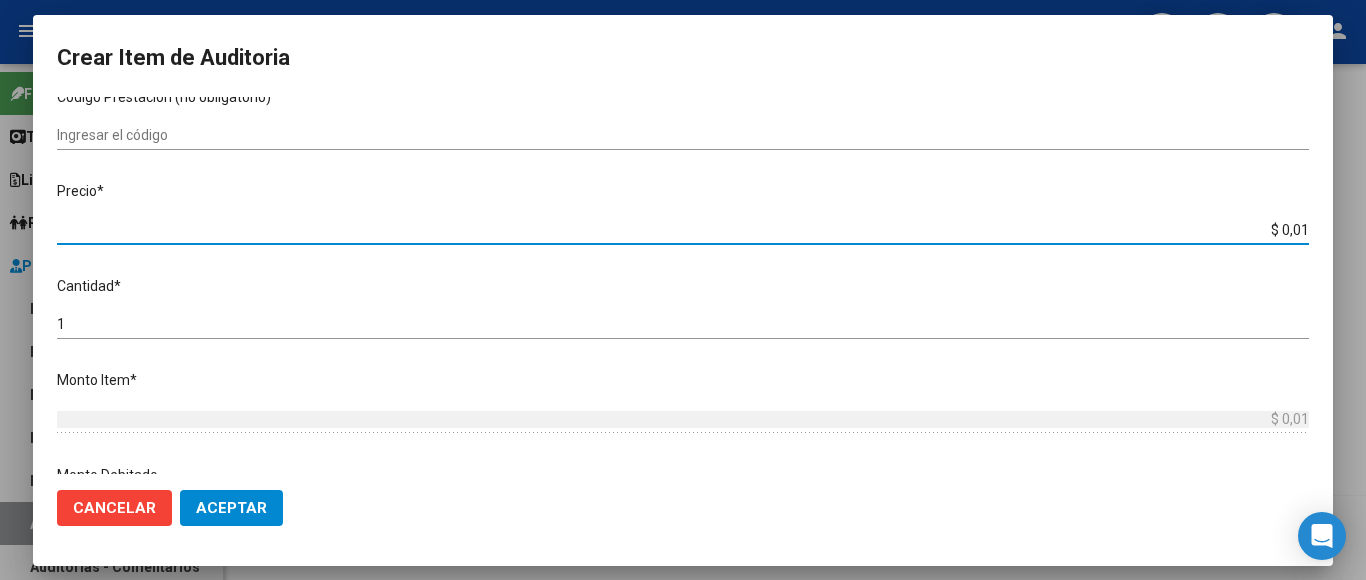 type on "$ 0,11" 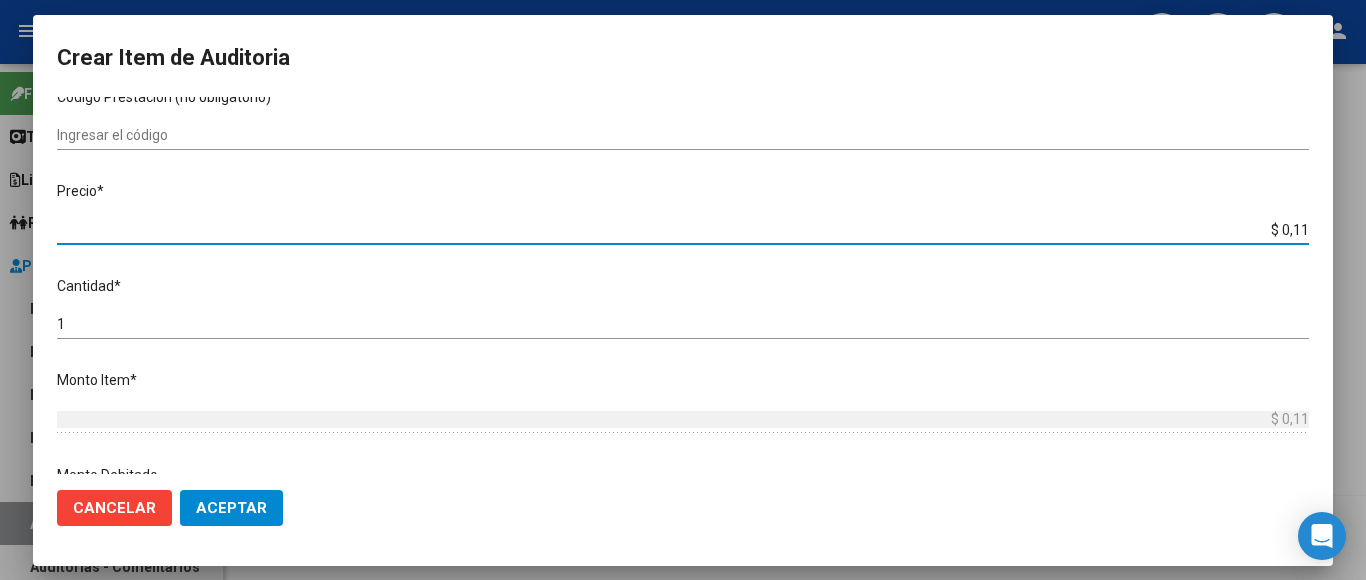 type on "$ 1,18" 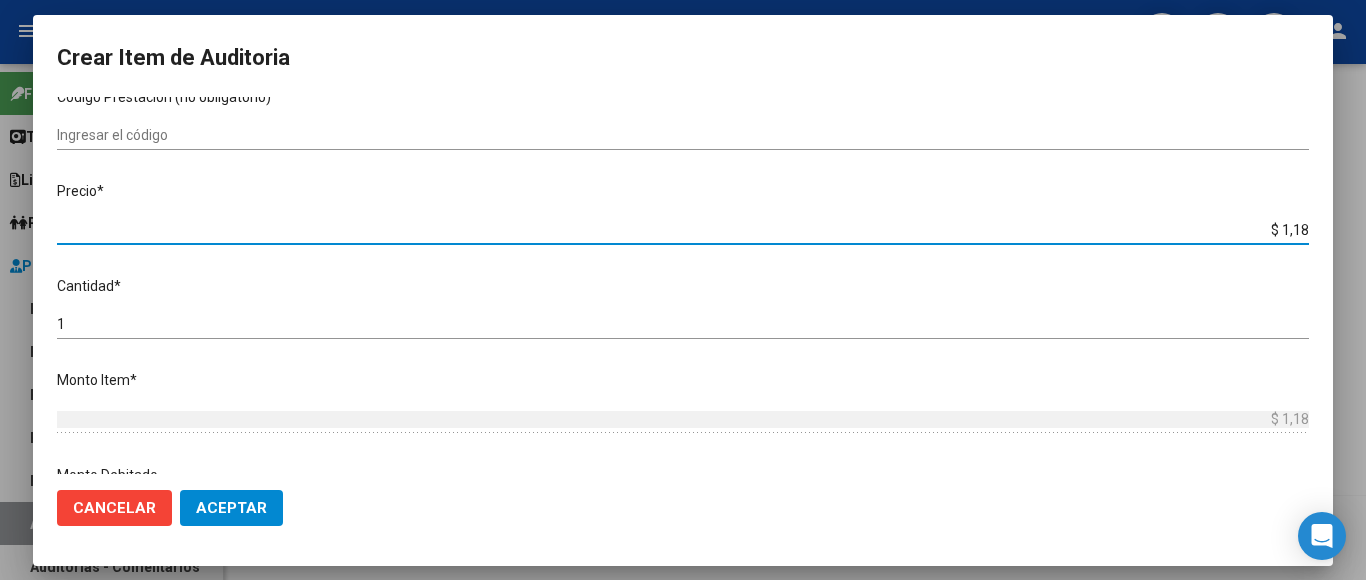 type on "$ 11,88" 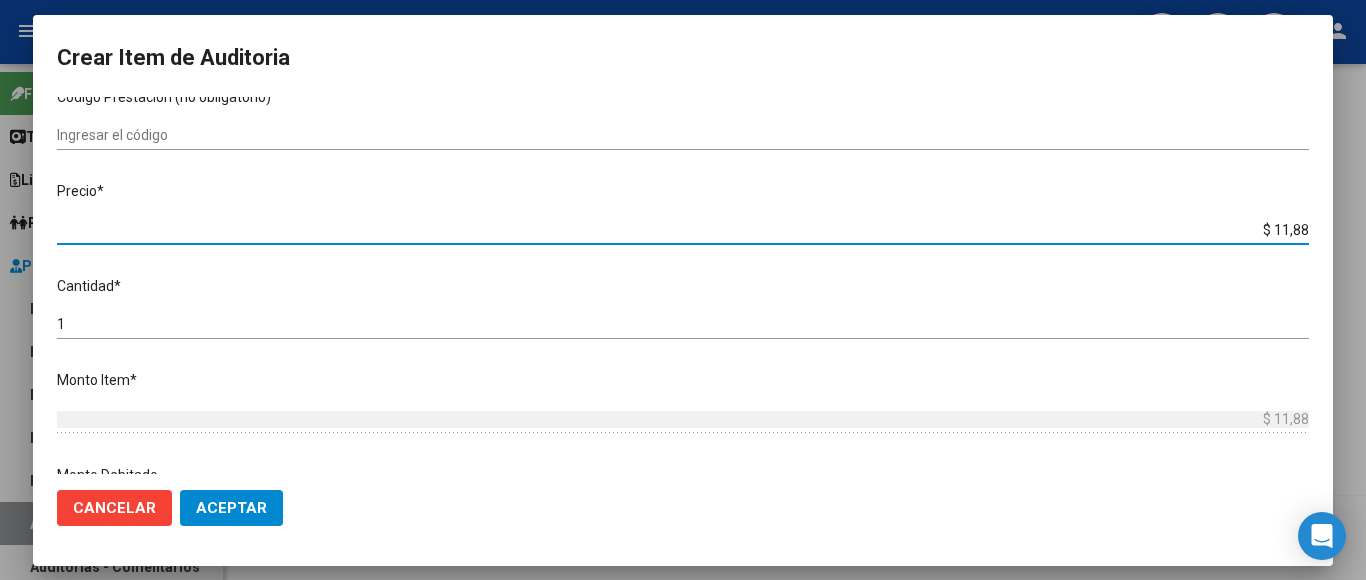 type on "$ 118,89" 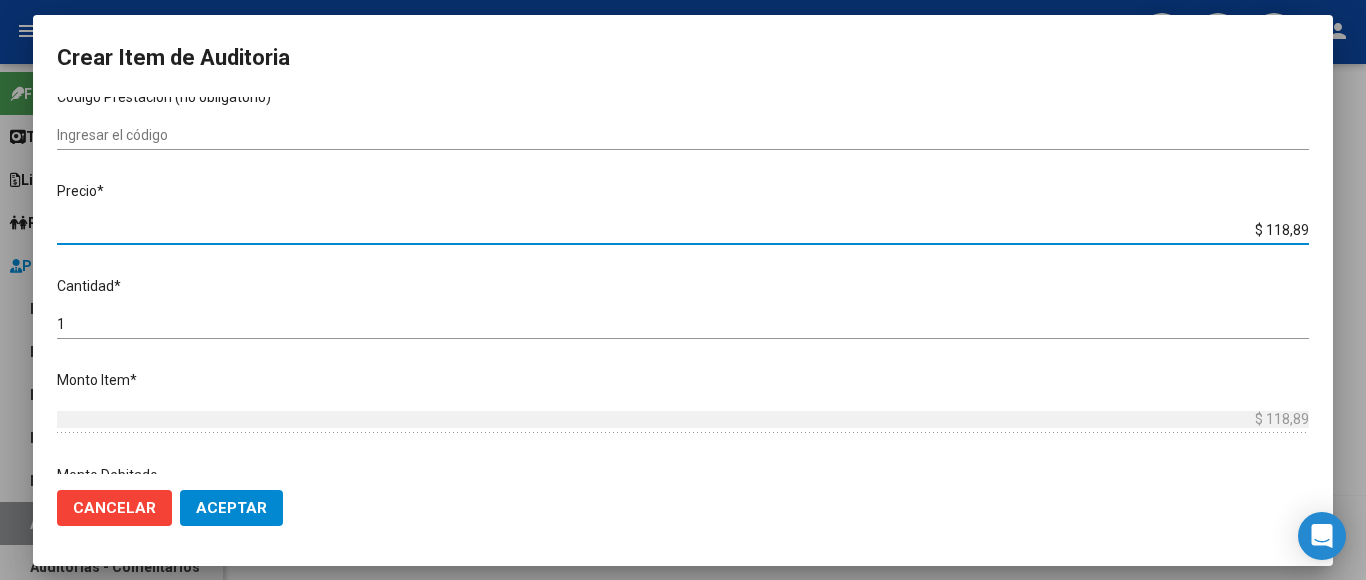 type on "$ 1.188,90" 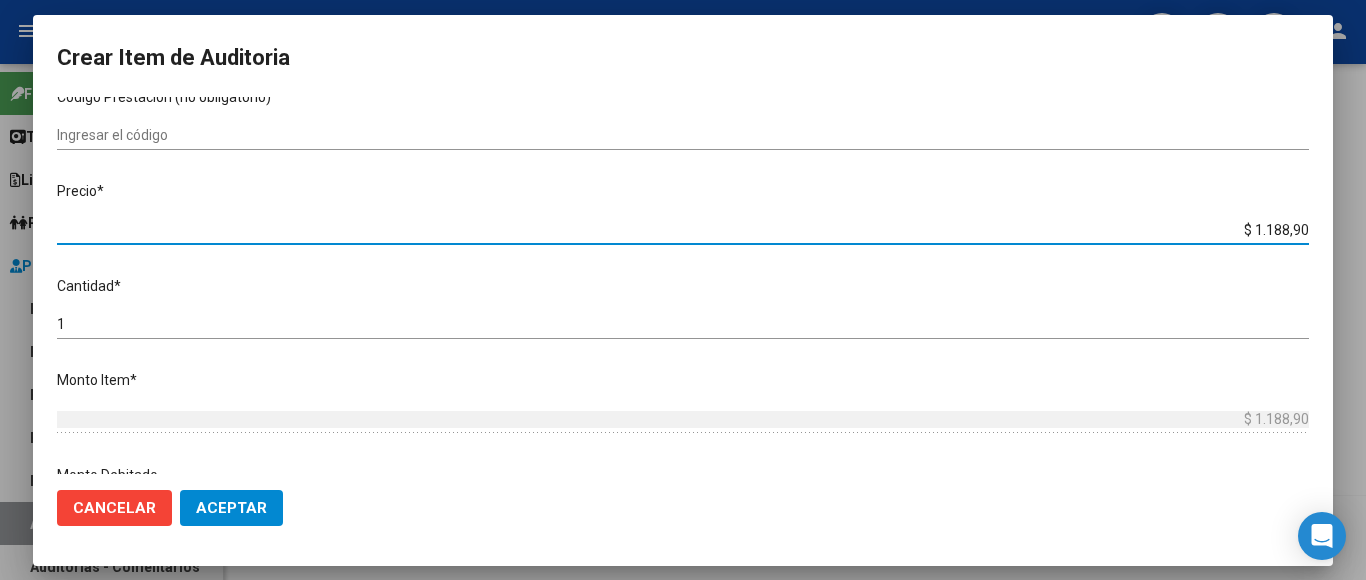 type on "$ 11.889,00" 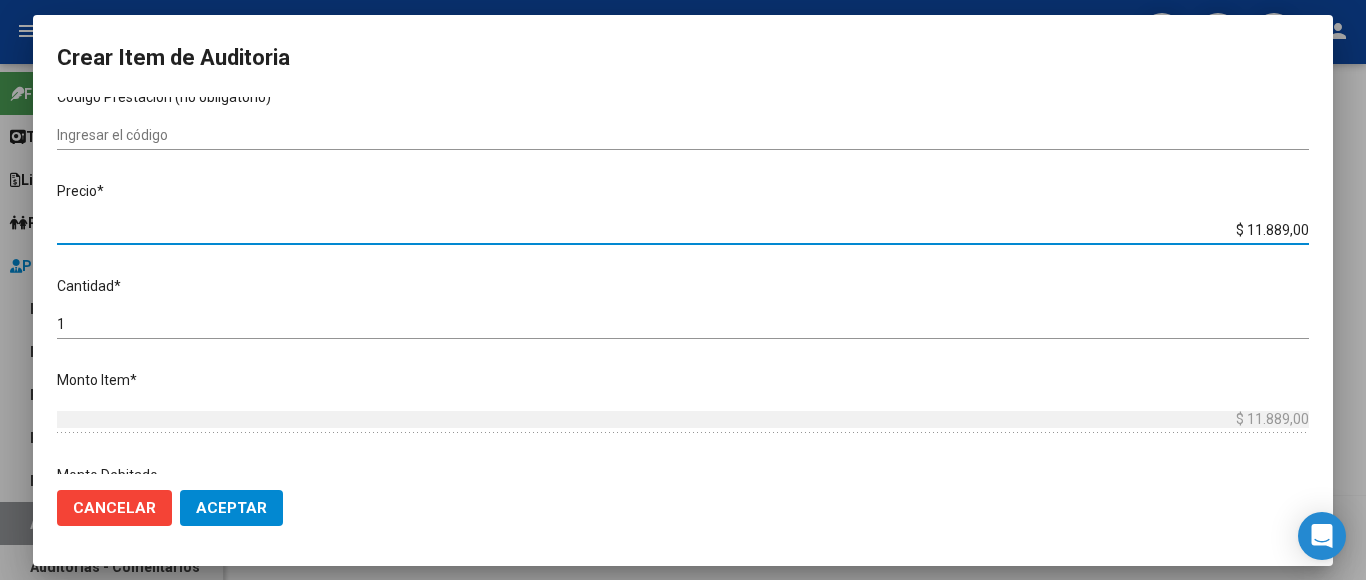 scroll, scrollTop: 1133, scrollLeft: 0, axis: vertical 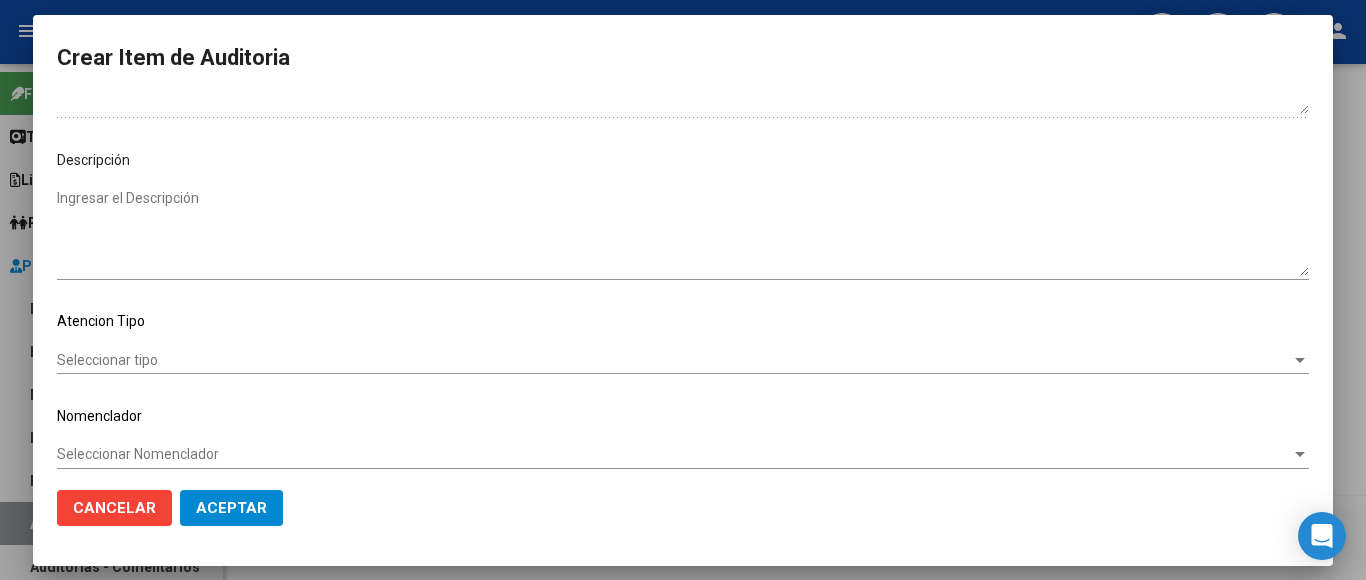 click on "Seleccionar tipo" at bounding box center [674, 360] 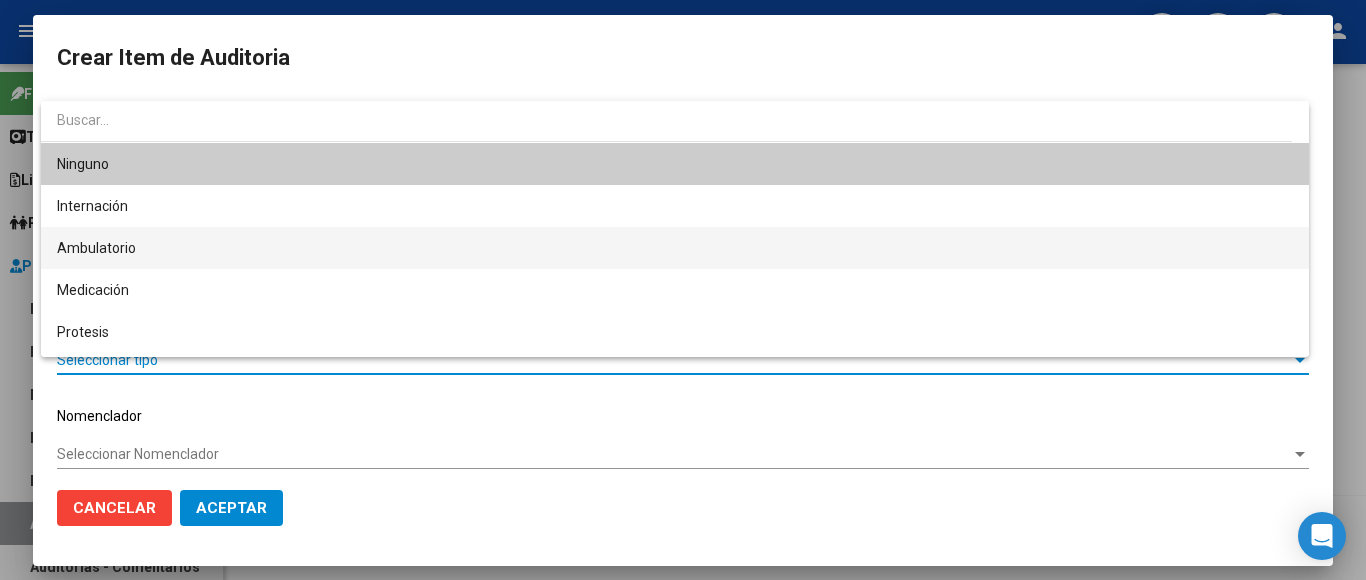 click on "Ambulatorio" at bounding box center [675, 248] 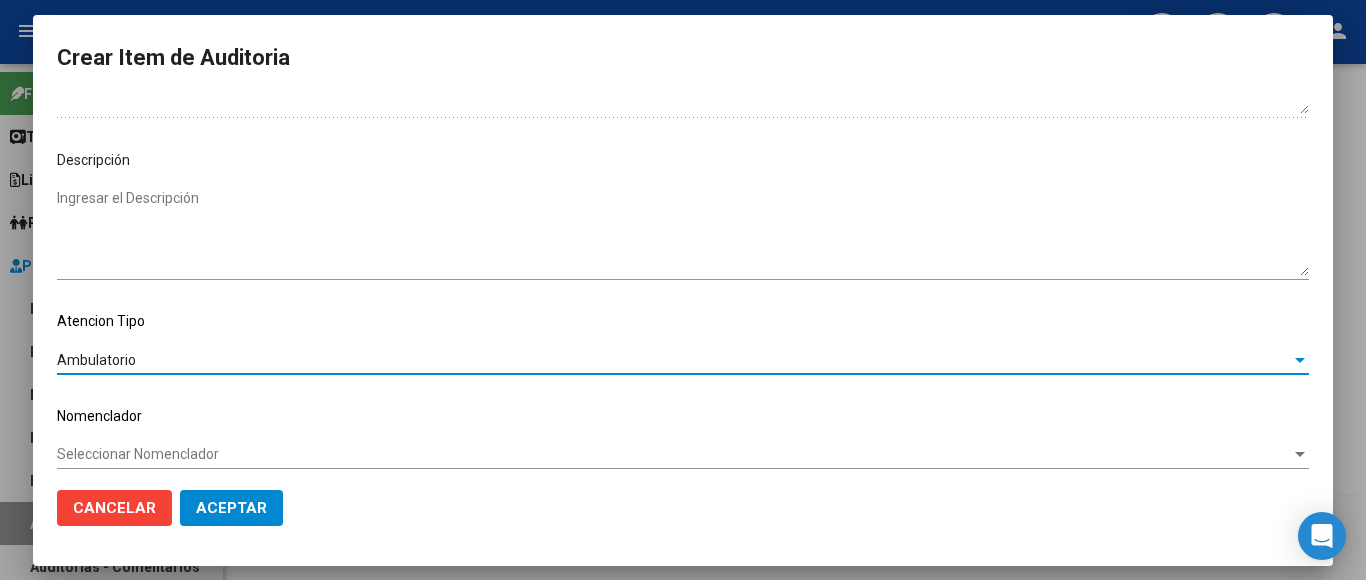 click on "Seleccionar Nomenclador" at bounding box center [674, 454] 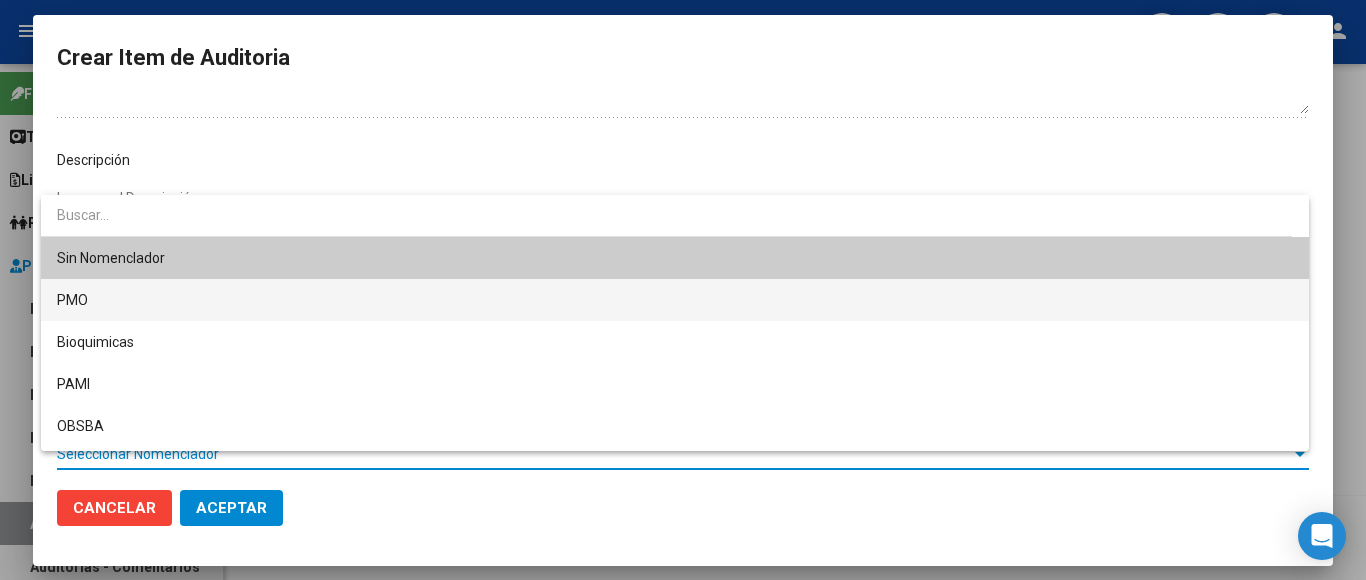 click on "PMO" at bounding box center (675, 300) 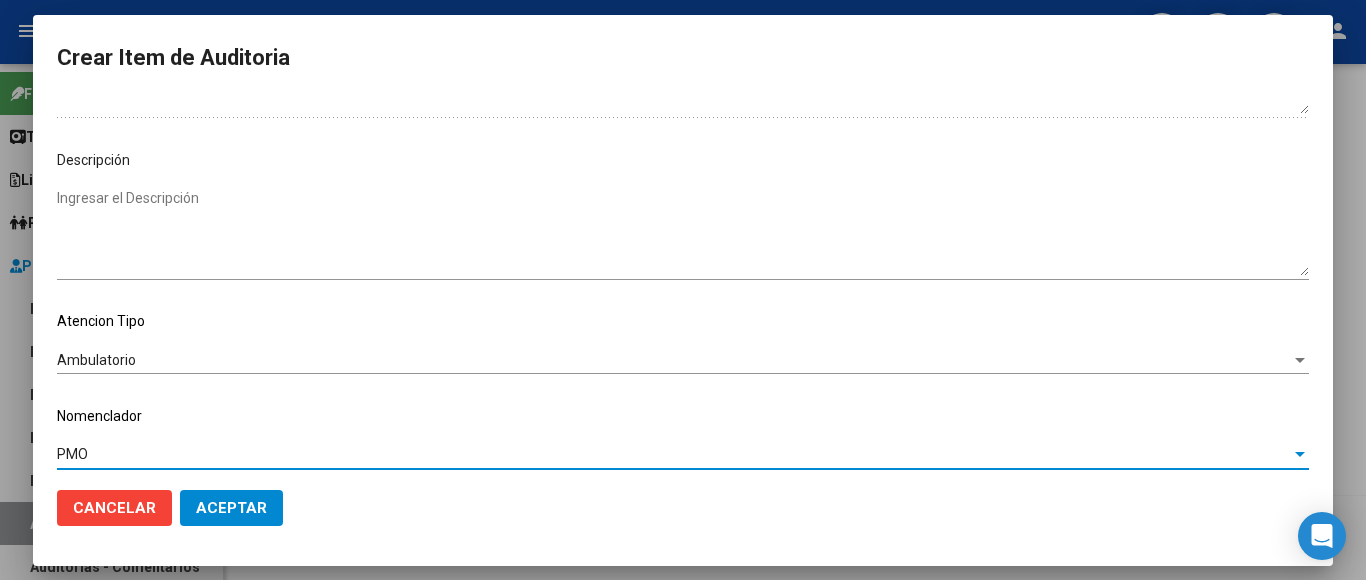 click on "Aceptar" 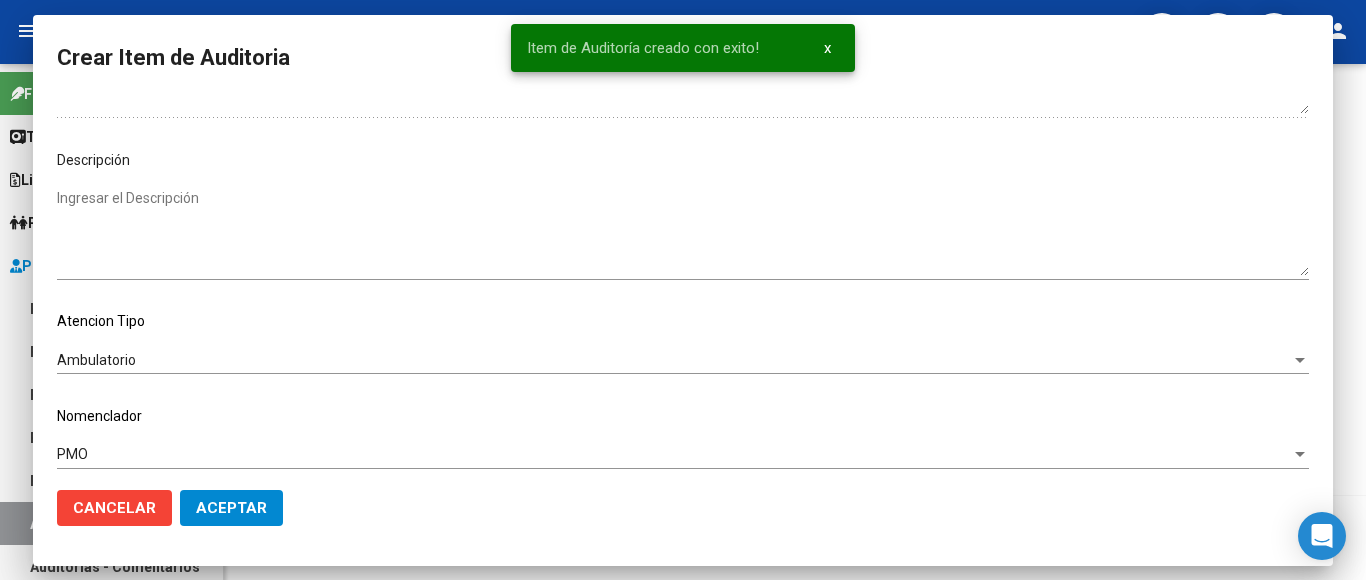 scroll, scrollTop: 0, scrollLeft: 0, axis: both 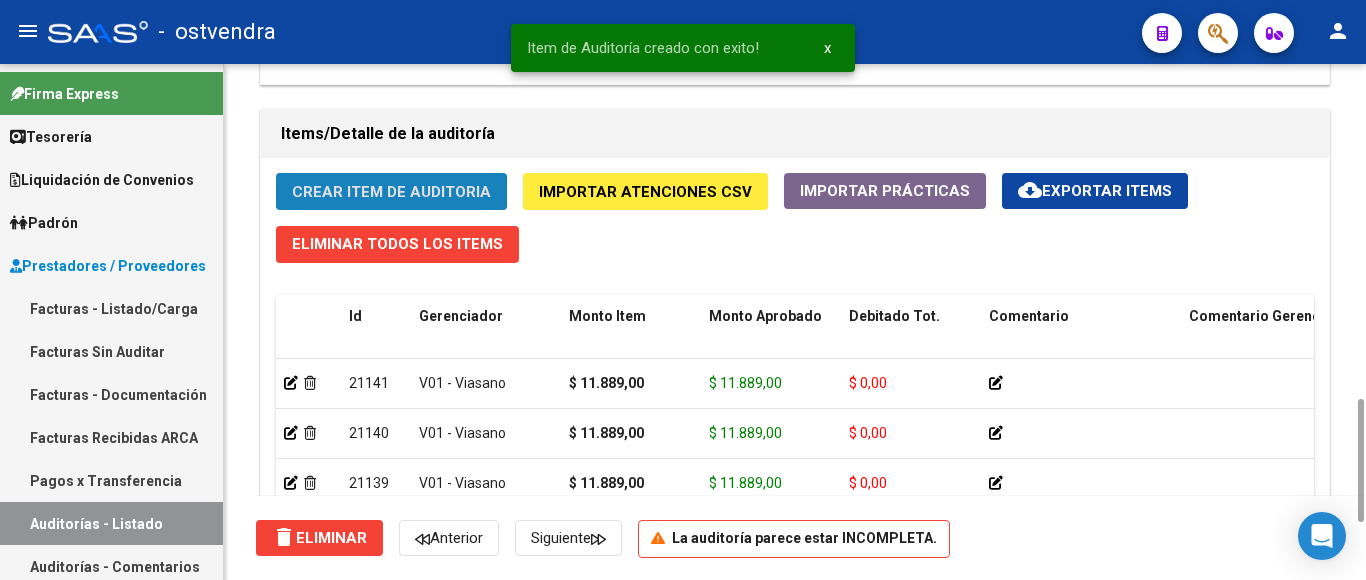 click on "Crear Item de Auditoria" 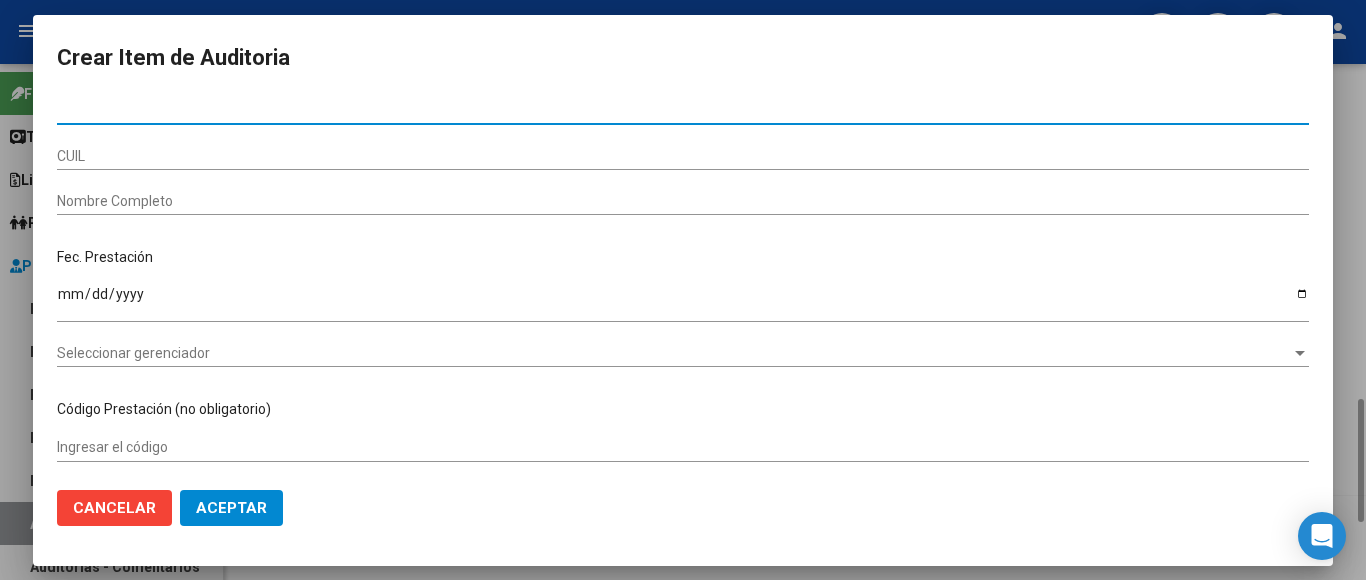 type on "[NUMBER]" 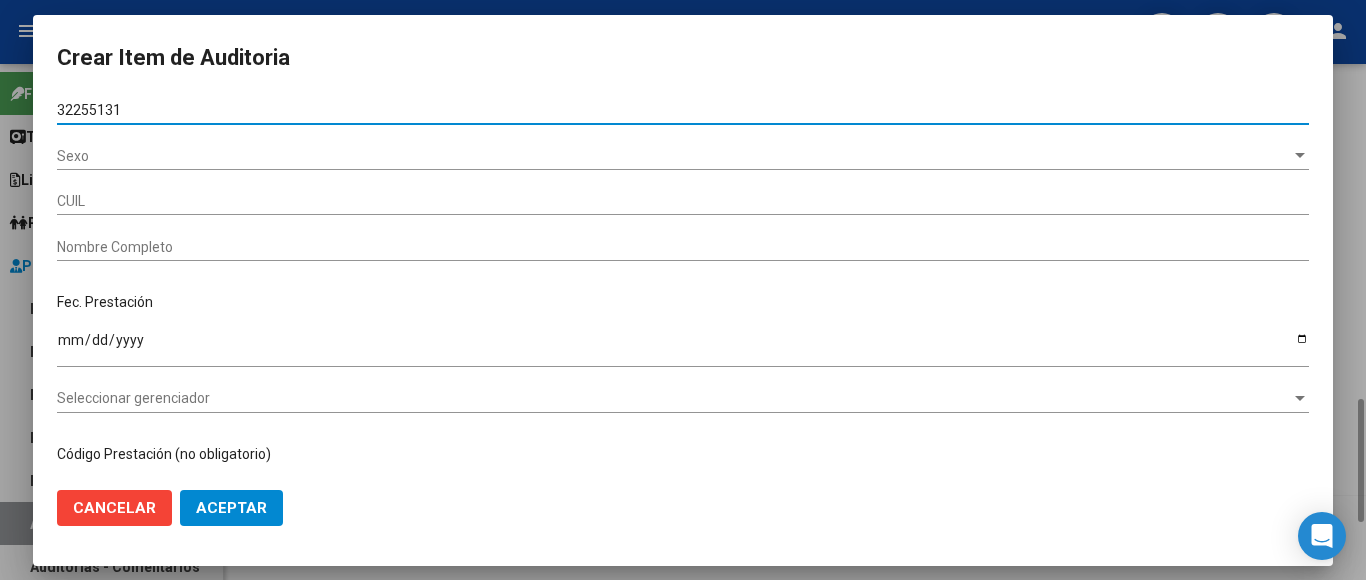 type on "[NUMBER]" 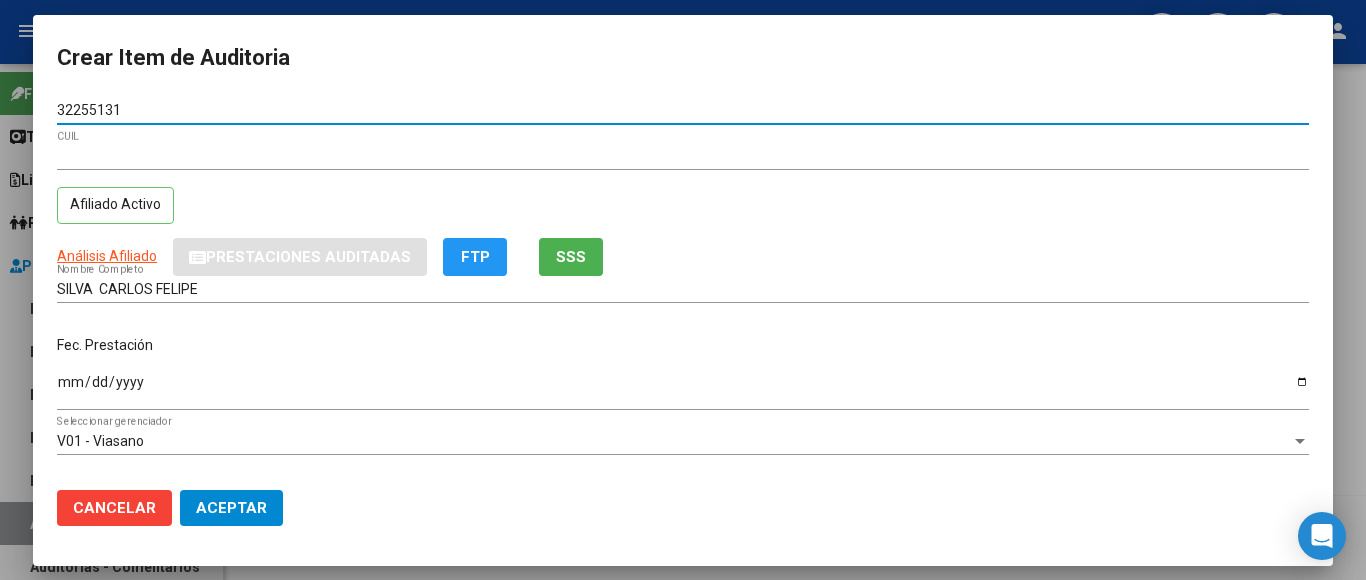 type on "[NUMBER]" 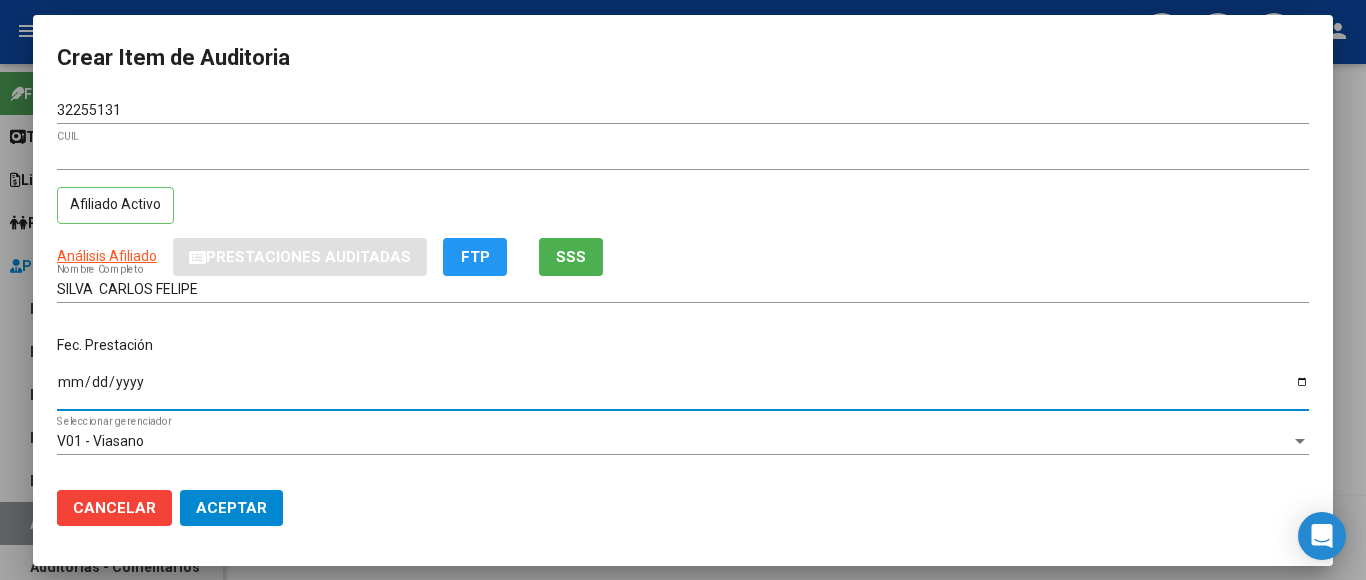 click on "Ingresar la fecha" at bounding box center [683, 389] 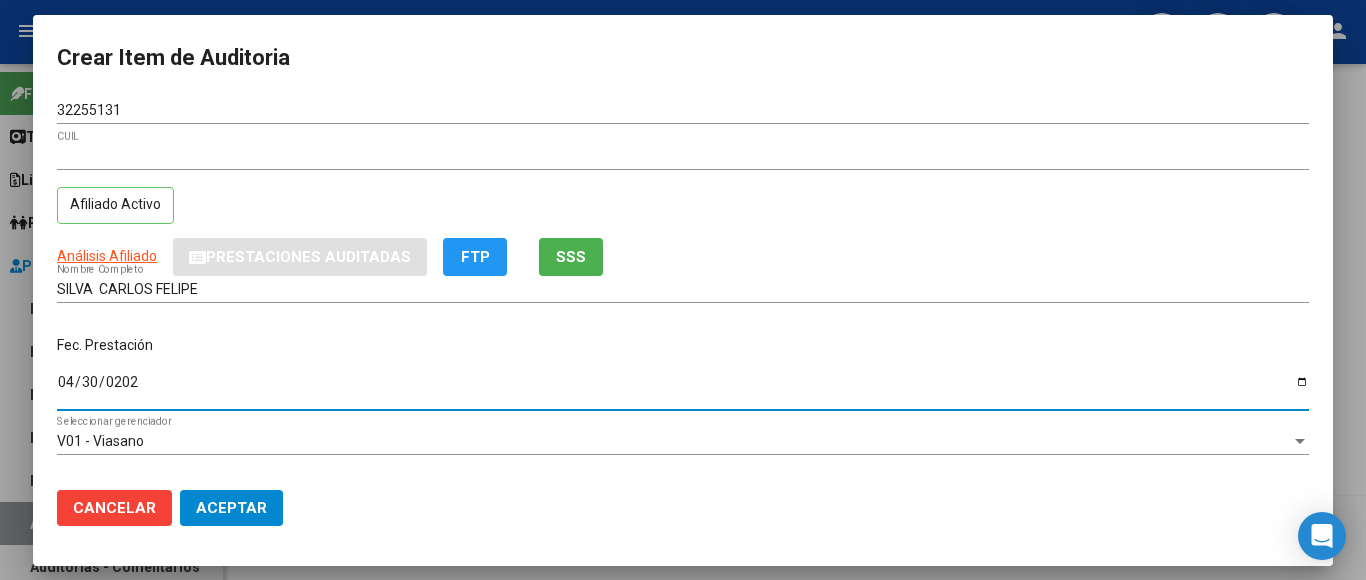 type on "[DATE]" 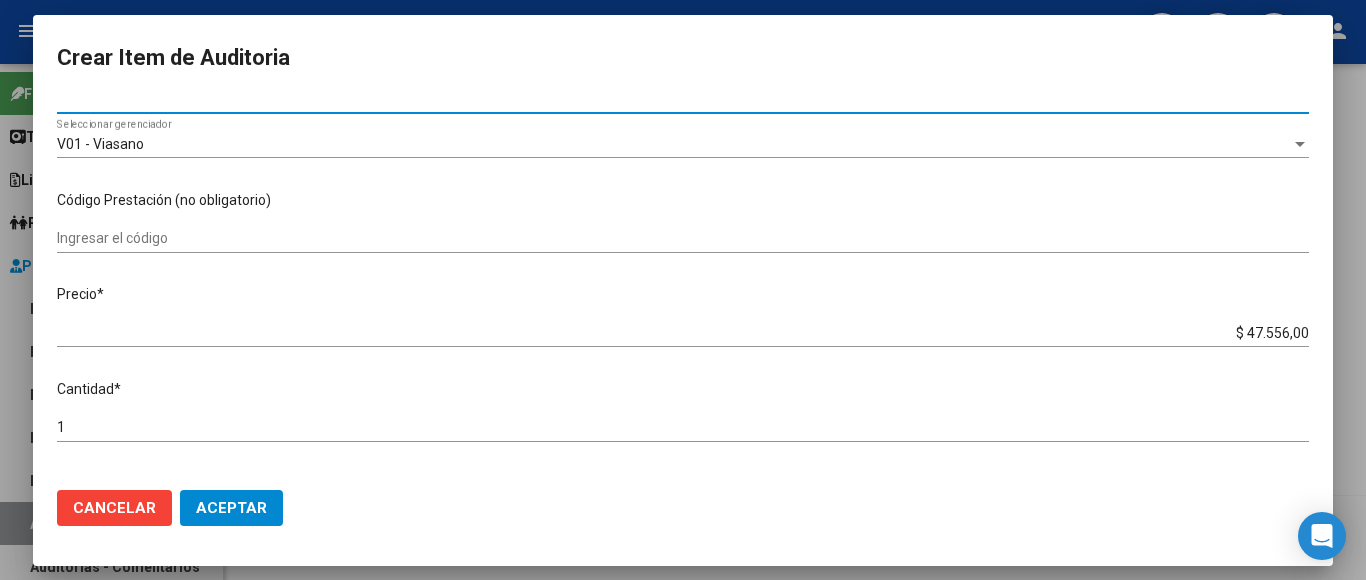 scroll, scrollTop: 300, scrollLeft: 0, axis: vertical 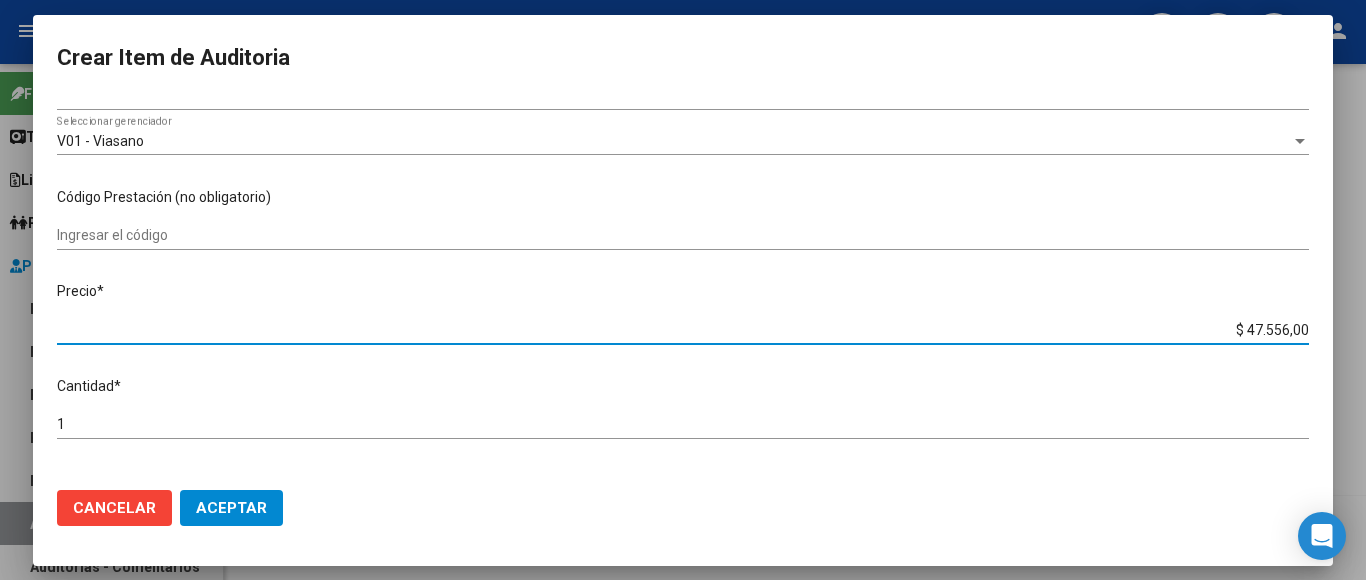 drag, startPoint x: 1194, startPoint y: 323, endPoint x: 1365, endPoint y: 333, distance: 171.29214 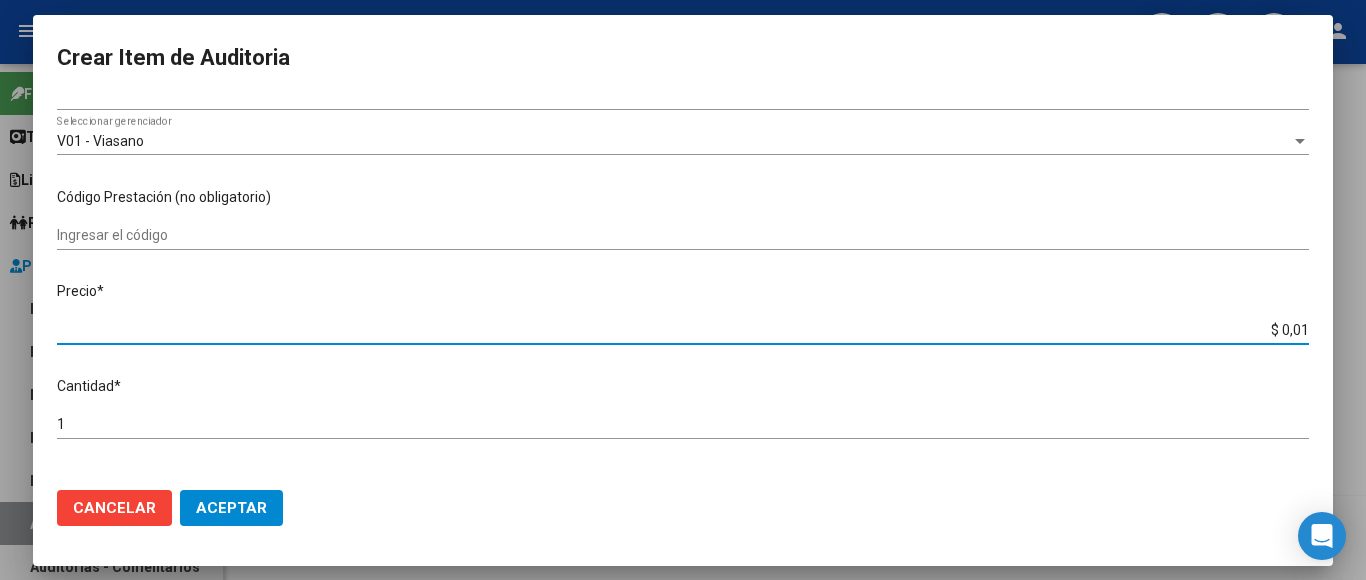 type on "$ 0,11" 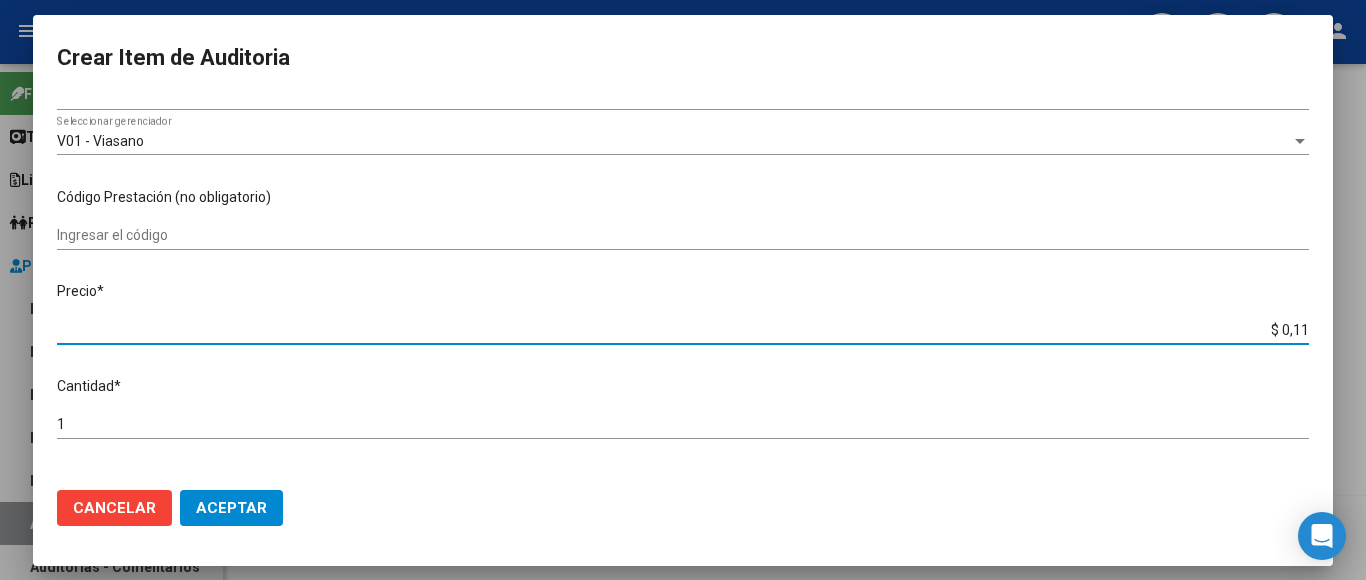 type on "$ 1,18" 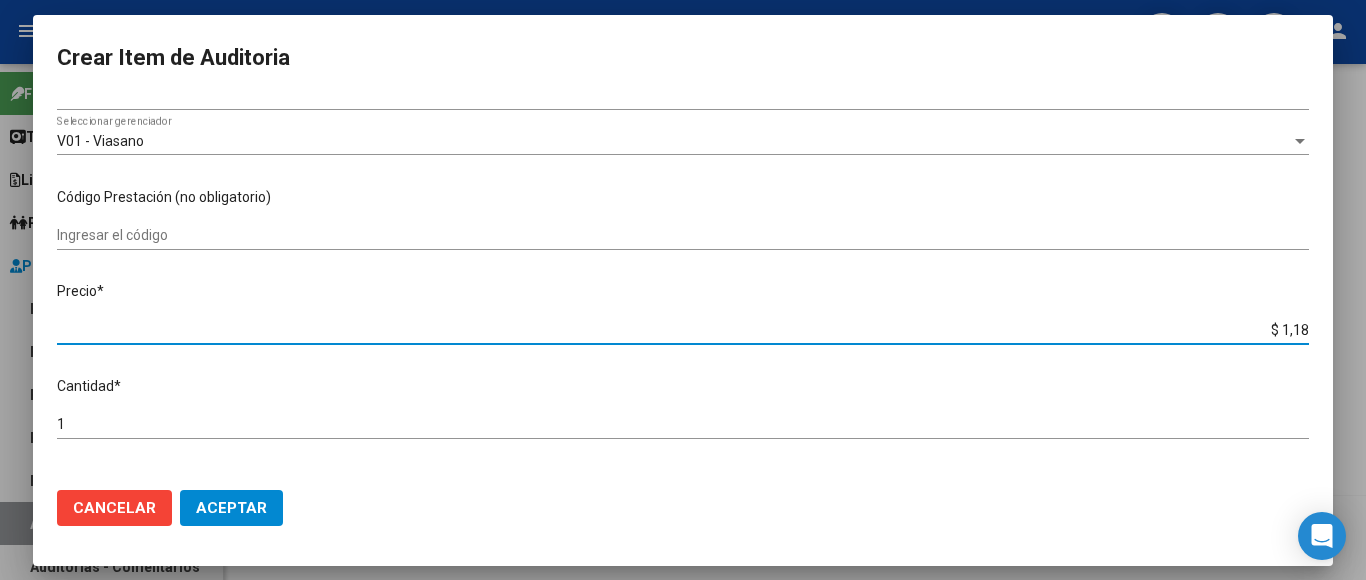 type on "$ 11,88" 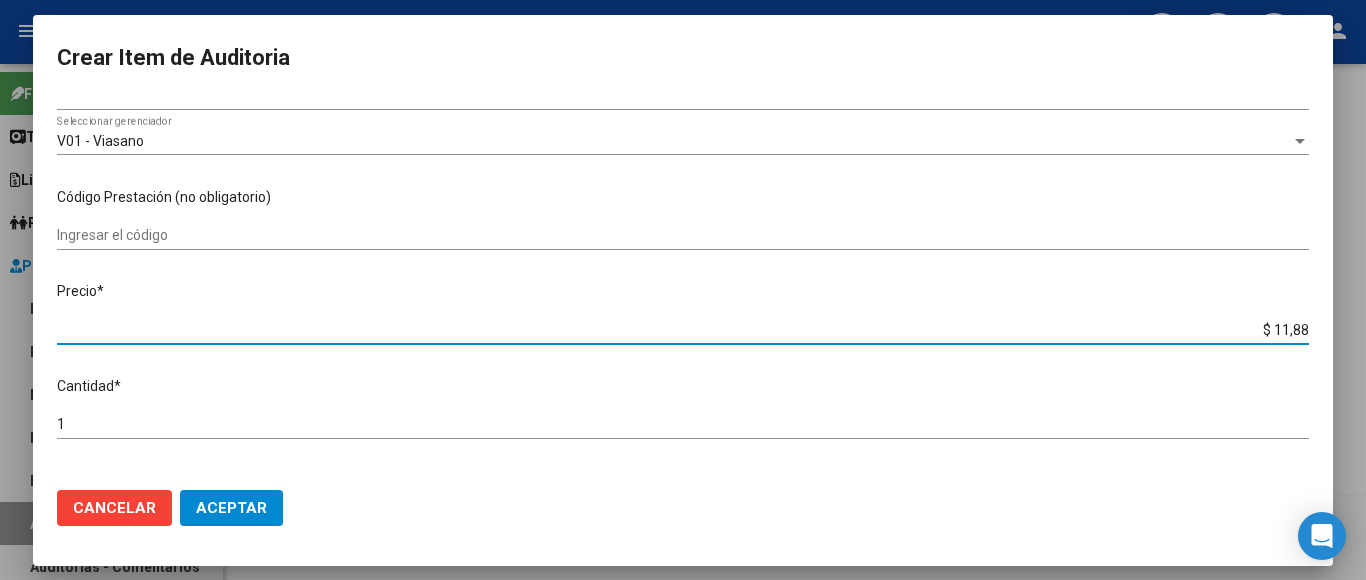 type on "$ 118,89" 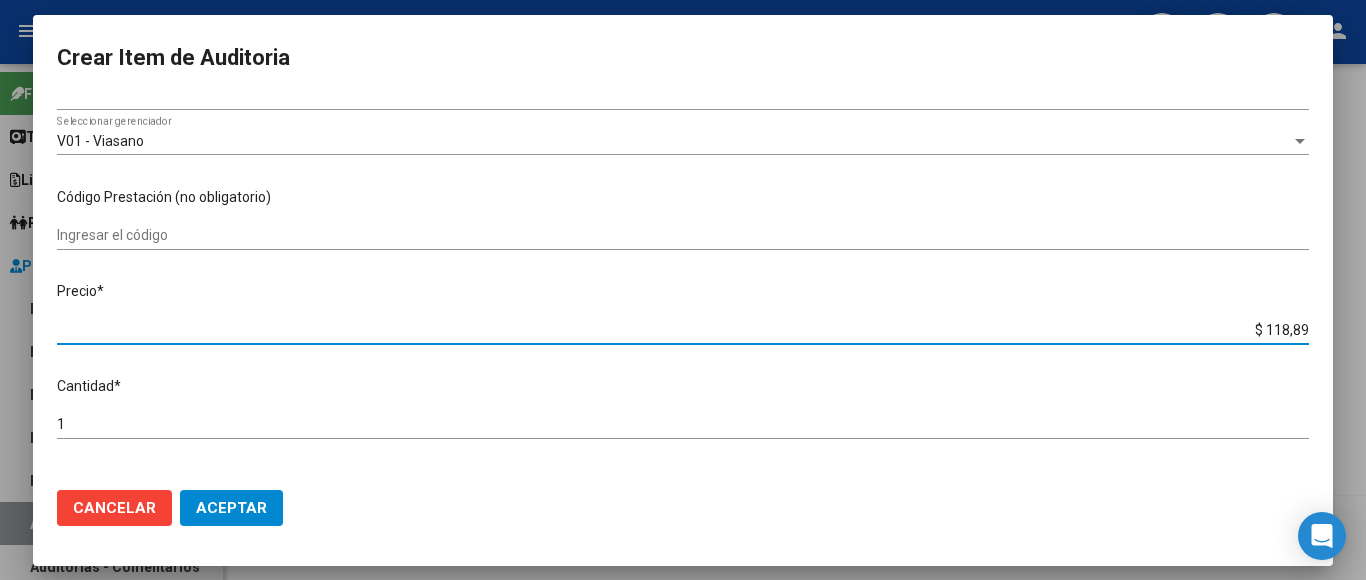 type on "$ 1.188,90" 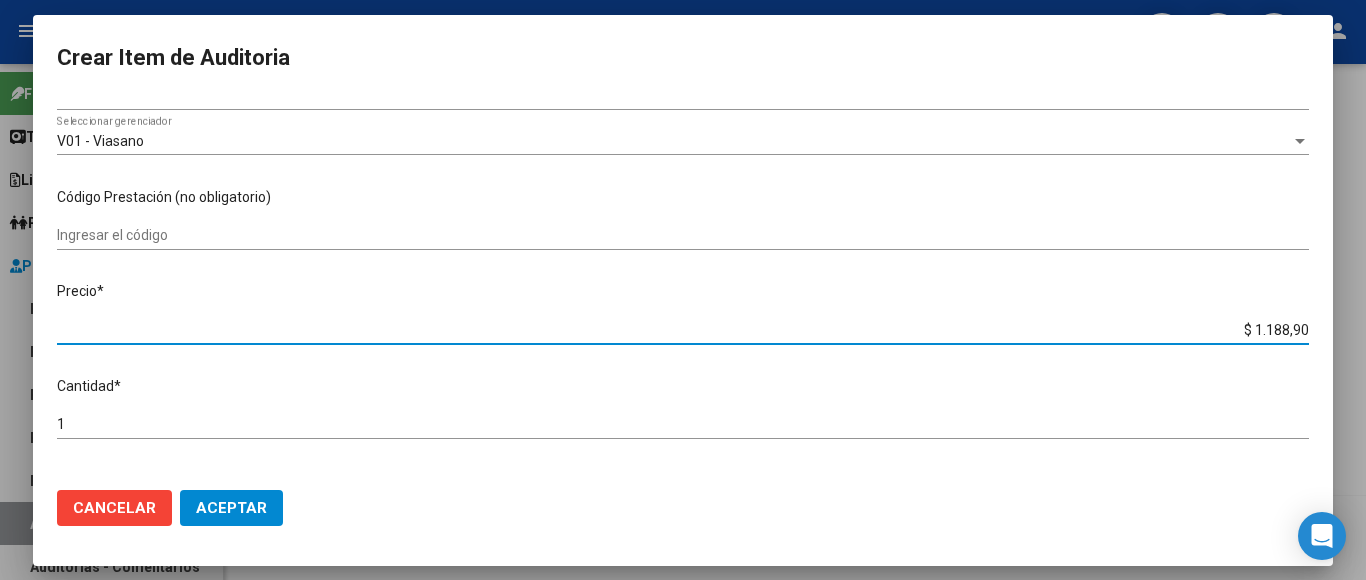 type on "$ 11.889,00" 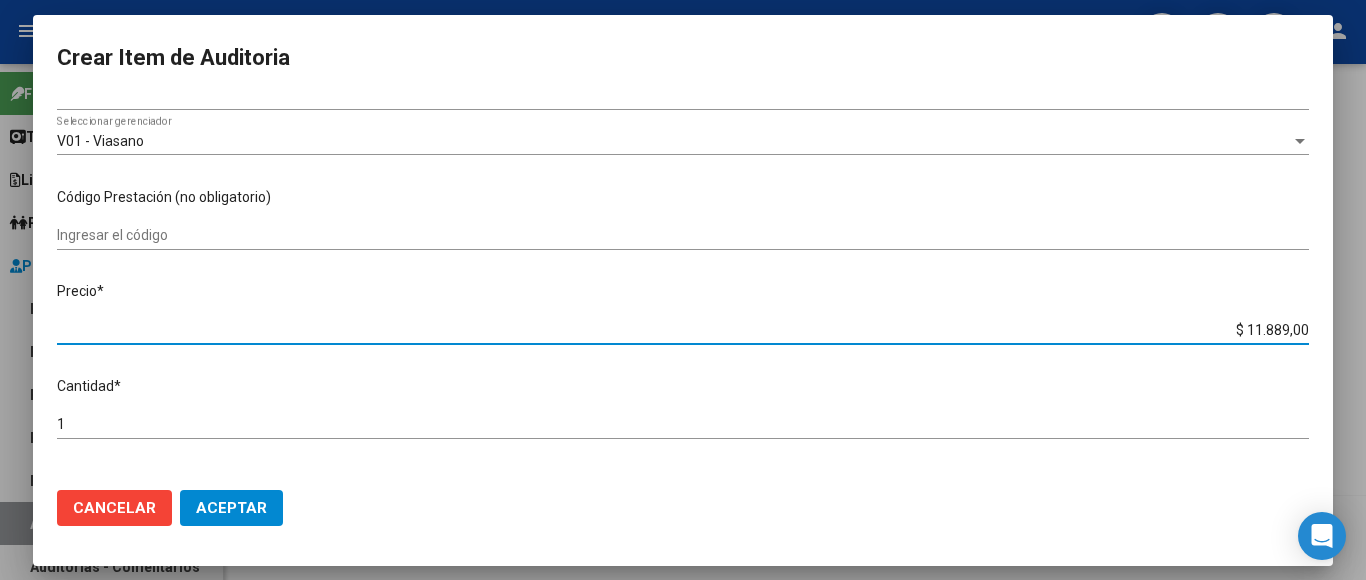scroll, scrollTop: 1133, scrollLeft: 0, axis: vertical 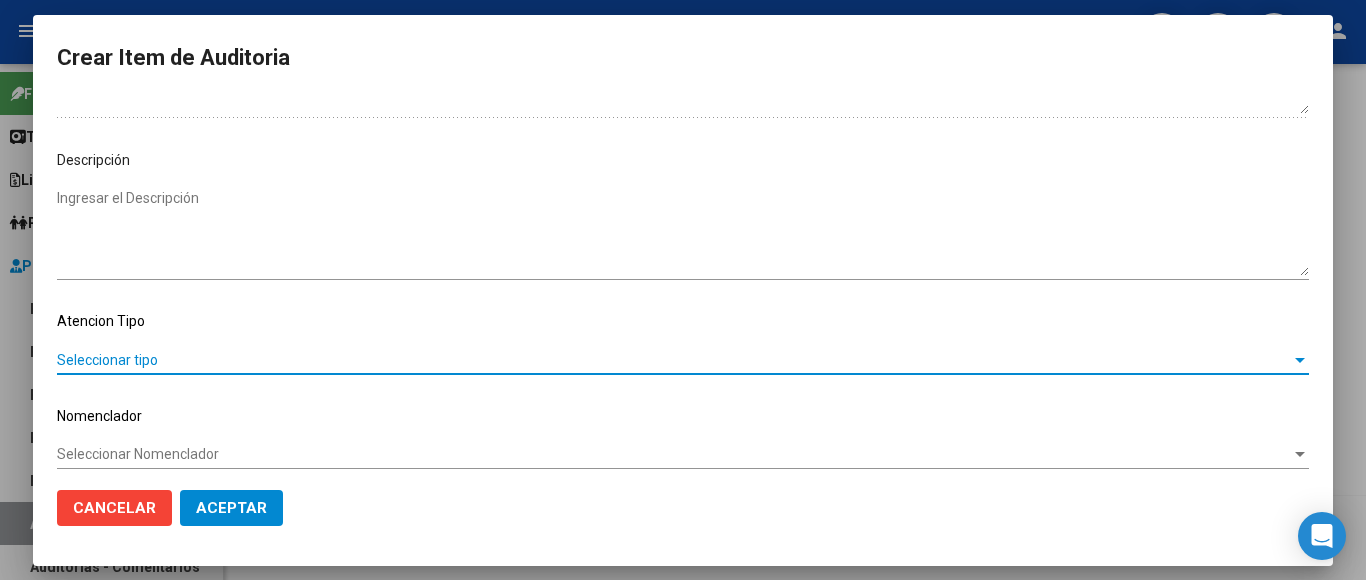 click on "Seleccionar tipo" at bounding box center (674, 360) 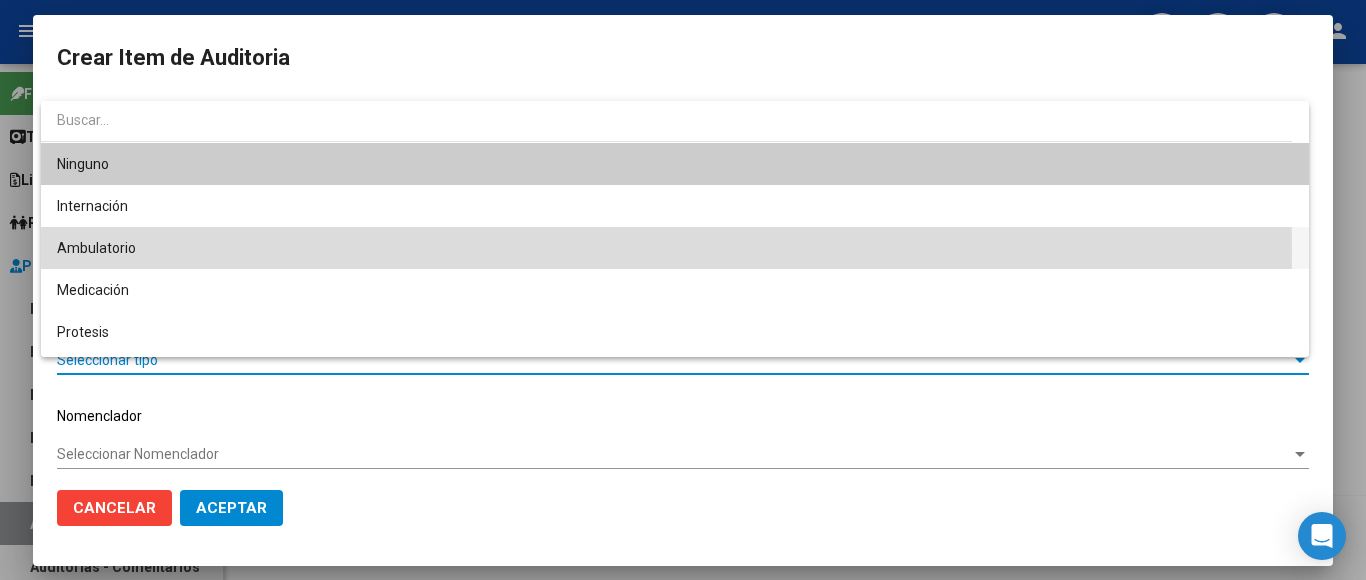 click on "Ambulatorio" at bounding box center (675, 248) 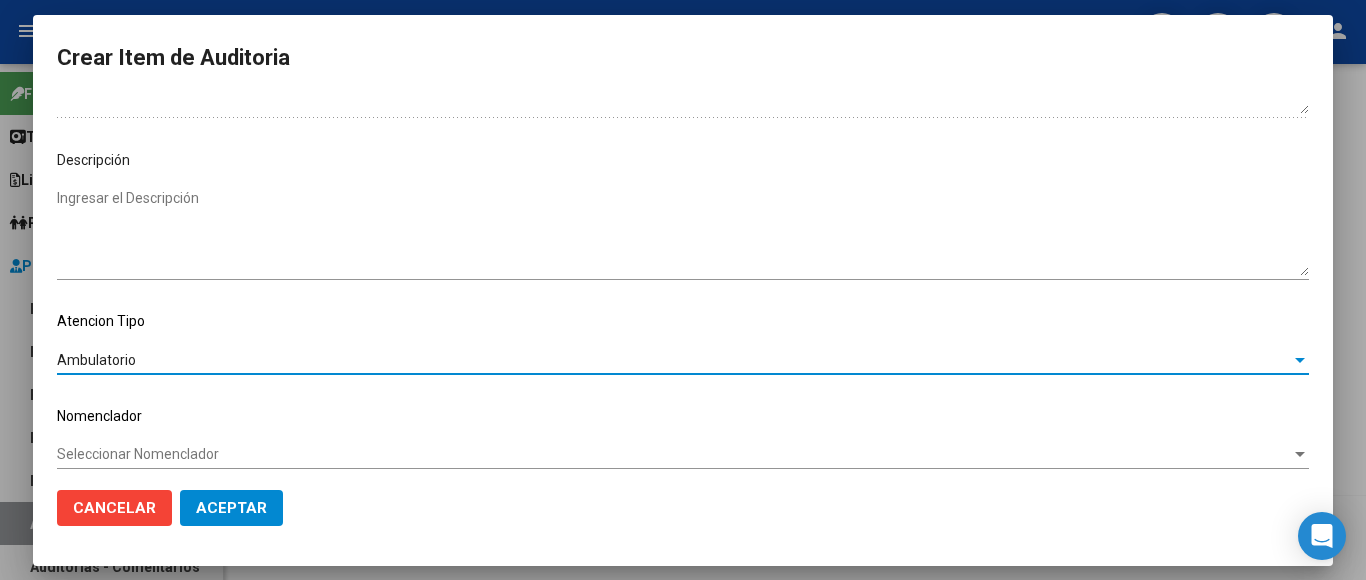 click on "Seleccionar Nomenclador" at bounding box center (674, 454) 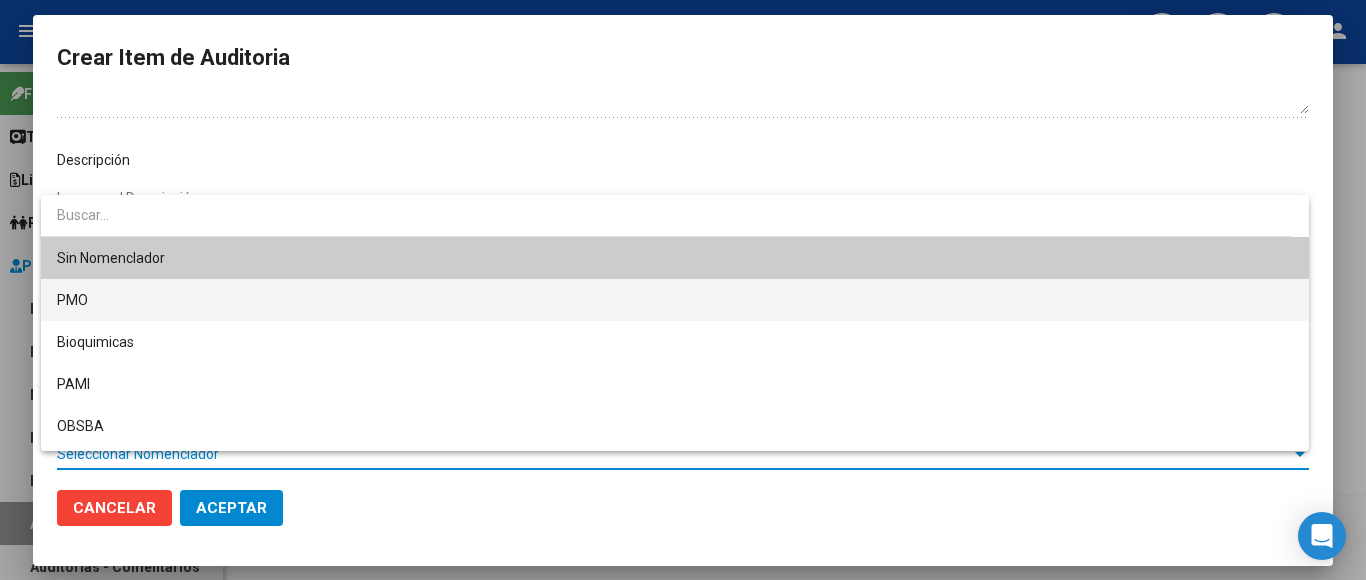 click on "PMO" at bounding box center (675, 300) 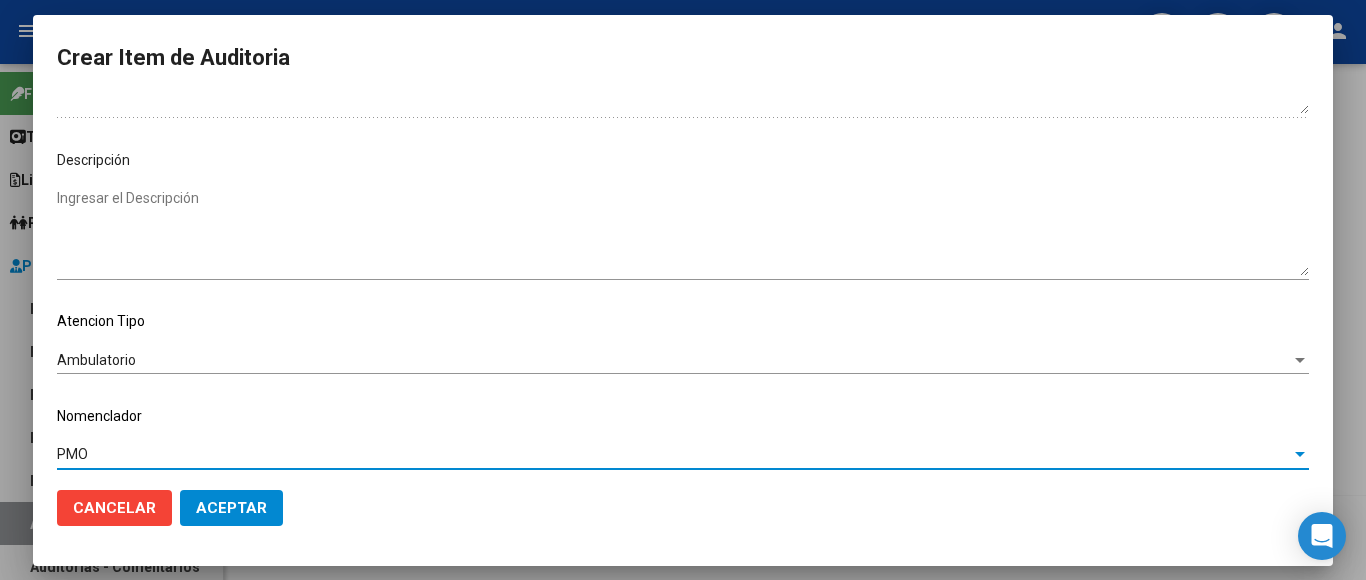 click on "Aceptar" 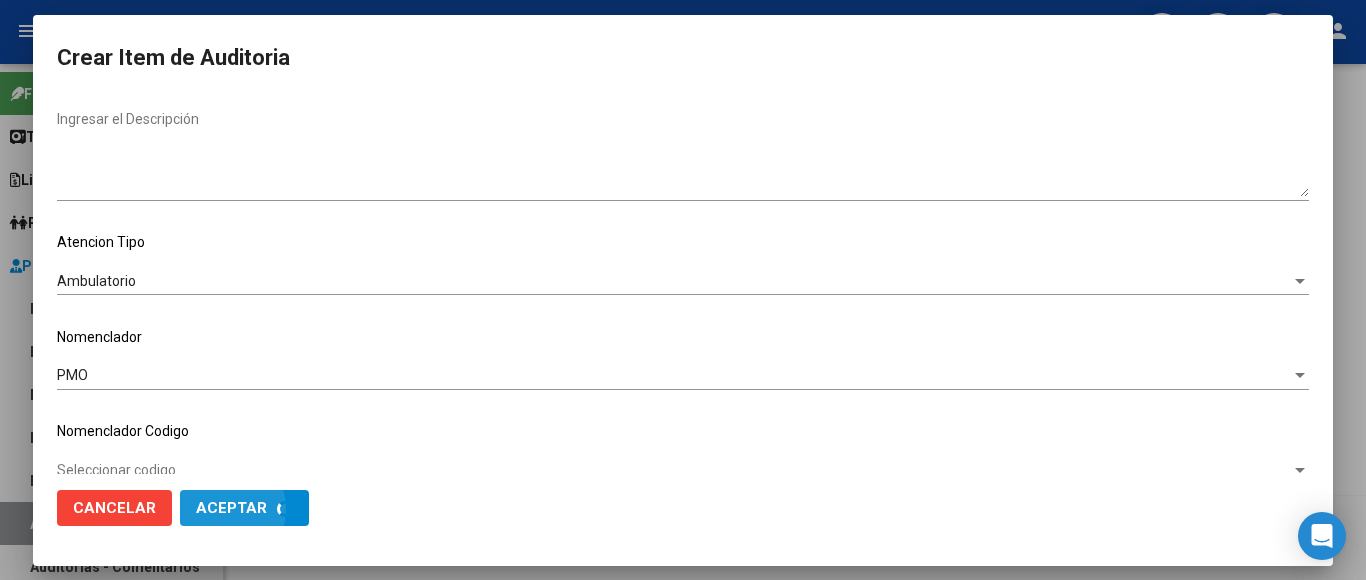 scroll, scrollTop: 1228, scrollLeft: 0, axis: vertical 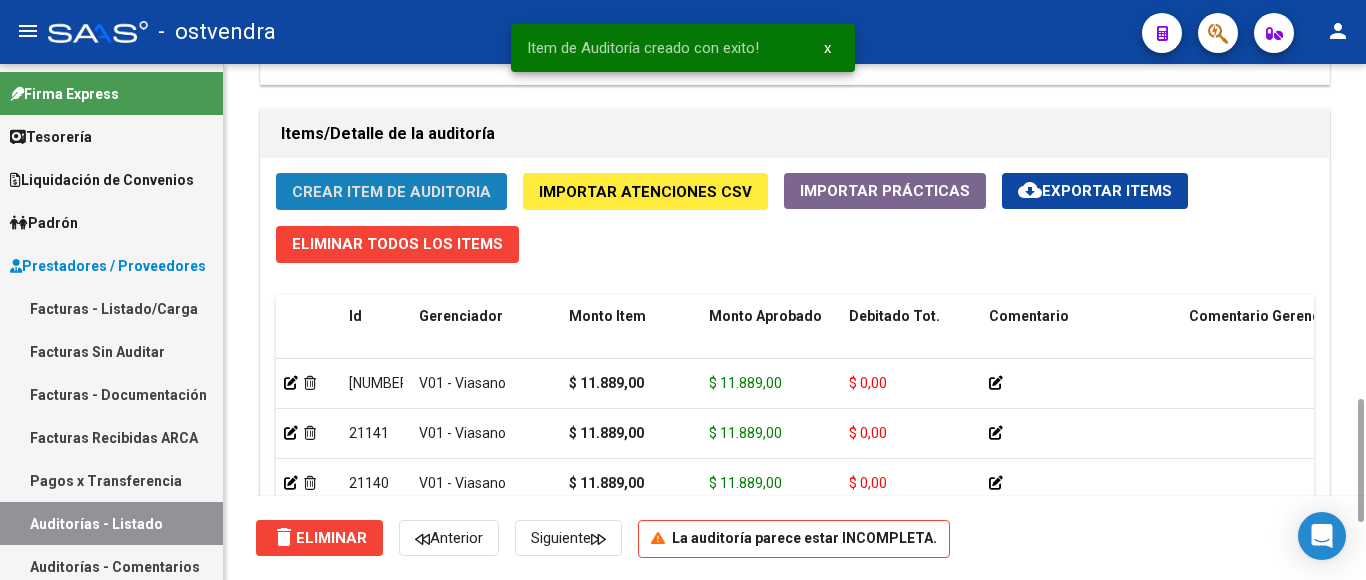 click on "Crear Item de Auditoria" 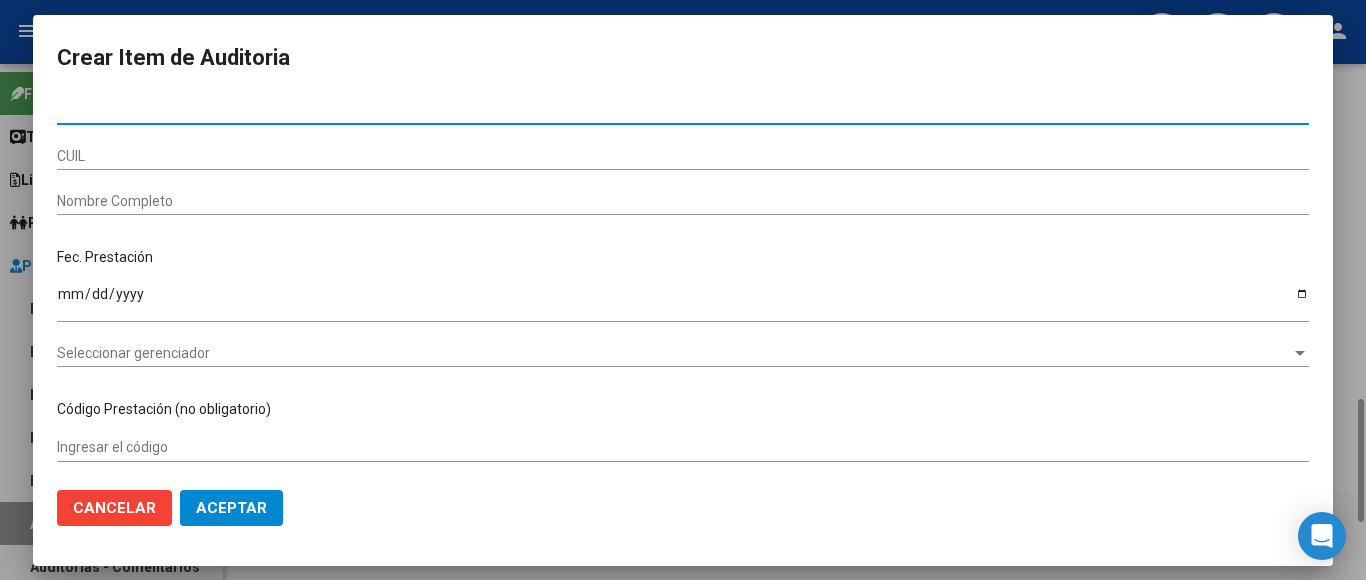 type on "[NUMBER]" 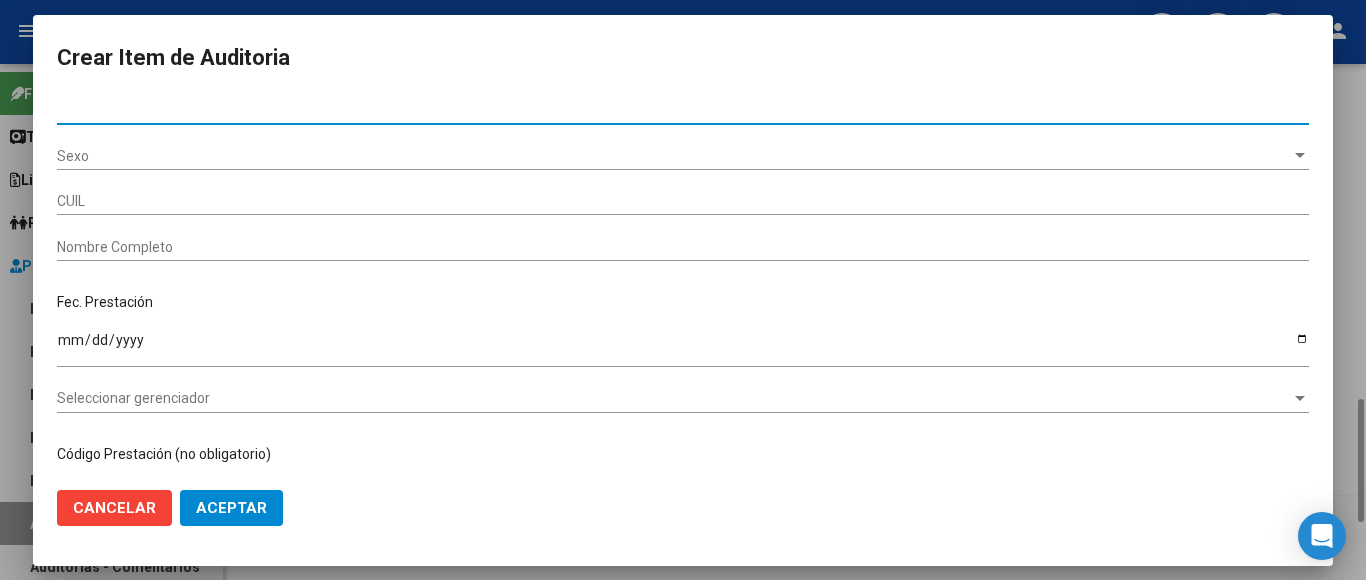 type on "[NUMBER]" 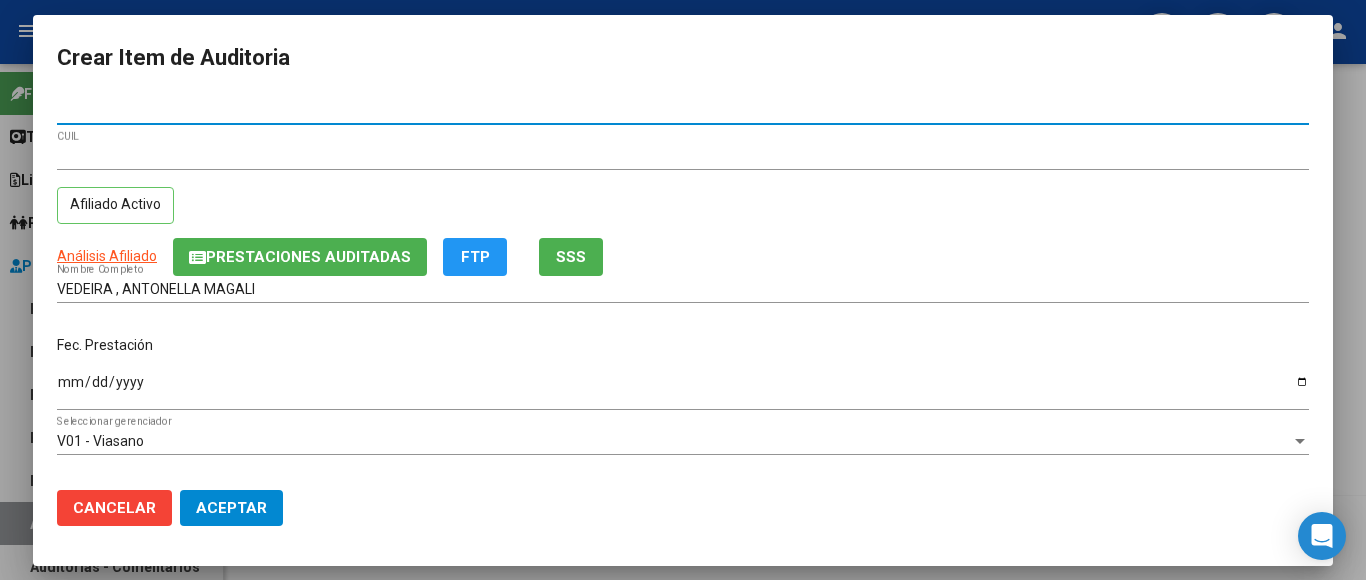 type on "[NUMBER]" 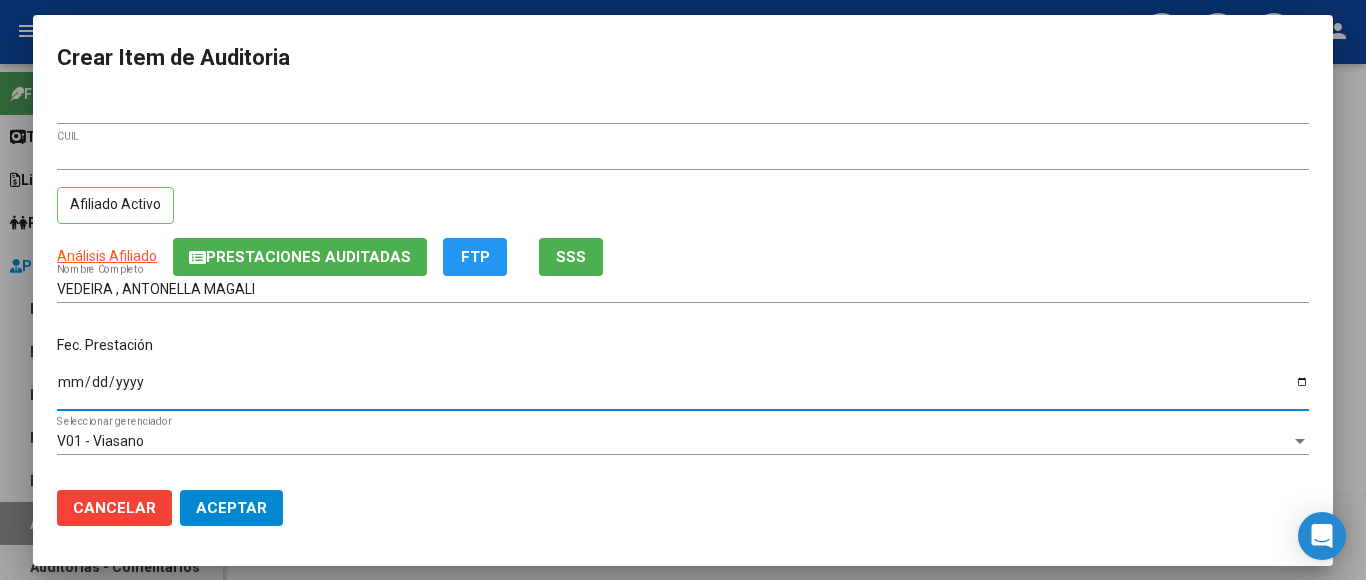 click on "Ingresar la fecha" at bounding box center [683, 389] 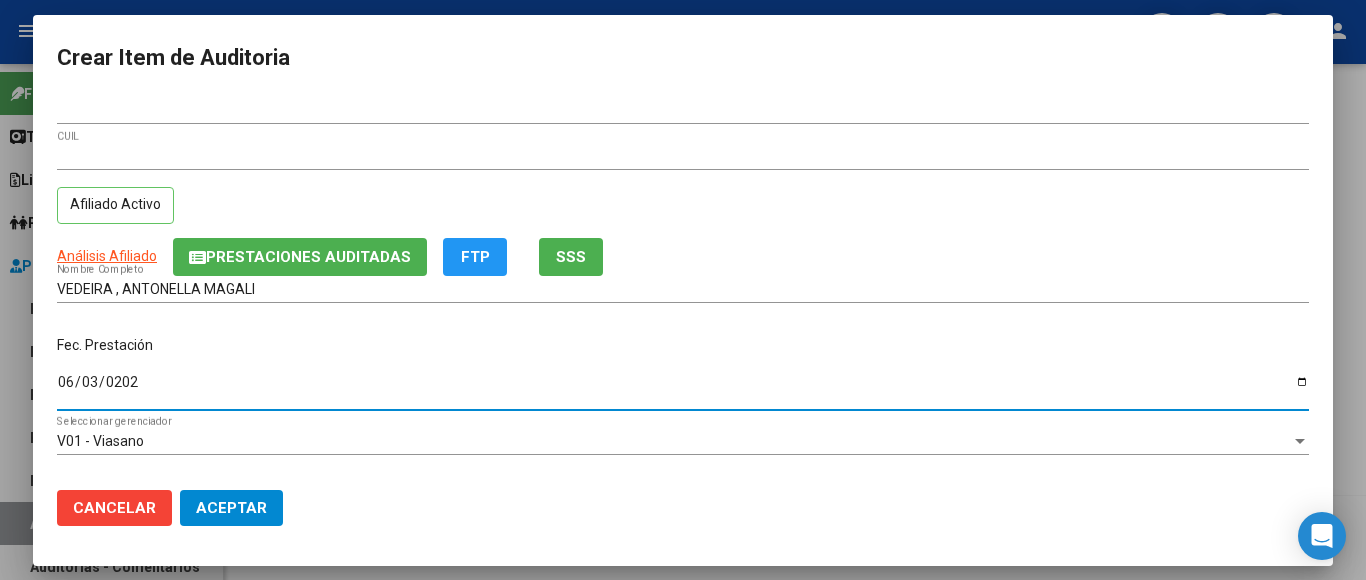 type on "[YYYY]-[MM]-[DD]" 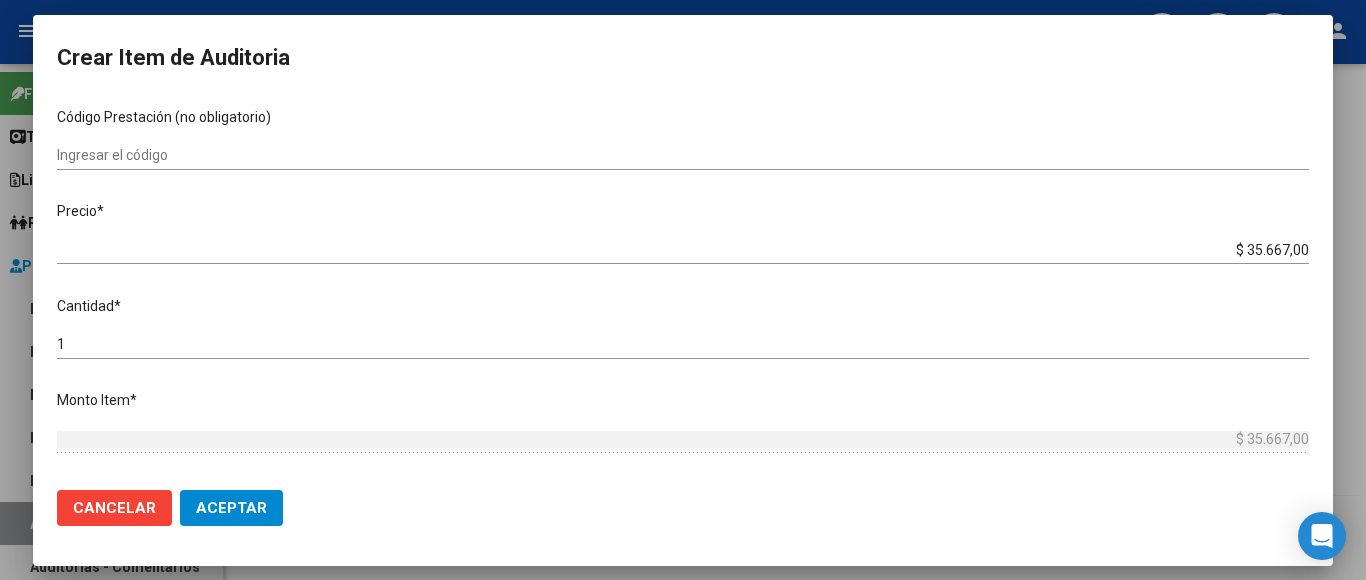 scroll, scrollTop: 400, scrollLeft: 0, axis: vertical 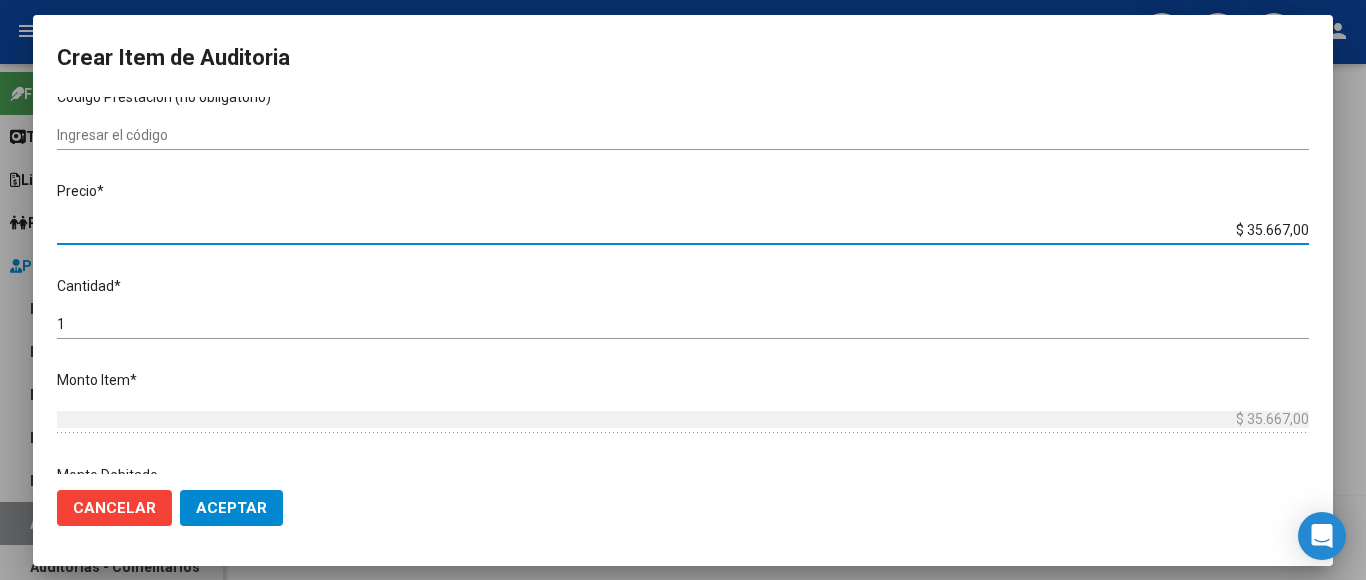 drag, startPoint x: 1208, startPoint y: 221, endPoint x: 1311, endPoint y: 230, distance: 103.392456 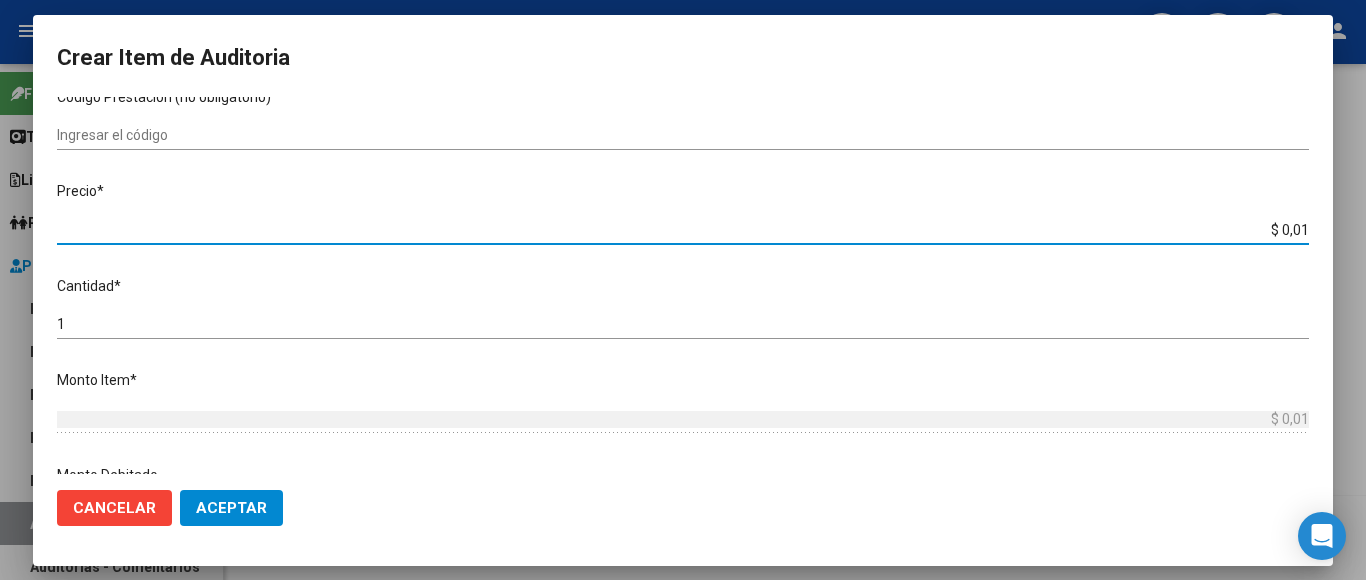 type on "$ 0,11" 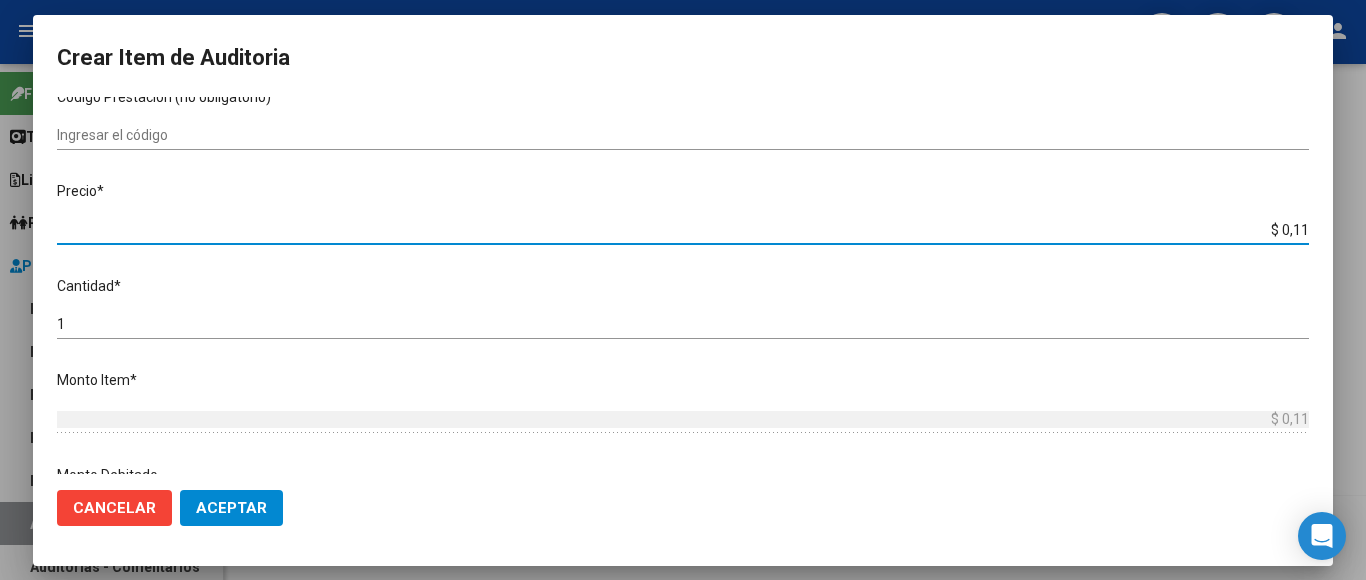 type on "$ 1,18" 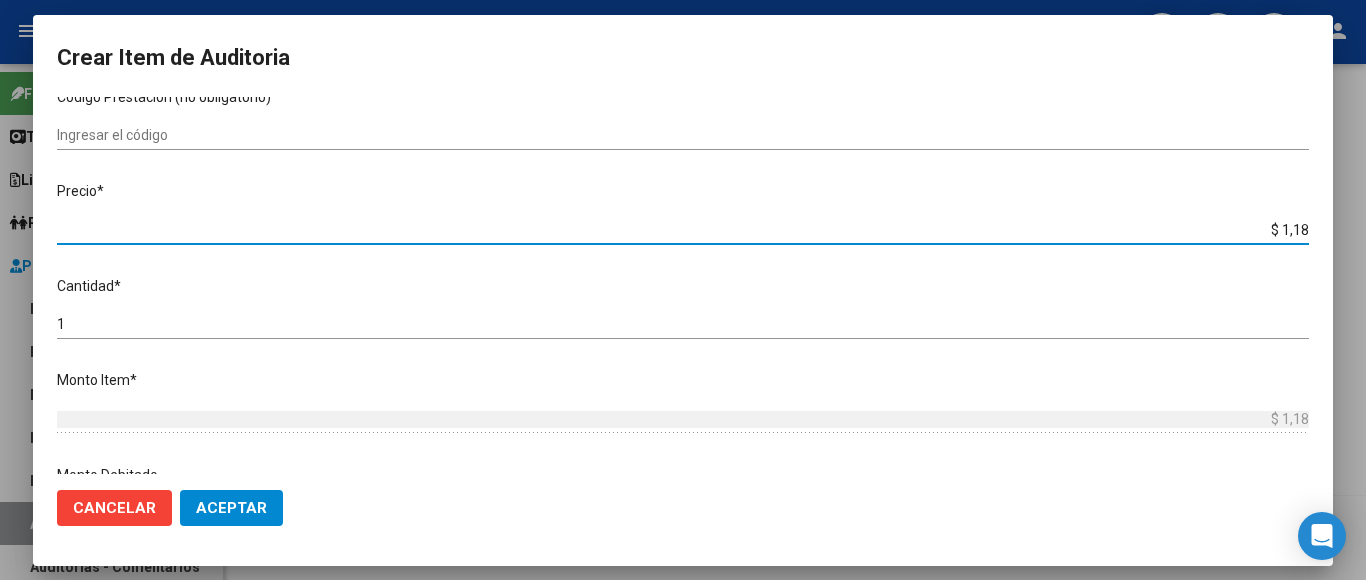 type on "$ 11,88" 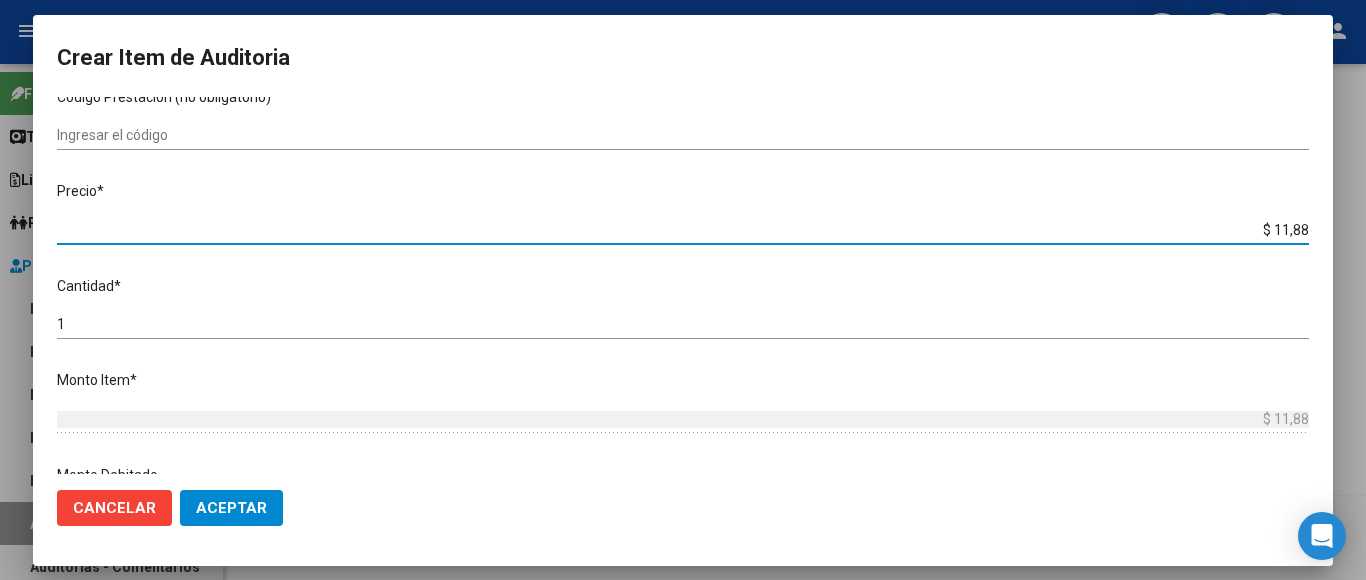 type on "$ 118,89" 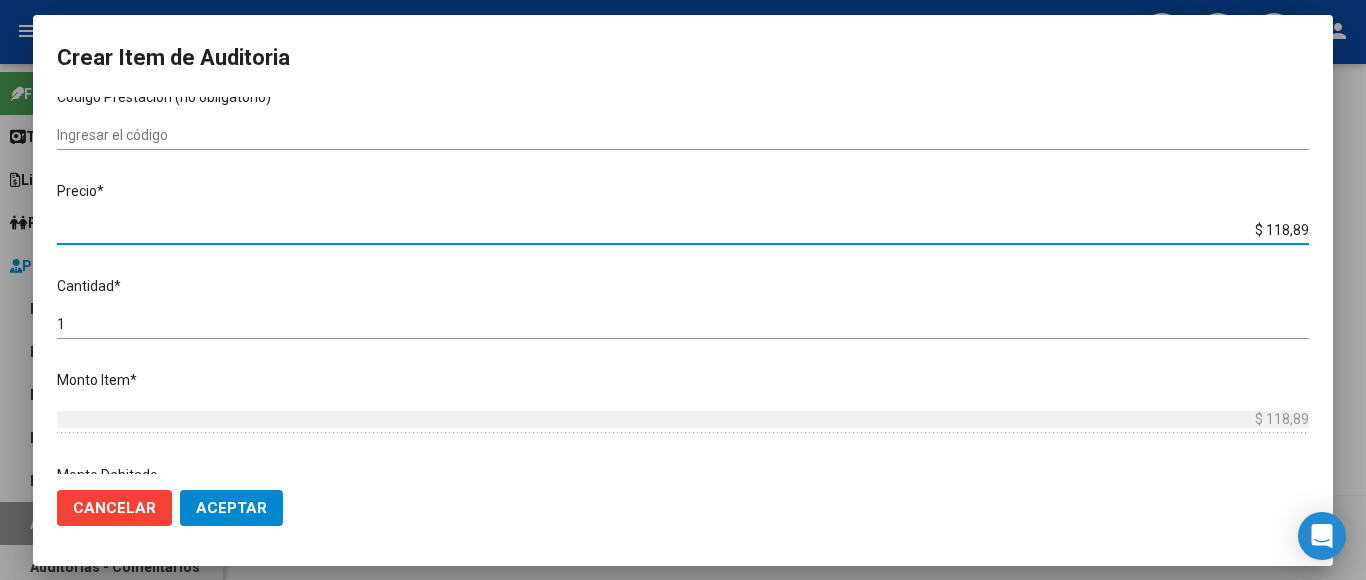 type on "$ 1.188,90" 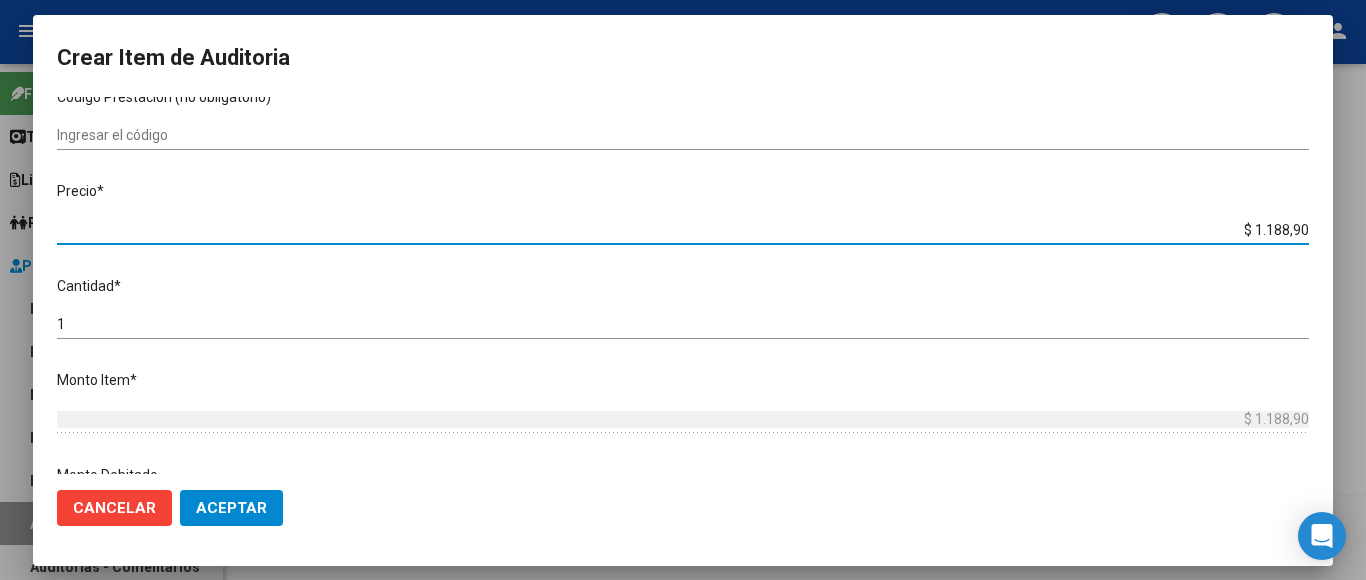 type on "$ 11.889,00" 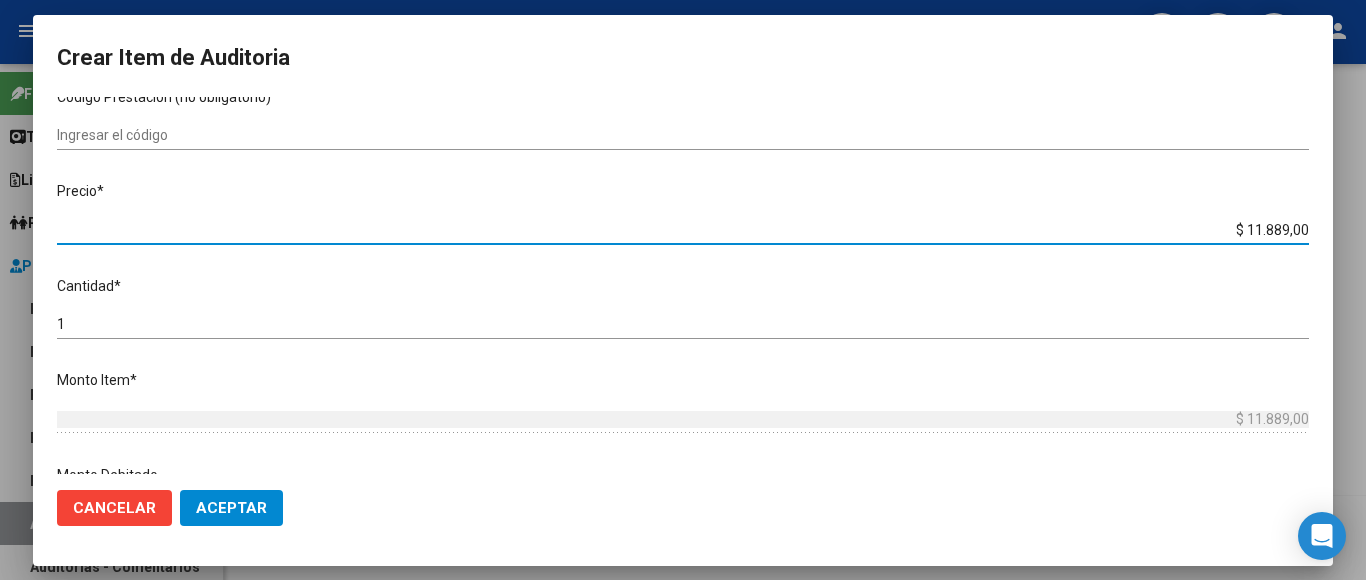 scroll, scrollTop: 1133, scrollLeft: 0, axis: vertical 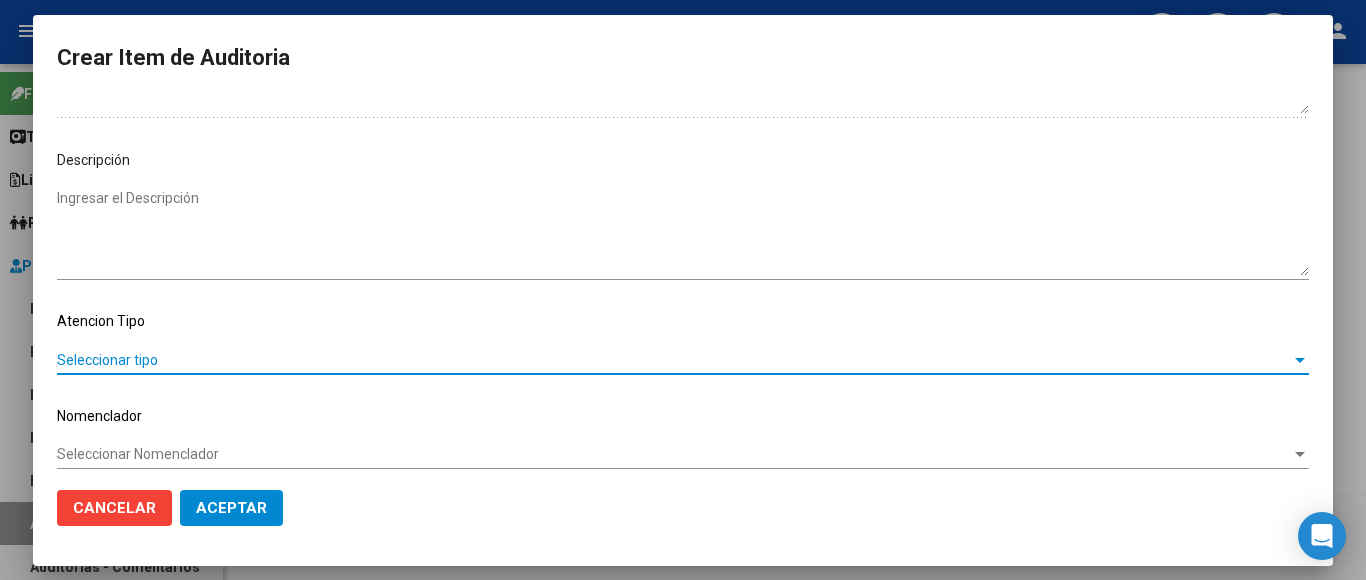 click on "Seleccionar tipo" at bounding box center [674, 360] 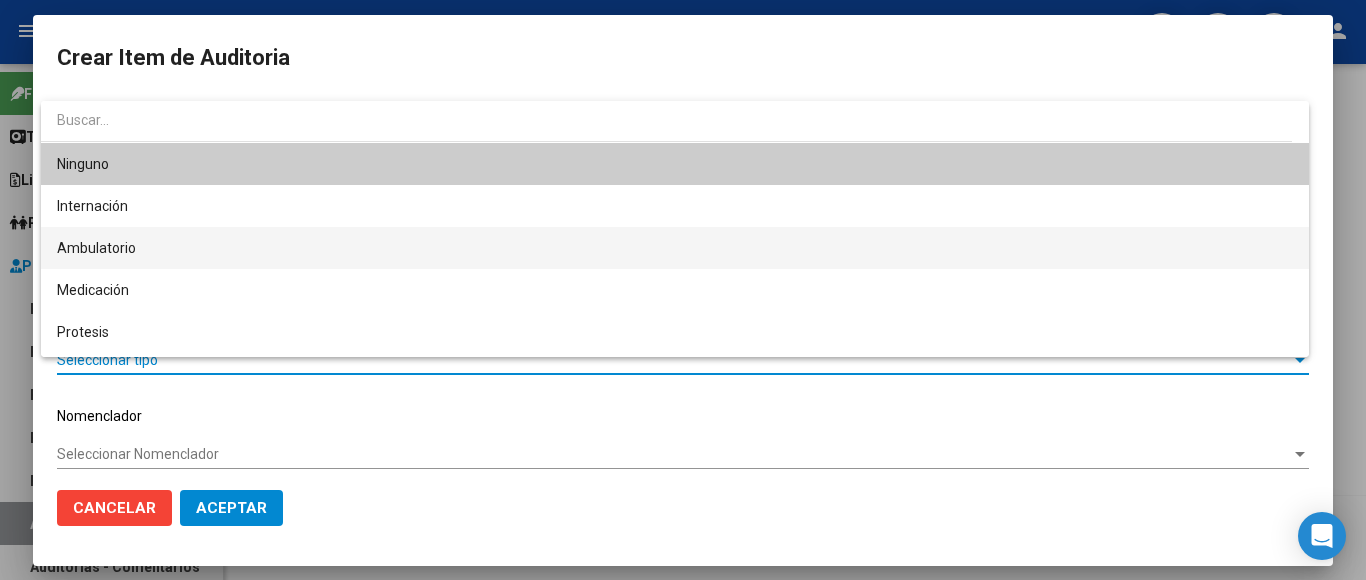 click on "Ambulatorio" at bounding box center (675, 248) 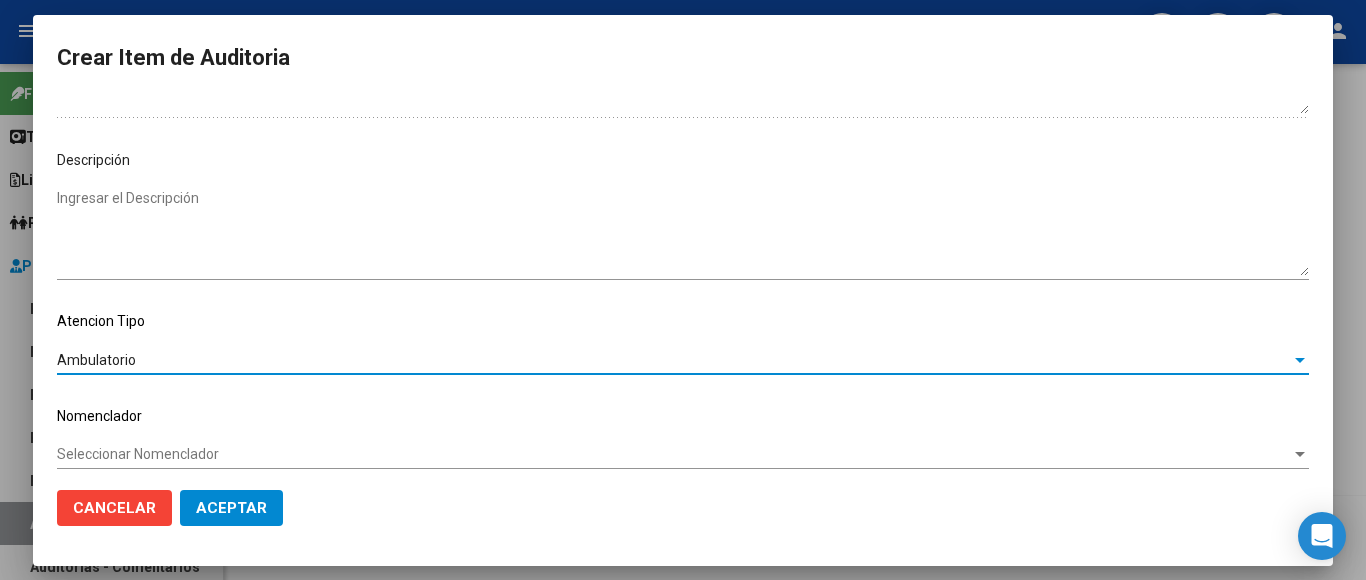 click on "Seleccionar Nomenclador Seleccionar Nomenclador" 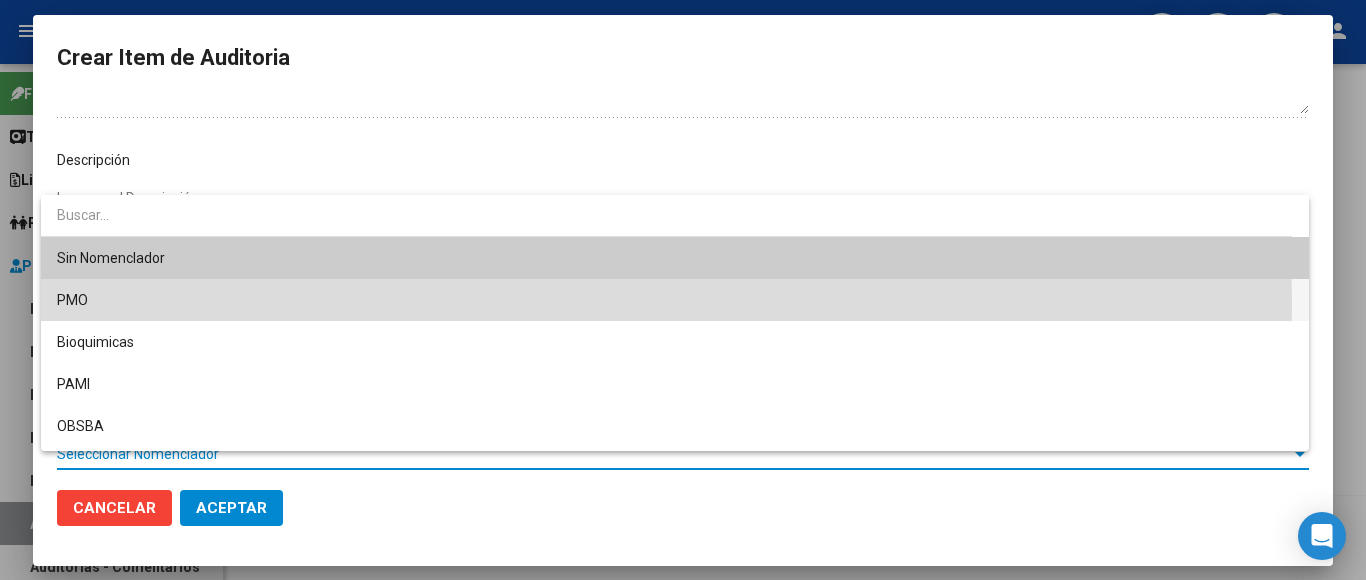 click on "PMO" at bounding box center [675, 300] 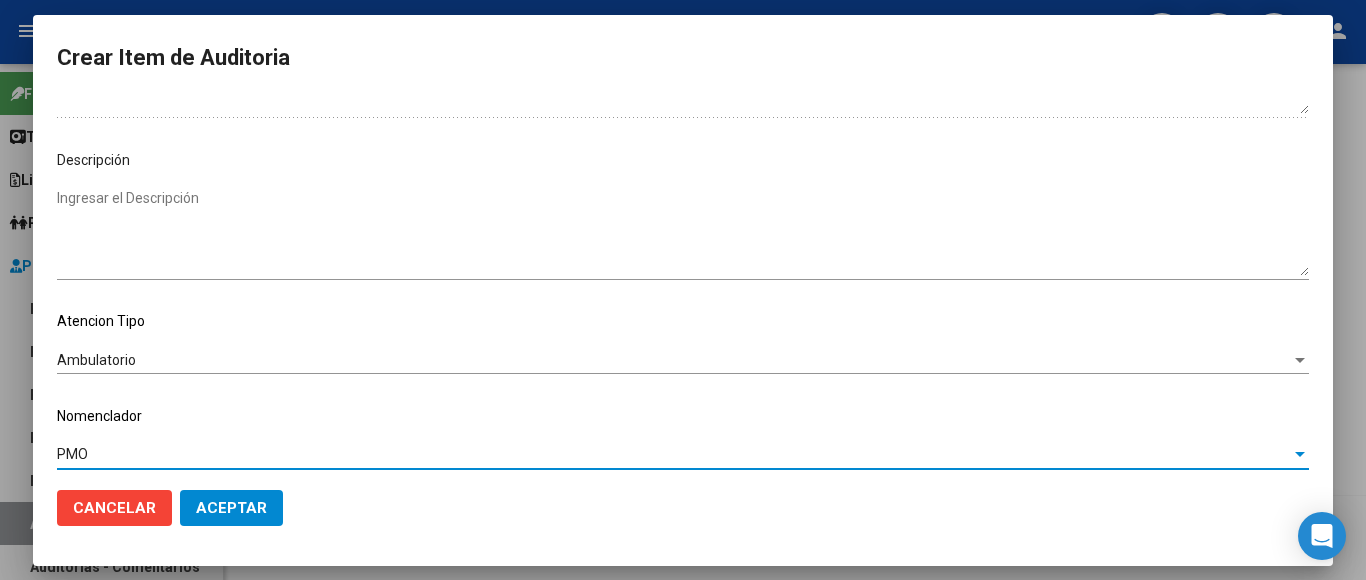 click on "Aceptar" 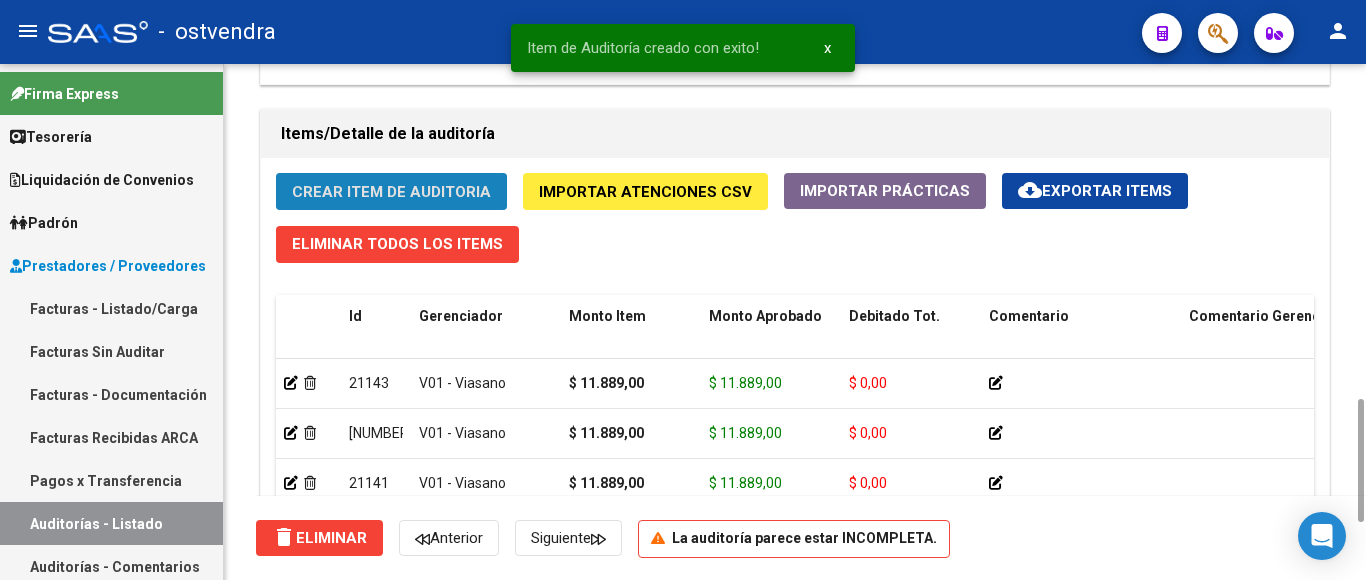 click on "Crear Item de Auditoria" 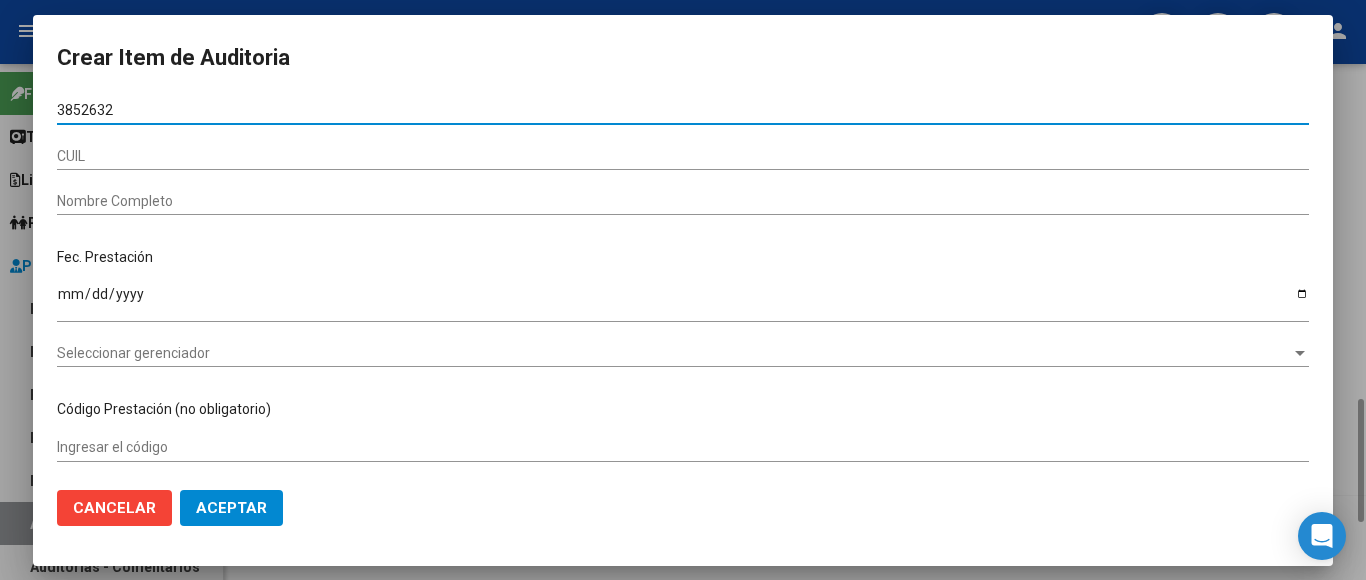 type on "[NUMBER]" 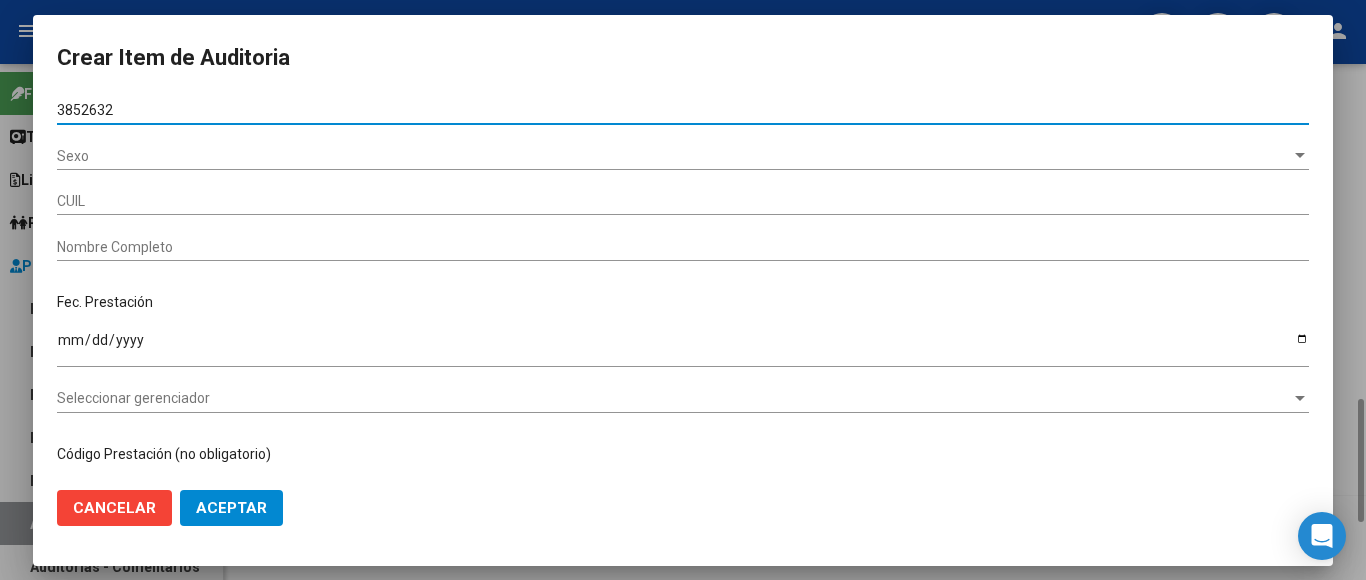 type on "[NUMBER]" 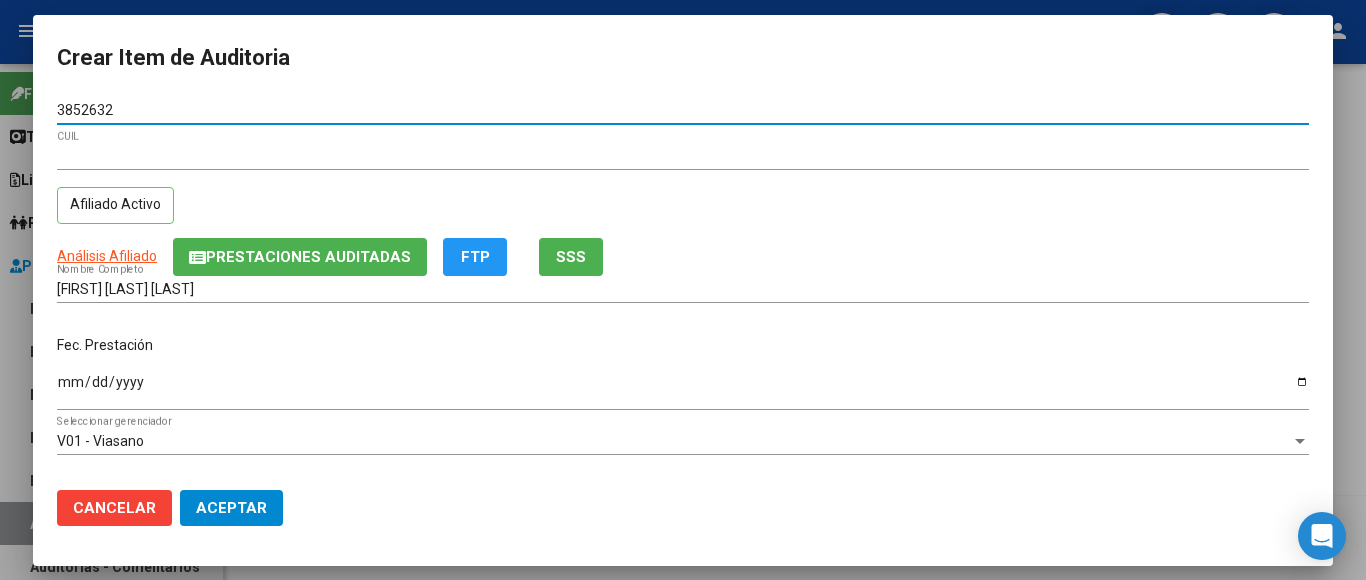 type on "[NUMBER]" 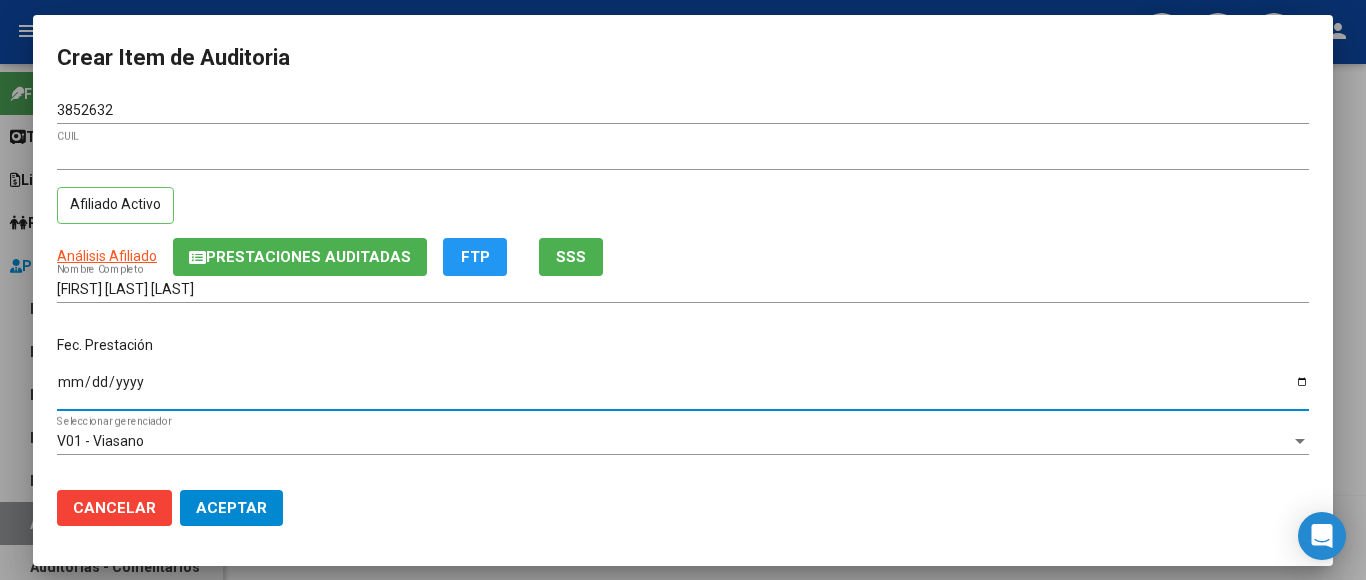 click on "Ingresar la fecha" at bounding box center [683, 389] 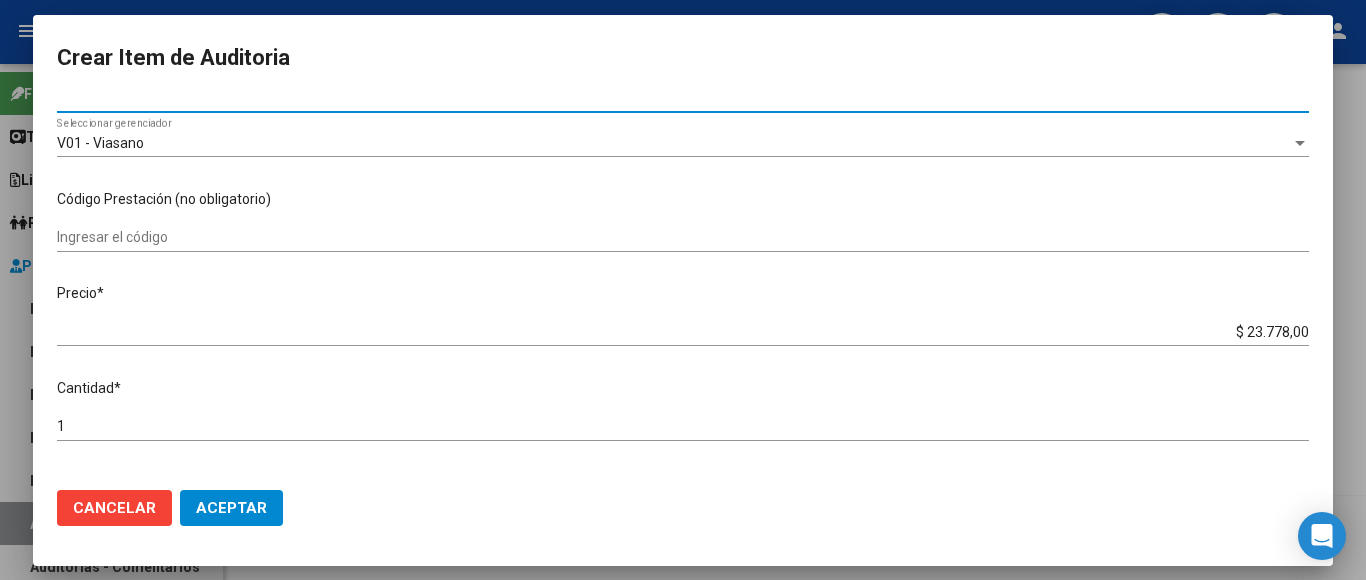 scroll, scrollTop: 300, scrollLeft: 0, axis: vertical 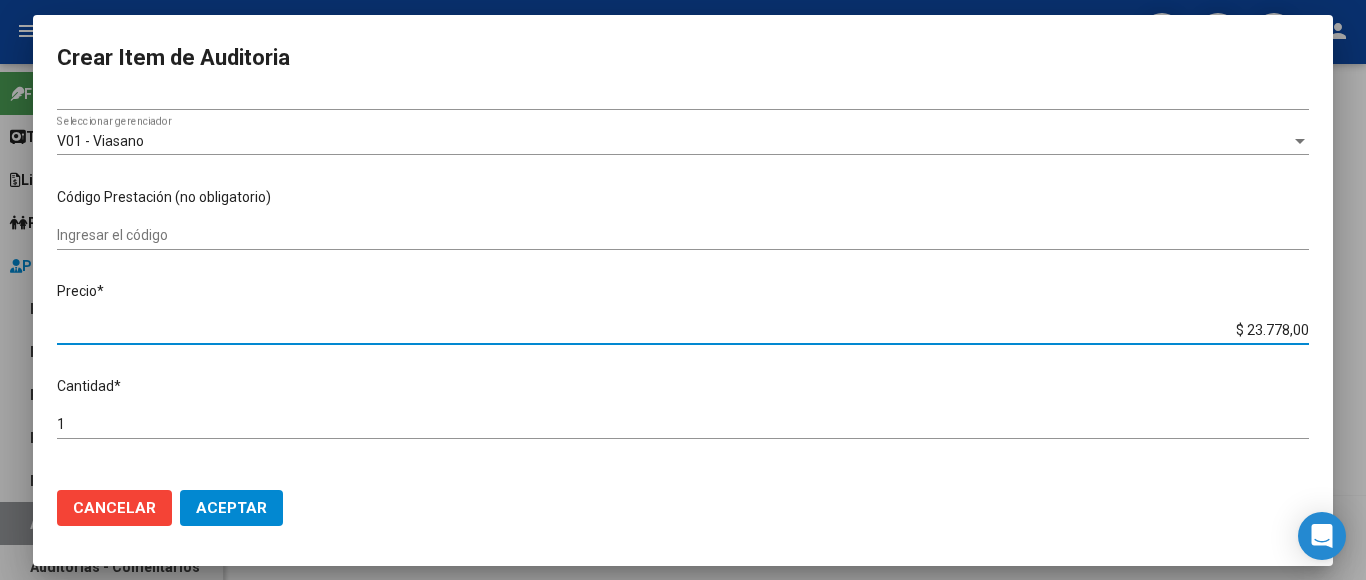 drag, startPoint x: 1206, startPoint y: 321, endPoint x: 1365, endPoint y: 334, distance: 159.53056 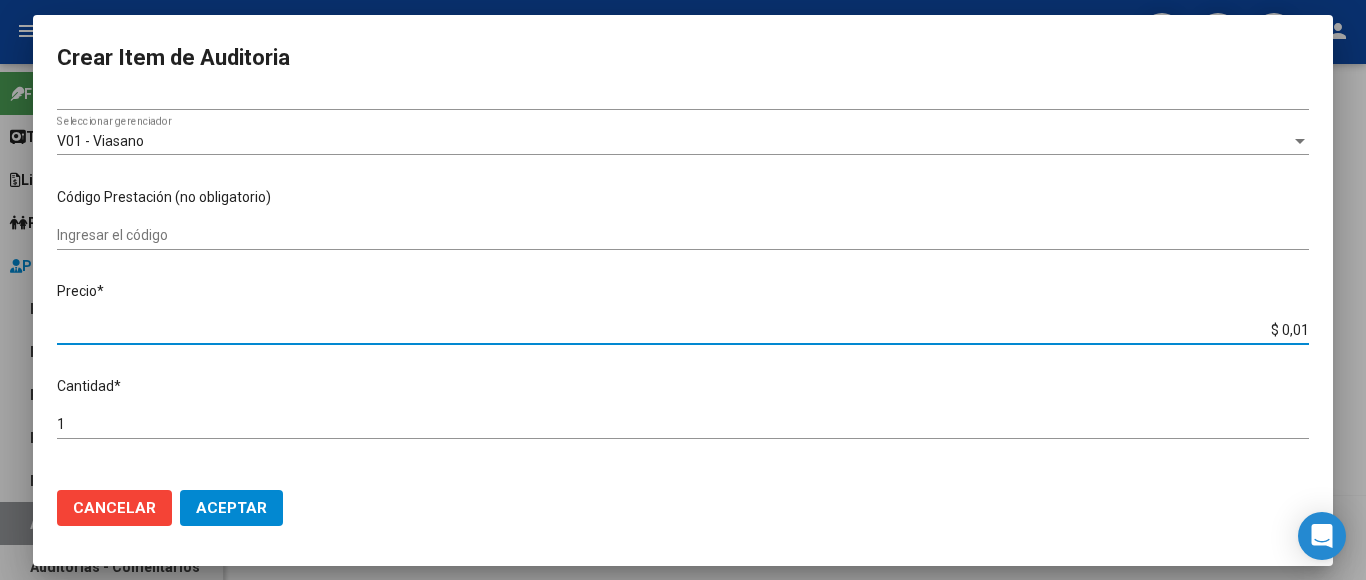 type on "$ 0,11" 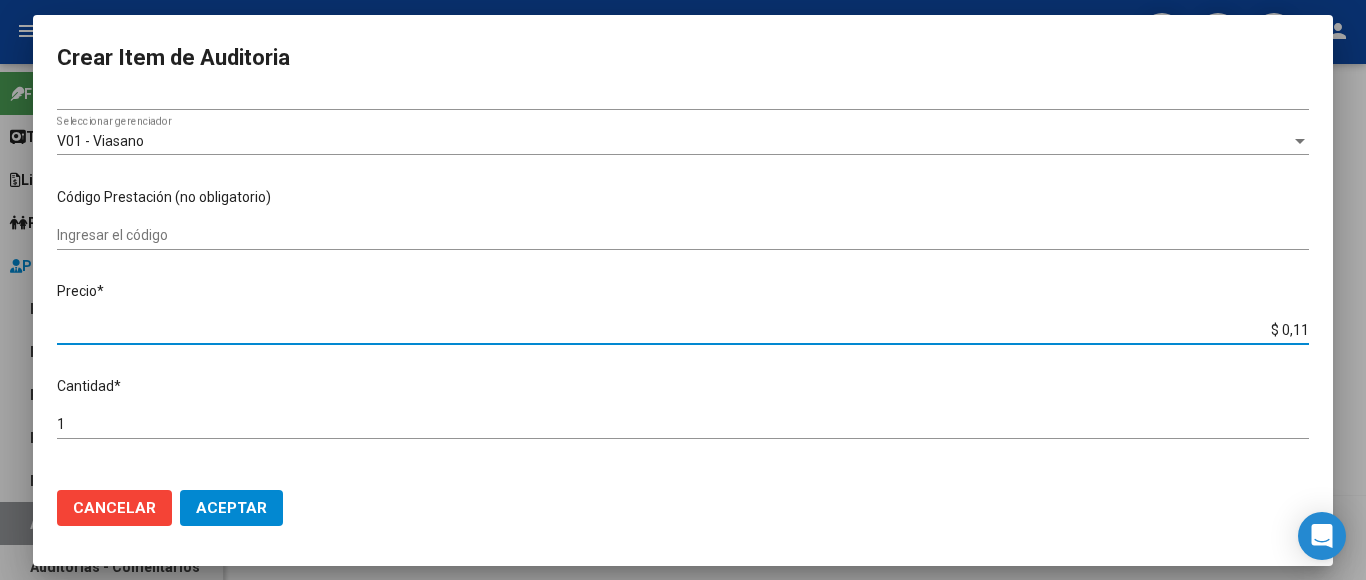 type on "$ 1,18" 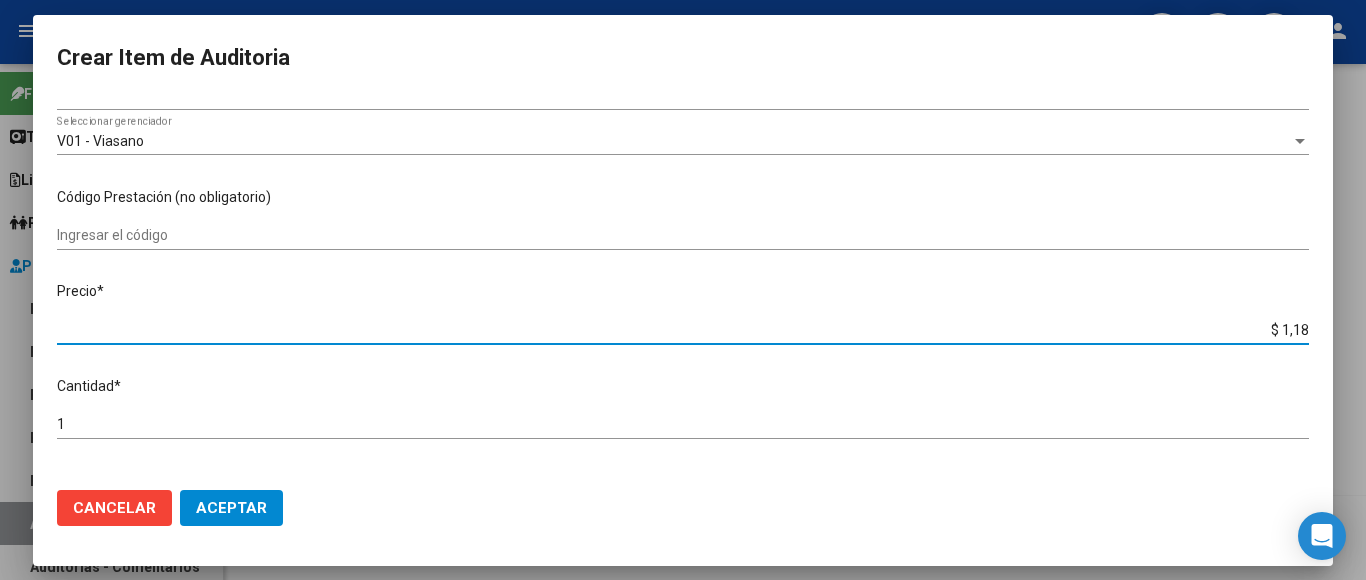 type on "$ 11,88" 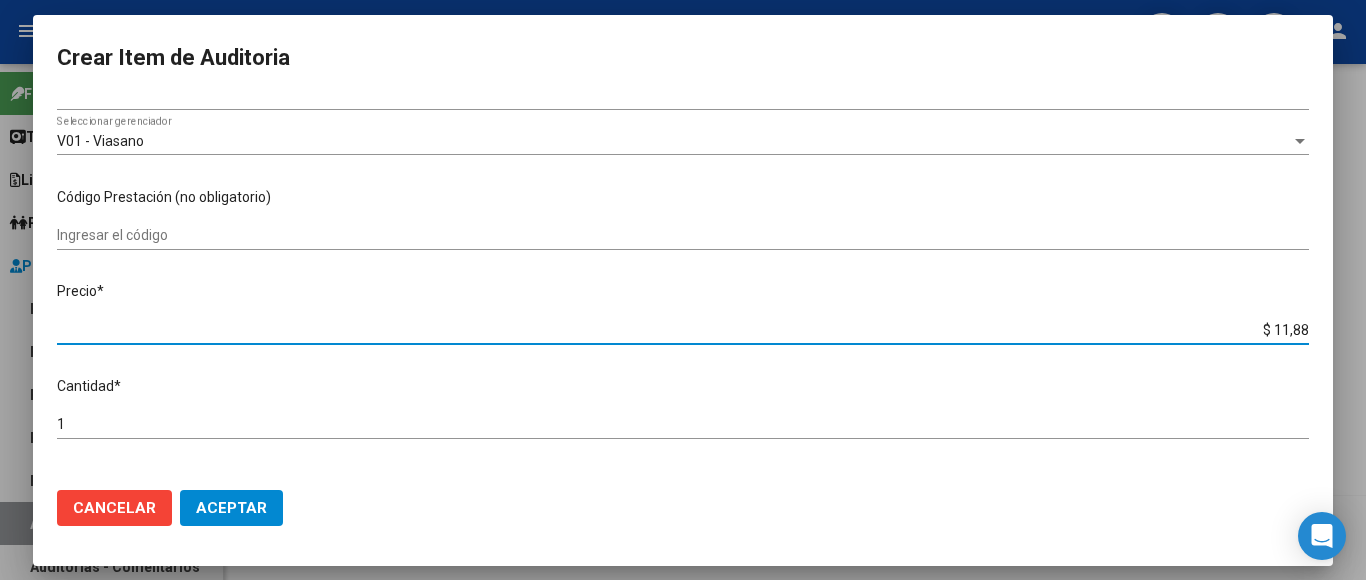 type on "$ 118,89" 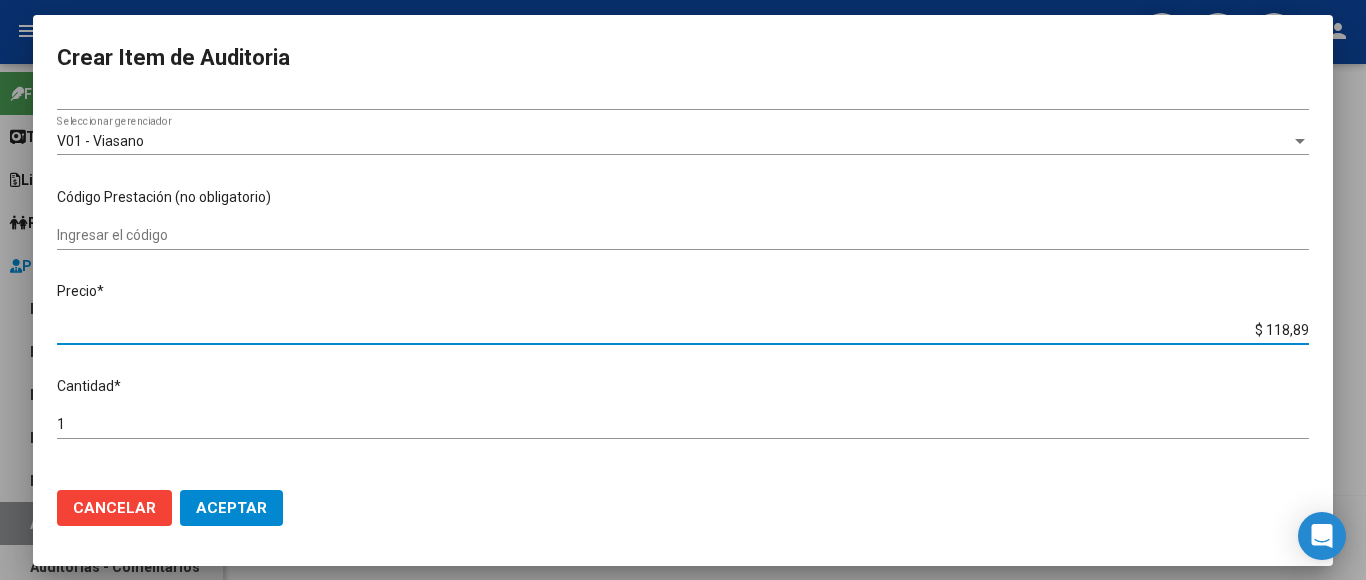 type on "$ 1.188,90" 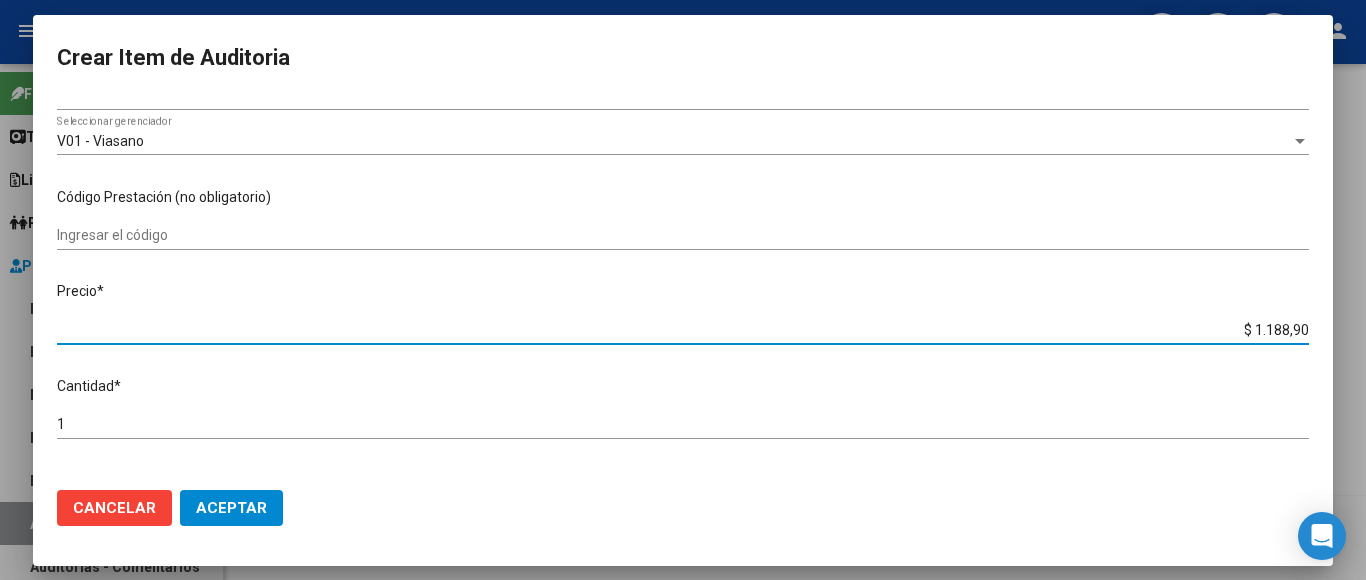 type on "$ 11.889,00" 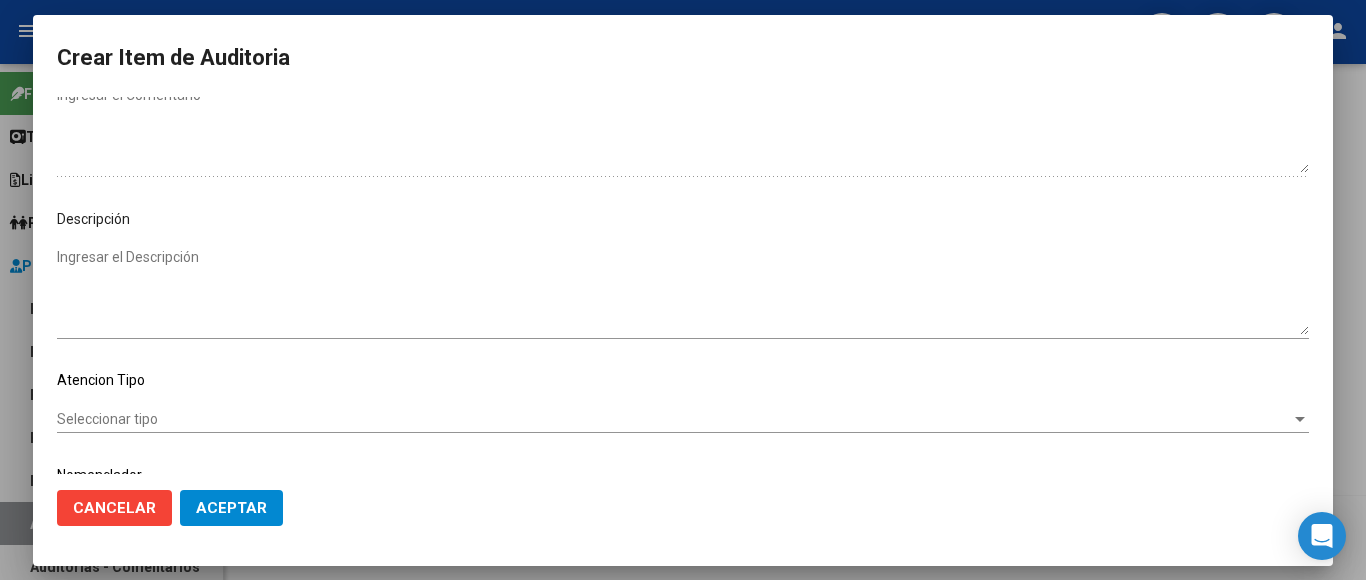 scroll, scrollTop: 1133, scrollLeft: 0, axis: vertical 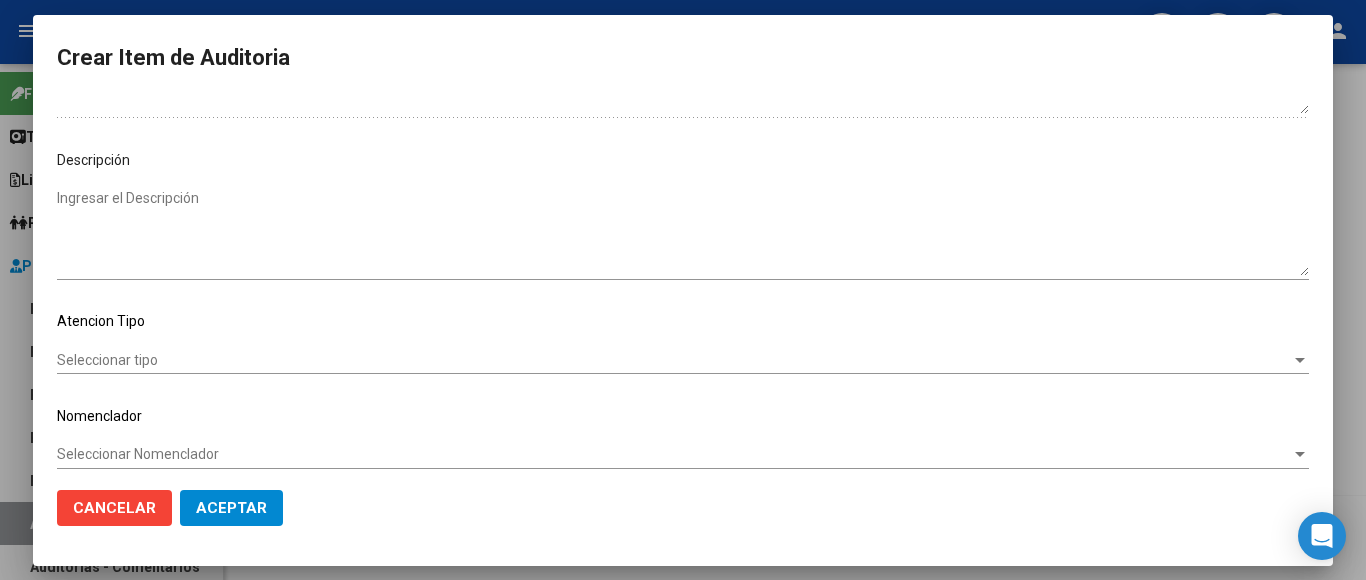 click on "Seleccionar tipo" at bounding box center [674, 360] 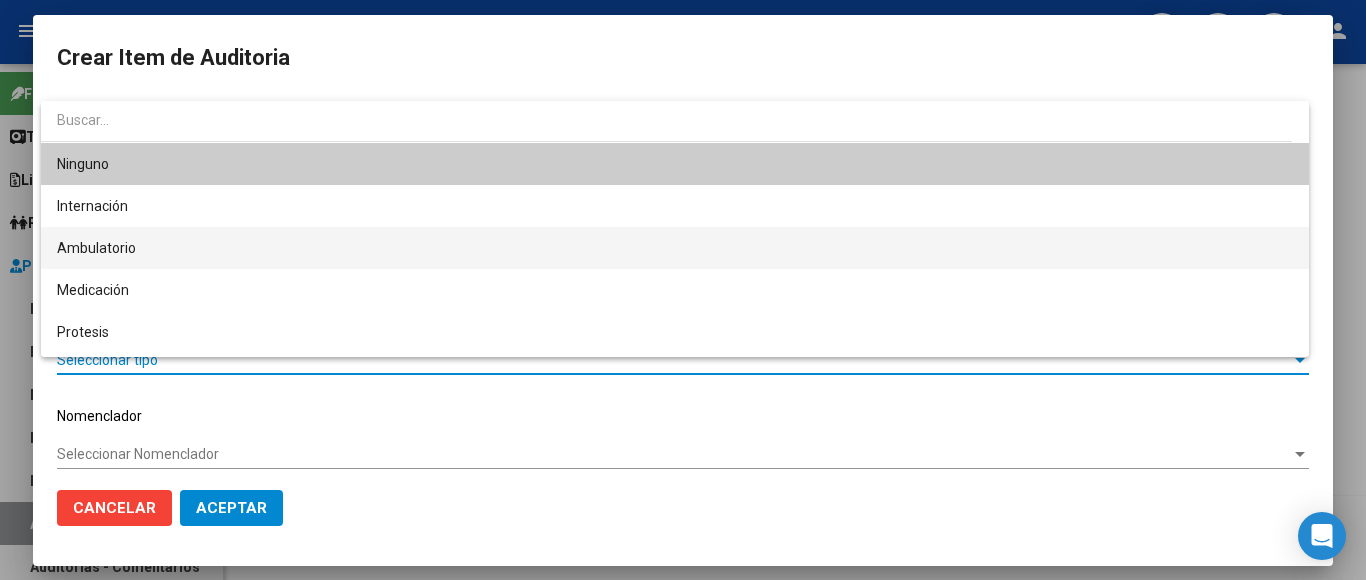 click on "Ambulatorio" at bounding box center [675, 248] 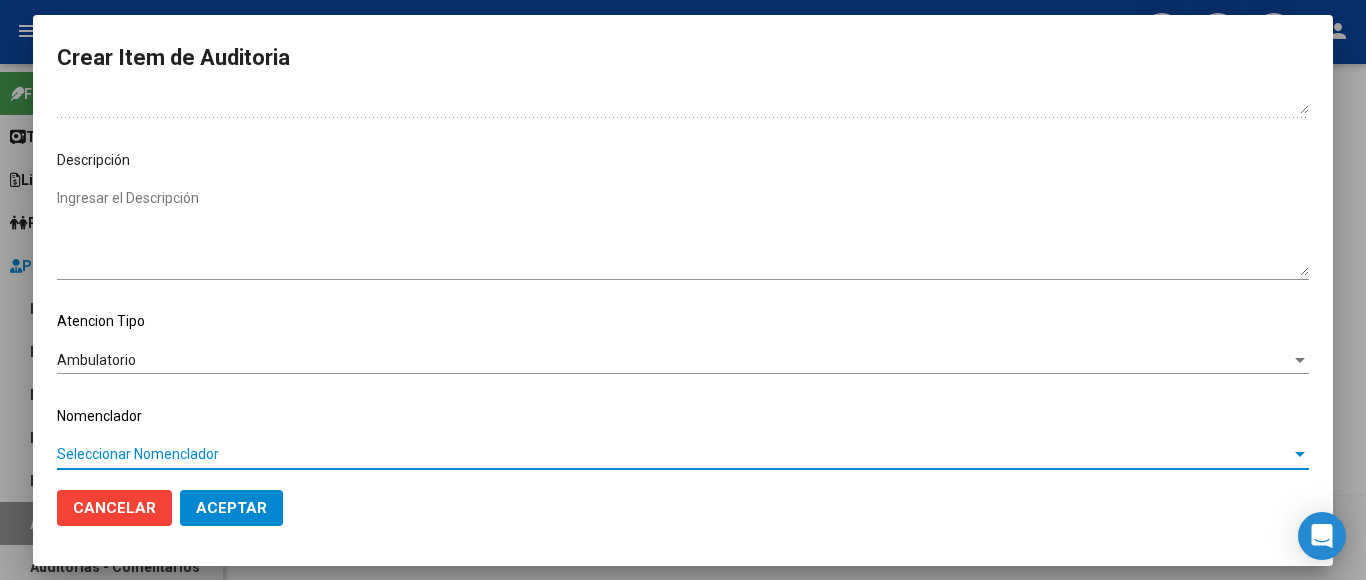 click on "Seleccionar Nomenclador" at bounding box center (674, 454) 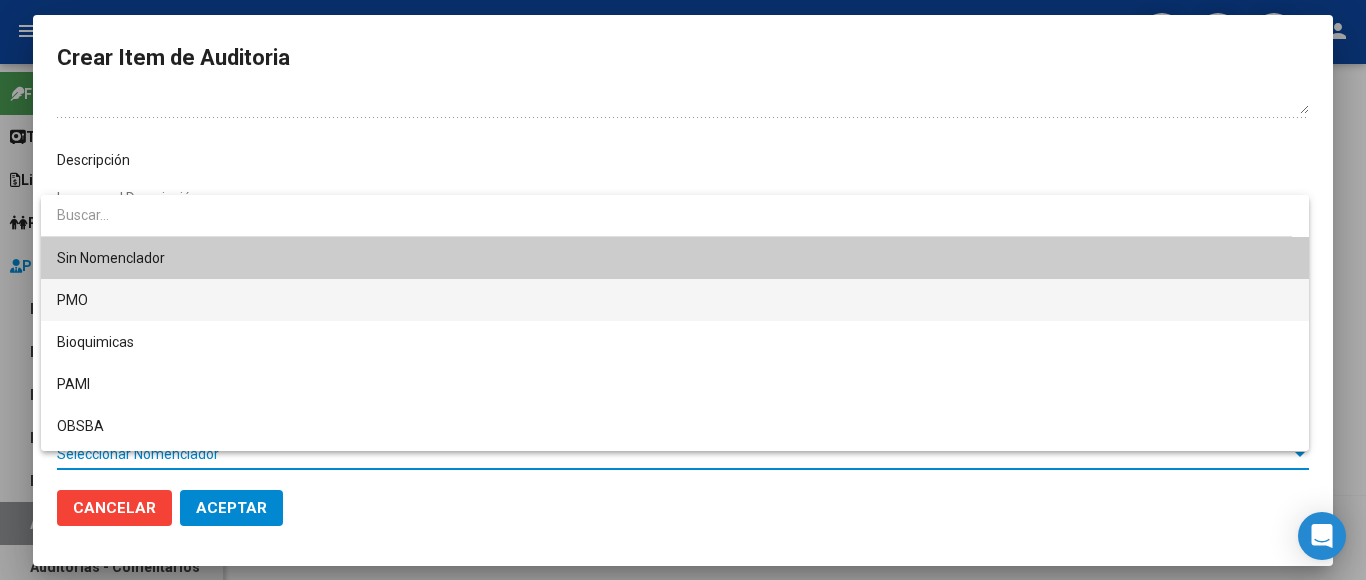 click on "PMO" at bounding box center [675, 300] 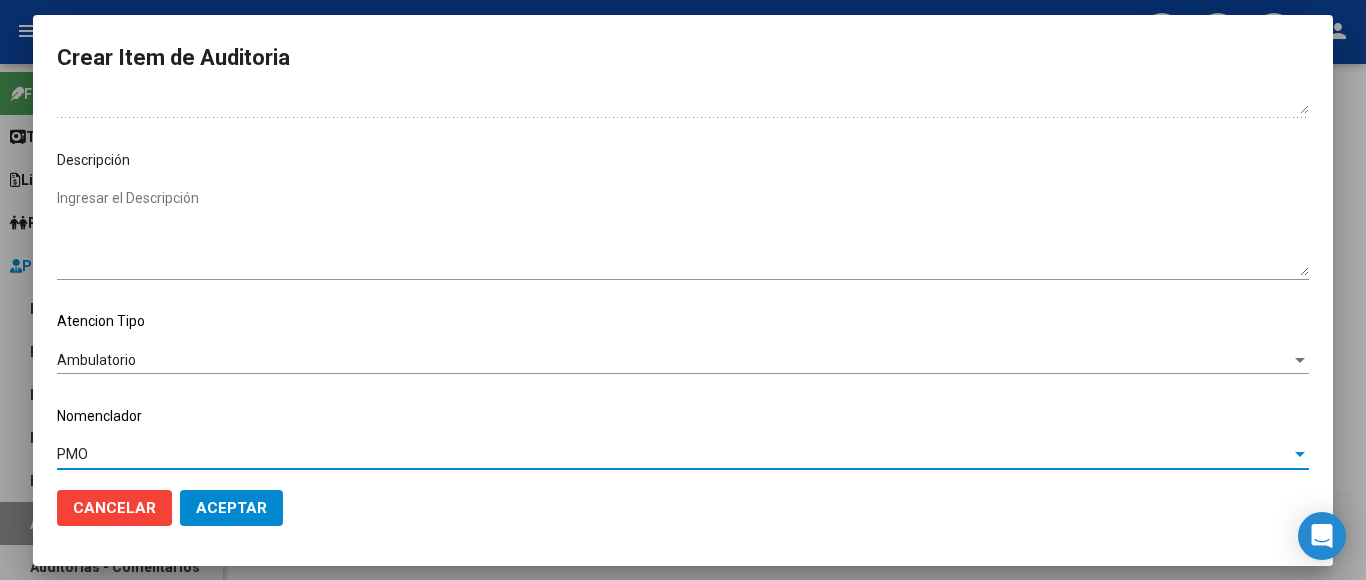 click on "Aceptar" 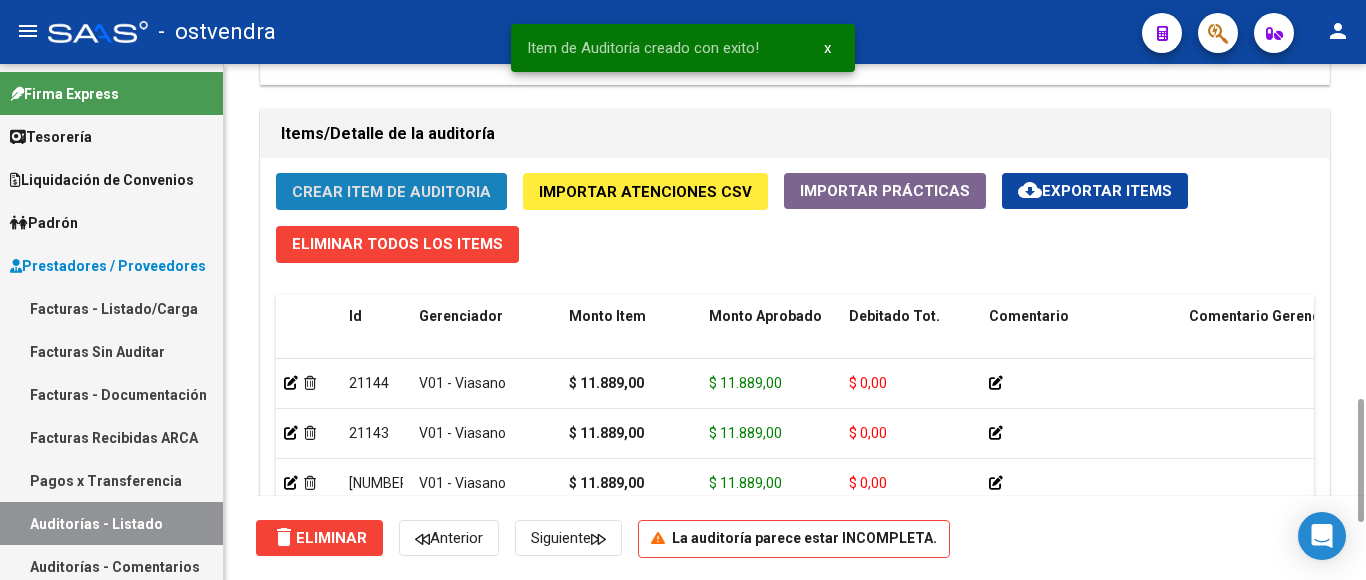 click on "Crear Item de Auditoria" 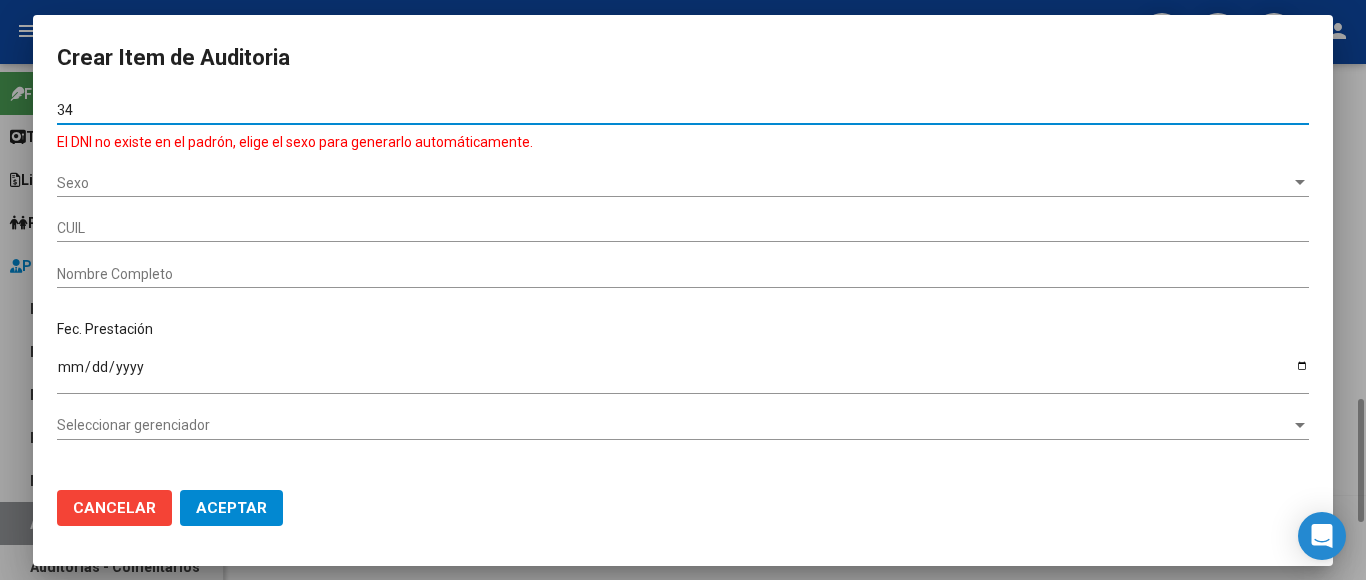 type on "3" 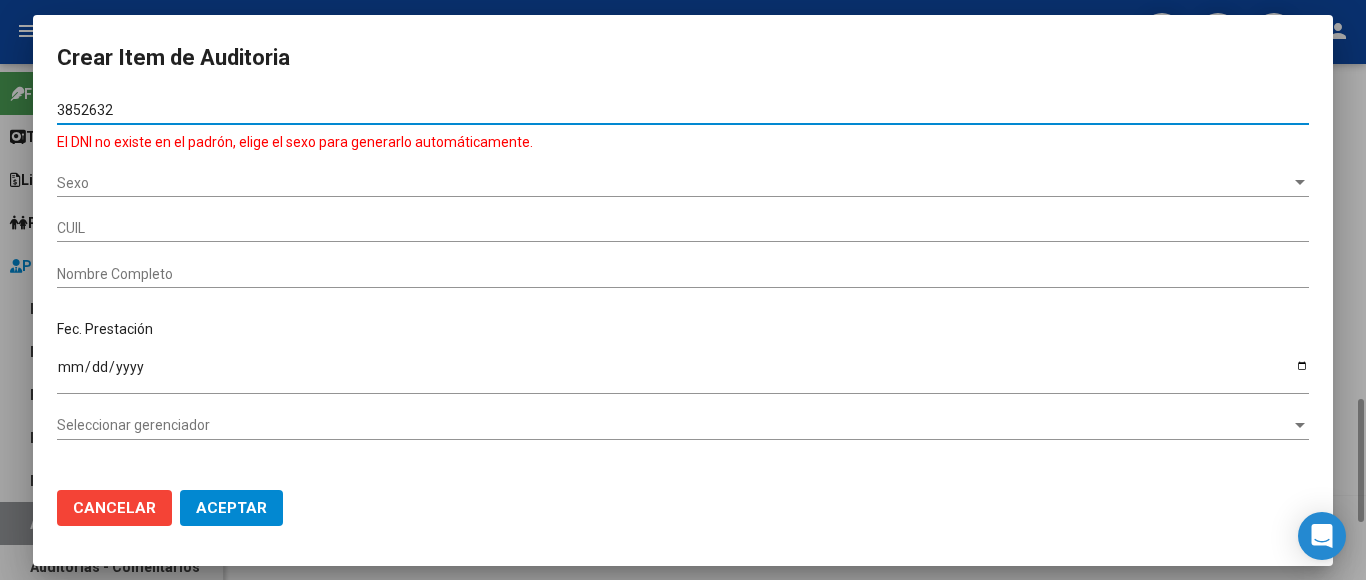 type on "[NUMBER]" 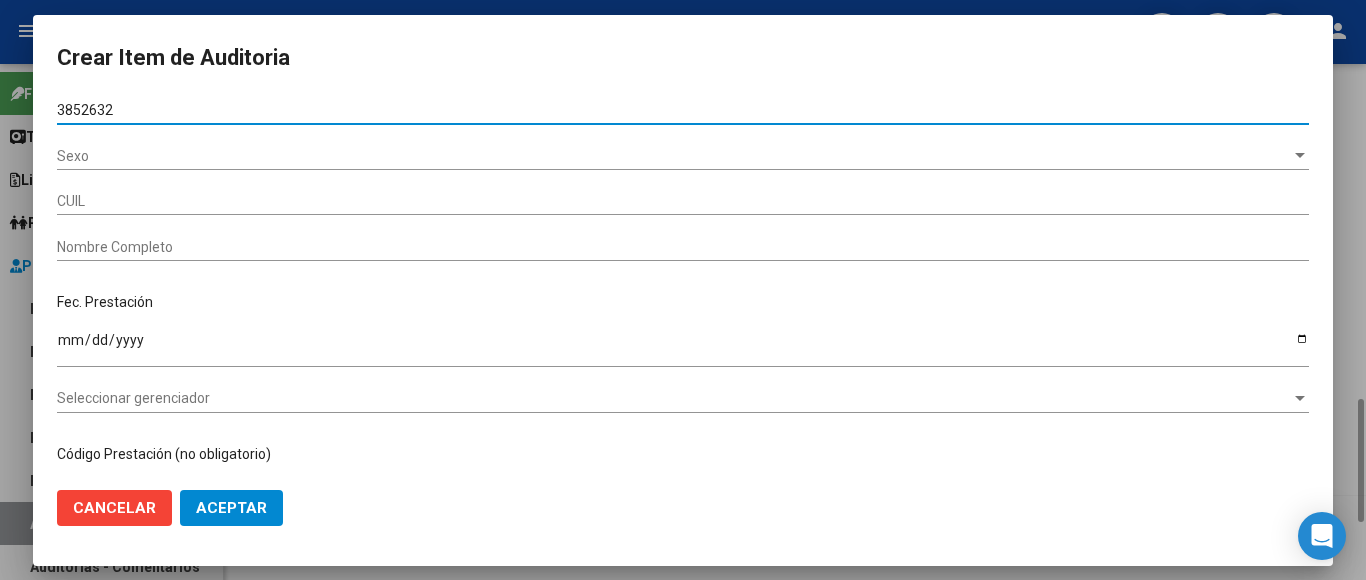 type on "[NUMBER]" 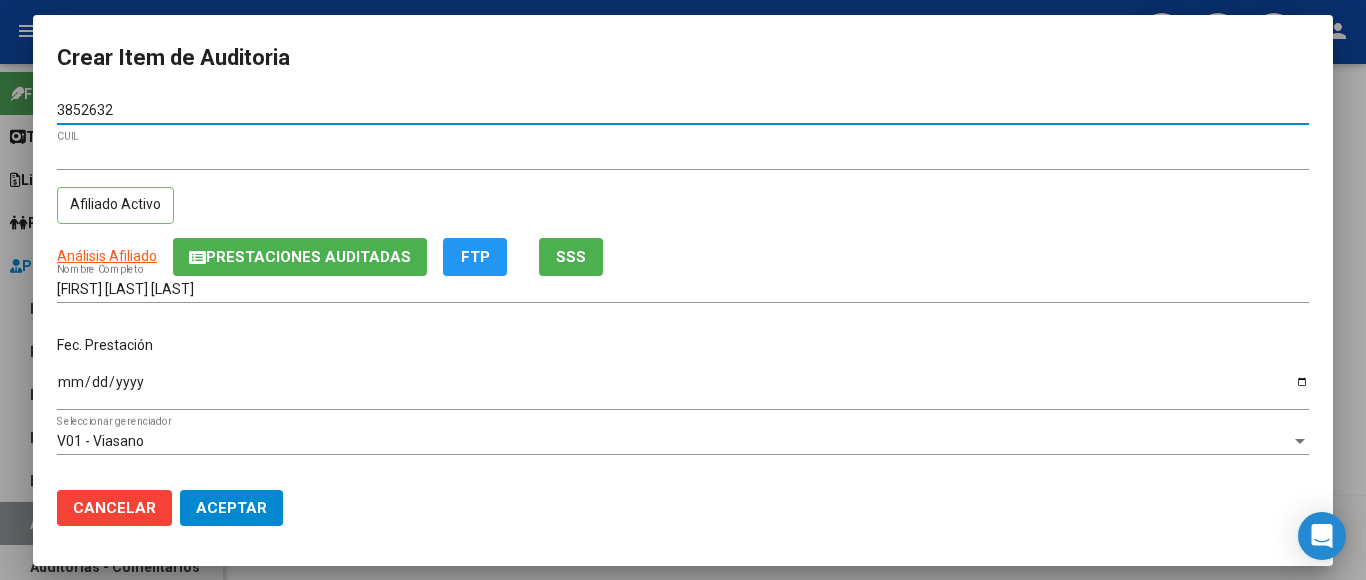 type on "[NUMBER]" 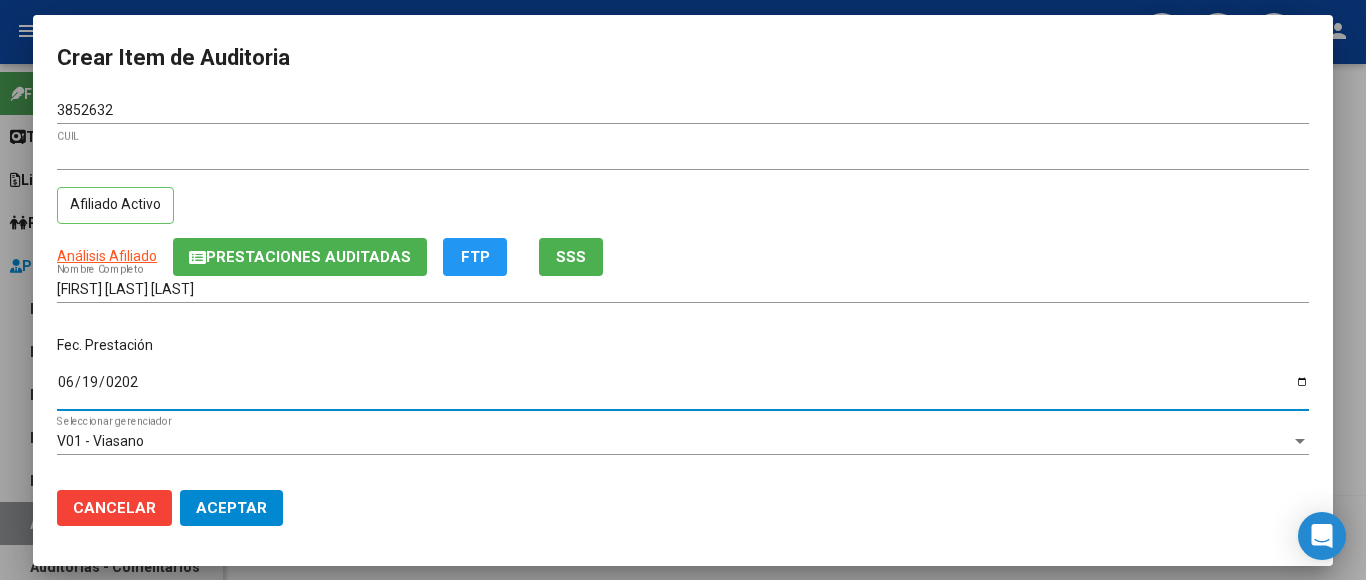 type on "[YYYY]-[MM]-[DD]" 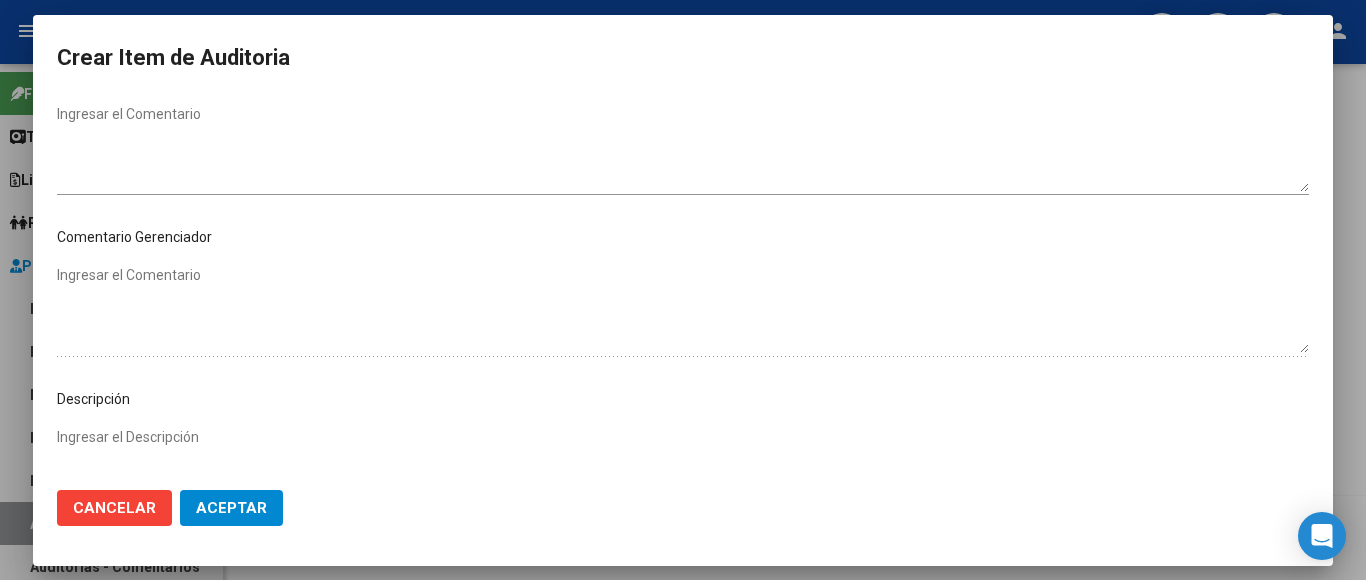 scroll, scrollTop: 1133, scrollLeft: 0, axis: vertical 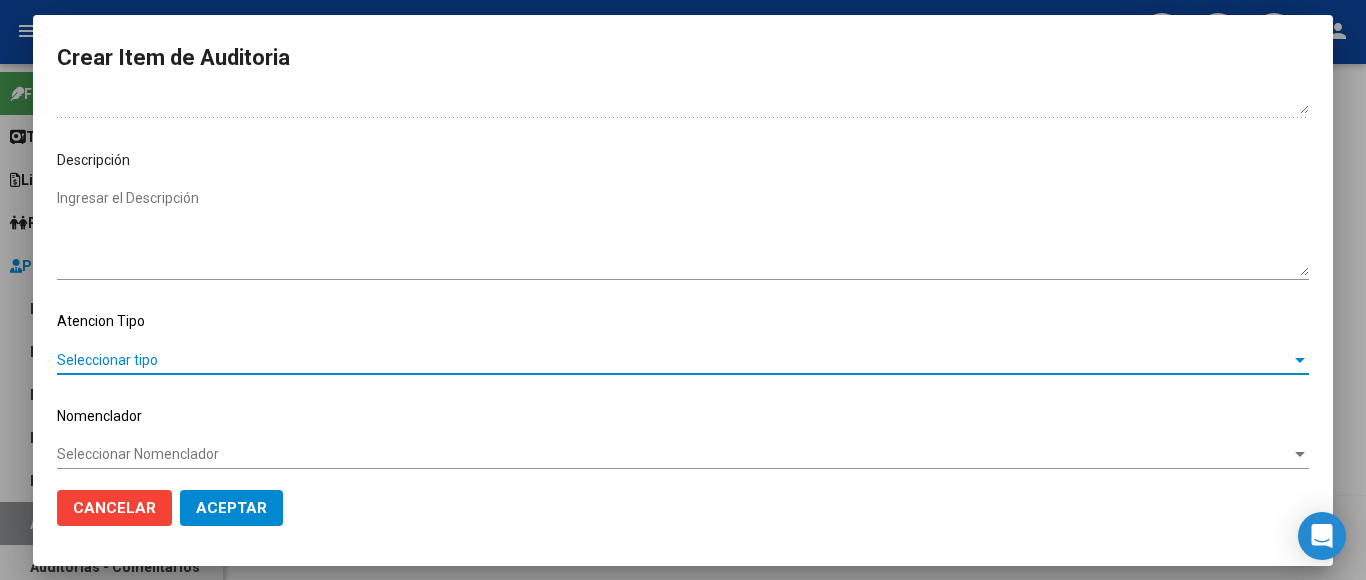 click on "Seleccionar tipo" at bounding box center (674, 360) 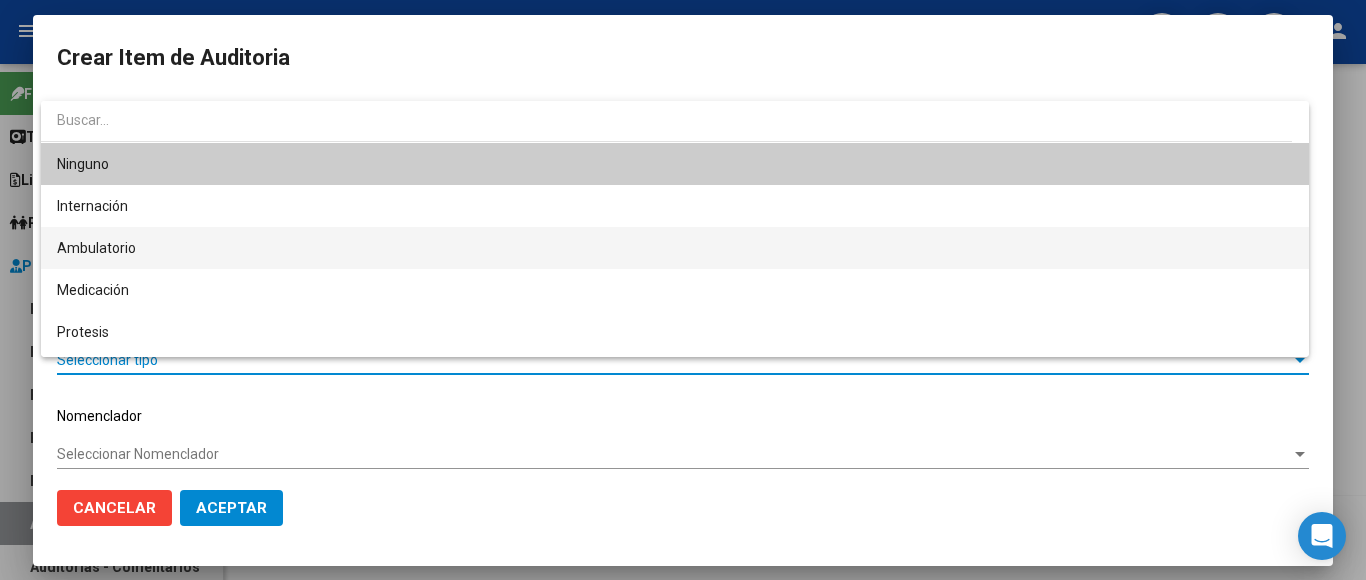 click on "Ambulatorio" at bounding box center [675, 248] 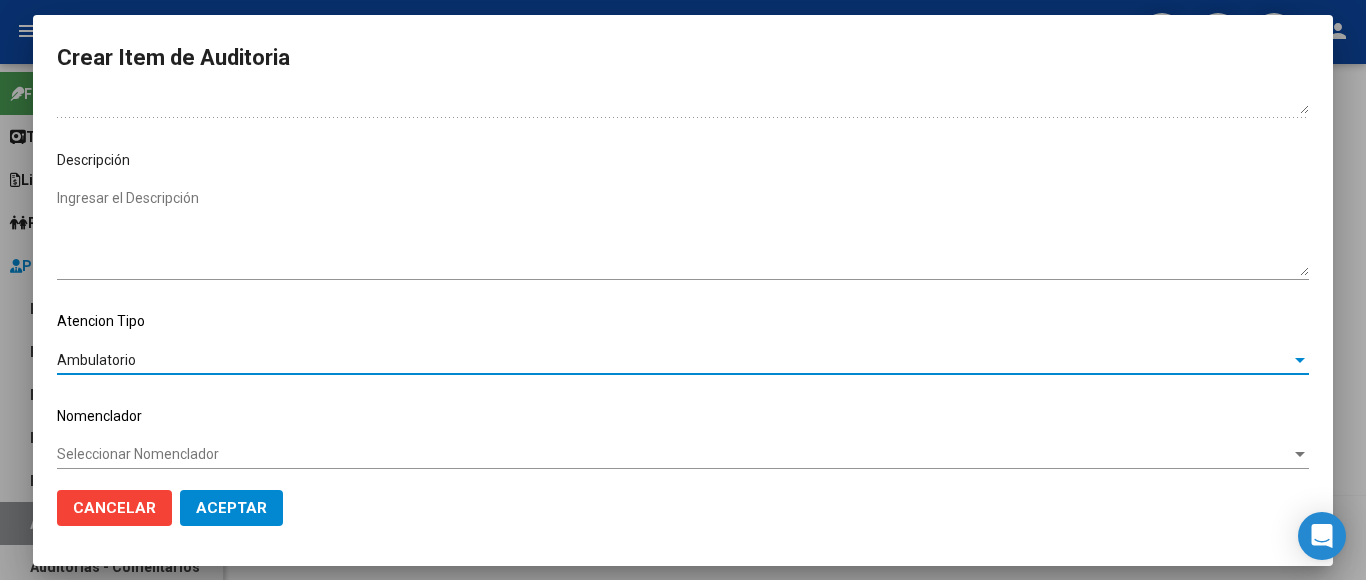 click on "Seleccionar Nomenclador" at bounding box center (674, 454) 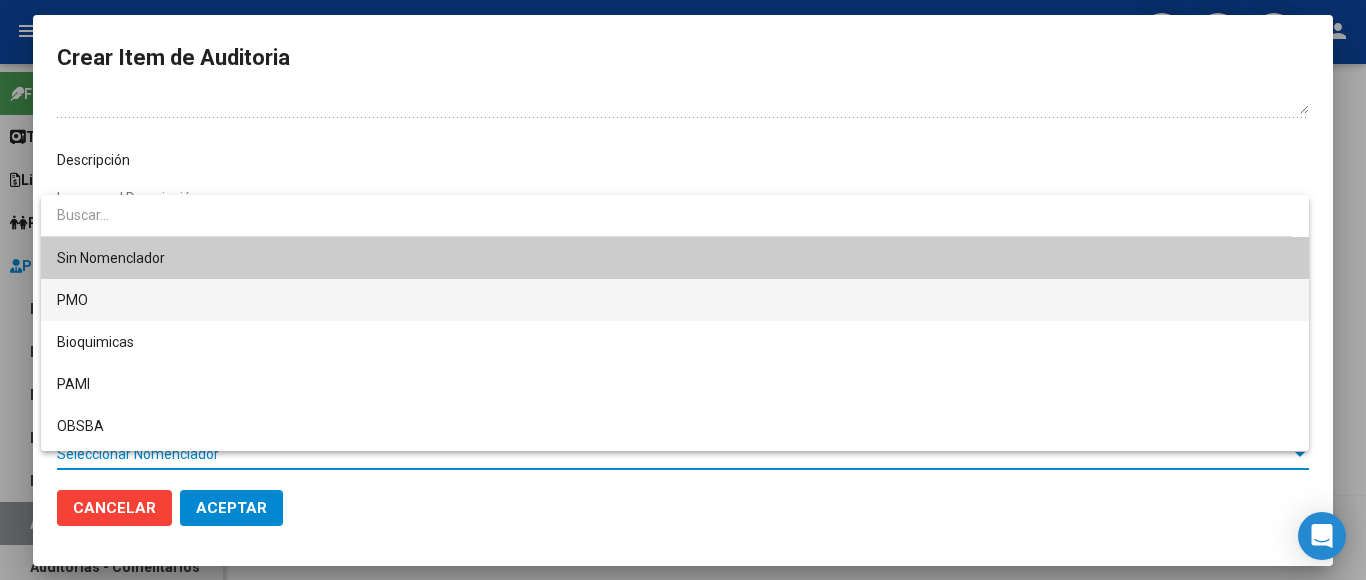 click on "PMO" at bounding box center [675, 300] 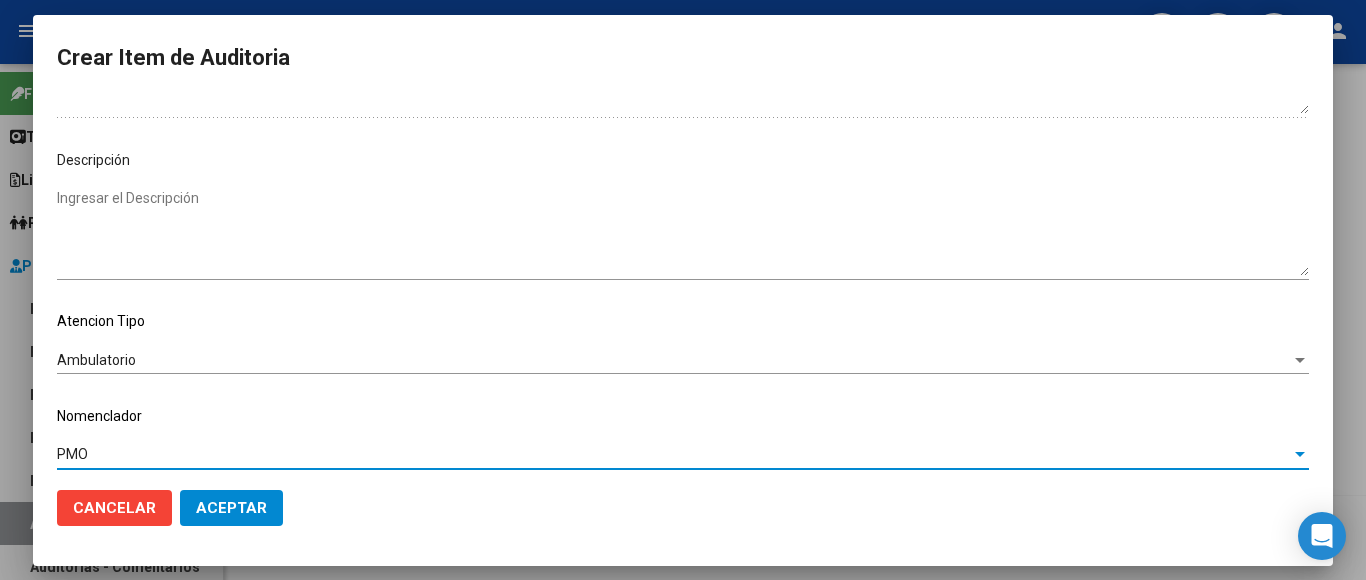 click on "Aceptar" 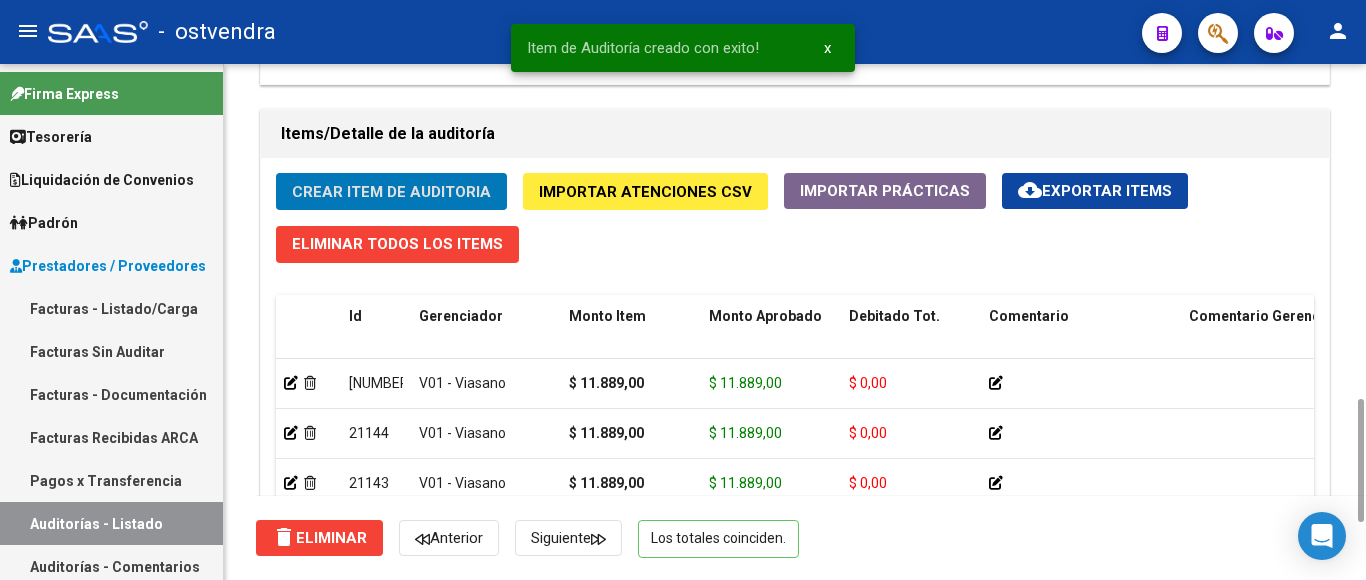 scroll, scrollTop: 0, scrollLeft: 0, axis: both 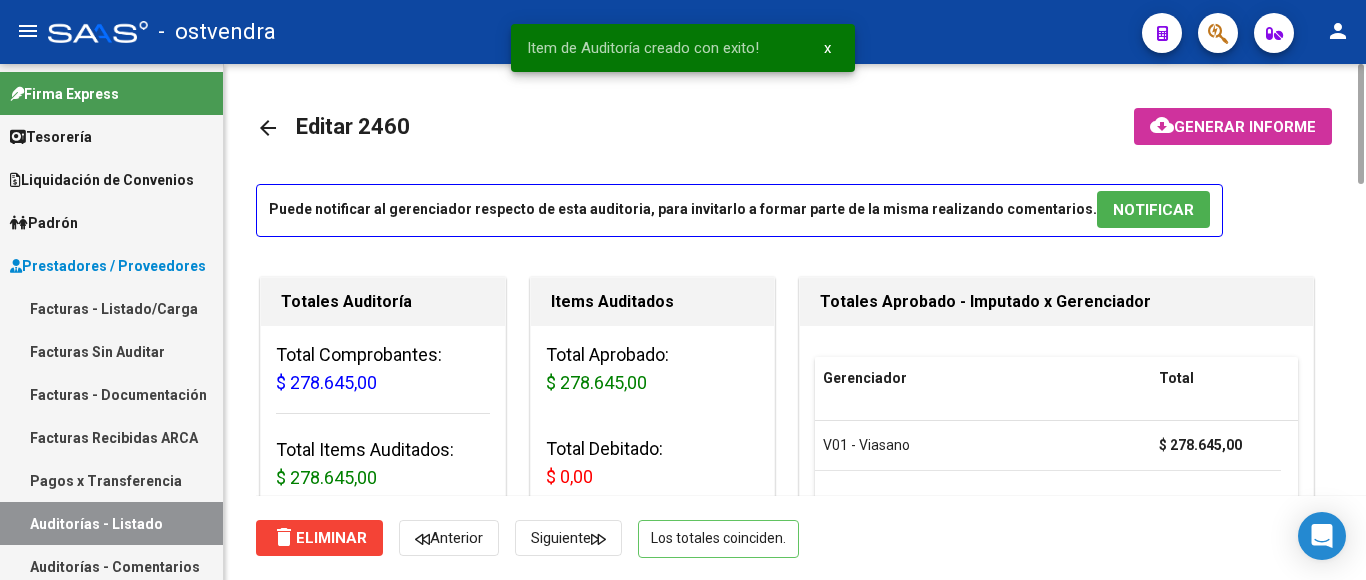 click on "NOTIFICAR" at bounding box center (1153, 210) 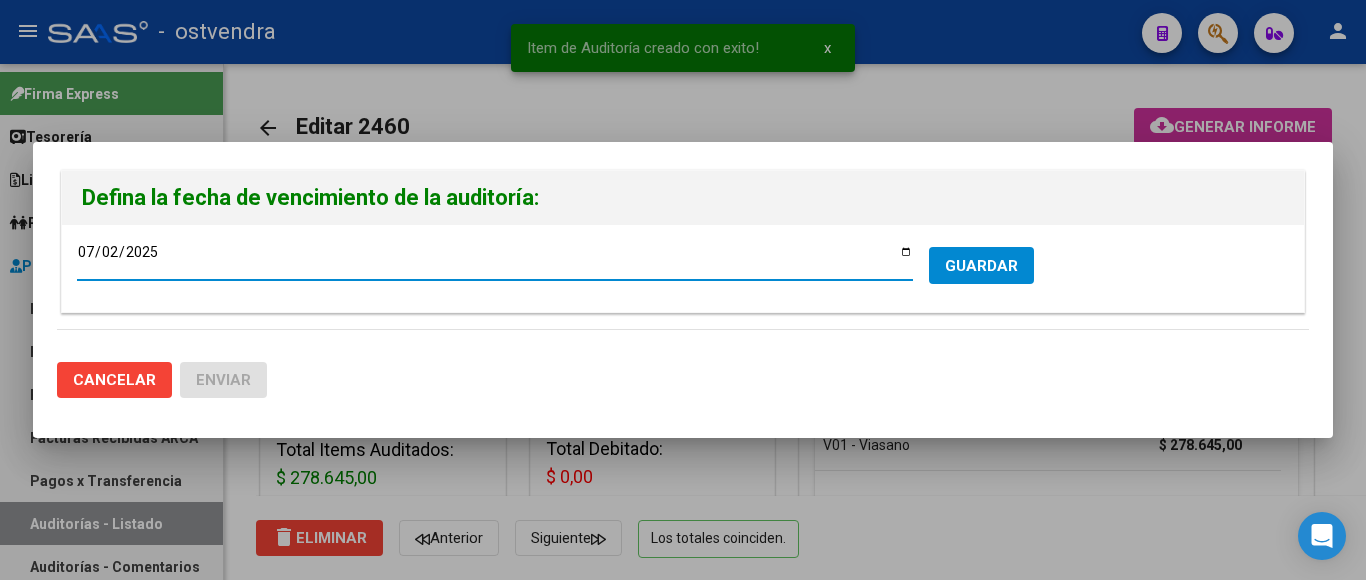 type on "[DATE]" 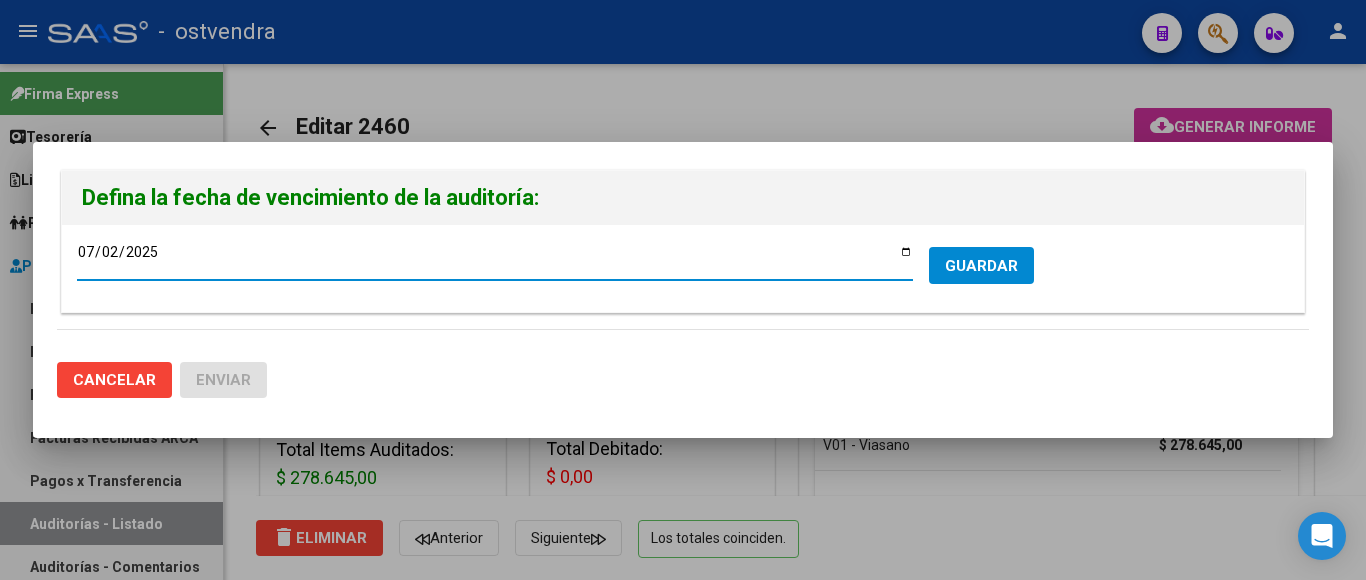 click on "GUARDAR" at bounding box center (981, 266) 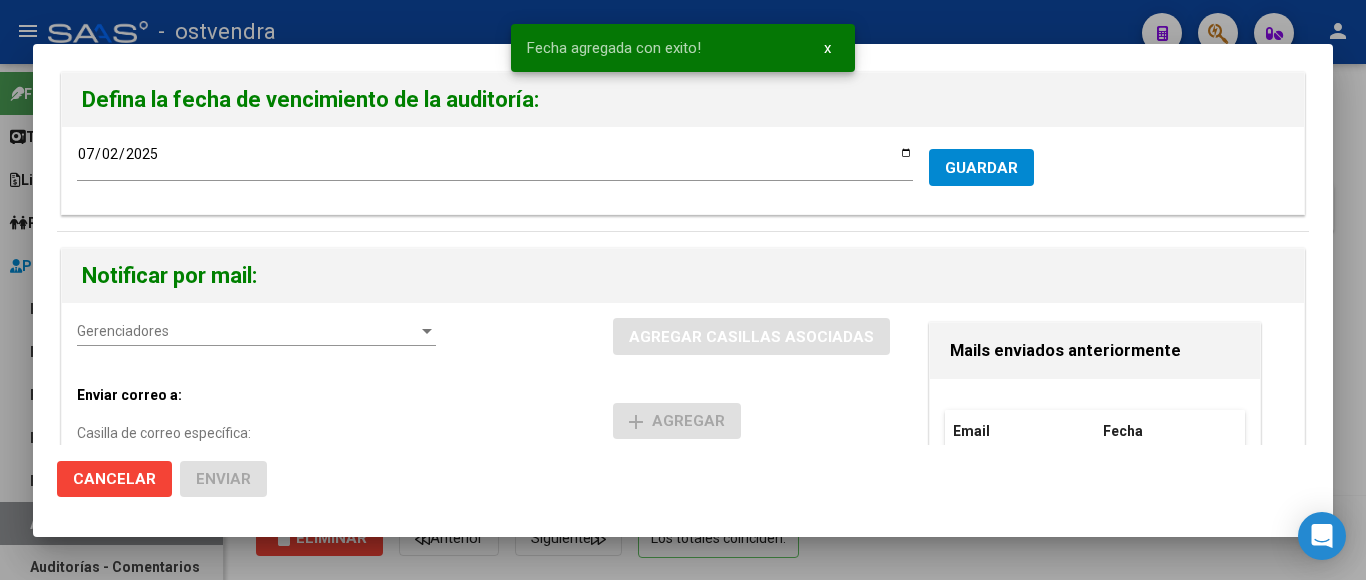 click on "Gerenciadores" at bounding box center (247, 331) 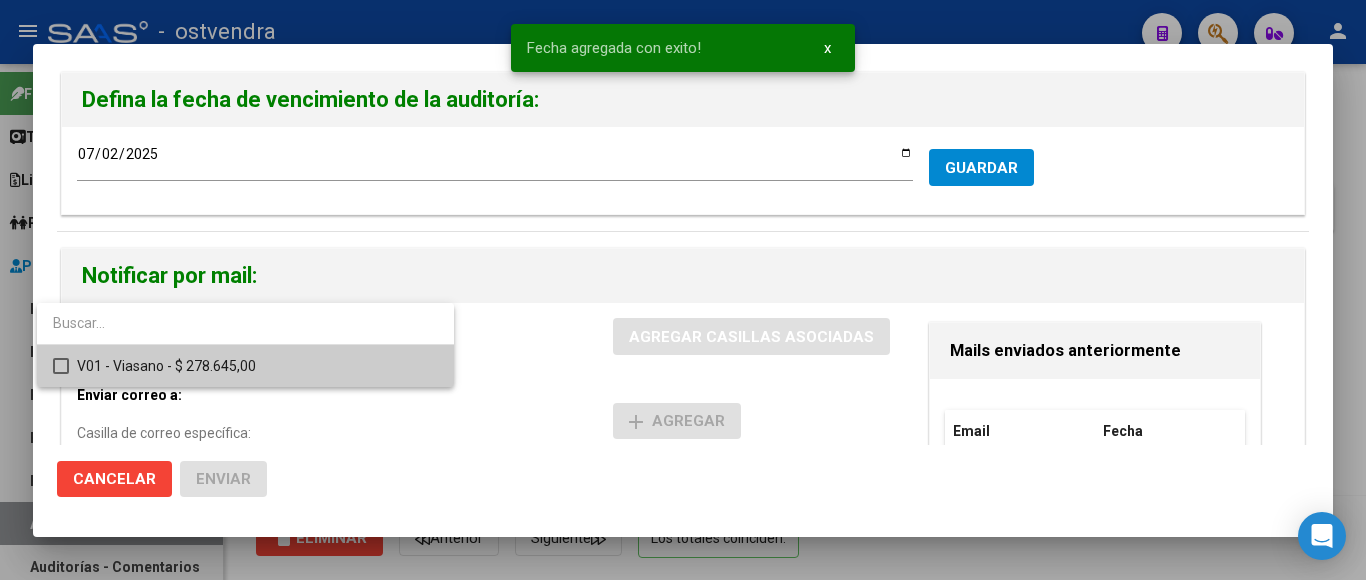 click at bounding box center (61, 366) 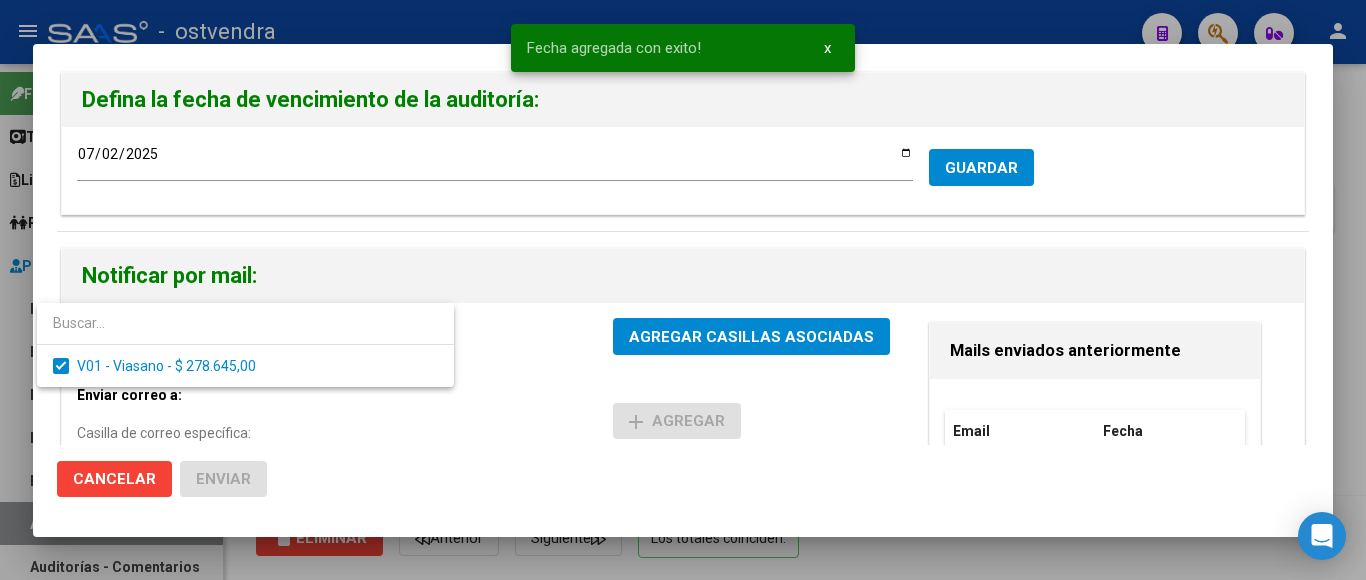 click at bounding box center (683, 290) 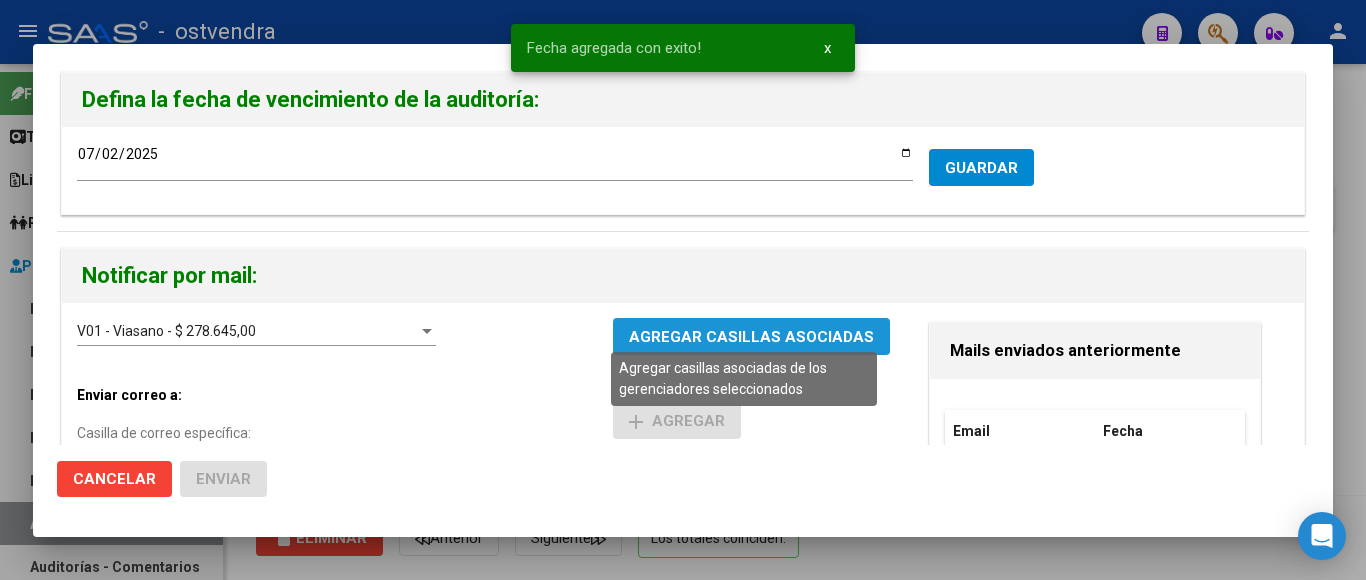 click on "AGREGAR CASILLAS ASOCIADAS" at bounding box center [751, 337] 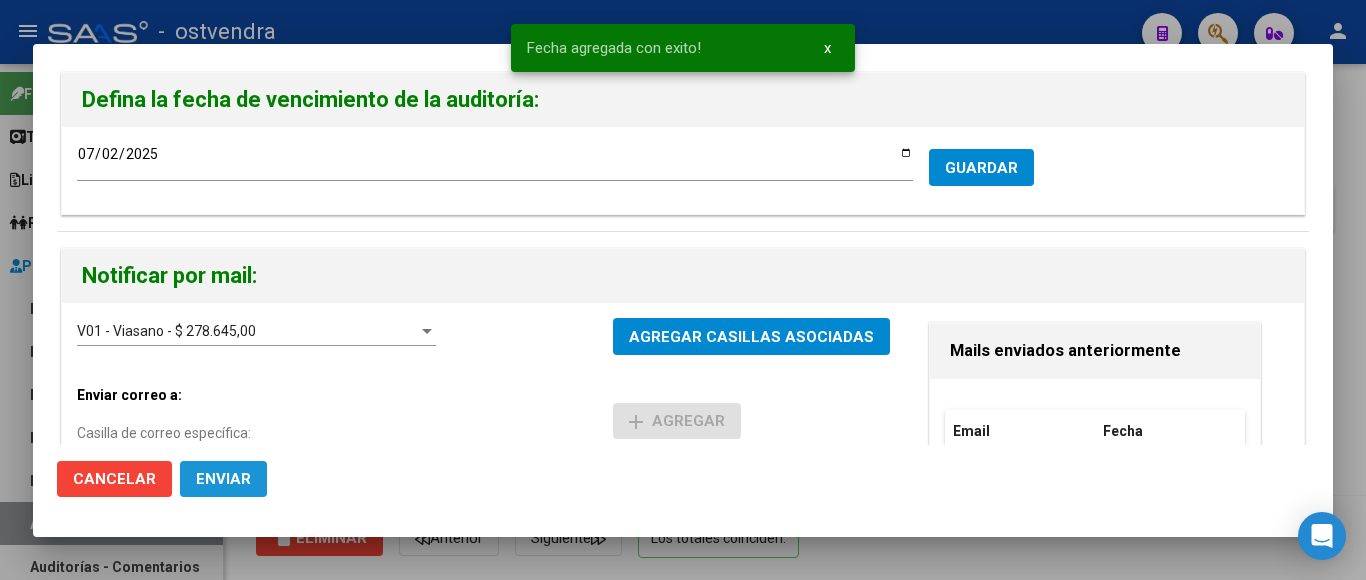 click on "Enviar" 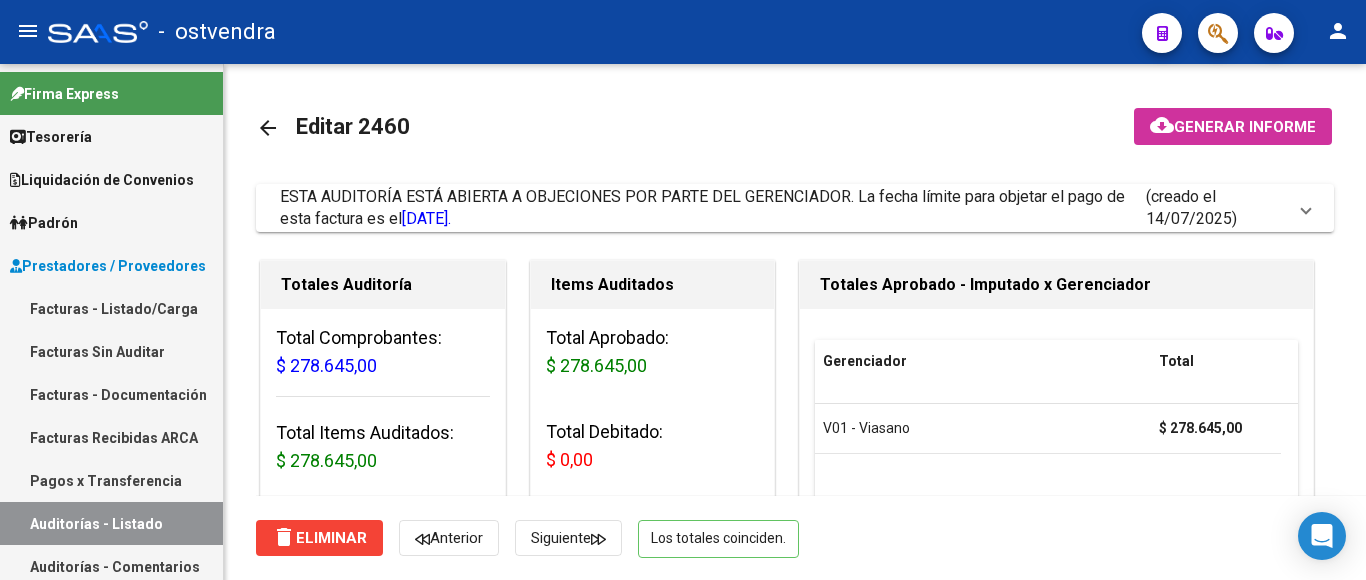 click on "Facturas - Listado/Carga" at bounding box center [111, 308] 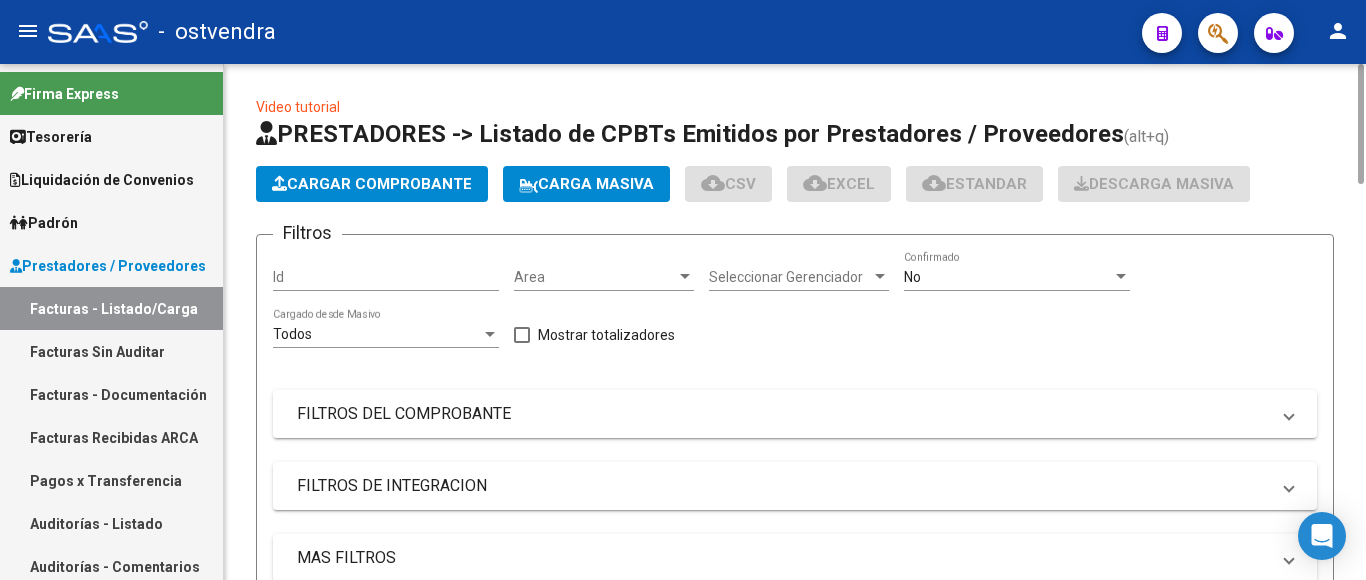 click on "Cargar Comprobante" 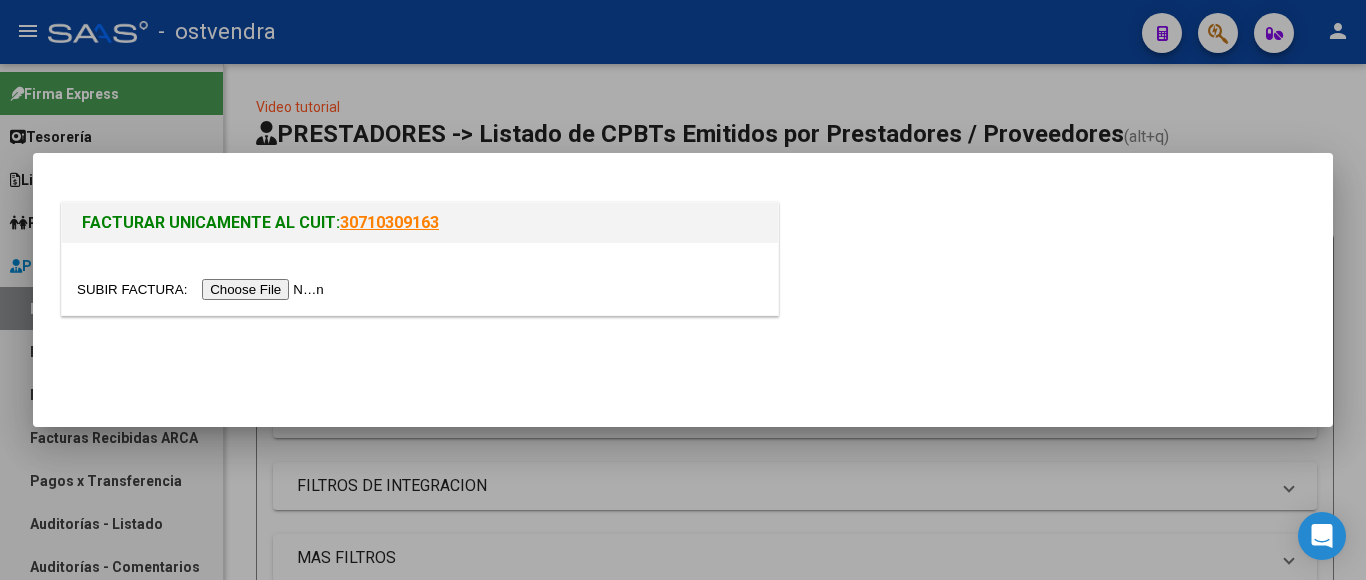 click at bounding box center (203, 289) 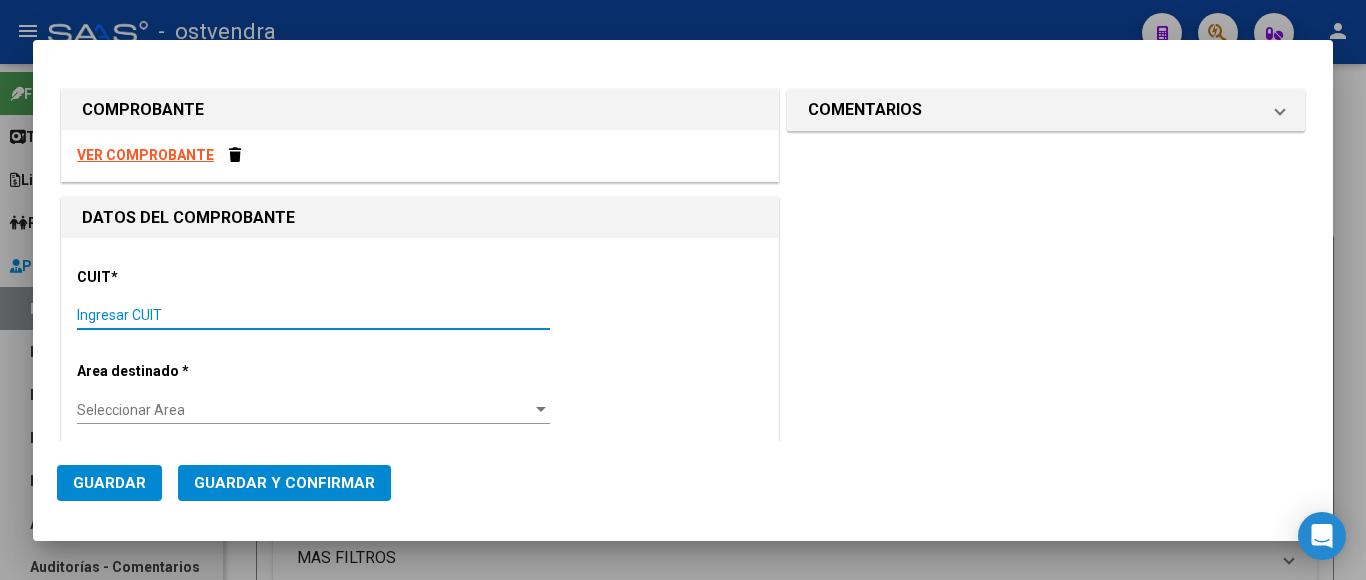 click on "Ingresar CUIT" at bounding box center [313, 315] 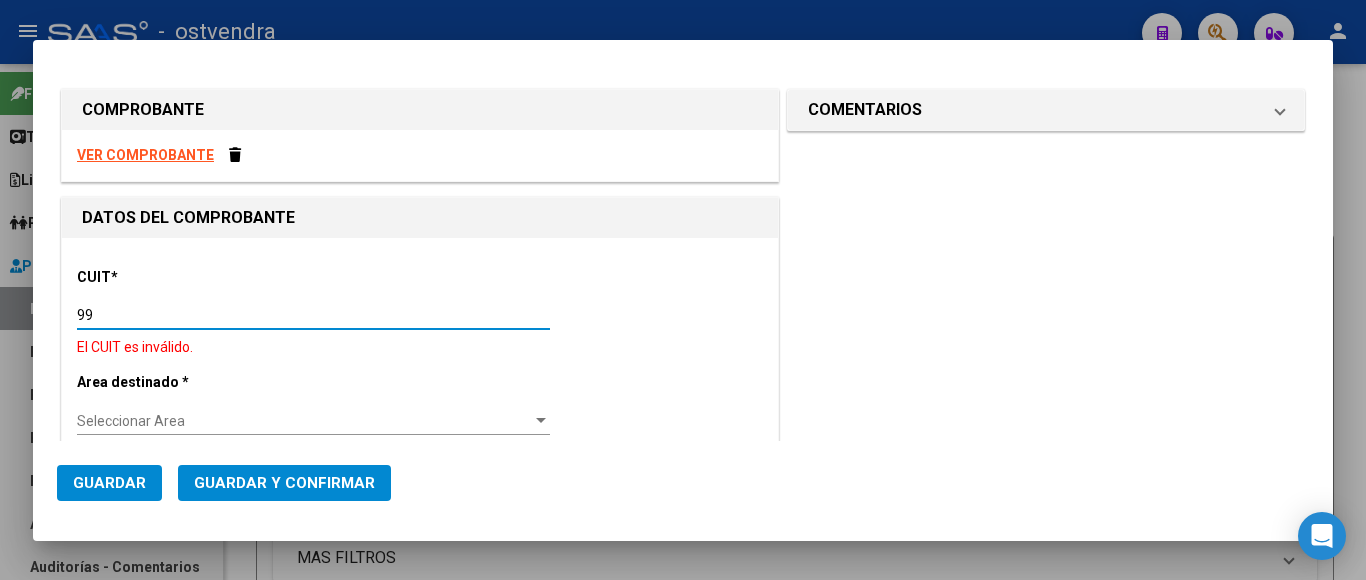 type on "9" 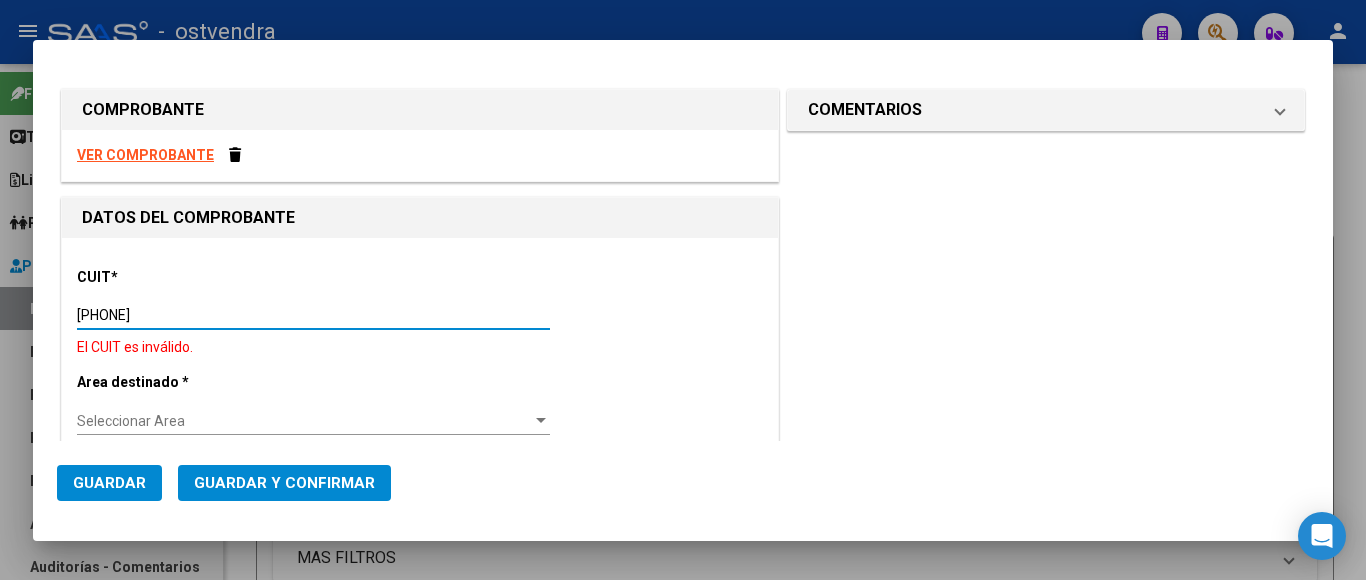 type on "30-99900193-5" 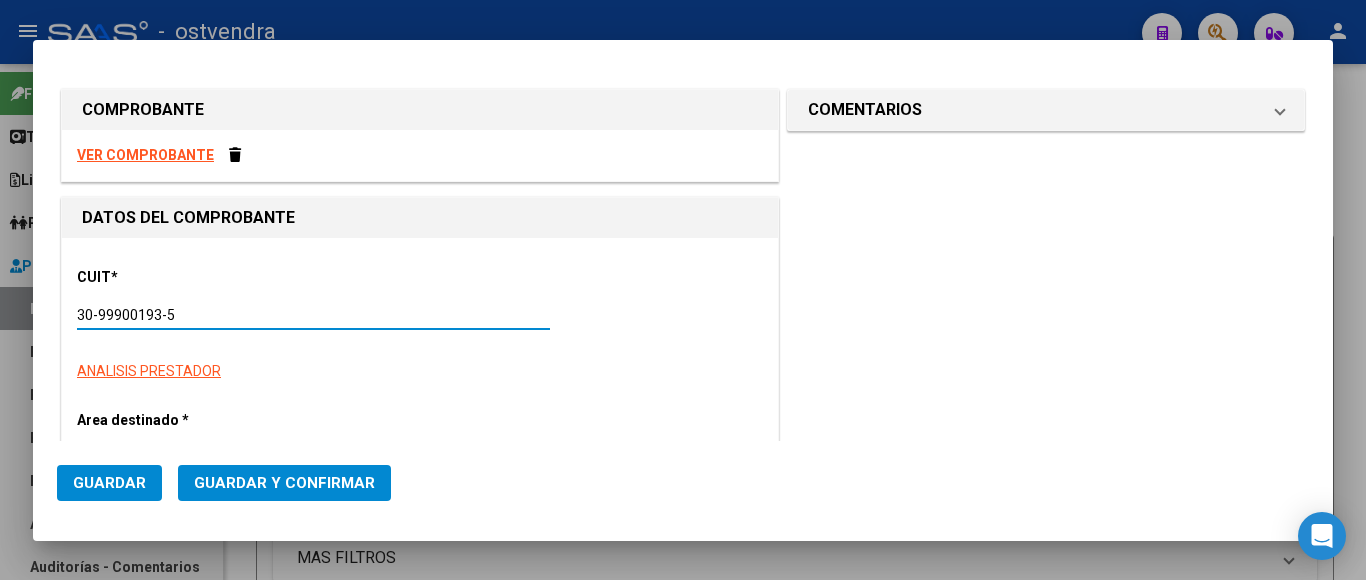 type on "10" 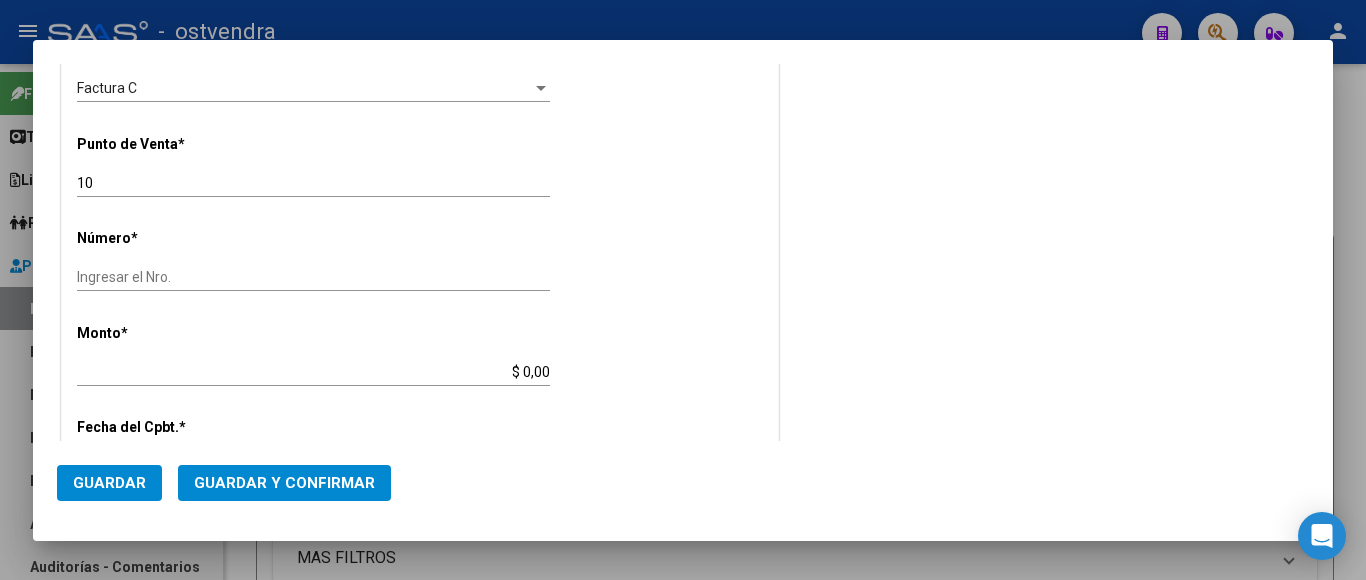 scroll, scrollTop: 300, scrollLeft: 0, axis: vertical 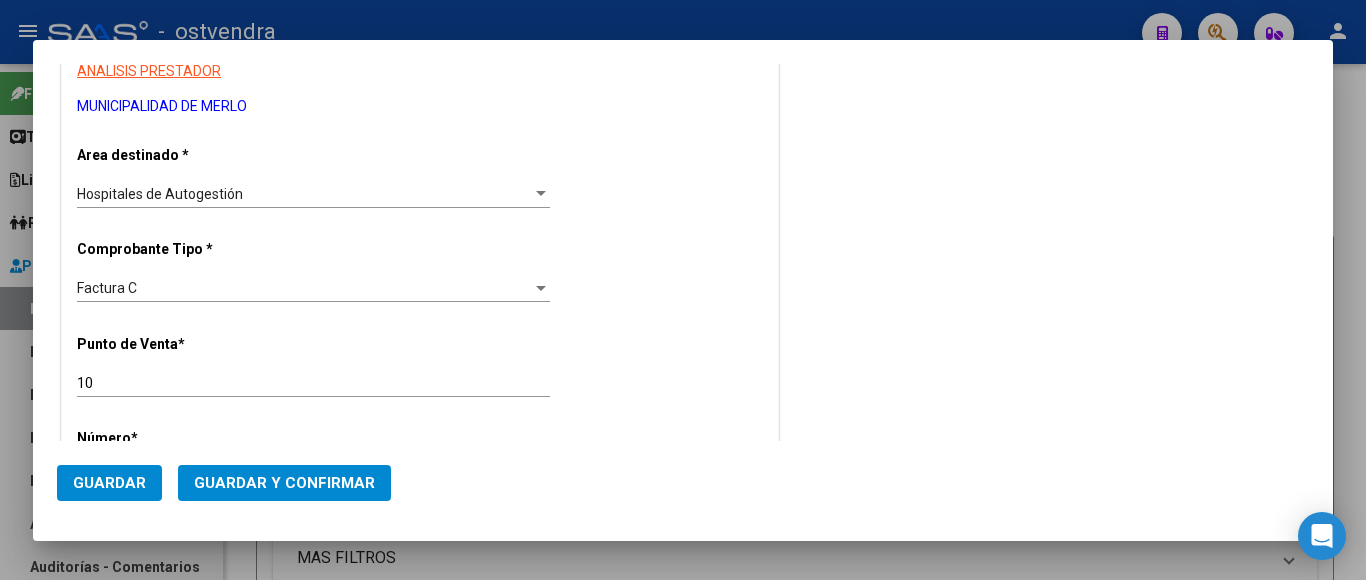 type on "30-99900193-5" 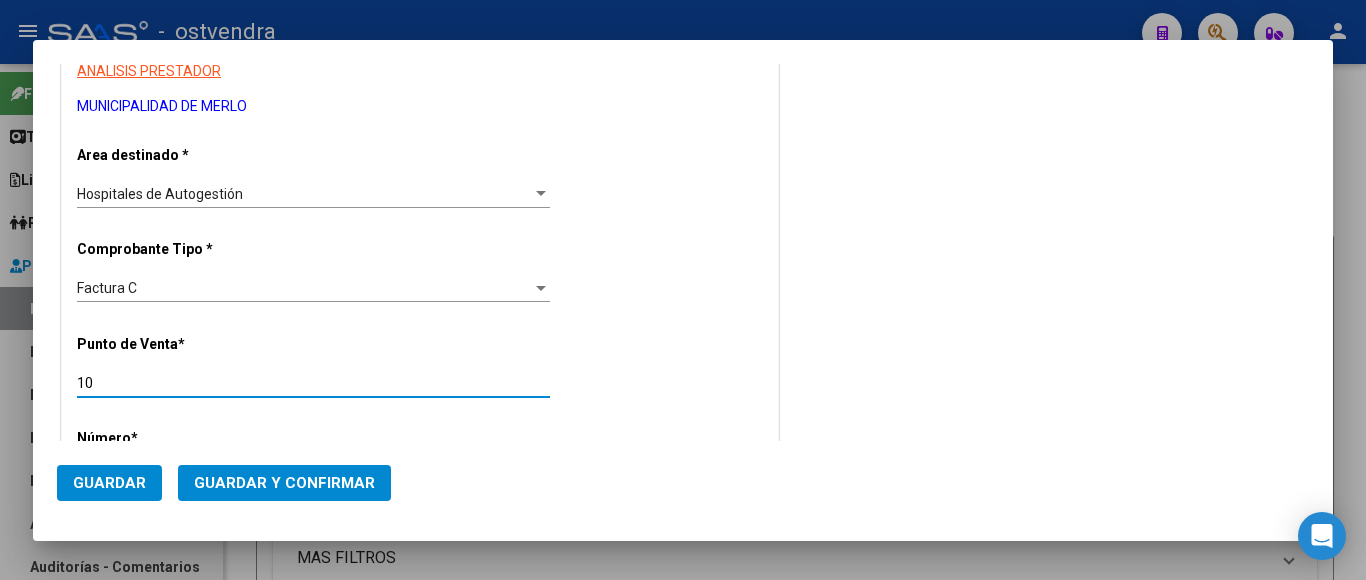 drag, startPoint x: 110, startPoint y: 379, endPoint x: 67, endPoint y: 380, distance: 43.011627 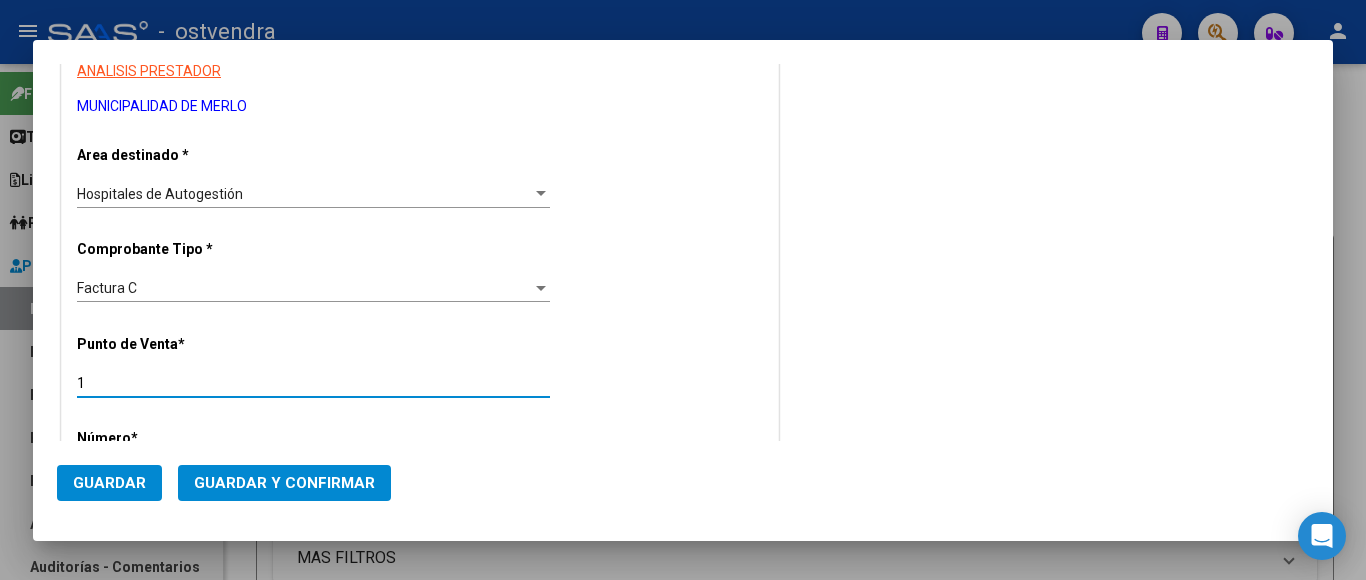 type on "1" 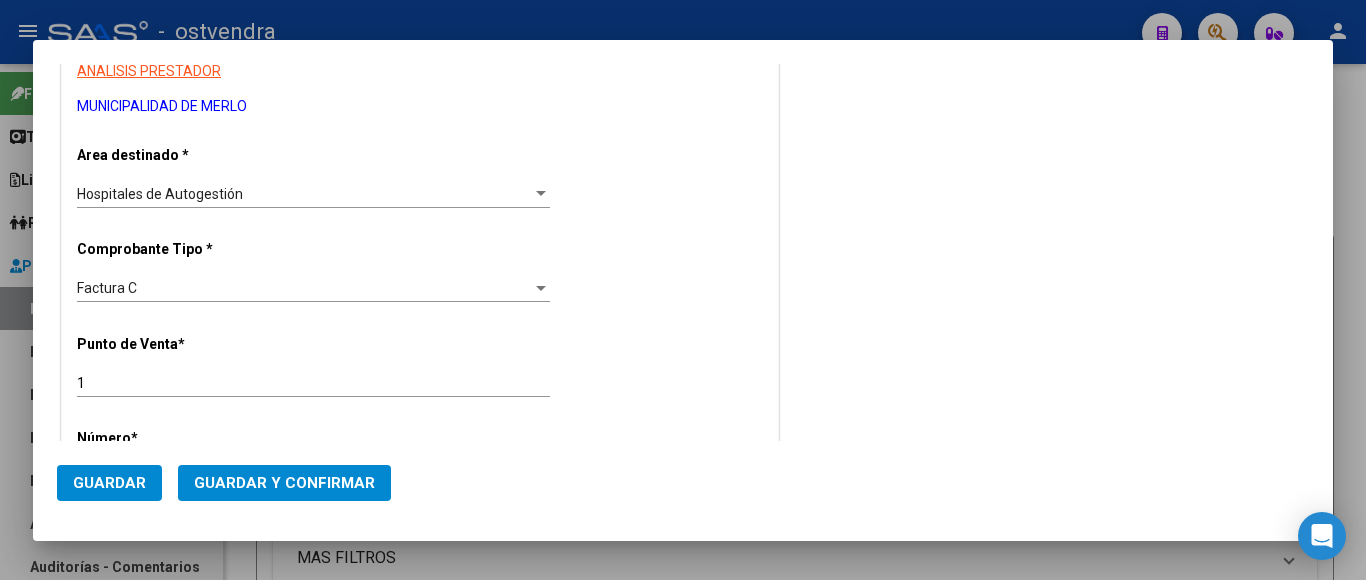 scroll, scrollTop: 400, scrollLeft: 0, axis: vertical 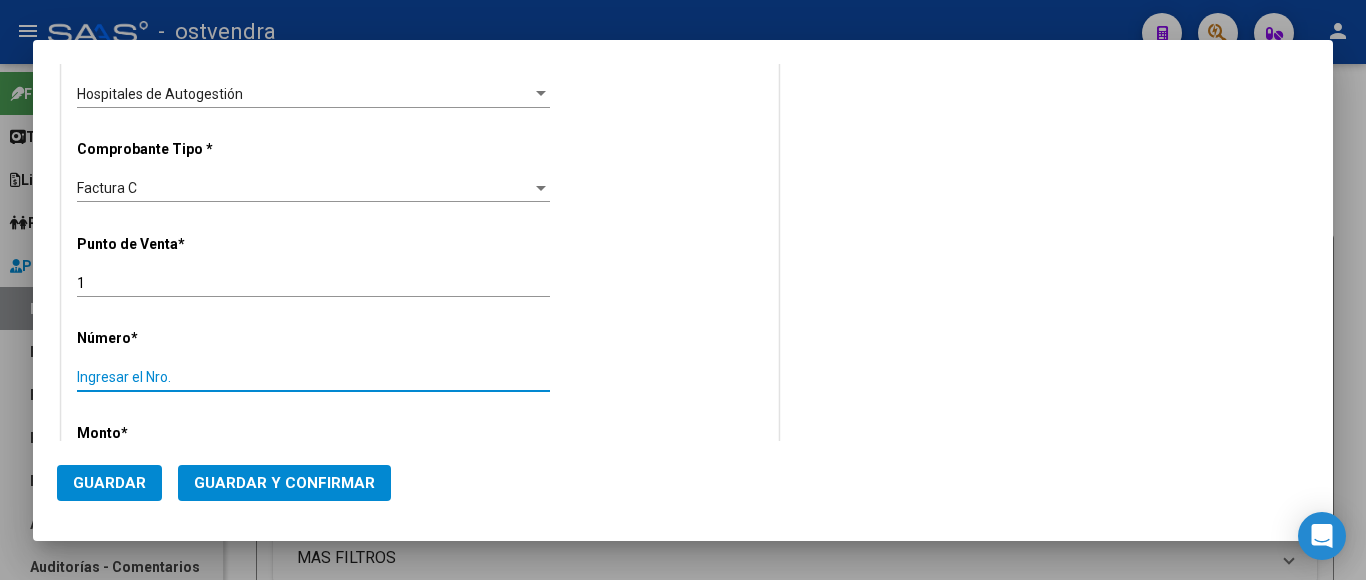 click on "Ingresar el Nro." at bounding box center [313, 377] 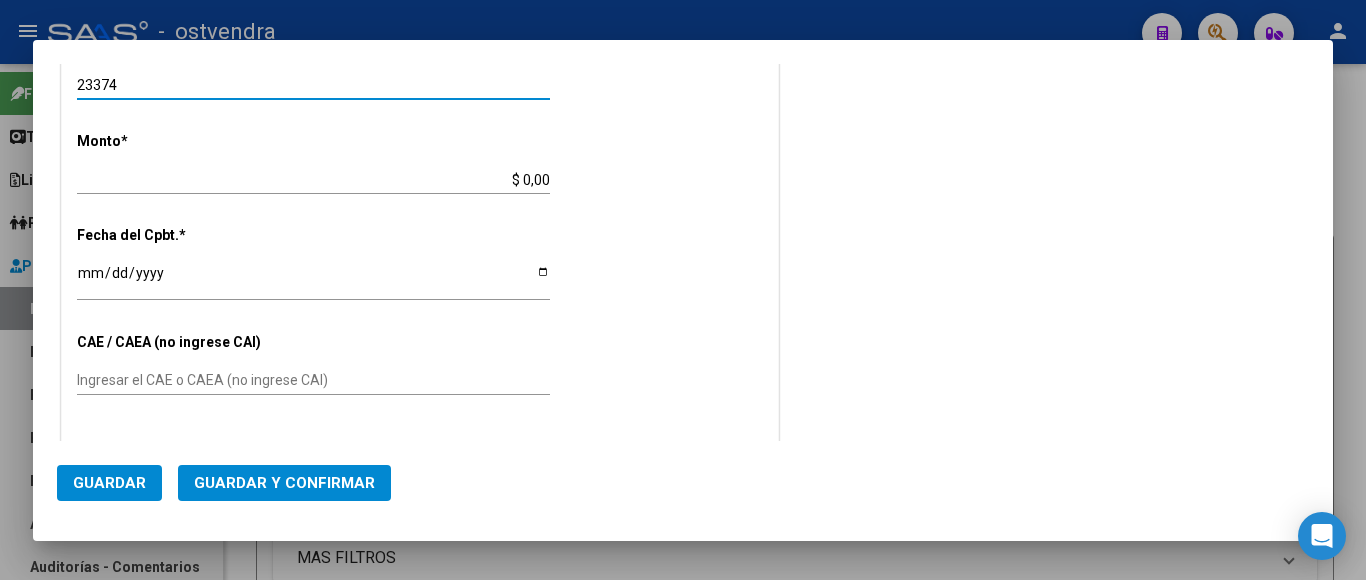 scroll, scrollTop: 700, scrollLeft: 0, axis: vertical 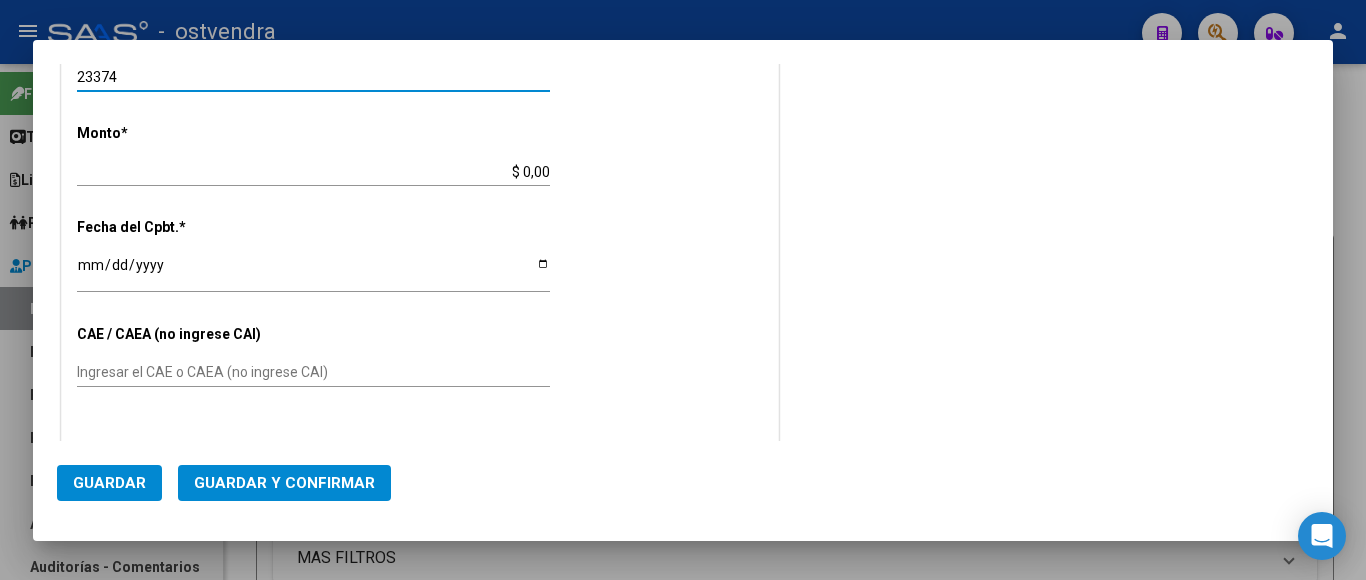 type on "[NUMBER]" 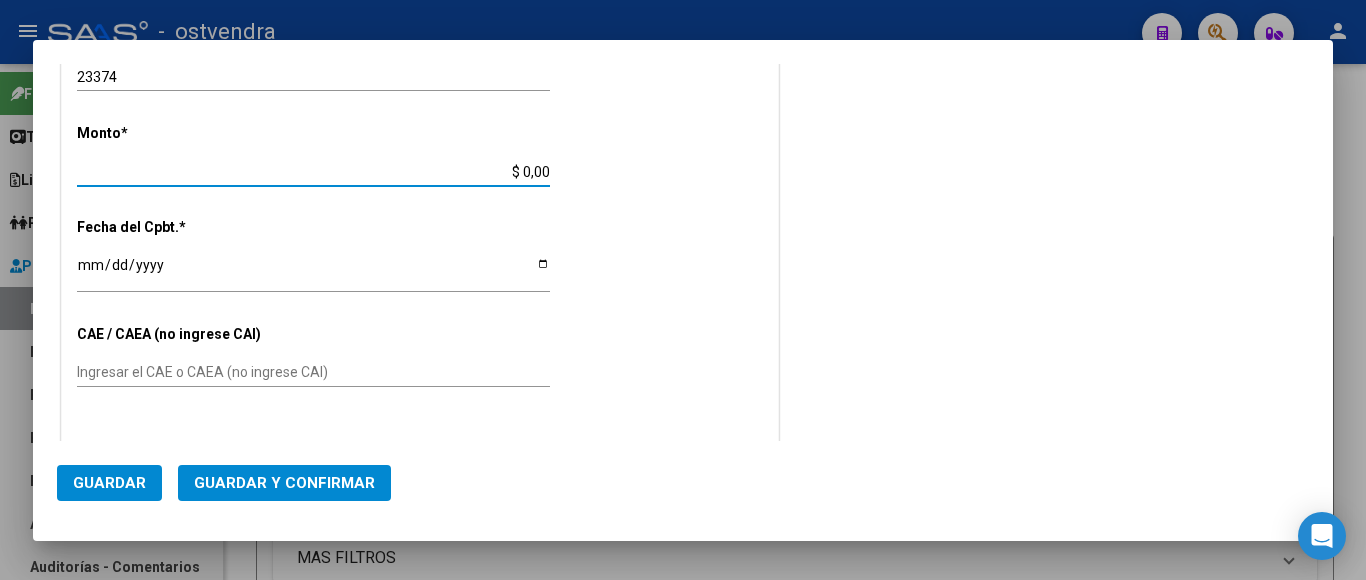 drag, startPoint x: 433, startPoint y: 173, endPoint x: 644, endPoint y: 193, distance: 211.94576 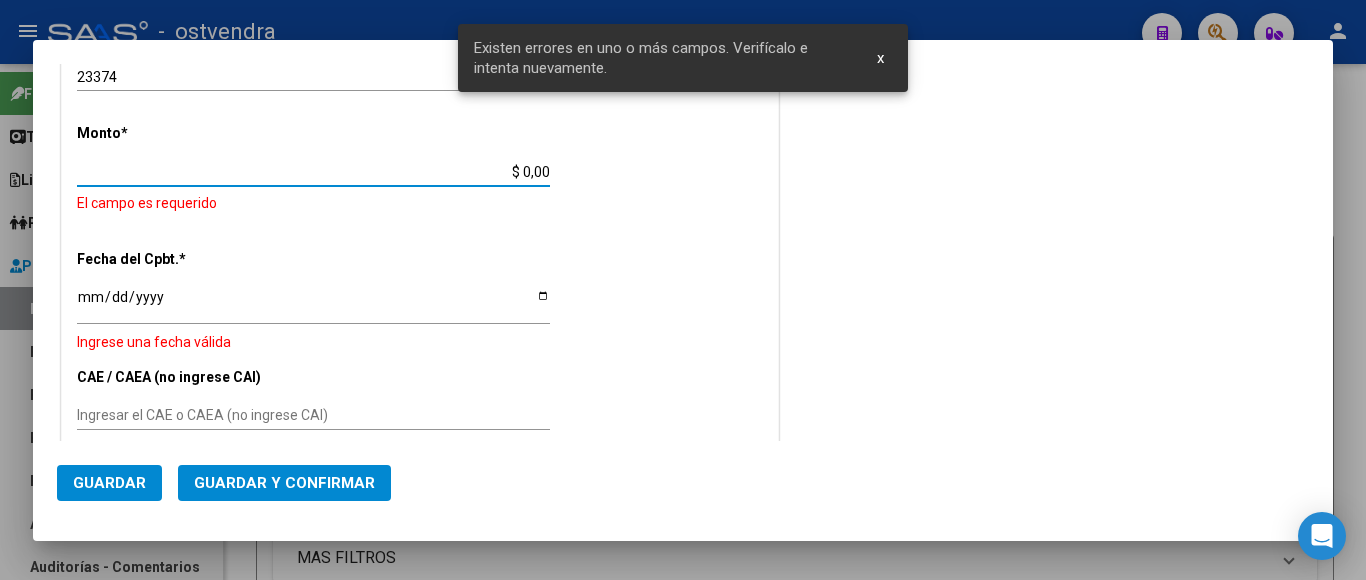 scroll, scrollTop: 611, scrollLeft: 0, axis: vertical 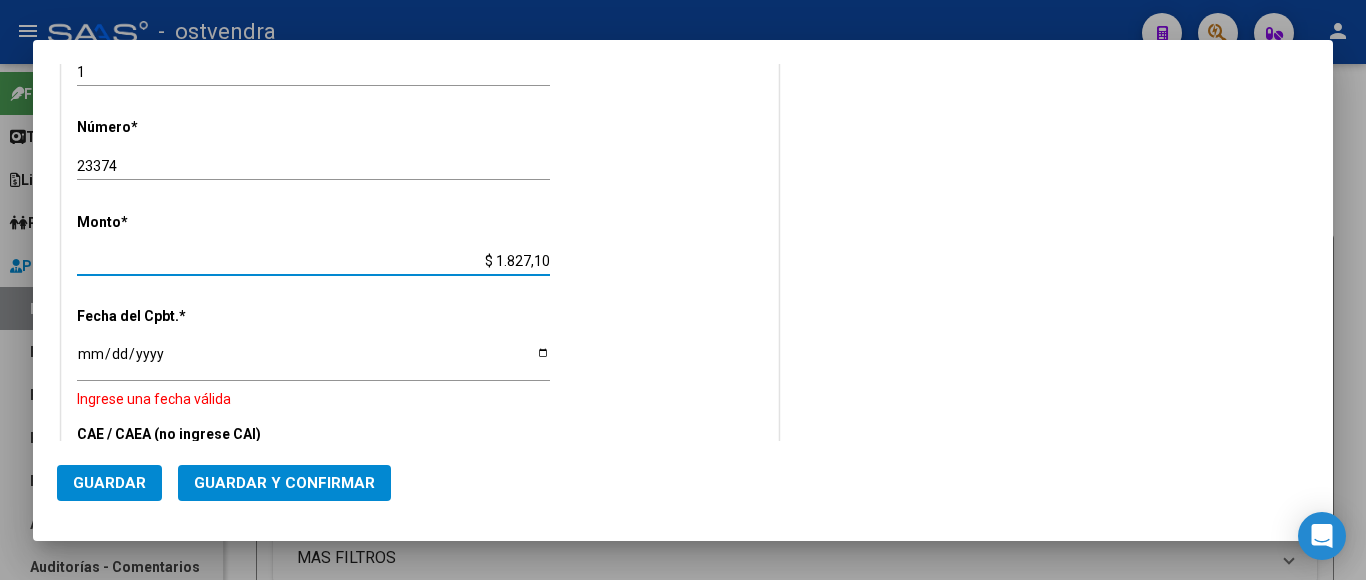 type on "$ 18.271,00" 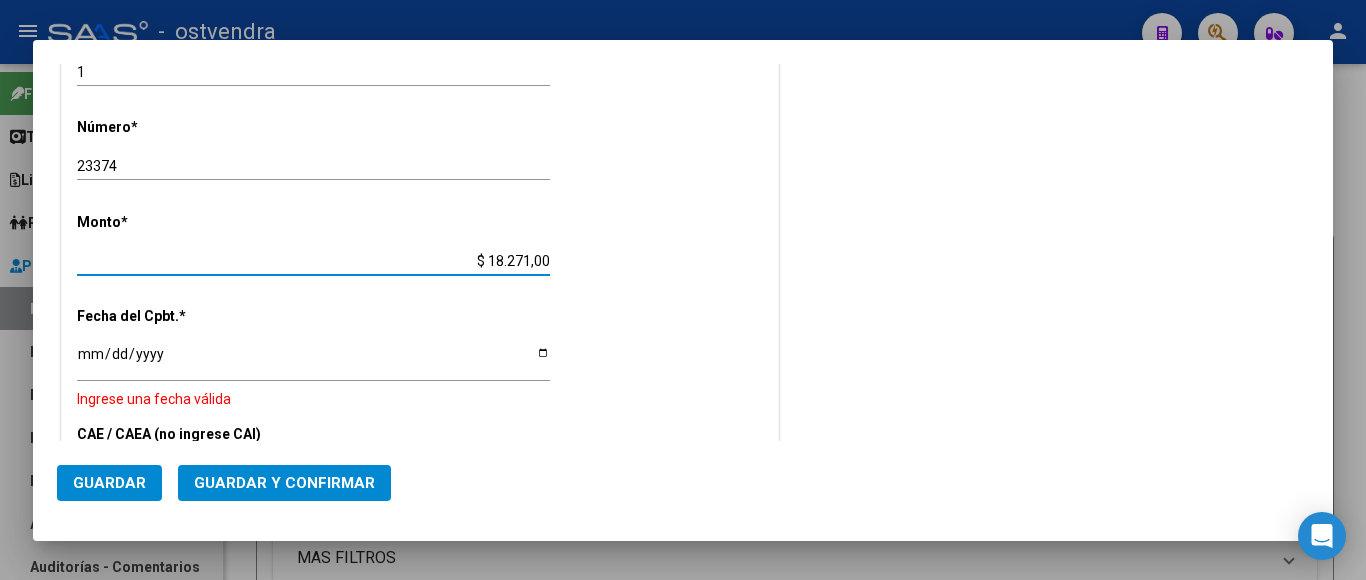 click on "Ingresar la fecha" at bounding box center (313, 361) 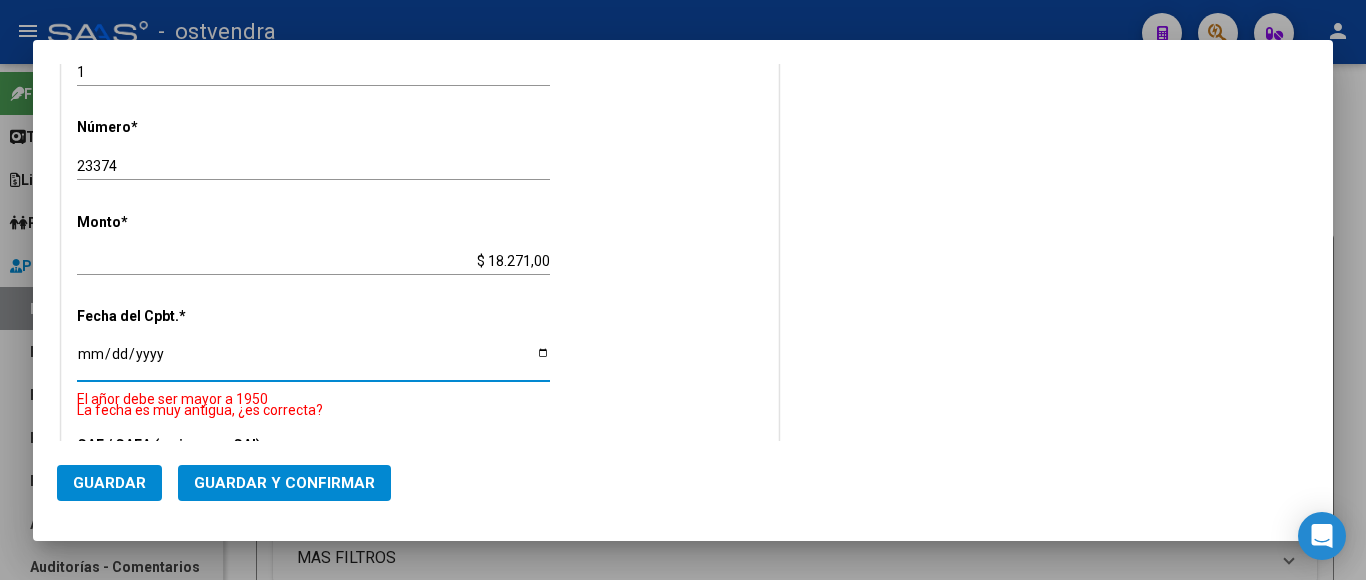 scroll, scrollTop: 804, scrollLeft: 0, axis: vertical 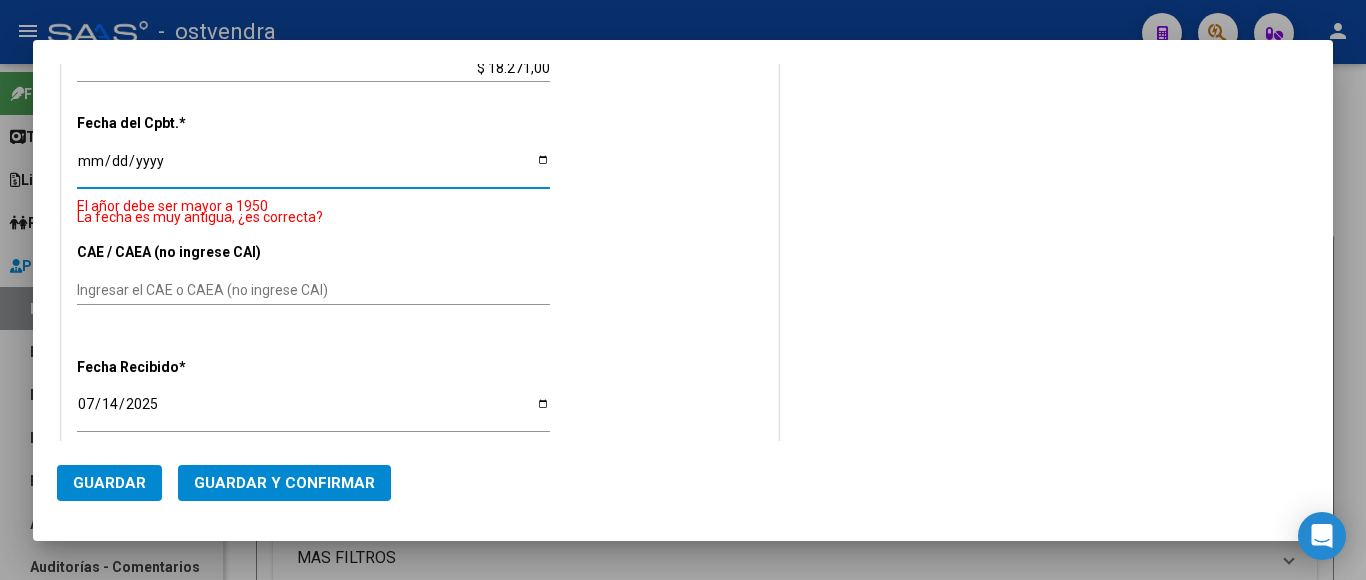 type on "[DATE]" 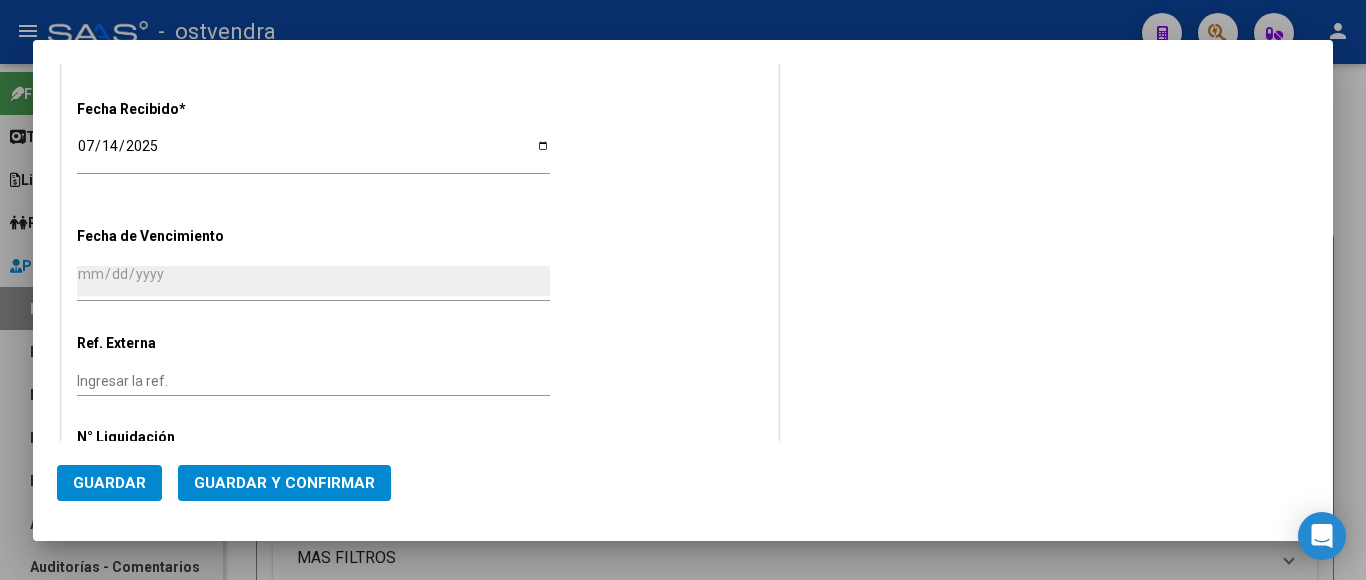 scroll, scrollTop: 991, scrollLeft: 0, axis: vertical 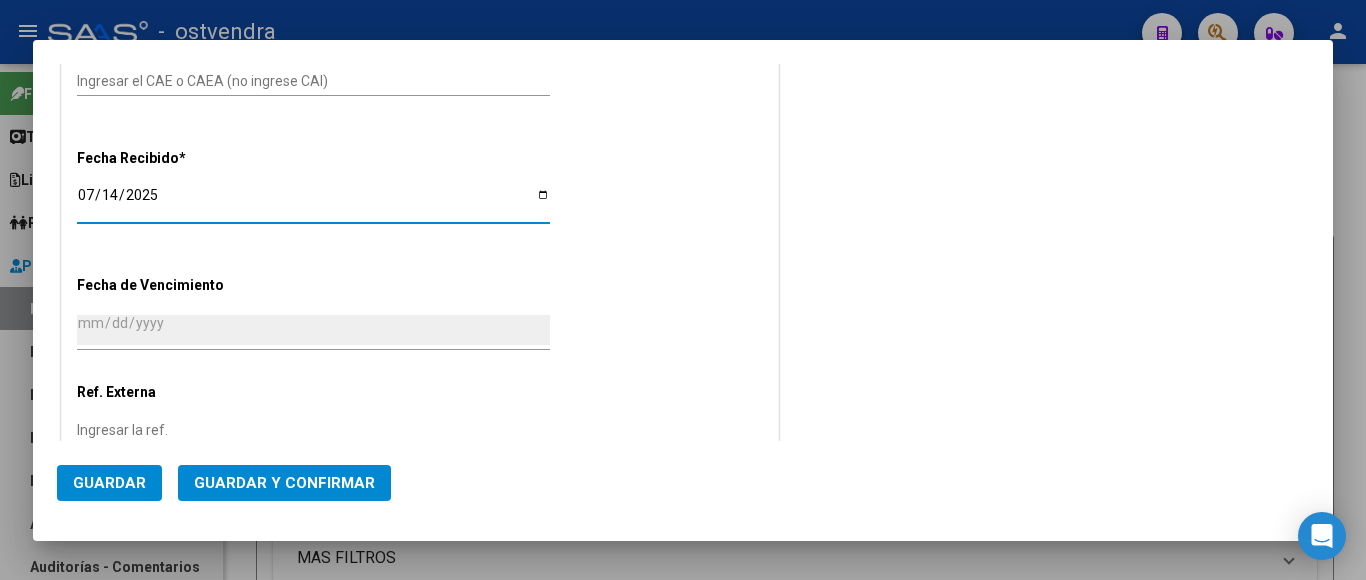 click on "2025-07-14" at bounding box center [313, 202] 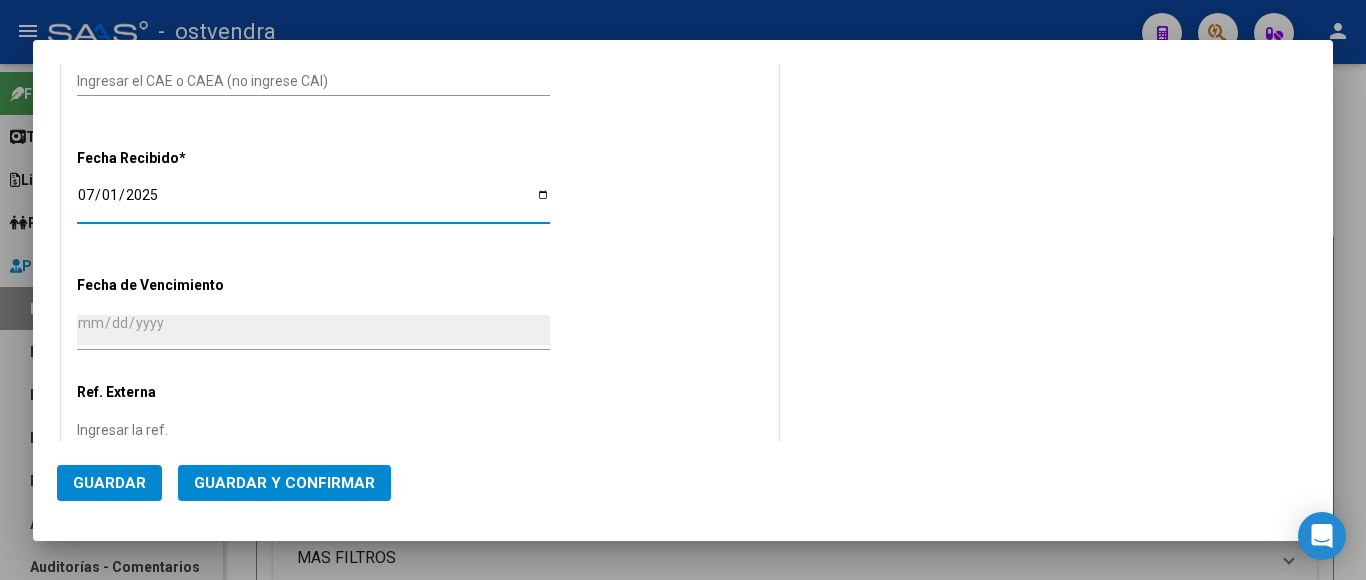 type 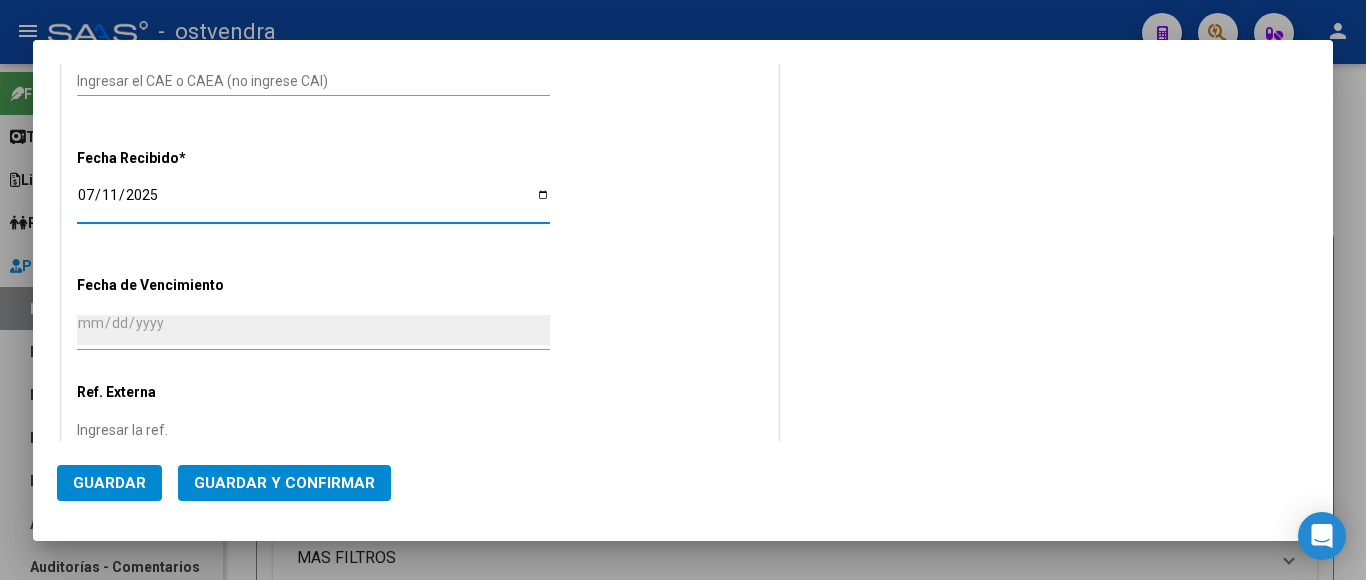 click on "Guardar y Confirmar" 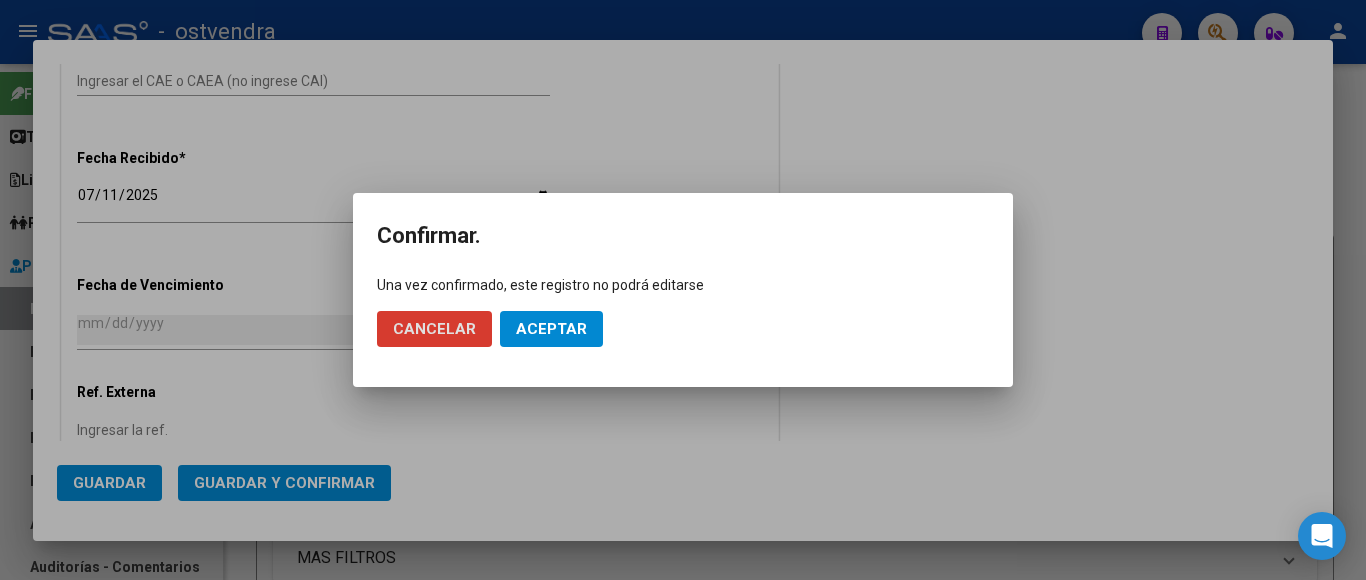 click on "Aceptar" 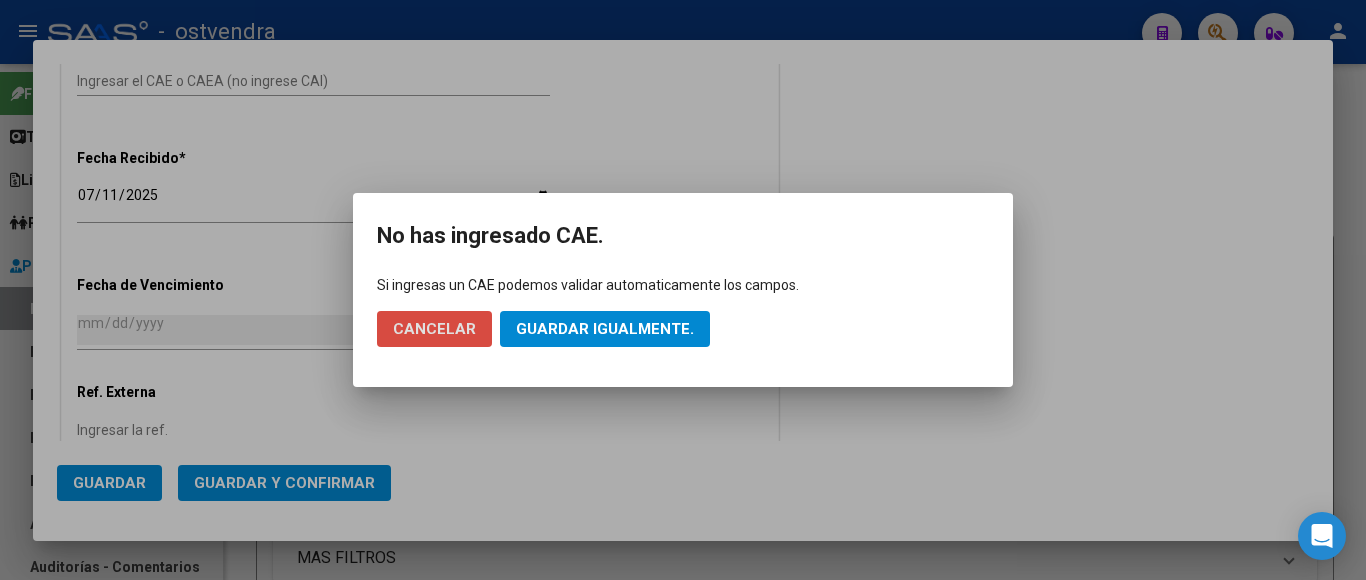 click on "Cancelar" 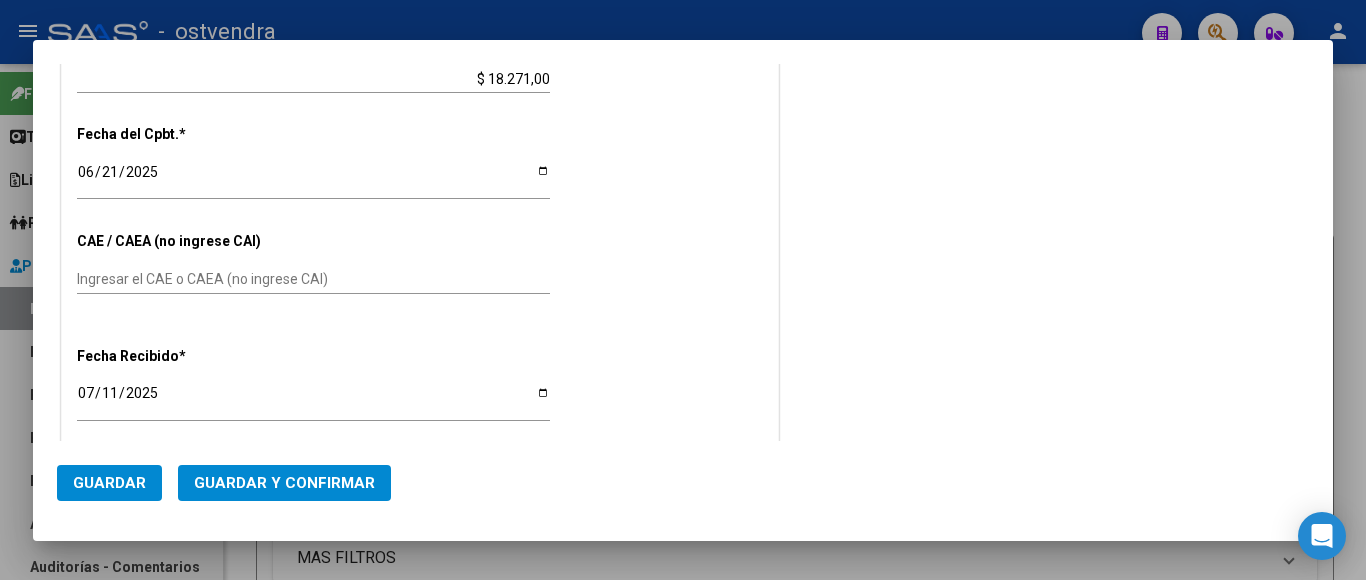 scroll, scrollTop: 791, scrollLeft: 0, axis: vertical 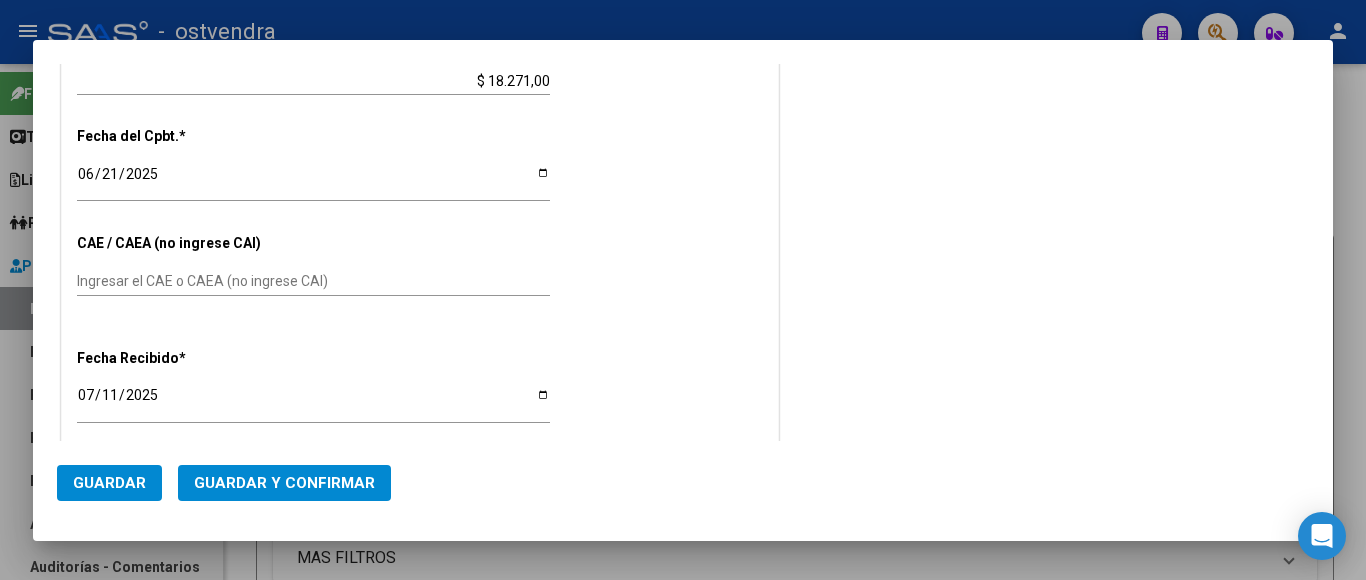 click on "Ingresar el CAE o CAEA (no ingrese CAI)" at bounding box center (313, 281) 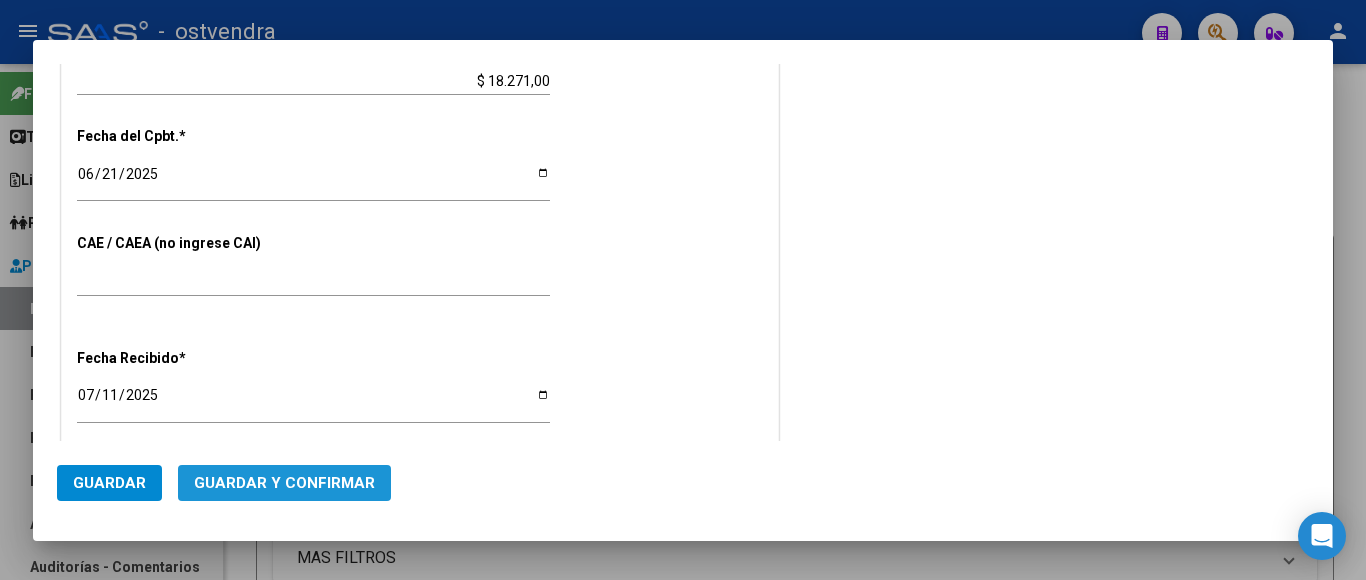 click on "Guardar y Confirmar" 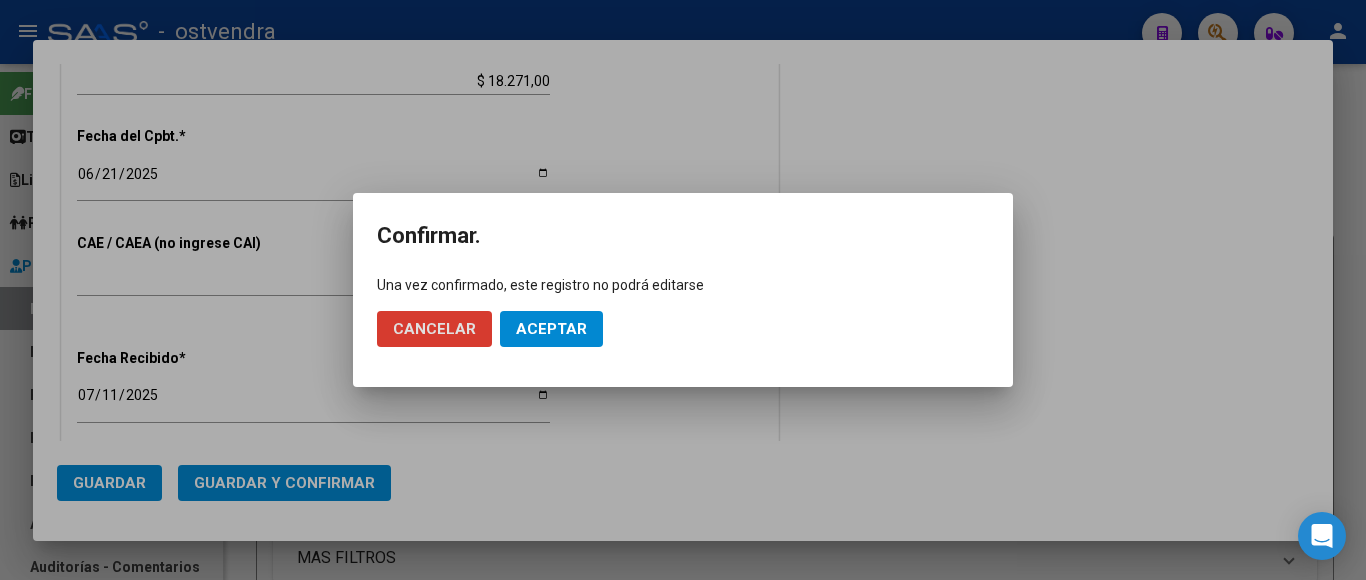 click on "Aceptar" 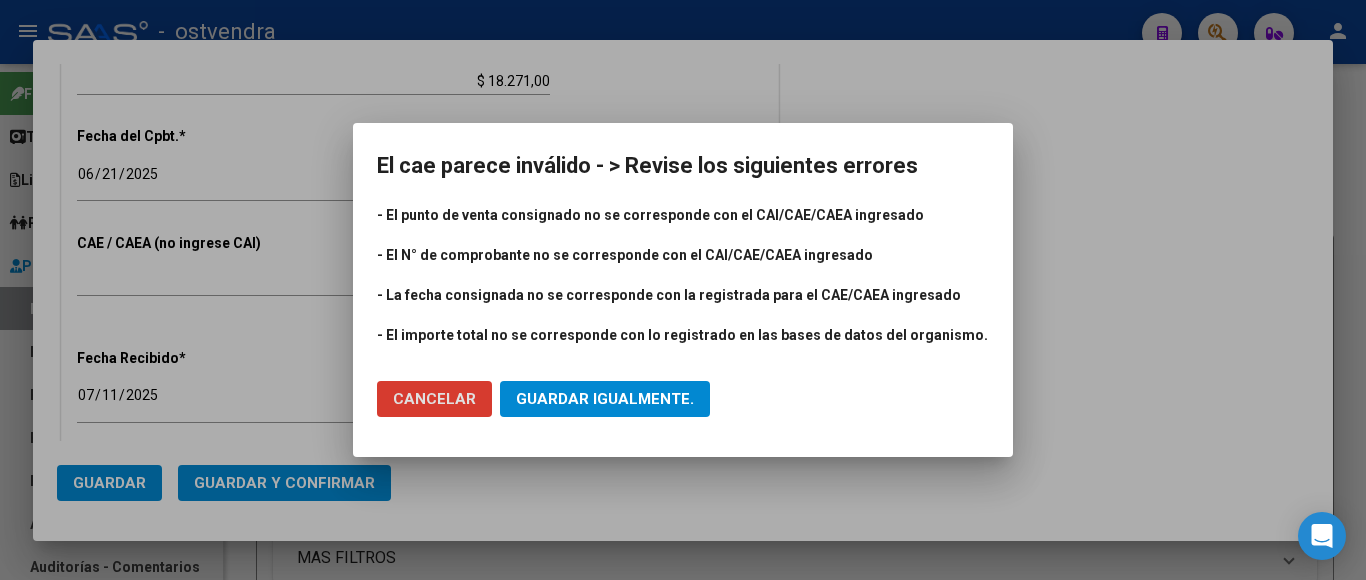 click on "Cancelar" 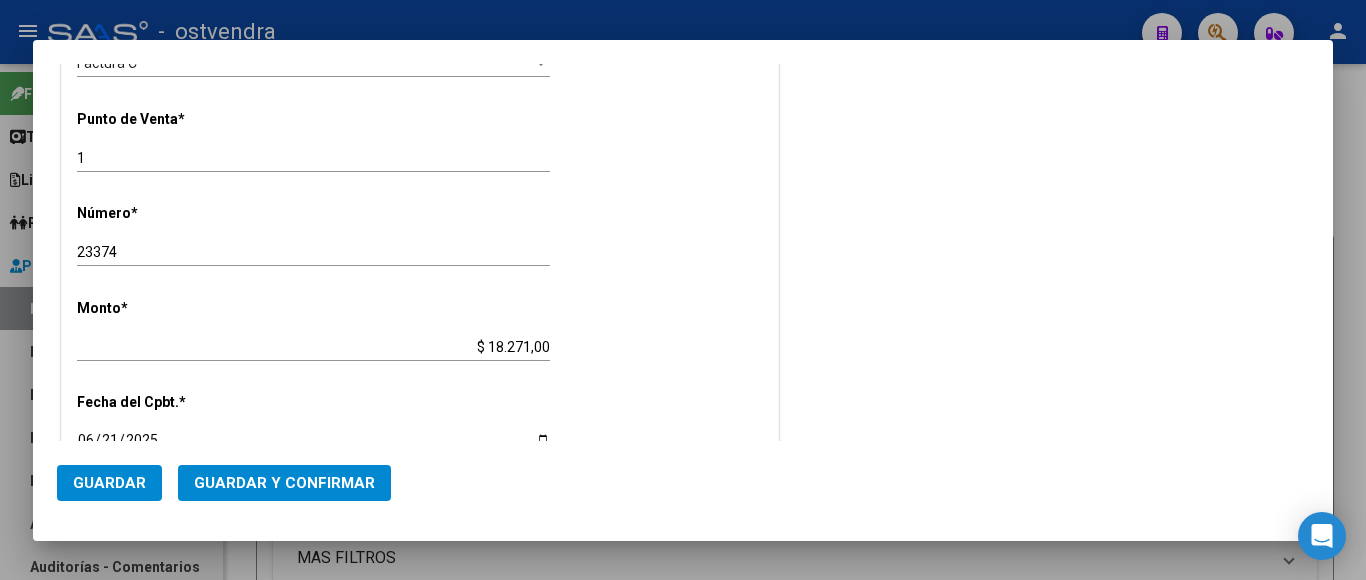 scroll, scrollTop: 491, scrollLeft: 0, axis: vertical 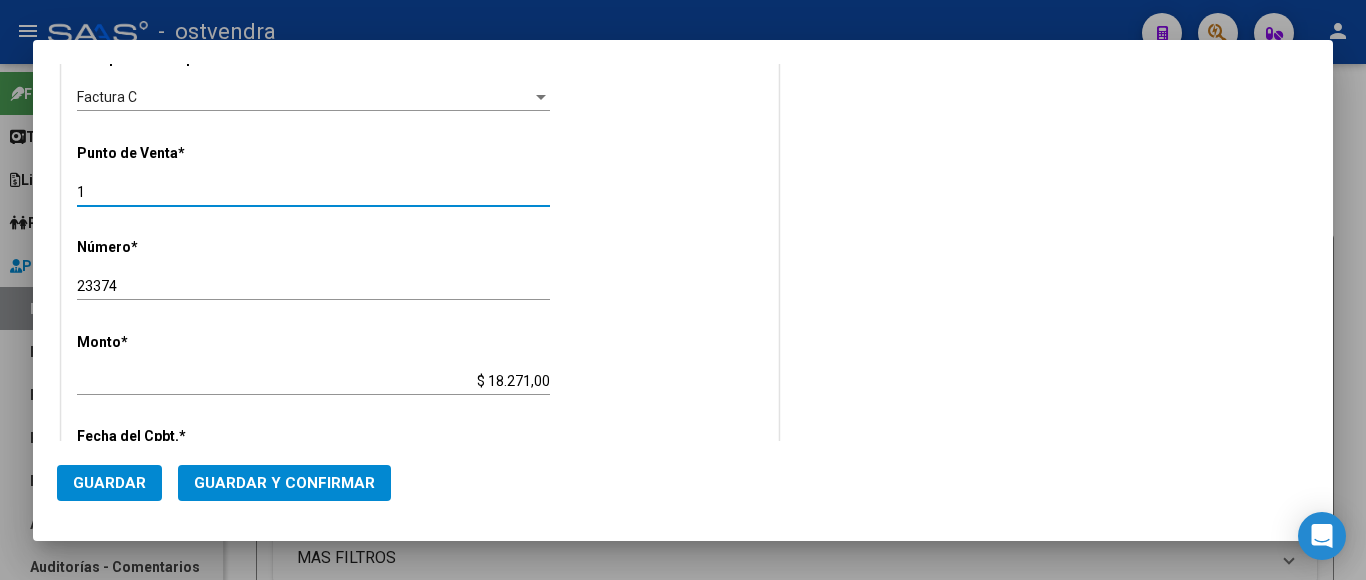 drag, startPoint x: 96, startPoint y: 193, endPoint x: 34, endPoint y: 194, distance: 62.008064 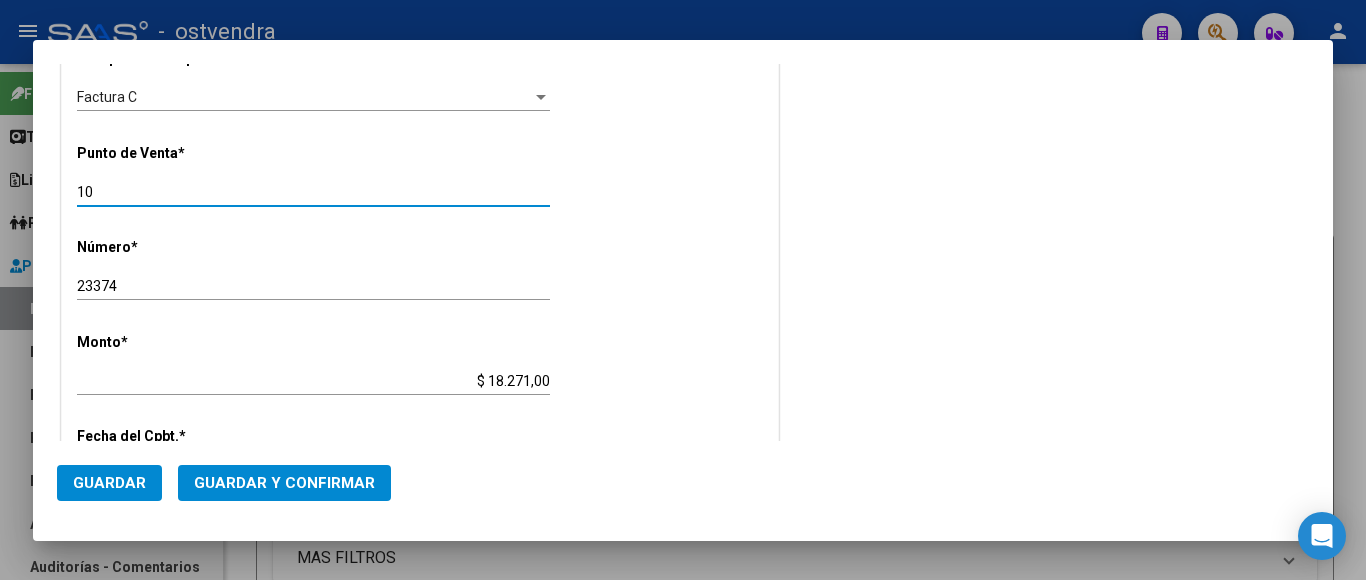 scroll, scrollTop: 1091, scrollLeft: 0, axis: vertical 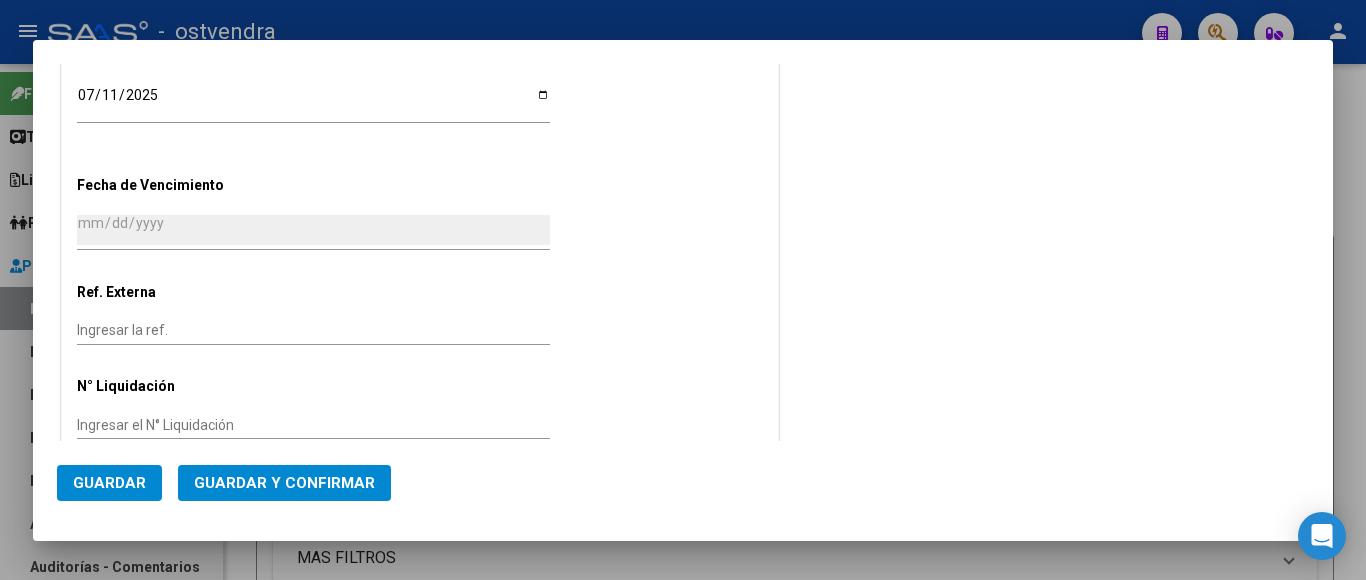 click on "Guardar y Confirmar" 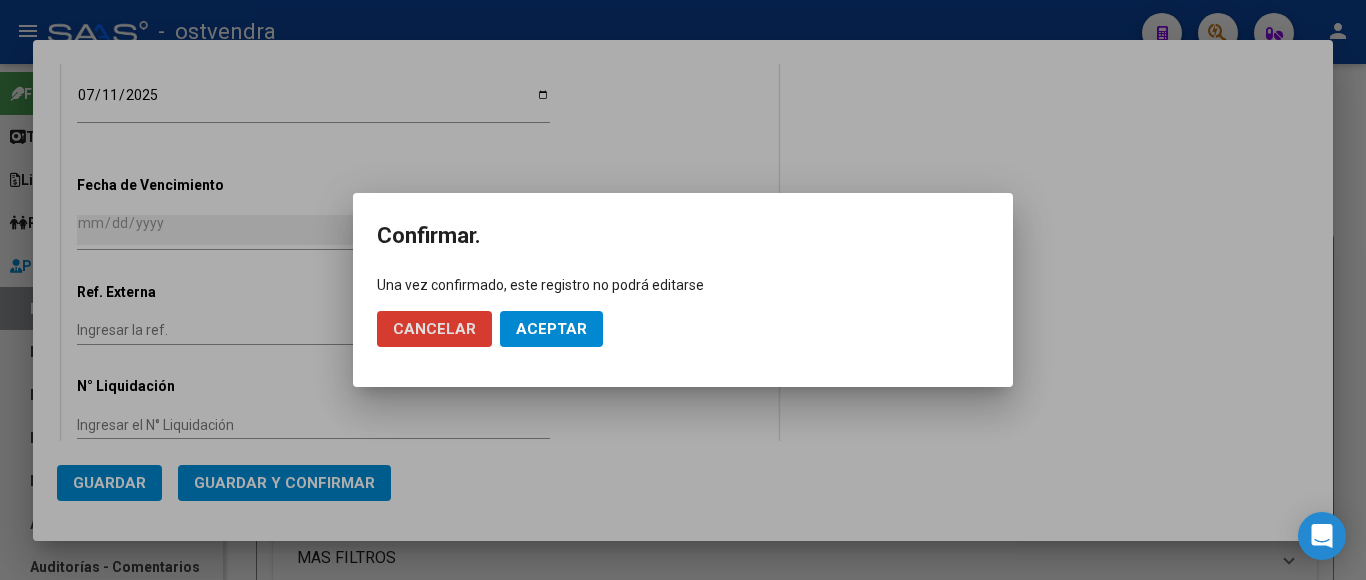 click on "Aceptar" 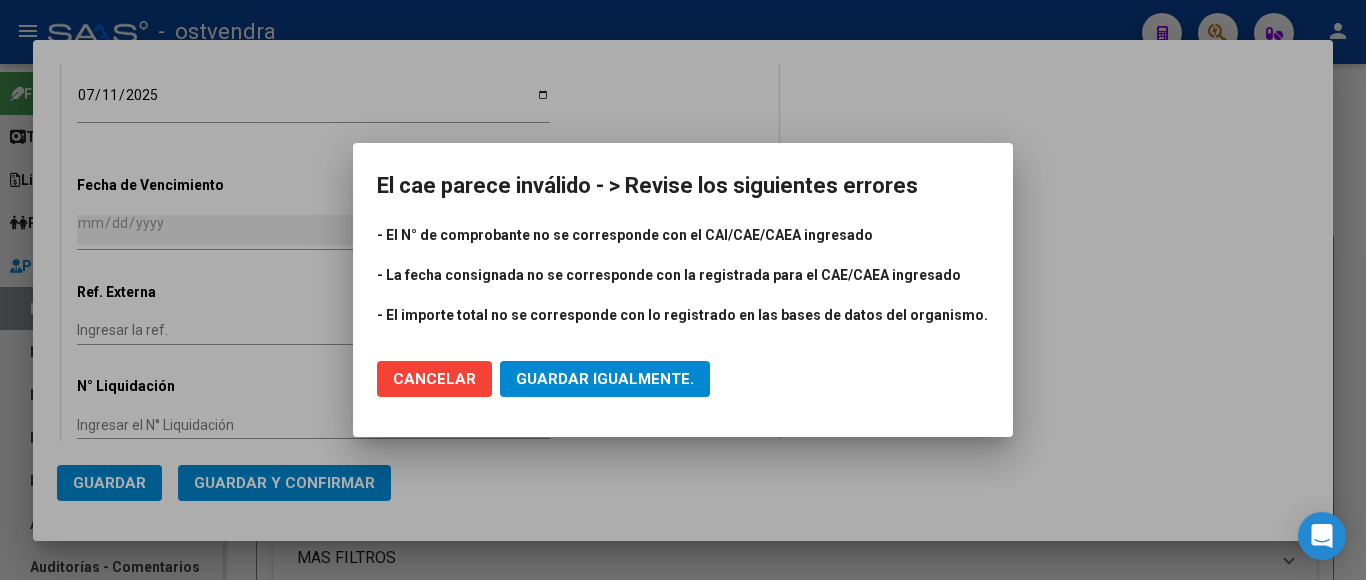 click at bounding box center [683, 290] 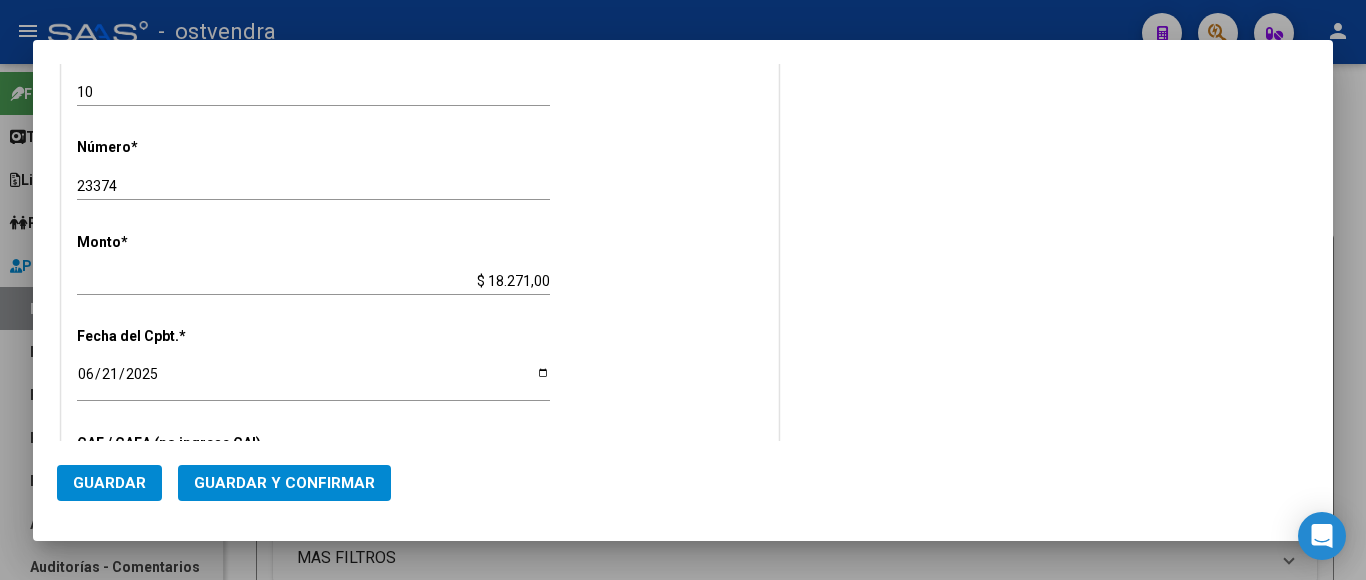 scroll, scrollTop: 491, scrollLeft: 0, axis: vertical 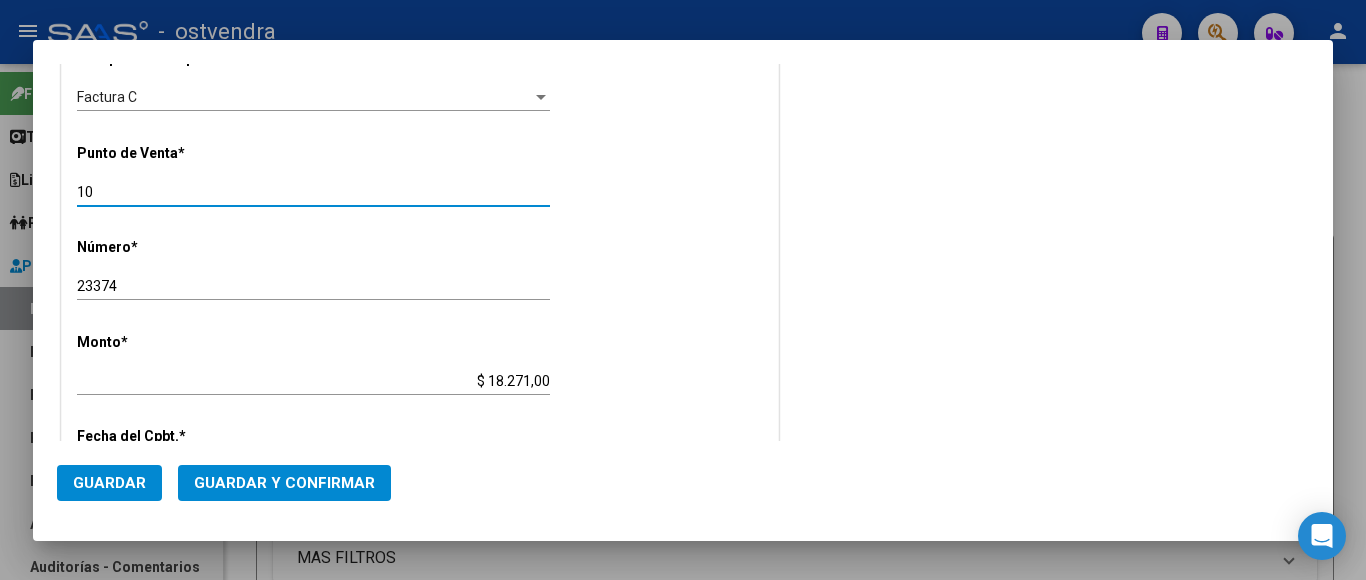 drag, startPoint x: 96, startPoint y: 195, endPoint x: 22, endPoint y: 195, distance: 74 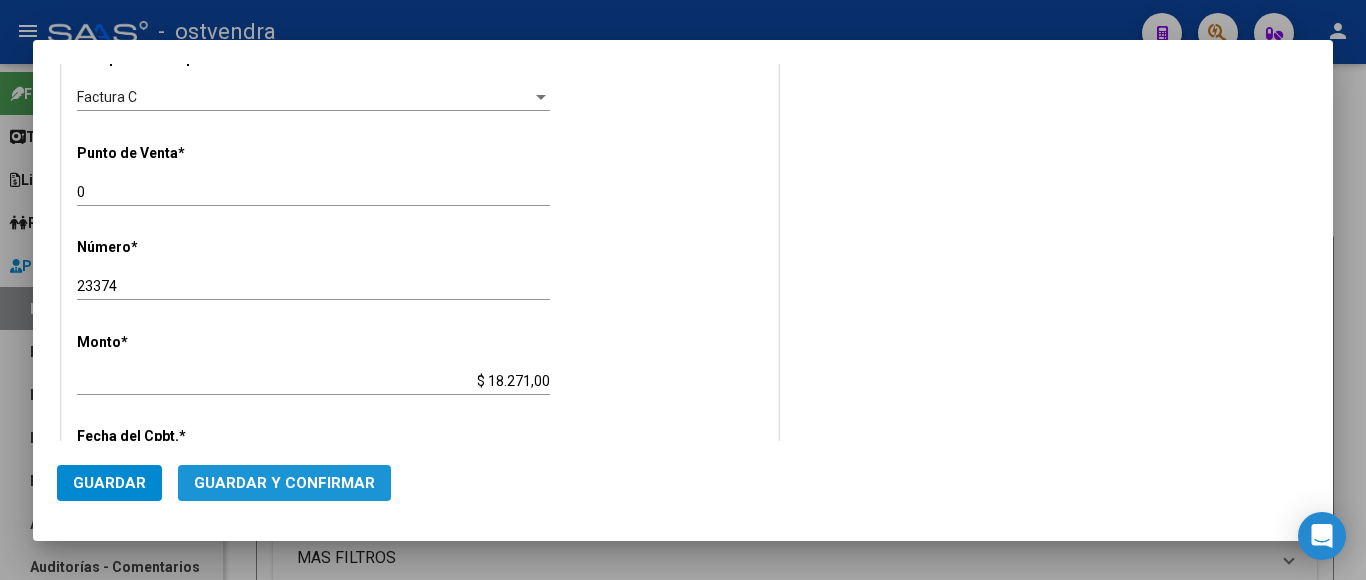 click on "Guardar y Confirmar" 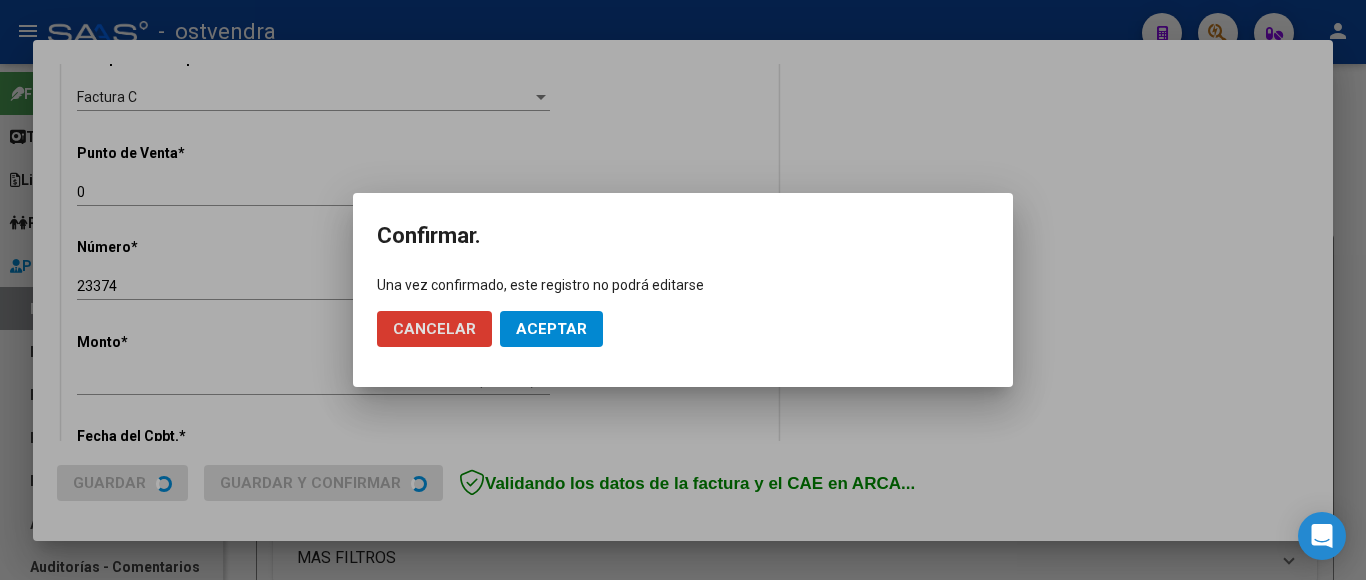 click on "Aceptar" 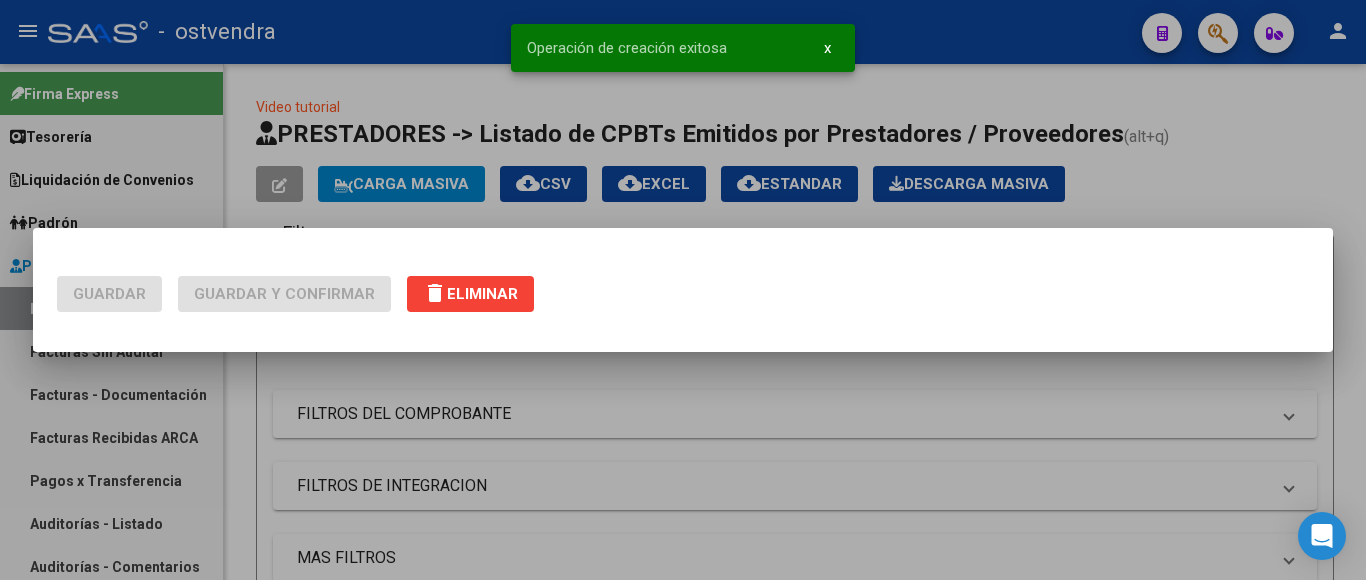 scroll, scrollTop: 0, scrollLeft: 0, axis: both 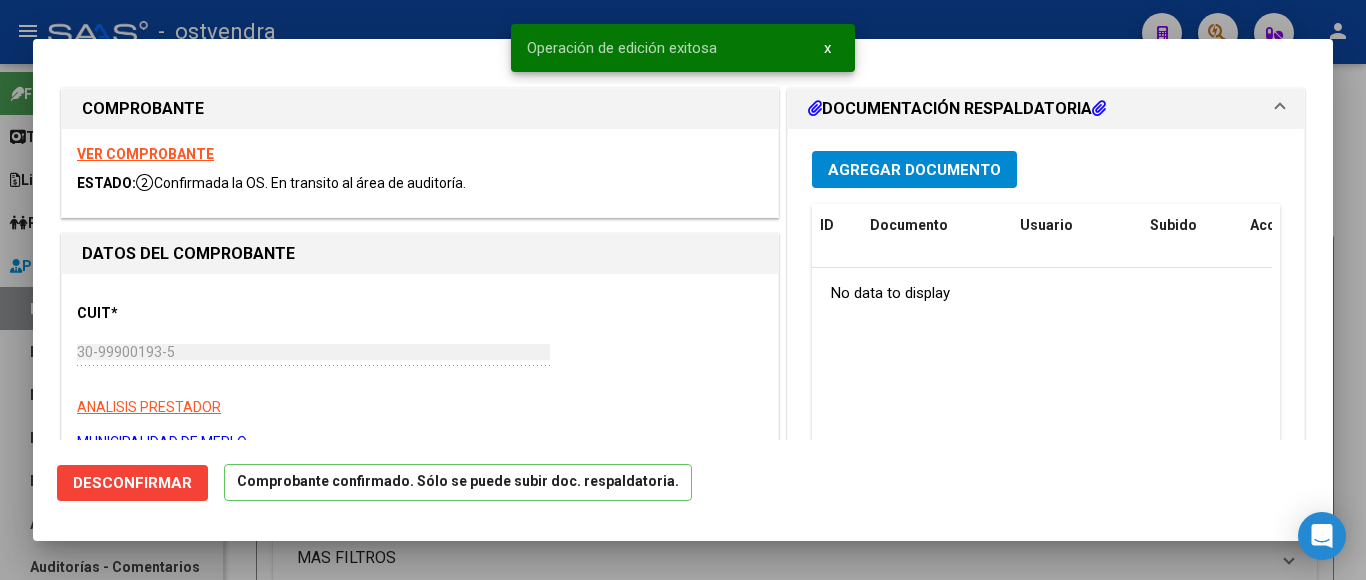 click at bounding box center [683, 290] 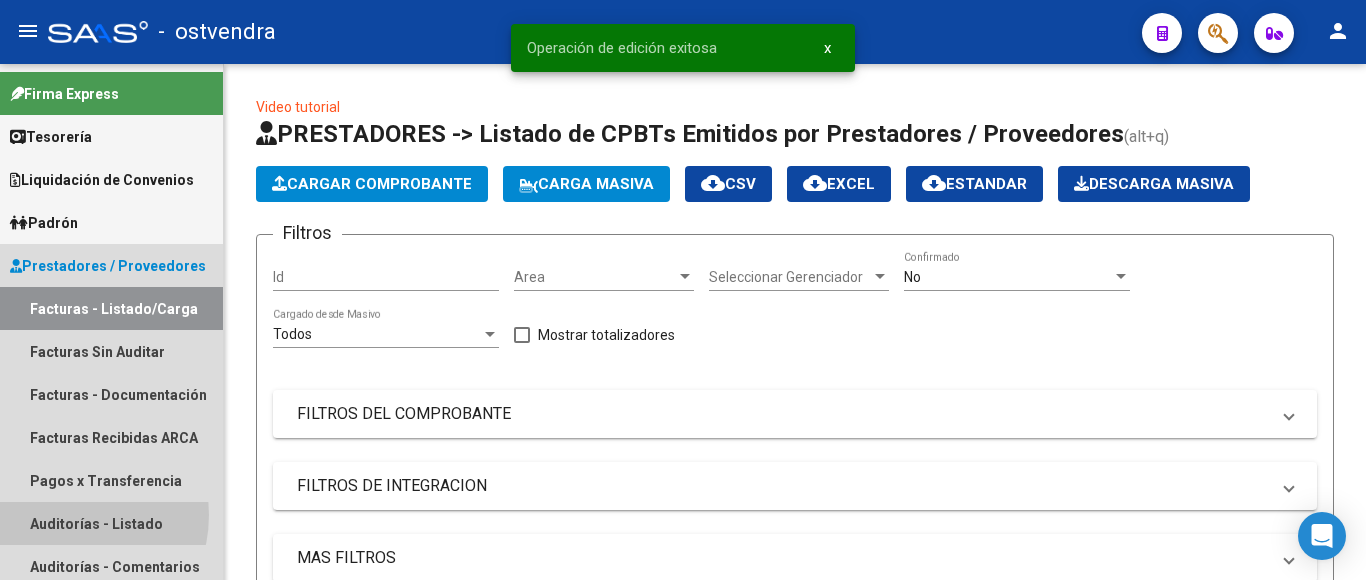 click on "Auditorías - Listado" at bounding box center (111, 523) 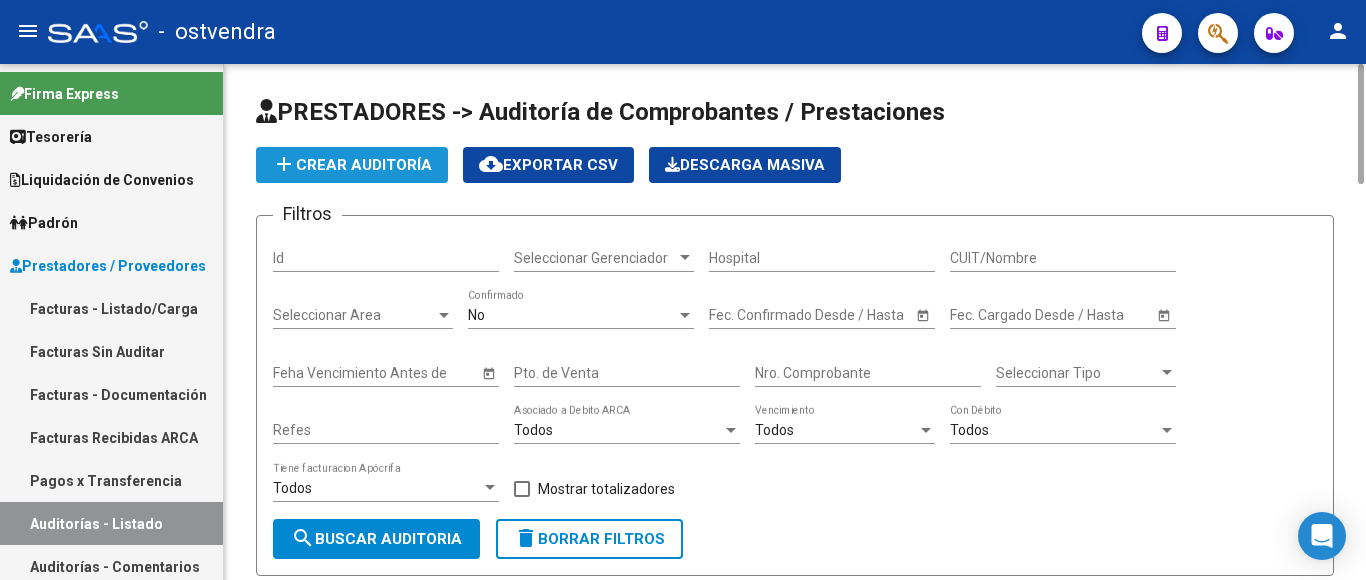 click on "add  Crear Auditoría" 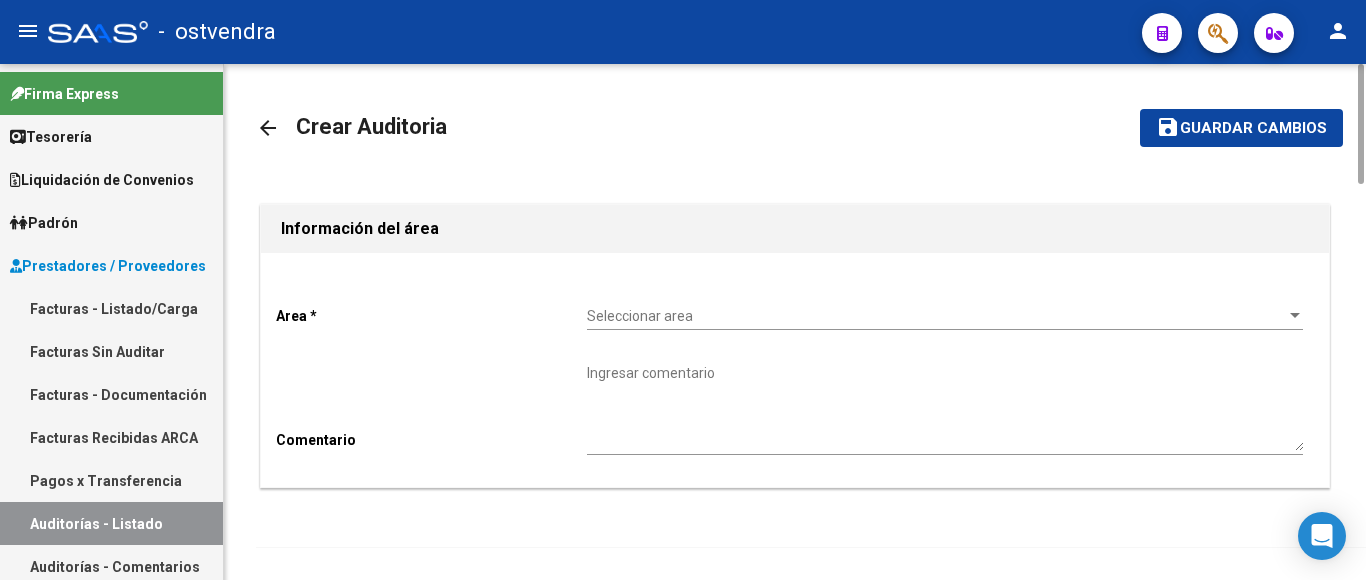 click on "Seleccionar area Seleccionar area" 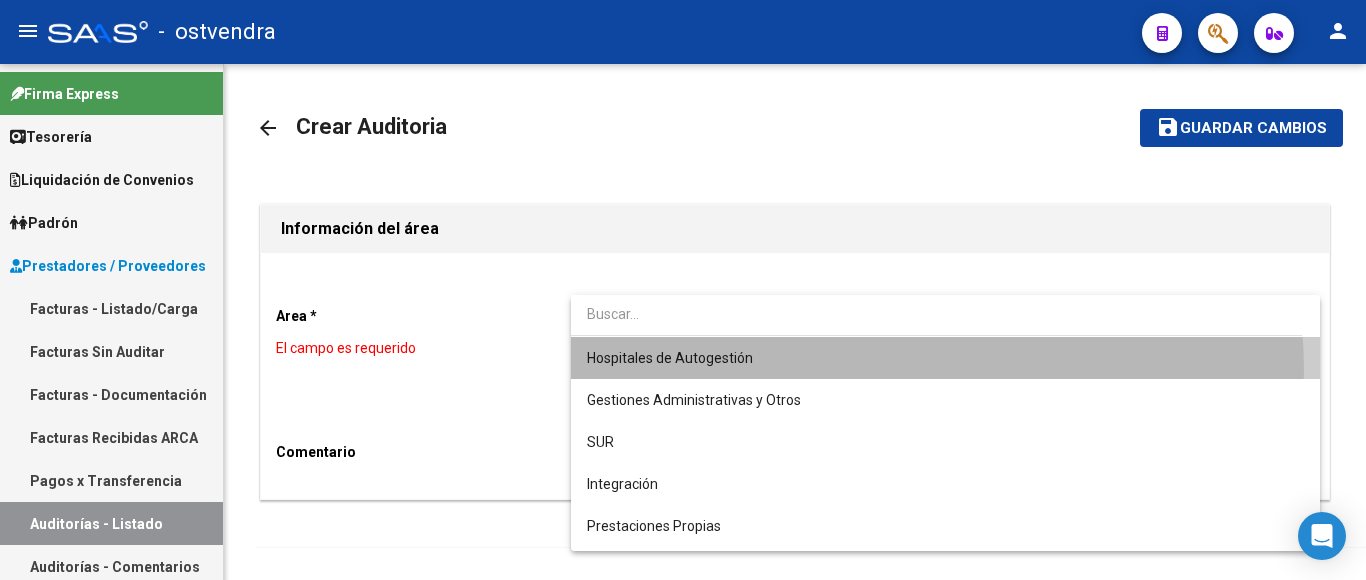 click on "Hospitales de Autogestión" at bounding box center (945, 358) 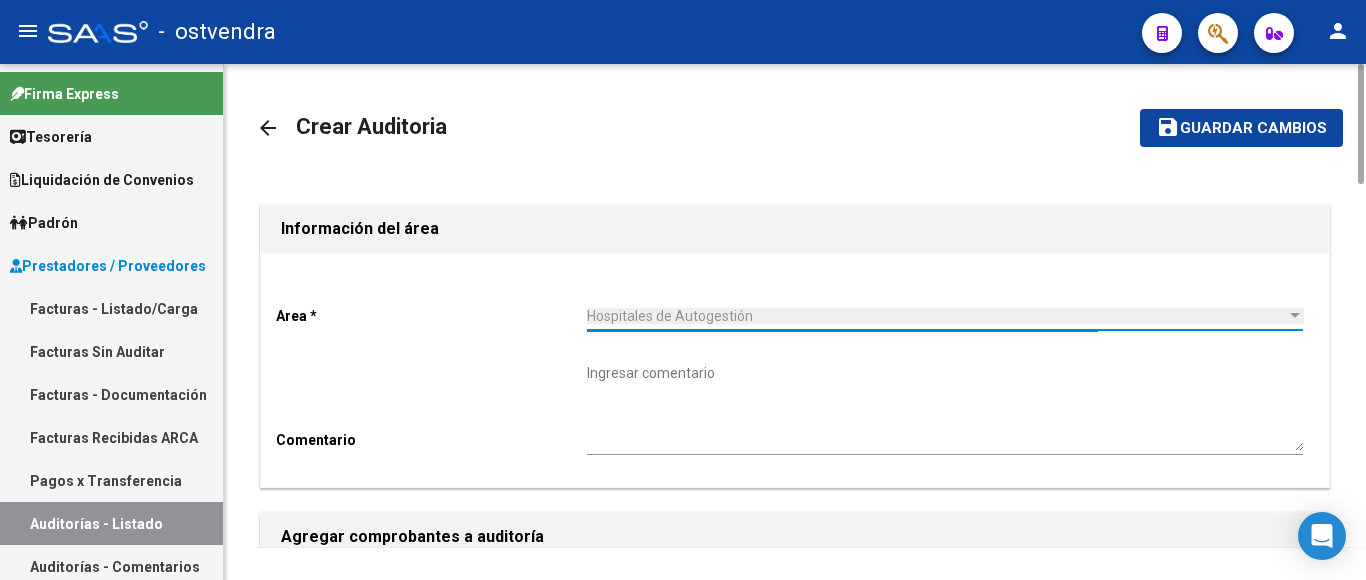 scroll, scrollTop: 400, scrollLeft: 0, axis: vertical 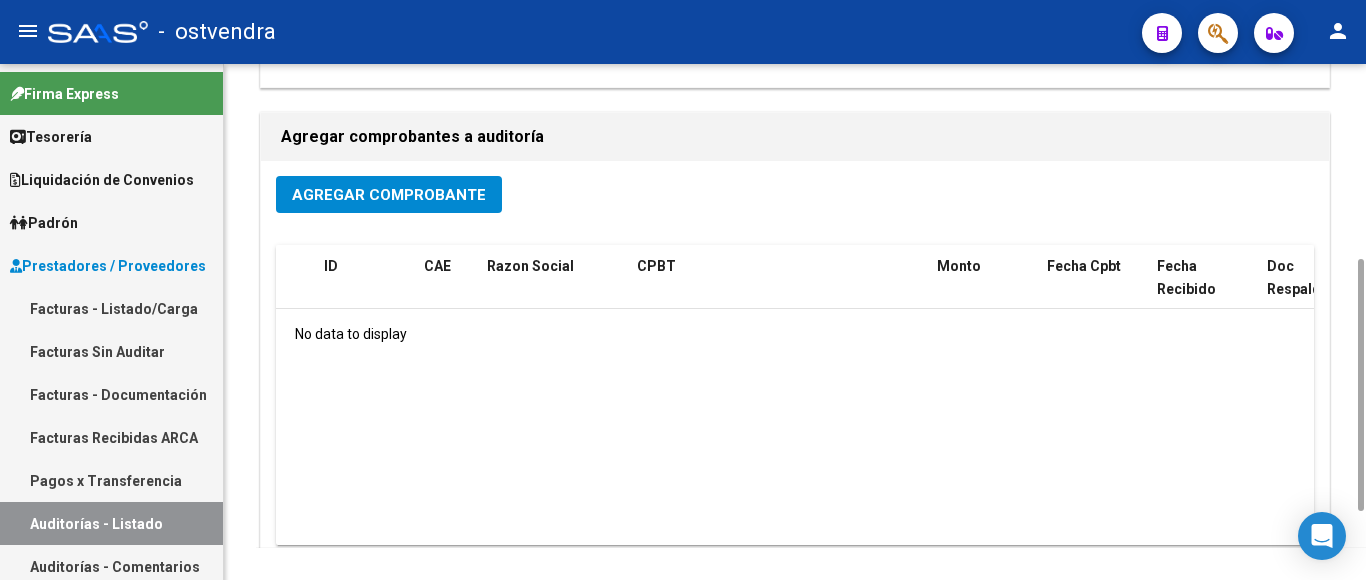 click on "Agregar Comprobante" 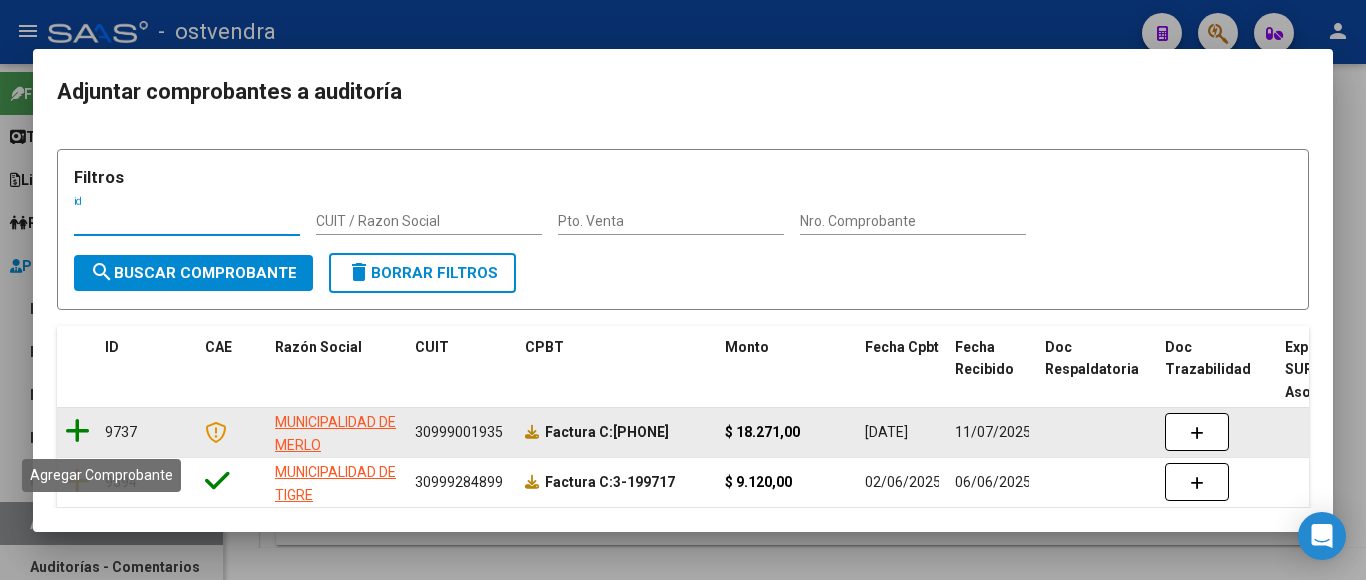 click 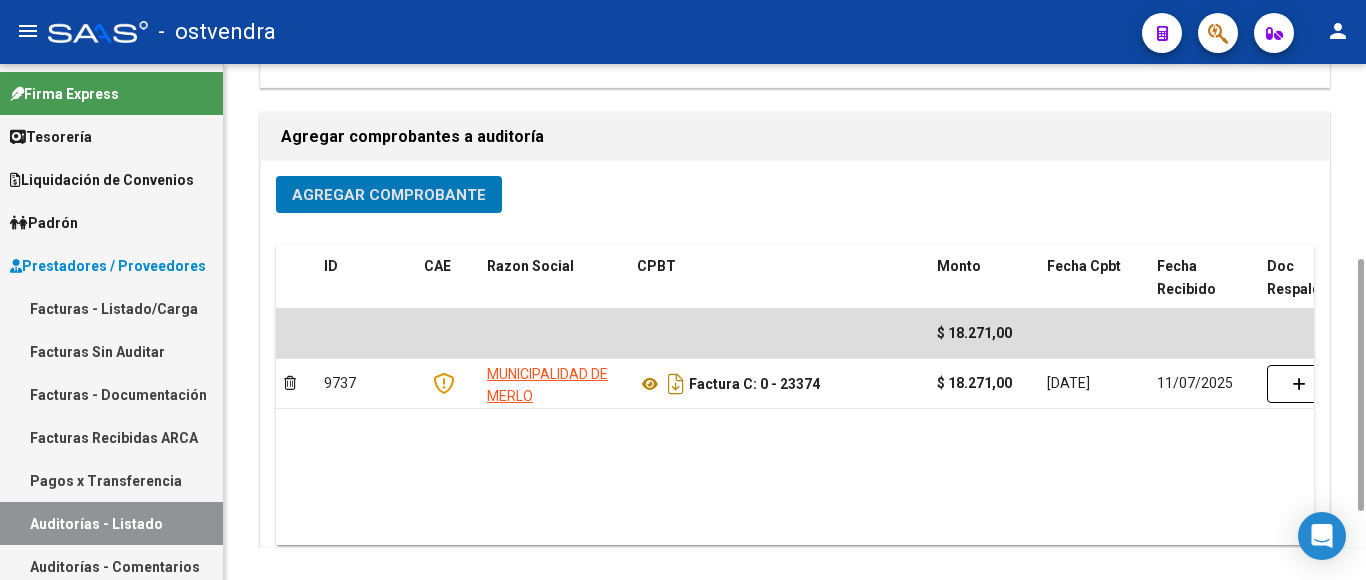 scroll, scrollTop: 0, scrollLeft: 0, axis: both 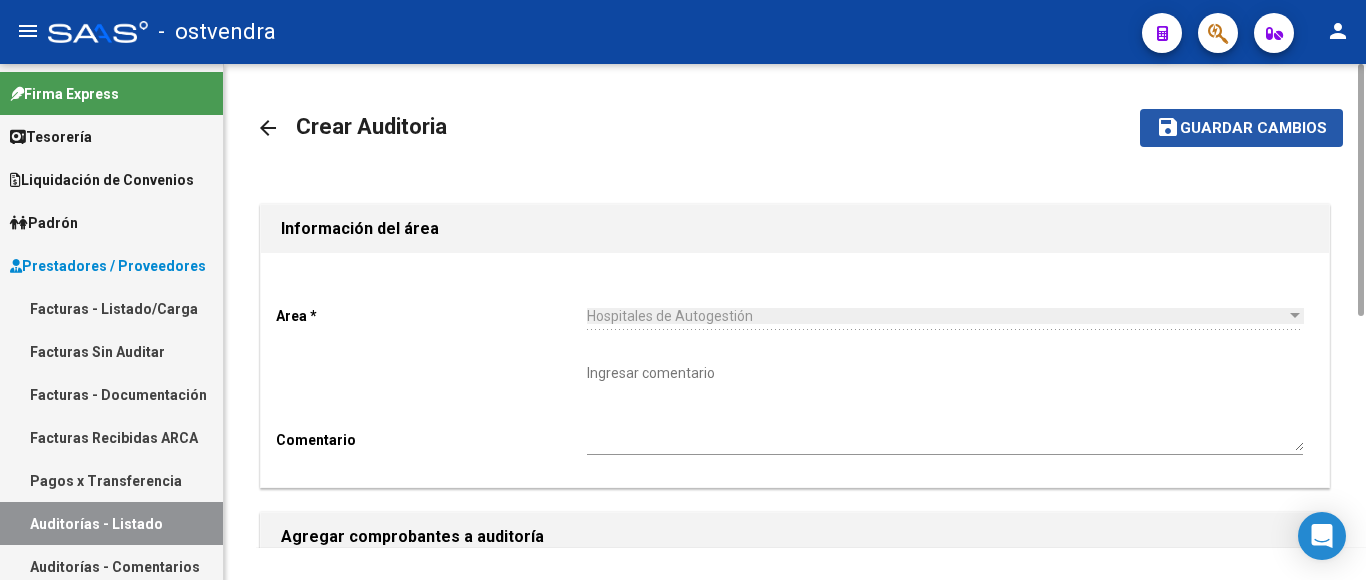 click on "Guardar cambios" 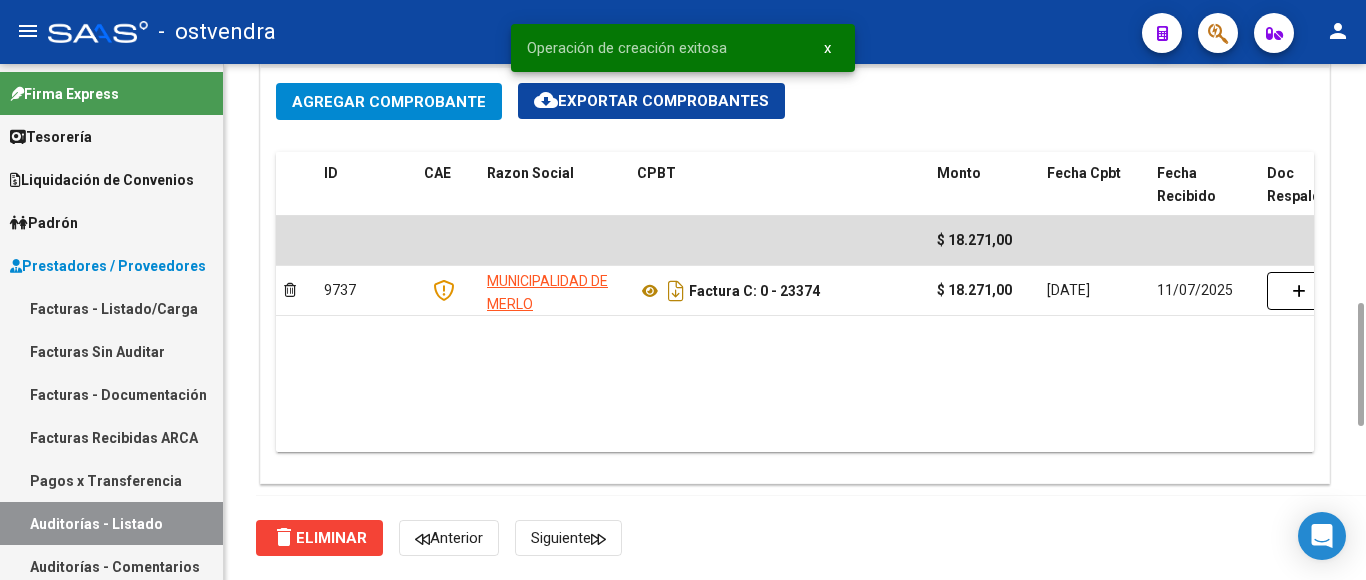 scroll, scrollTop: 1400, scrollLeft: 0, axis: vertical 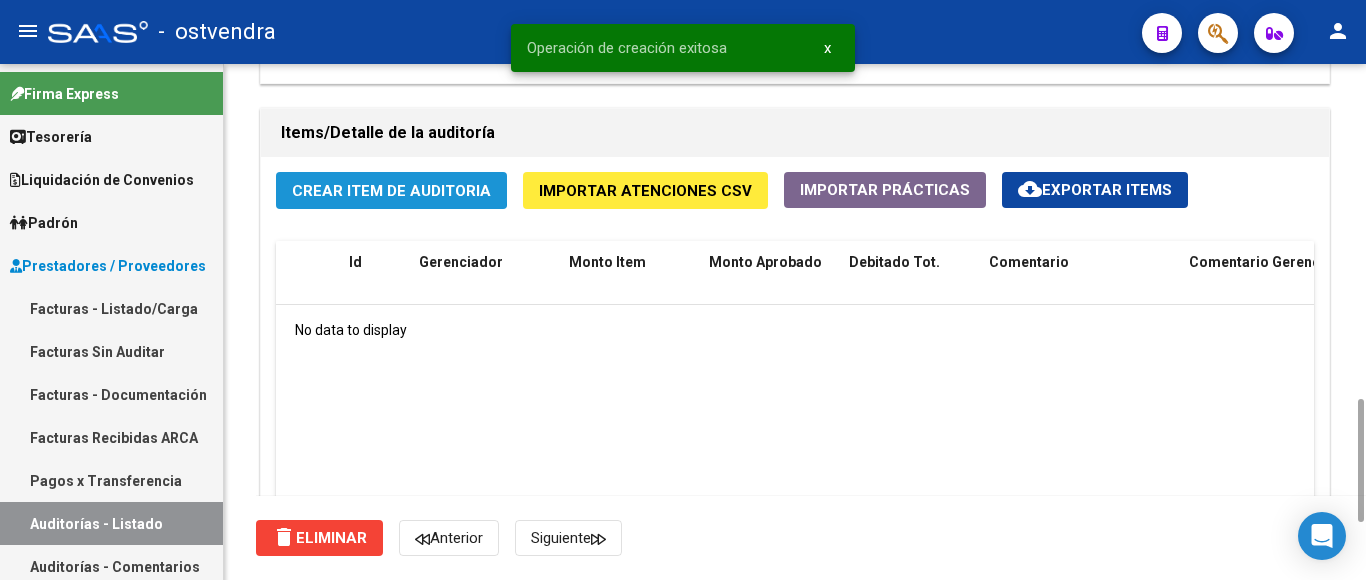 click on "Crear Item de Auditoria" 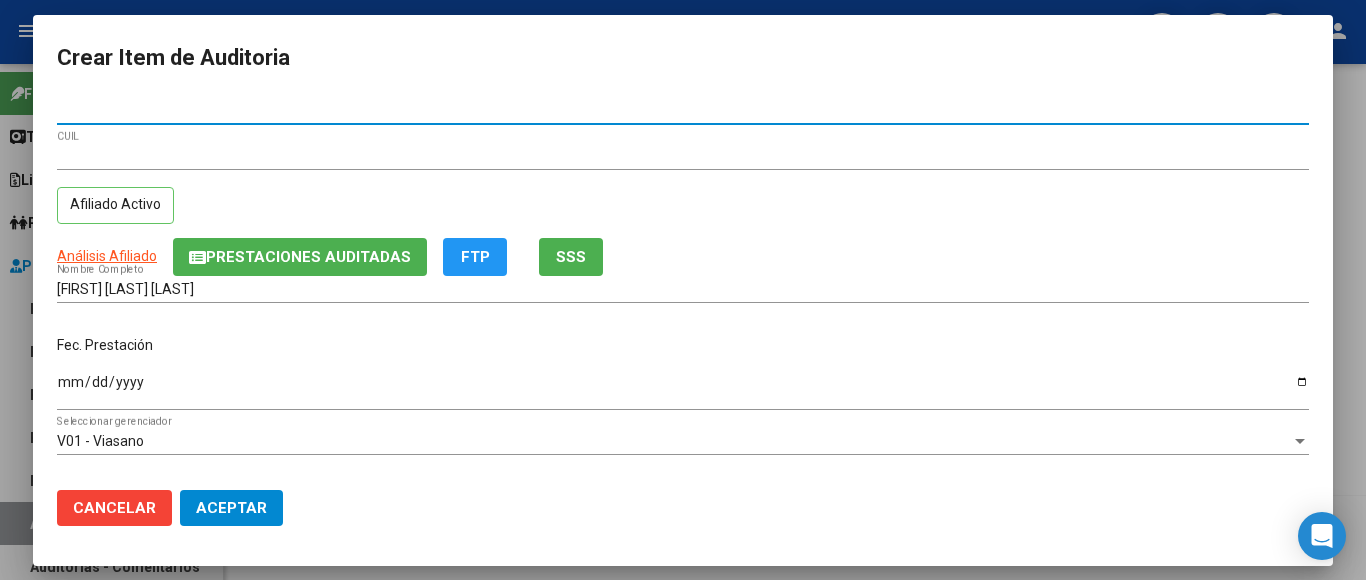 click on "Ingresar la fecha" at bounding box center (683, 389) 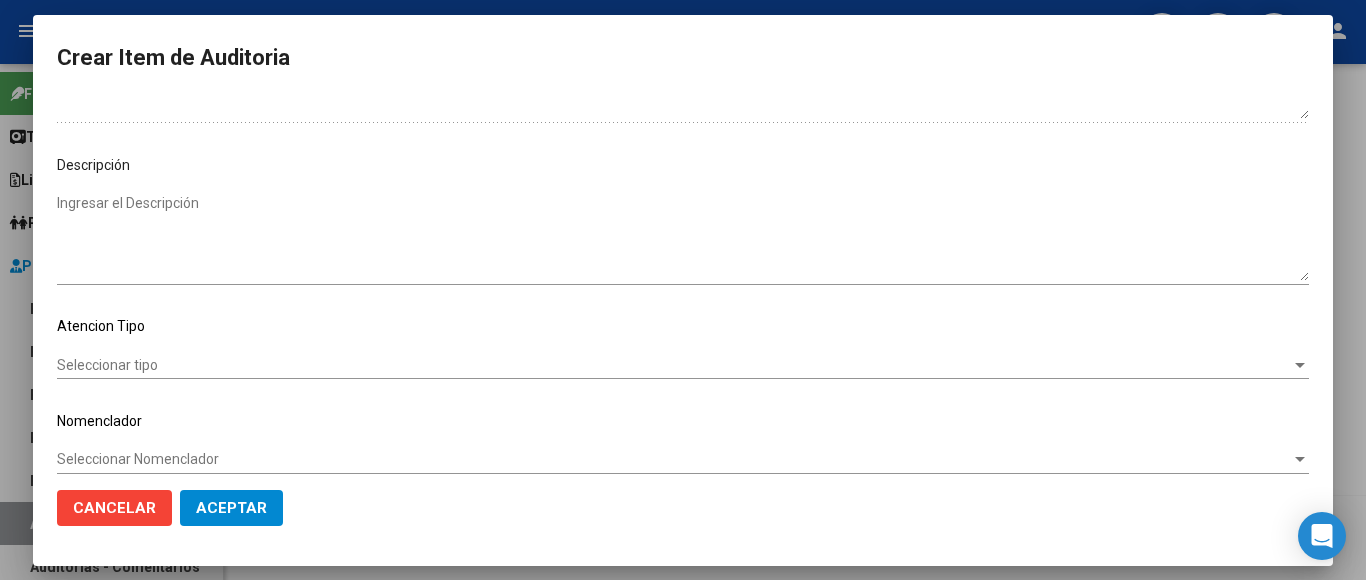 scroll, scrollTop: 1133, scrollLeft: 0, axis: vertical 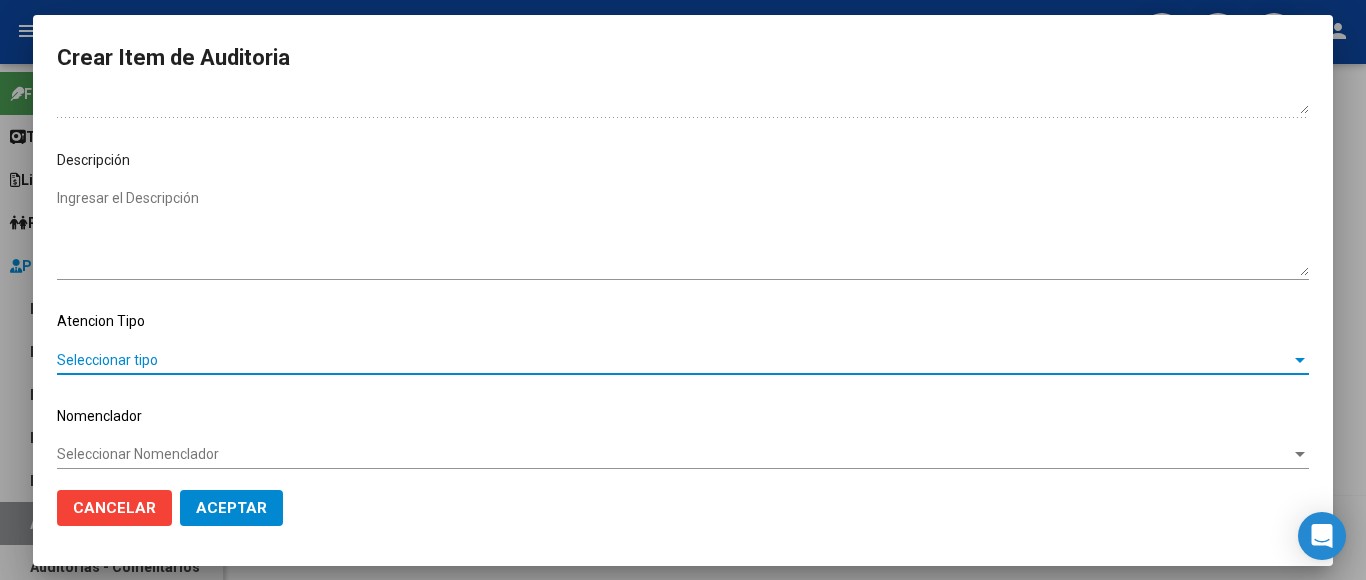 click on "Seleccionar tipo" at bounding box center [674, 360] 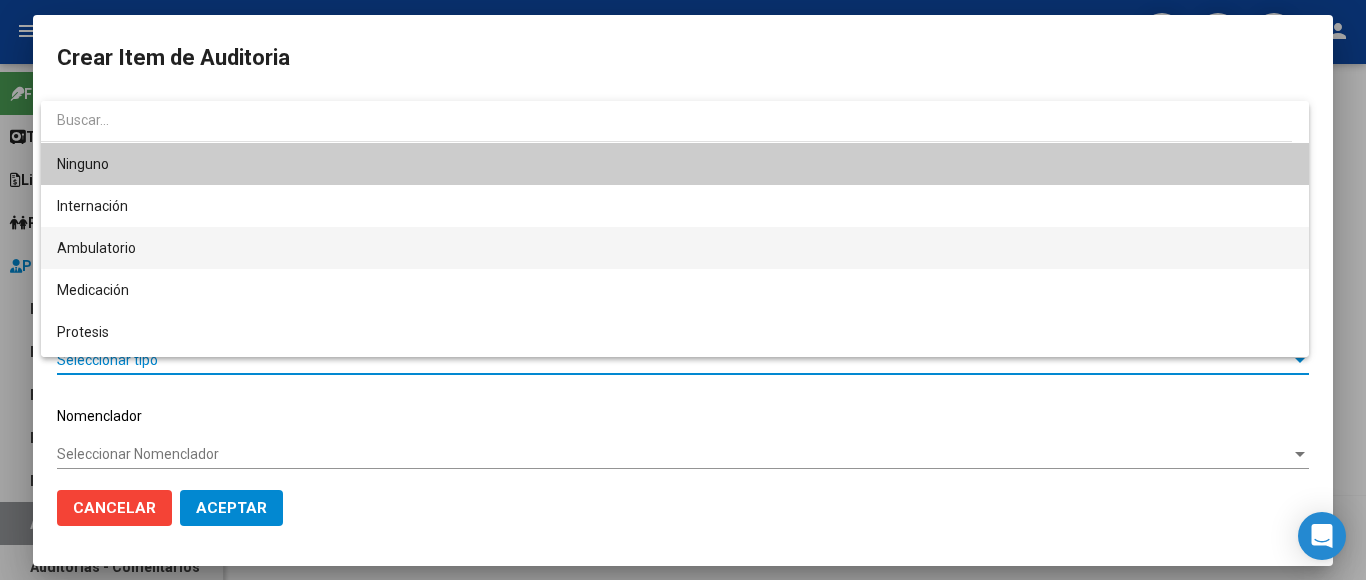 click on "Ambulatorio" at bounding box center (675, 248) 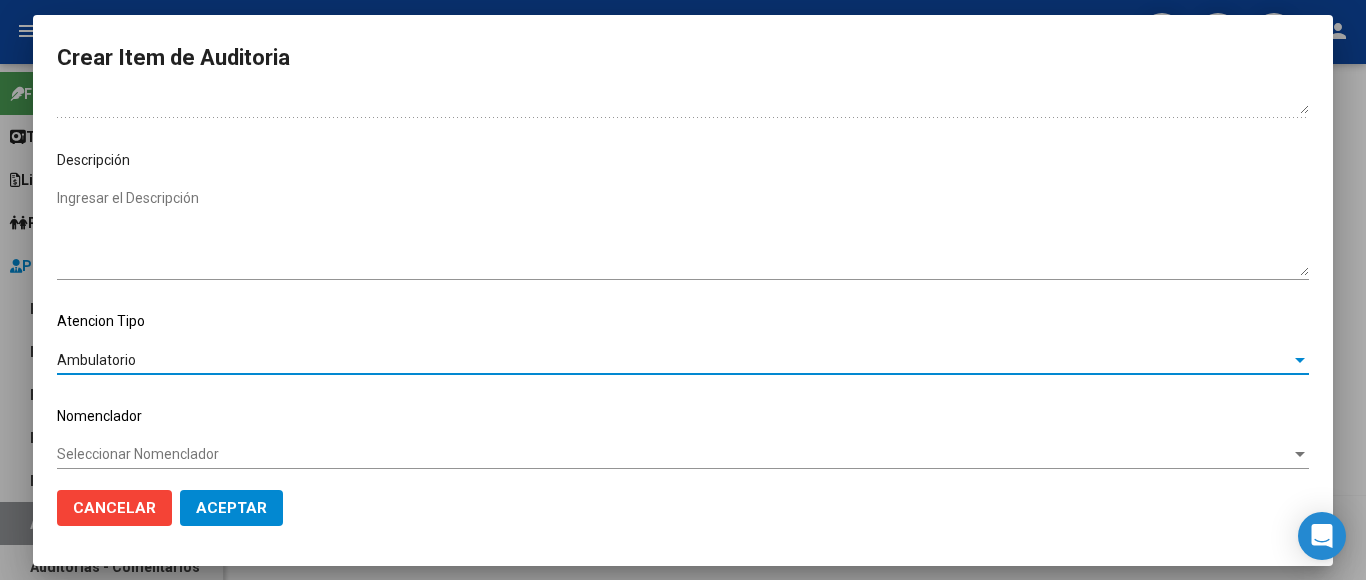 click on "Seleccionar Nomenclador" at bounding box center (674, 454) 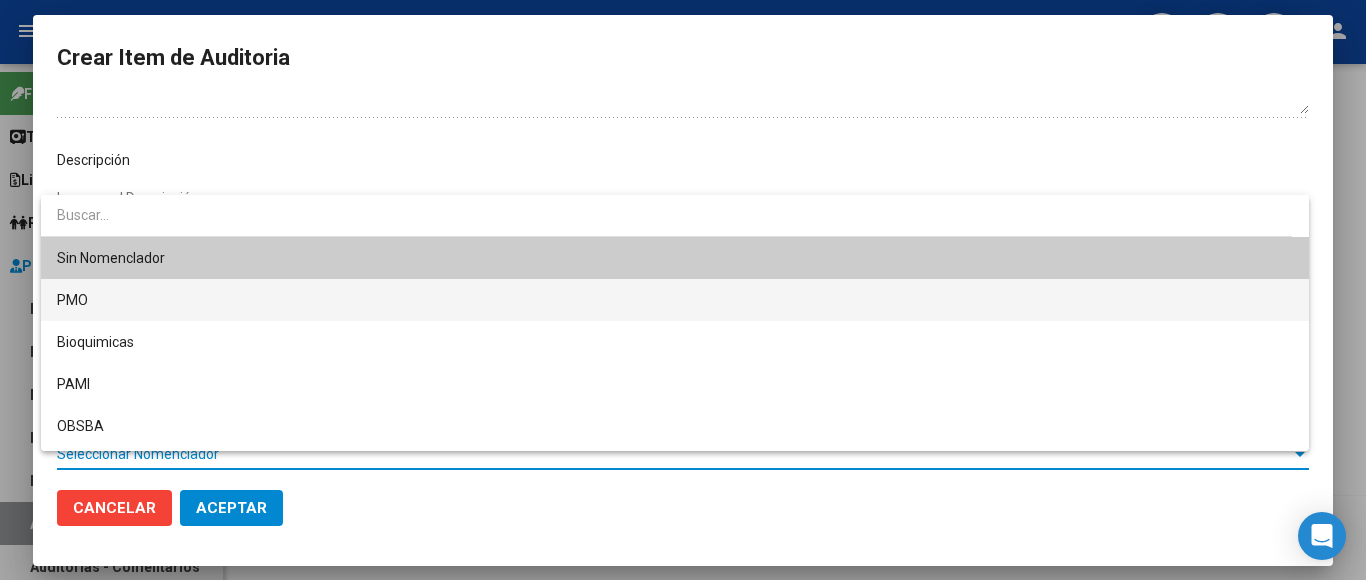 click on "PMO" at bounding box center (675, 300) 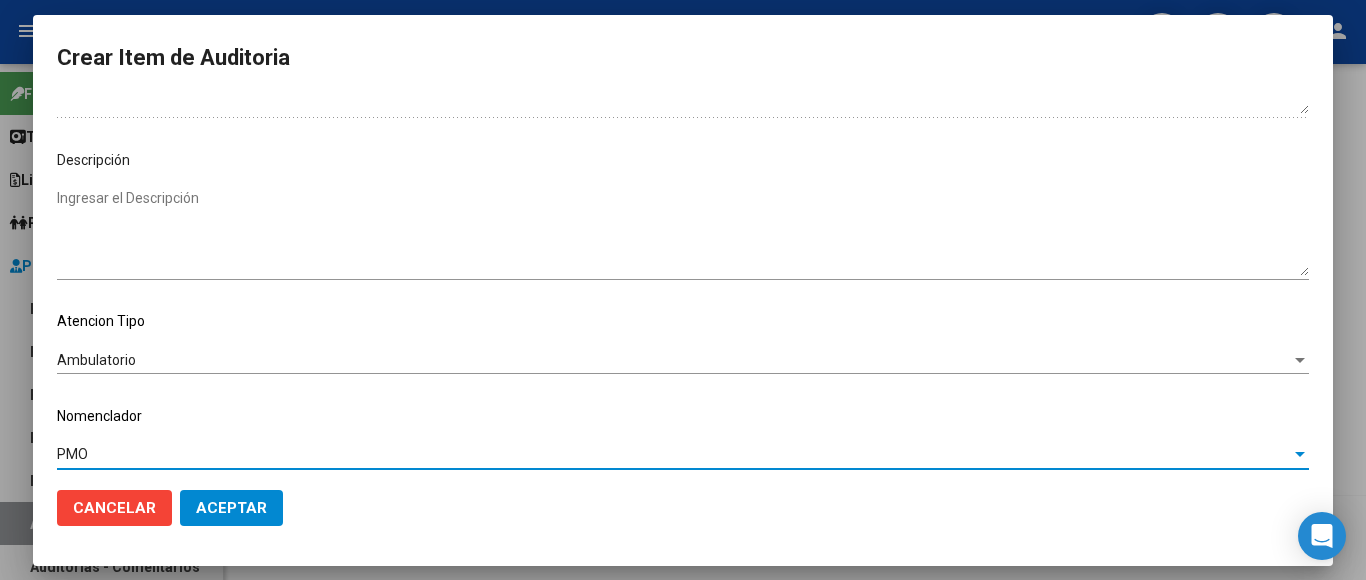 click on "Aceptar" 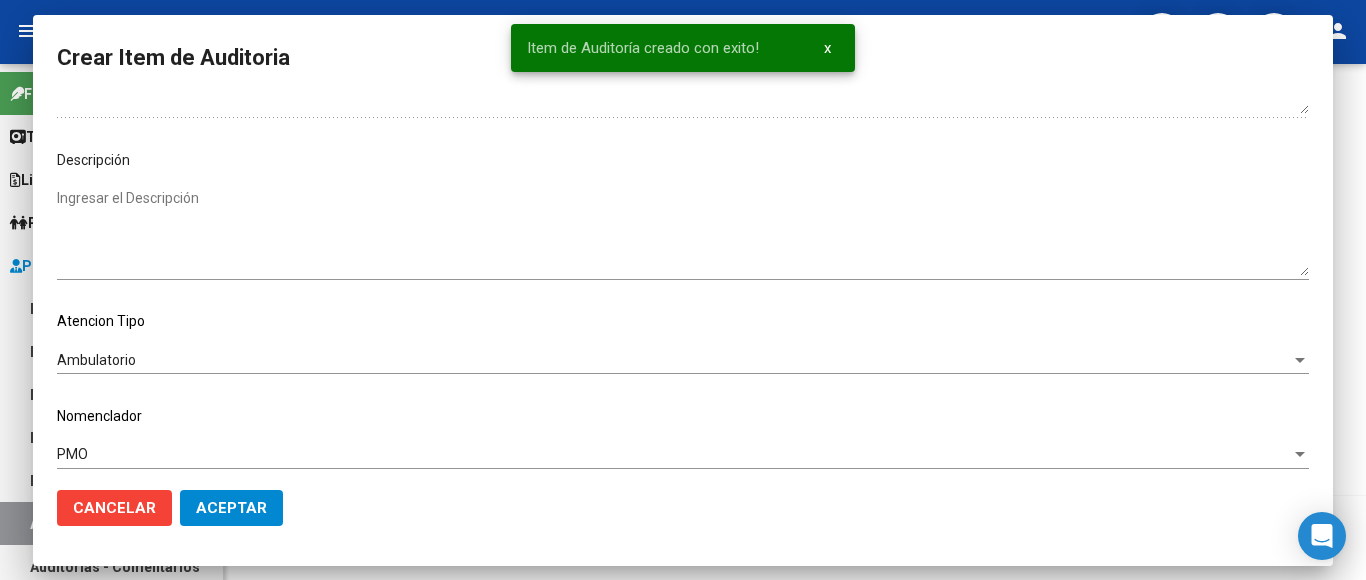 scroll, scrollTop: 0, scrollLeft: 0, axis: both 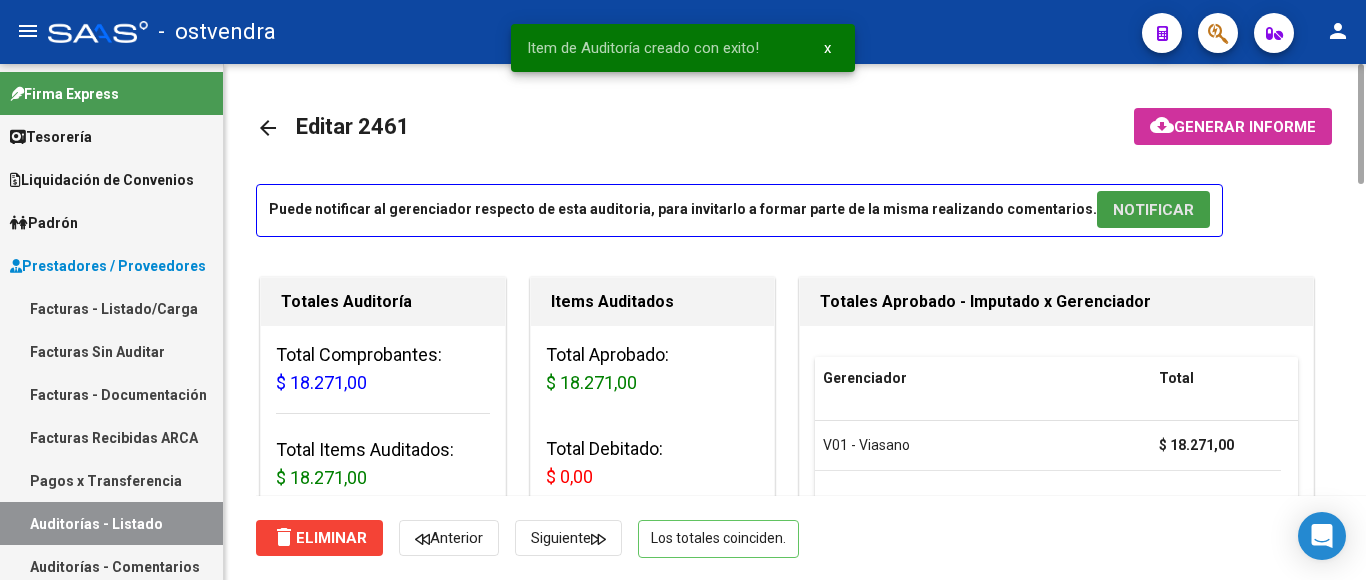 click on "NOTIFICAR" at bounding box center (1153, 210) 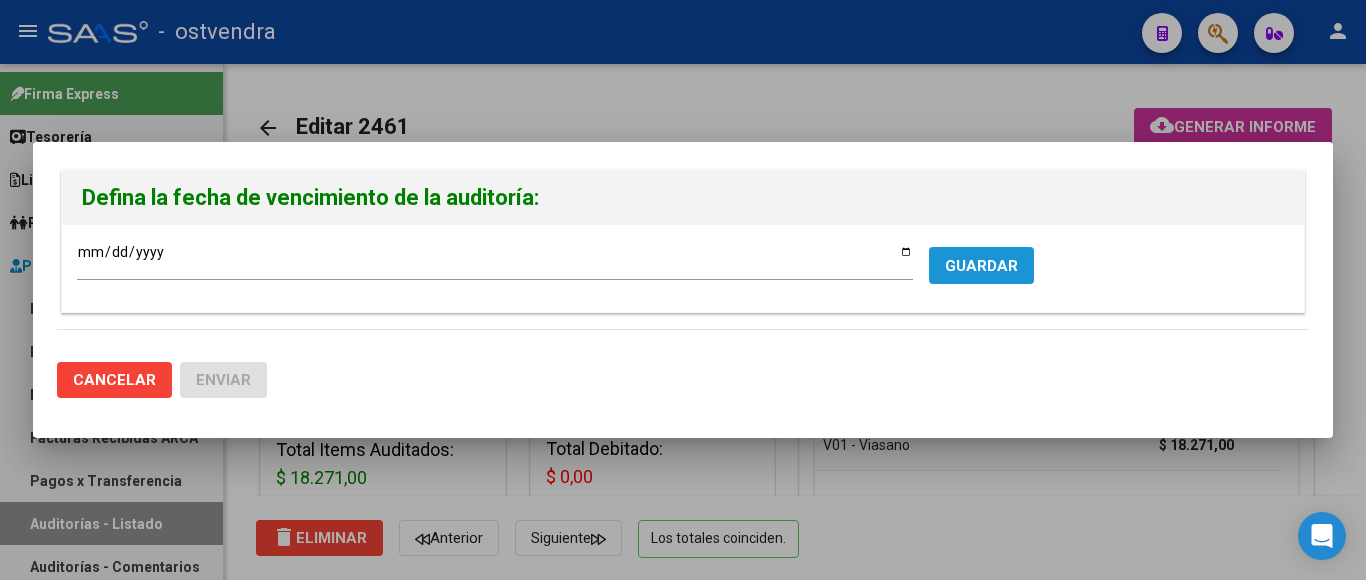 click on "GUARDAR" at bounding box center [981, 265] 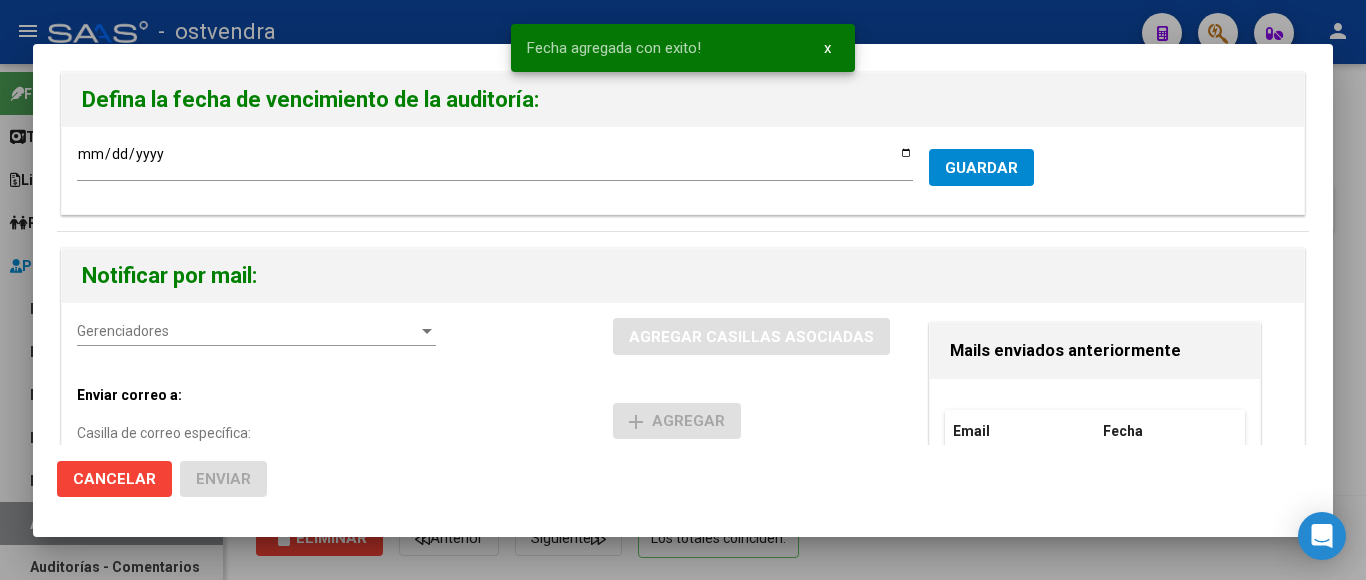 click on "Gerenciadores Gerenciadores" at bounding box center [256, 332] 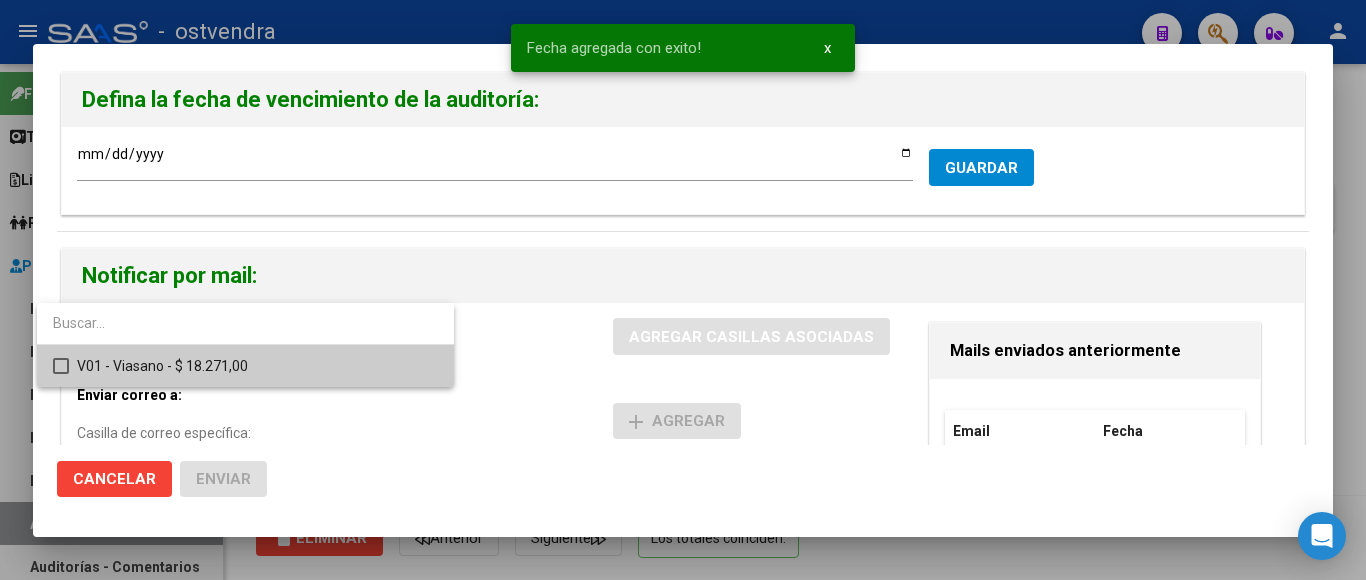 click at bounding box center (61, 366) 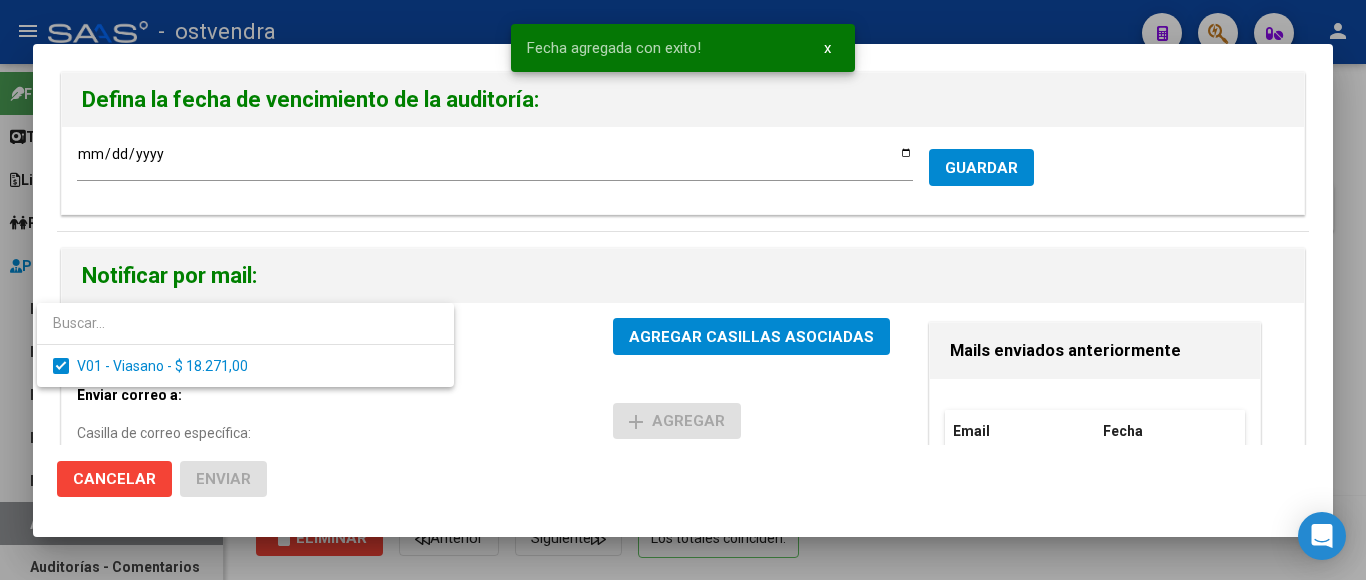 click at bounding box center [683, 290] 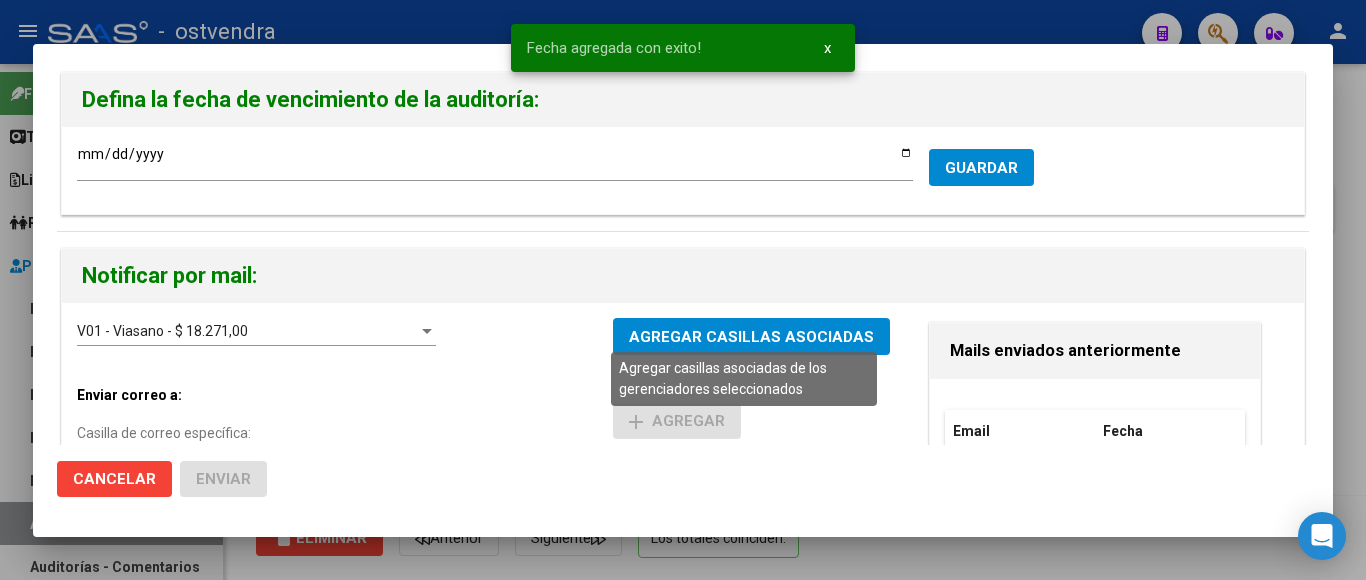 click on "AGREGAR CASILLAS ASOCIADAS" at bounding box center [751, 337] 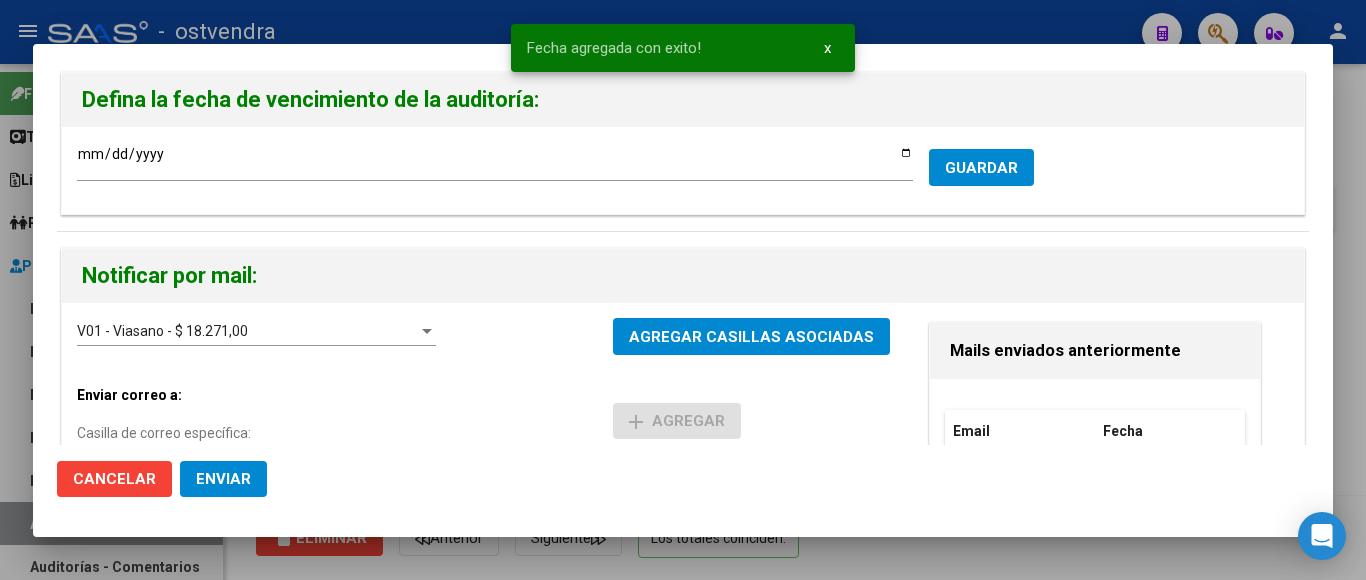 click on "Enviar" 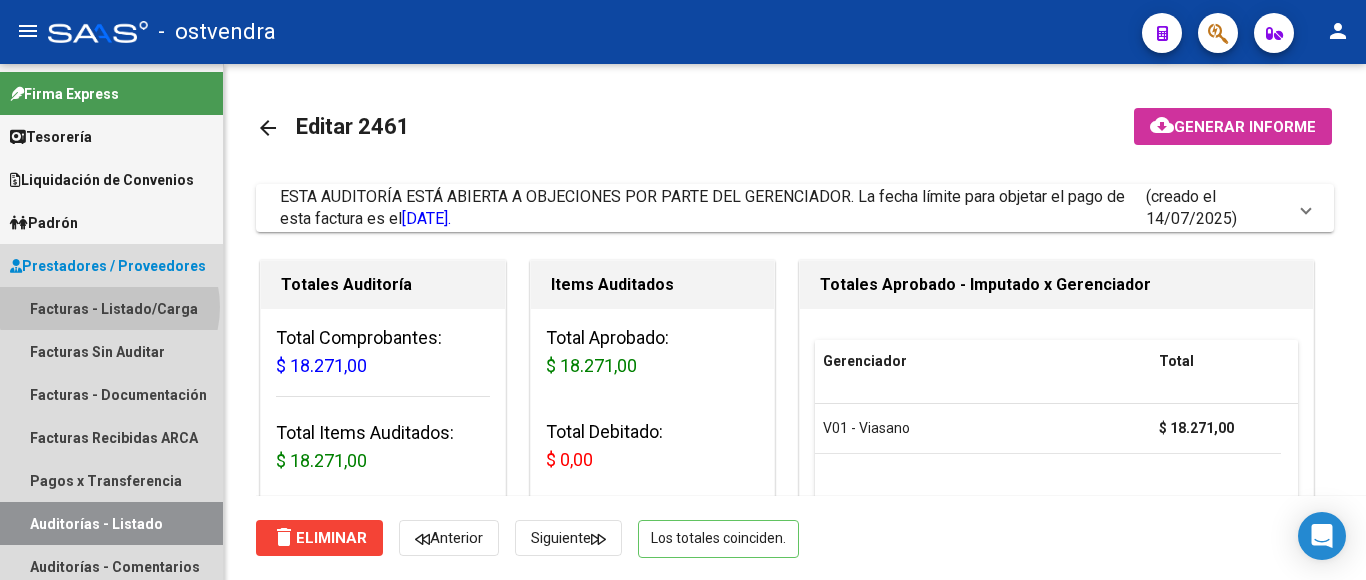 click on "Facturas - Listado/Carga" at bounding box center (111, 308) 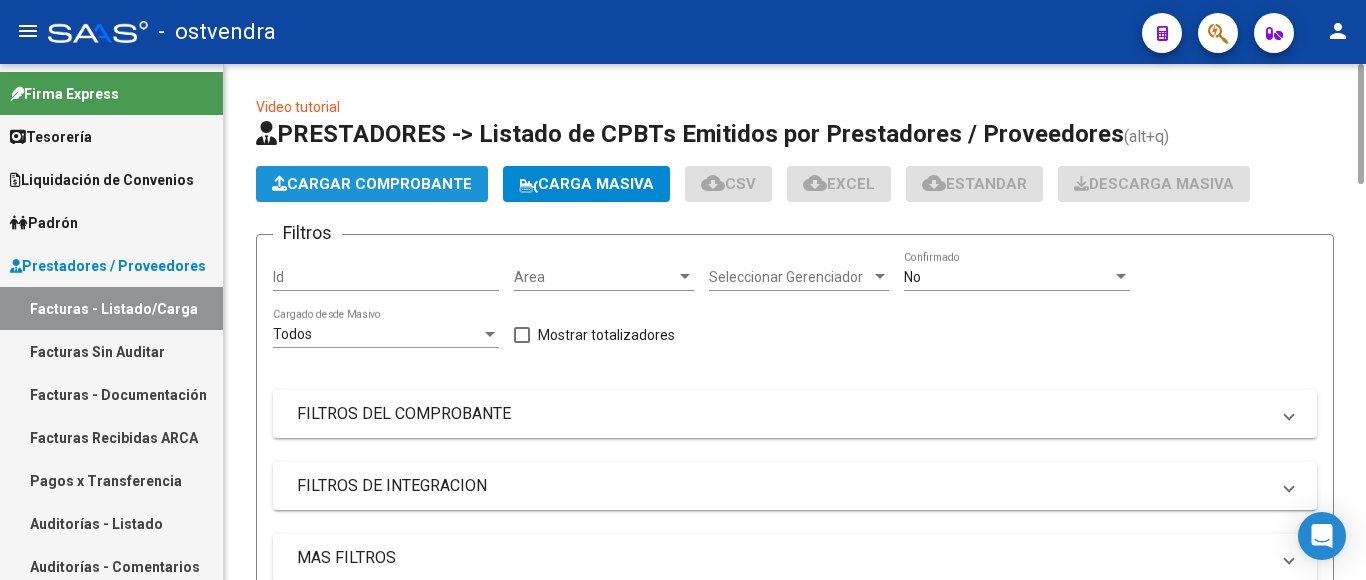 click on "Cargar Comprobante" 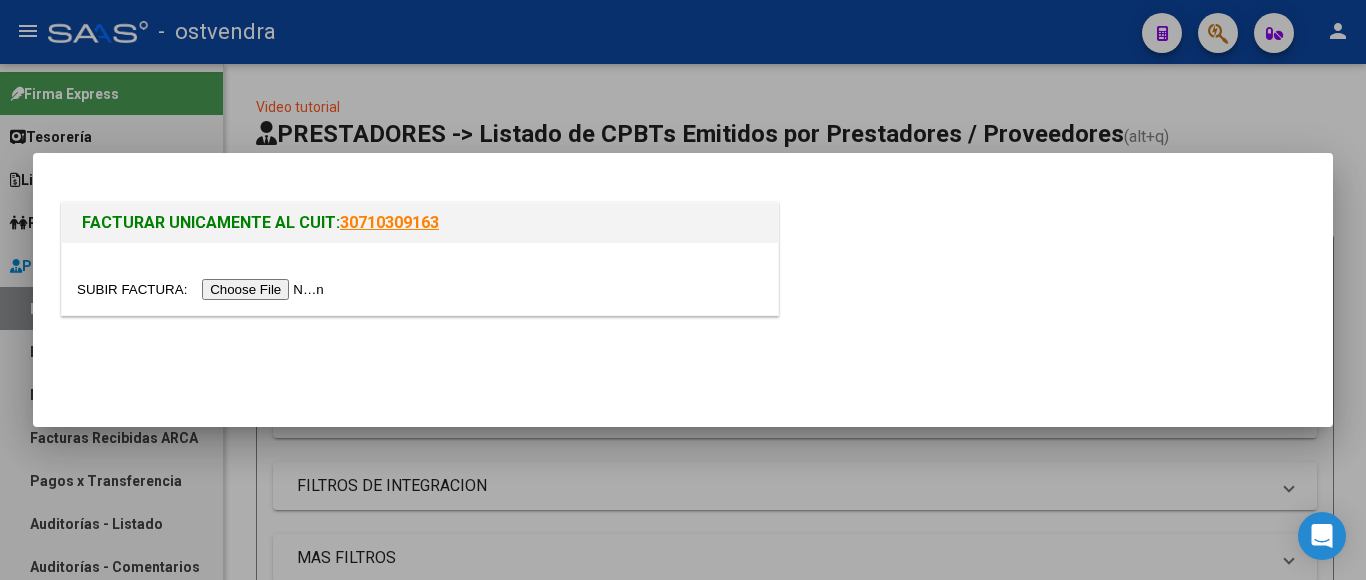 click at bounding box center [203, 289] 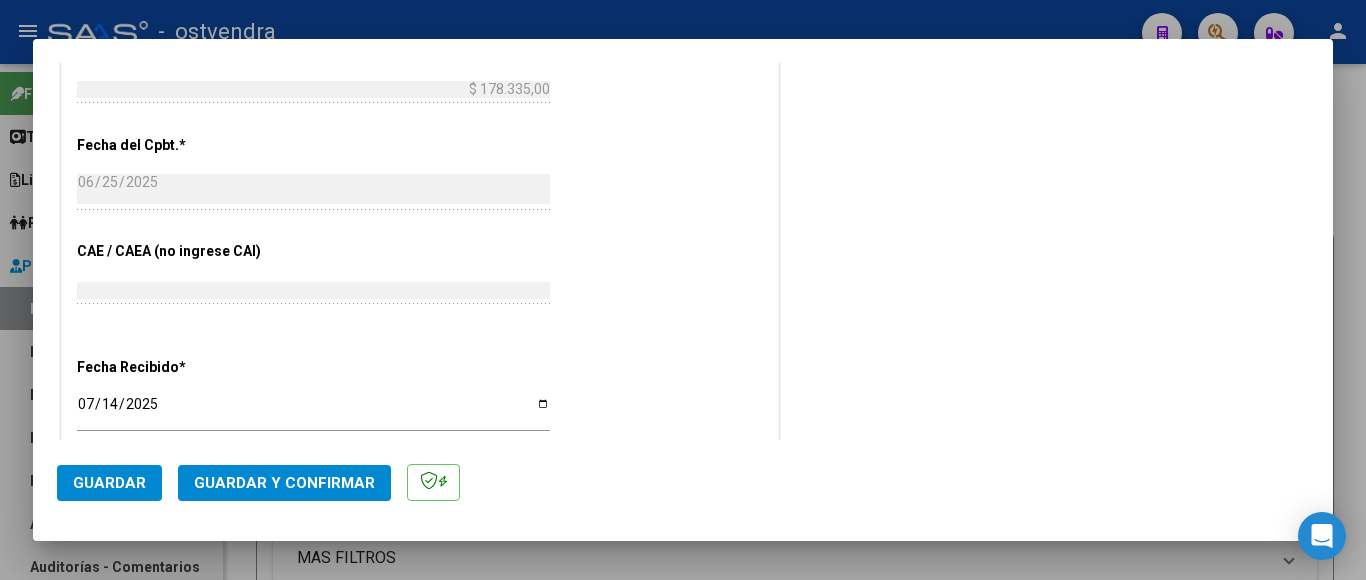 scroll, scrollTop: 900, scrollLeft: 0, axis: vertical 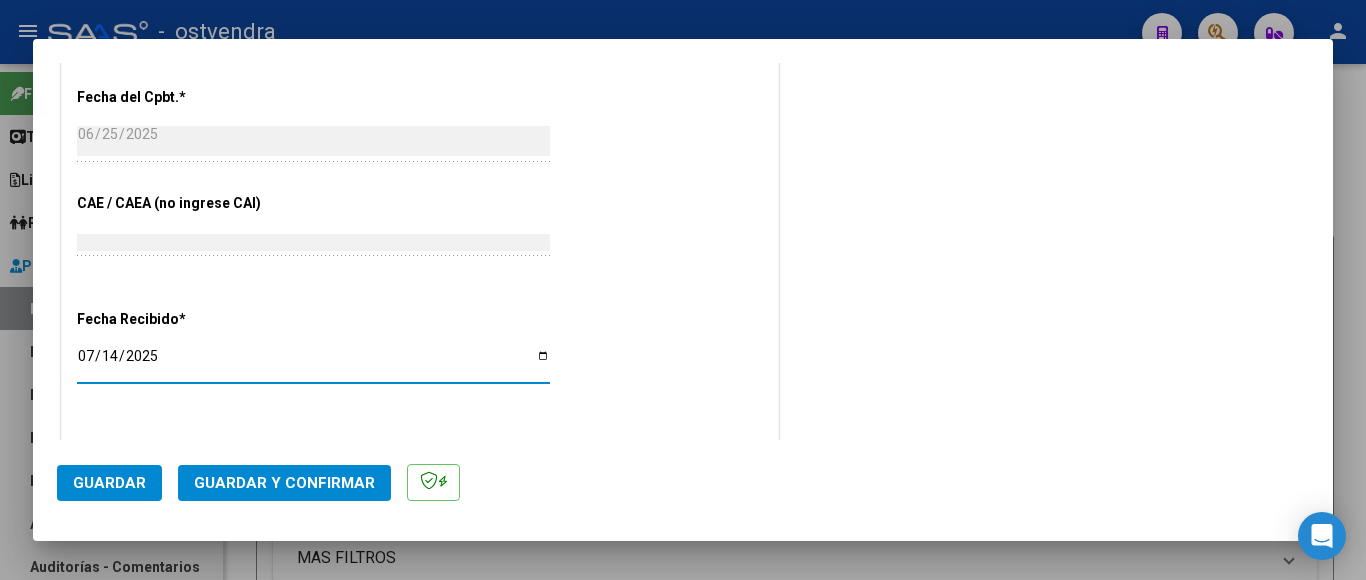 click on "2025-07-14" at bounding box center [313, 363] 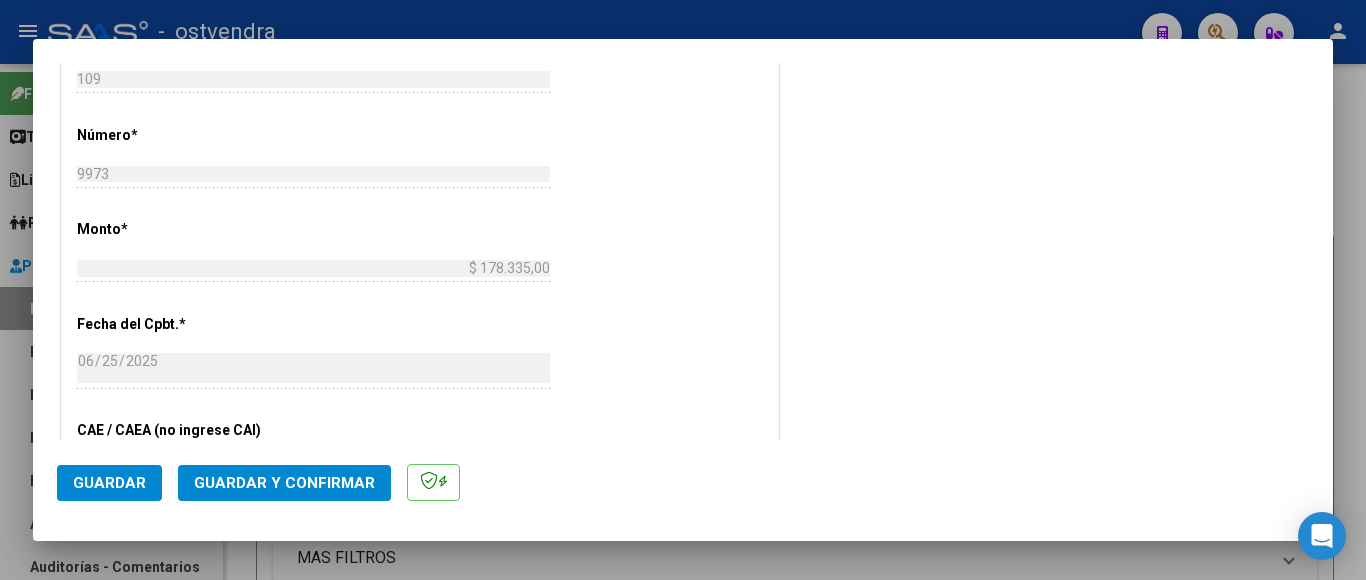 scroll, scrollTop: 200, scrollLeft: 0, axis: vertical 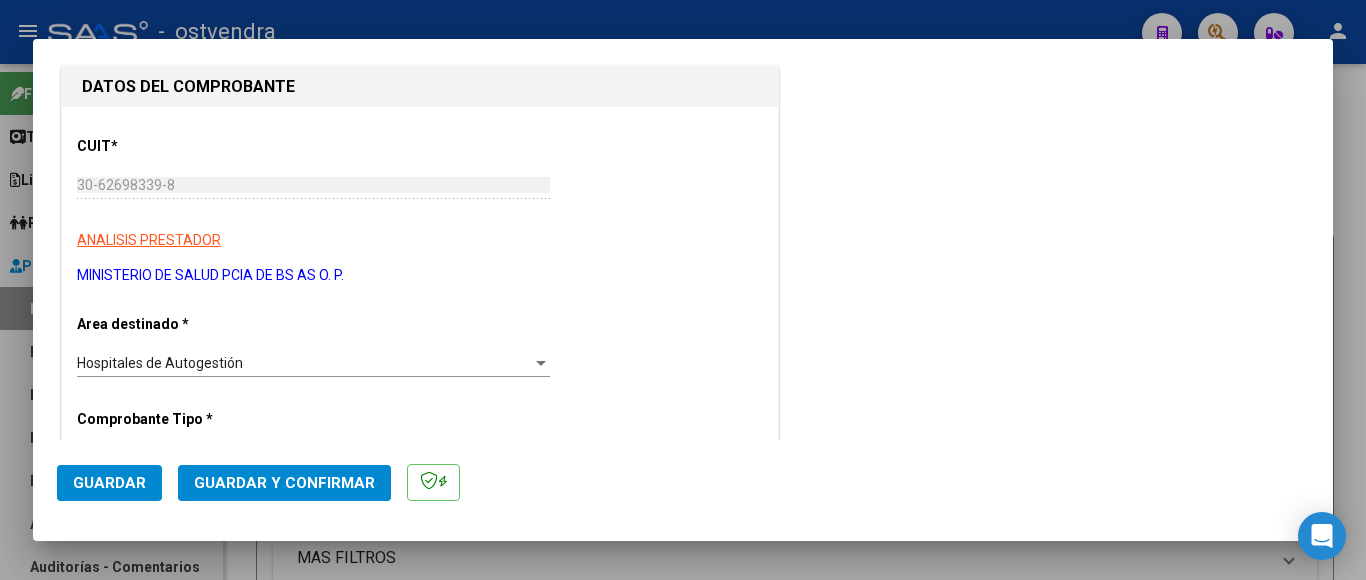 click on "Guardar y Confirmar" 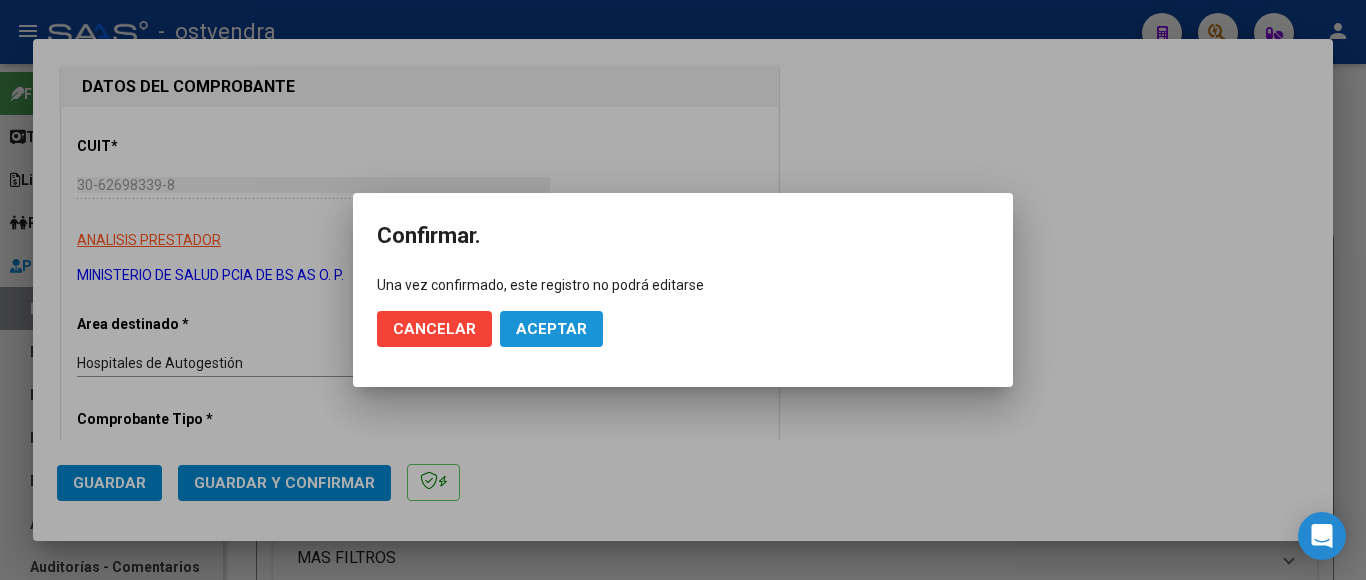 click on "Aceptar" 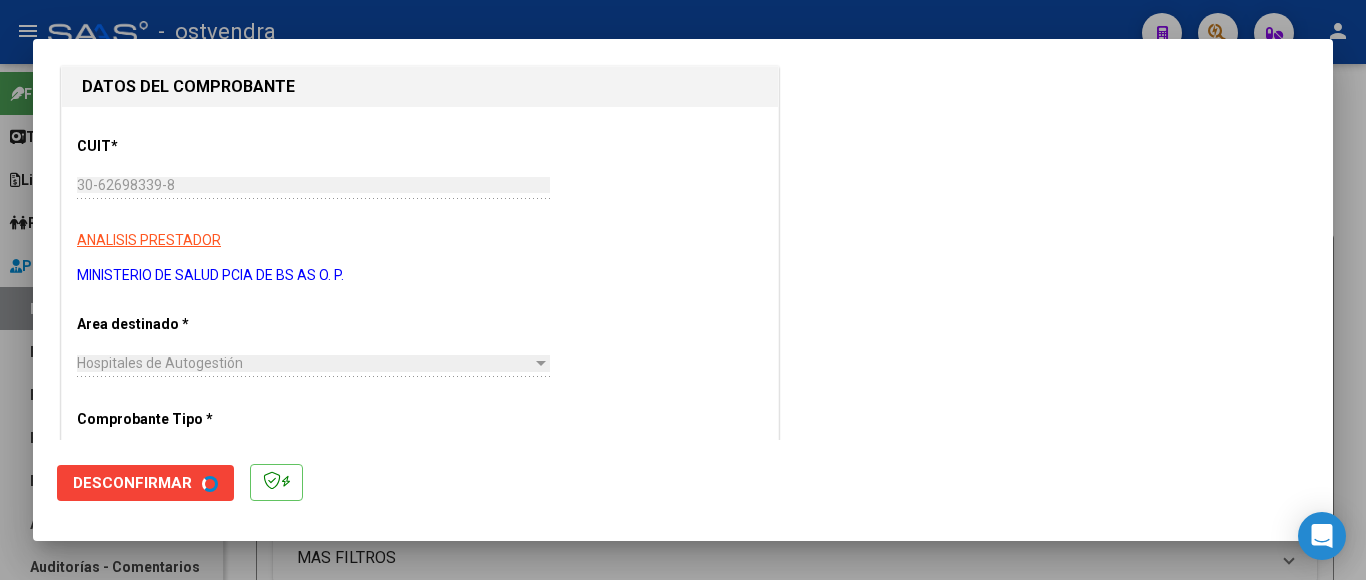 scroll, scrollTop: 0, scrollLeft: 0, axis: both 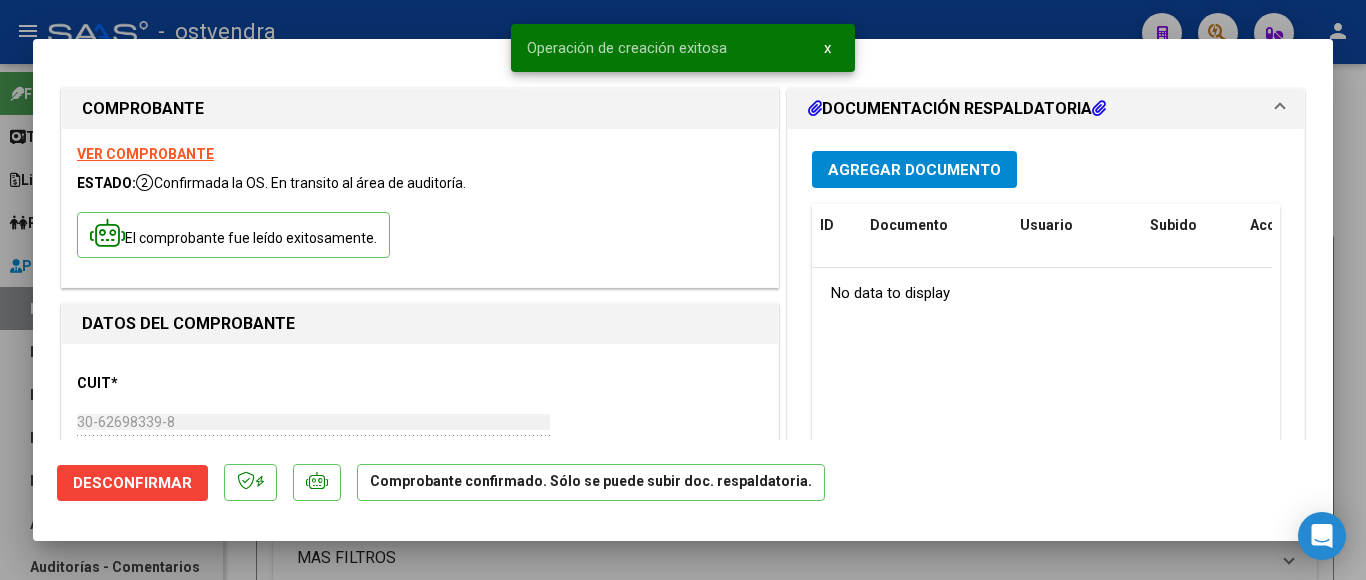 click on "Agregar Documento" at bounding box center (914, 170) 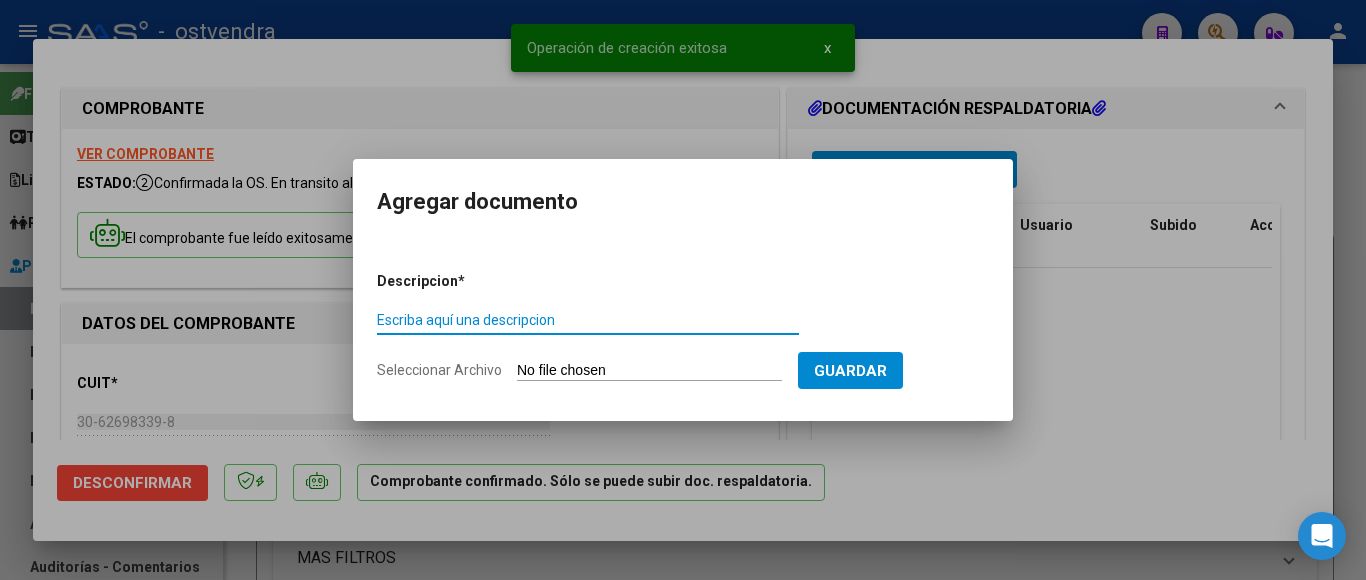 click on "Escriba aquí una descripcion" at bounding box center (588, 320) 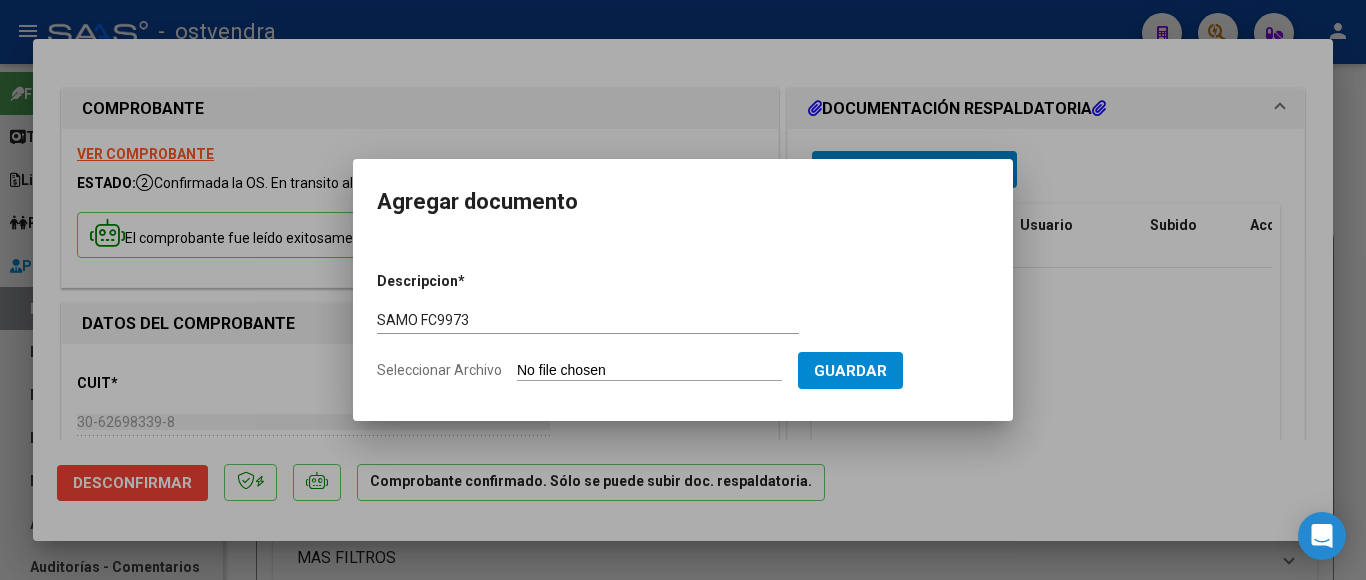 click on "Seleccionar Archivo" at bounding box center [649, 371] 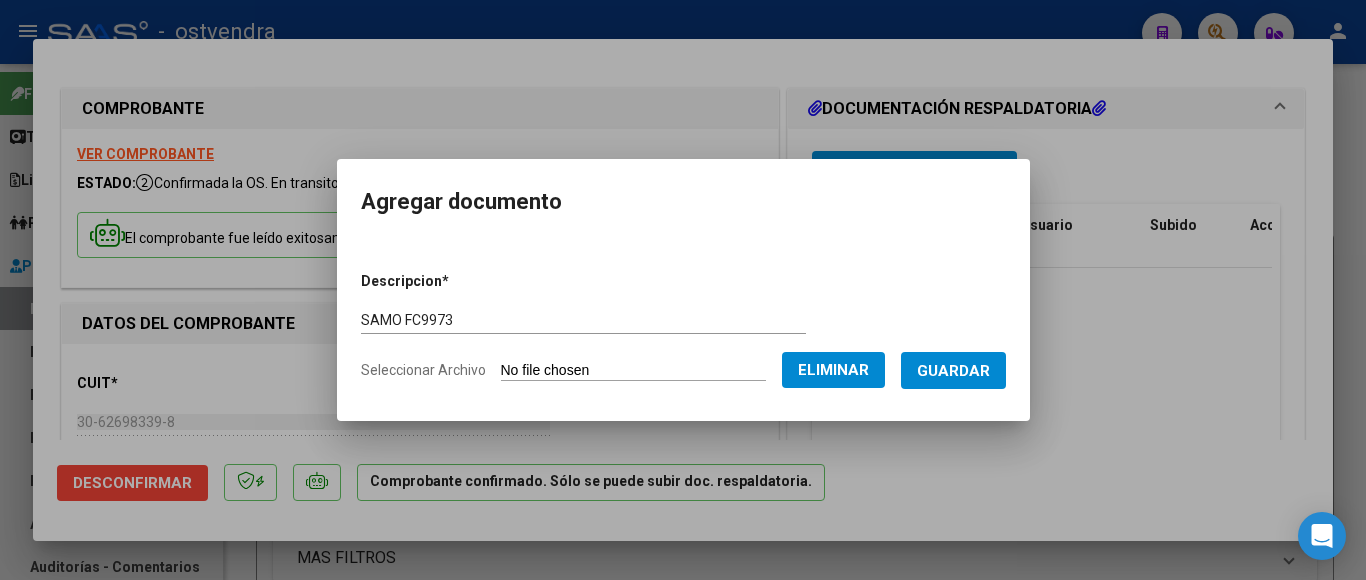 click on "Guardar" at bounding box center (953, 371) 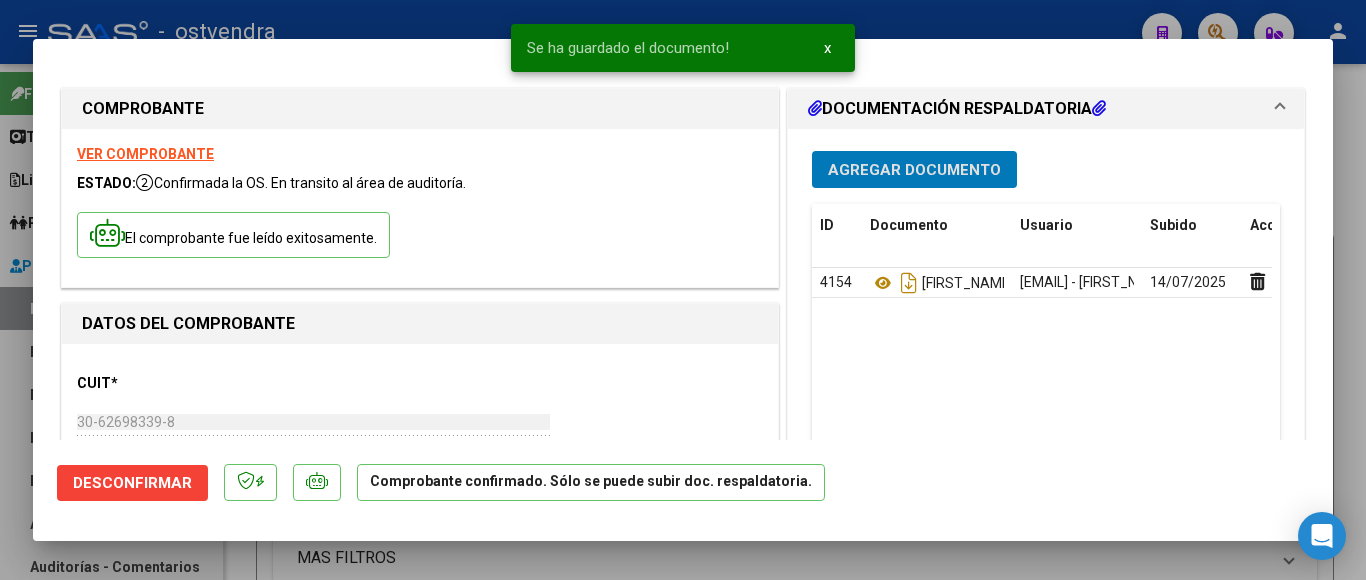 click on "Agregar Documento" at bounding box center [914, 170] 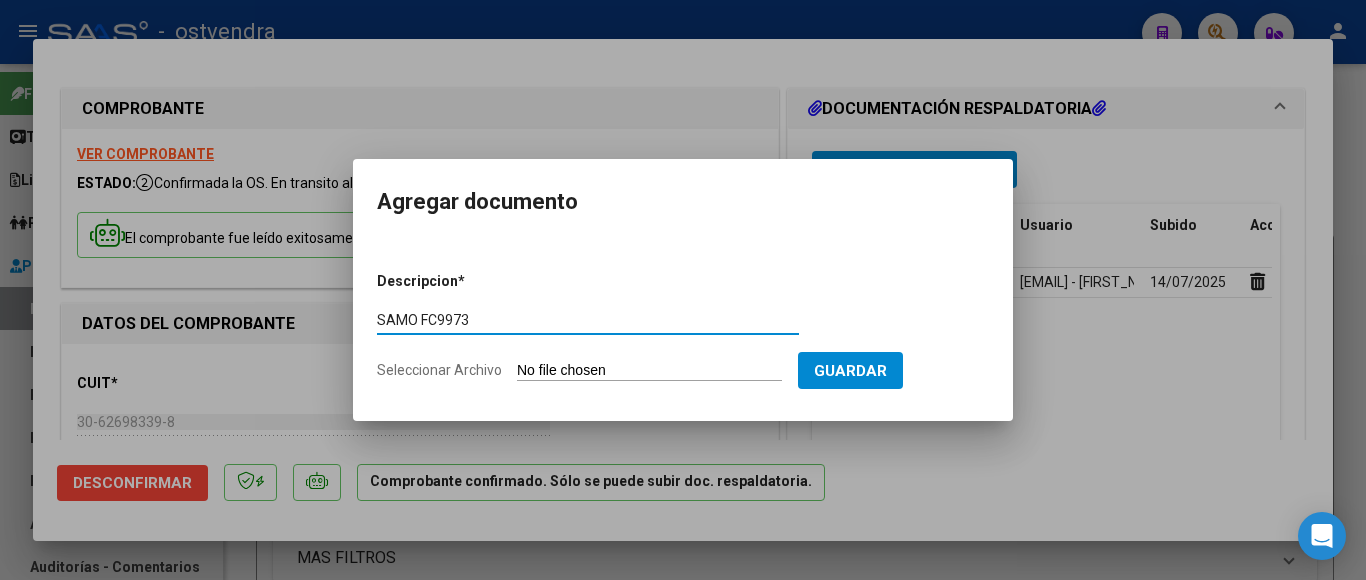 click on "Seleccionar Archivo" at bounding box center (649, 371) 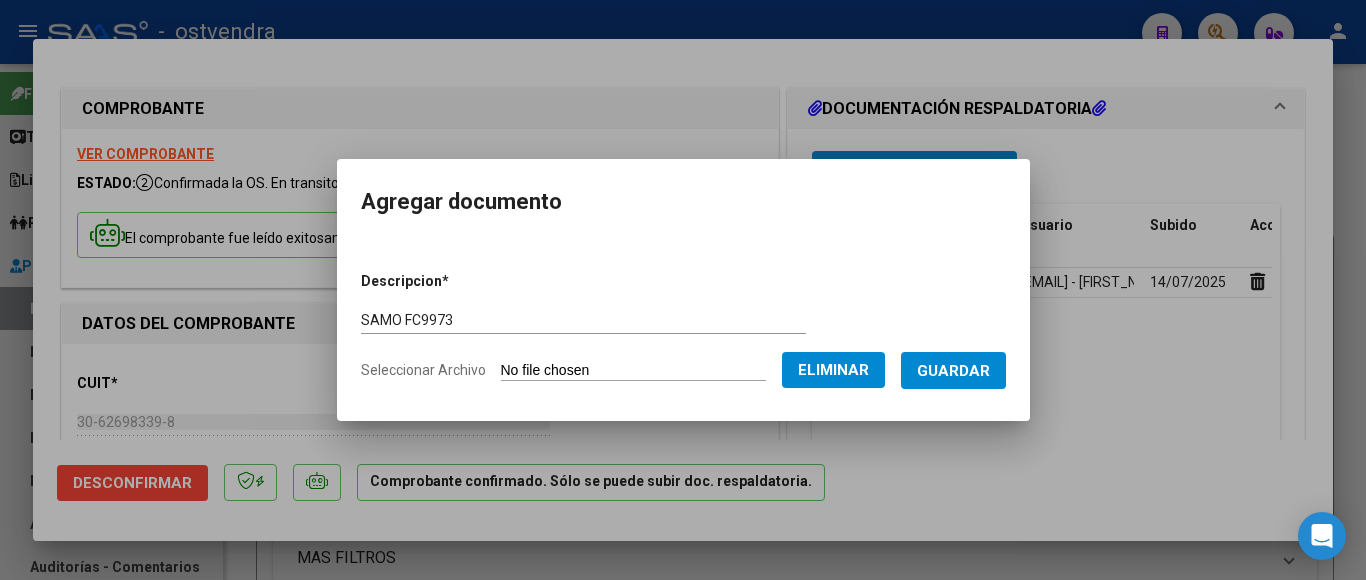 click on "Guardar" at bounding box center (953, 370) 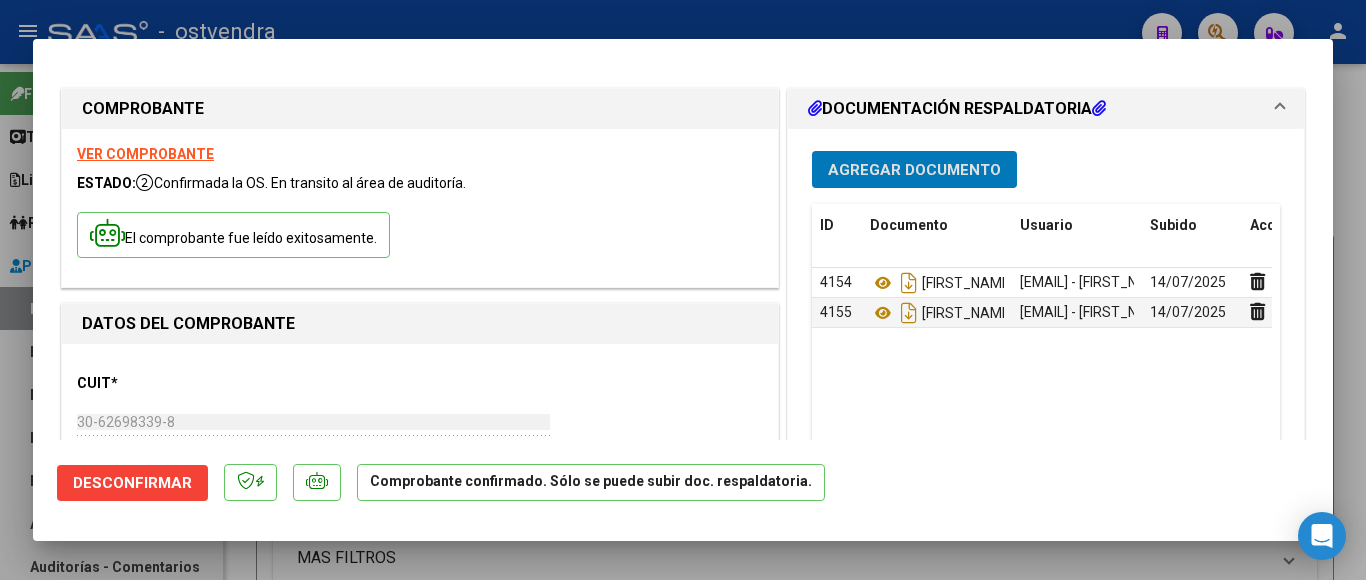 click at bounding box center (683, 290) 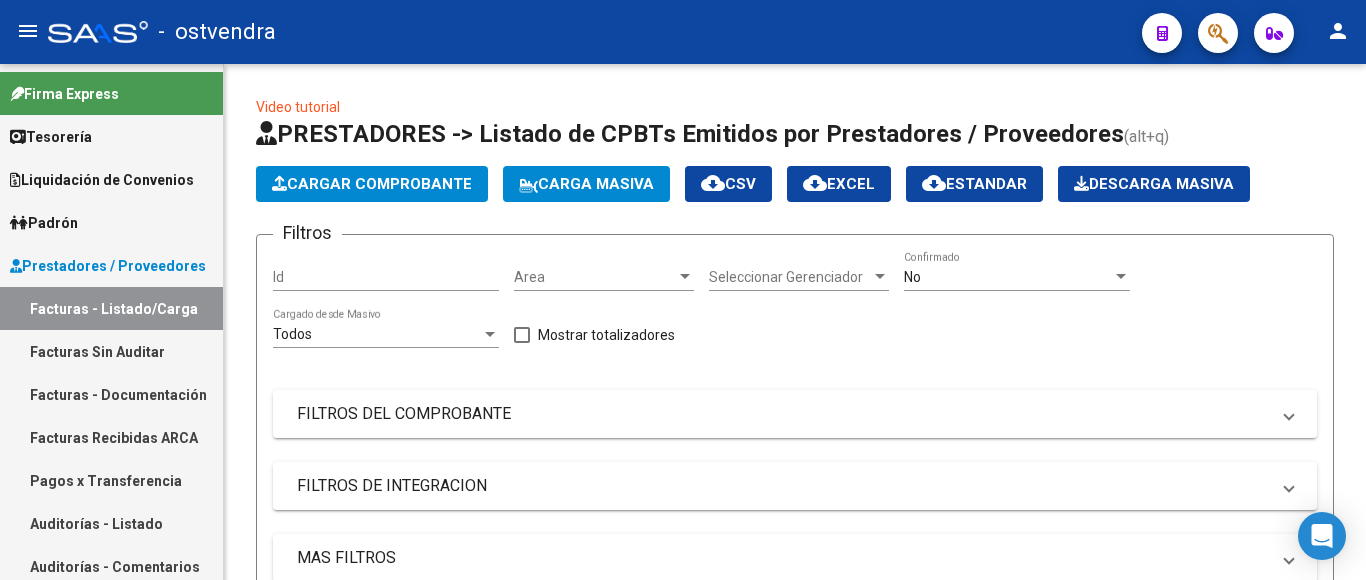 click on "Auditorías - Listado" at bounding box center (111, 523) 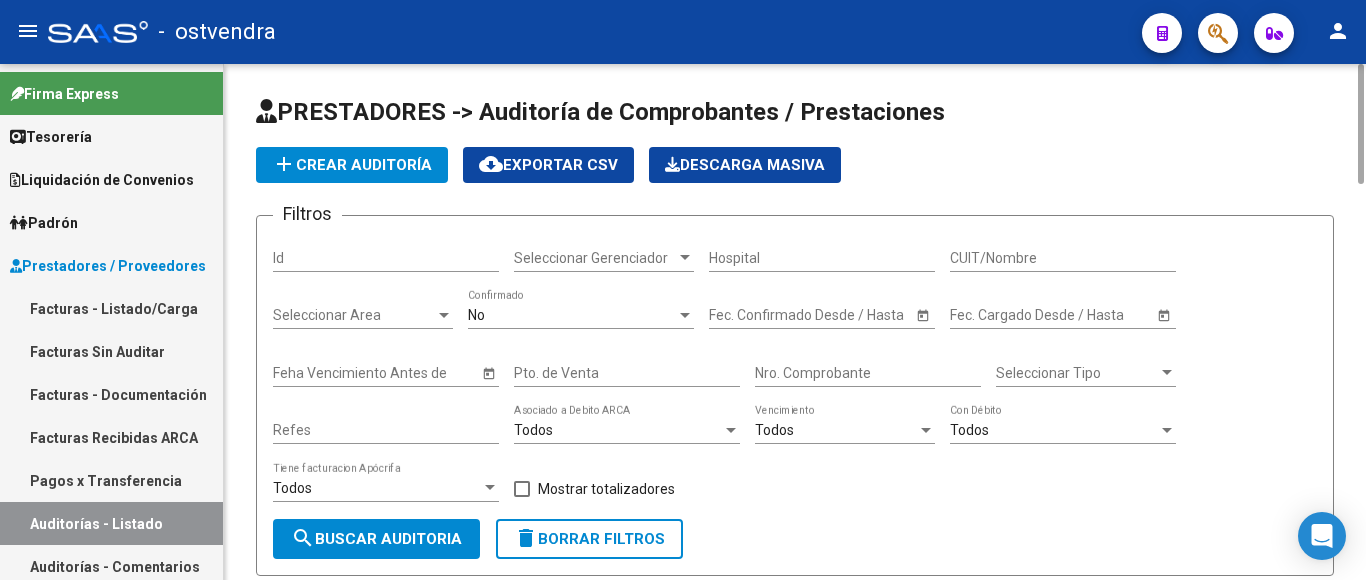 click on "add  Crear Auditoría" 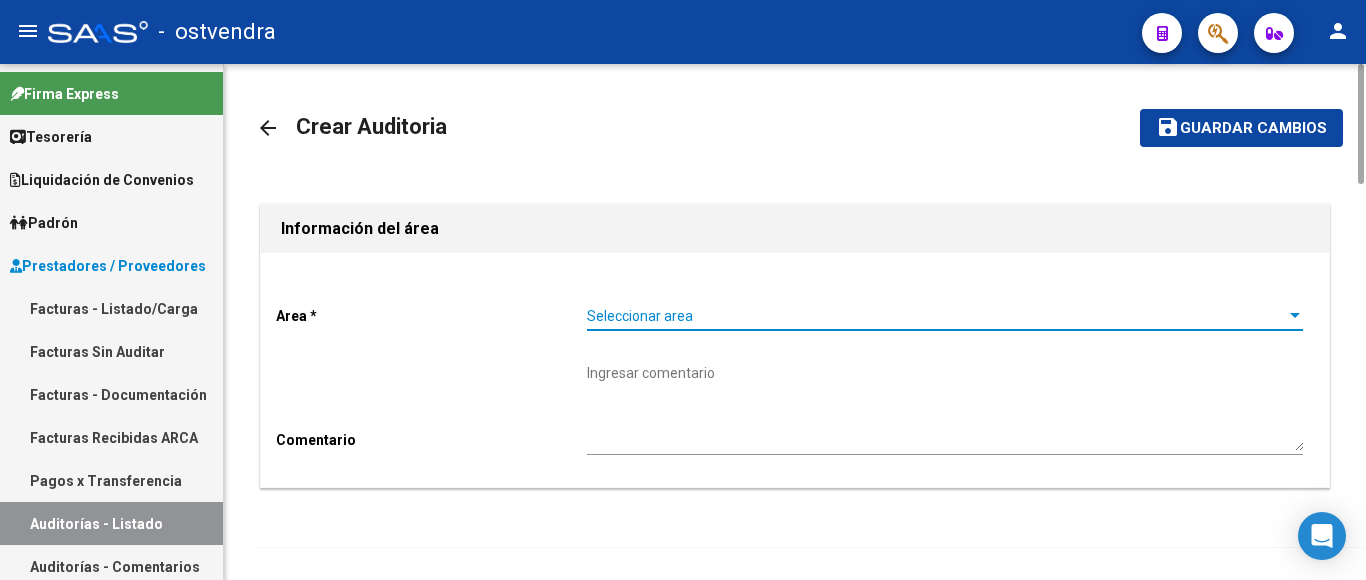 click on "Seleccionar area" at bounding box center (936, 316) 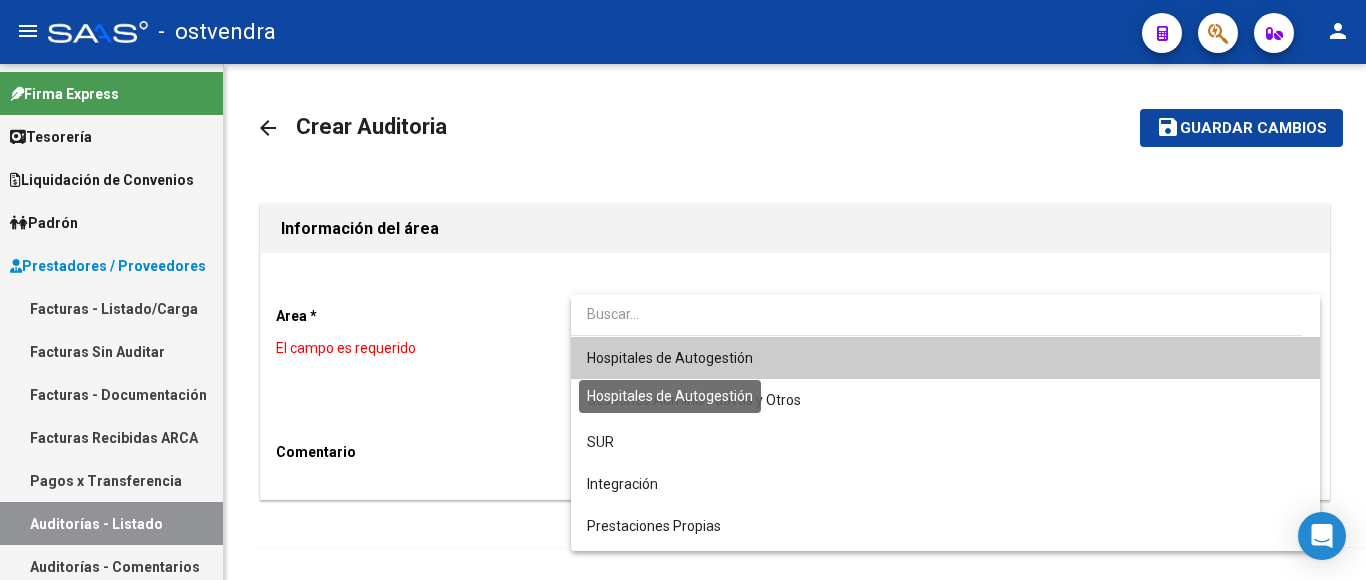 click on "Hospitales de Autogestión" at bounding box center [670, 358] 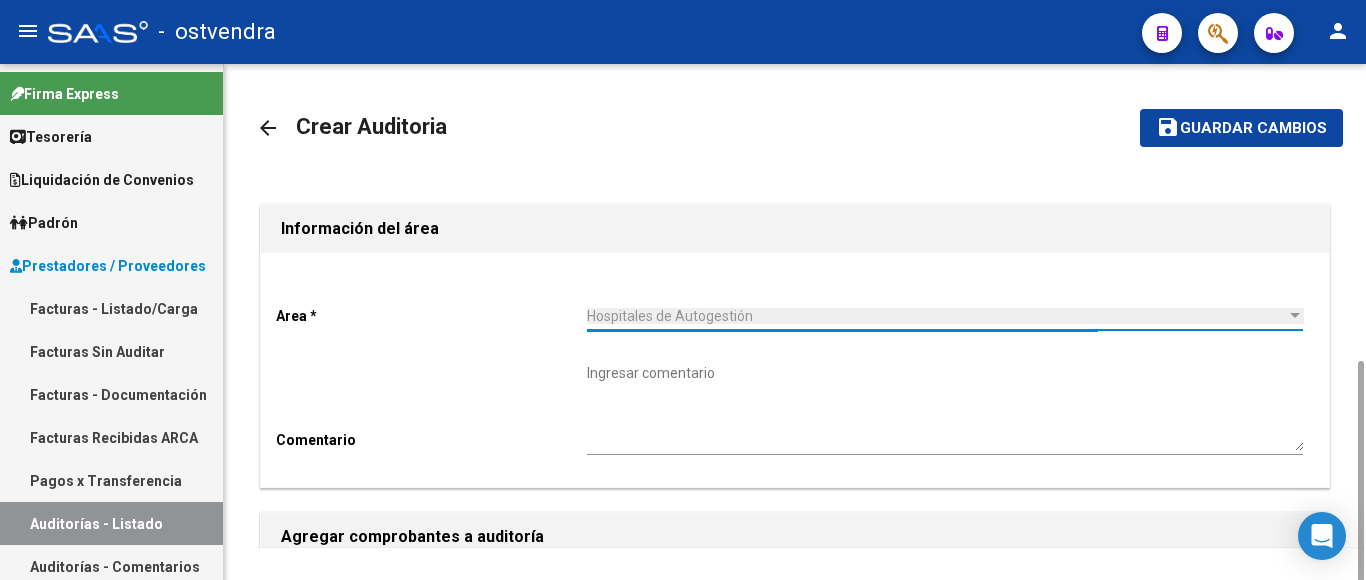 scroll, scrollTop: 200, scrollLeft: 0, axis: vertical 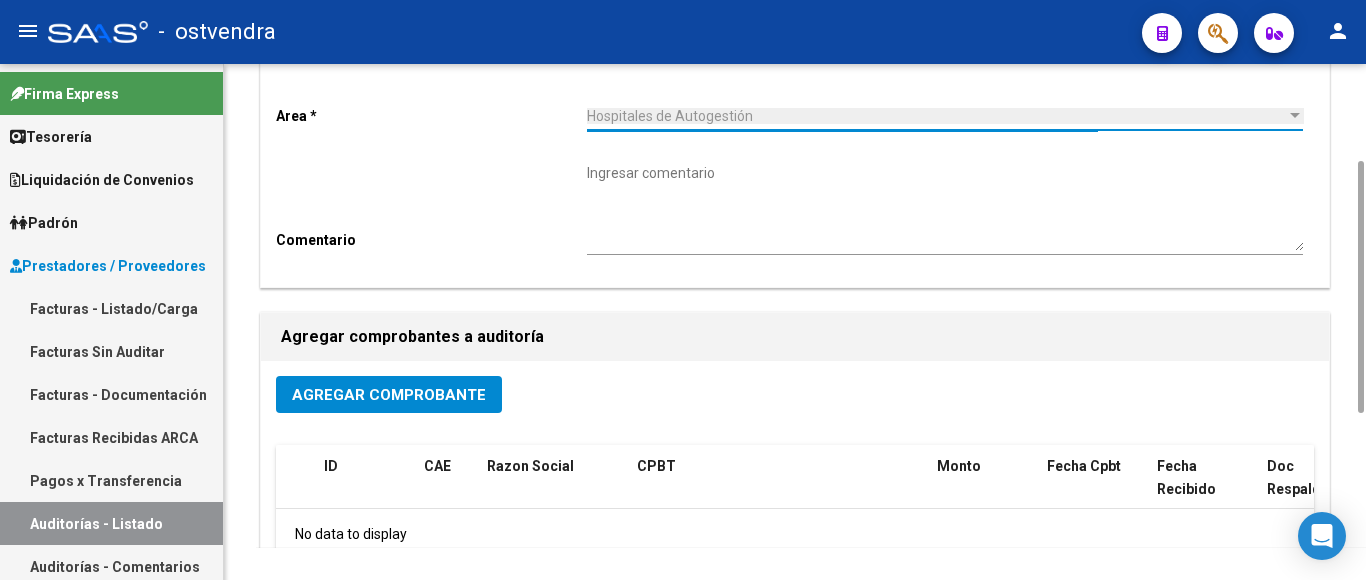 click on "Agregar Comprobante" 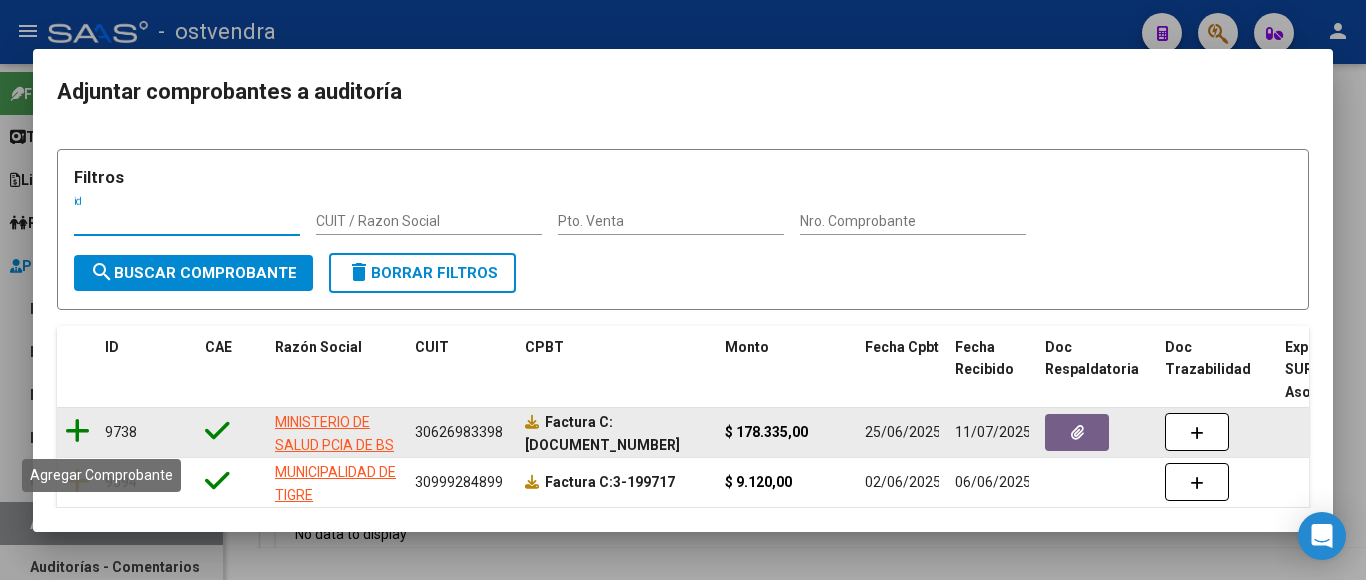 click 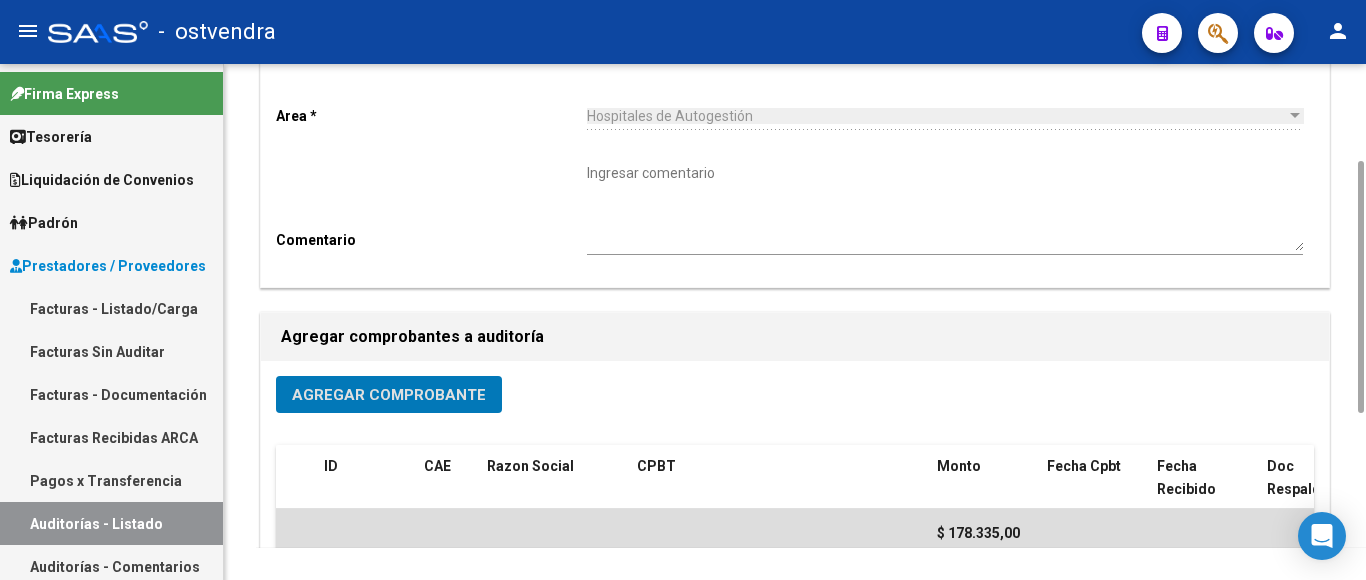 scroll, scrollTop: 0, scrollLeft: 0, axis: both 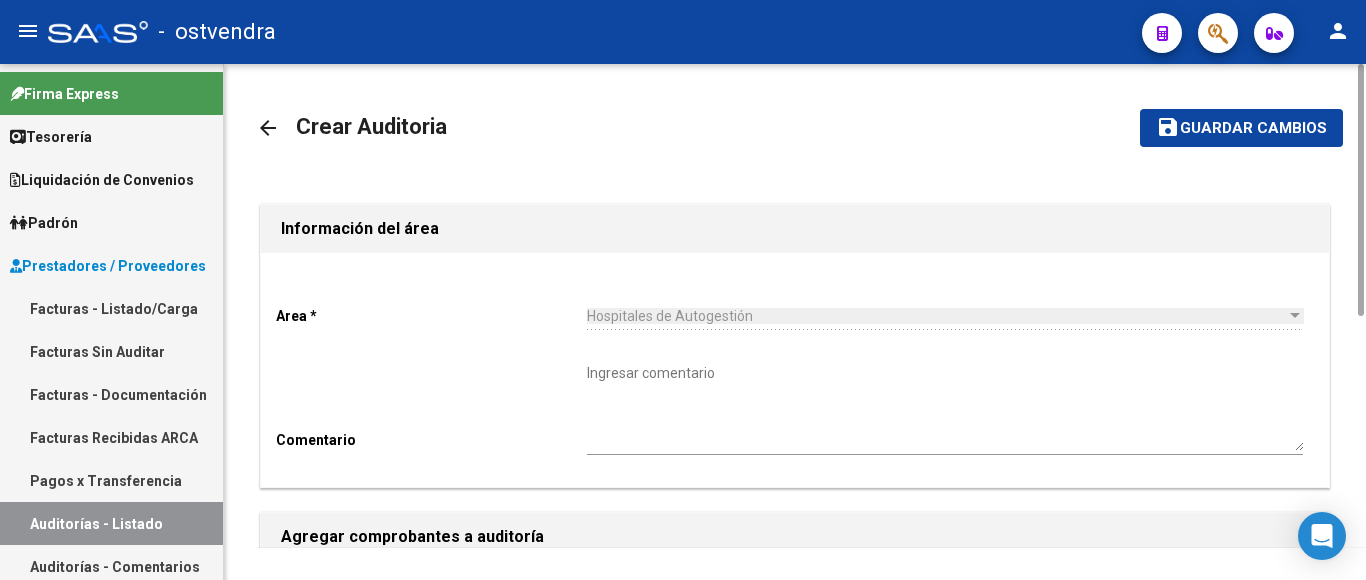 click on "Guardar cambios" 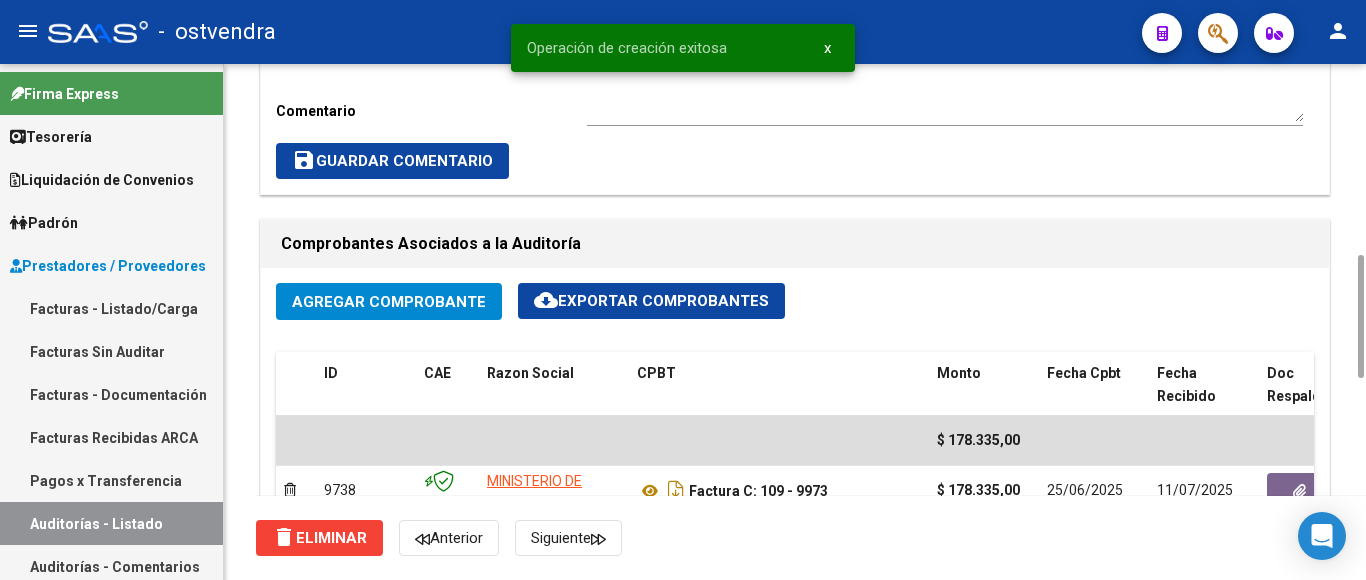 scroll, scrollTop: 1200, scrollLeft: 0, axis: vertical 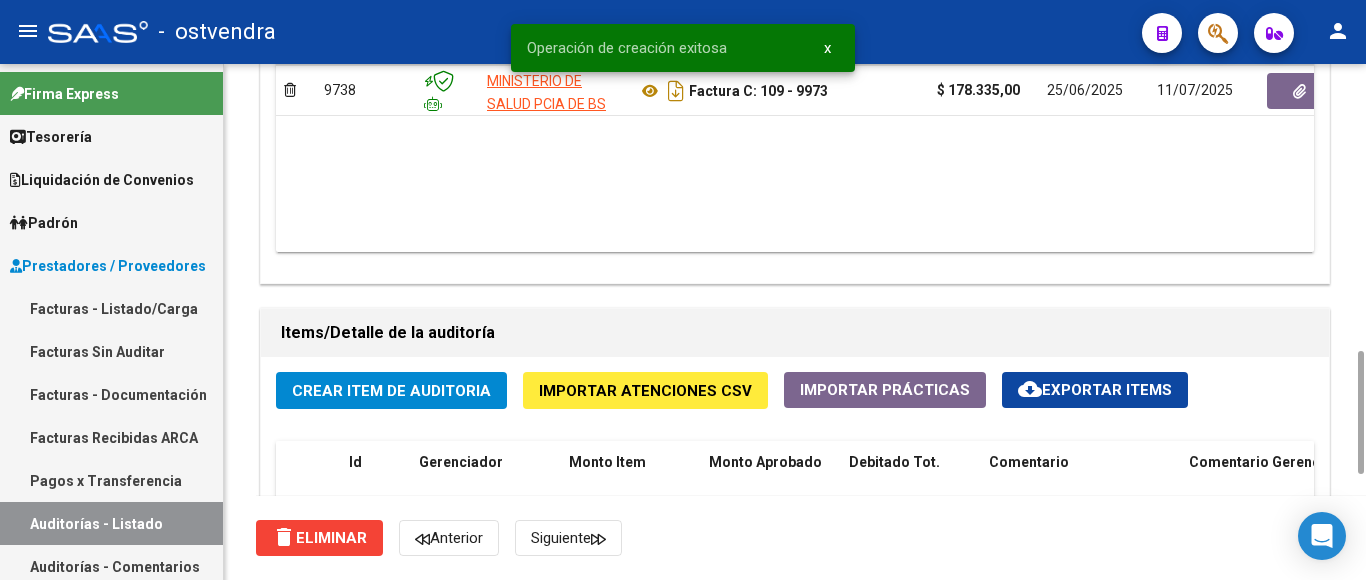 click on "Crear Item de Auditoria" 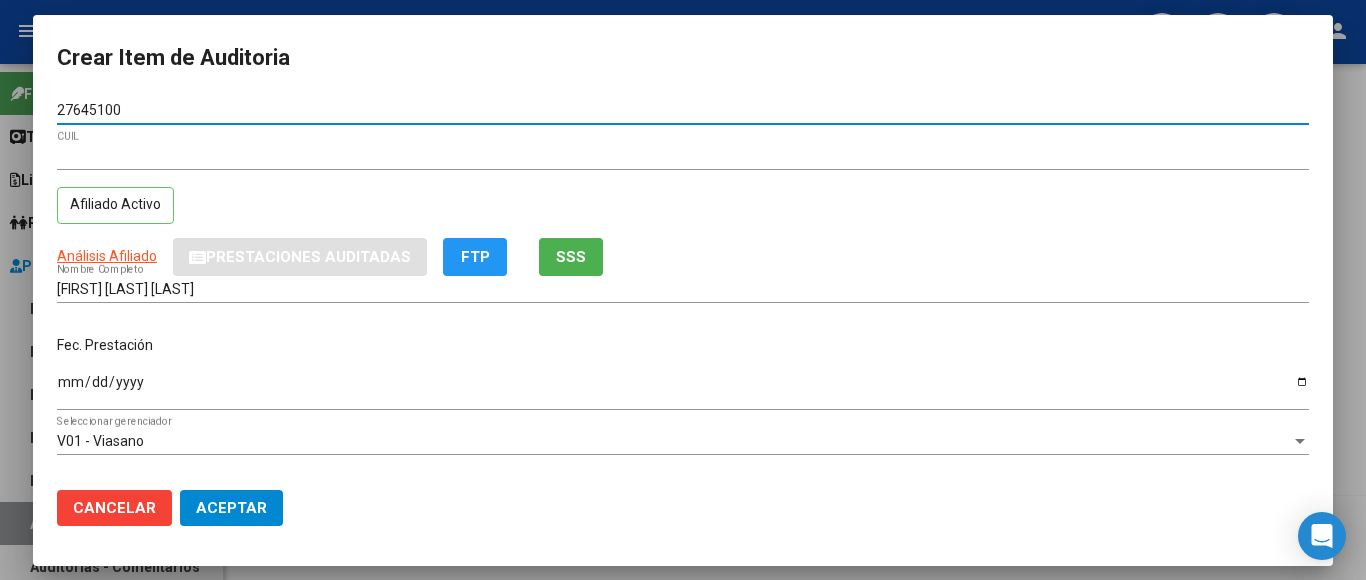 click on "Ingresar la fecha" at bounding box center (683, 389) 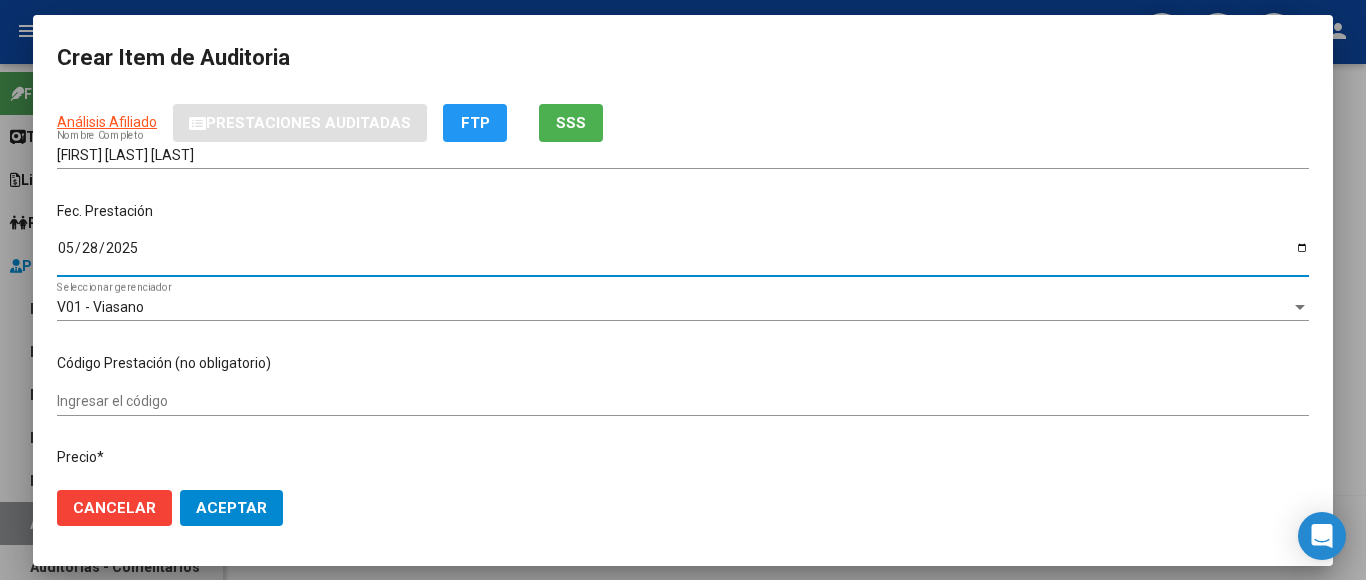 scroll, scrollTop: 300, scrollLeft: 0, axis: vertical 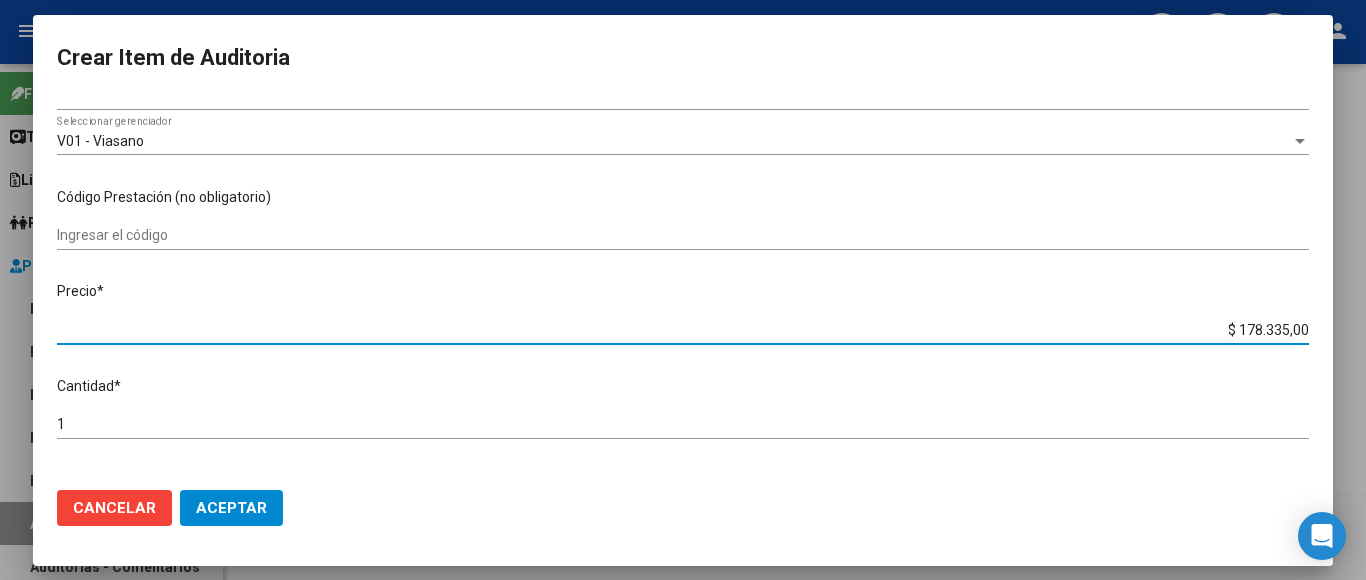 drag, startPoint x: 1186, startPoint y: 322, endPoint x: 1296, endPoint y: 326, distance: 110.0727 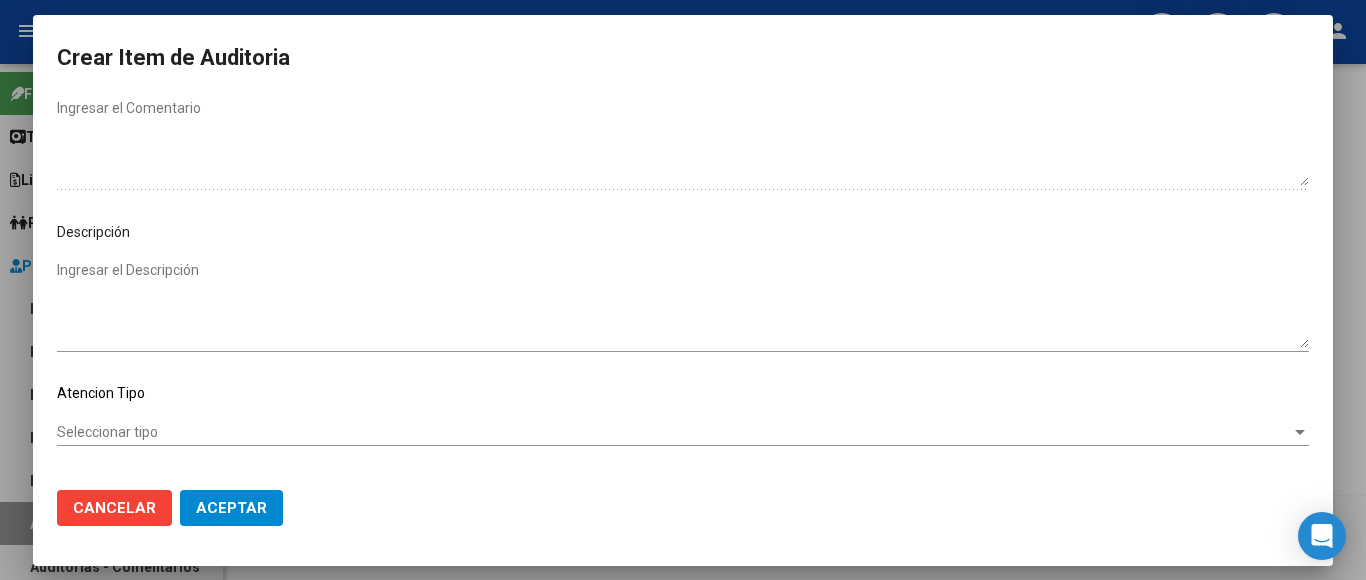 scroll, scrollTop: 1133, scrollLeft: 0, axis: vertical 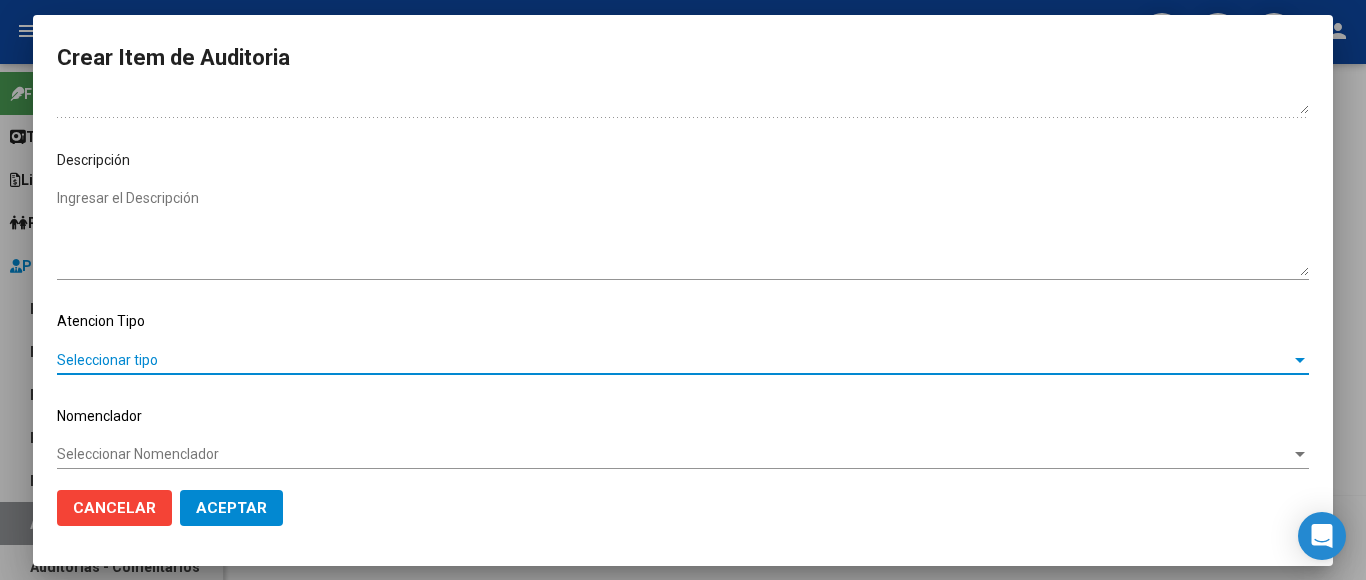 click on "Seleccionar tipo" at bounding box center [674, 360] 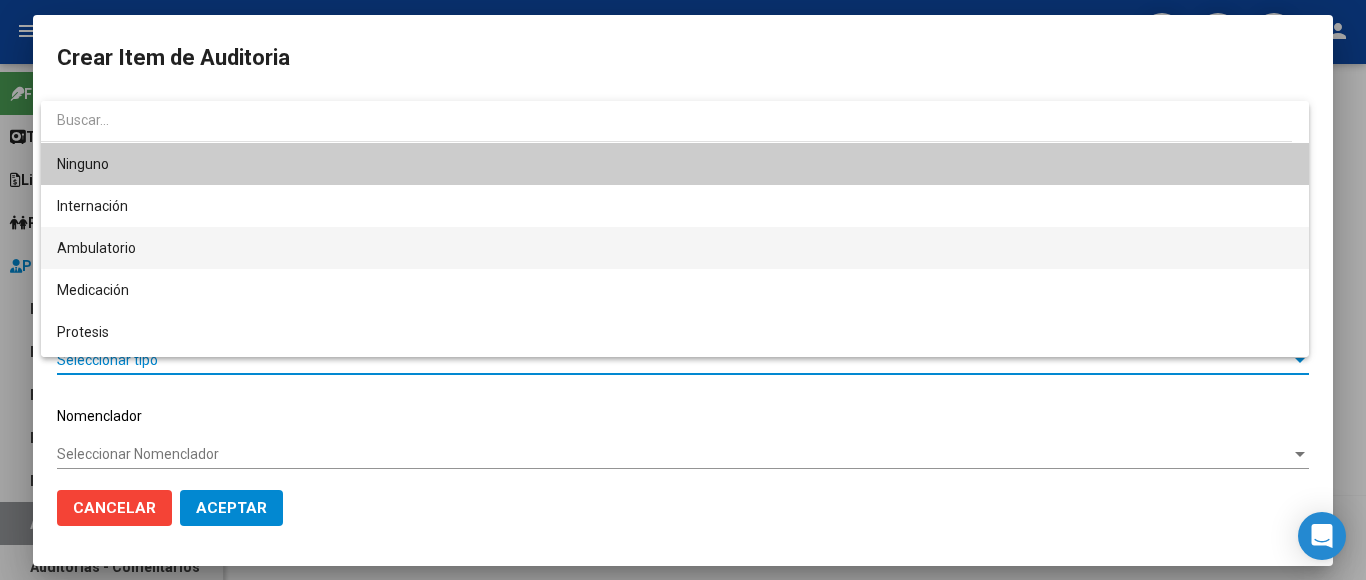 click on "Ambulatorio" at bounding box center [675, 248] 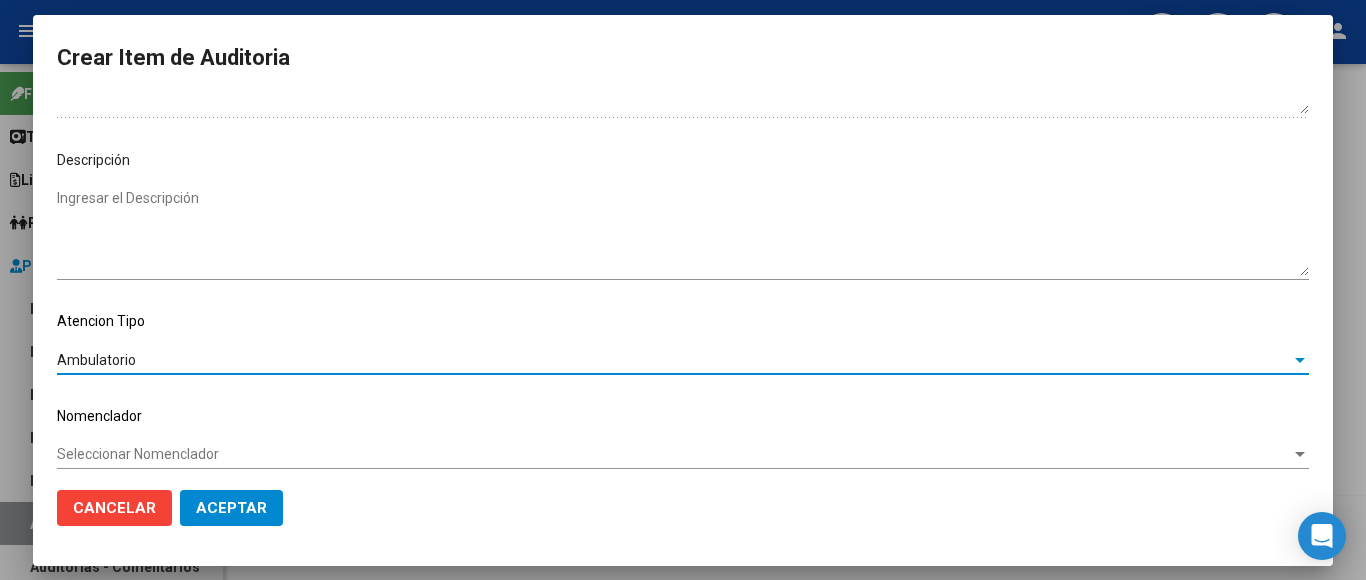 click on "Seleccionar Nomenclador" at bounding box center [674, 454] 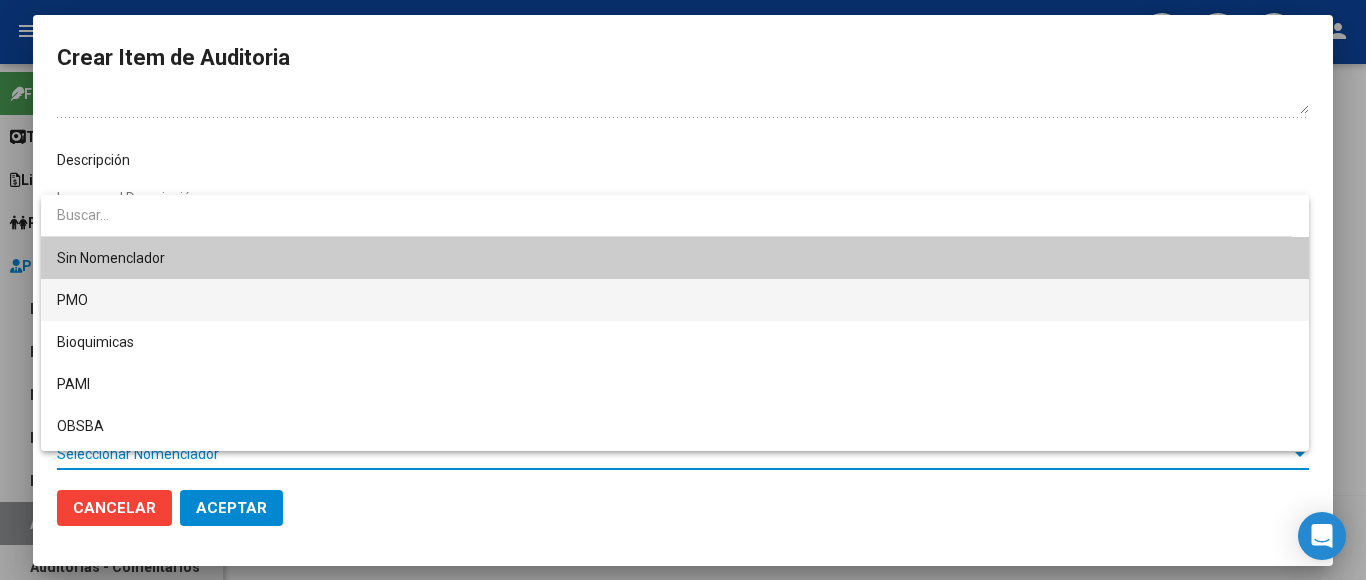 click on "PMO" at bounding box center [675, 300] 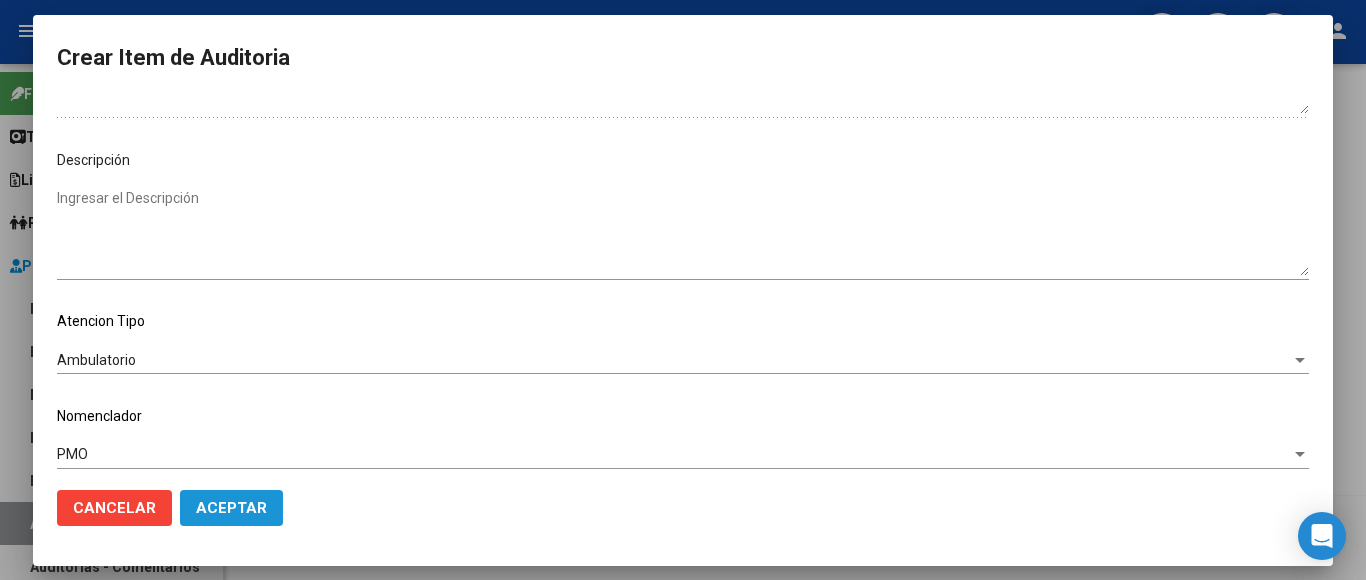 click on "Aceptar" 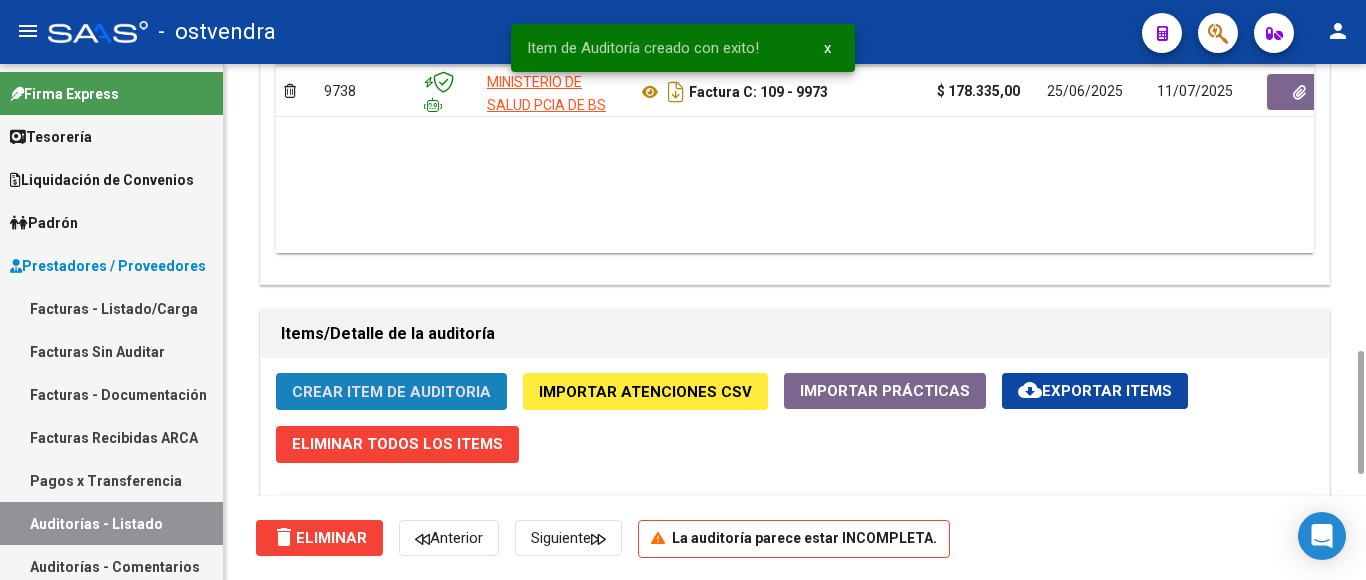 click on "Crear Item de Auditoria" 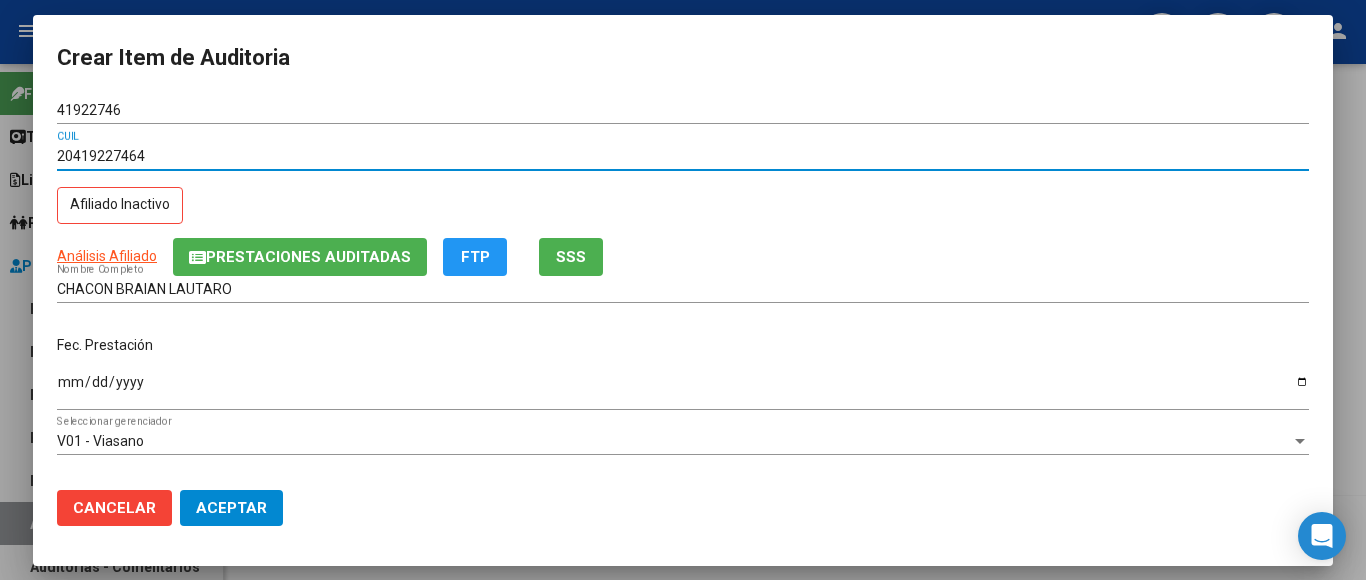 drag, startPoint x: 172, startPoint y: 157, endPoint x: 60, endPoint y: 159, distance: 112.01785 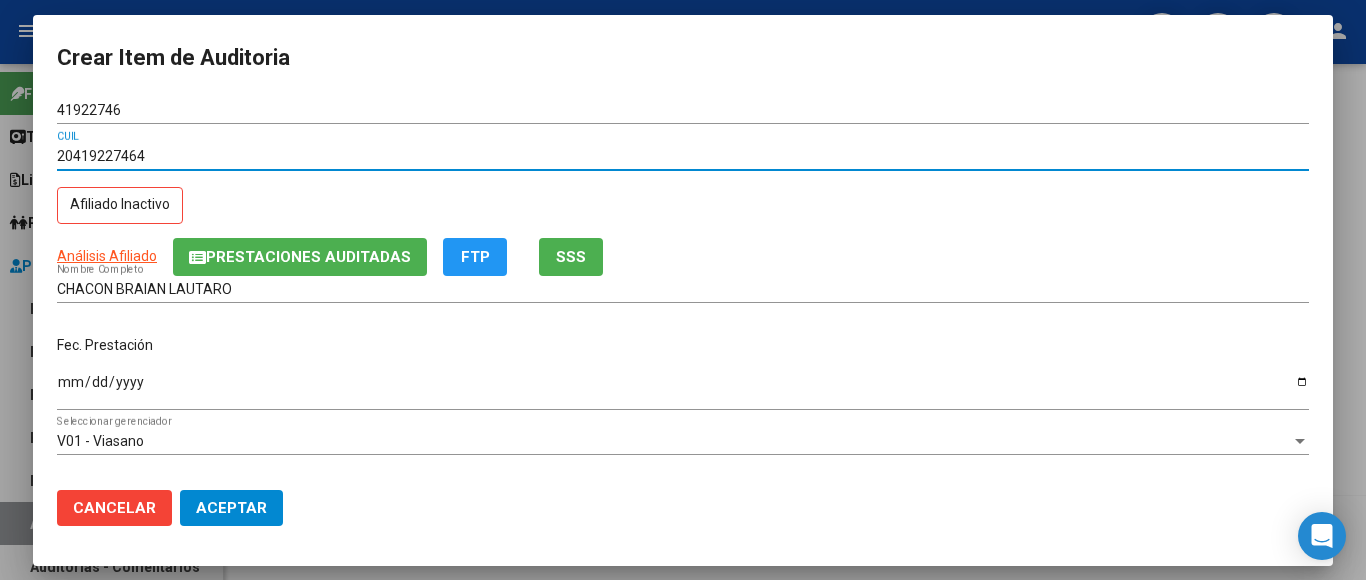 click on "Ingresar la fecha" at bounding box center [683, 389] 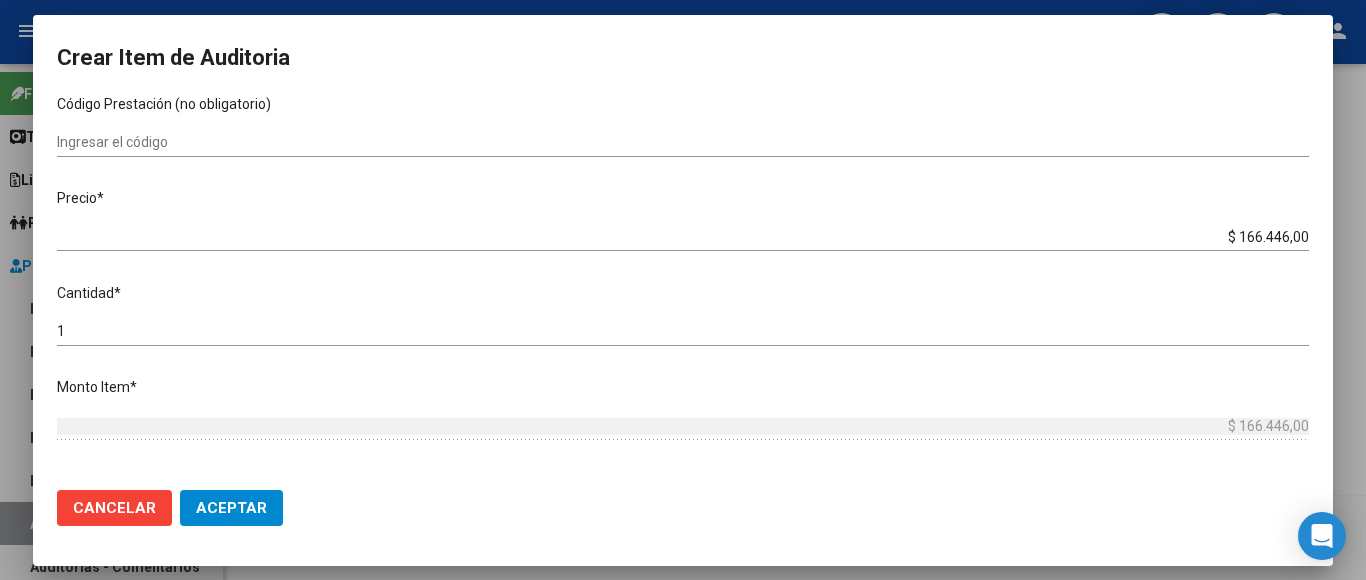 scroll, scrollTop: 400, scrollLeft: 0, axis: vertical 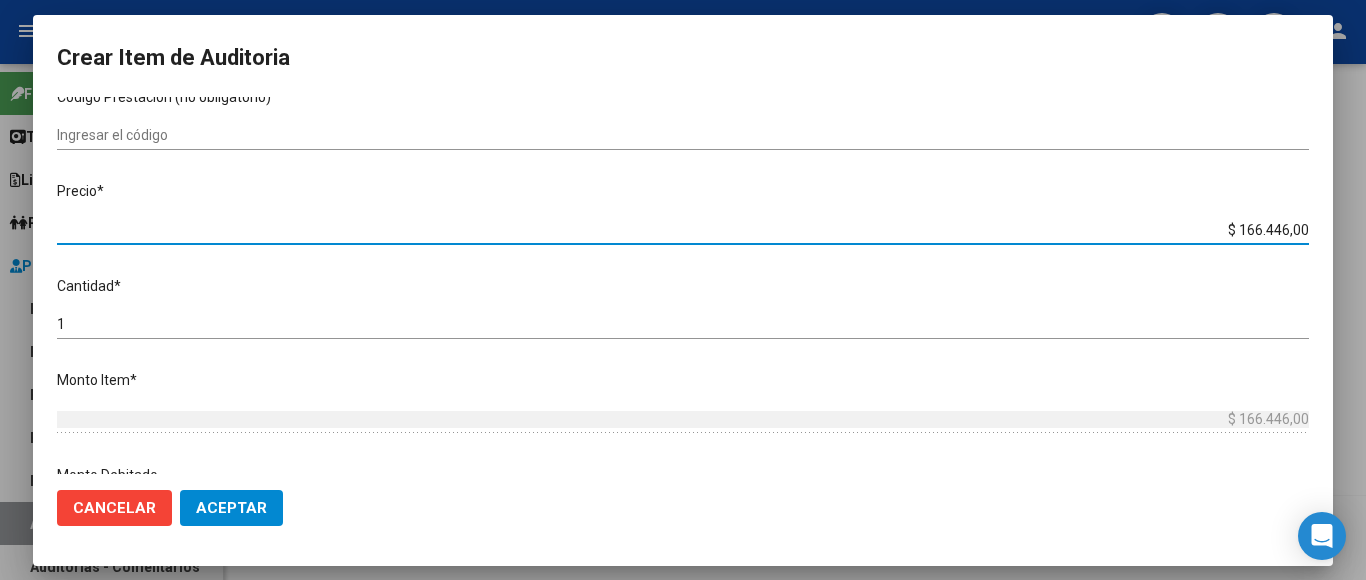 drag, startPoint x: 1194, startPoint y: 217, endPoint x: 1295, endPoint y: 218, distance: 101.00495 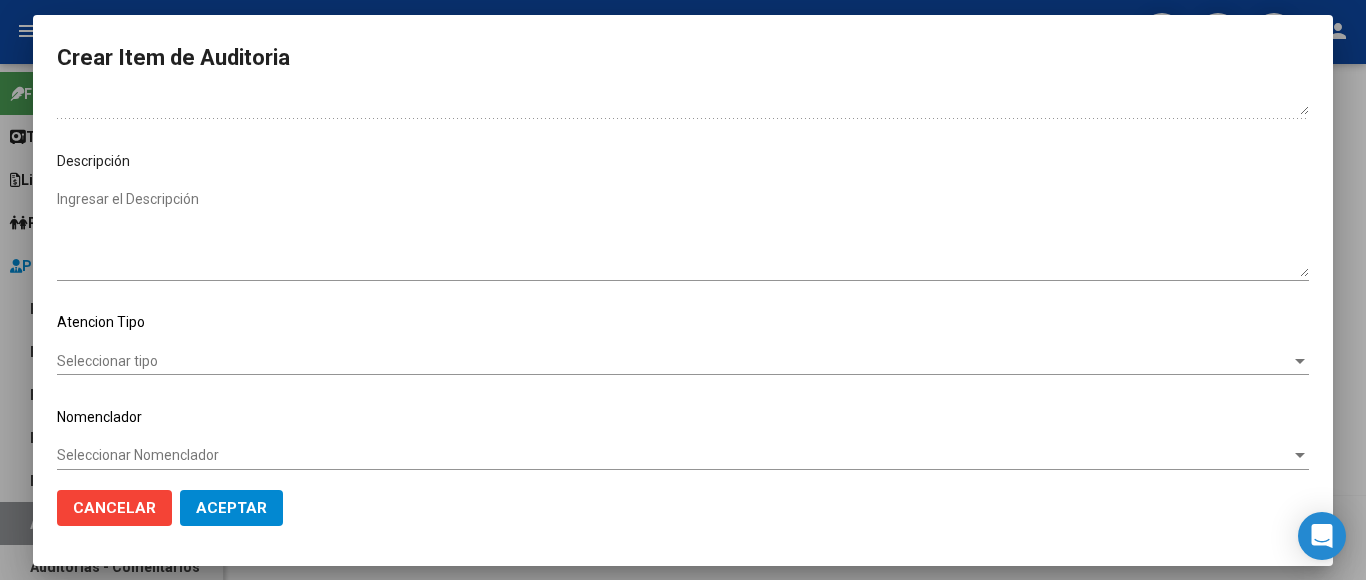 scroll, scrollTop: 1133, scrollLeft: 0, axis: vertical 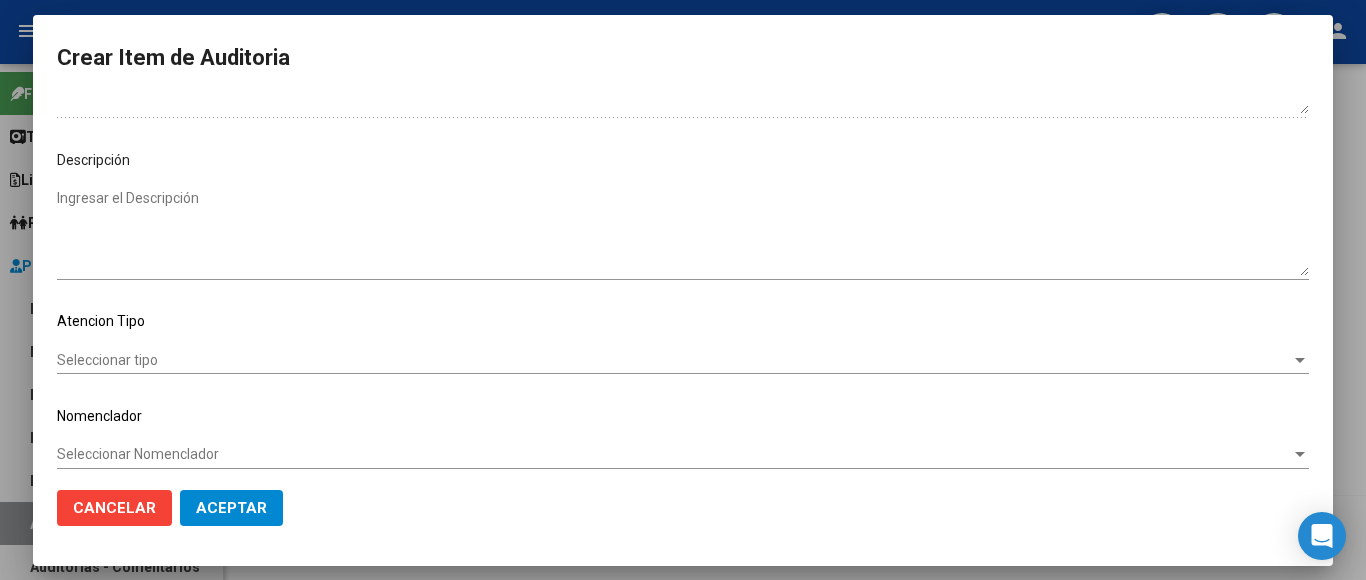 click on "Seleccionar tipo" at bounding box center (674, 360) 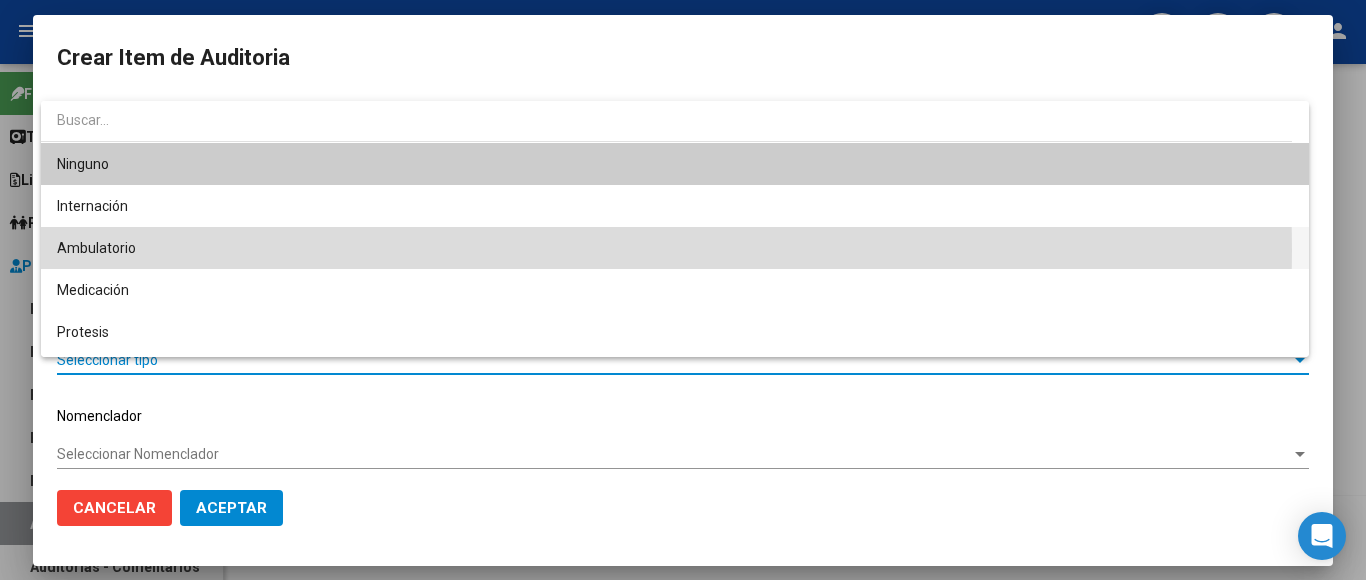 click on "Ambulatorio" at bounding box center [675, 248] 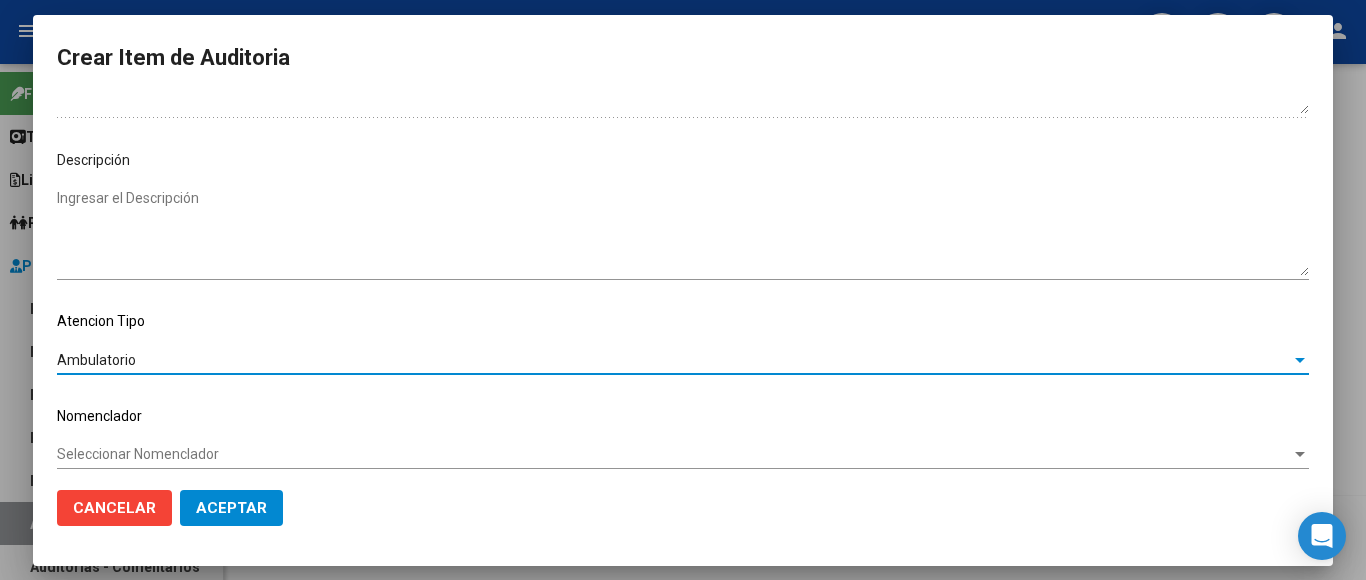 click on "Seleccionar Nomenclador" at bounding box center (674, 454) 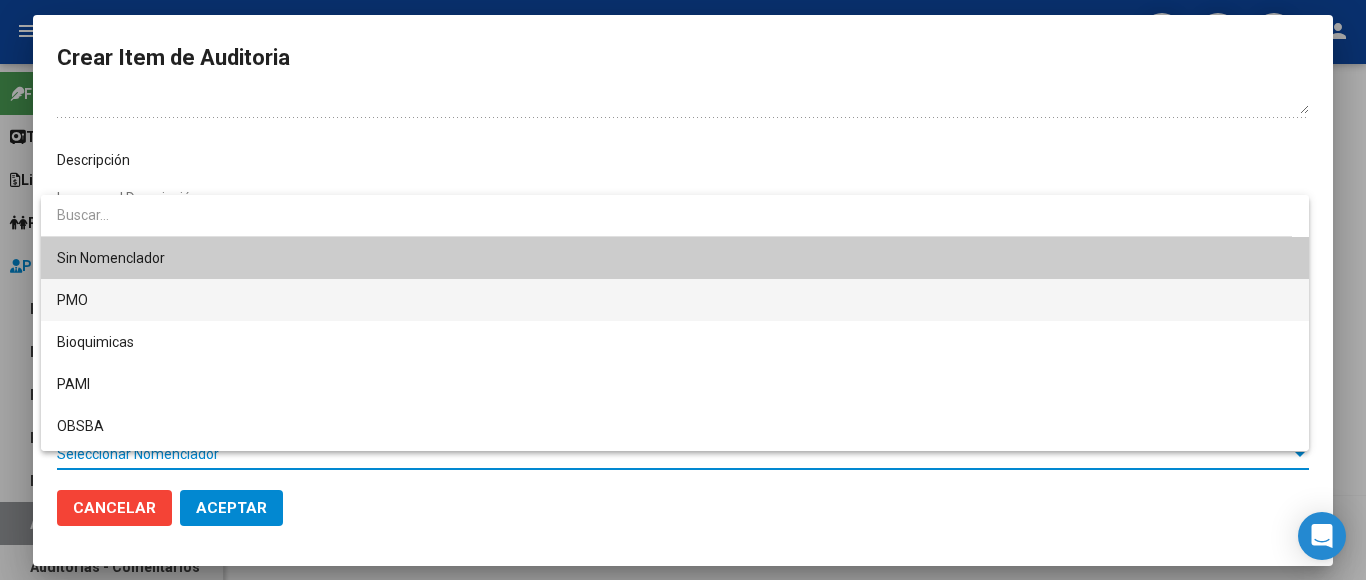 click on "PMO" at bounding box center (675, 300) 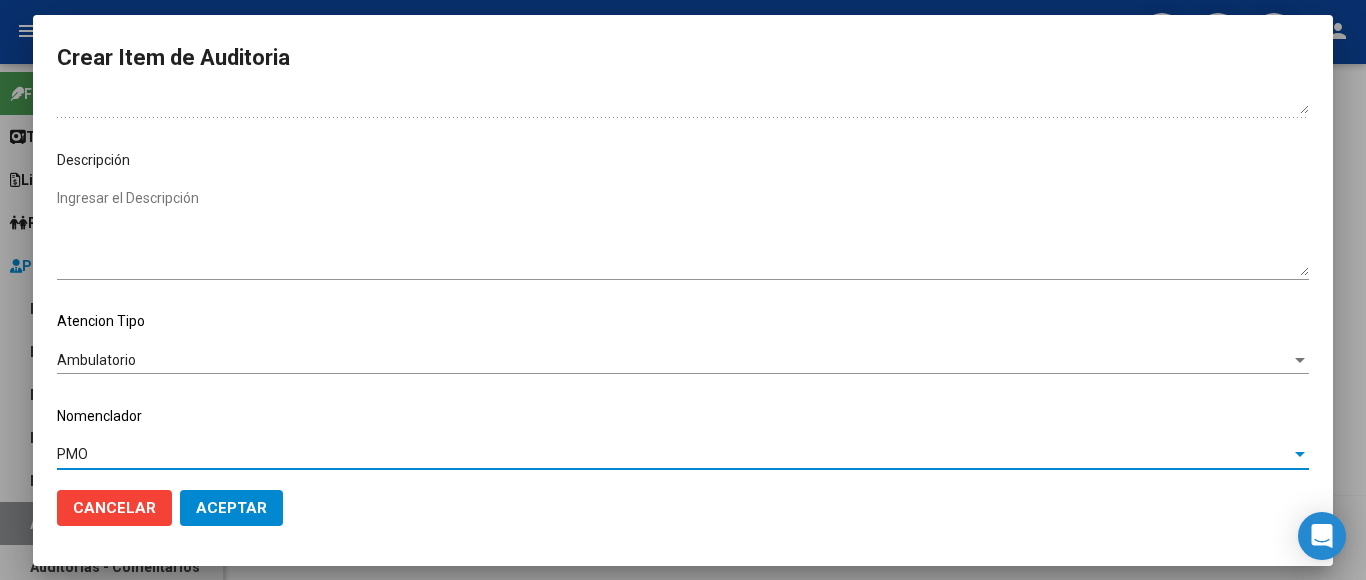 click on "Aceptar" 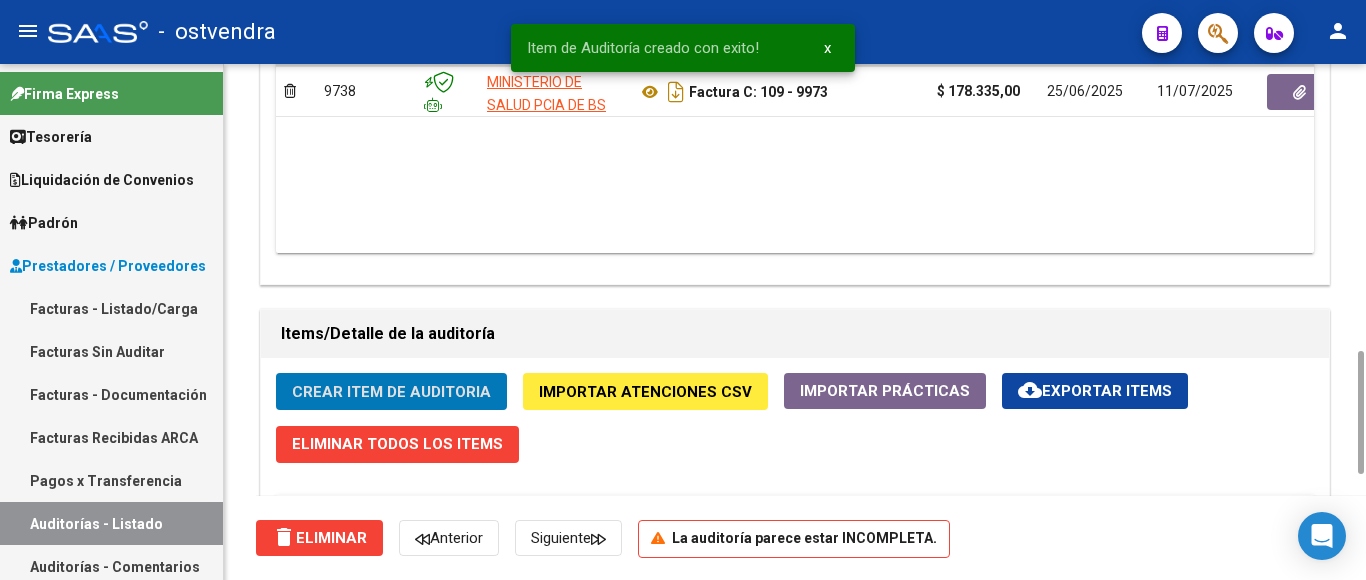 click on "Crear Item de Auditoria" 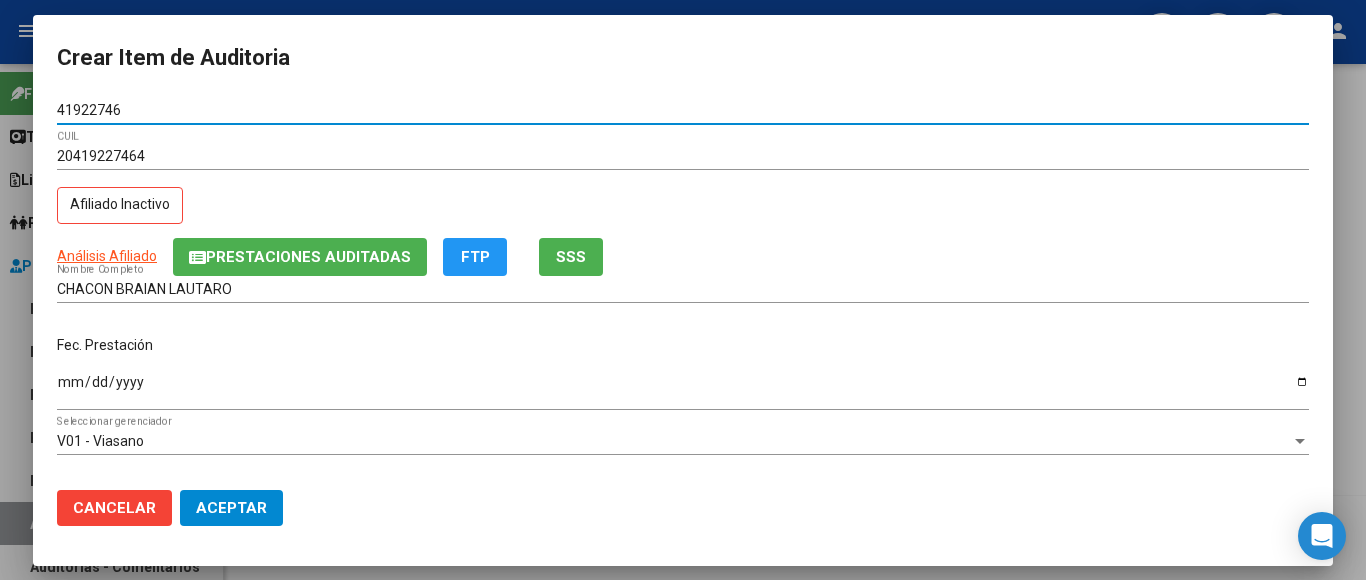 click on "Ingresar la fecha" at bounding box center [683, 389] 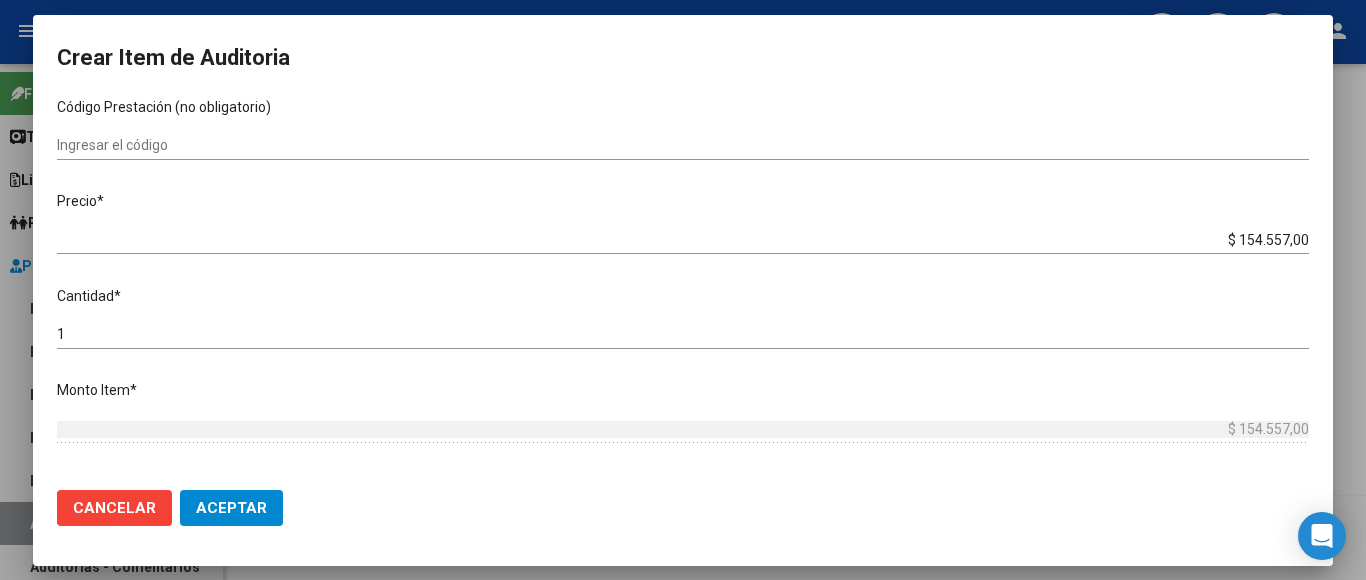 scroll, scrollTop: 400, scrollLeft: 0, axis: vertical 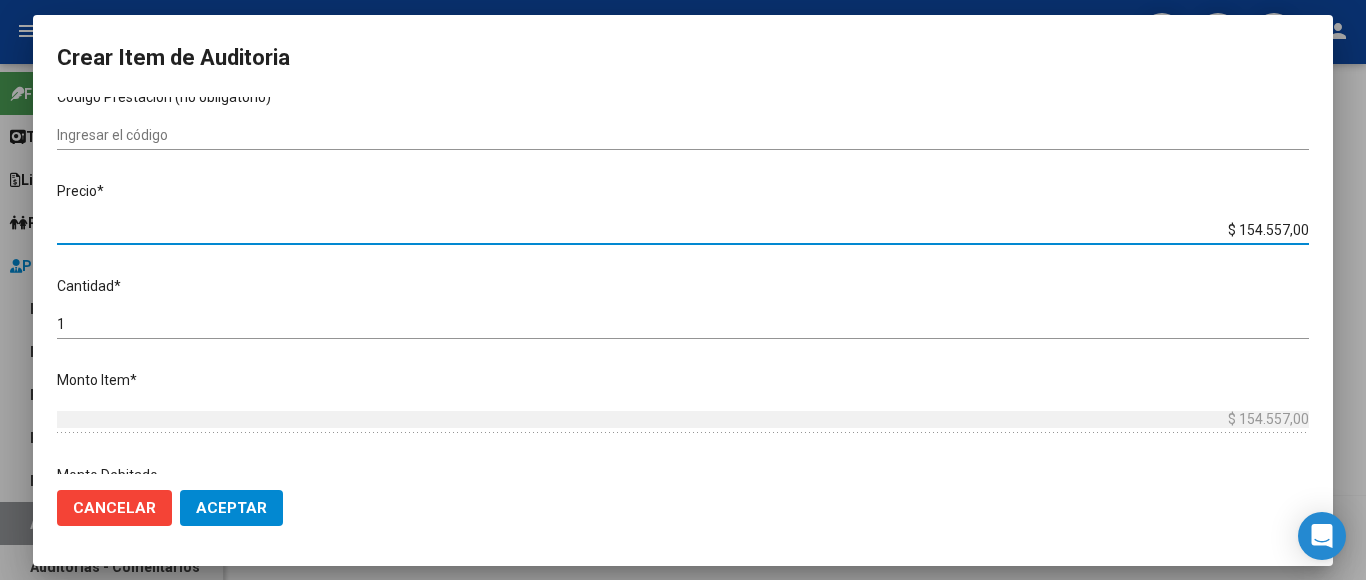 drag, startPoint x: 1185, startPoint y: 213, endPoint x: 1341, endPoint y: 215, distance: 156.01282 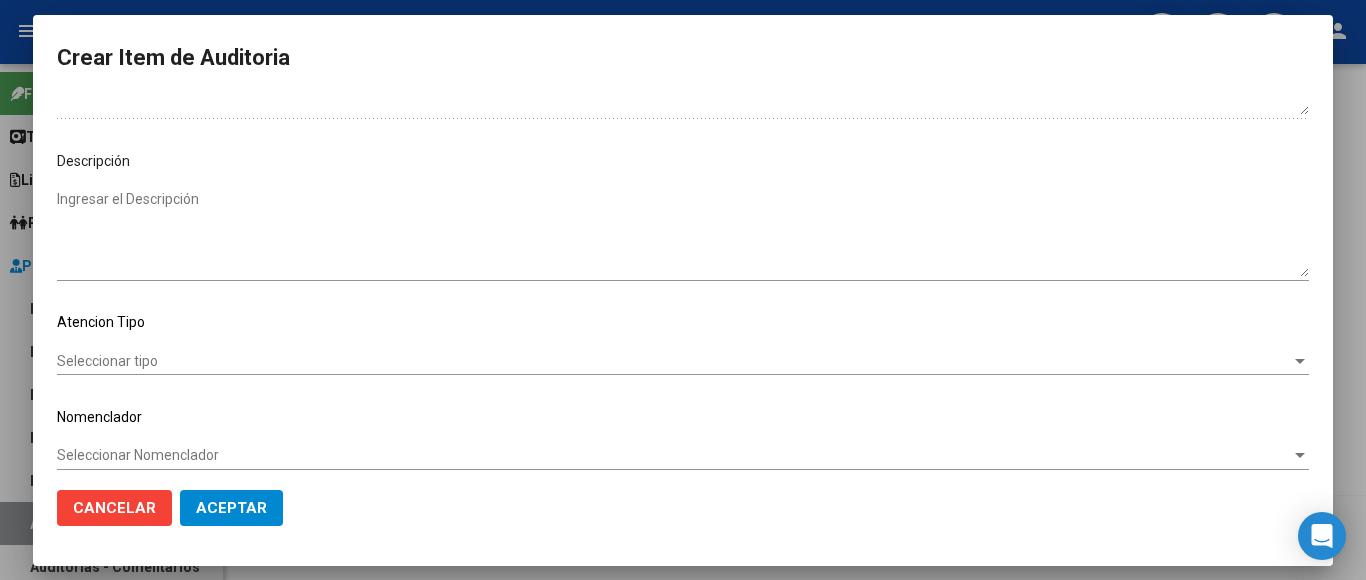 scroll, scrollTop: 1133, scrollLeft: 0, axis: vertical 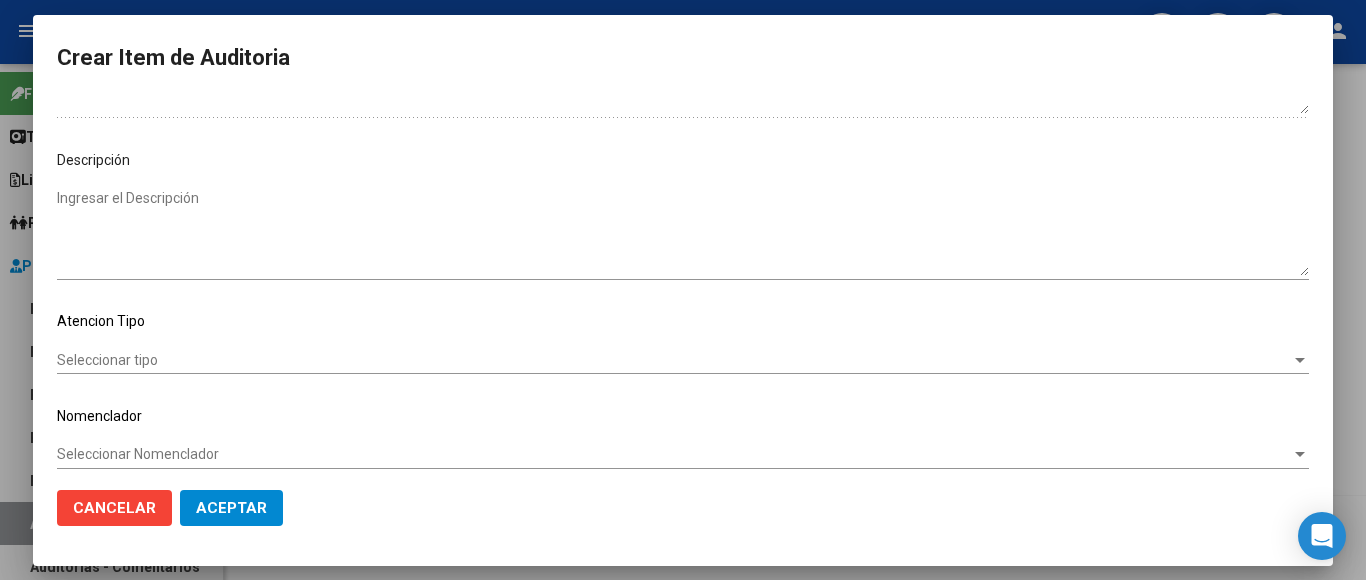 click on "Seleccionar tipo" at bounding box center [674, 360] 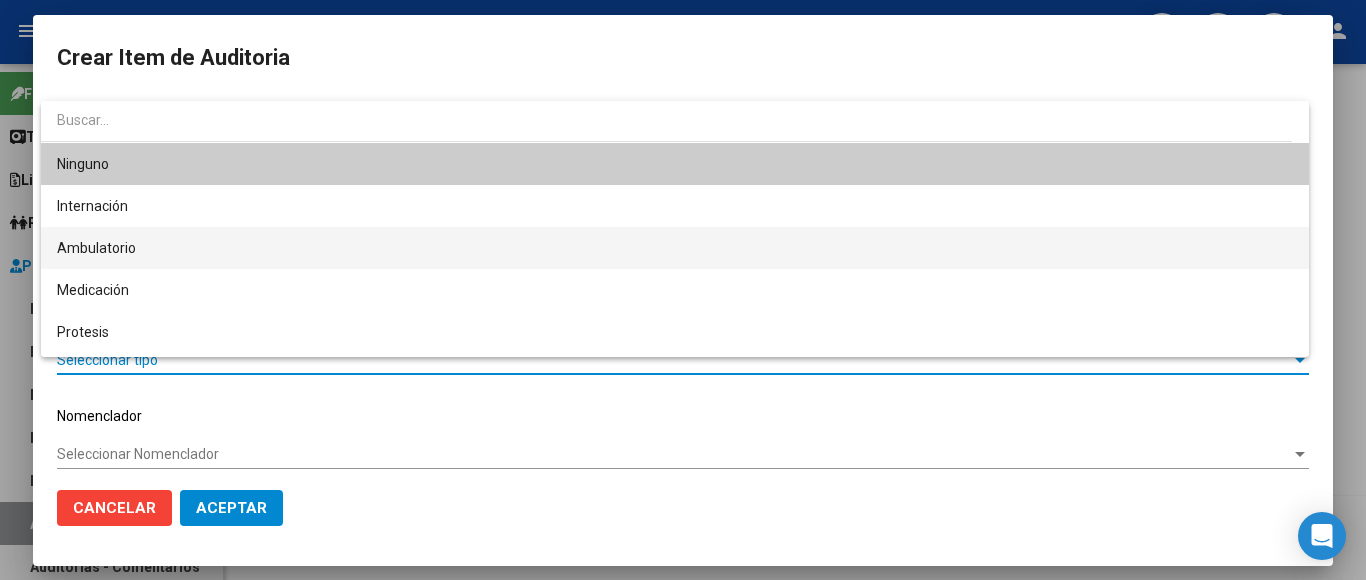 click on "Ambulatorio" at bounding box center [675, 248] 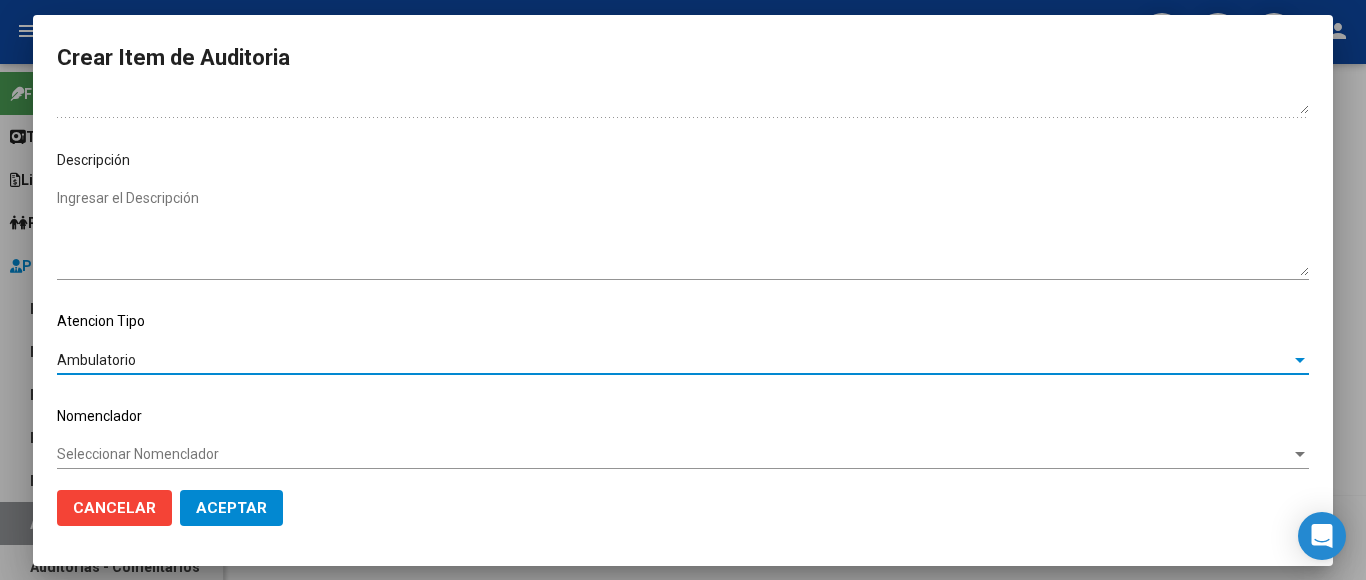 click on "Seleccionar Nomenclador Seleccionar Nomenclador" 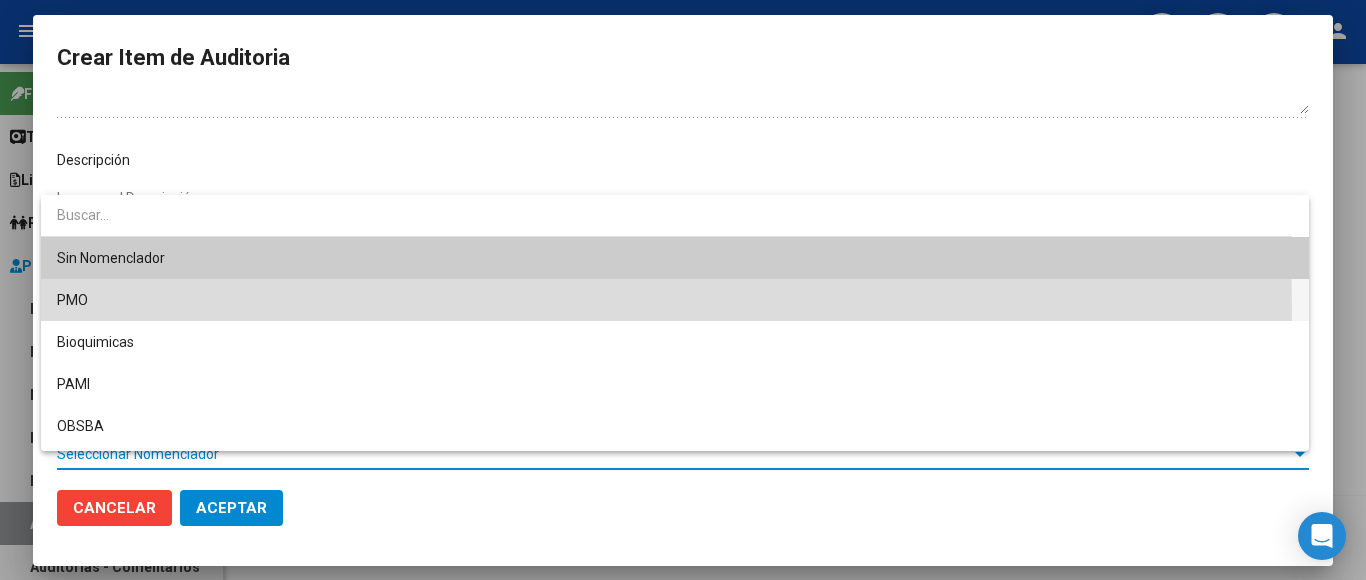 click on "PMO" at bounding box center (675, 300) 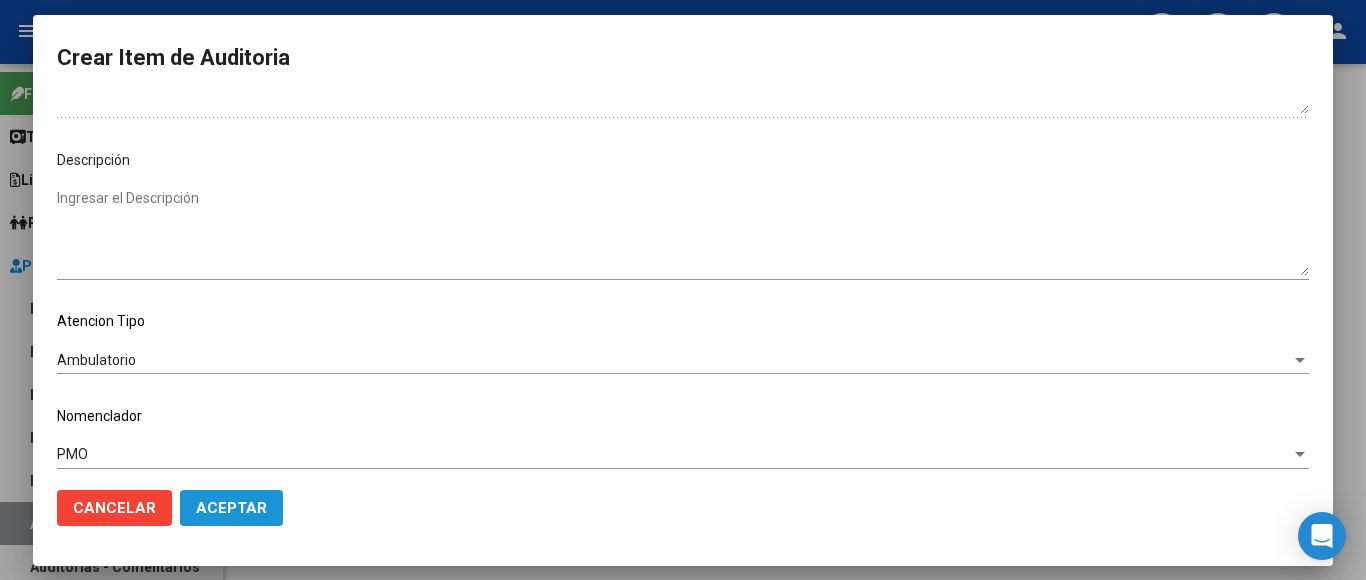 click on "Aceptar" 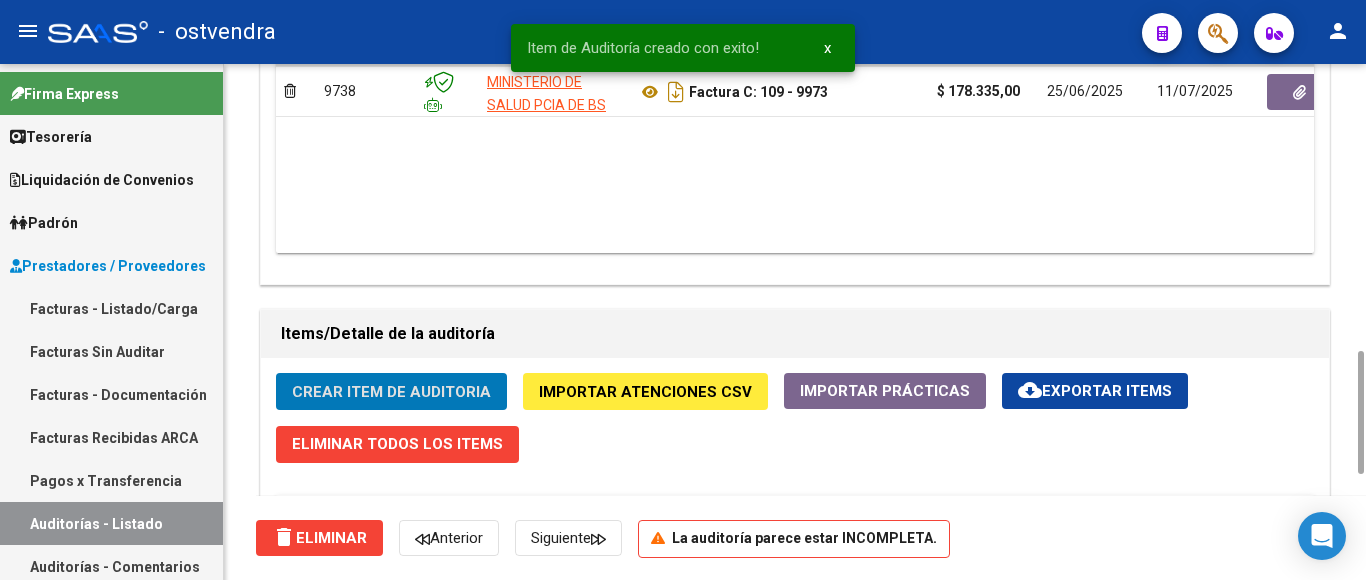click on "Crear Item de Auditoria" 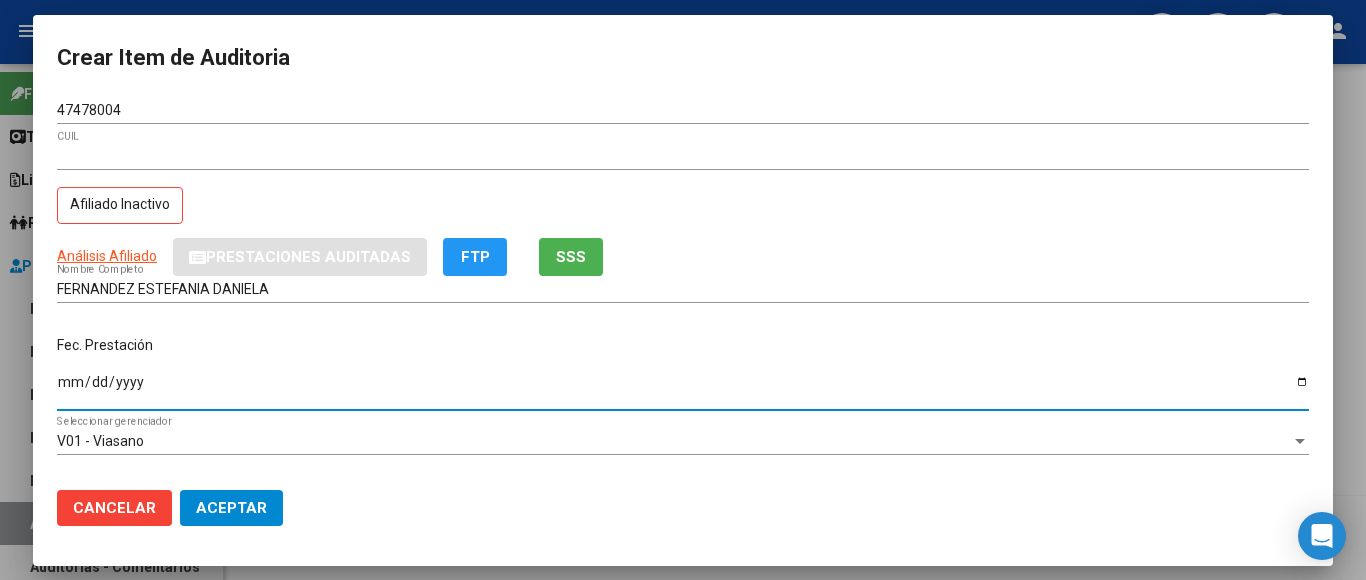 click on "Ingresar la fecha" at bounding box center (683, 389) 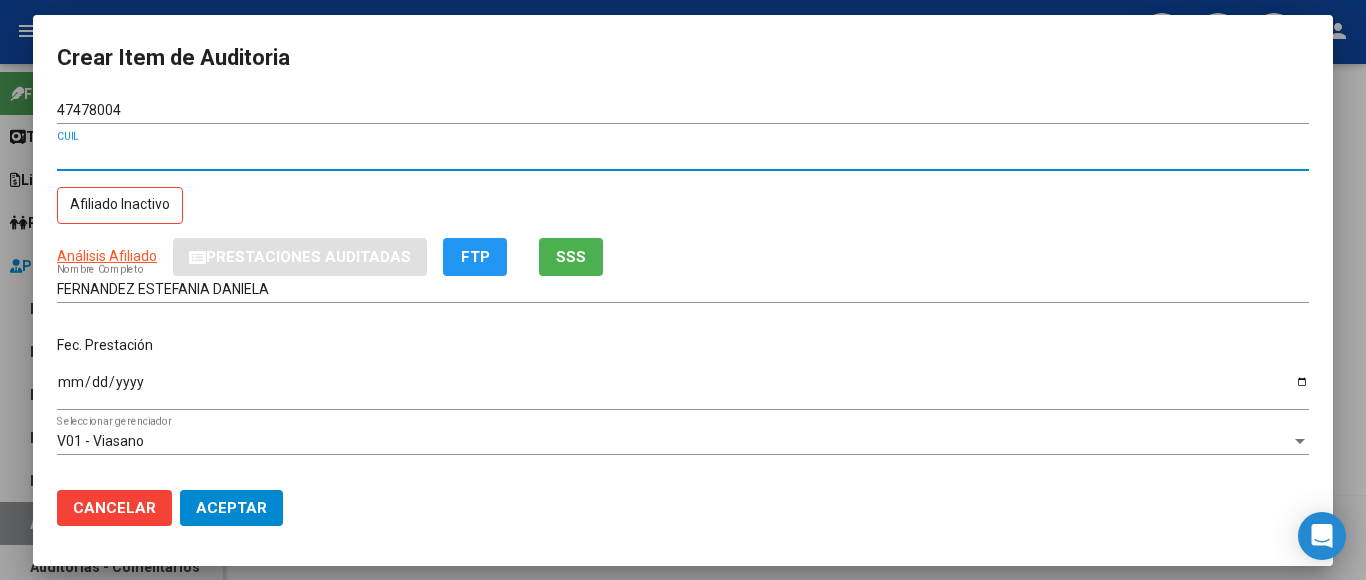 drag, startPoint x: 163, startPoint y: 158, endPoint x: 0, endPoint y: 149, distance: 163.24828 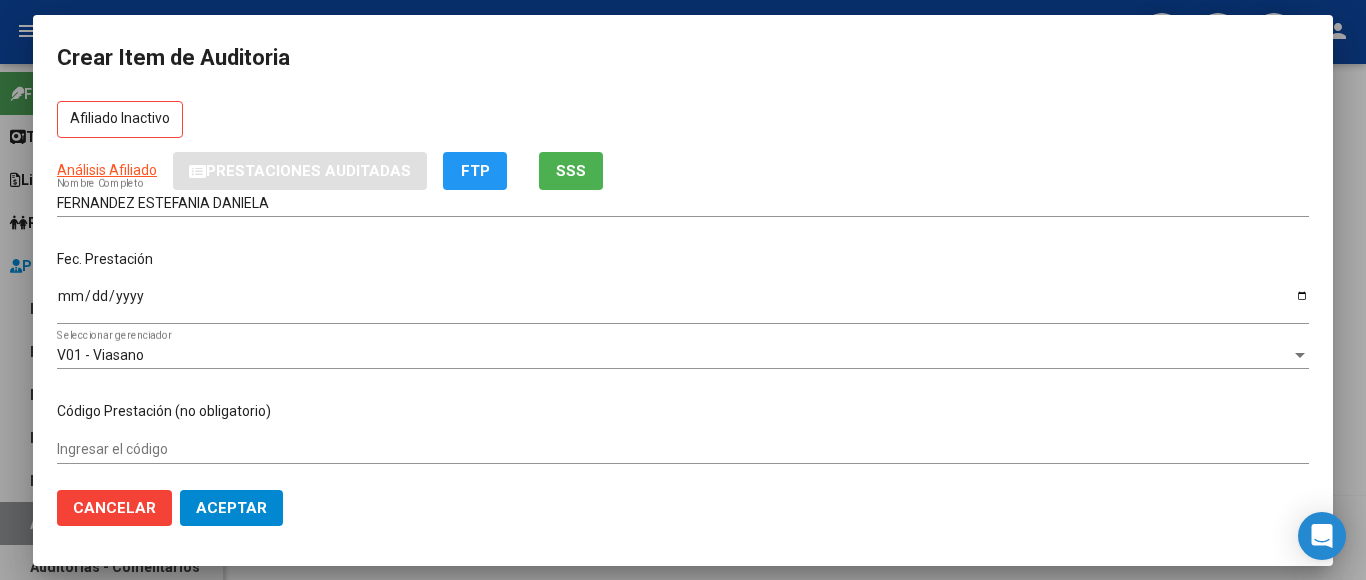 scroll, scrollTop: 200, scrollLeft: 0, axis: vertical 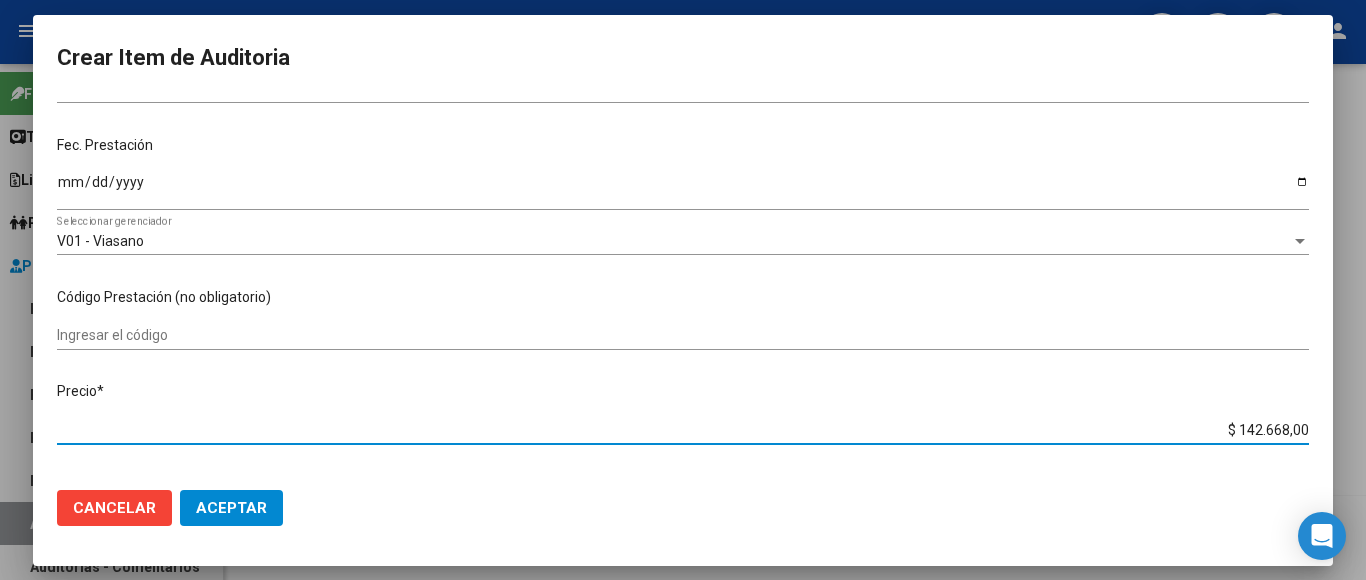 drag, startPoint x: 1198, startPoint y: 414, endPoint x: 1365, endPoint y: 439, distance: 168.86089 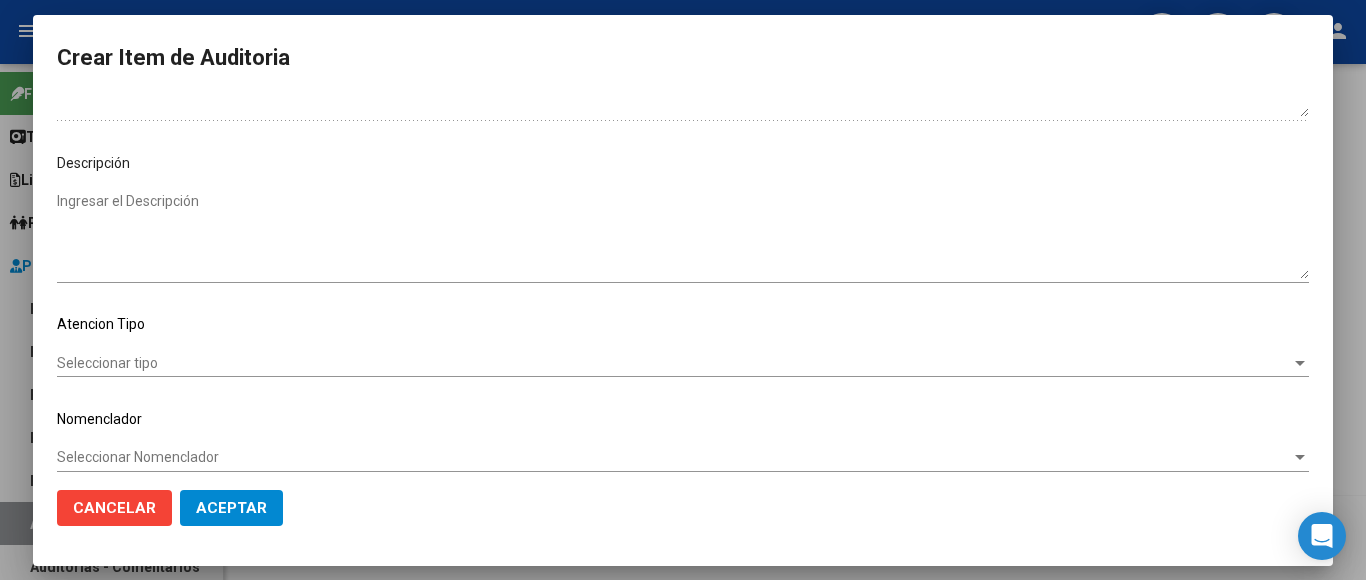 scroll, scrollTop: 1133, scrollLeft: 0, axis: vertical 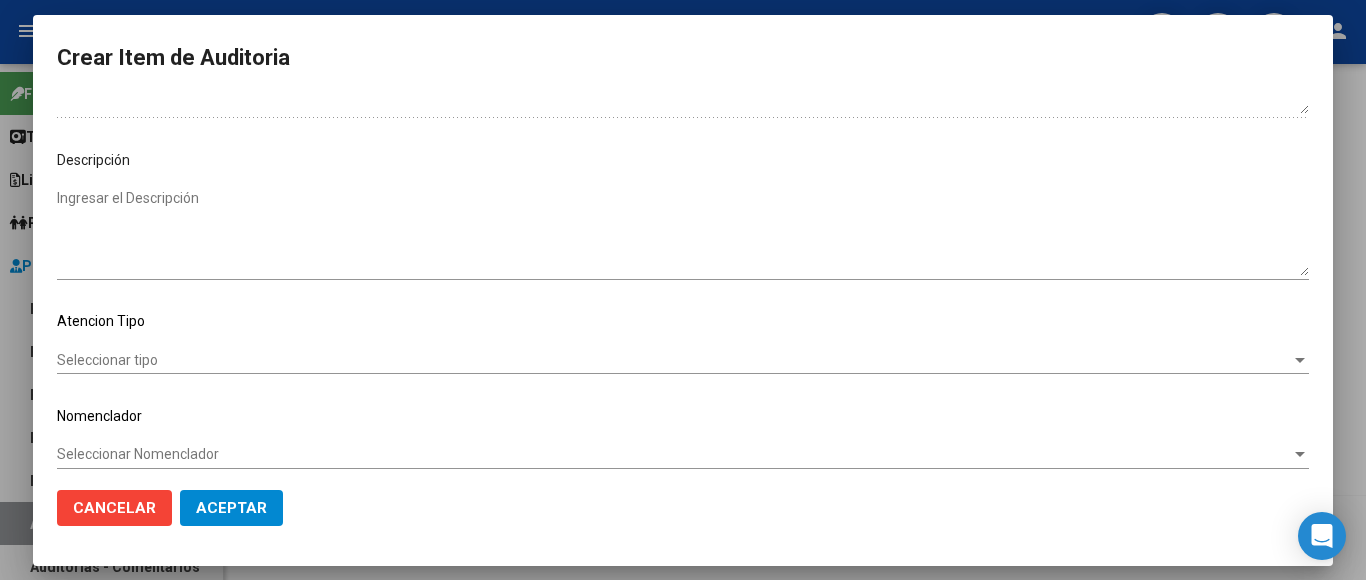 click on "Seleccionar tipo" at bounding box center (674, 360) 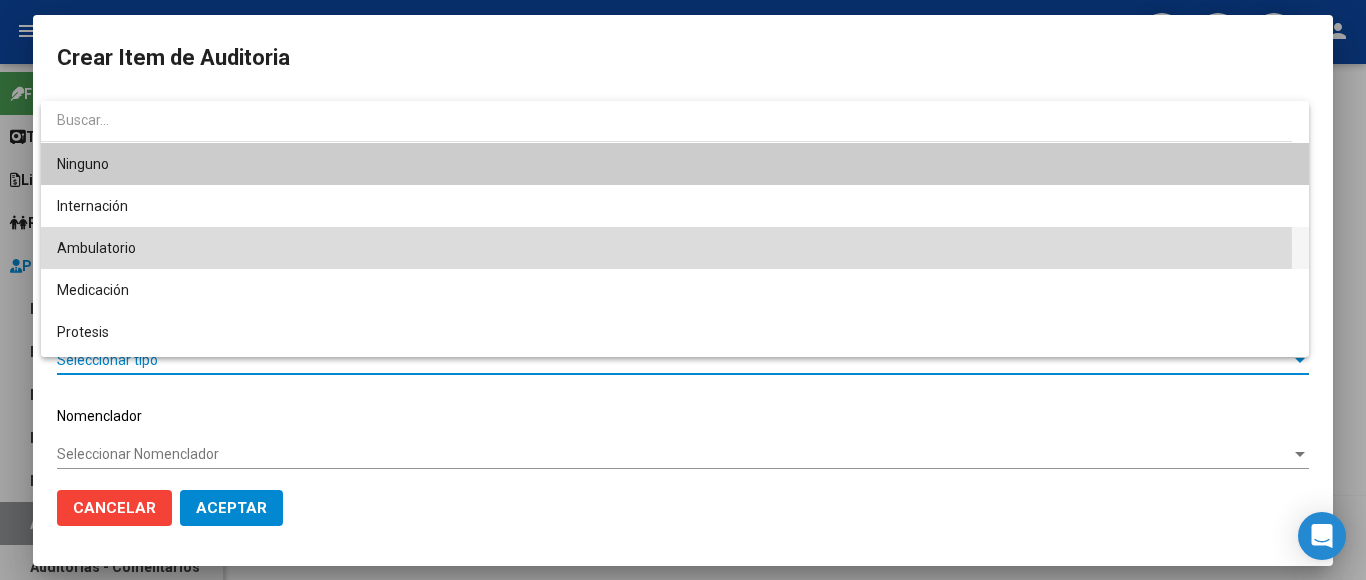 click on "Ambulatorio" at bounding box center [675, 248] 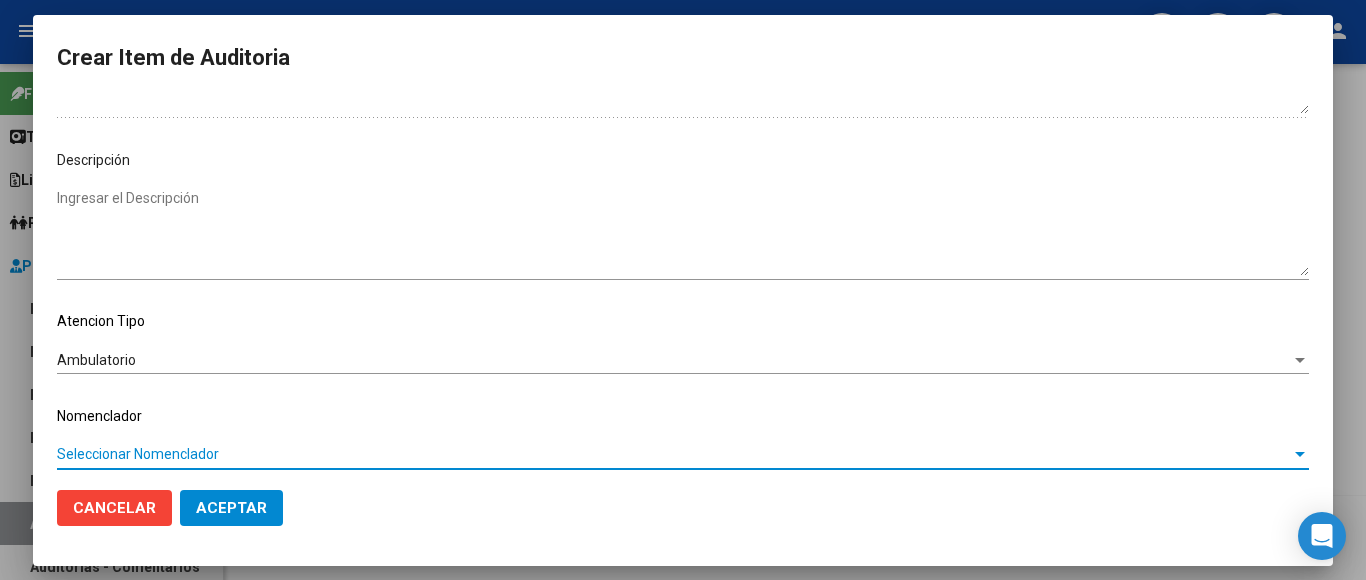 click on "Seleccionar Nomenclador" at bounding box center (674, 454) 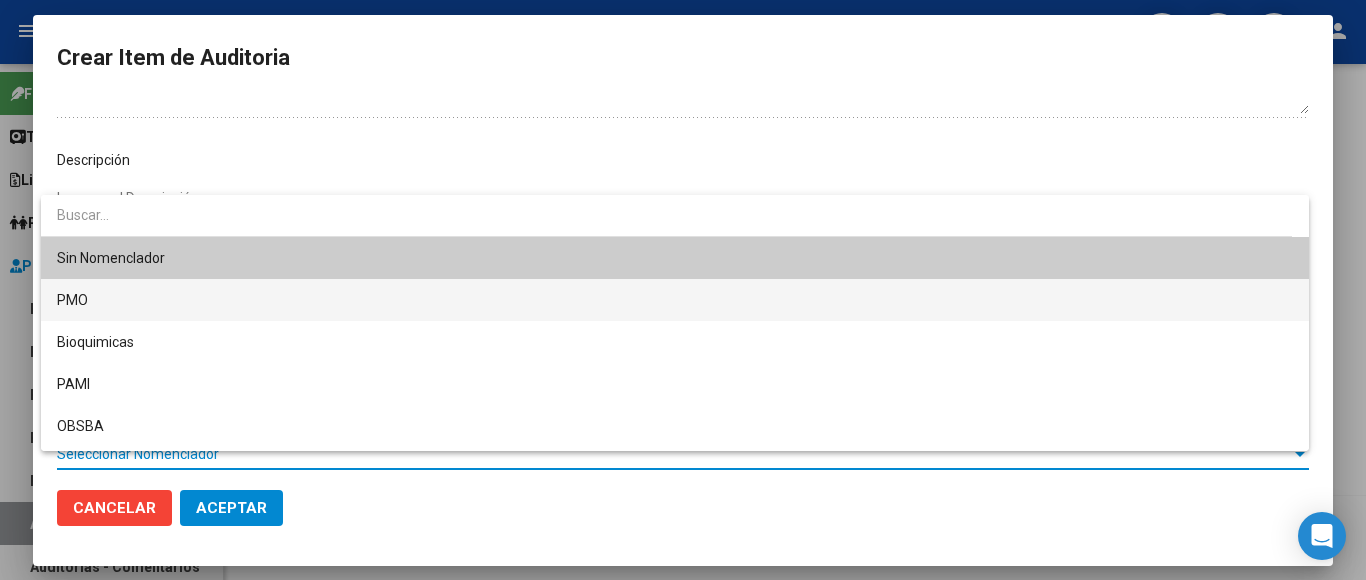 click on "PMO" at bounding box center (675, 300) 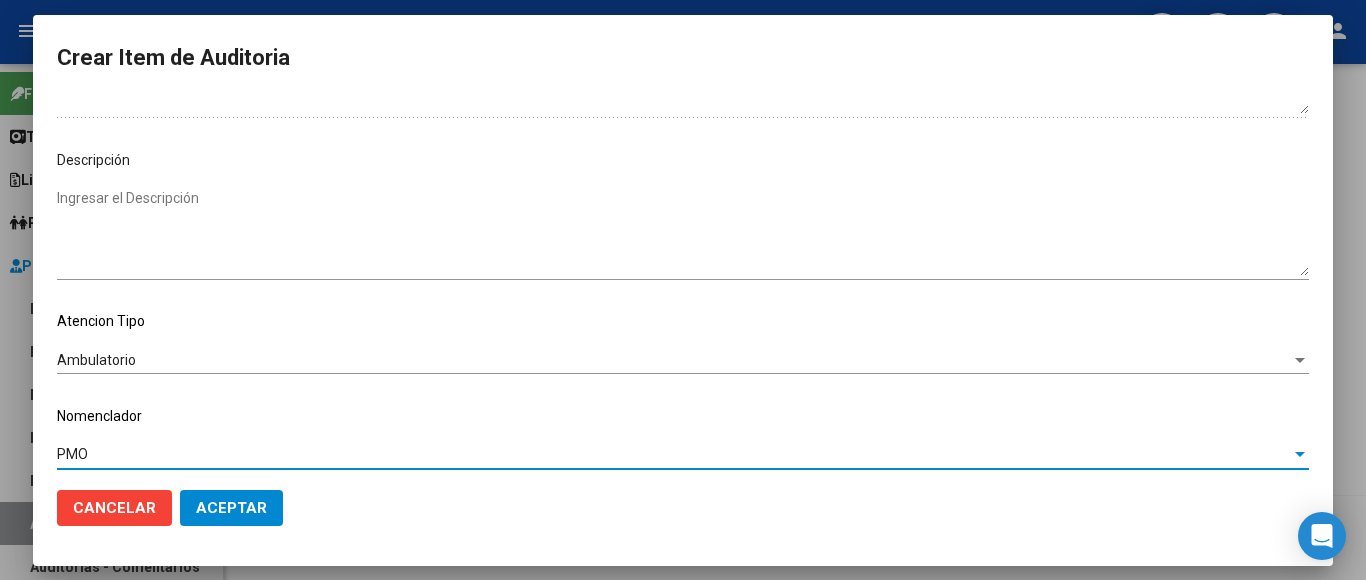 click on "Aceptar" 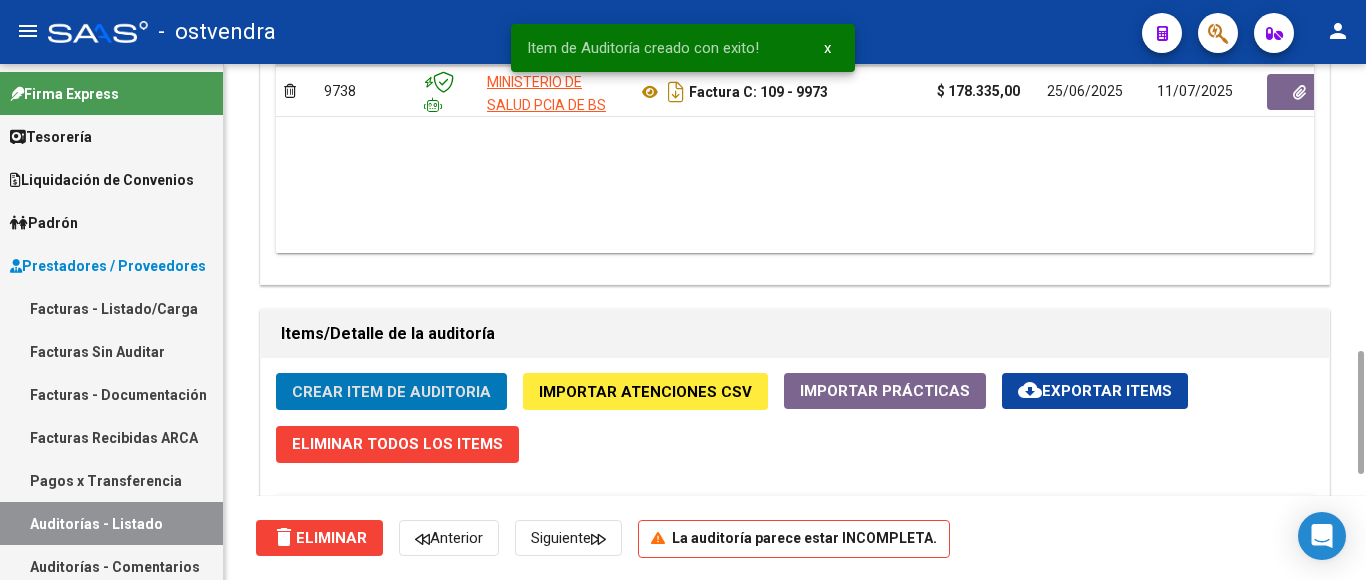 click on "Crear Item de Auditoria" 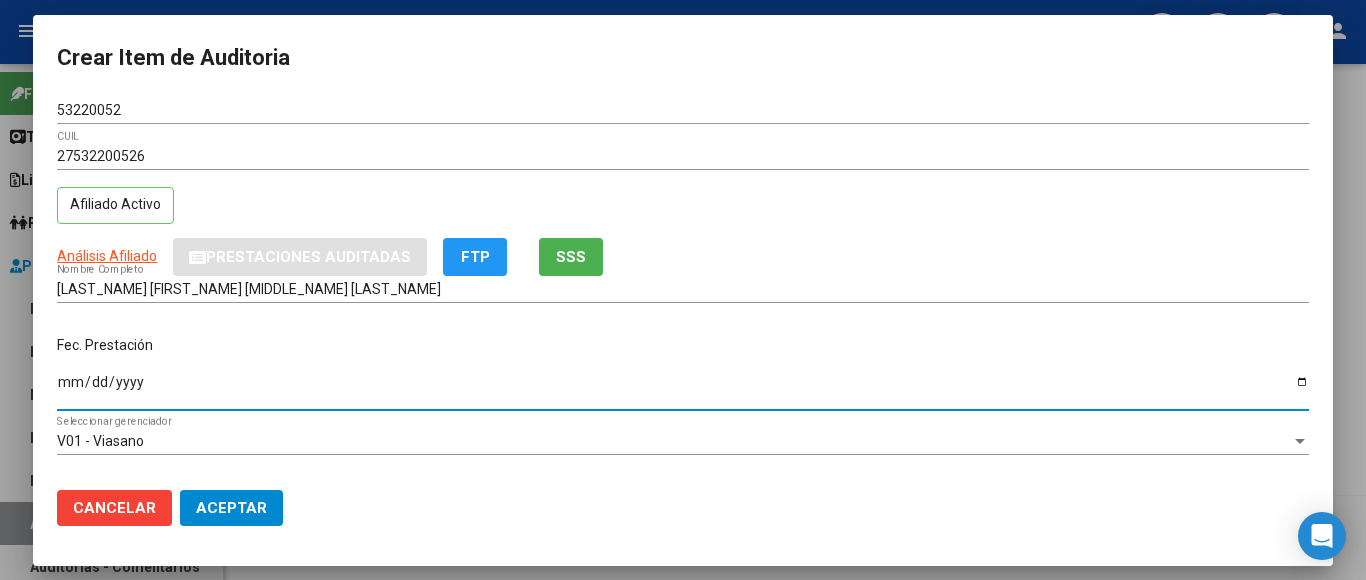 click on "Ingresar la fecha" at bounding box center [683, 389] 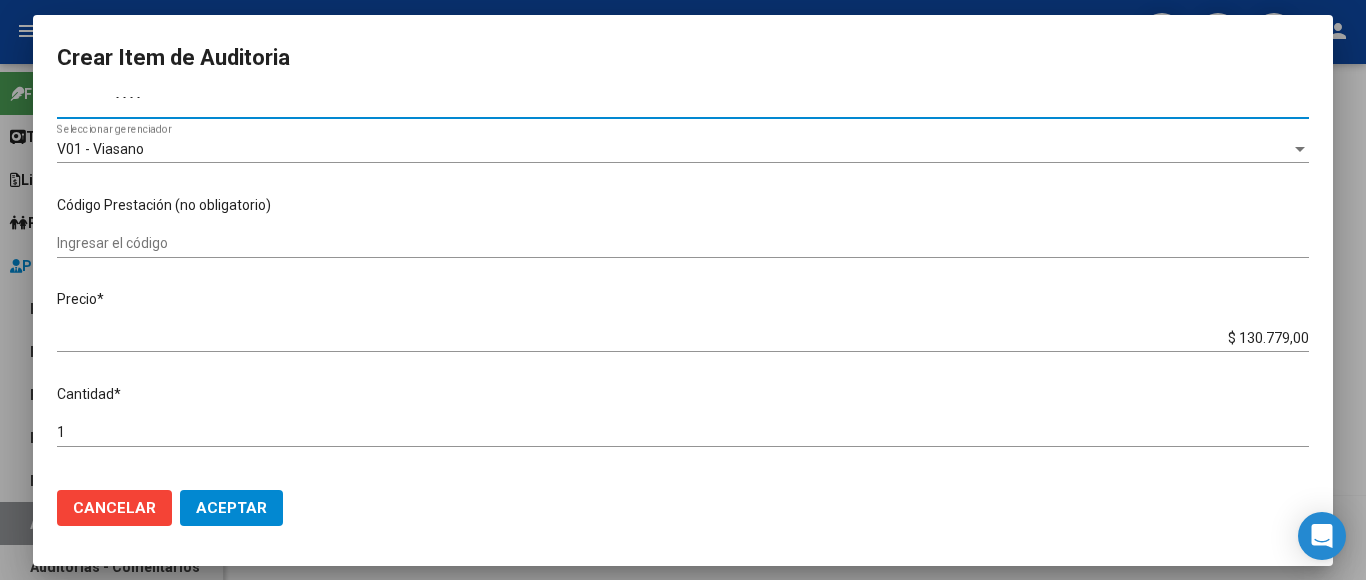 scroll, scrollTop: 300, scrollLeft: 0, axis: vertical 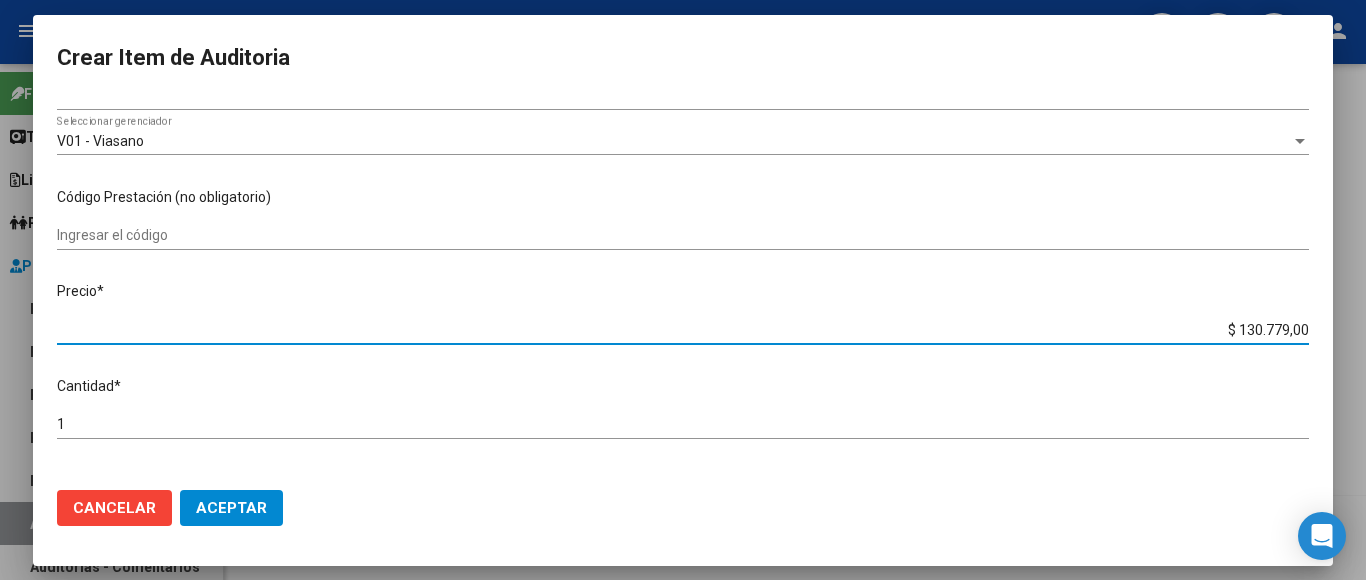 drag, startPoint x: 1198, startPoint y: 316, endPoint x: 1338, endPoint y: 340, distance: 142.04225 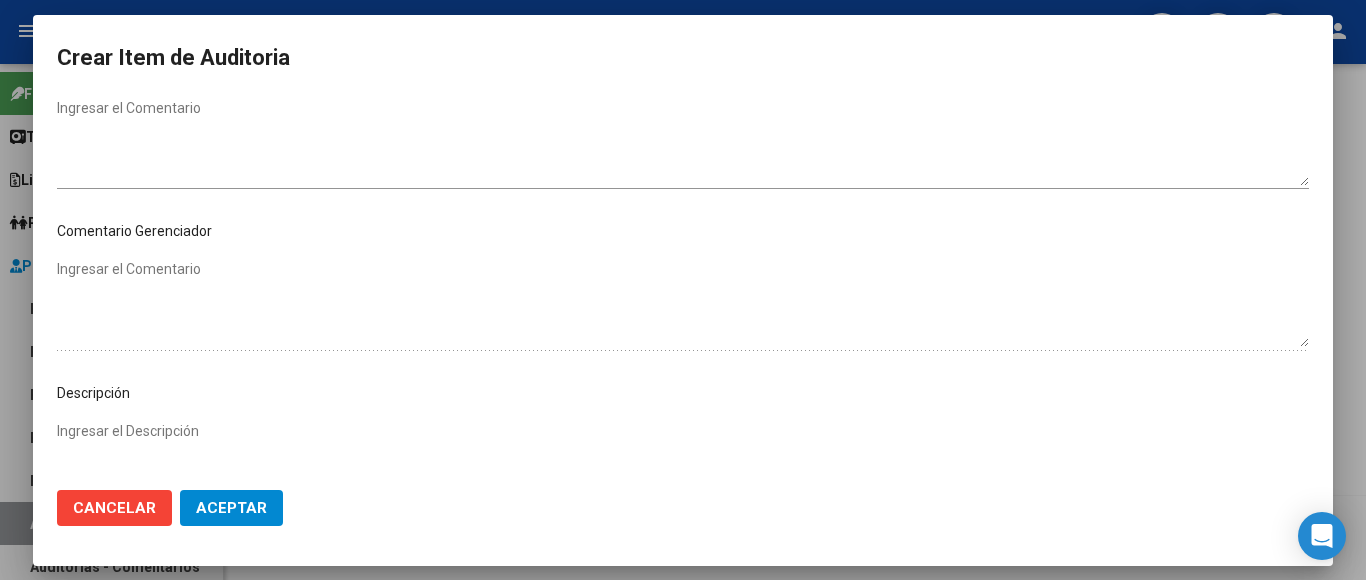 scroll, scrollTop: 1133, scrollLeft: 0, axis: vertical 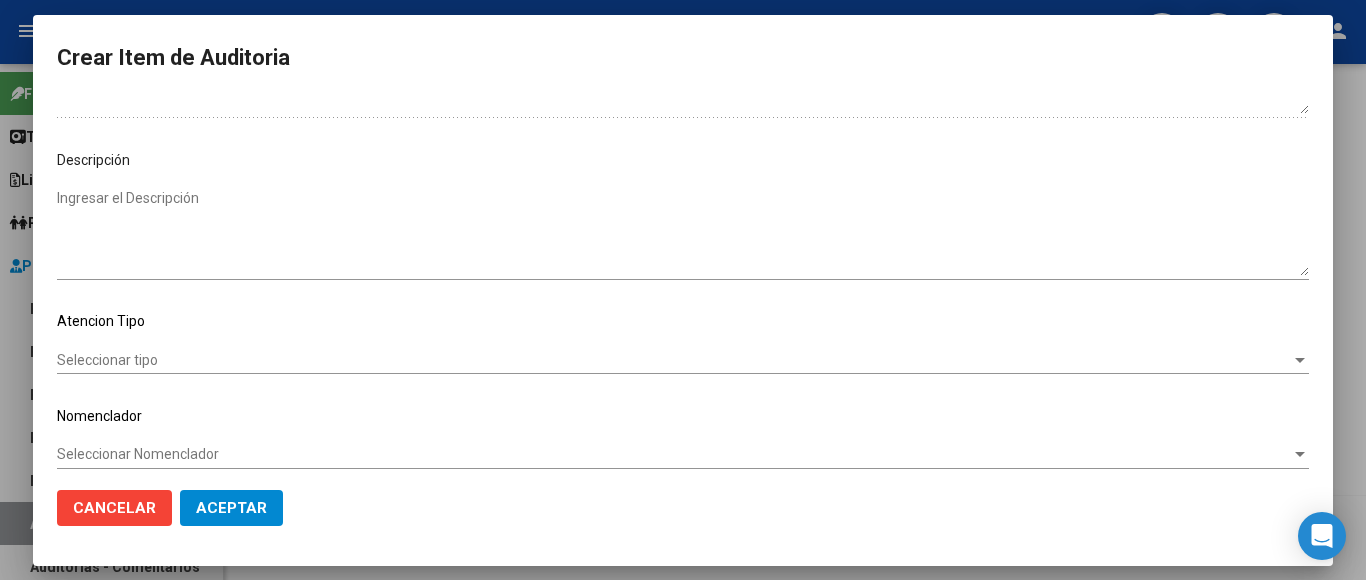 click on "Seleccionar tipo" at bounding box center [674, 360] 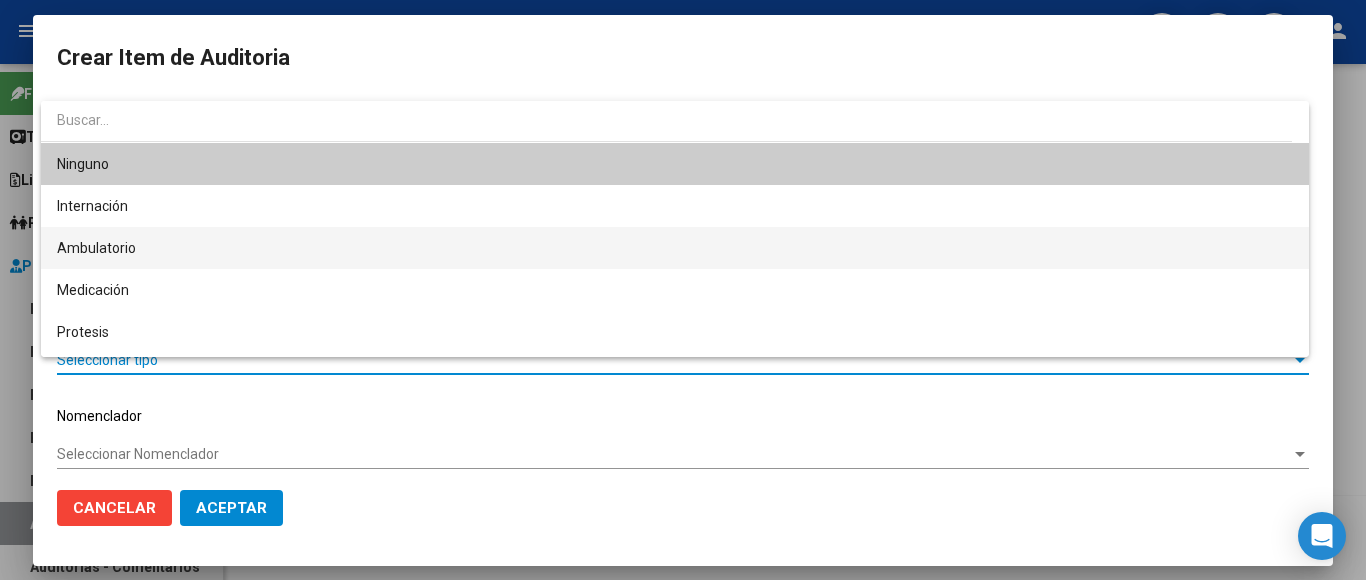 click on "Ambulatorio" at bounding box center [675, 248] 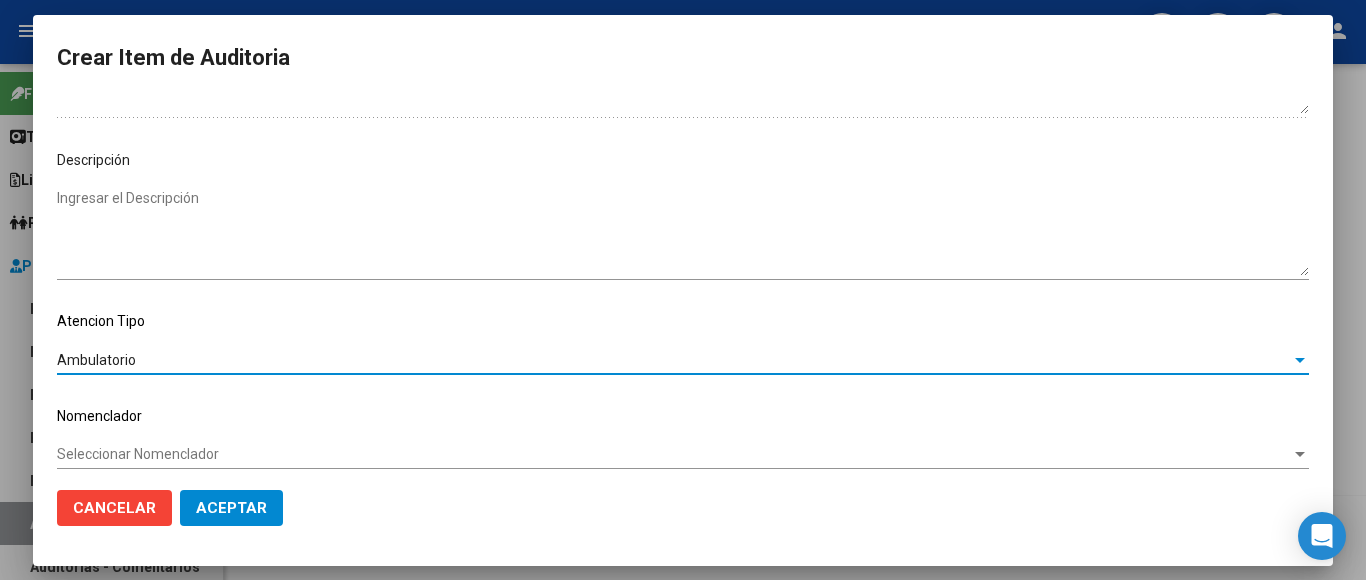 click on "Seleccionar Nomenclador" at bounding box center (674, 454) 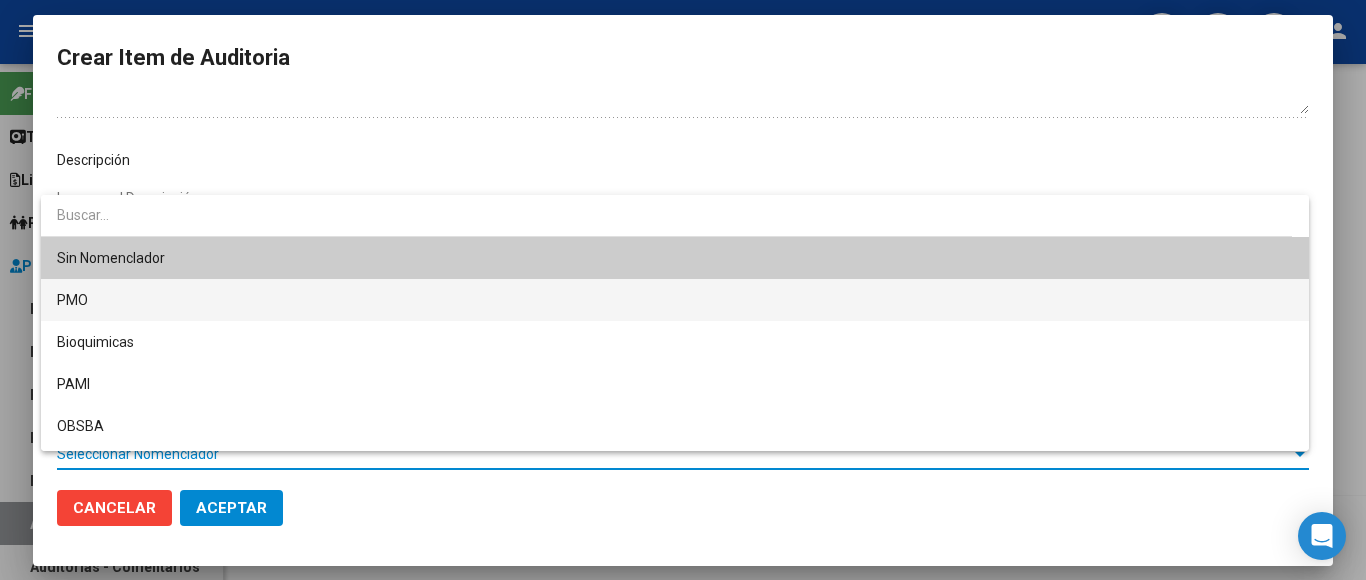 click on "PMO" at bounding box center (675, 300) 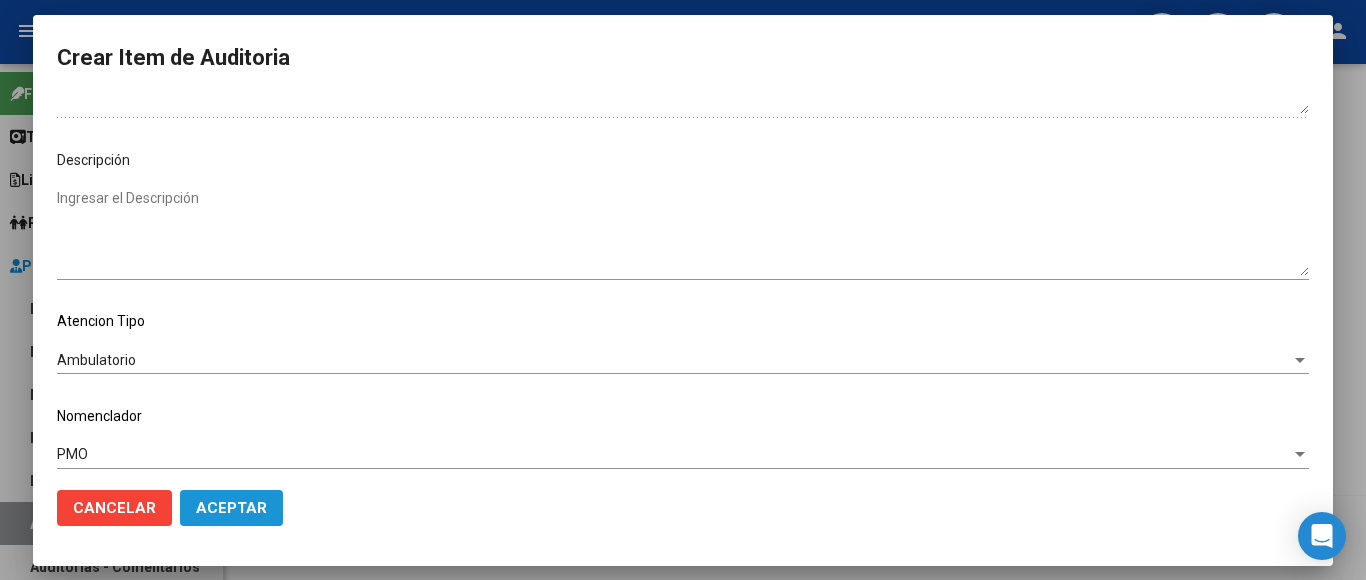 click on "Aceptar" 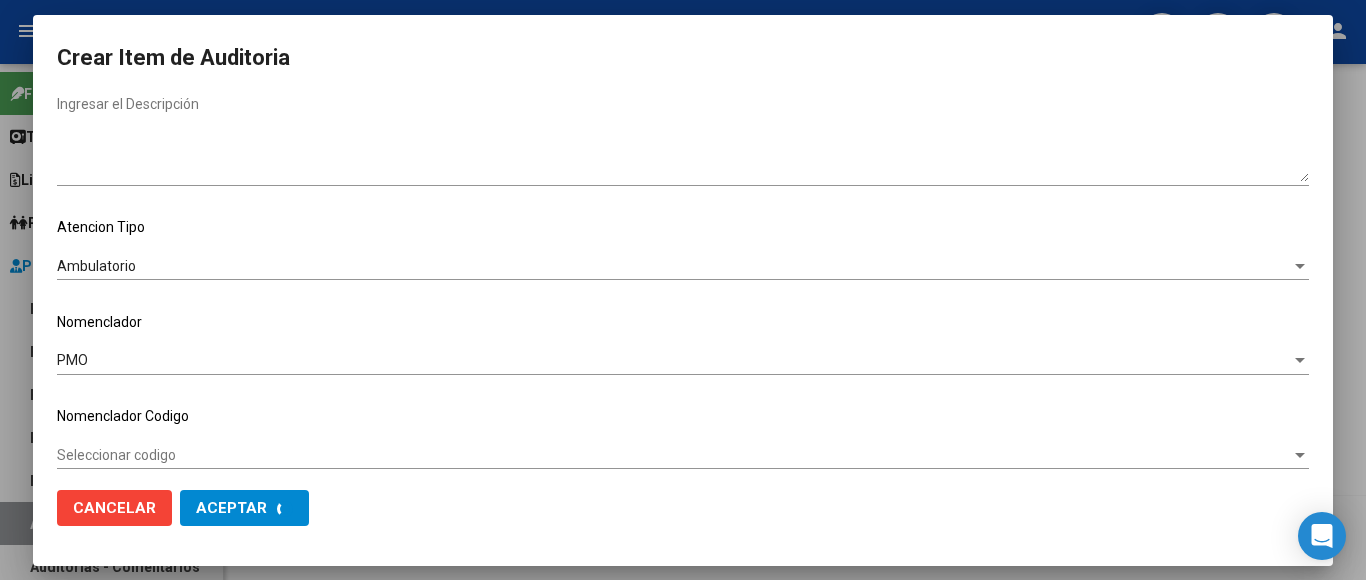 scroll, scrollTop: 1228, scrollLeft: 0, axis: vertical 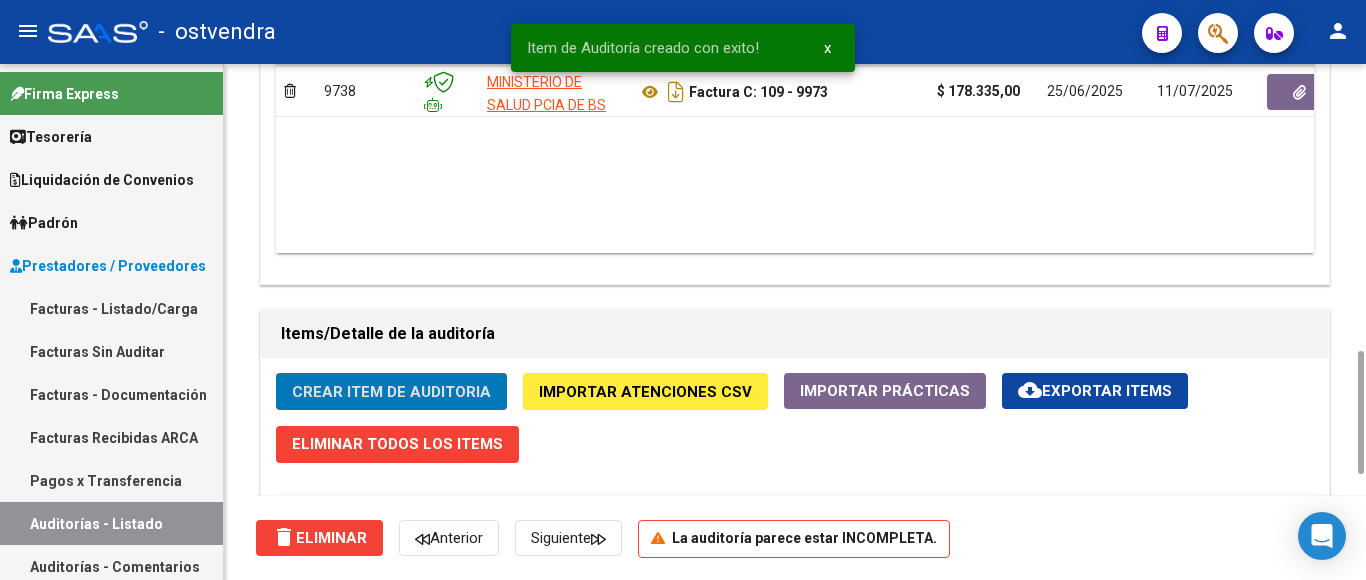 click on "Crear Item de Auditoria" 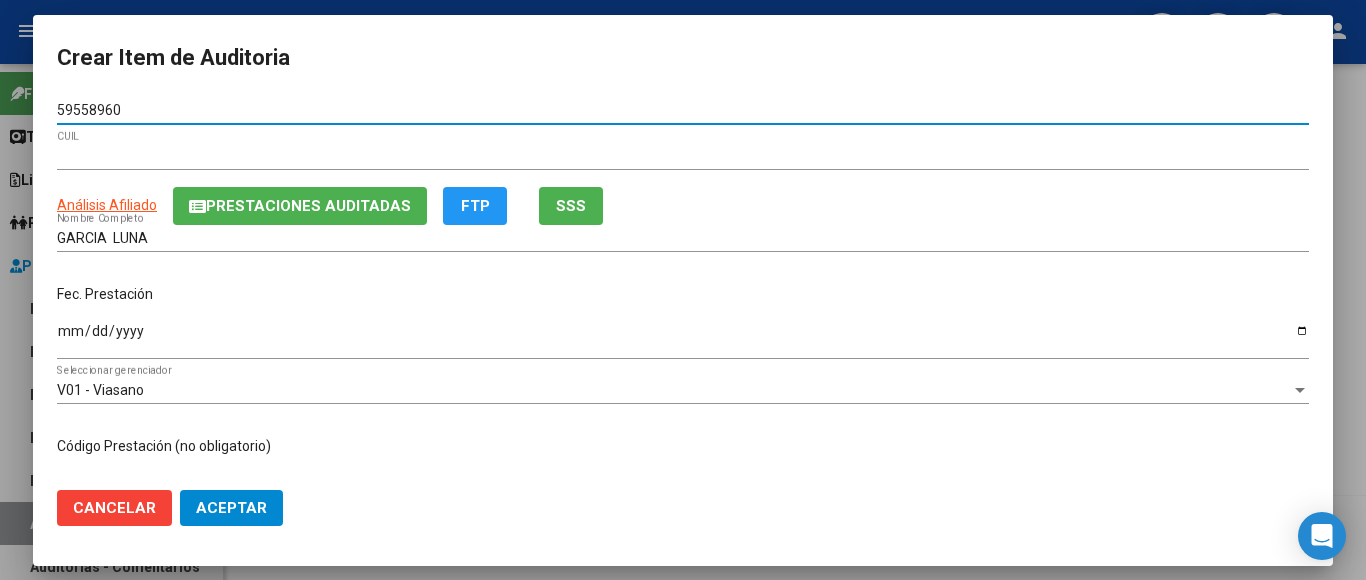click on "Ingresar la fecha" at bounding box center [683, 338] 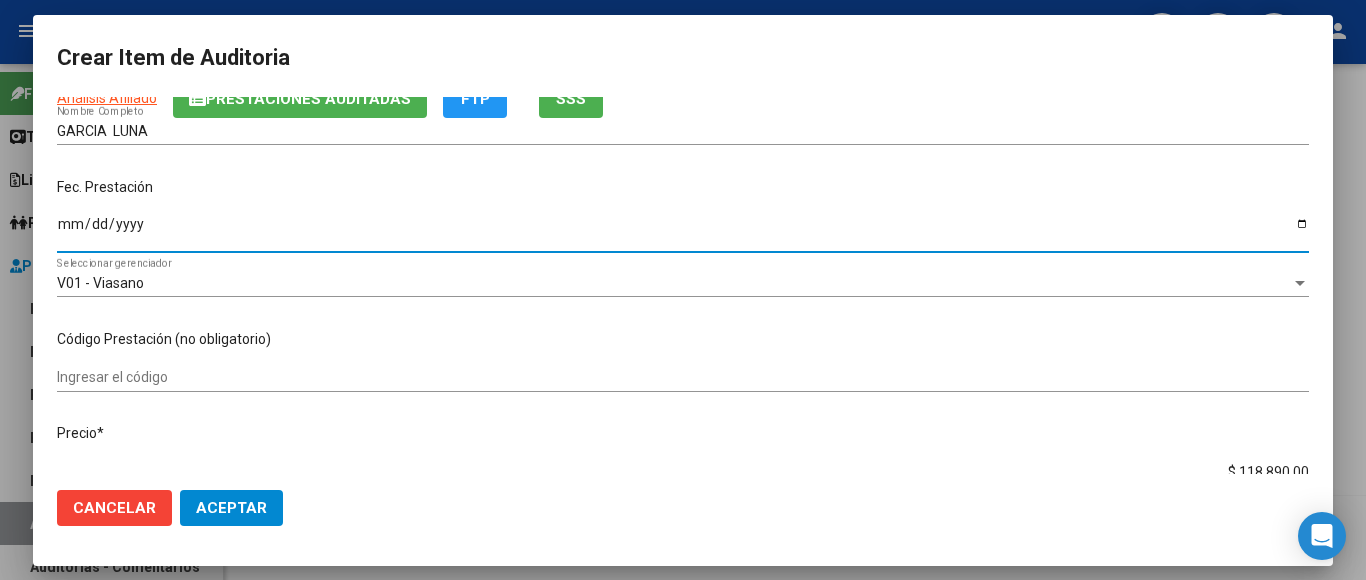 scroll, scrollTop: 300, scrollLeft: 0, axis: vertical 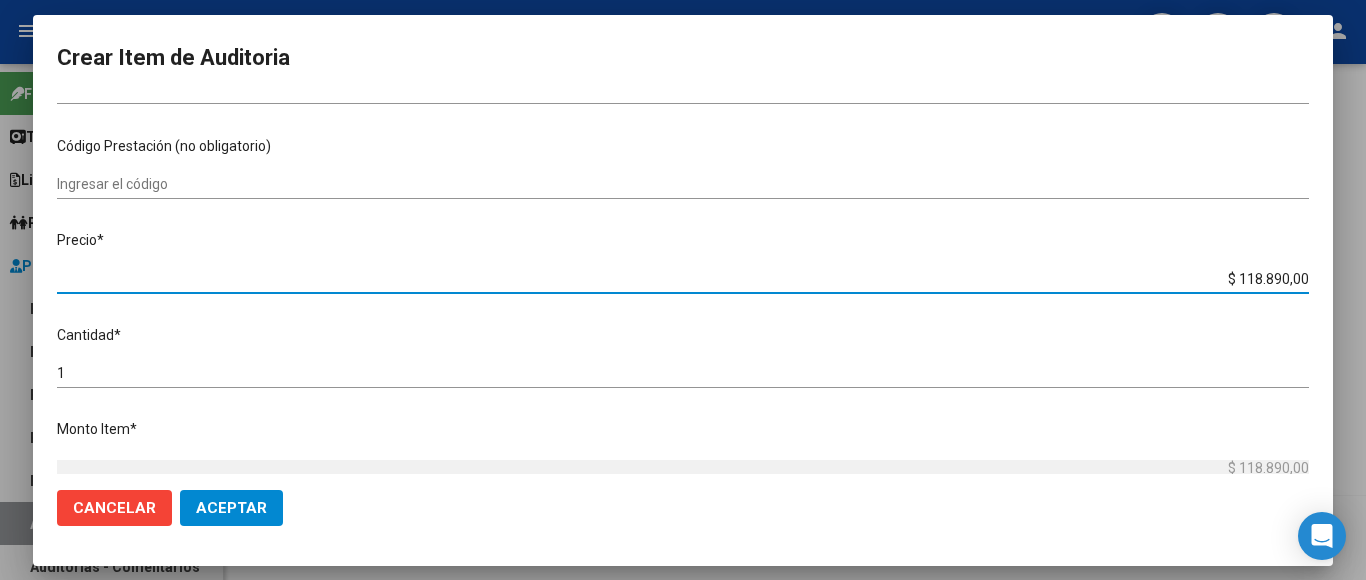 drag, startPoint x: 1212, startPoint y: 263, endPoint x: 1305, endPoint y: 272, distance: 93.43447 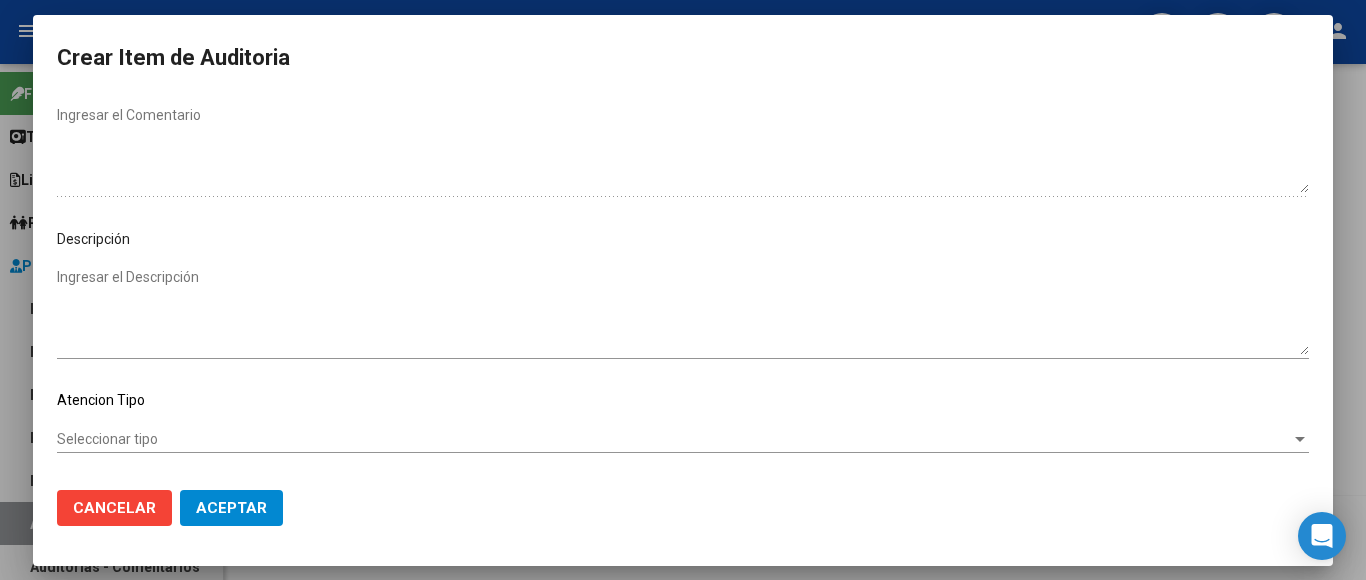 scroll, scrollTop: 1082, scrollLeft: 0, axis: vertical 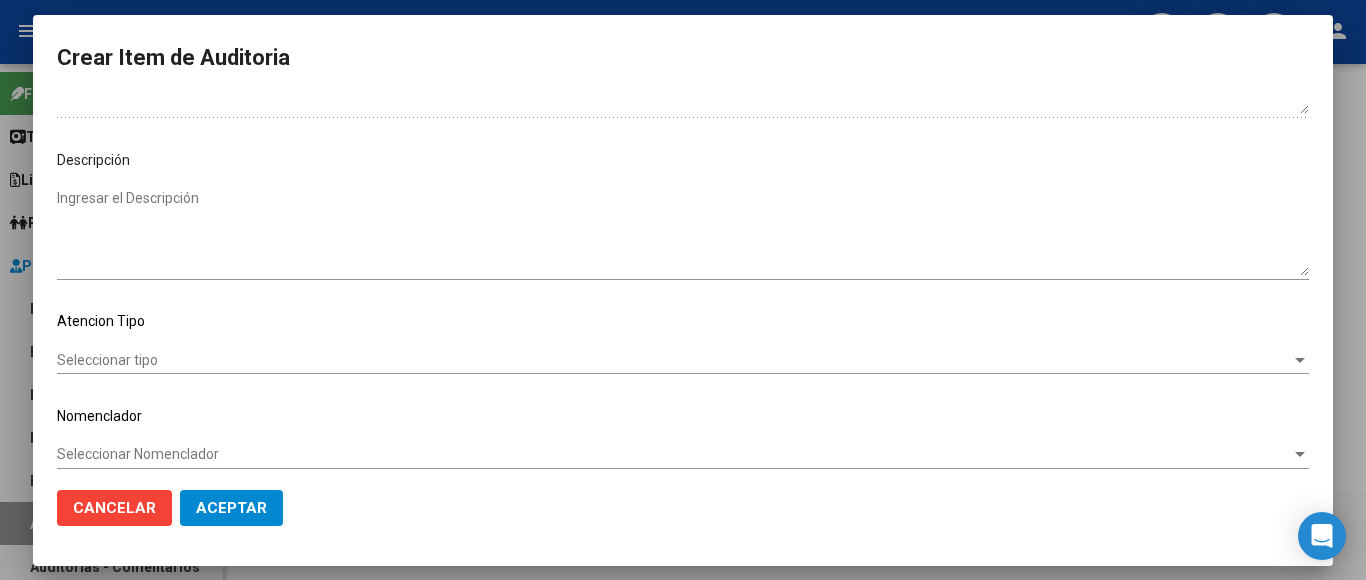 click on "Seleccionar tipo" at bounding box center [674, 360] 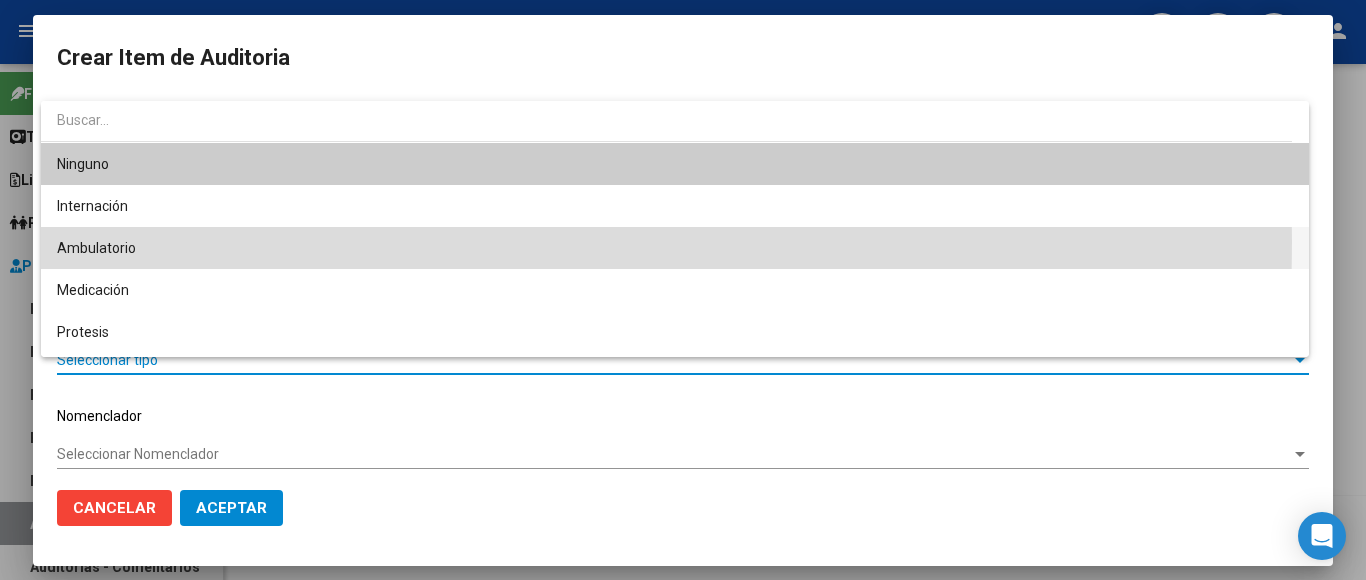 click on "Ambulatorio" at bounding box center [675, 248] 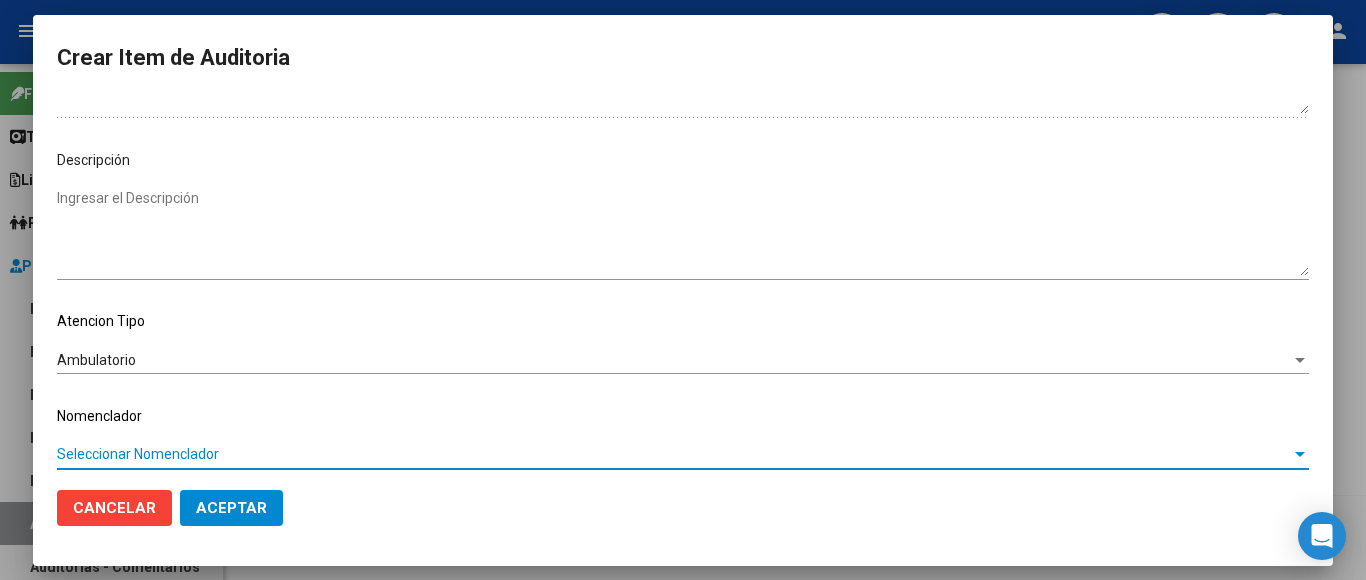 click on "Seleccionar Nomenclador" at bounding box center (674, 454) 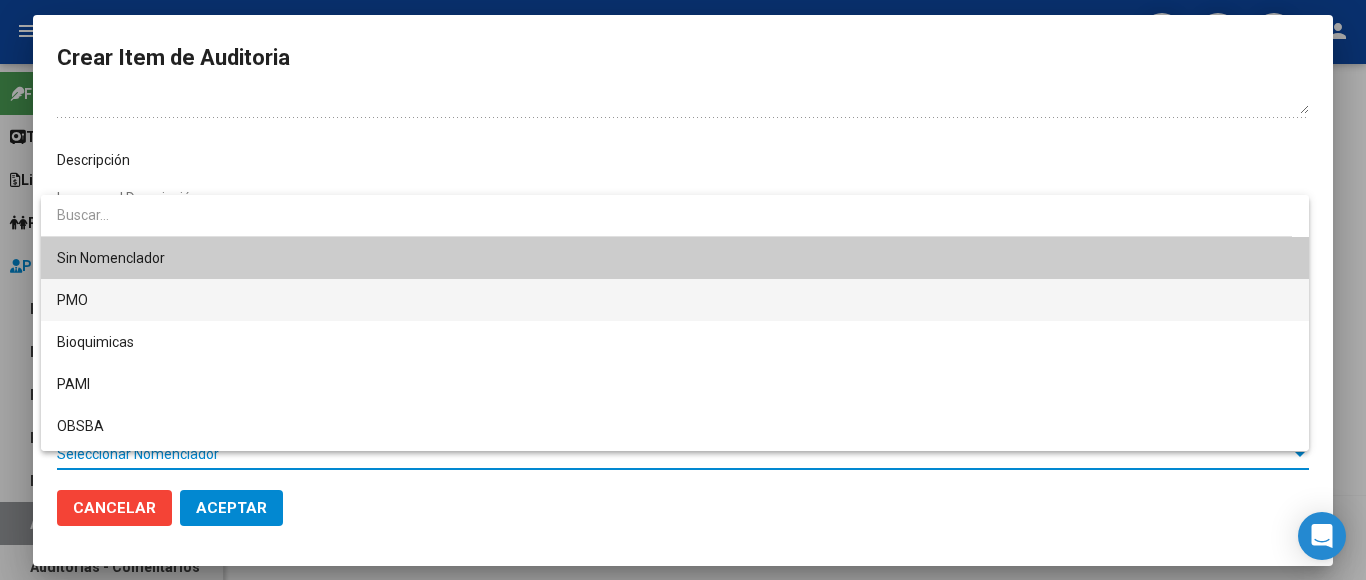 click on "PMO" at bounding box center [675, 300] 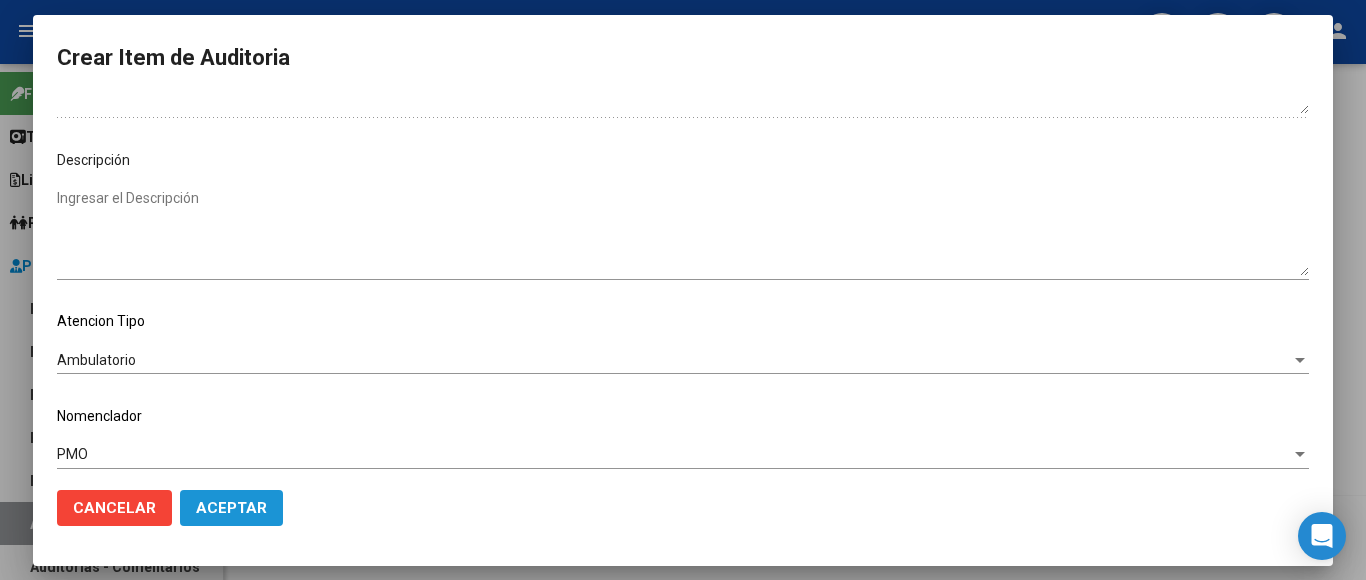 click on "Aceptar" 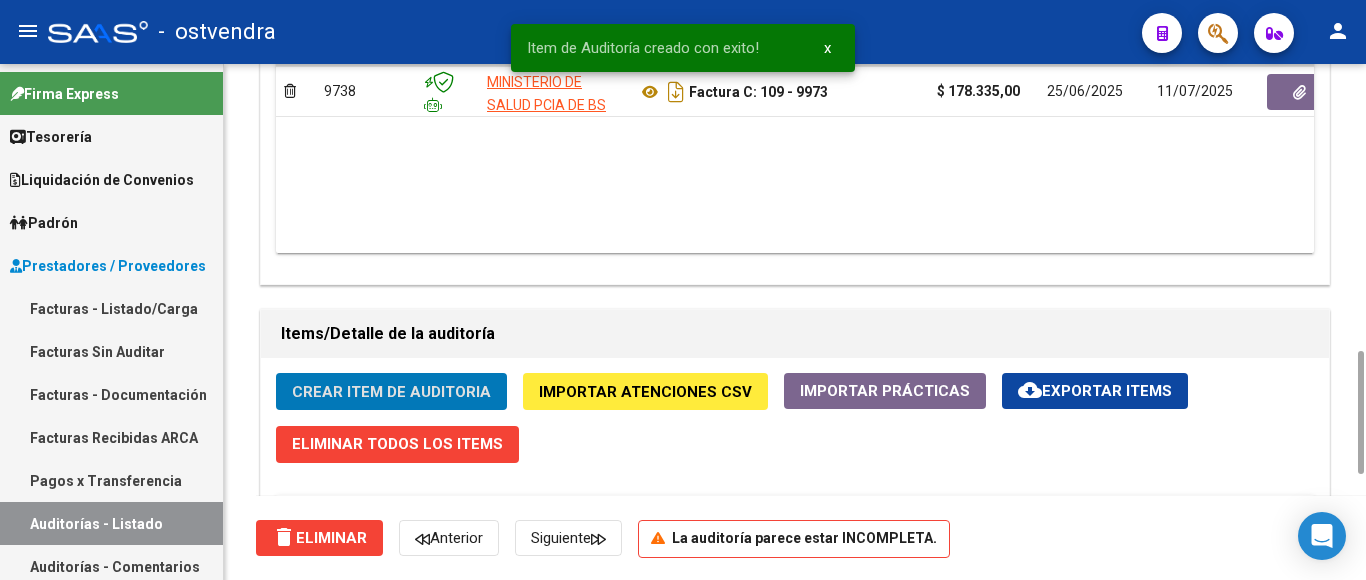 click on "Crear Item de Auditoria" 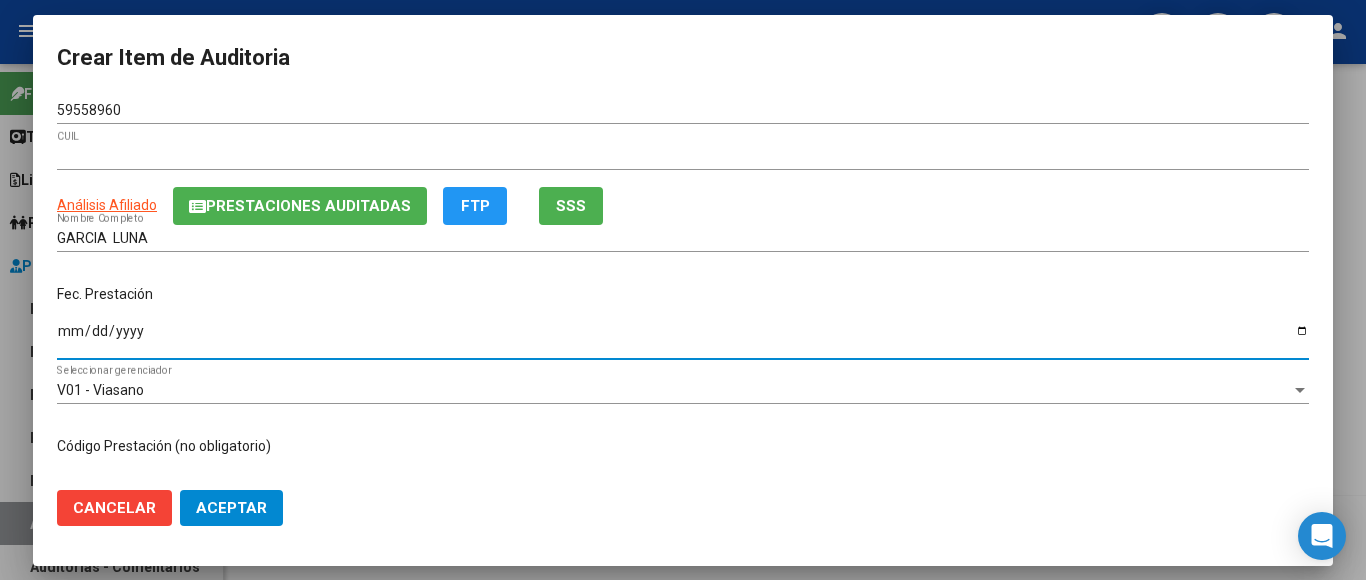 click on "Ingresar la fecha" at bounding box center (683, 338) 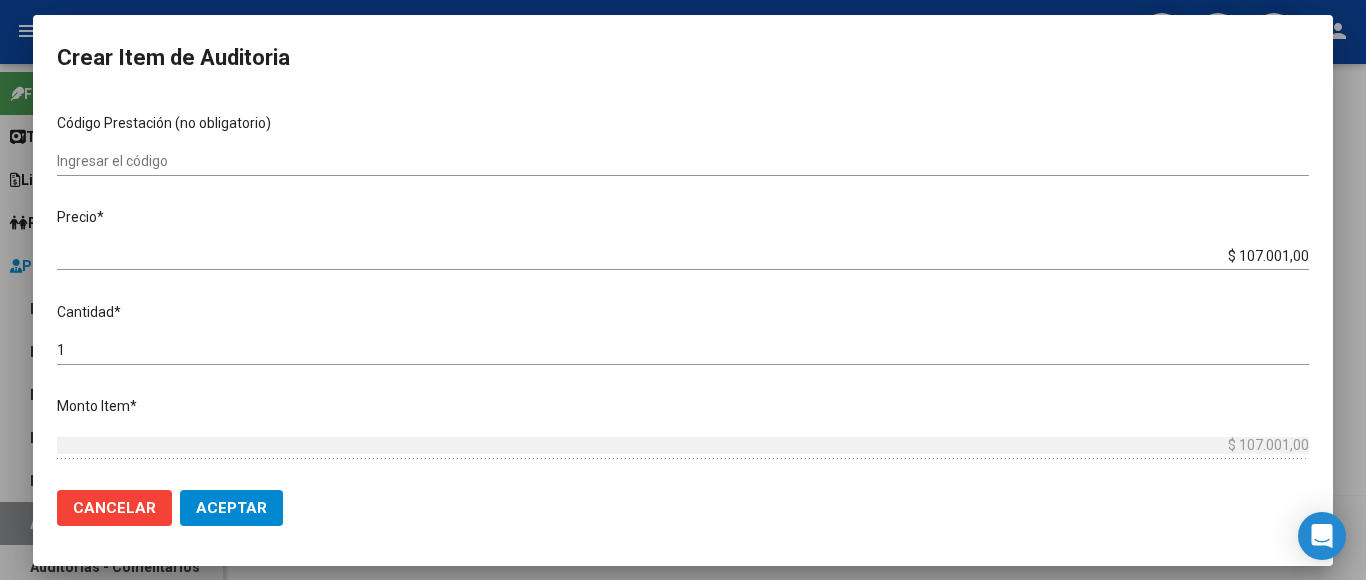 scroll, scrollTop: 400, scrollLeft: 0, axis: vertical 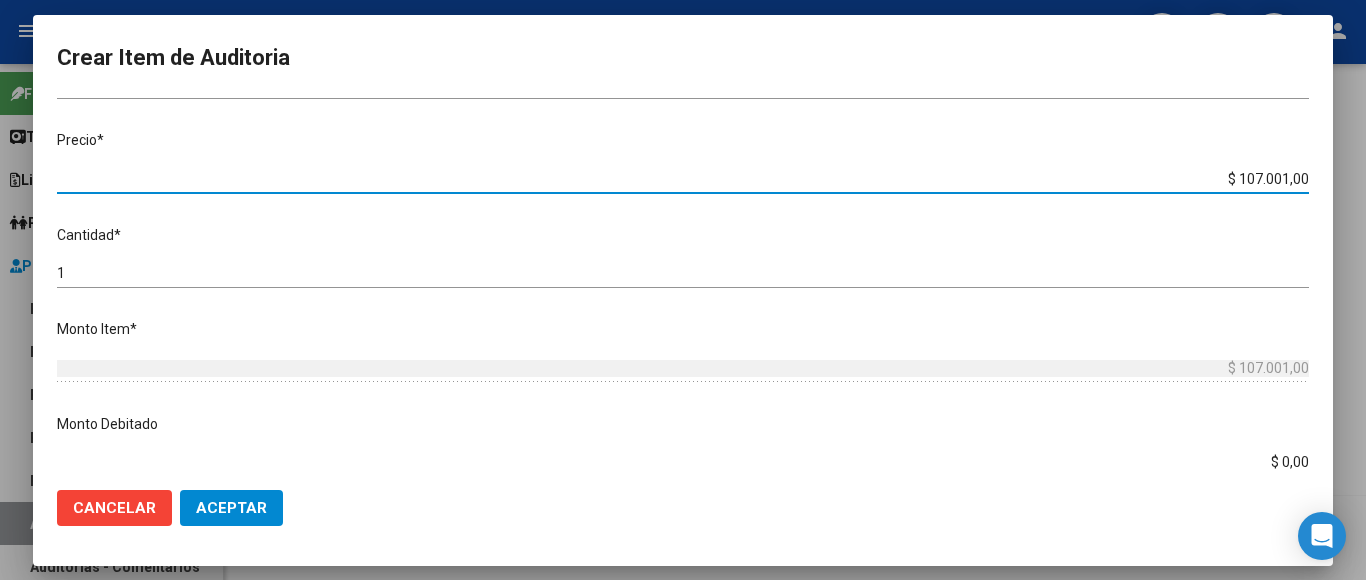 drag, startPoint x: 1206, startPoint y: 159, endPoint x: 1363, endPoint y: 177, distance: 158.02847 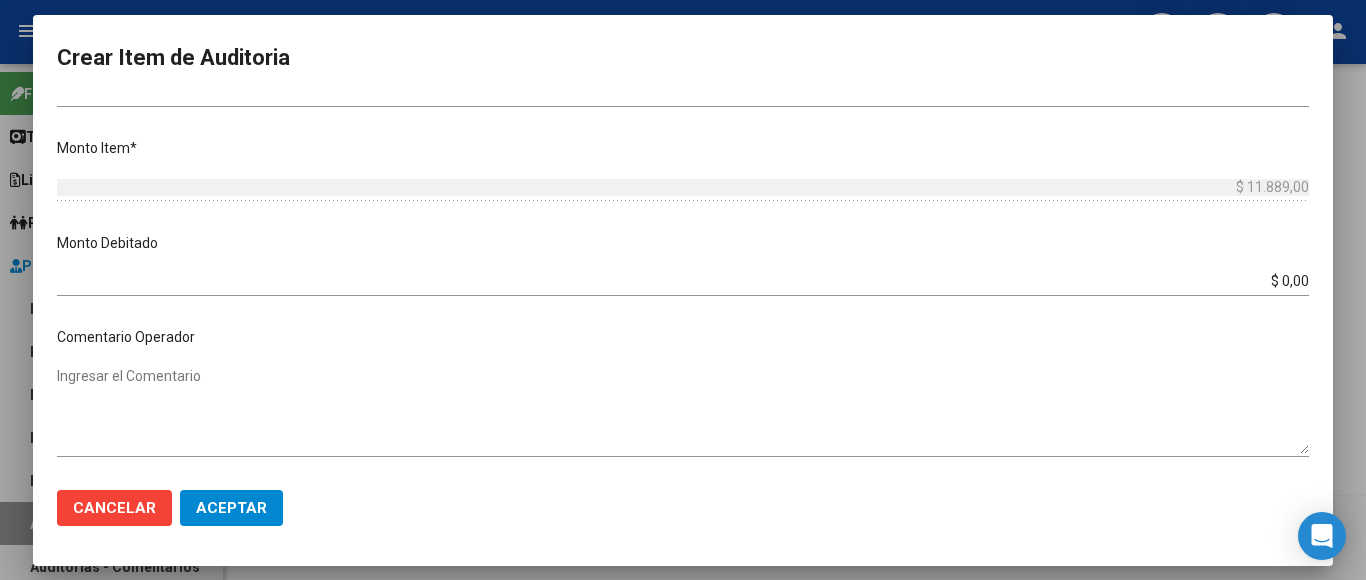 scroll, scrollTop: 1082, scrollLeft: 0, axis: vertical 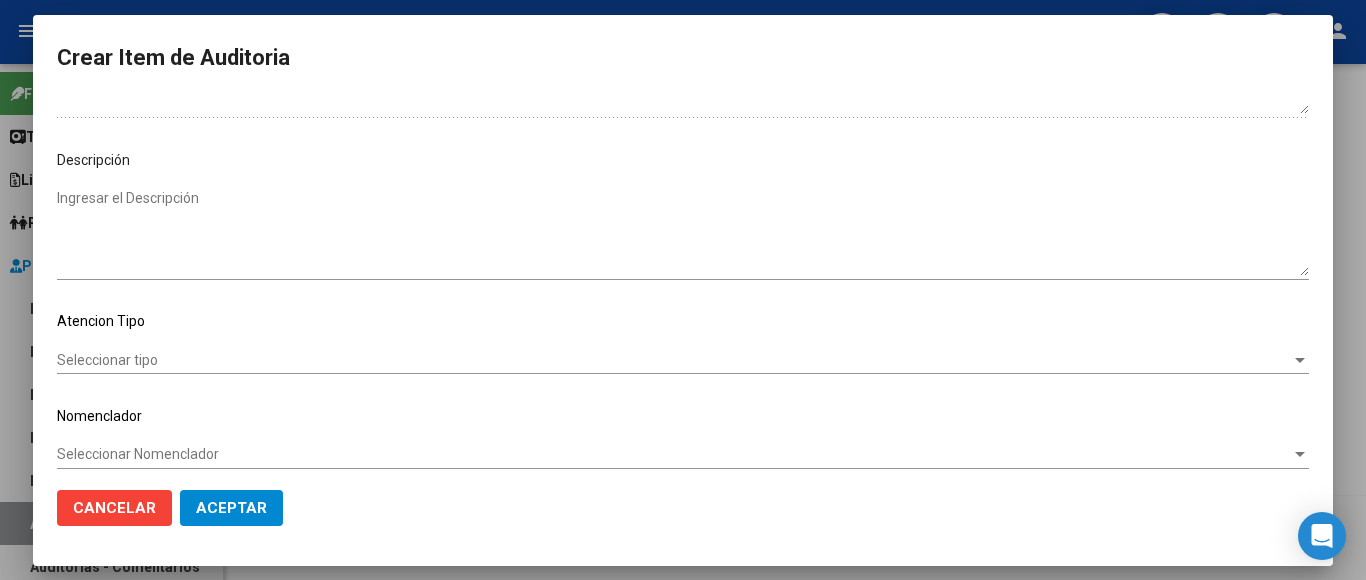 click on "Seleccionar tipo" at bounding box center (674, 360) 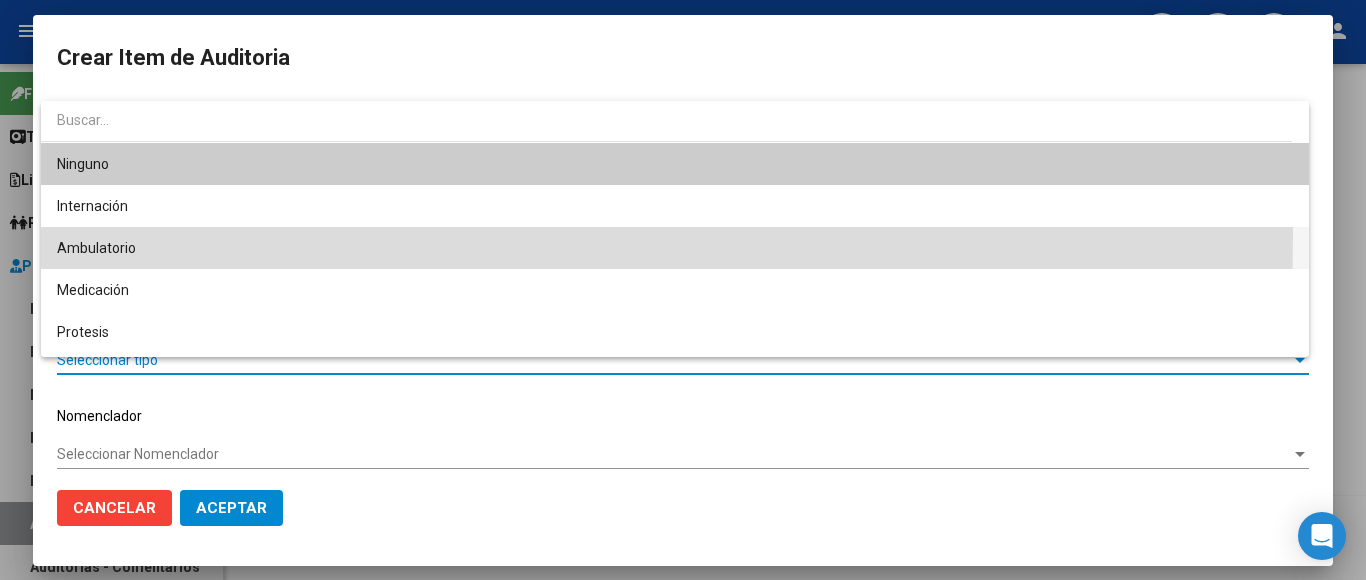 click on "Ambulatorio" at bounding box center (675, 248) 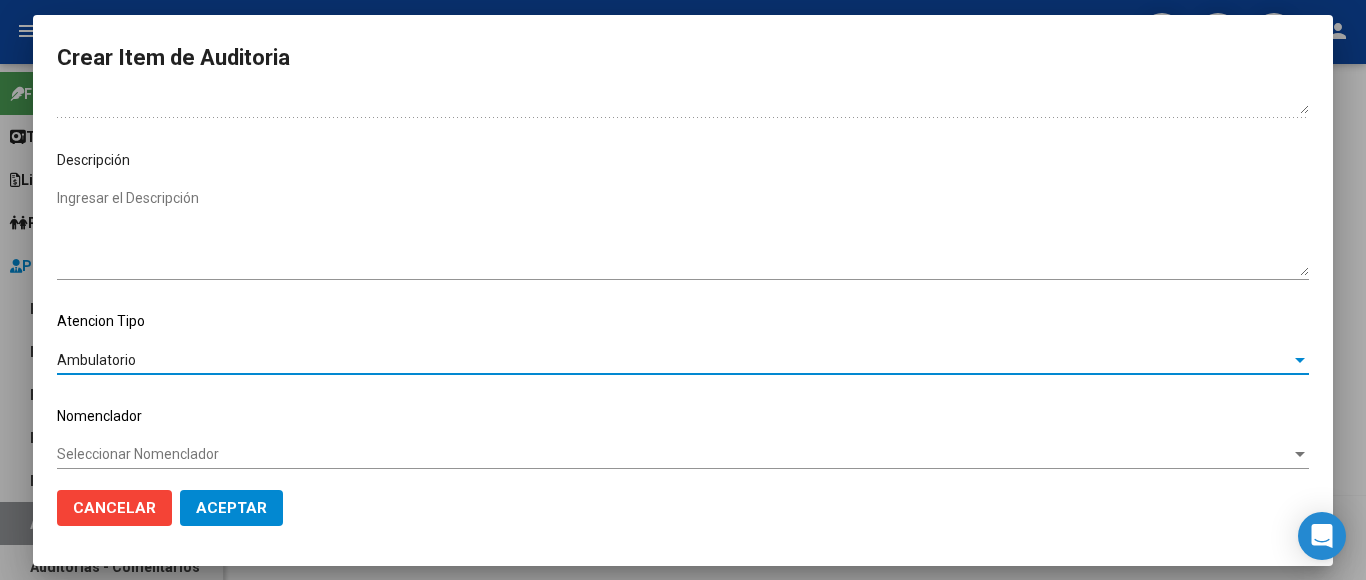 click on "Seleccionar Nomenclador" at bounding box center (674, 454) 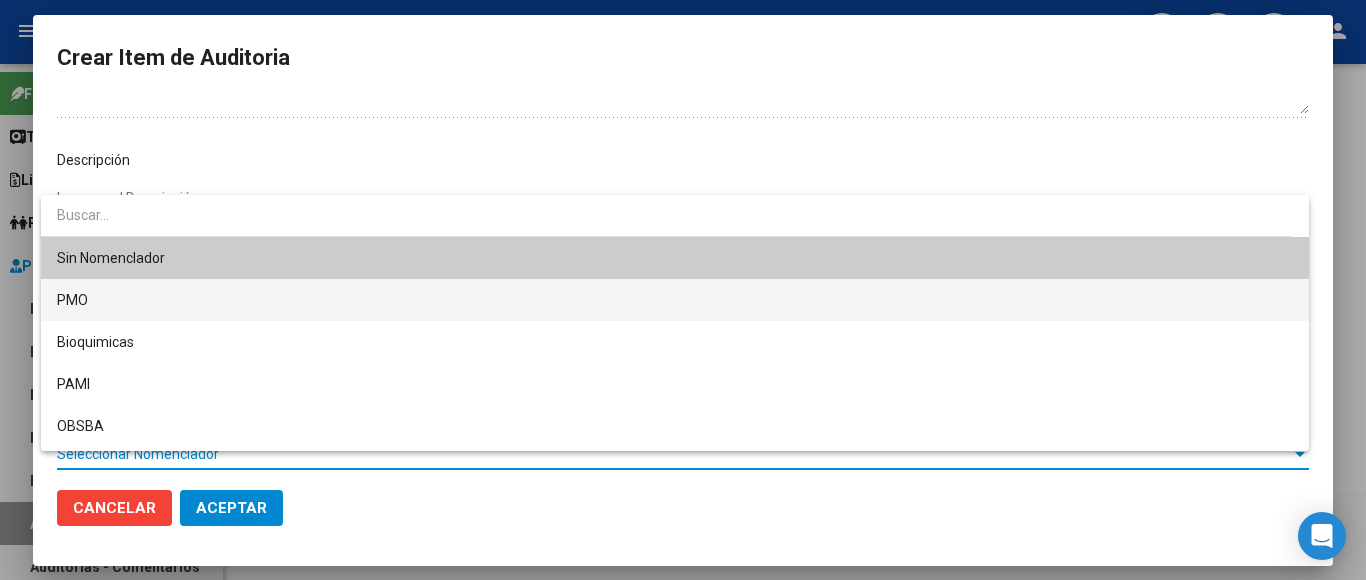 click on "PMO" at bounding box center [675, 300] 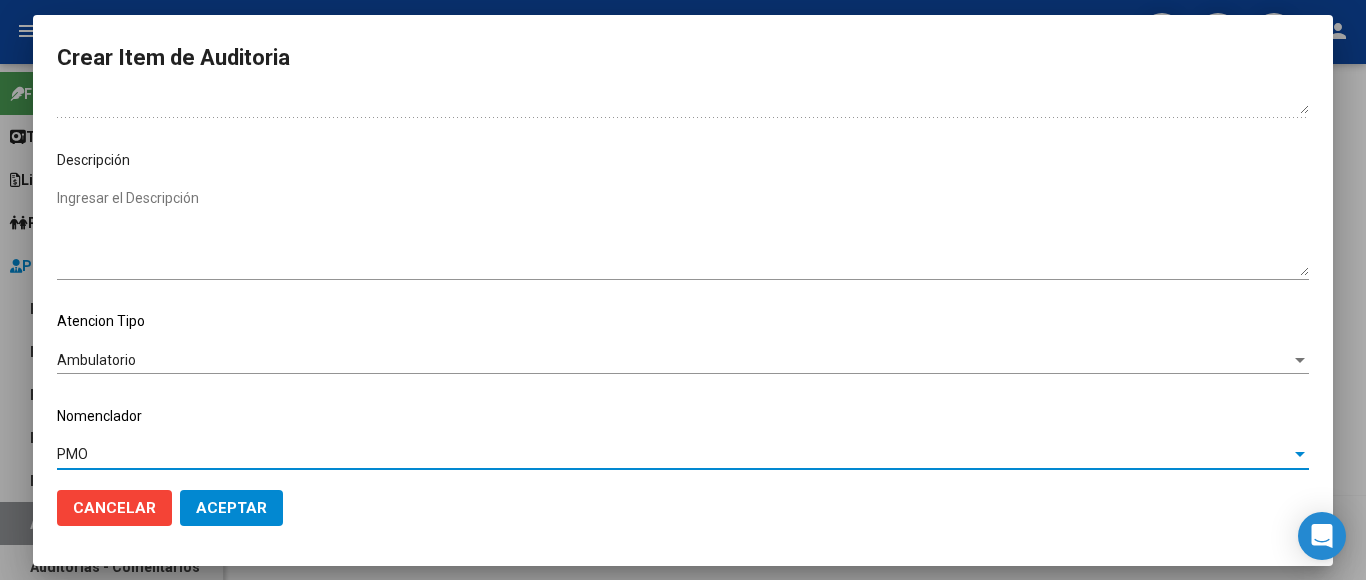 click on "Aceptar" 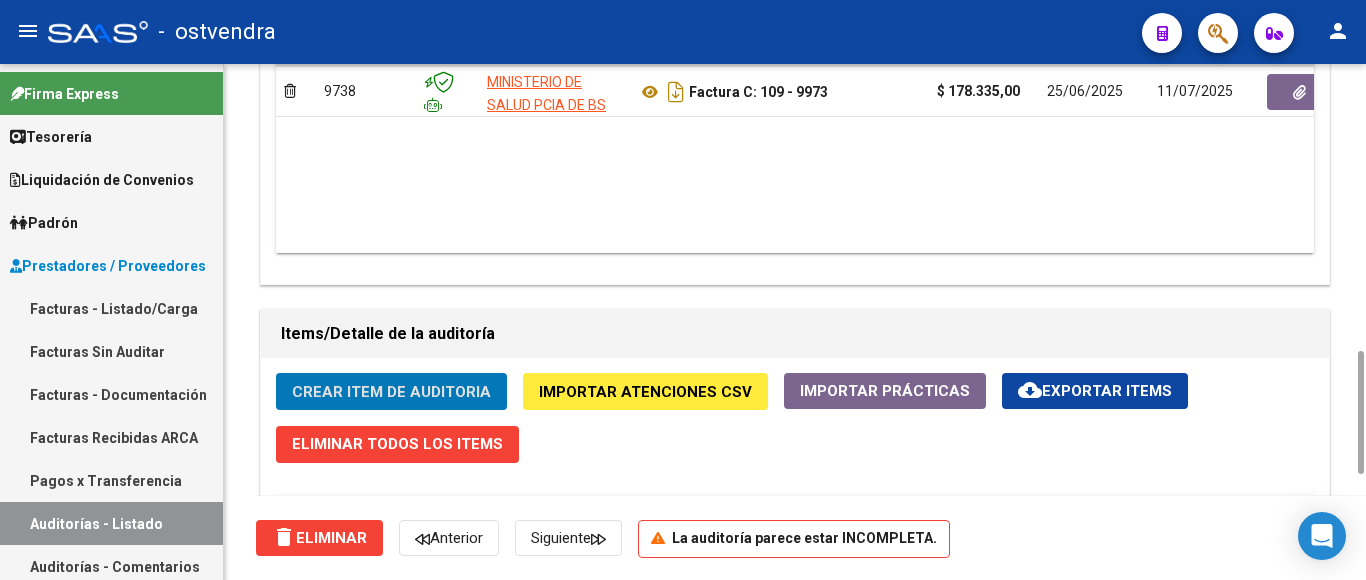 click on "Crear Item de Auditoria" 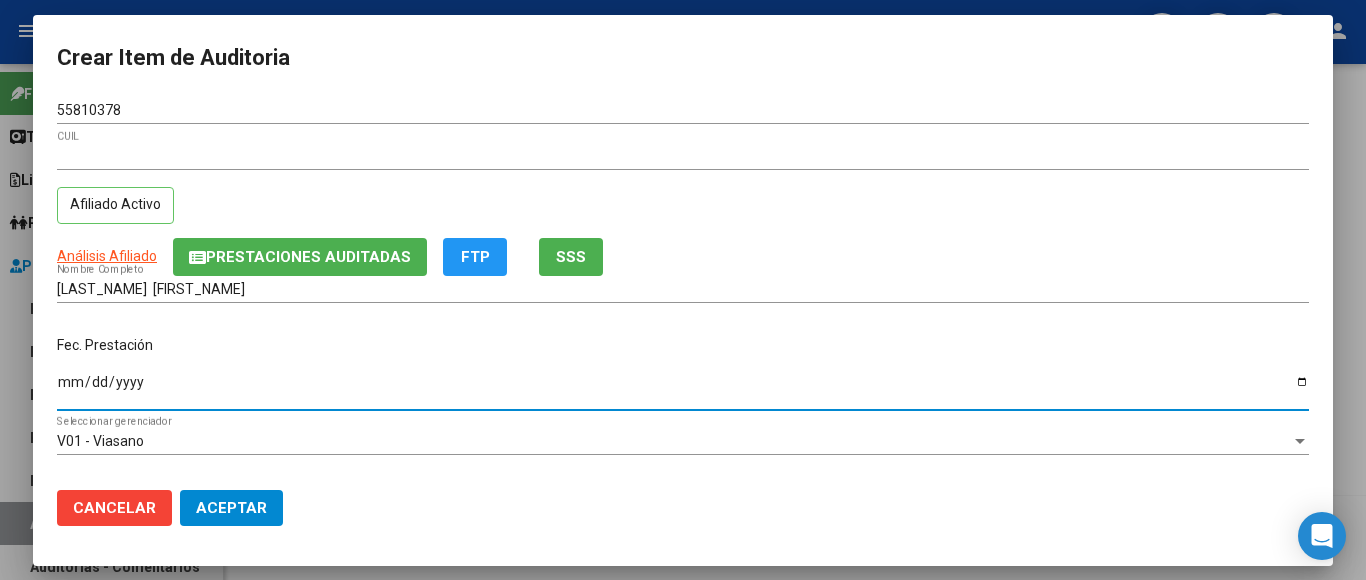 click on "Ingresar la fecha" at bounding box center [683, 389] 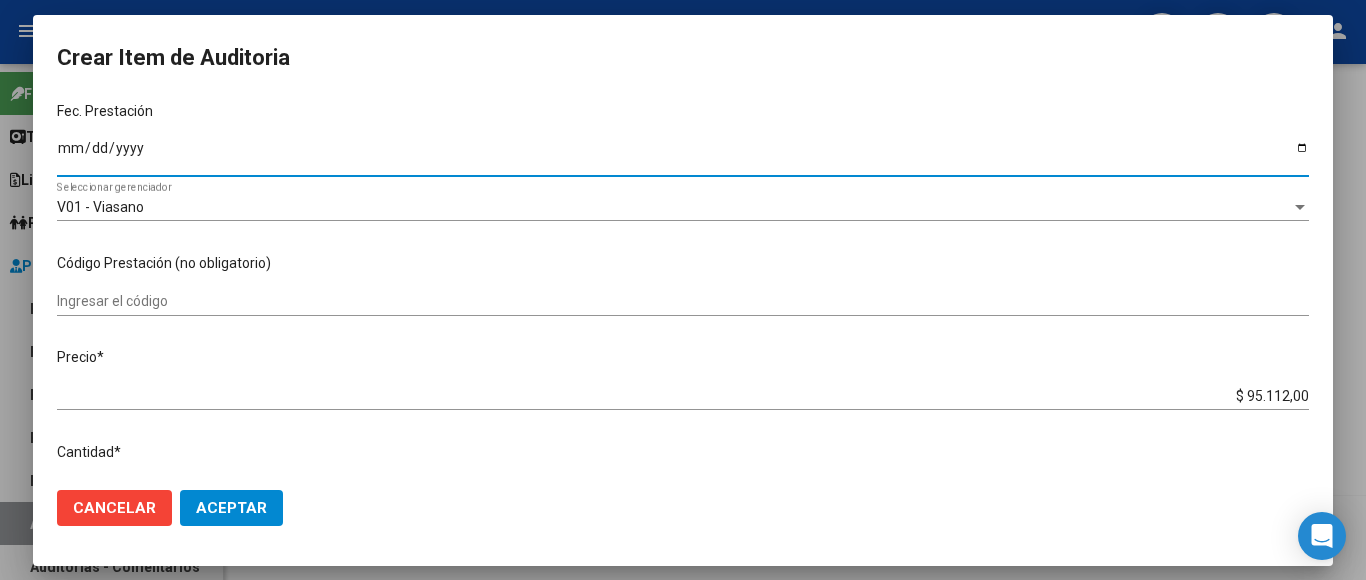 scroll, scrollTop: 300, scrollLeft: 0, axis: vertical 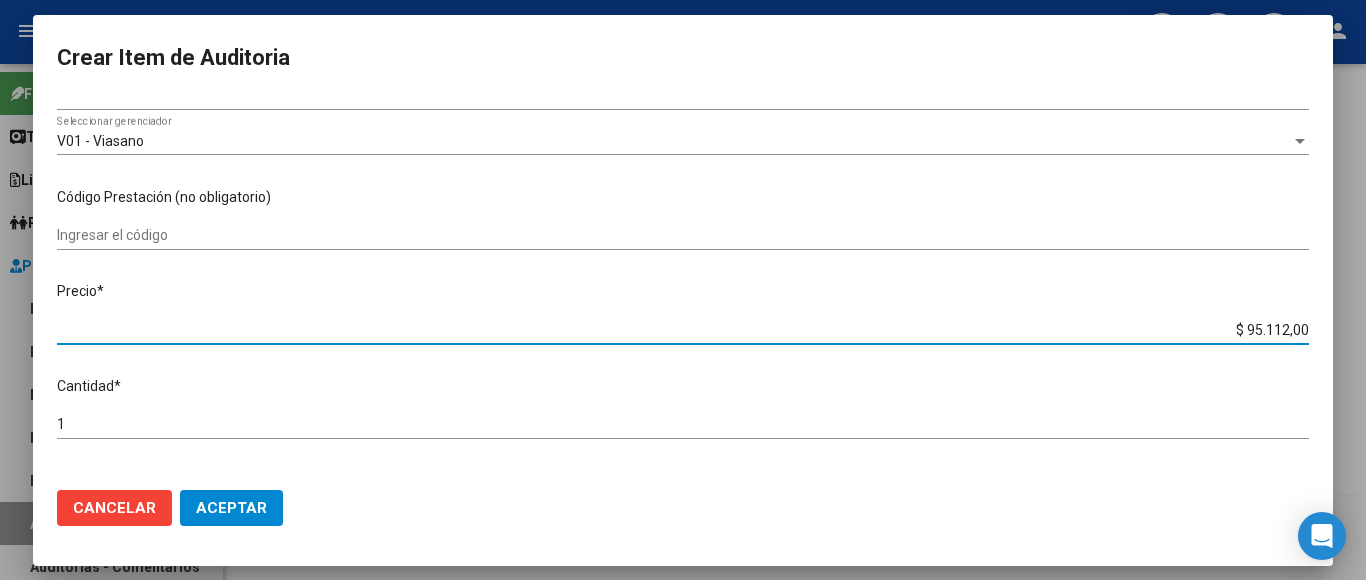 drag, startPoint x: 1196, startPoint y: 317, endPoint x: 1329, endPoint y: 320, distance: 133.03383 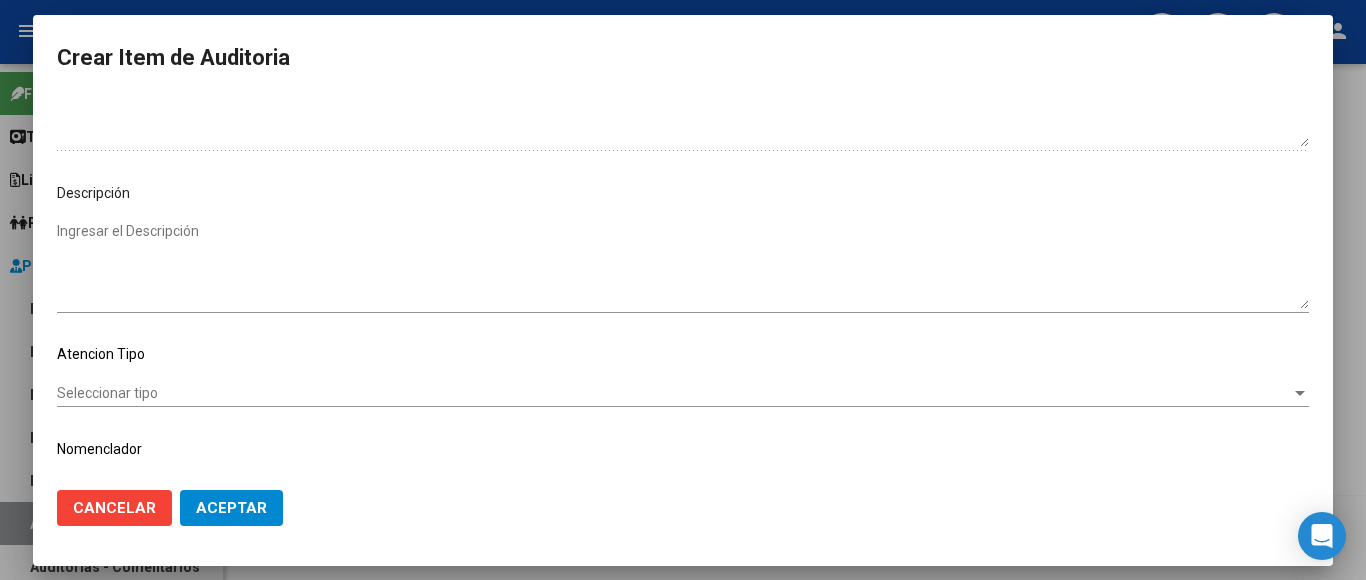 scroll, scrollTop: 1133, scrollLeft: 0, axis: vertical 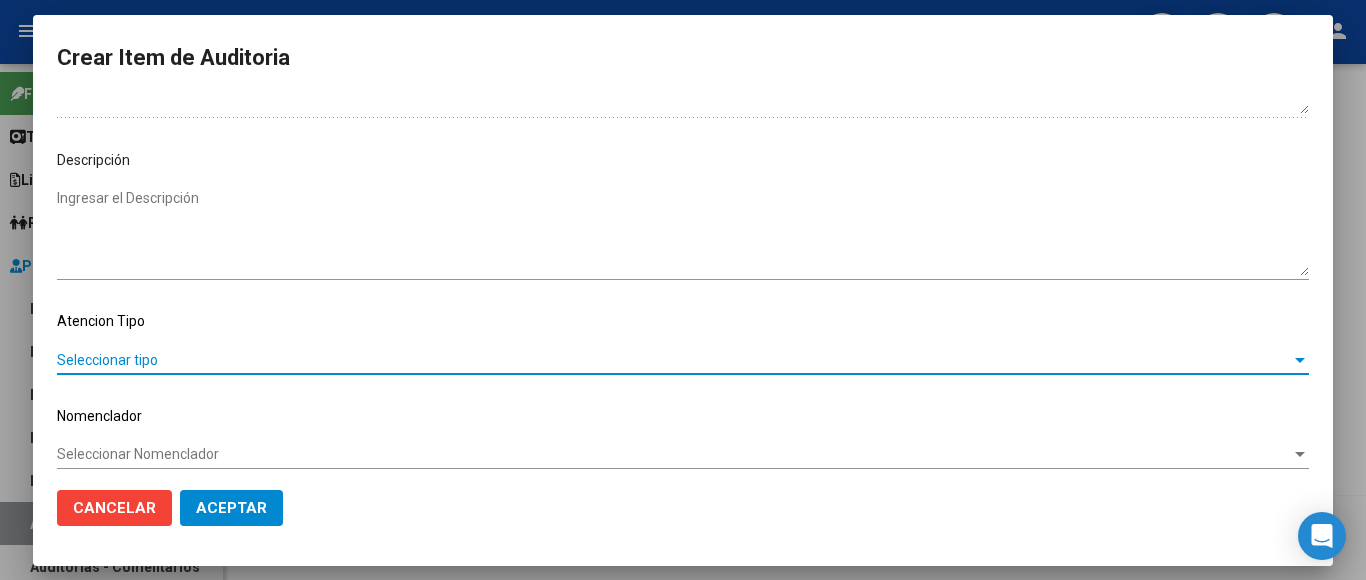 click on "Seleccionar tipo" at bounding box center [674, 360] 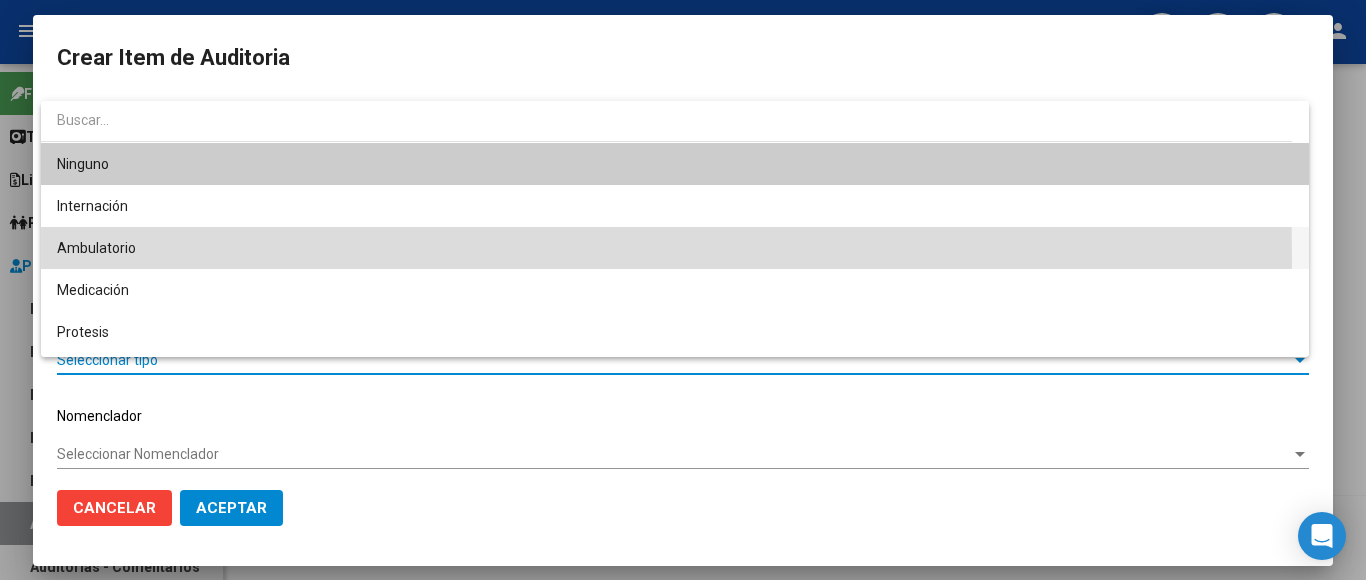 click on "Ambulatorio" at bounding box center [675, 248] 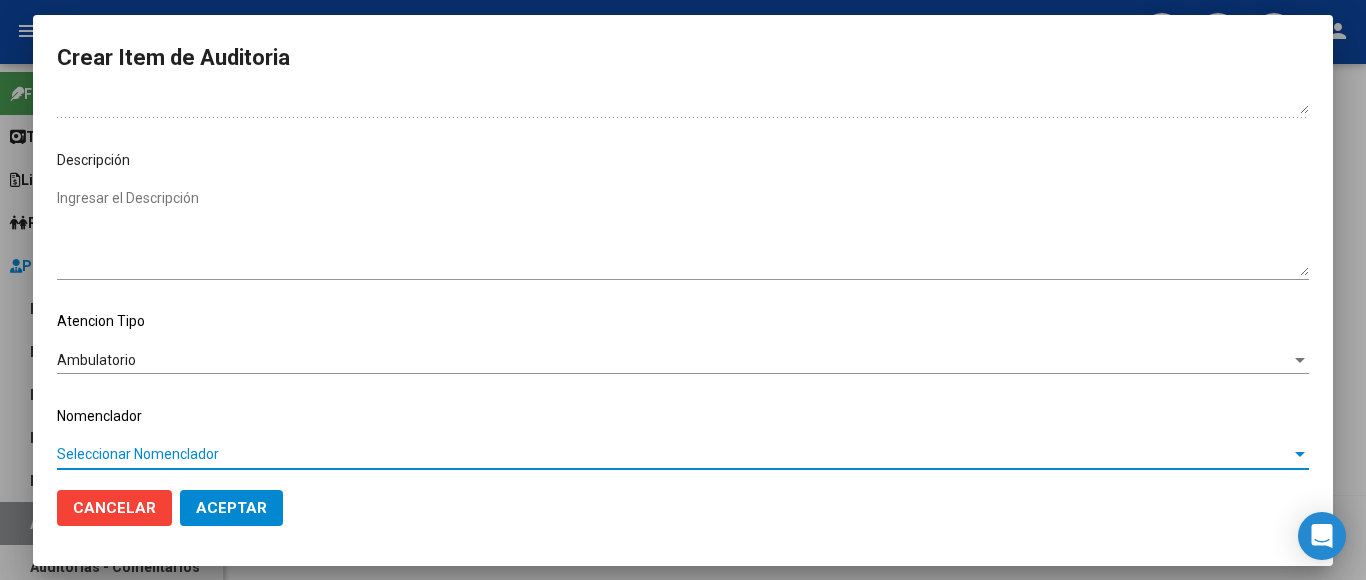 click on "Seleccionar Nomenclador" at bounding box center [674, 454] 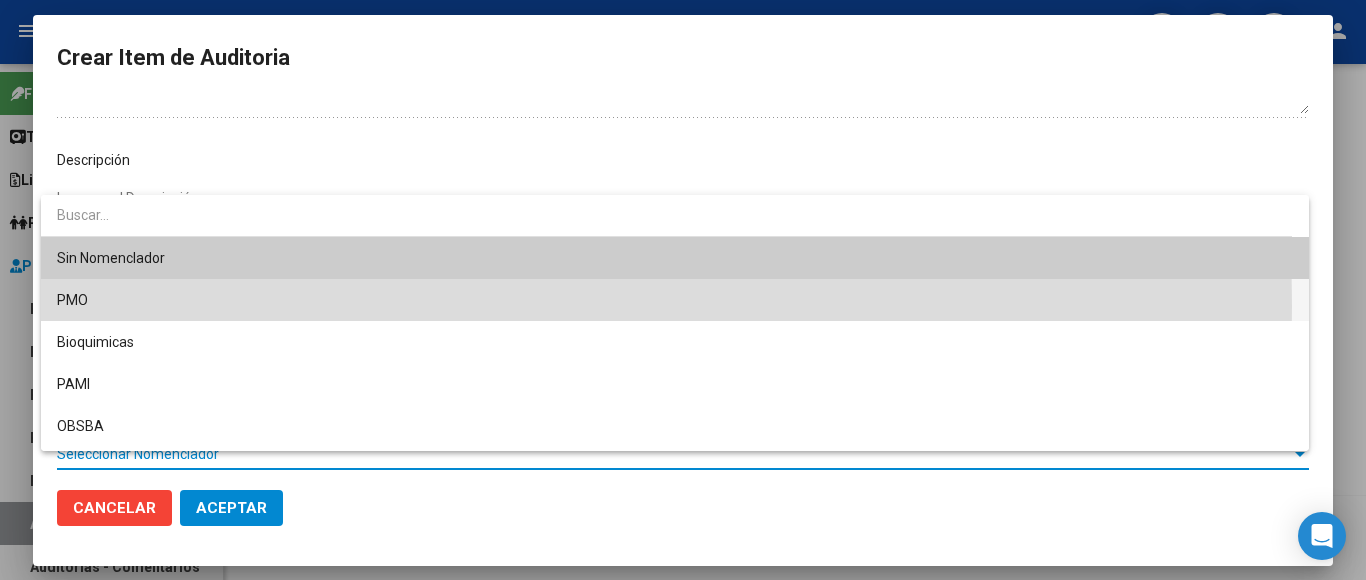 click on "PMO" at bounding box center (675, 300) 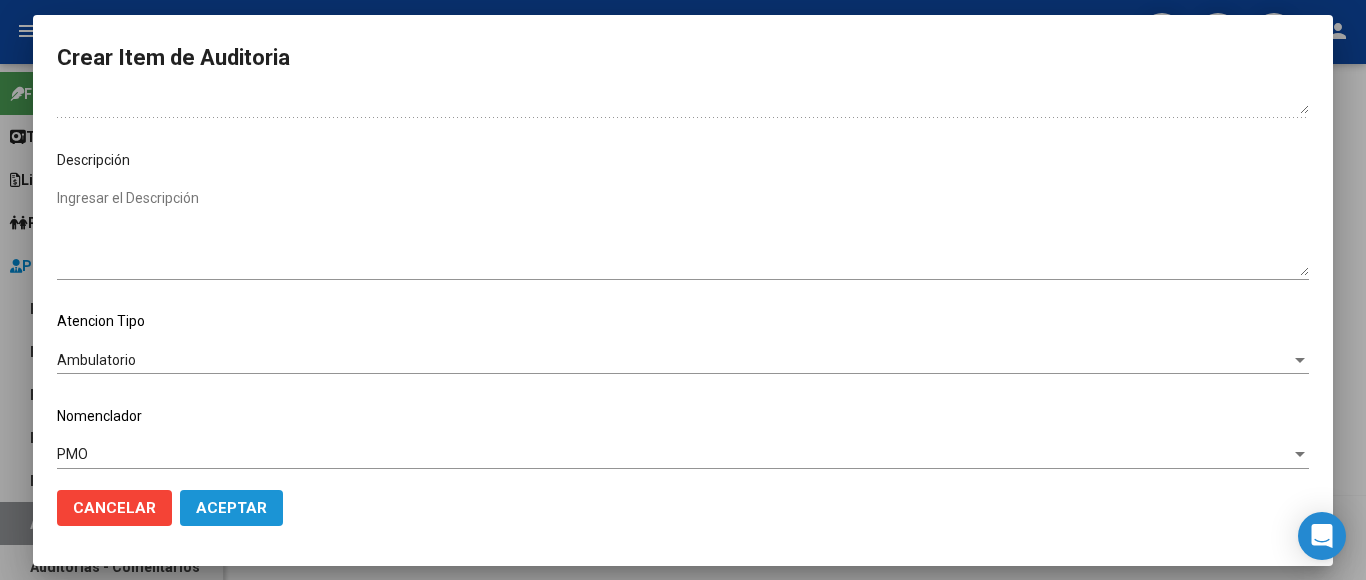 click on "Aceptar" 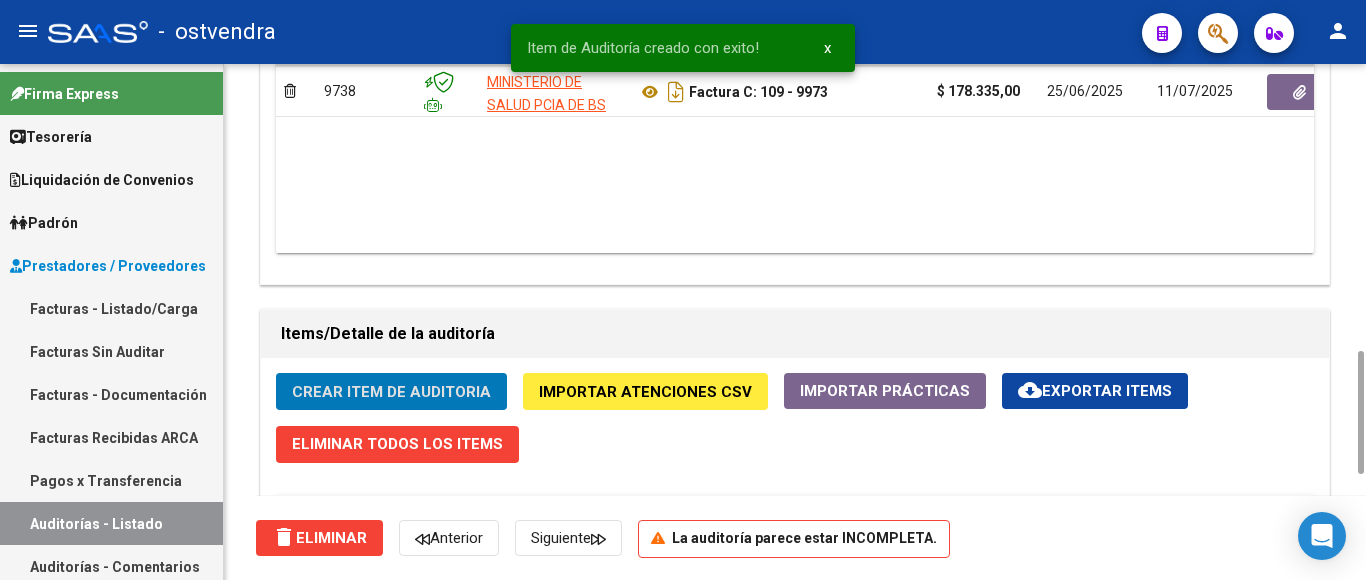 click on "Crear Item de Auditoria" 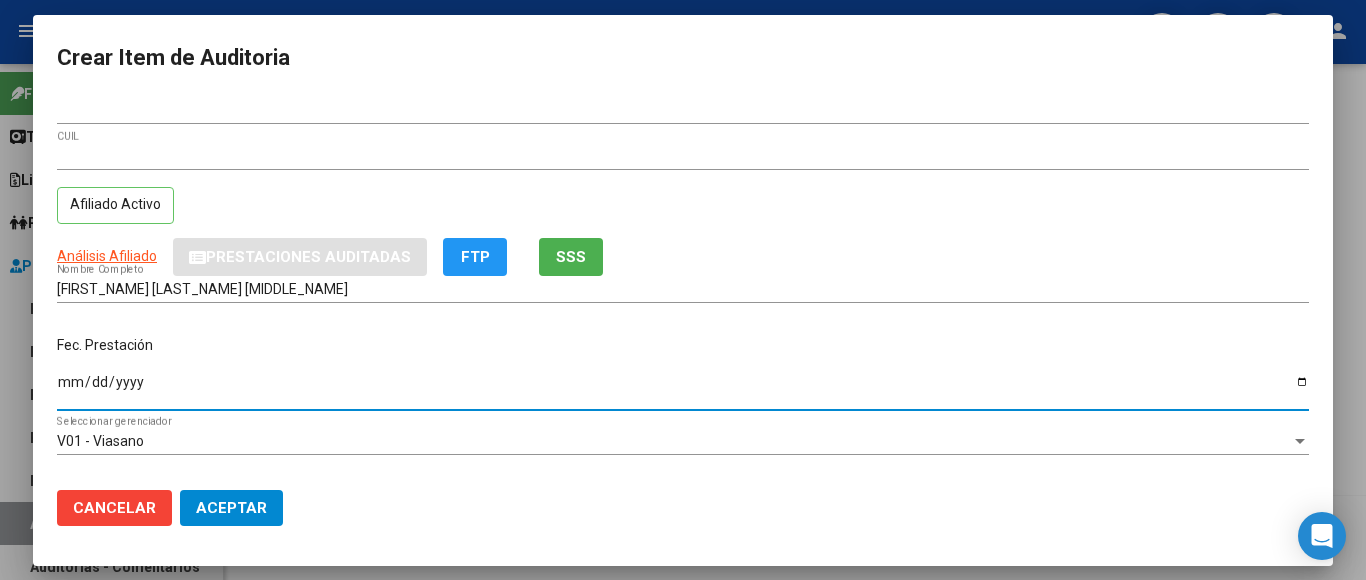click on "Ingresar la fecha" at bounding box center [683, 389] 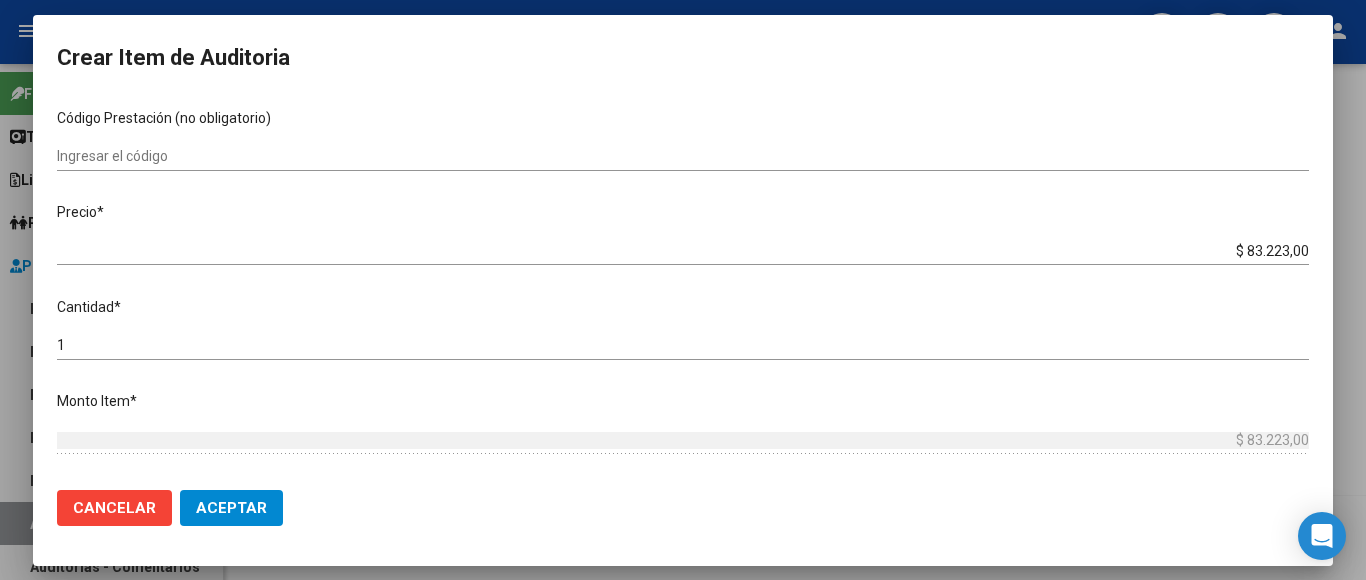 scroll, scrollTop: 400, scrollLeft: 0, axis: vertical 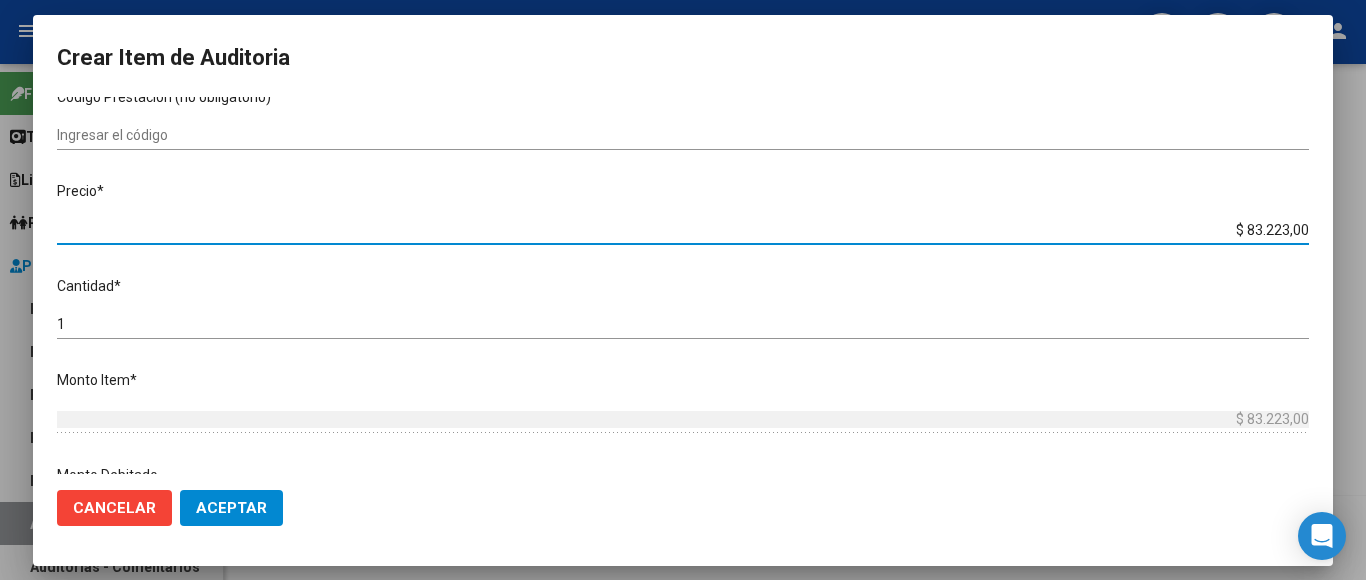 drag, startPoint x: 1204, startPoint y: 218, endPoint x: 1346, endPoint y: 223, distance: 142.088 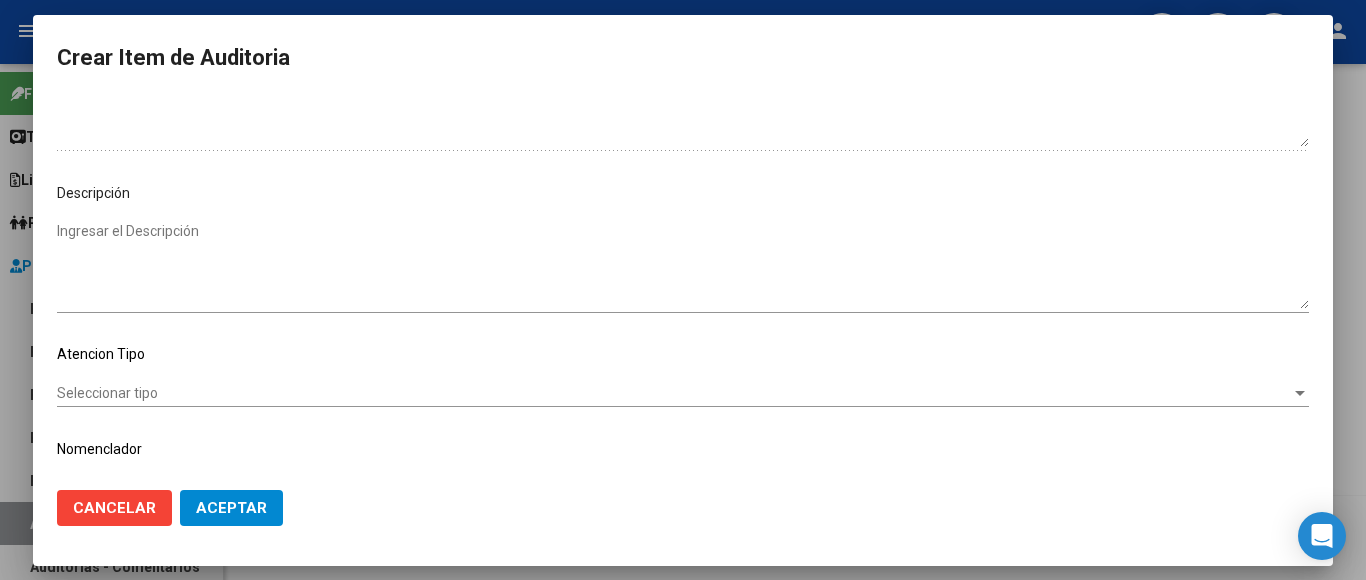 scroll, scrollTop: 1133, scrollLeft: 0, axis: vertical 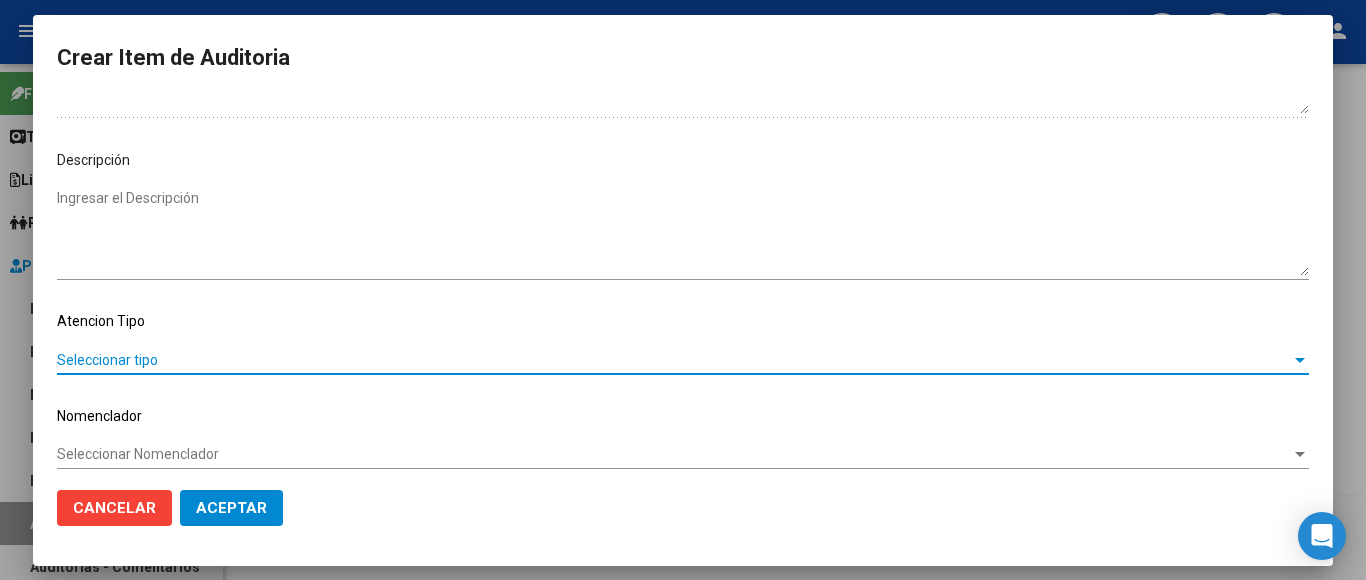 click on "Seleccionar tipo" at bounding box center [674, 360] 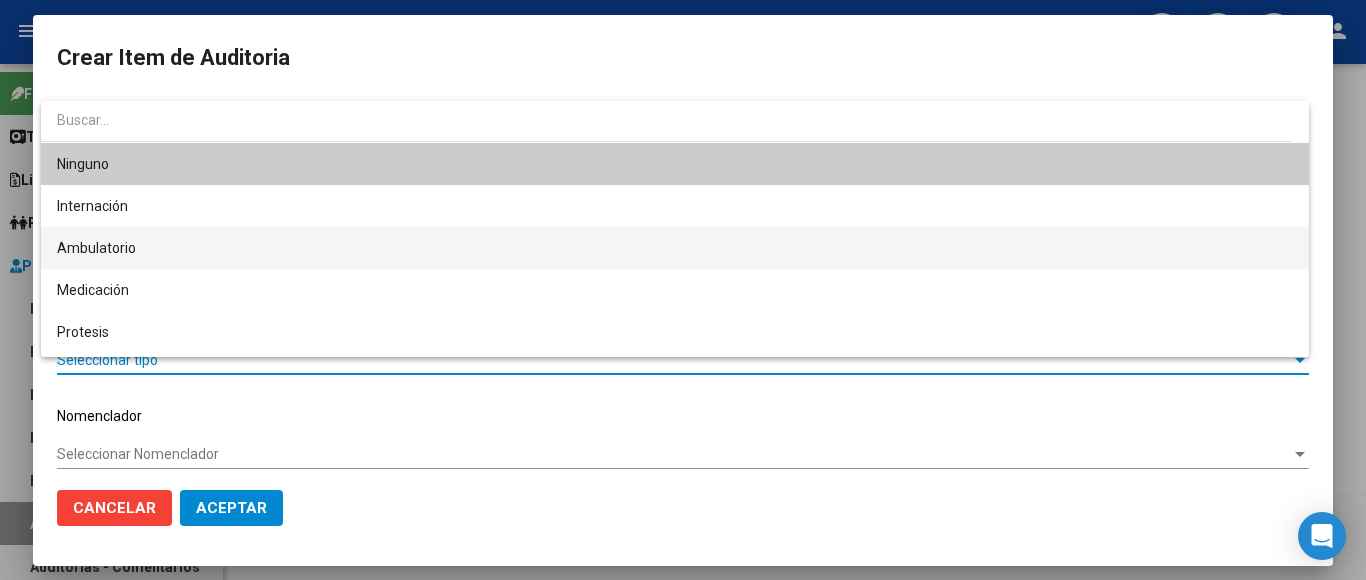 click on "Ambulatorio" at bounding box center [675, 248] 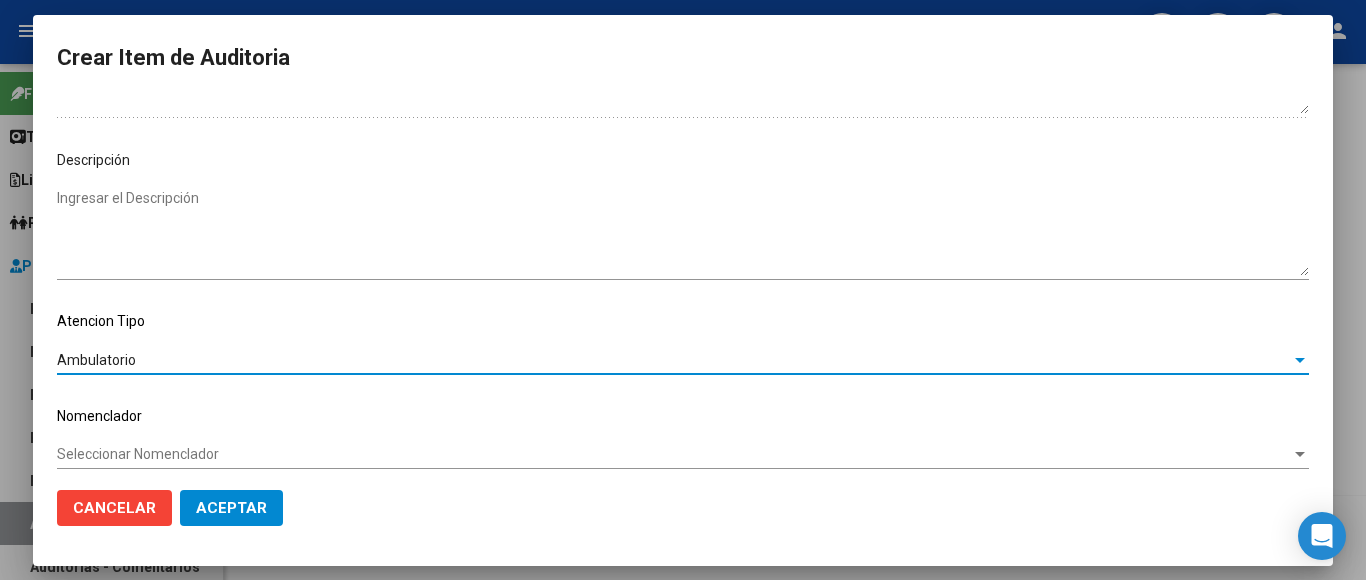 click on "Seleccionar Nomenclador" at bounding box center (674, 454) 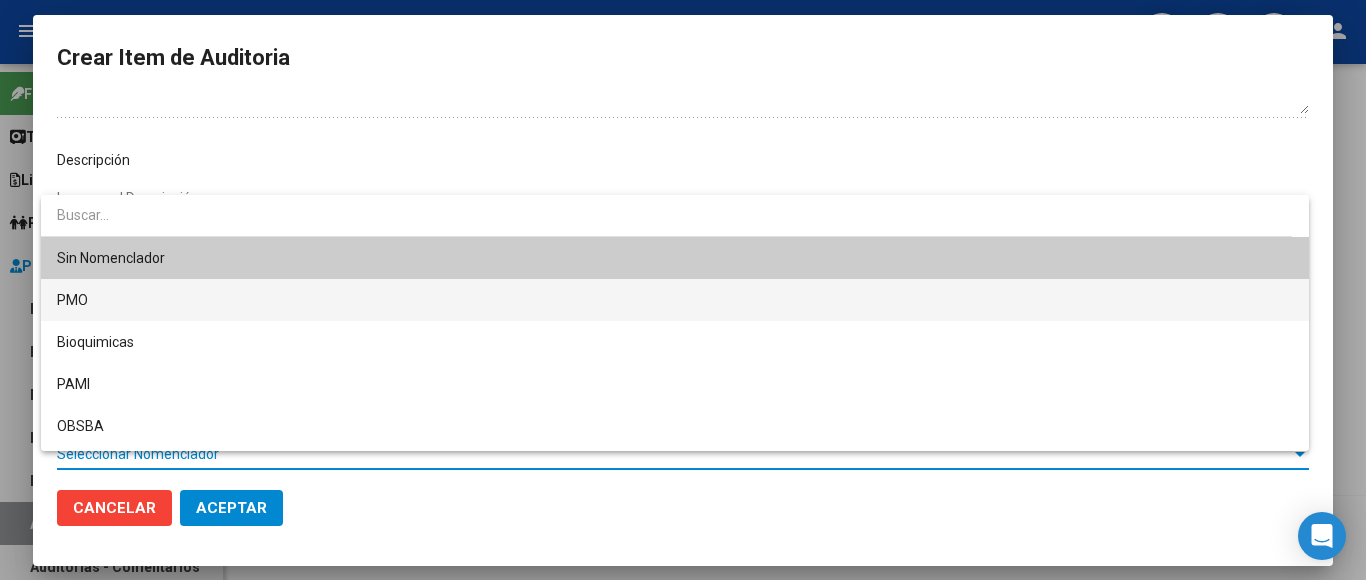 click on "PMO" at bounding box center [675, 300] 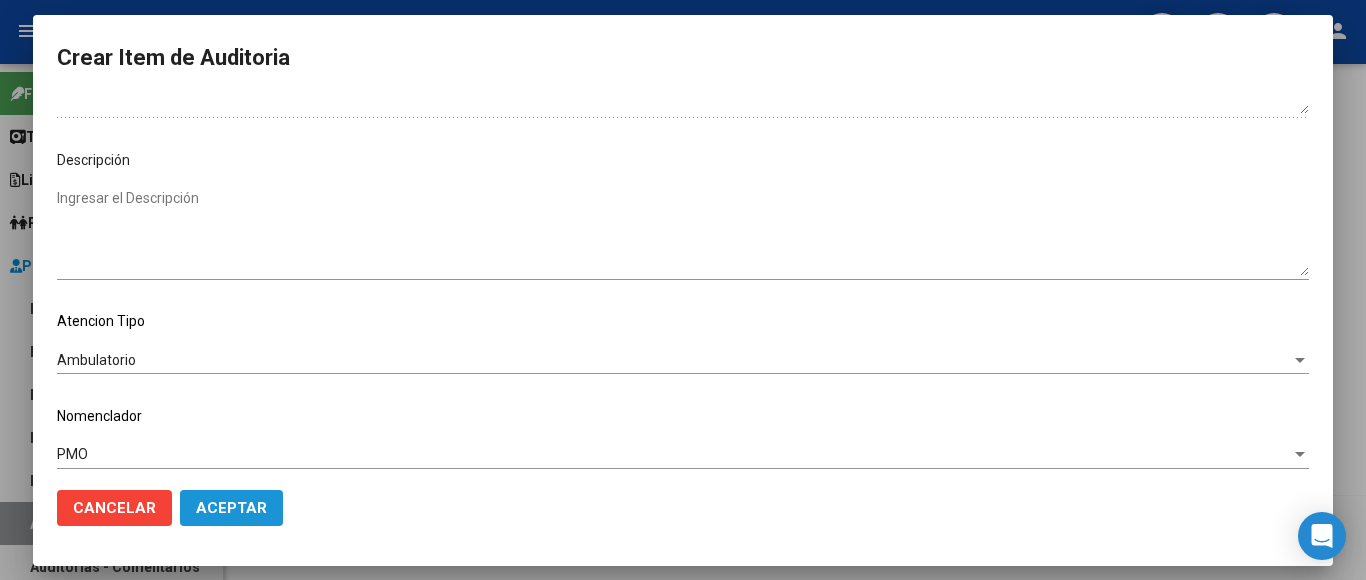 click on "Aceptar" 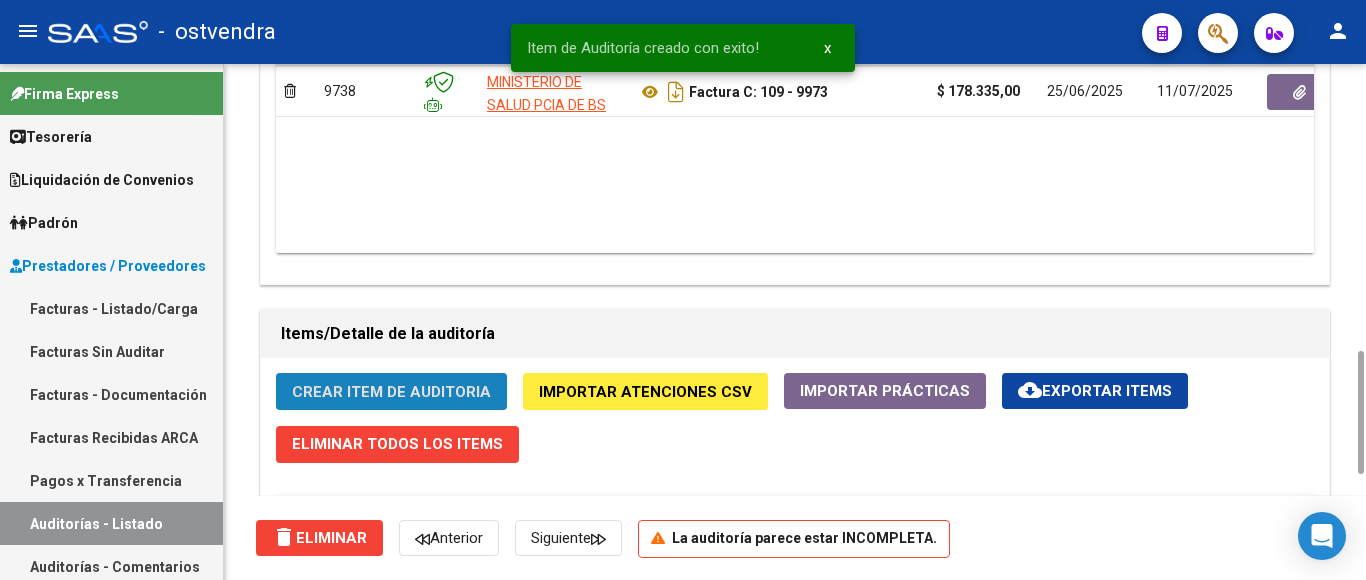 click on "Crear Item de Auditoria" 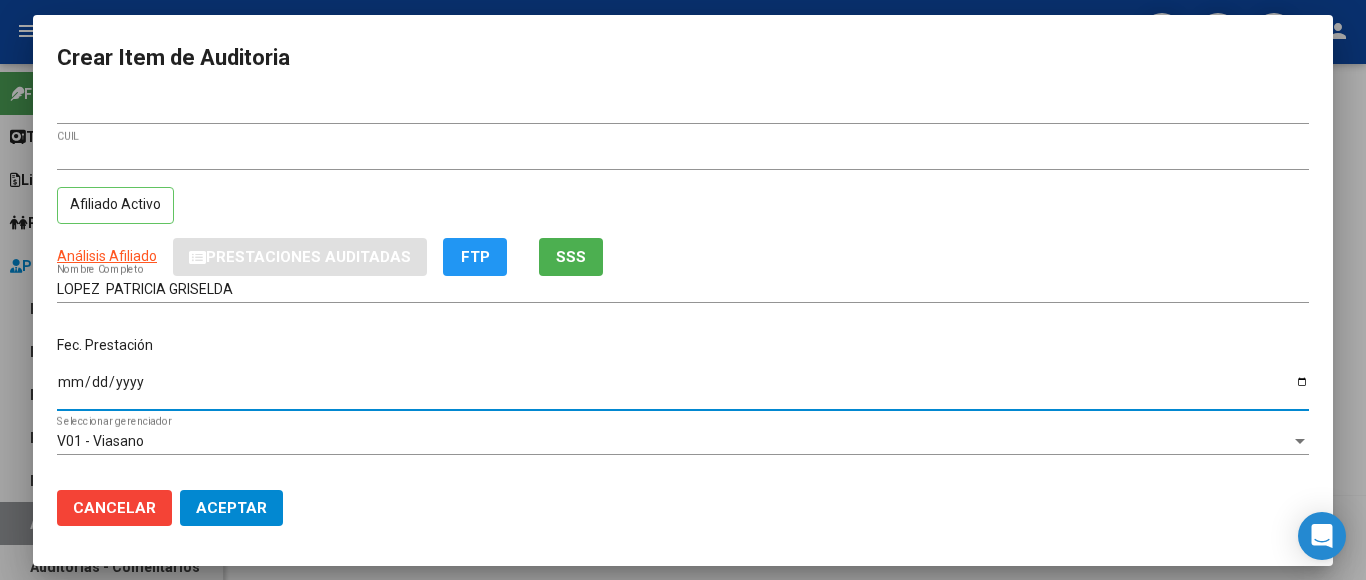 click on "Ingresar la fecha" at bounding box center (683, 389) 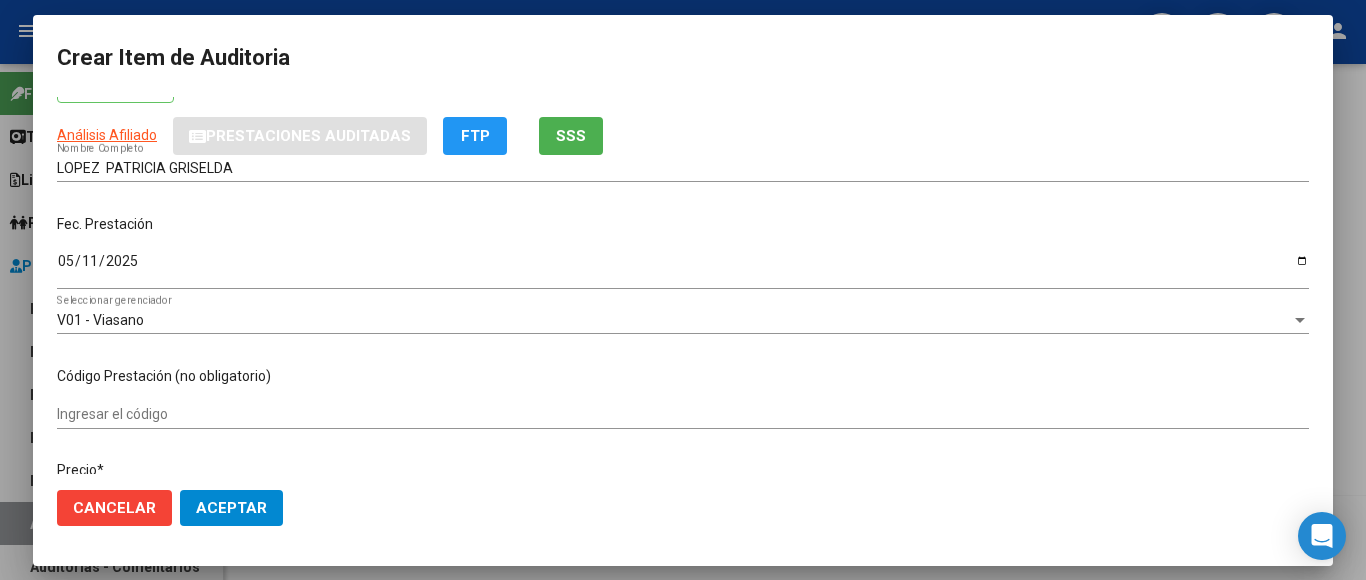scroll, scrollTop: 300, scrollLeft: 0, axis: vertical 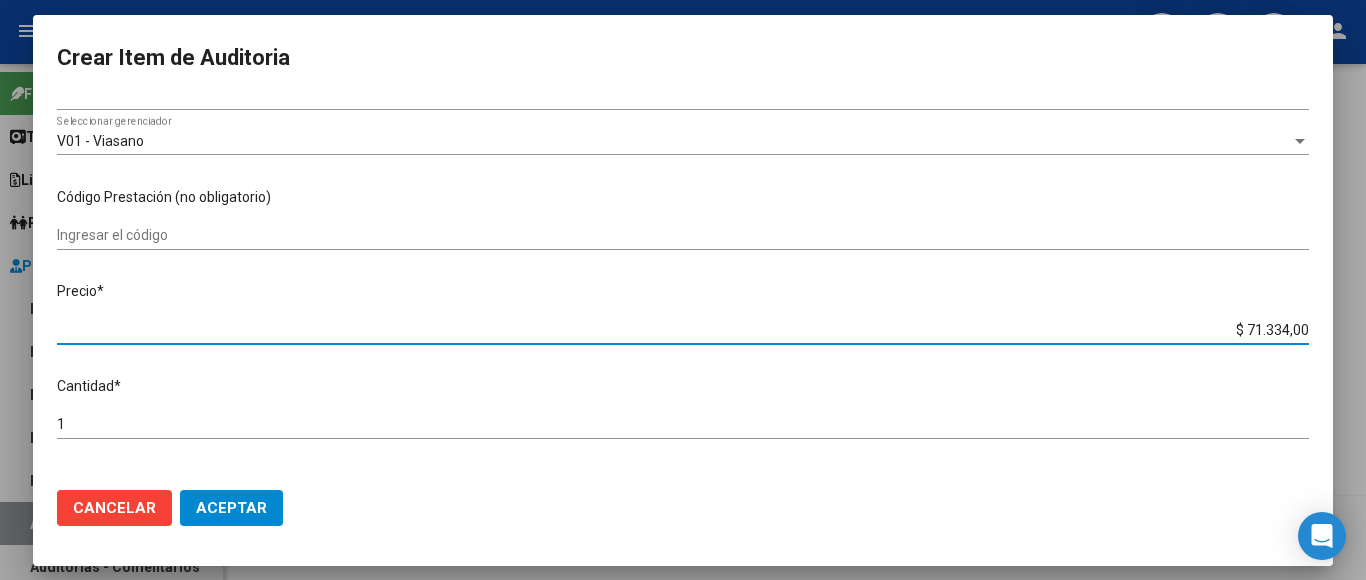 drag, startPoint x: 1217, startPoint y: 323, endPoint x: 1331, endPoint y: 311, distance: 114.62984 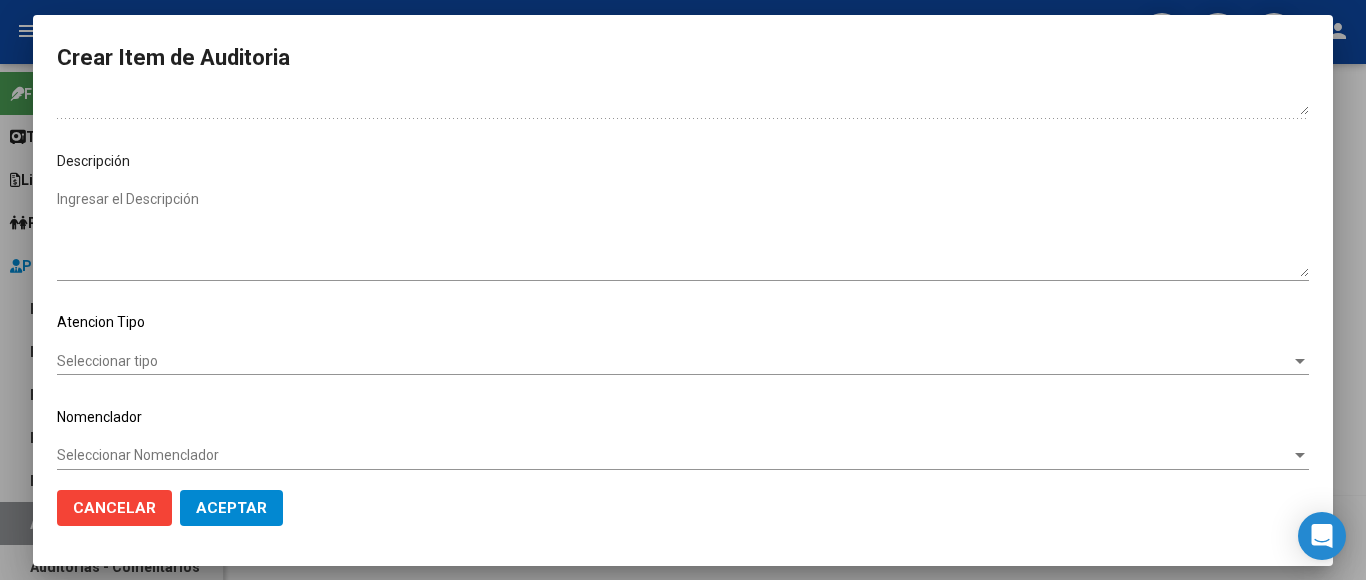 scroll, scrollTop: 1133, scrollLeft: 0, axis: vertical 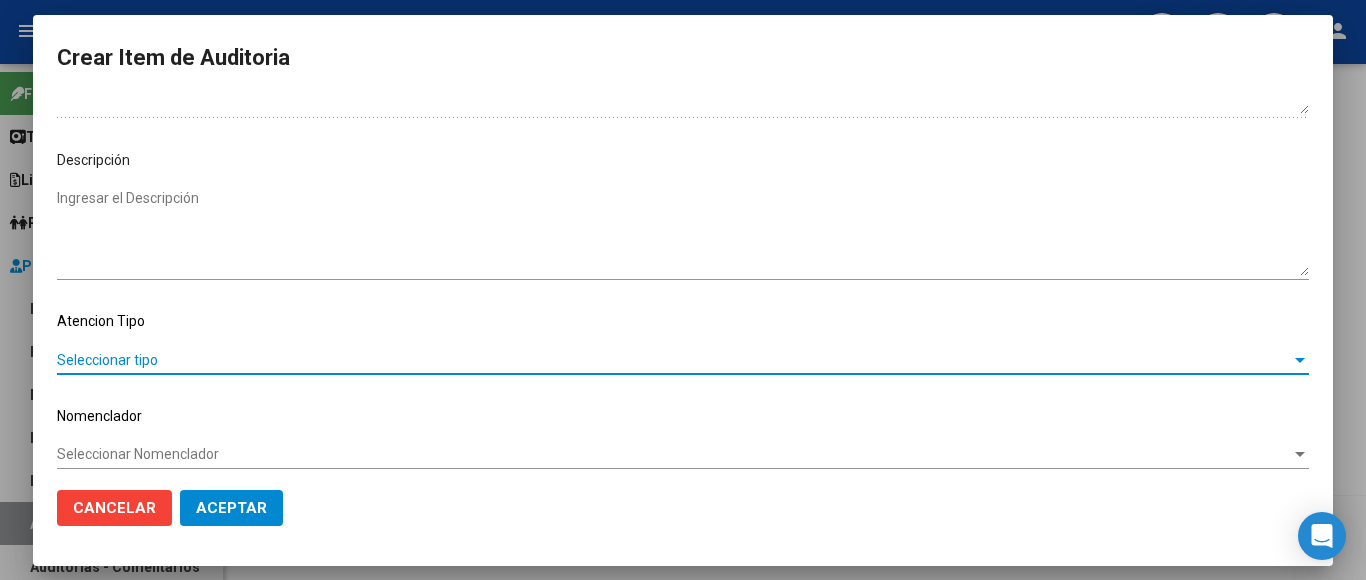 click on "Seleccionar tipo" at bounding box center [674, 360] 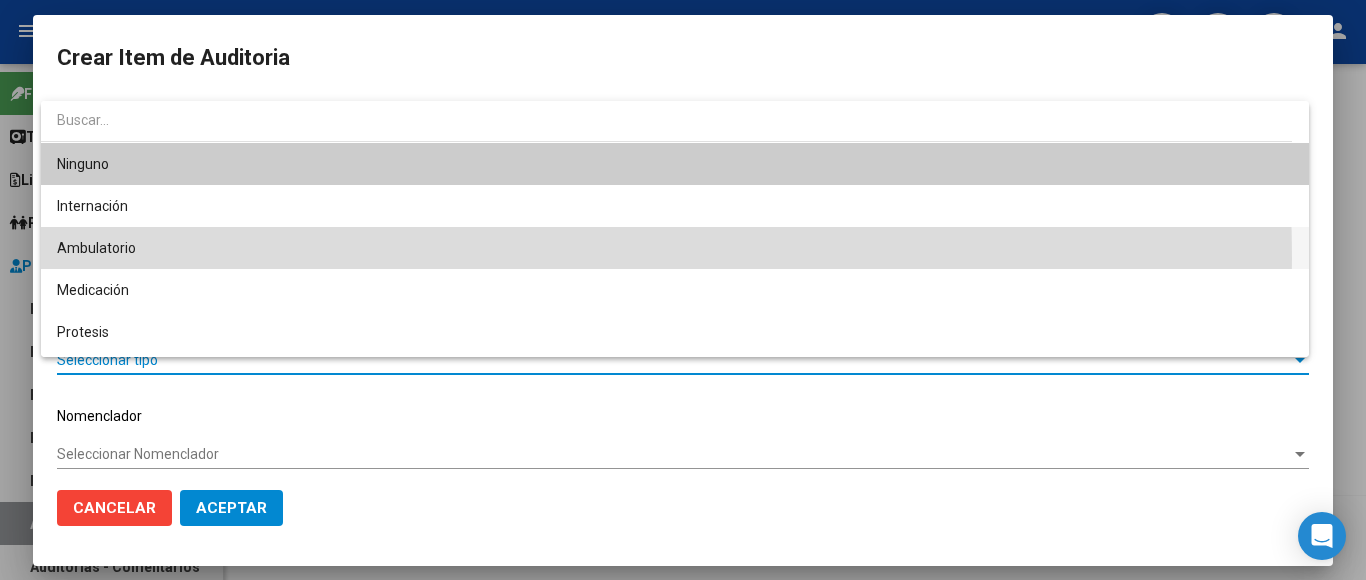 click on "Ambulatorio" at bounding box center (675, 248) 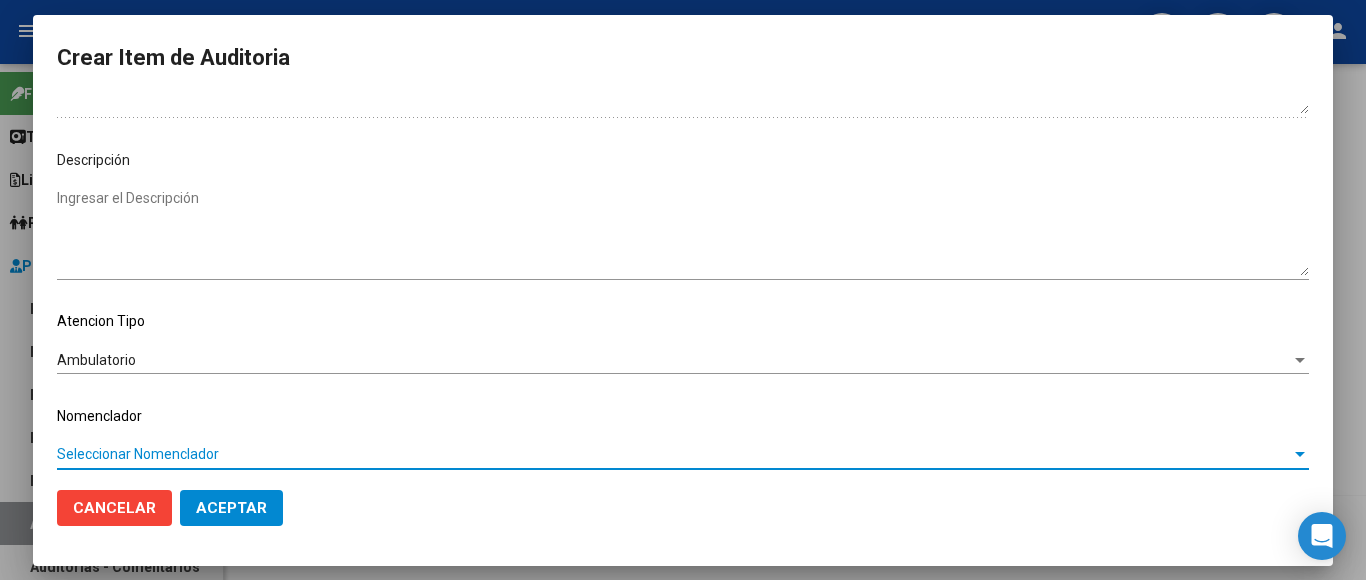 click on "Seleccionar Nomenclador" at bounding box center (674, 454) 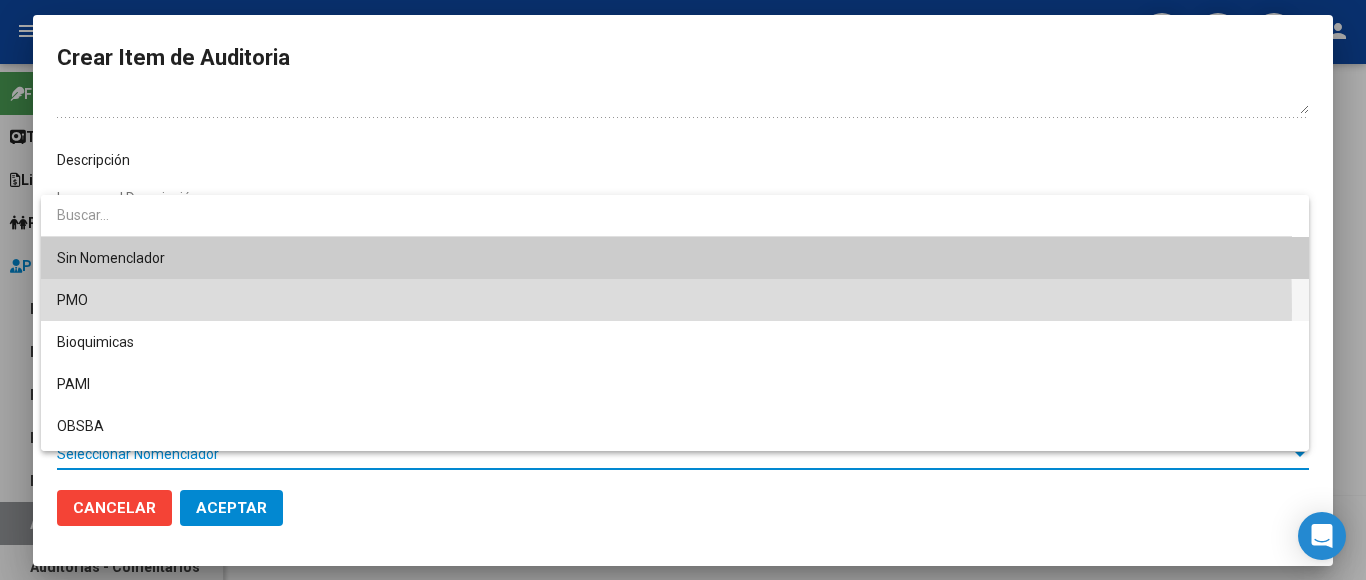 click on "PMO" at bounding box center [675, 300] 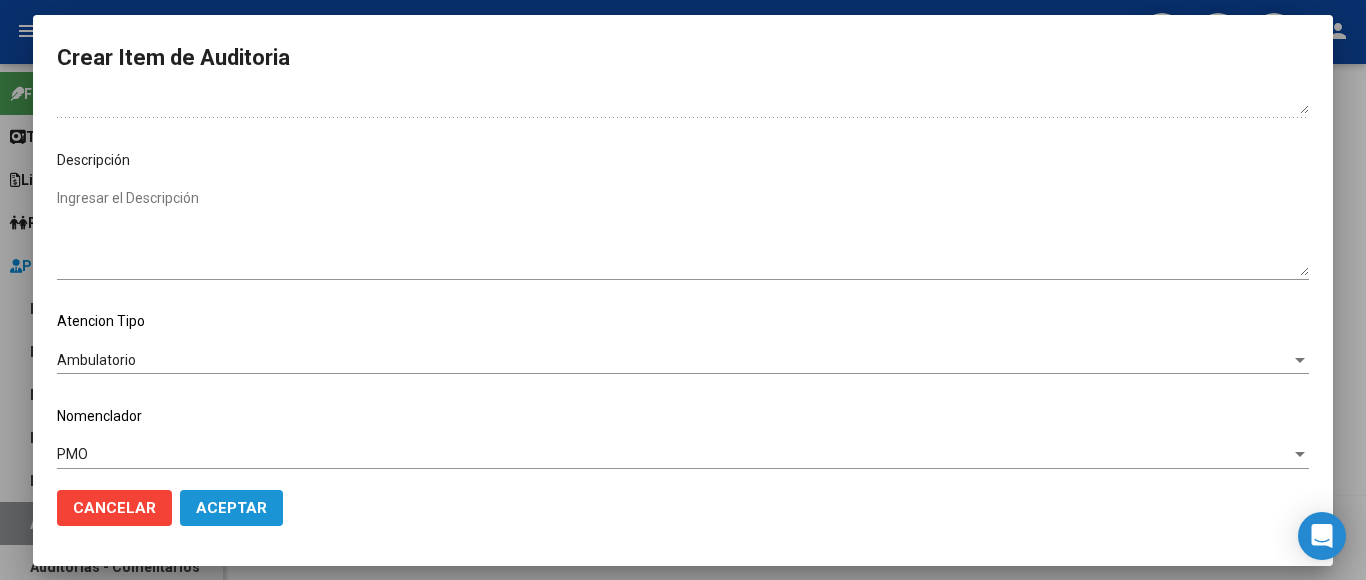 click on "Aceptar" 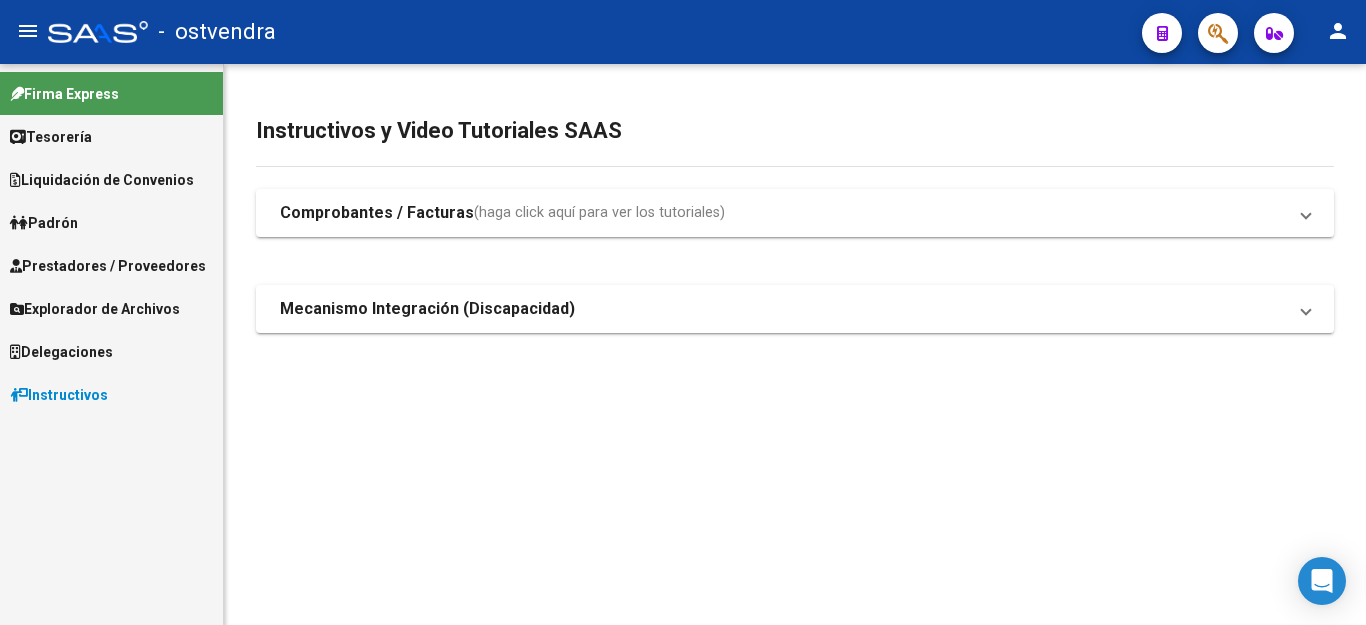 scroll, scrollTop: 0, scrollLeft: 0, axis: both 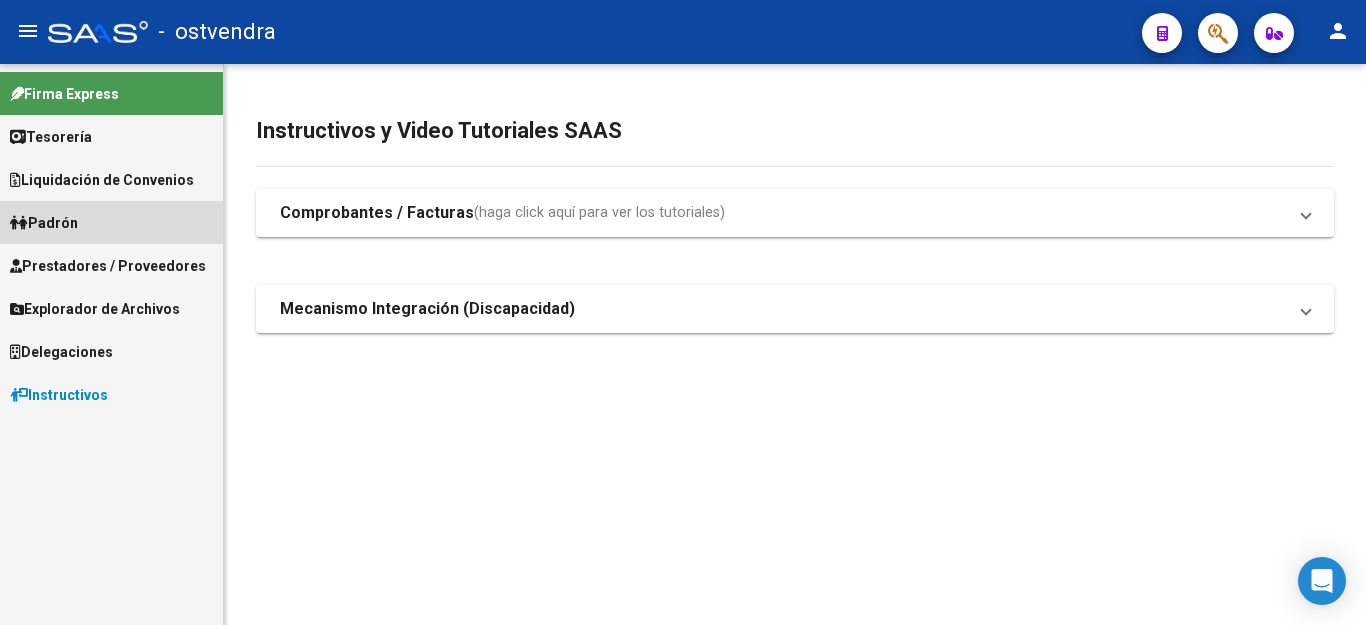 click on "Padrón" at bounding box center [44, 223] 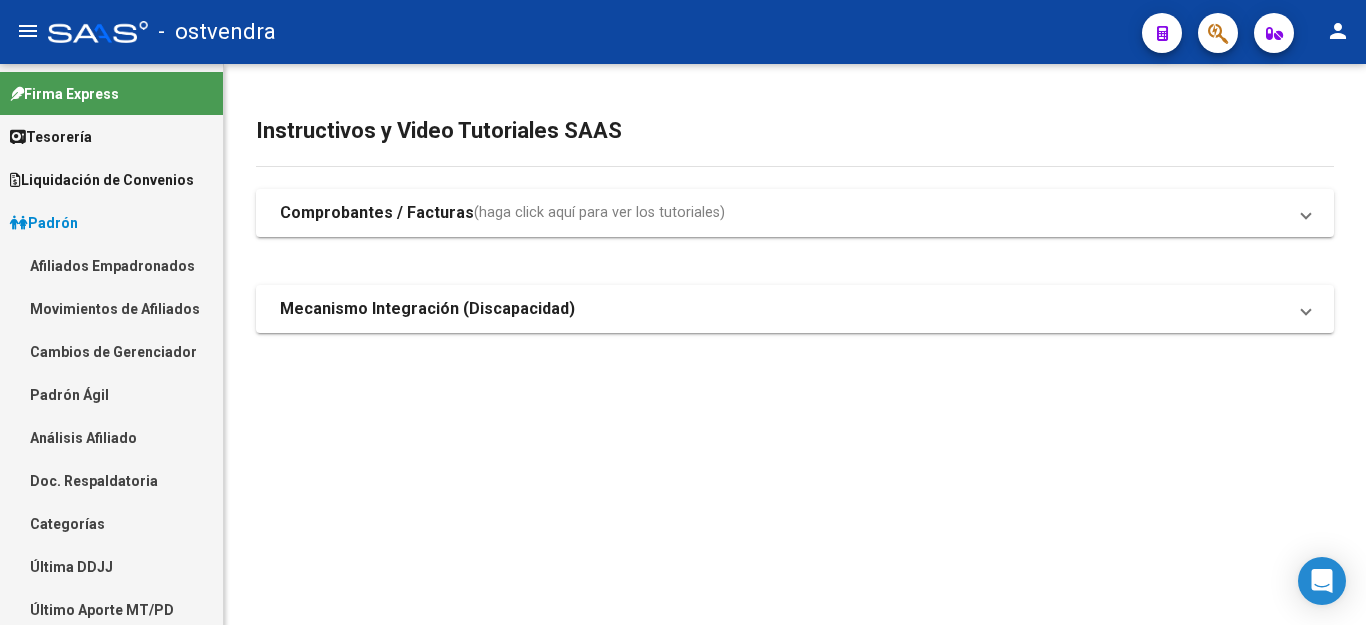click on "Análisis Afiliado" at bounding box center (111, 437) 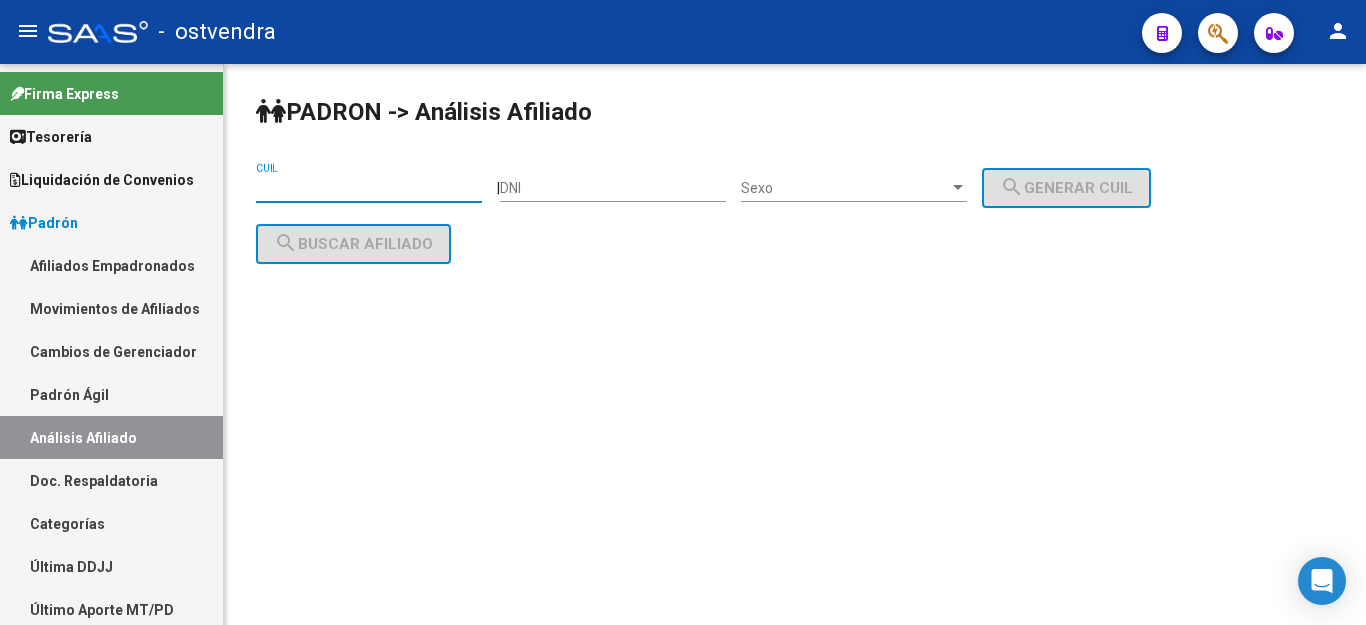 paste on "27-48868492-8" 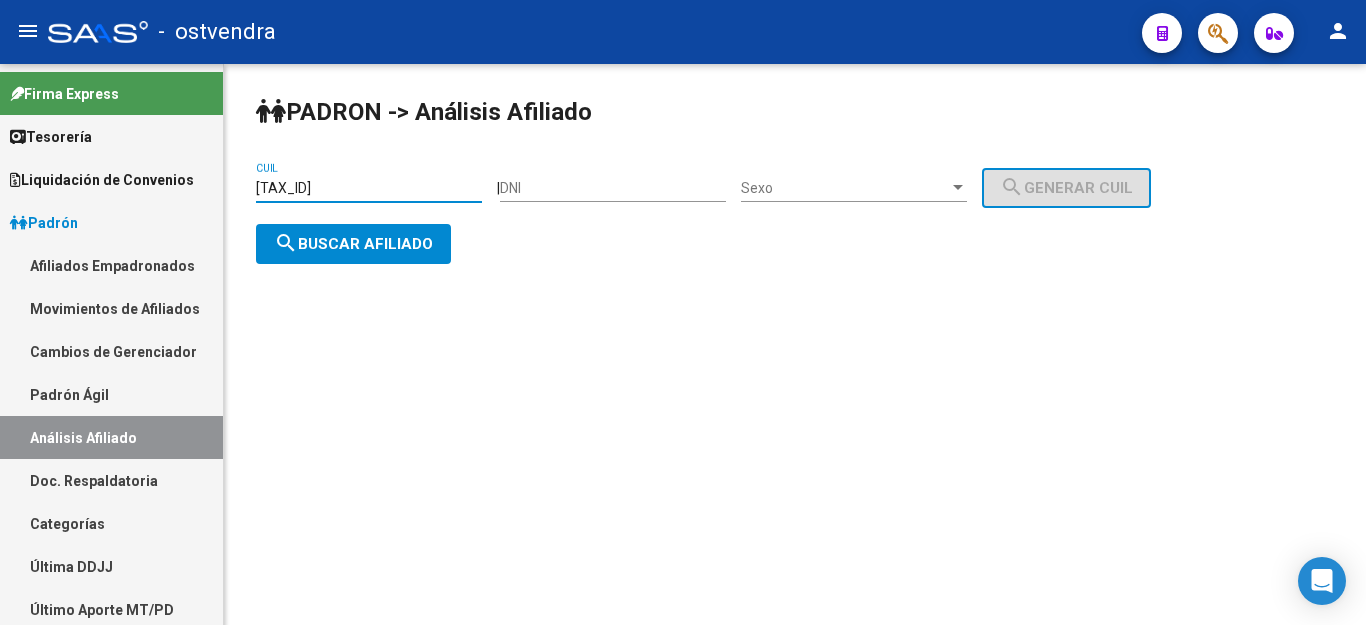 type on "27-48868492-8" 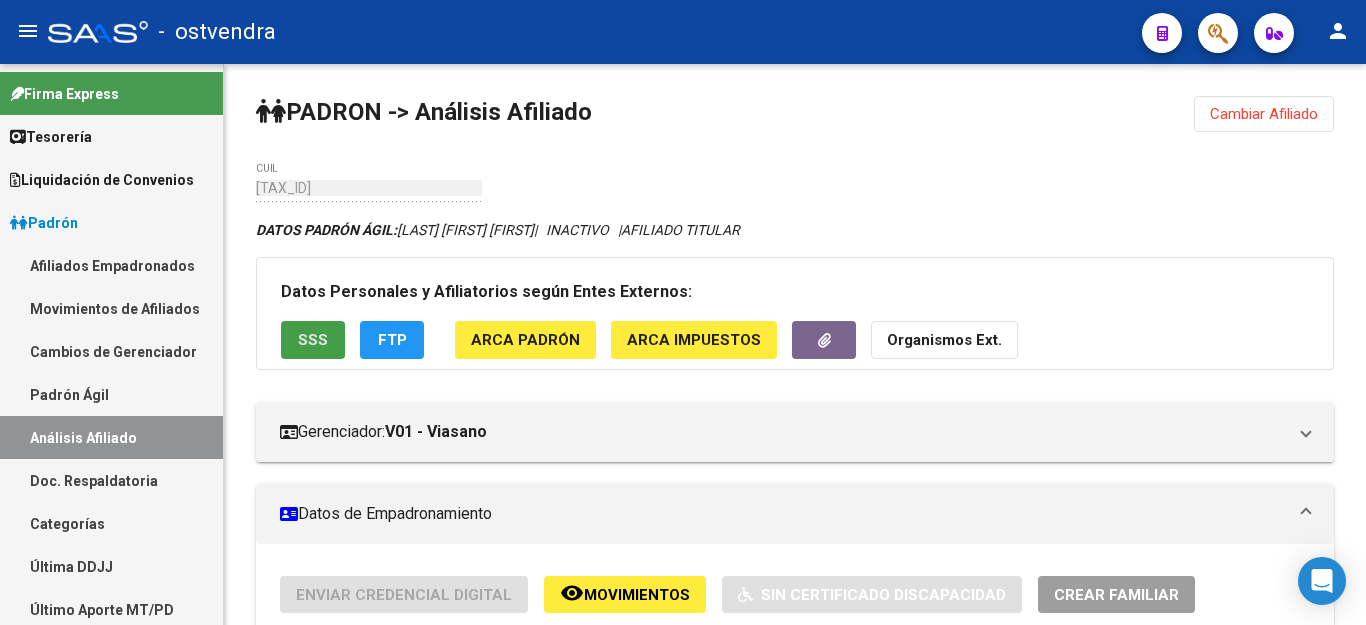 click on "SSS" 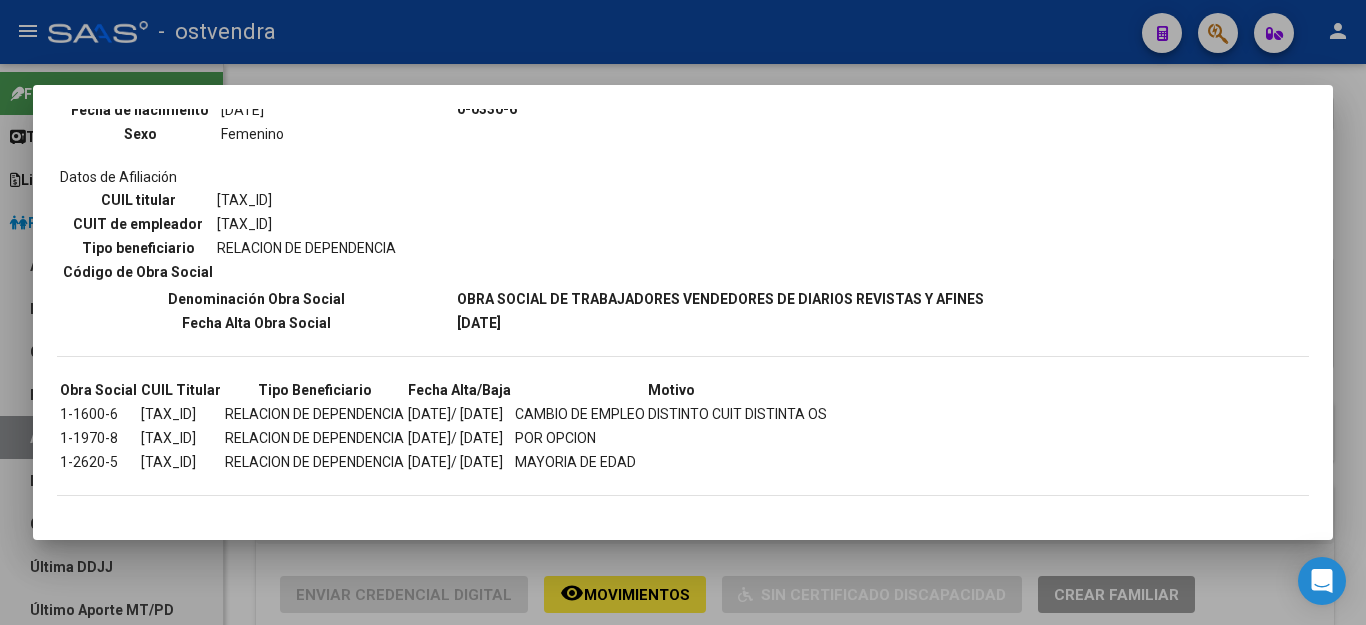 scroll, scrollTop: 931, scrollLeft: 0, axis: vertical 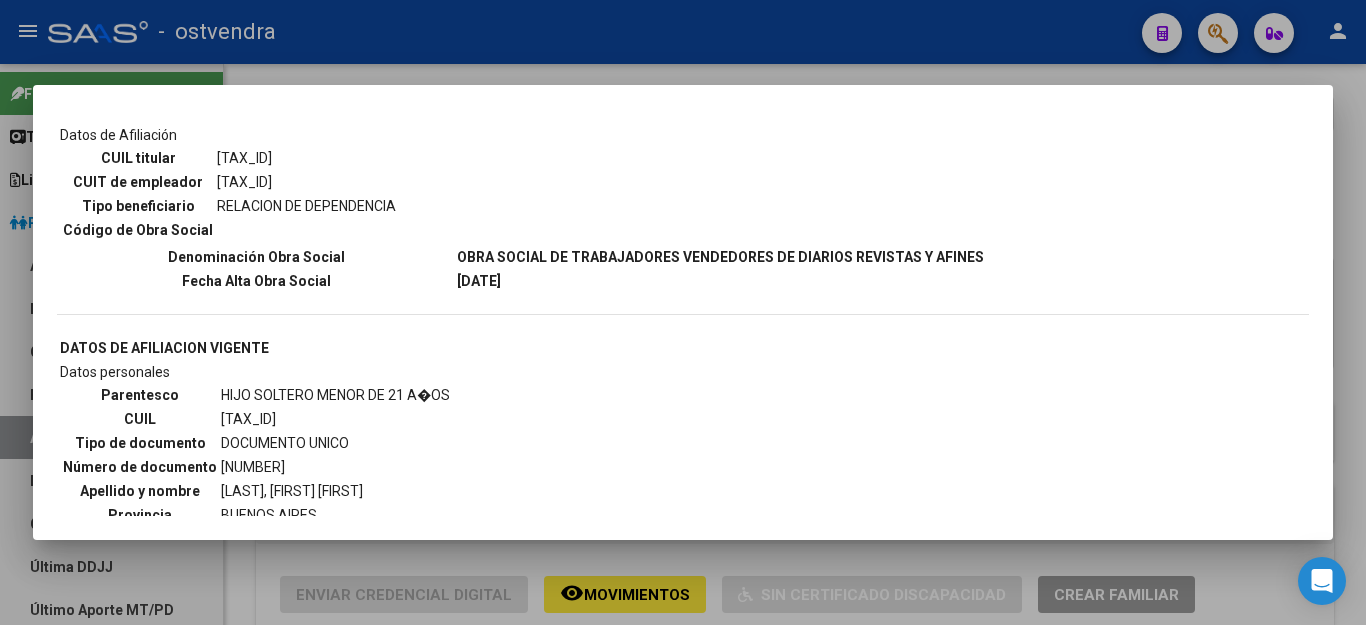 click at bounding box center [683, 312] 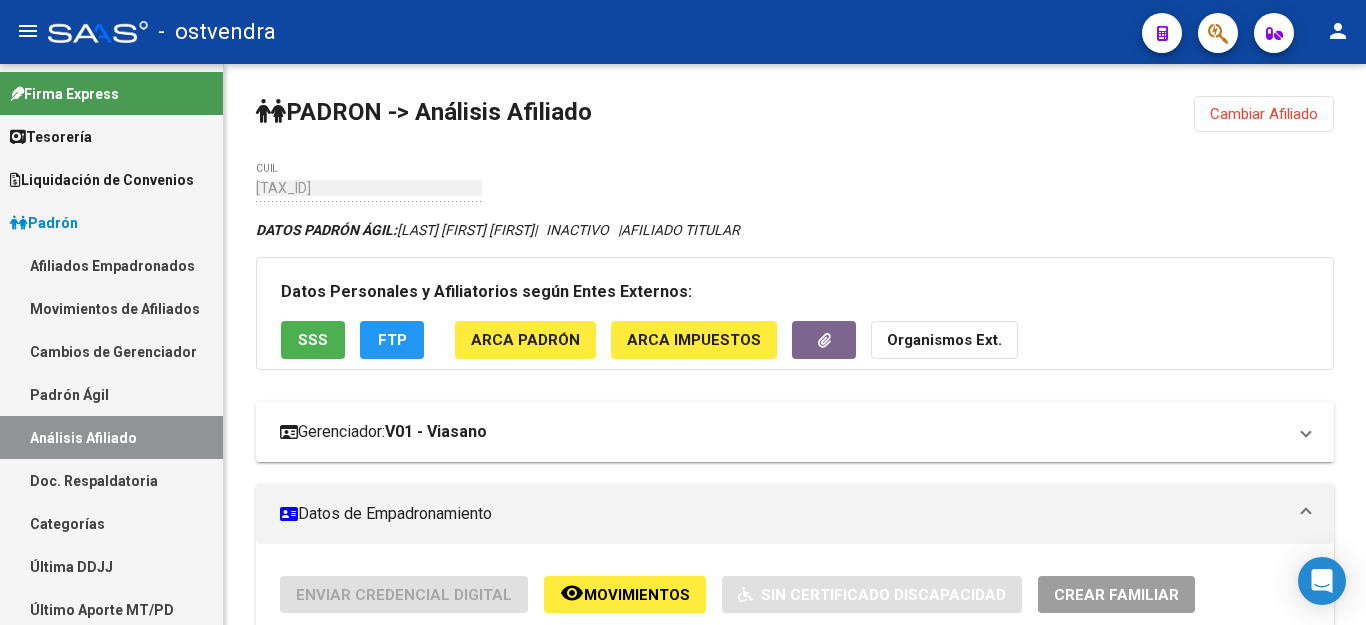 scroll, scrollTop: 400, scrollLeft: 0, axis: vertical 